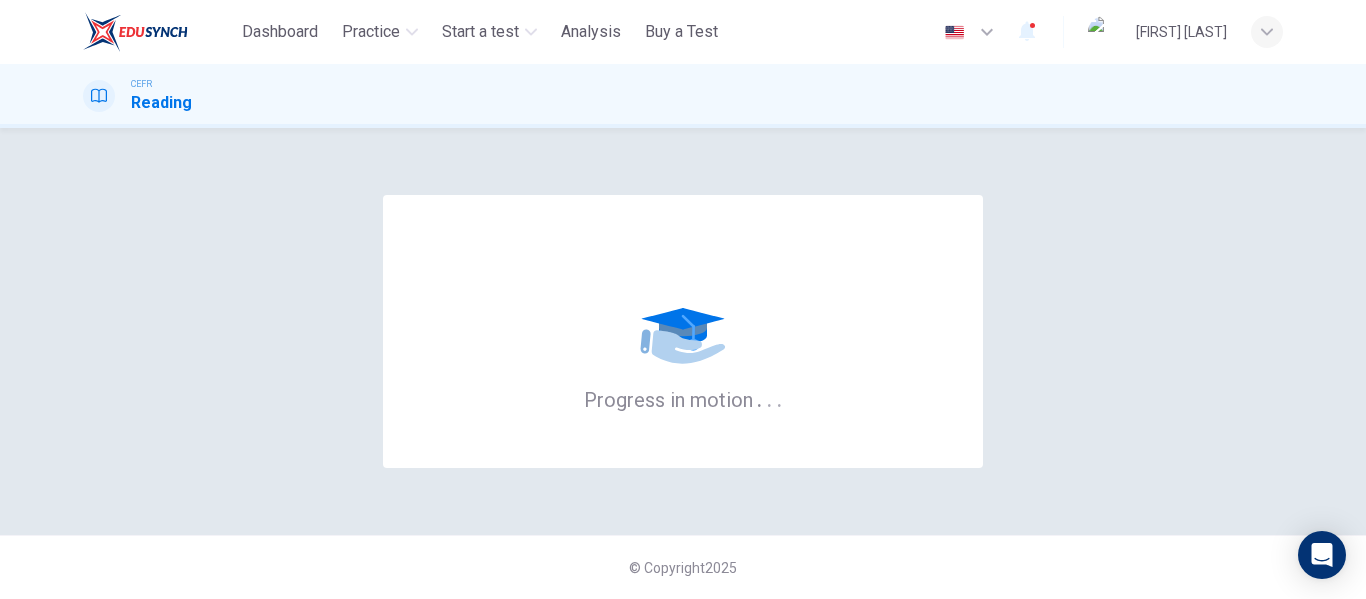 scroll, scrollTop: 0, scrollLeft: 0, axis: both 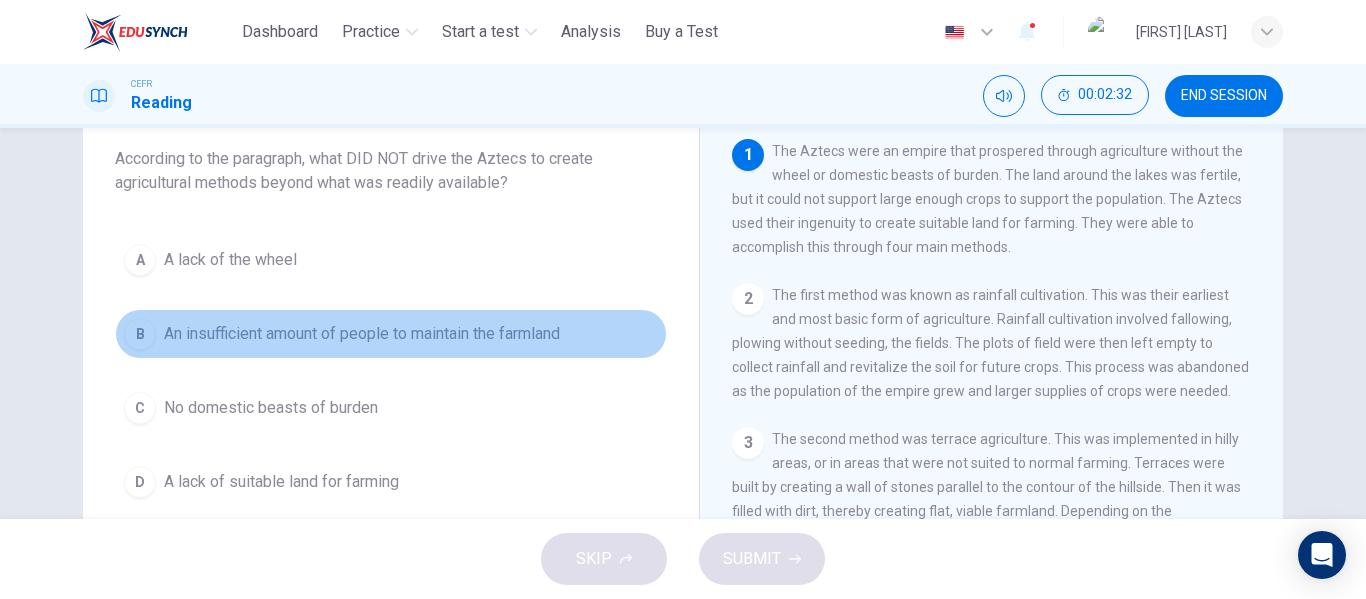 click on "B An insufficient amount of people to maintain the farmland" at bounding box center [391, 334] 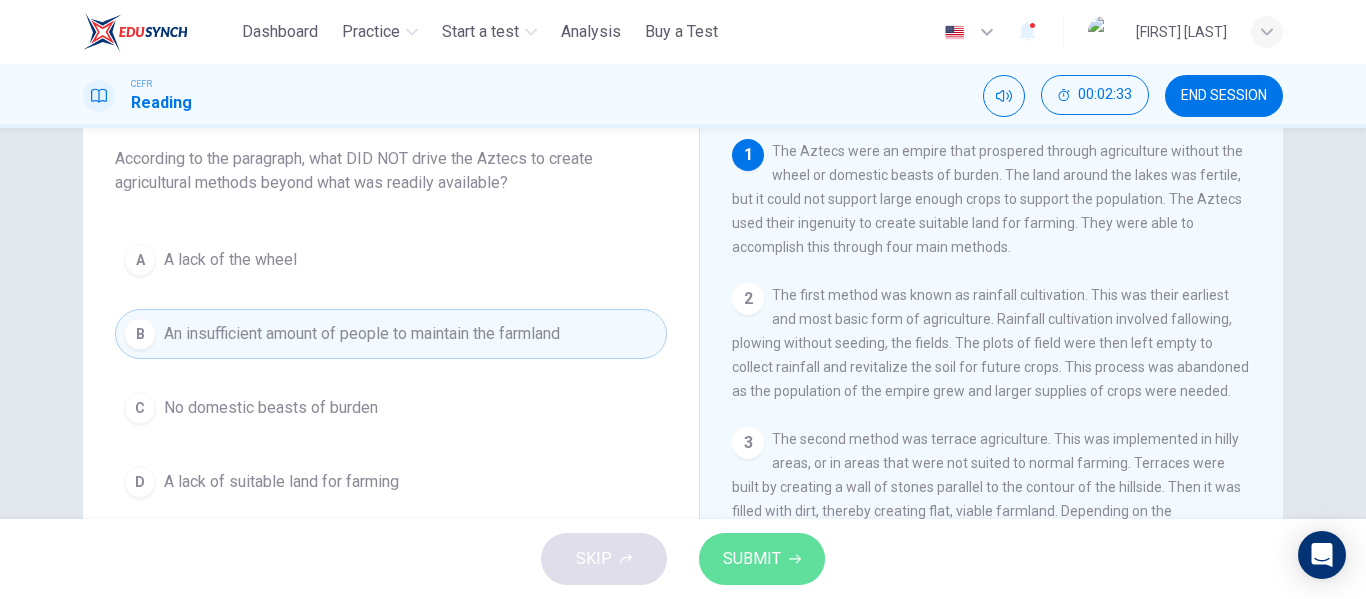 click on "SUBMIT" at bounding box center (762, 559) 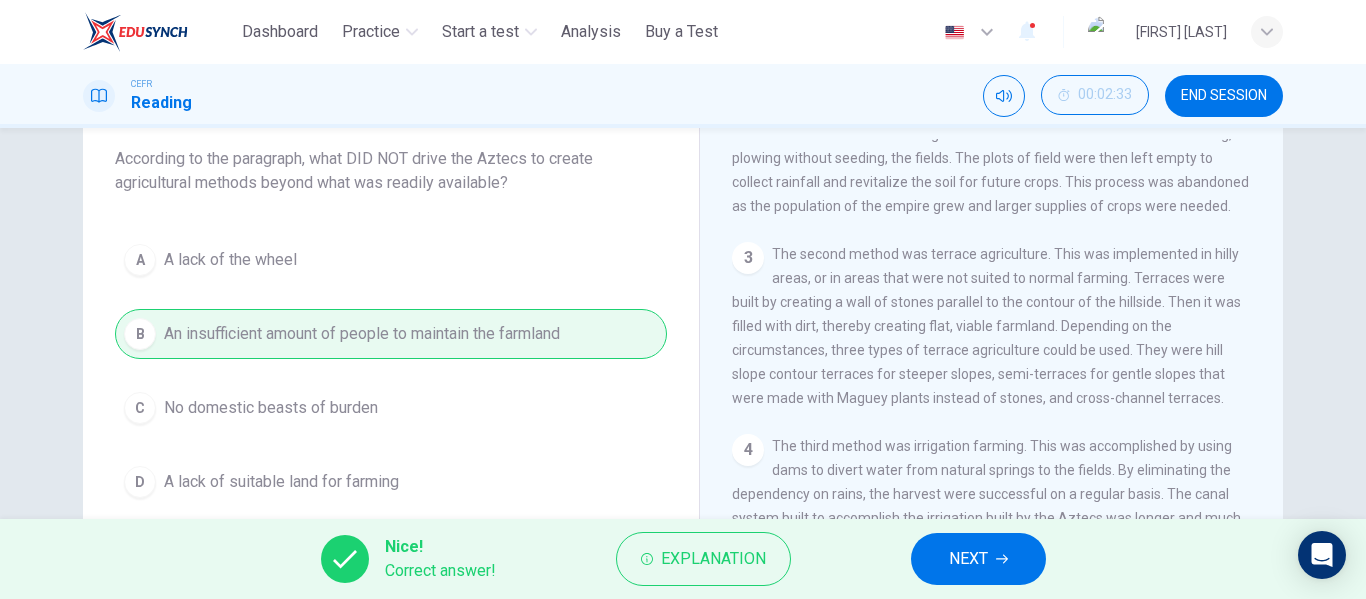 scroll, scrollTop: 238, scrollLeft: 0, axis: vertical 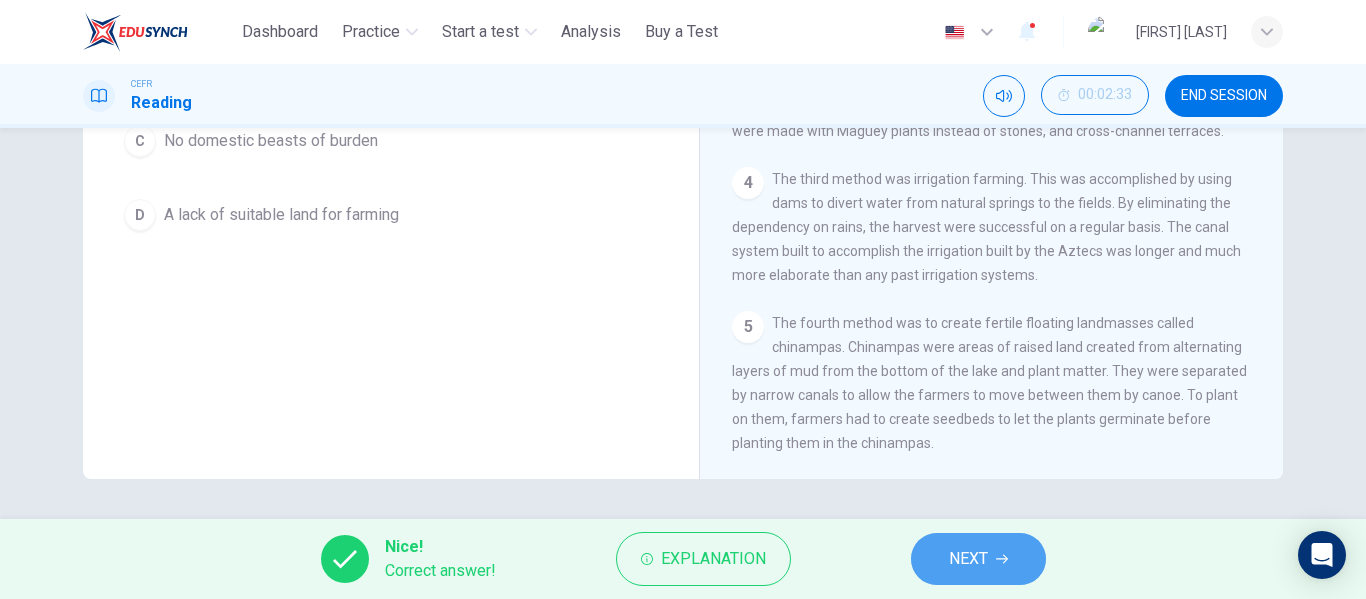 click on "NEXT" at bounding box center [978, 559] 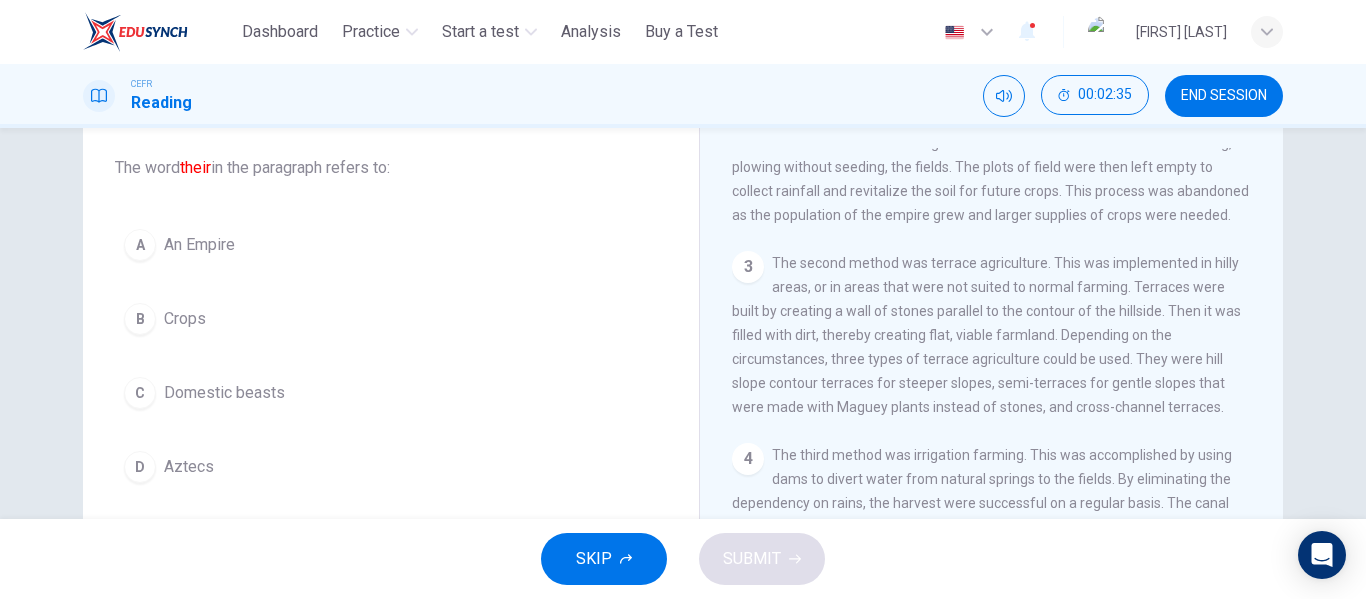 scroll, scrollTop: 109, scrollLeft: 0, axis: vertical 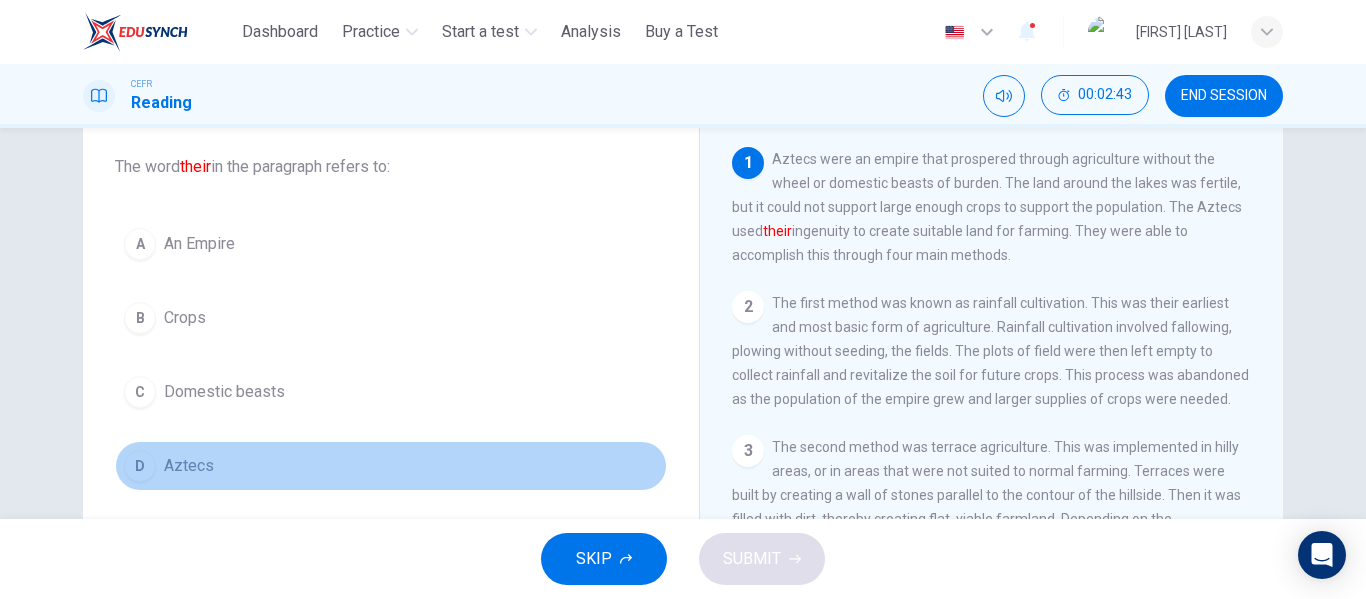 click on "D Aztecs" at bounding box center [391, 466] 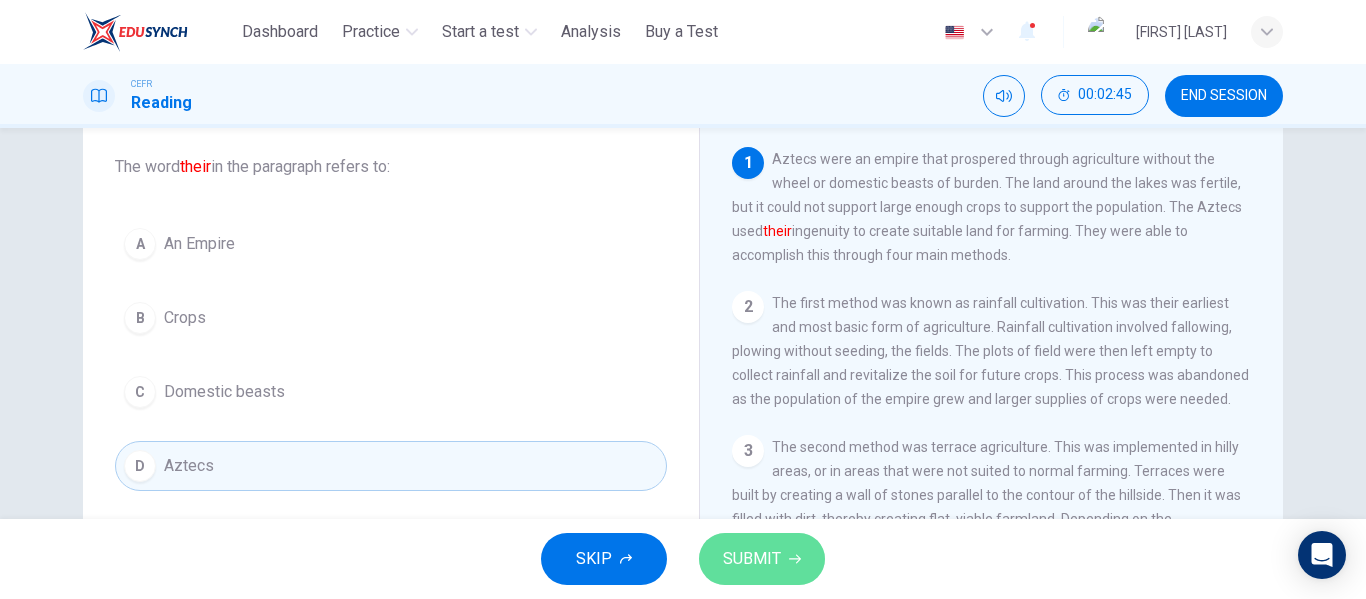 click on "SUBMIT" at bounding box center (752, 559) 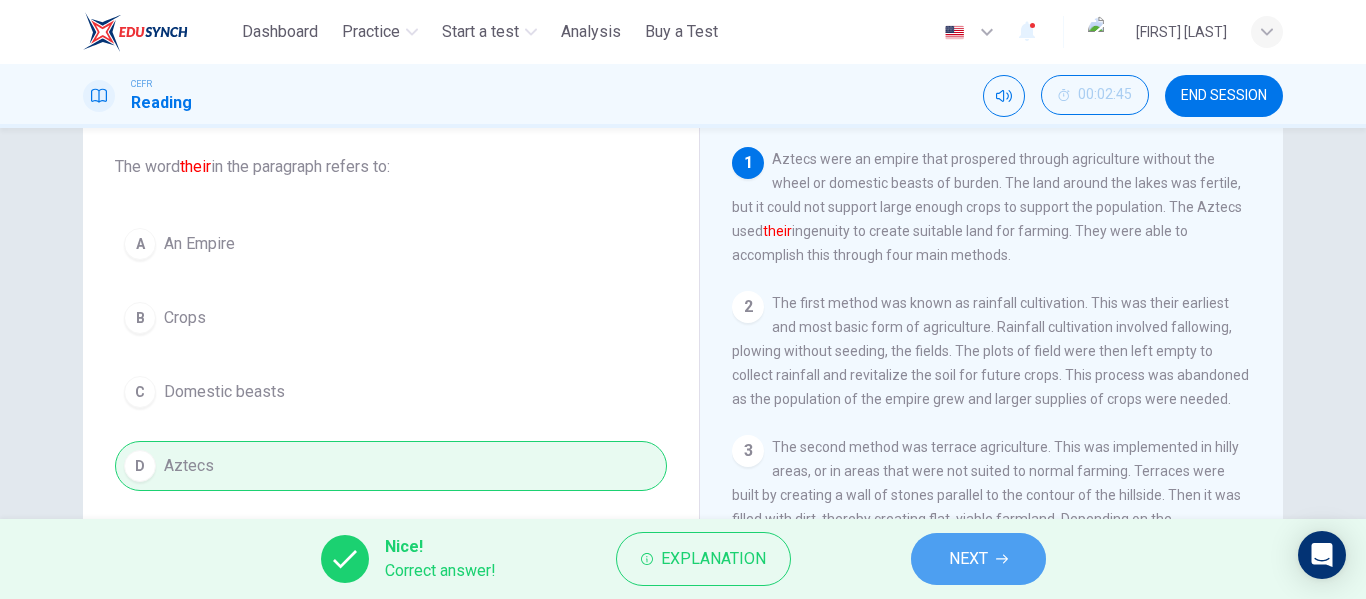 click on "NEXT" at bounding box center (978, 559) 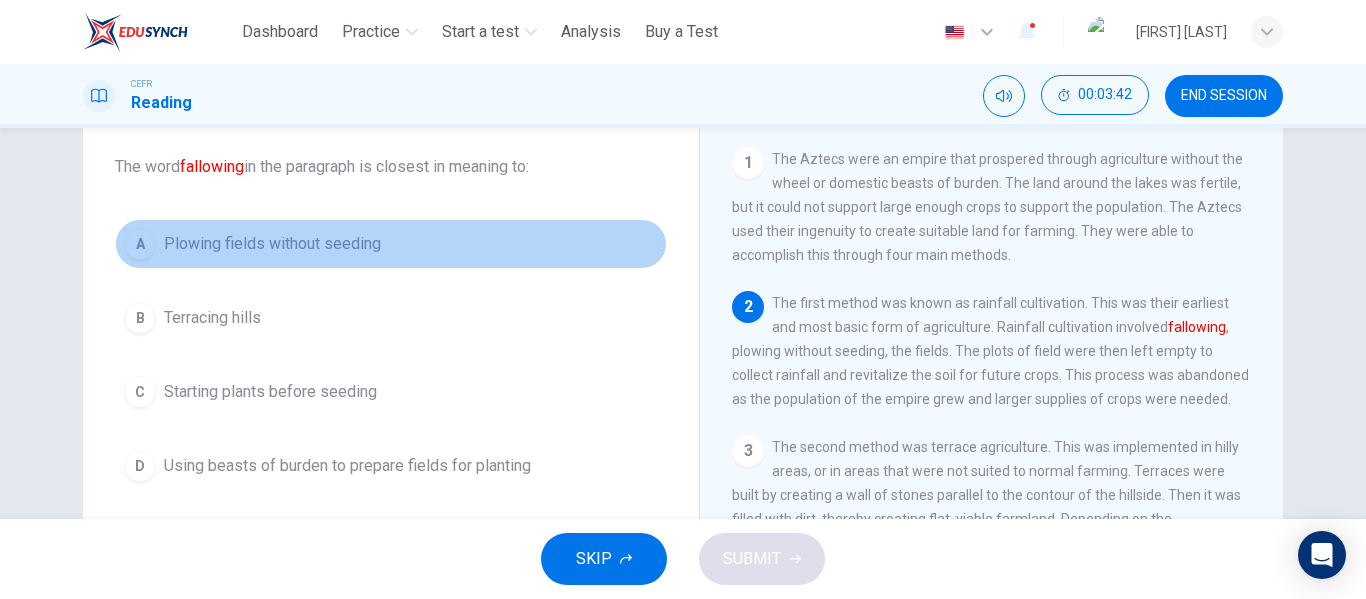 click on "A Plowing fields without seeding" at bounding box center (391, 244) 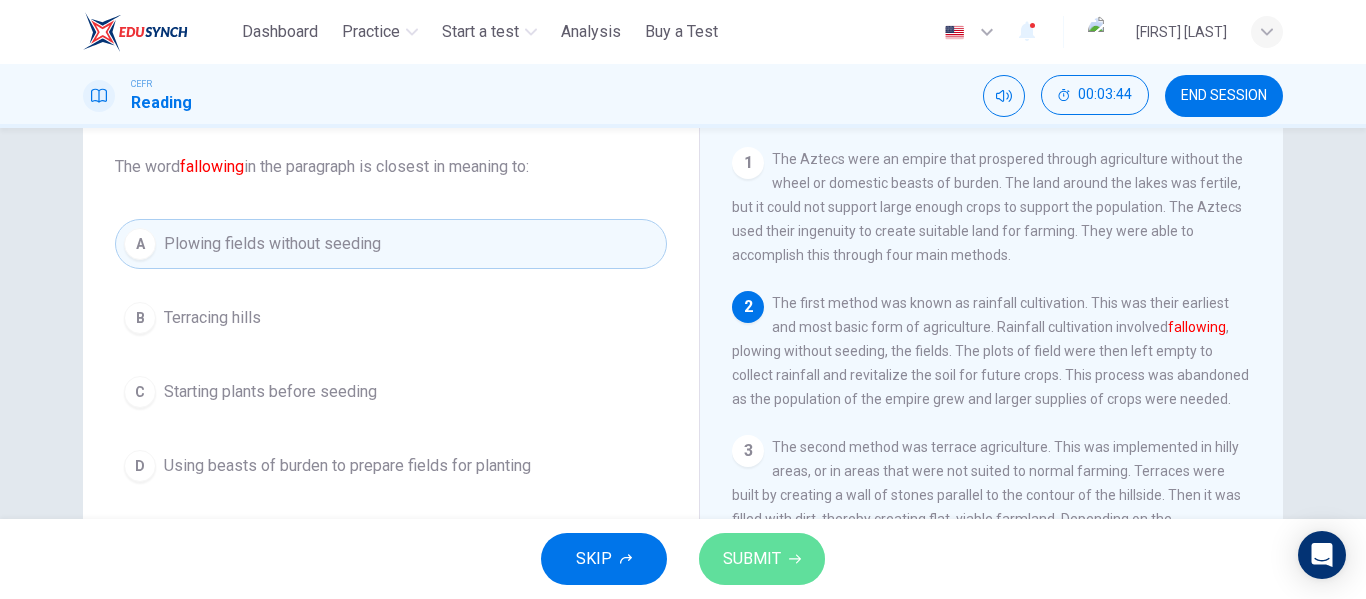 click on "SUBMIT" at bounding box center (752, 559) 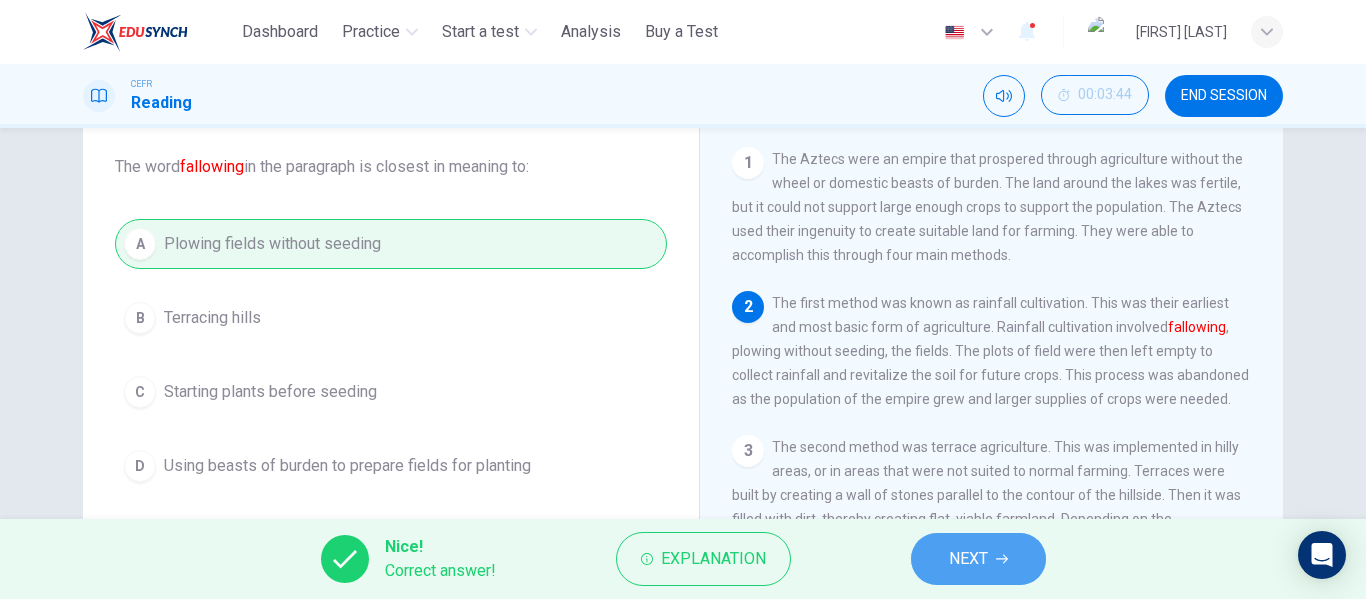 click on "NEXT" at bounding box center [968, 559] 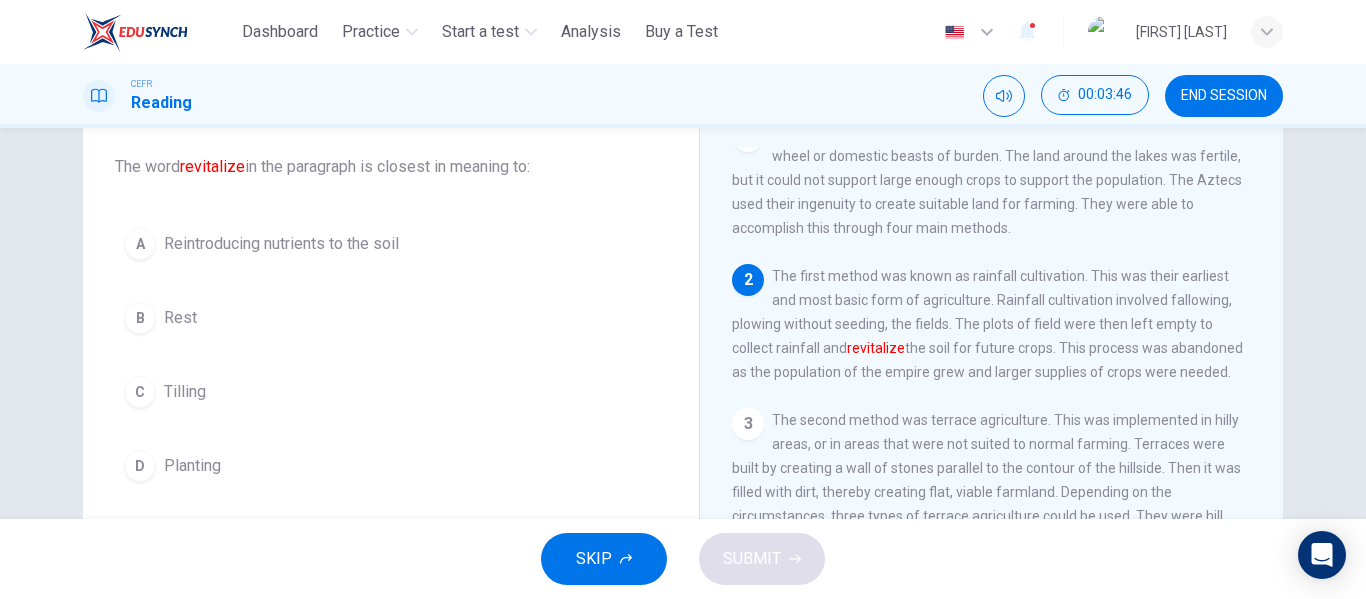 scroll, scrollTop: 28, scrollLeft: 0, axis: vertical 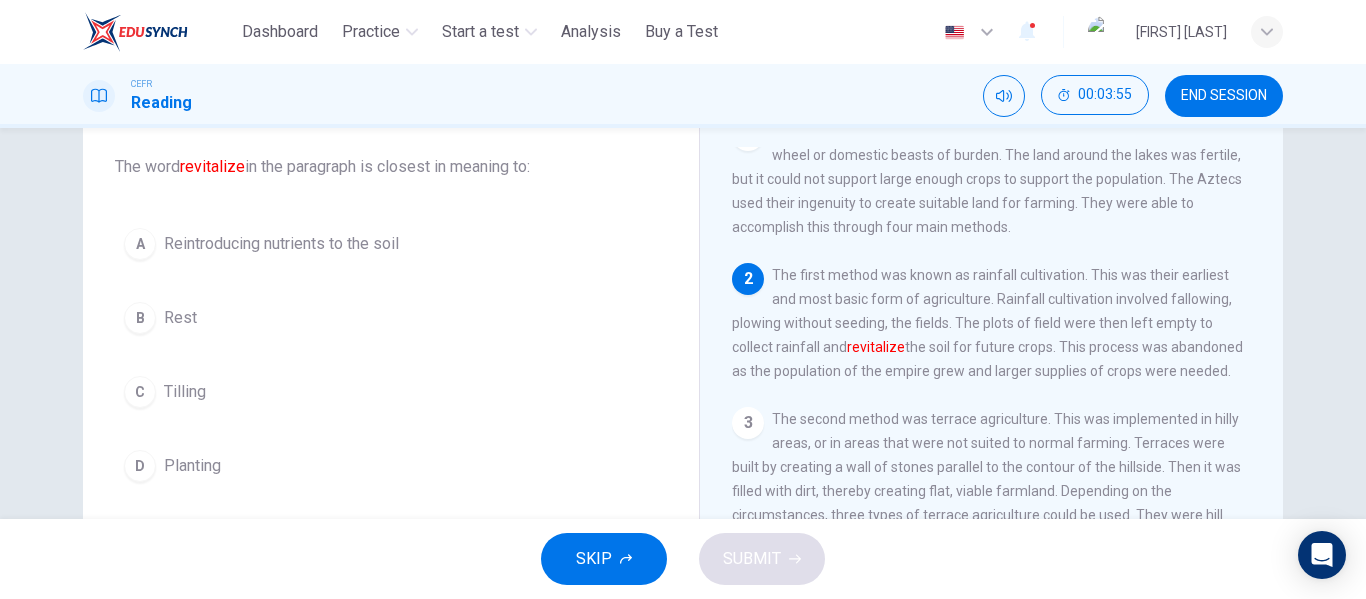 click on "A Reintroducing nutrients to the soil" at bounding box center (391, 244) 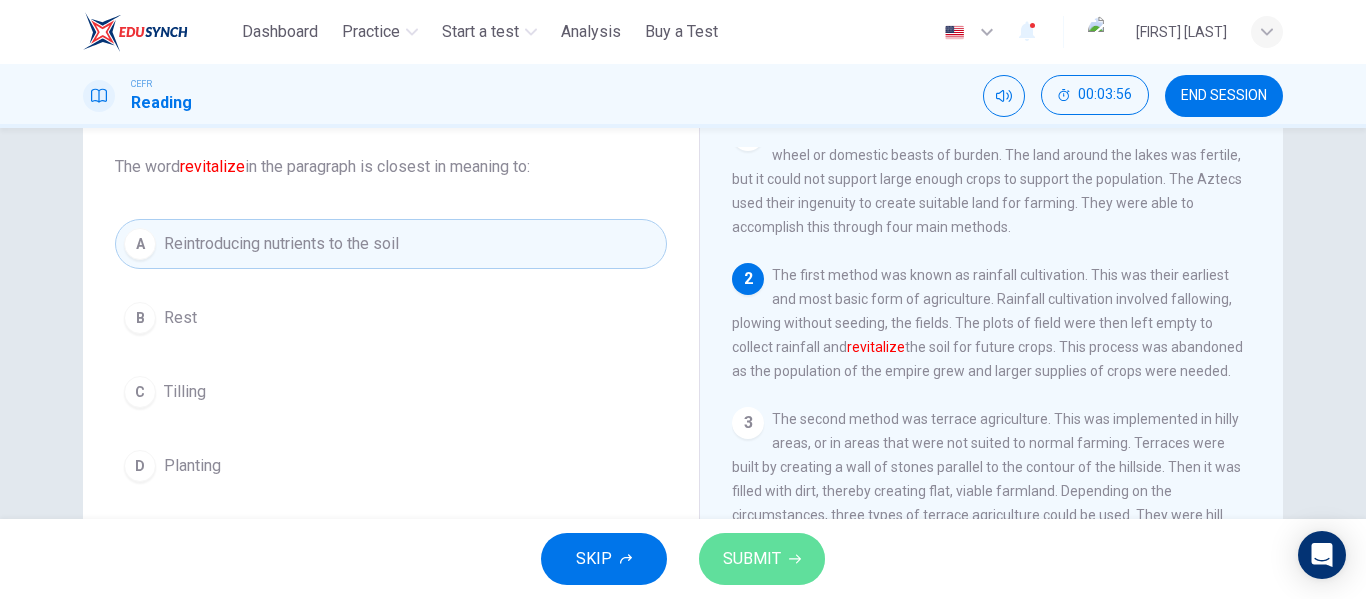 click 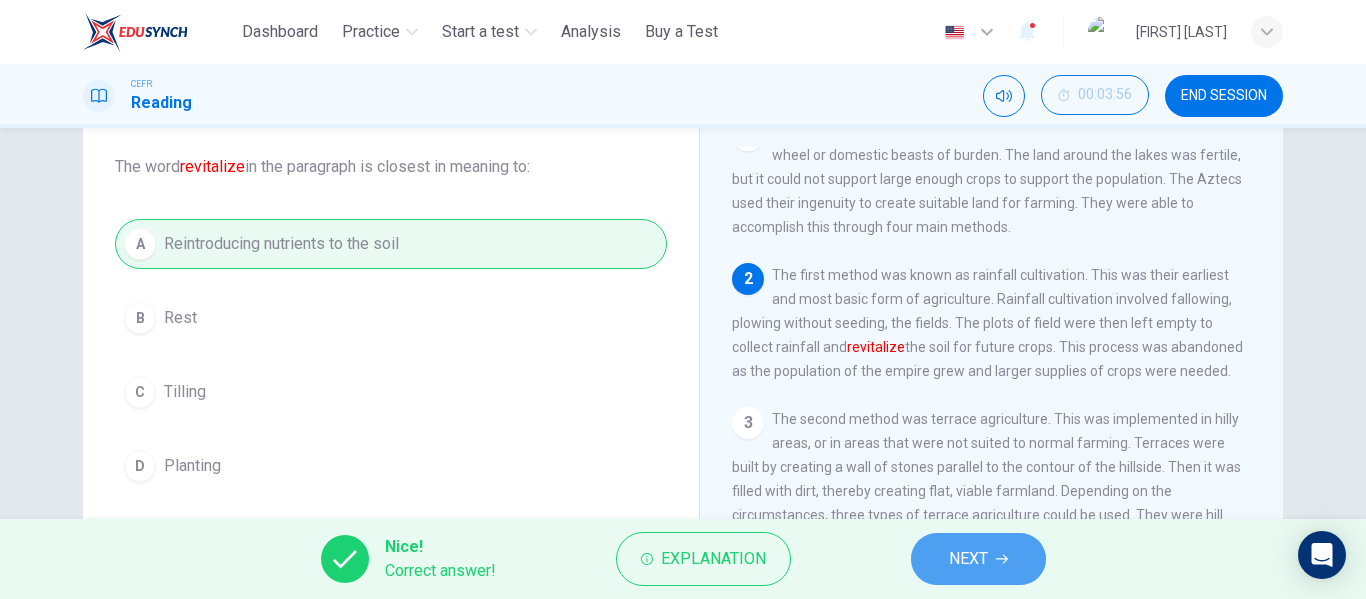 click on "NEXT" at bounding box center (978, 559) 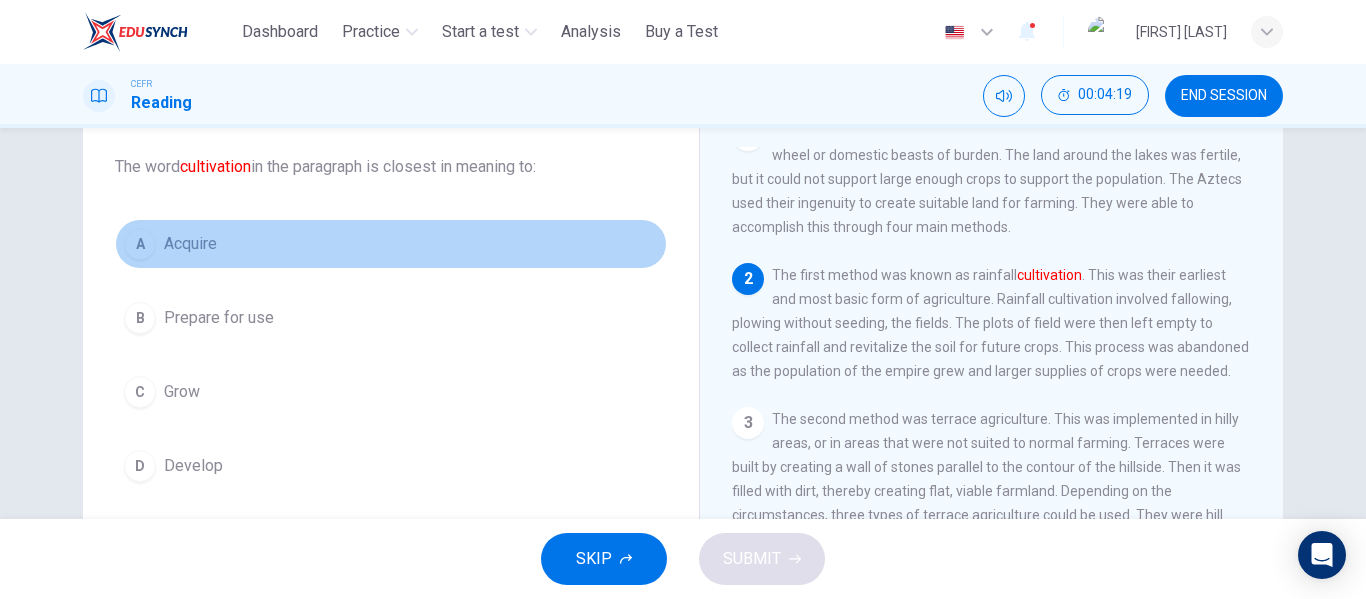 click on "A Acquire" at bounding box center (391, 244) 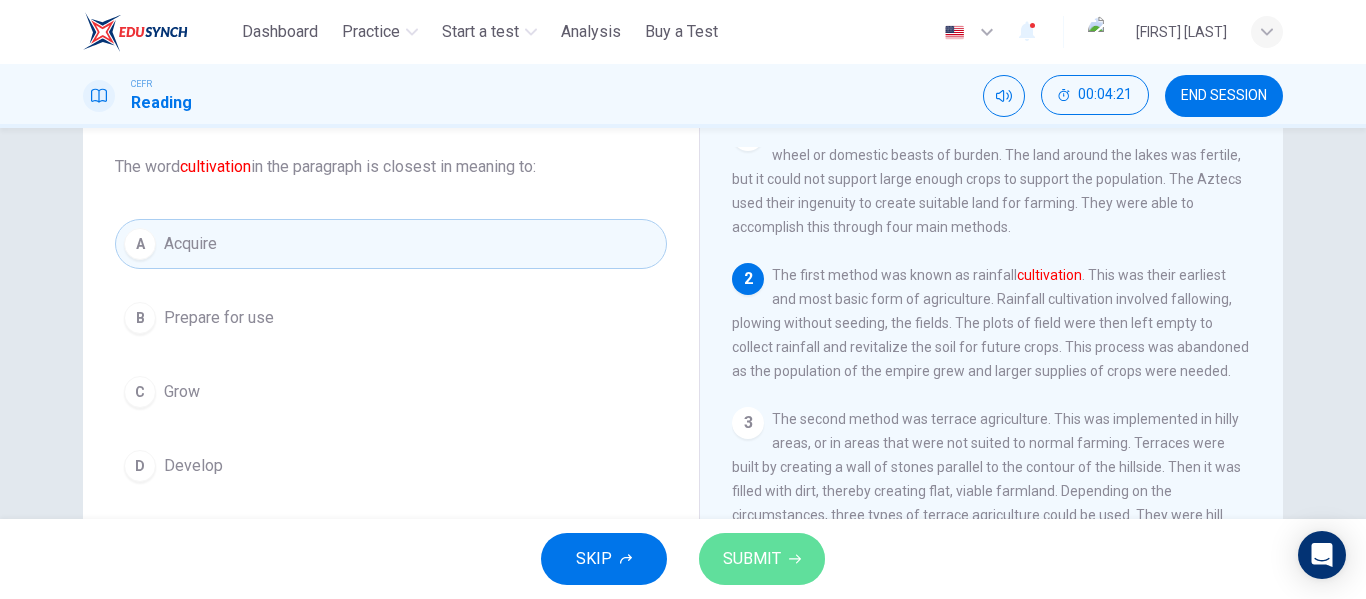 click on "SUBMIT" at bounding box center [752, 559] 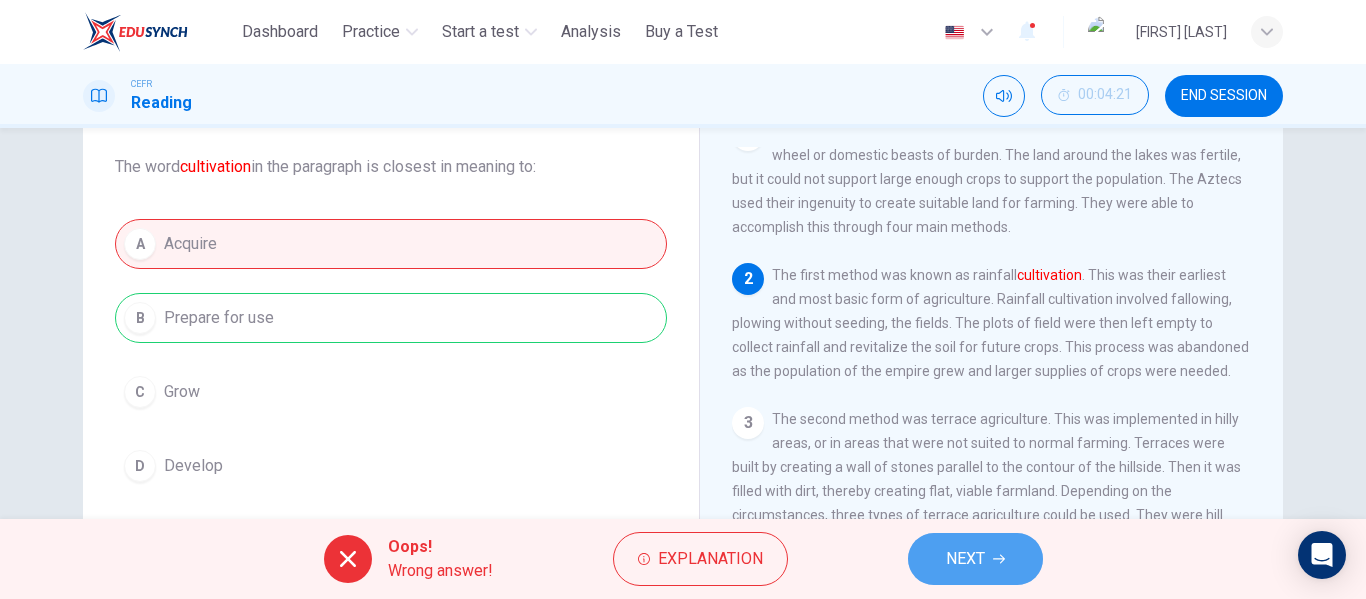 click on "NEXT" at bounding box center [975, 559] 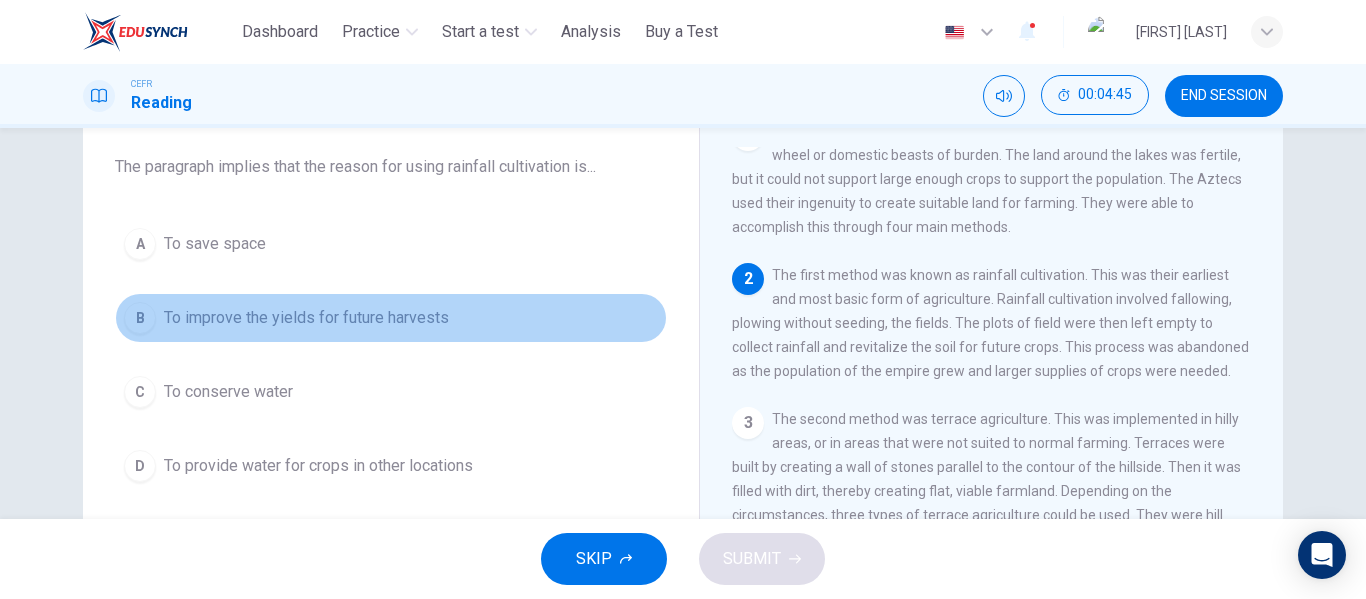 click on "B To improve the yields for future harvests" at bounding box center [391, 318] 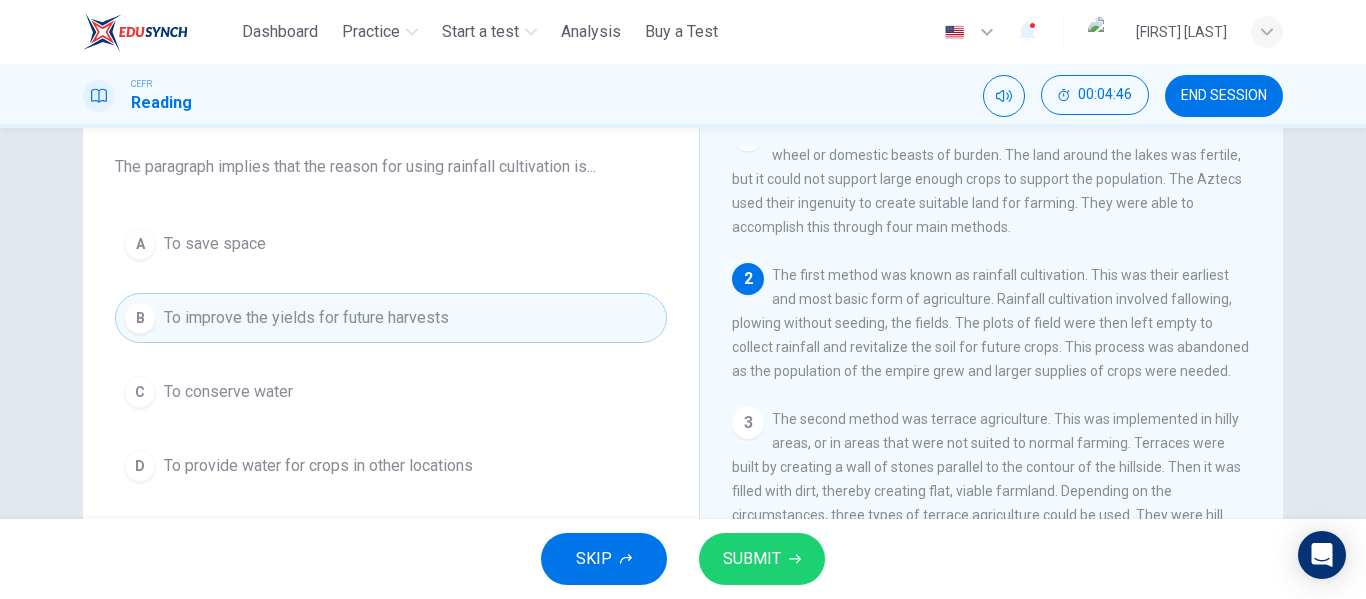 click on "SUBMIT" at bounding box center [762, 559] 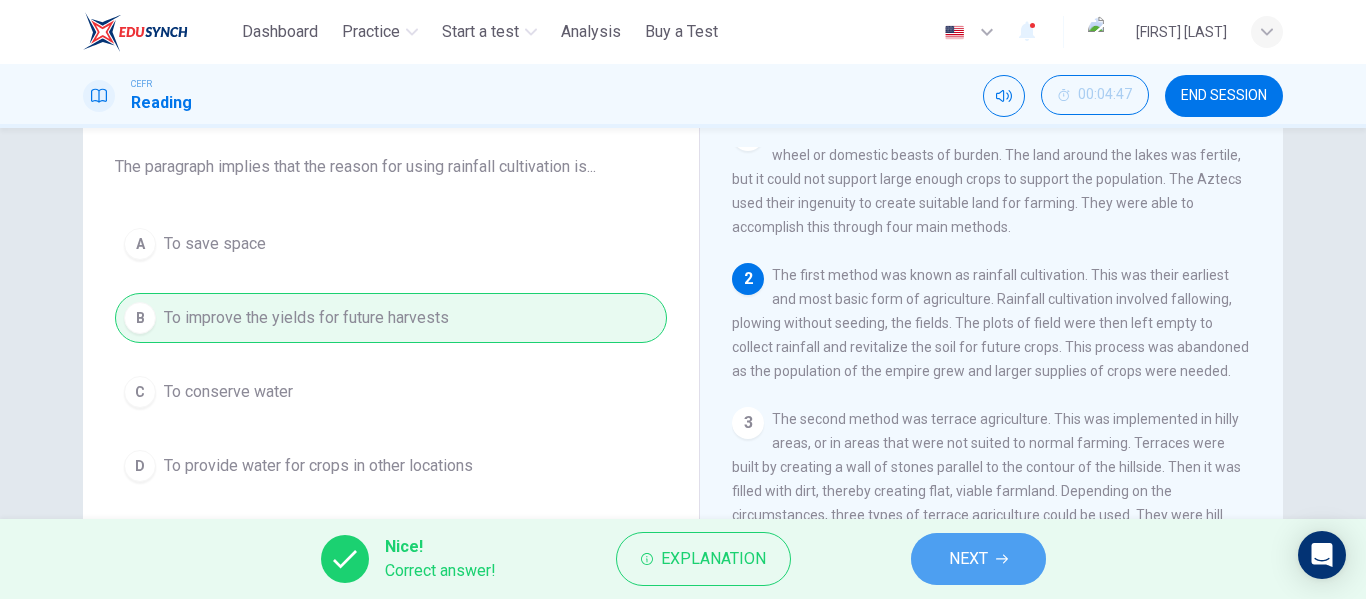 click on "NEXT" at bounding box center [978, 559] 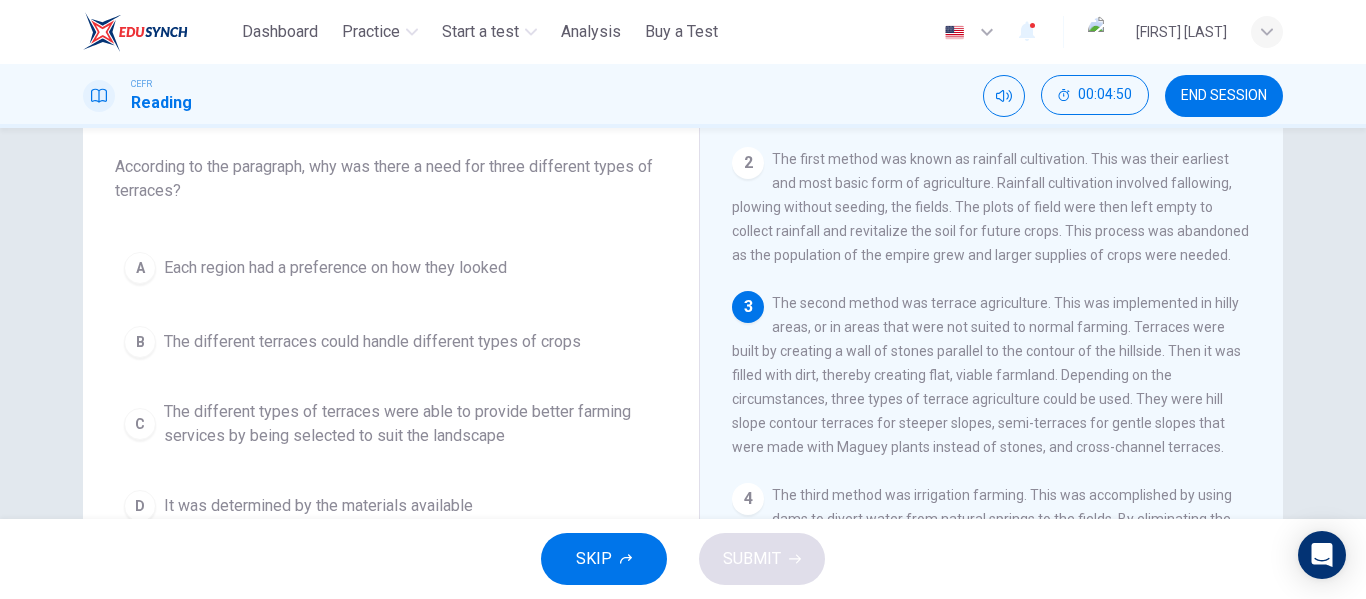 scroll, scrollTop: 145, scrollLeft: 0, axis: vertical 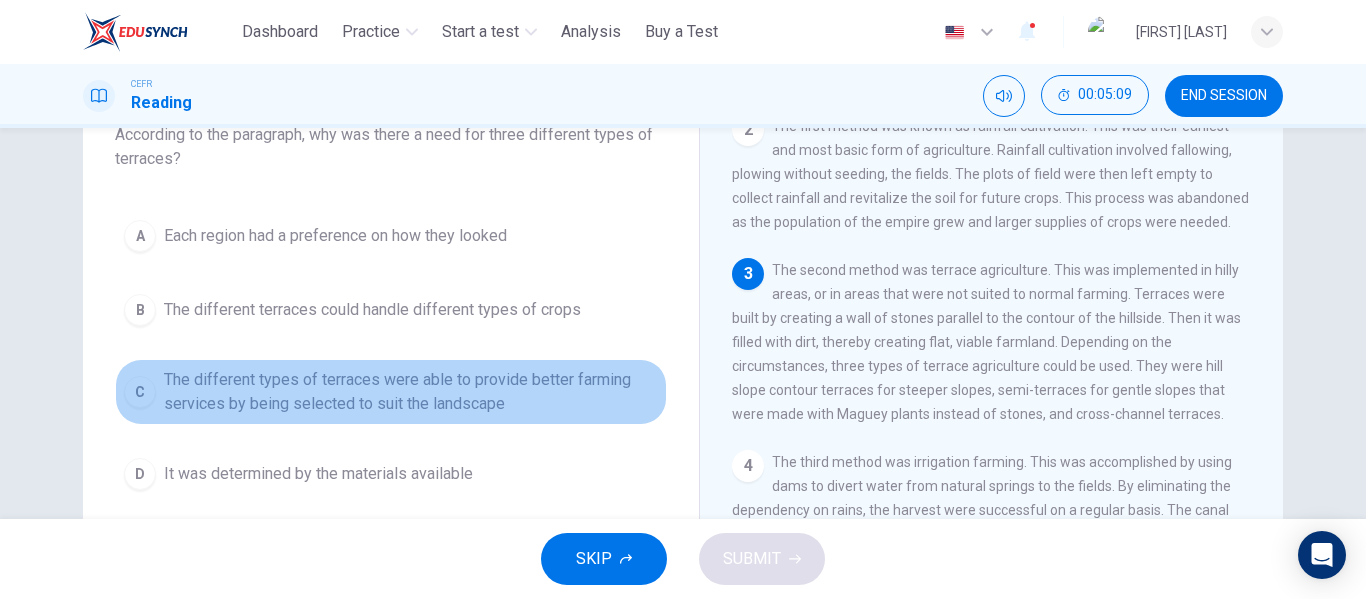 click on "The different types of terraces were able to provide better farming services by being selected to suit the landscape" at bounding box center (411, 392) 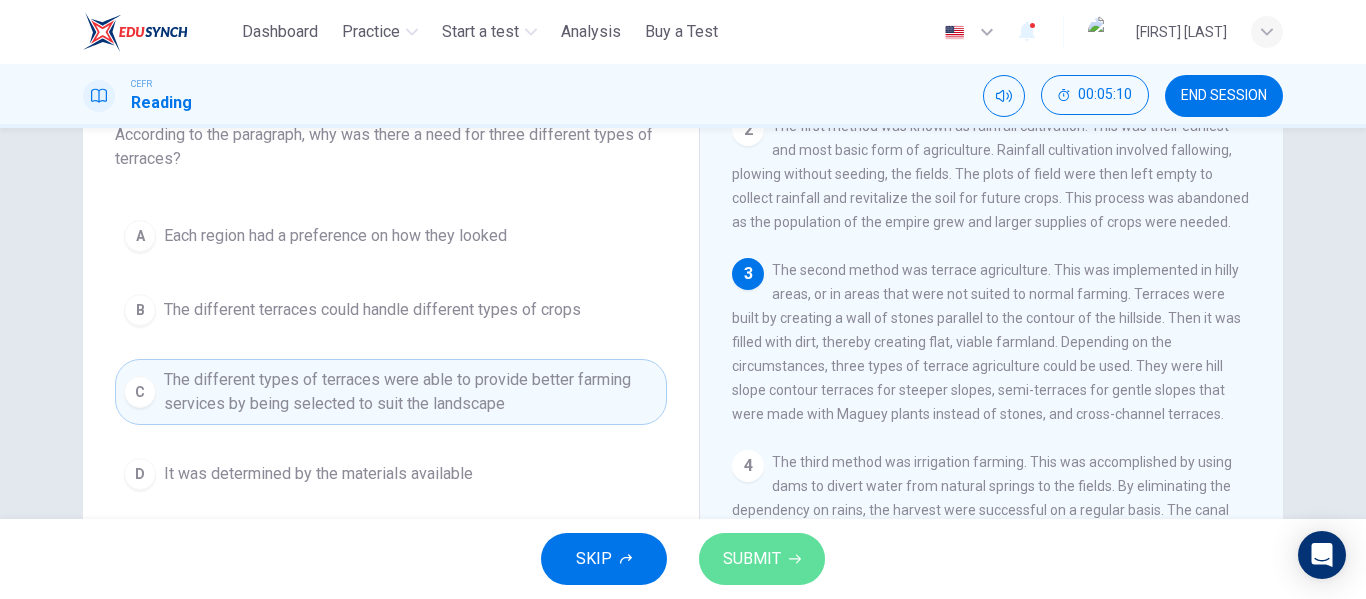 click on "SUBMIT" at bounding box center [752, 559] 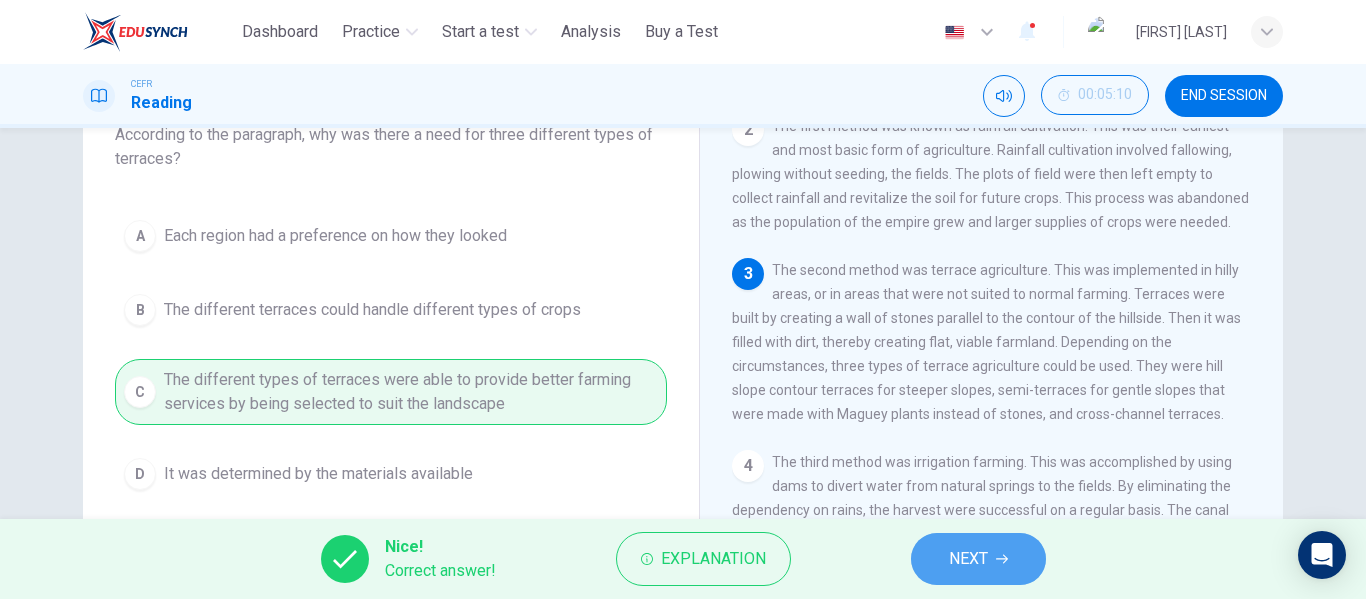 click on "NEXT" at bounding box center [978, 559] 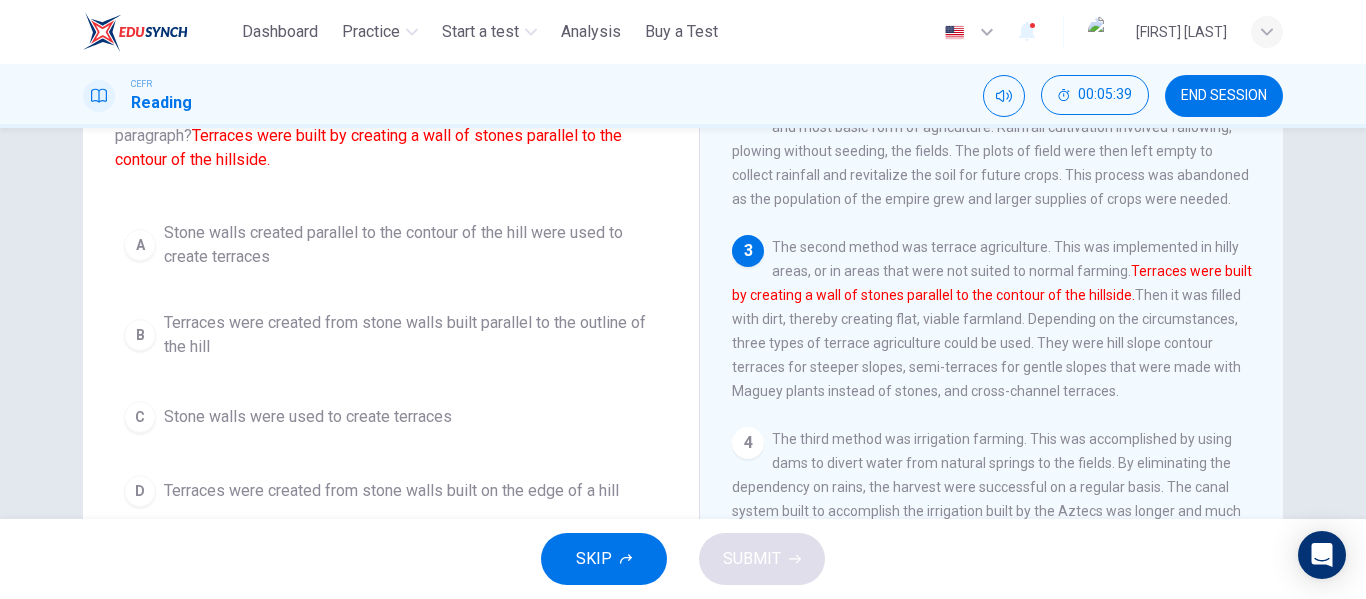 scroll, scrollTop: 165, scrollLeft: 0, axis: vertical 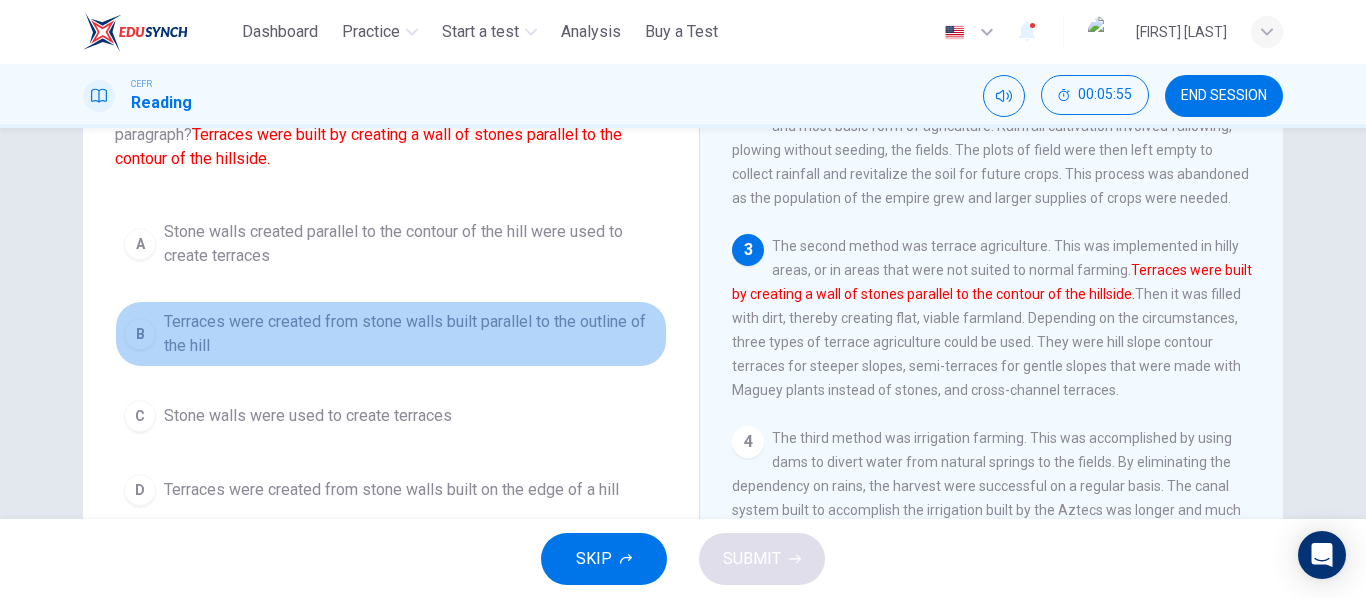 click on "Terraces were created from stone walls built parallel to the outline of the hill" at bounding box center (411, 334) 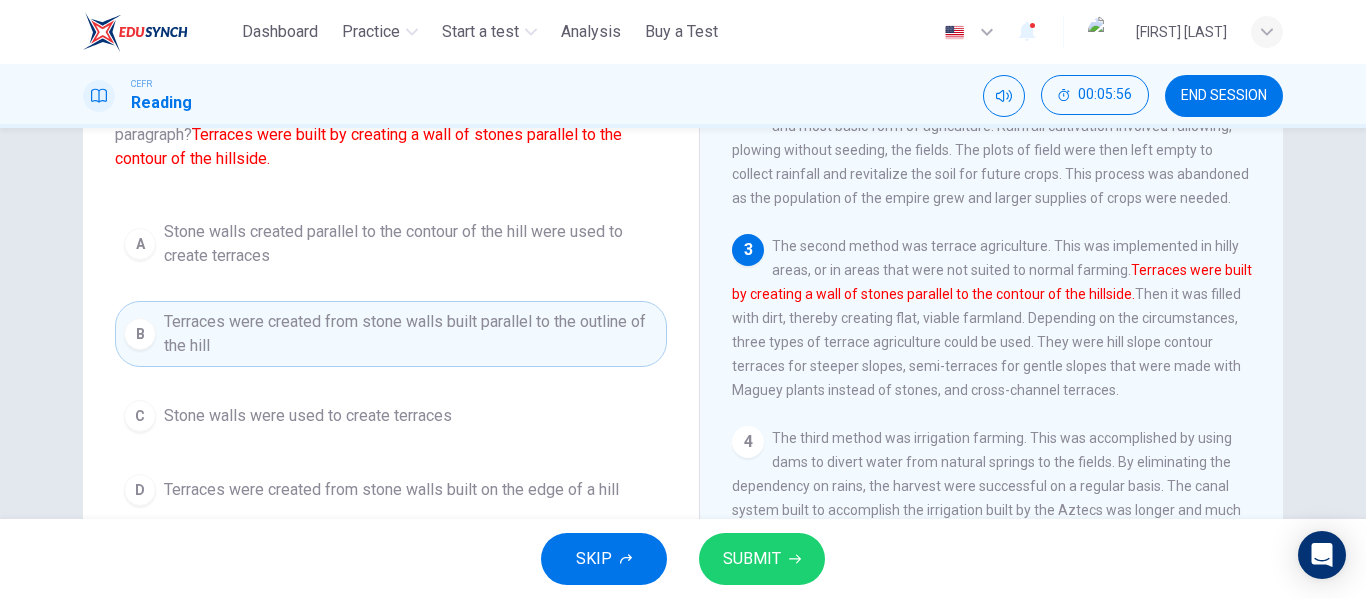 click on "SUBMIT" at bounding box center (752, 559) 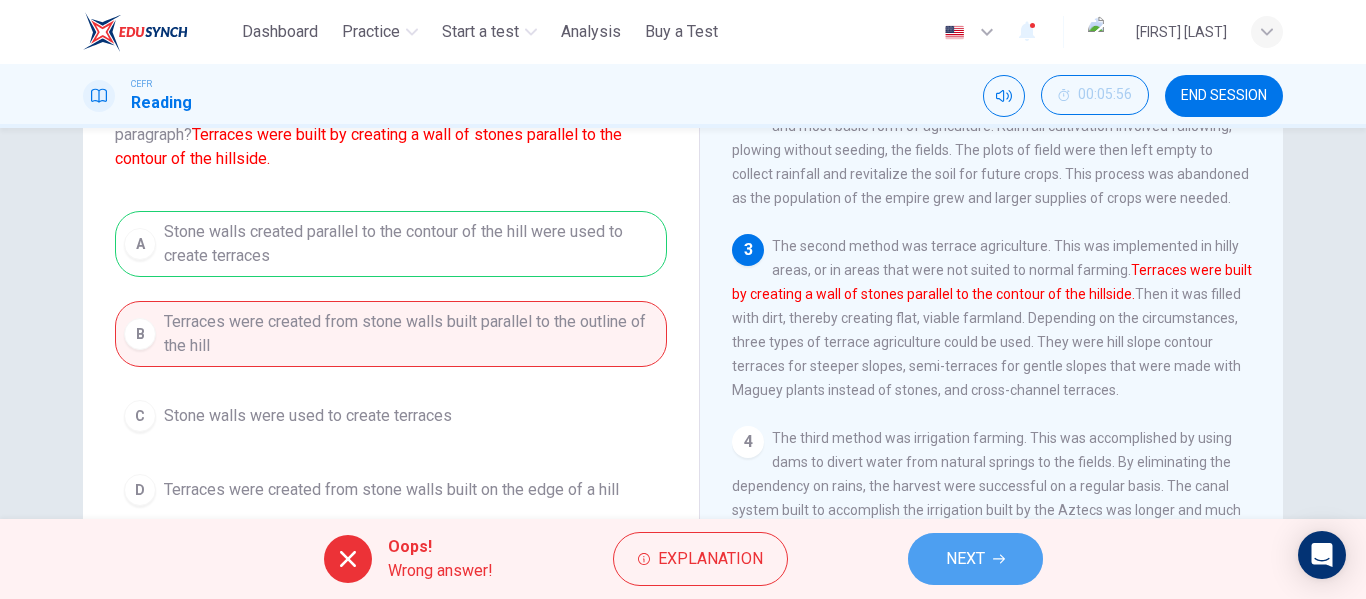 click on "NEXT" at bounding box center (975, 559) 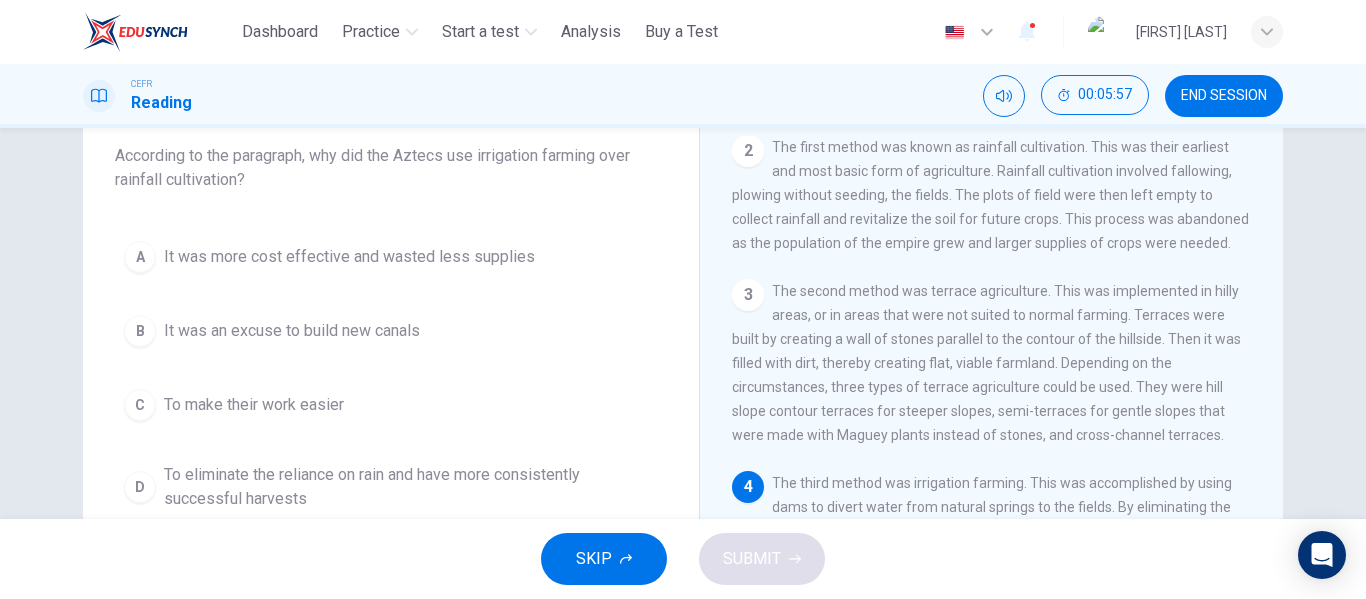 scroll, scrollTop: 121, scrollLeft: 0, axis: vertical 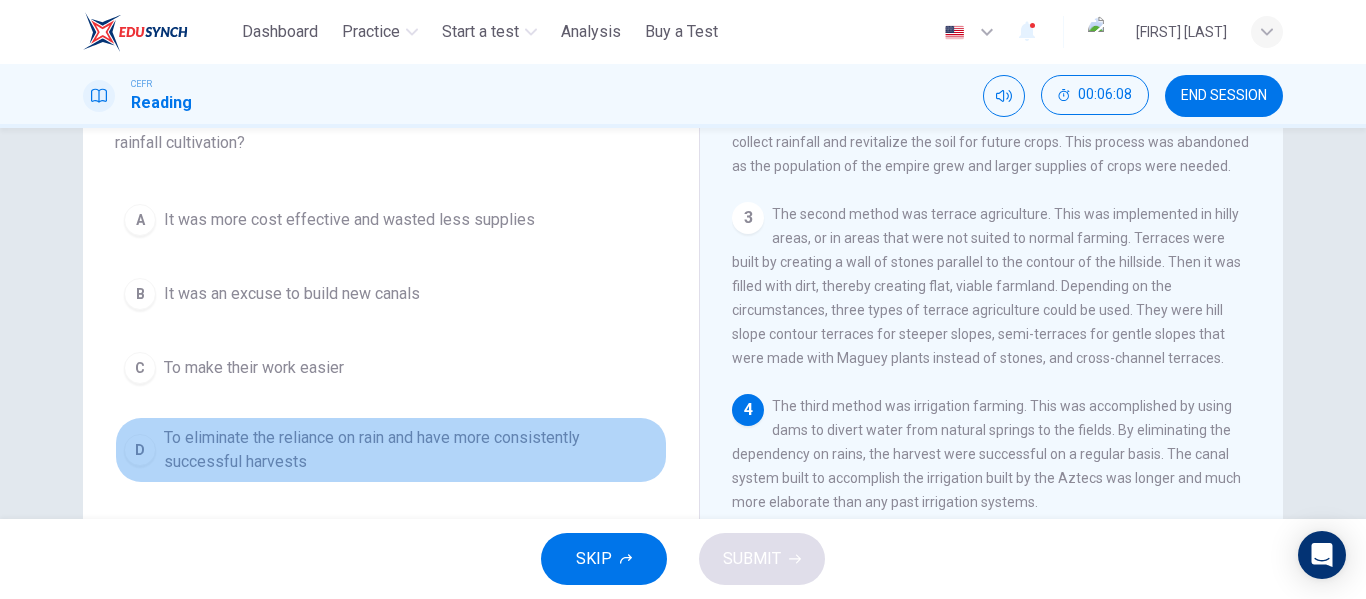 click on "To eliminate the reliance on rain and have more consistently successful harvests" at bounding box center [411, 450] 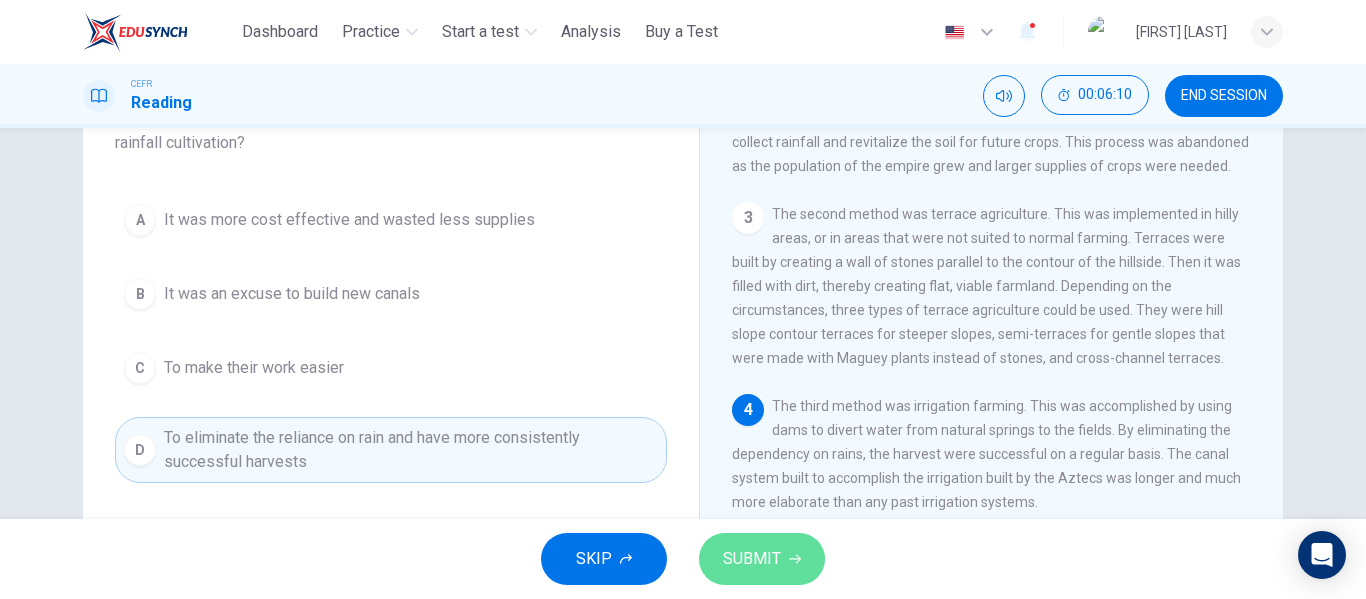 click on "SUBMIT" at bounding box center (752, 559) 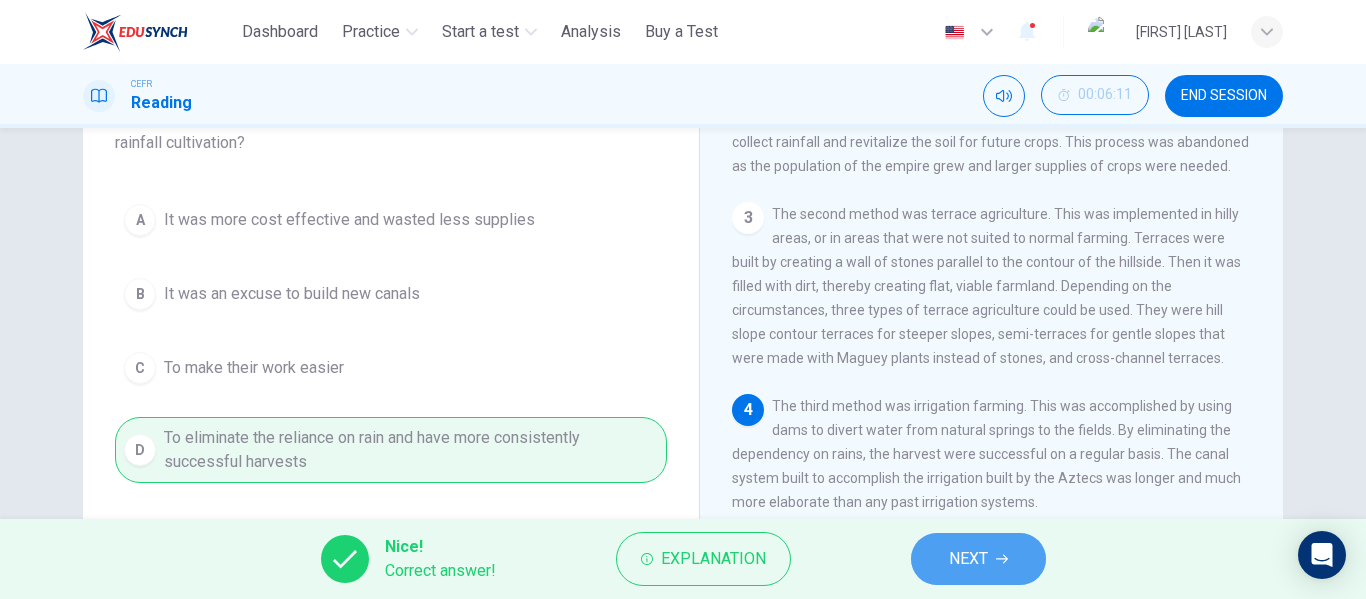 click on "NEXT" at bounding box center (978, 559) 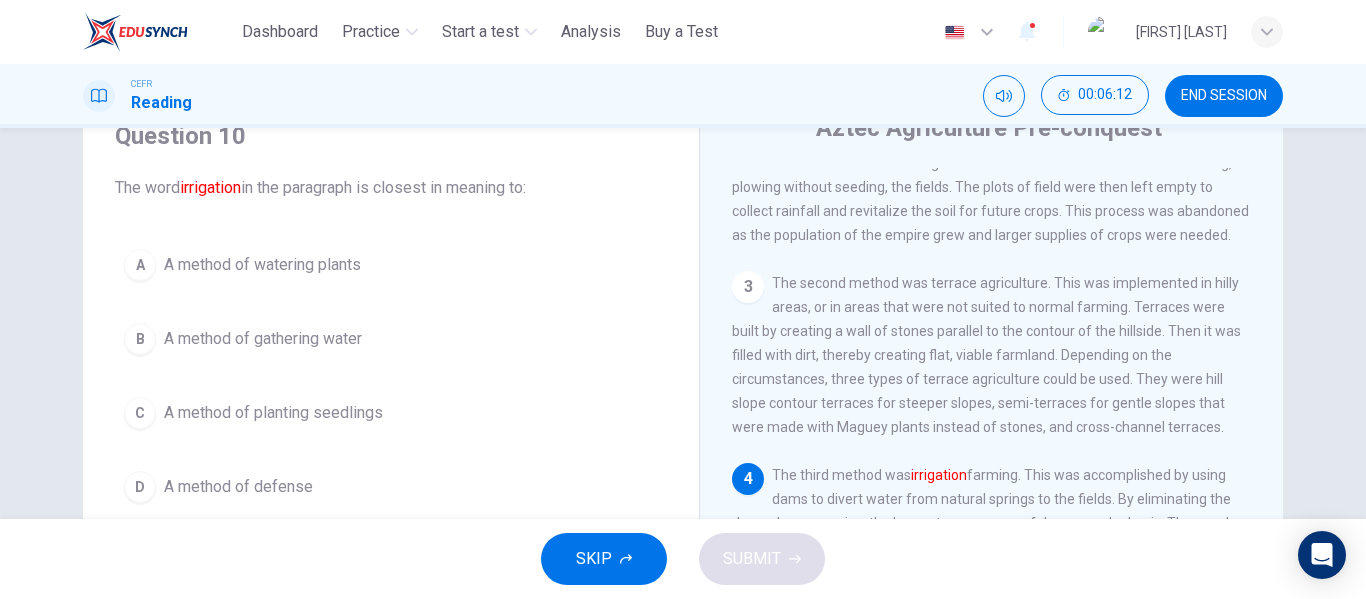 scroll, scrollTop: 98, scrollLeft: 0, axis: vertical 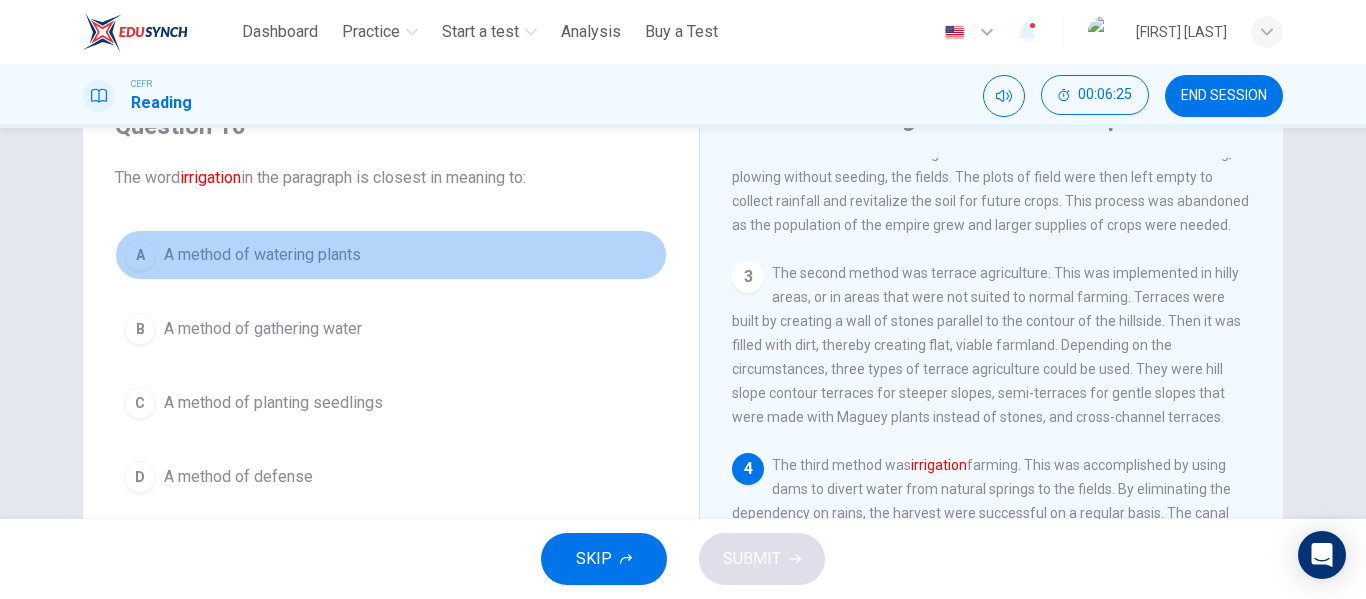 click on "A A method of watering plants" at bounding box center (391, 255) 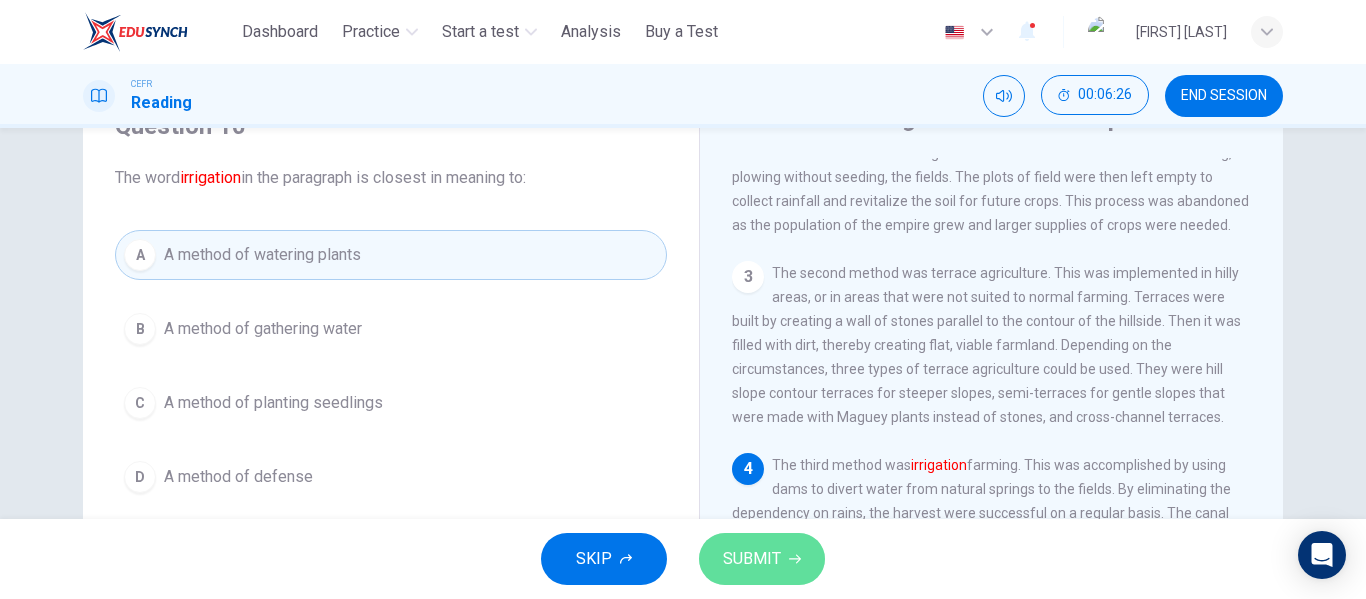 click on "SUBMIT" at bounding box center [752, 559] 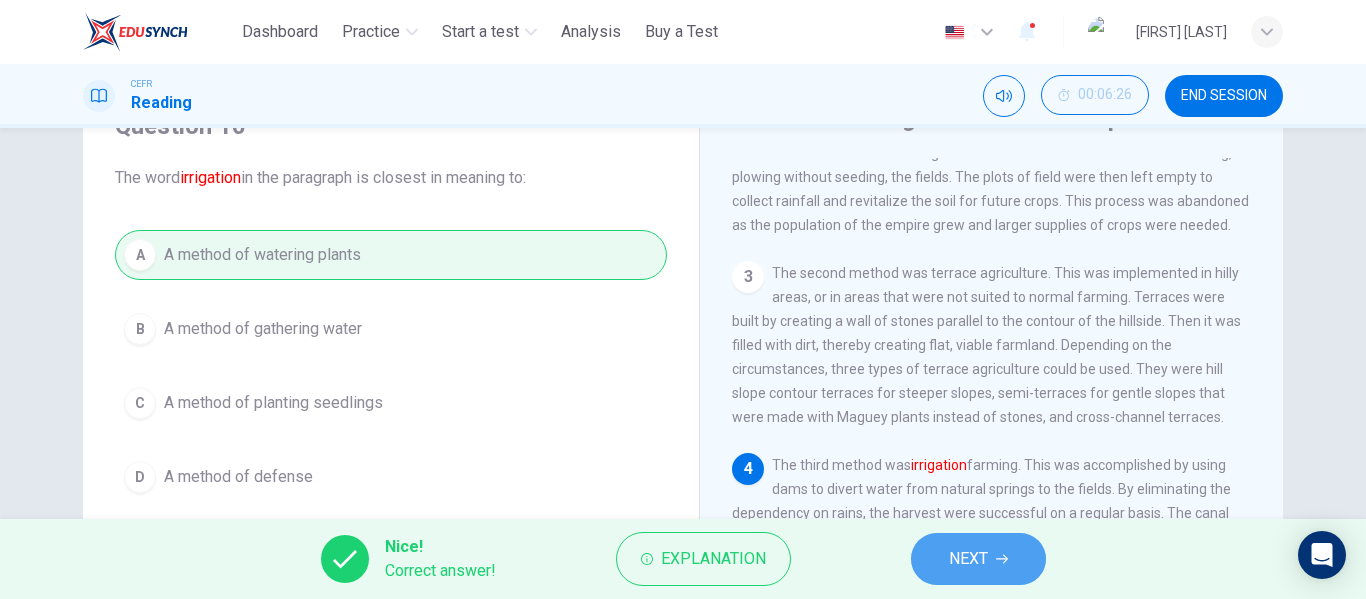 click on "NEXT" at bounding box center (968, 559) 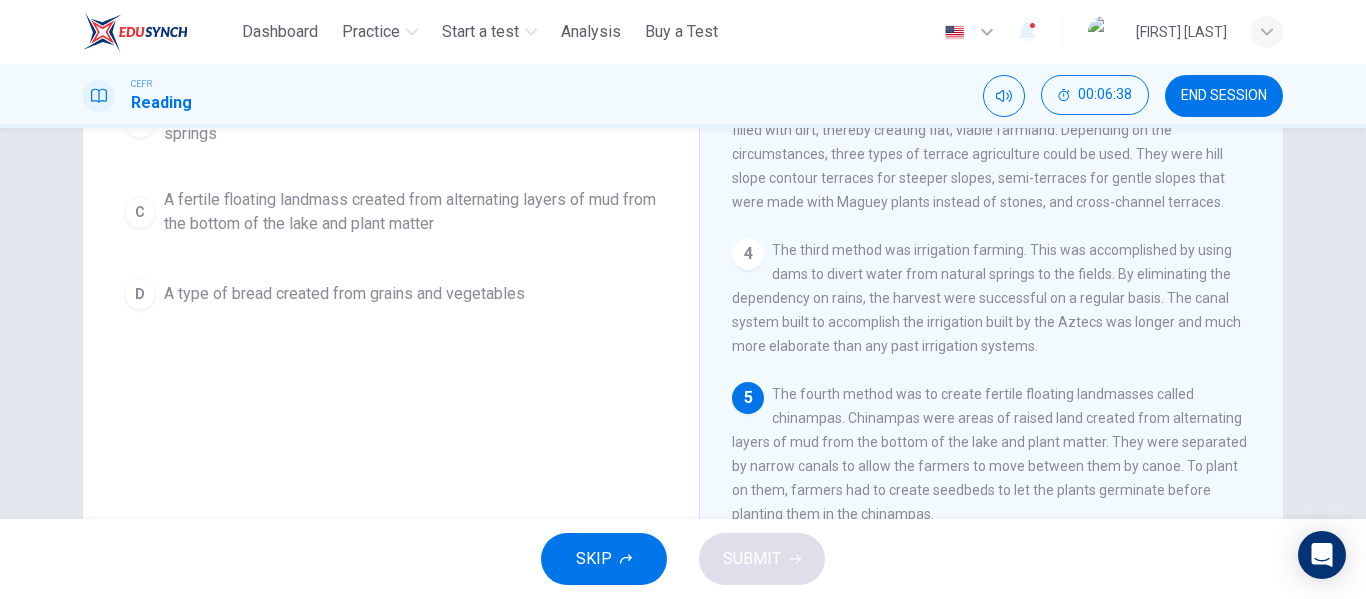 scroll, scrollTop: 314, scrollLeft: 0, axis: vertical 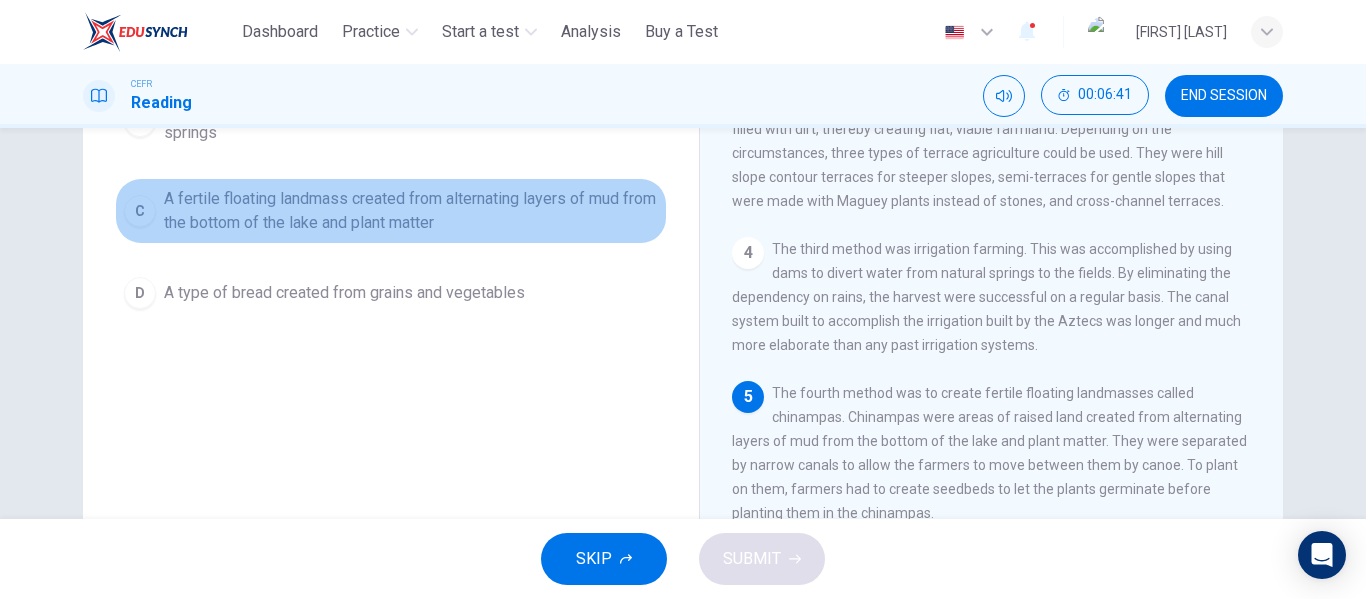 click on "A fertile floating landmass created from alternating layers of mud from the bottom of the lake and plant matter" at bounding box center [411, 211] 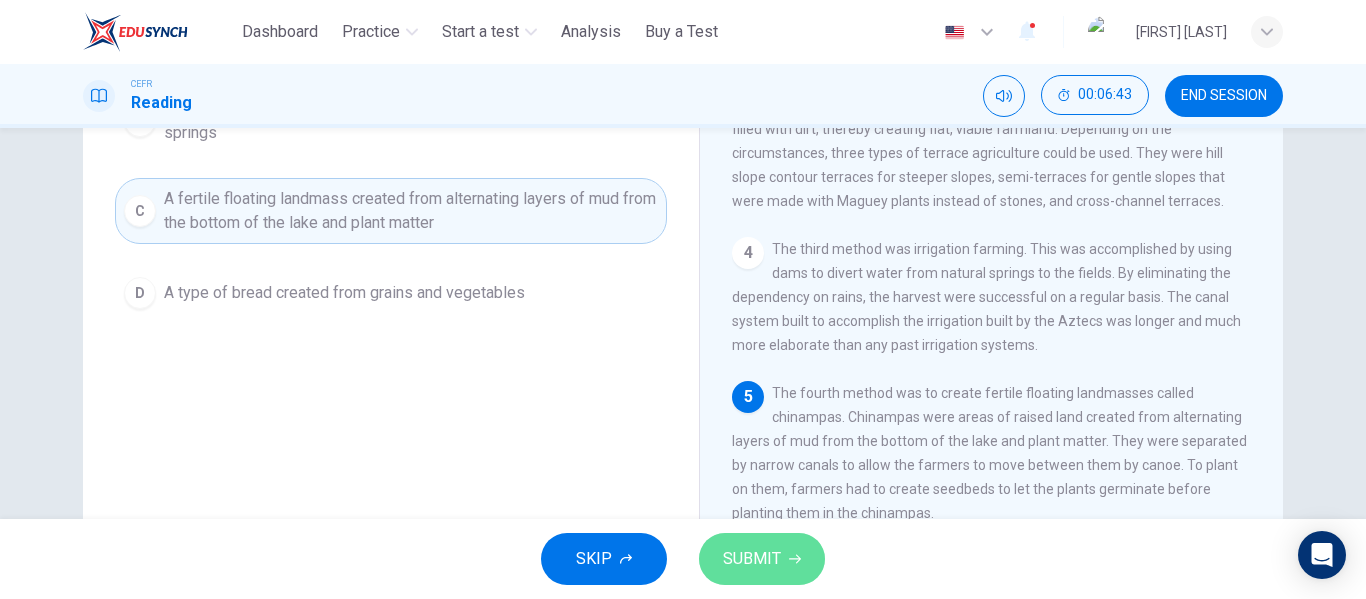 click on "SUBMIT" at bounding box center (752, 559) 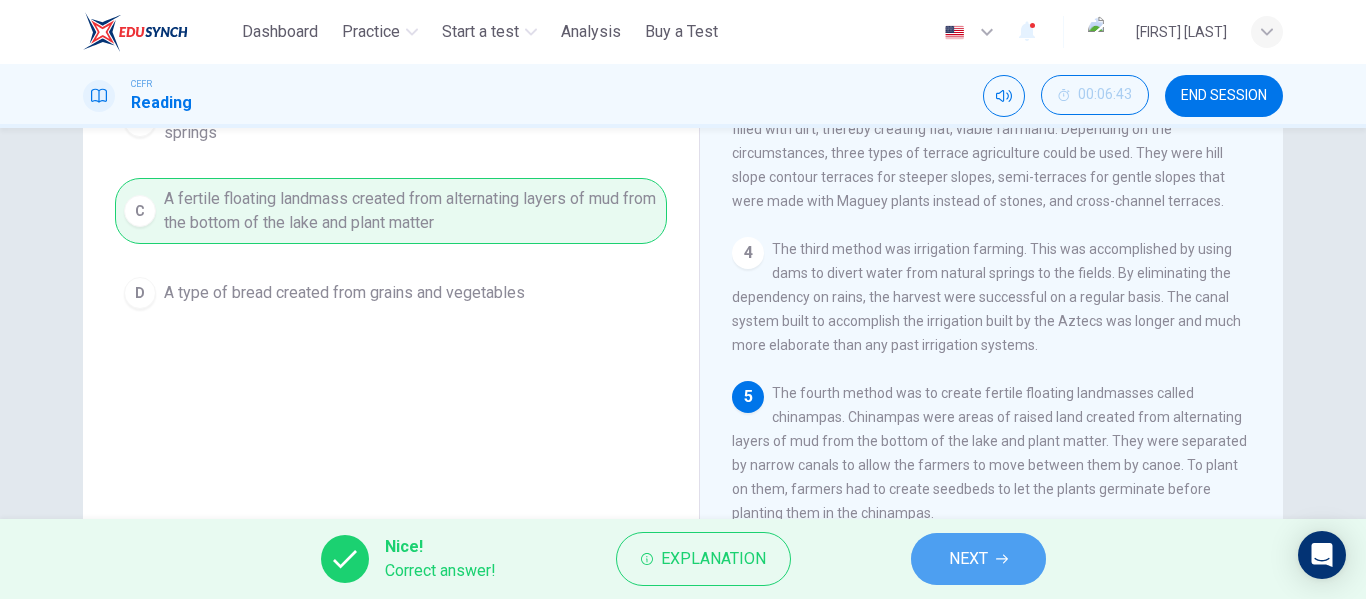 click on "NEXT" at bounding box center (968, 559) 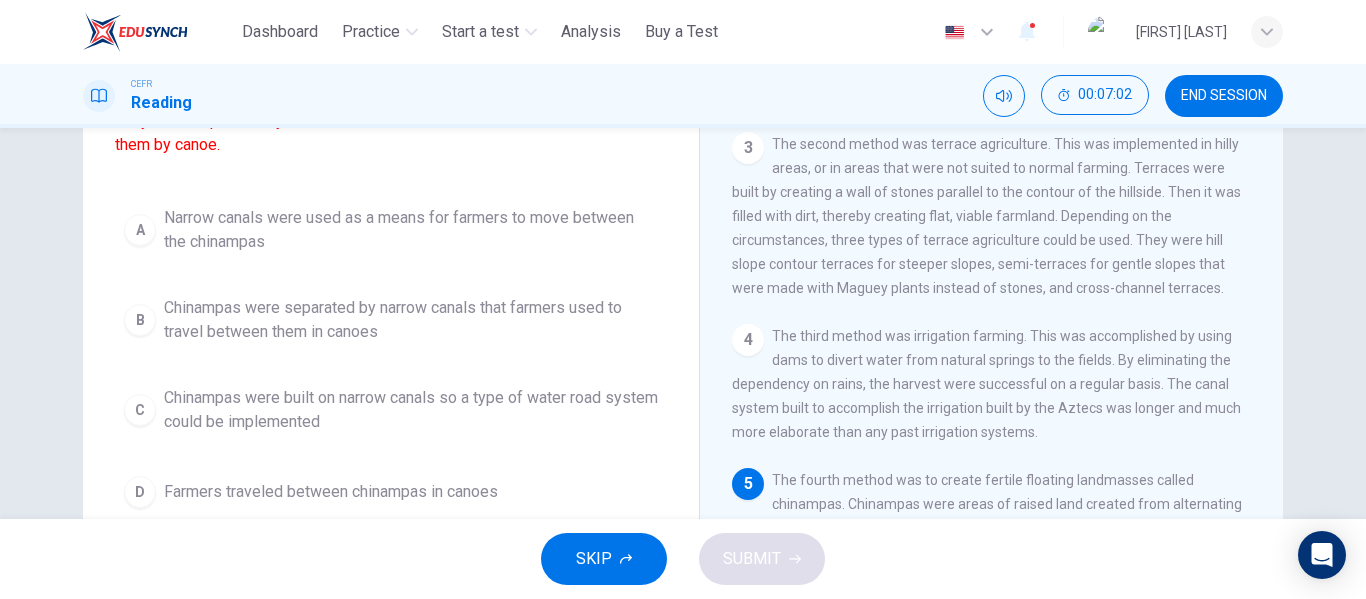 scroll, scrollTop: 226, scrollLeft: 0, axis: vertical 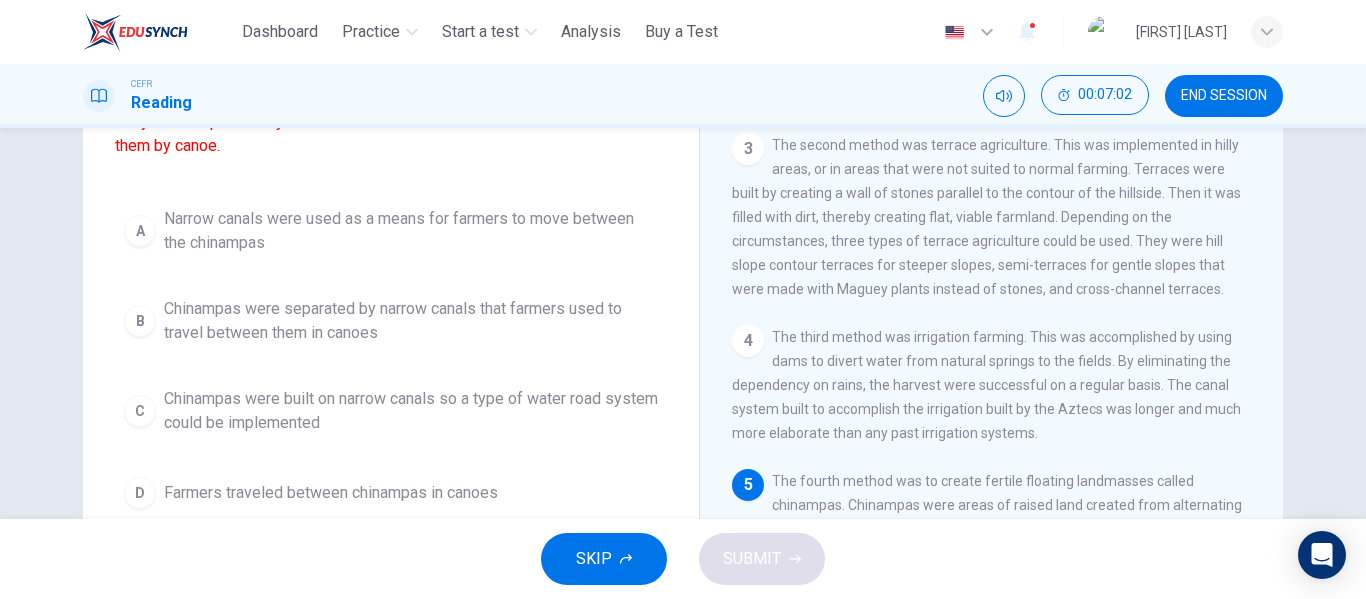 click on "A Narrow canals were used as a means for farmers to move between the chinampas B Chinampas were separated by narrow canals that farmers used to travel between them in canoes C Chinampas were built on narrow canals so a type of water road system could be implemented D Farmers traveled between chinampas in canoes" at bounding box center [391, 358] 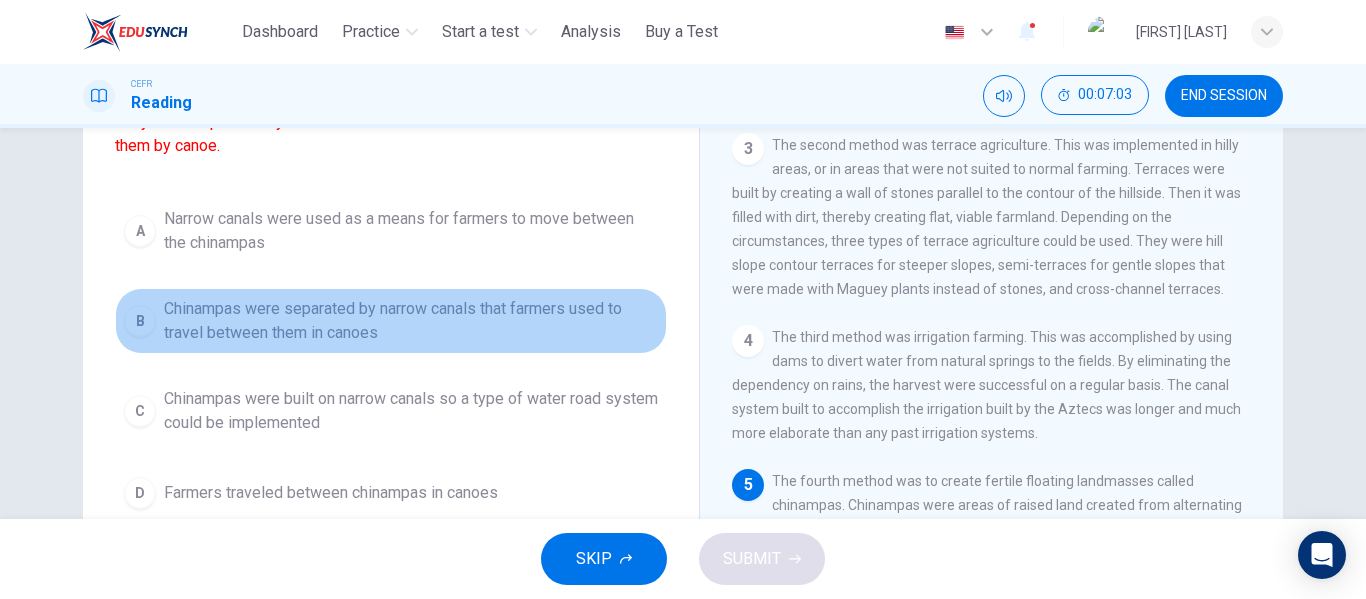 click on "Chinampas were separated by narrow canals that farmers used to travel between them in canoes" at bounding box center [411, 321] 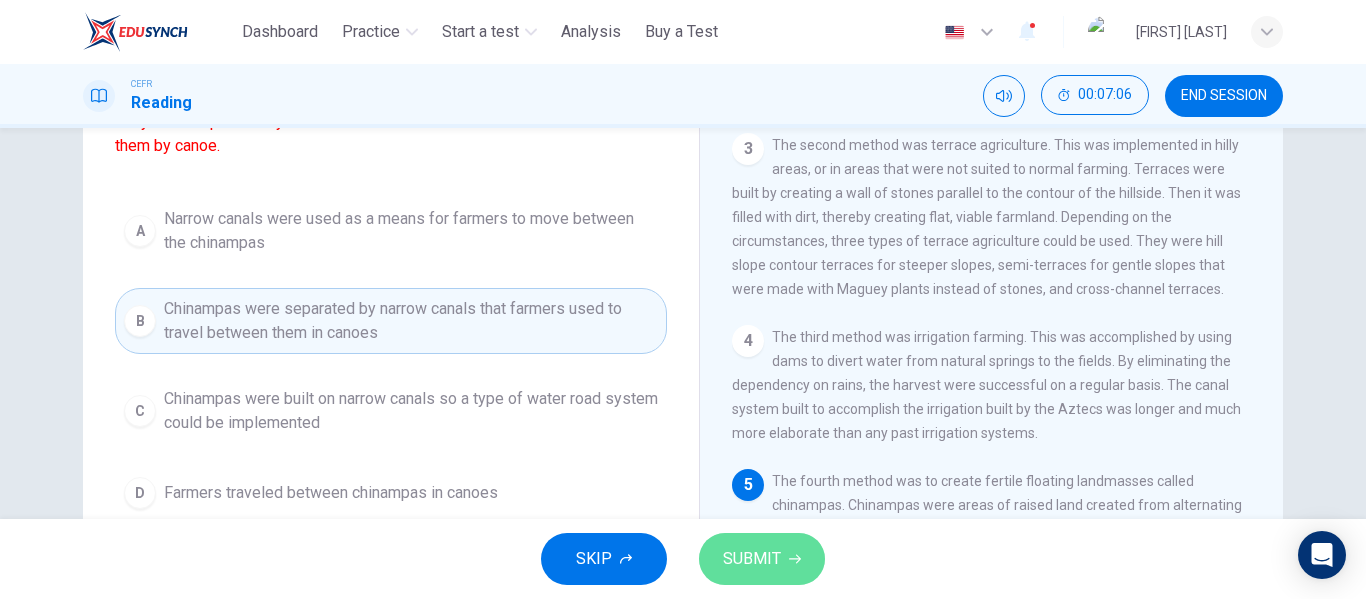 click on "SUBMIT" at bounding box center (752, 559) 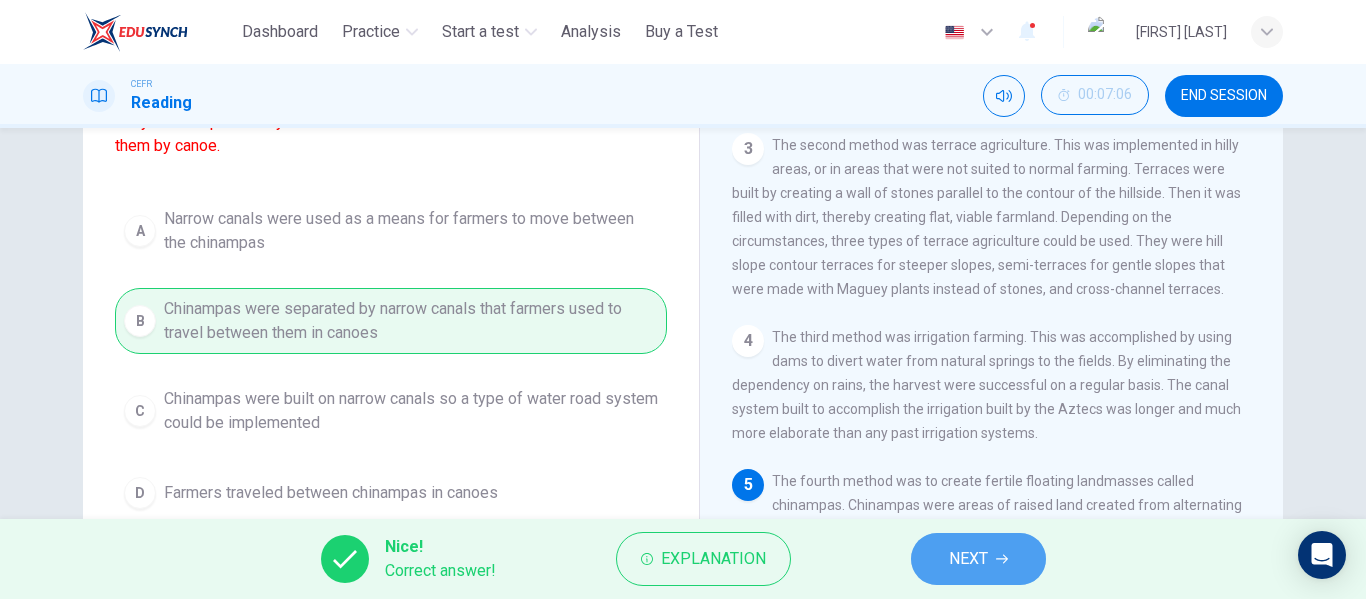 click on "NEXT" at bounding box center (978, 559) 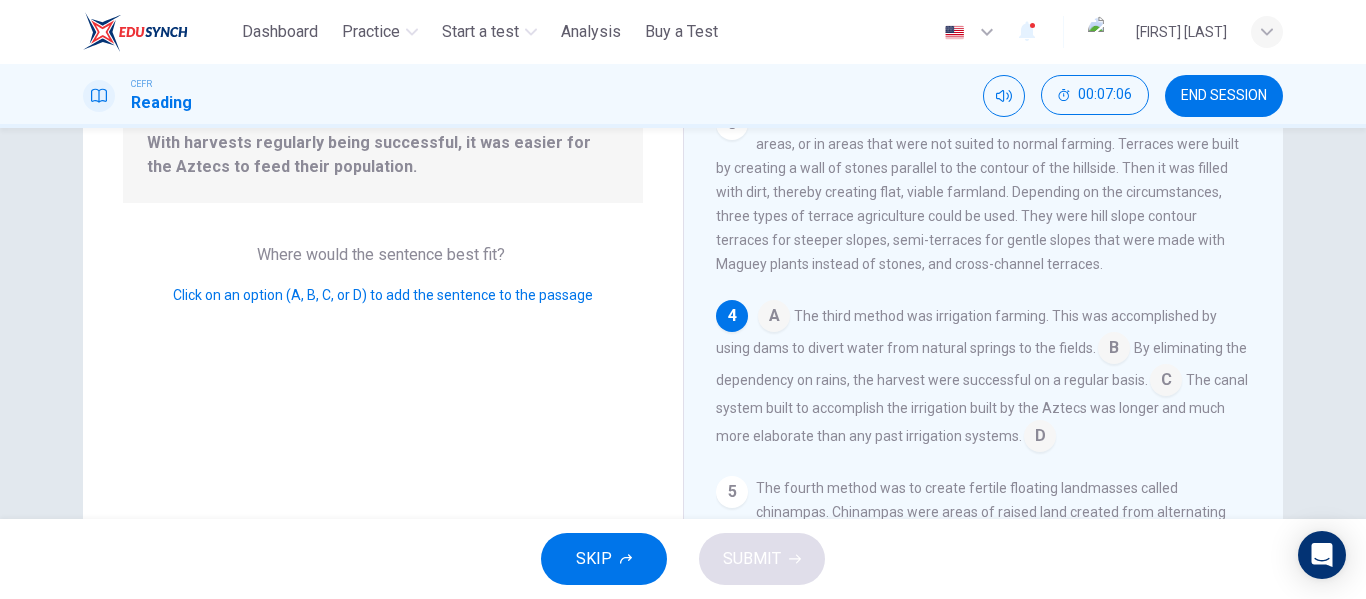 scroll, scrollTop: 272, scrollLeft: 0, axis: vertical 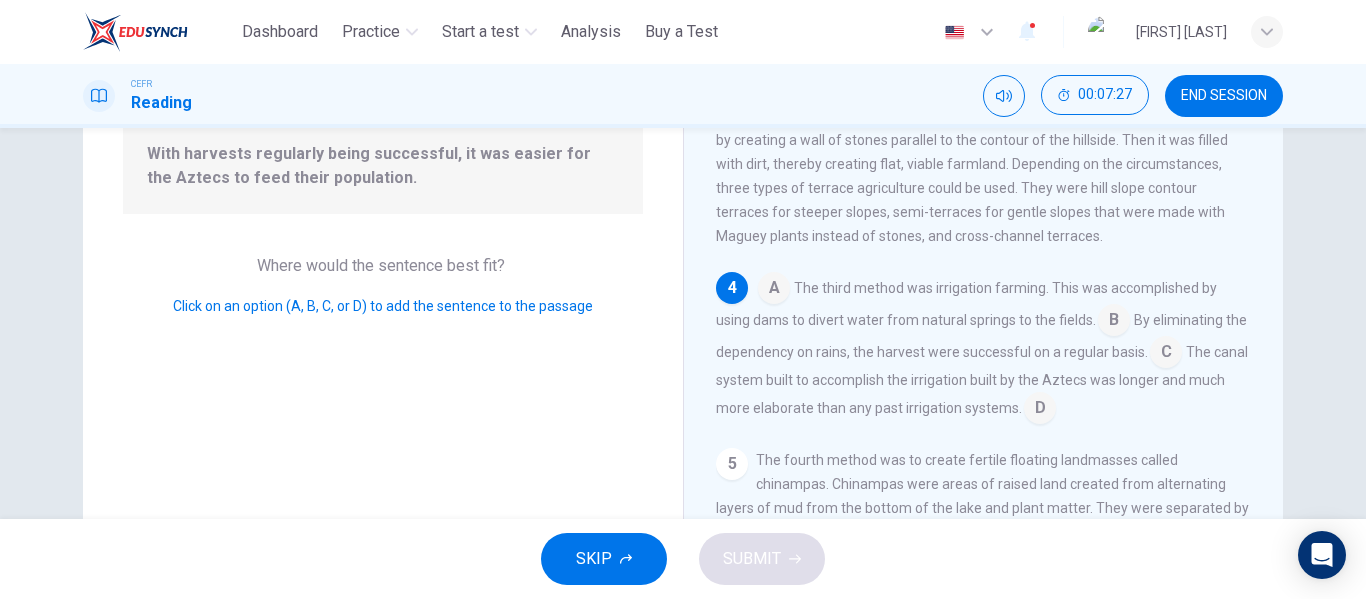 click at bounding box center (1166, 354) 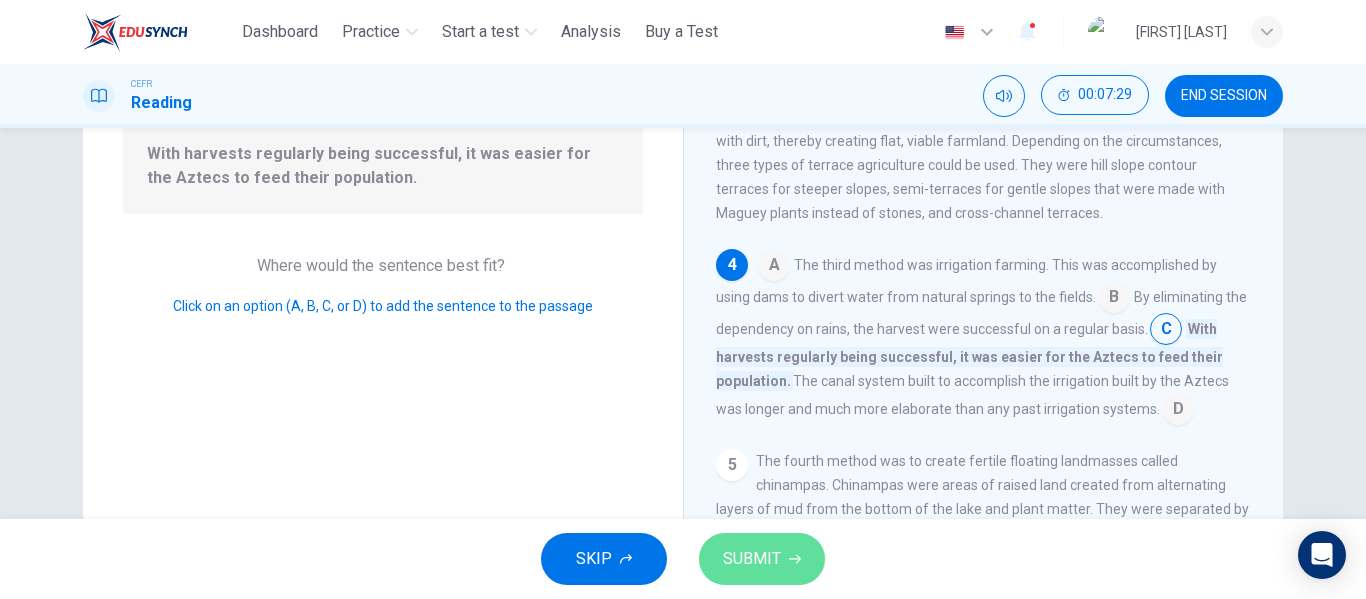 click on "SUBMIT" at bounding box center (752, 559) 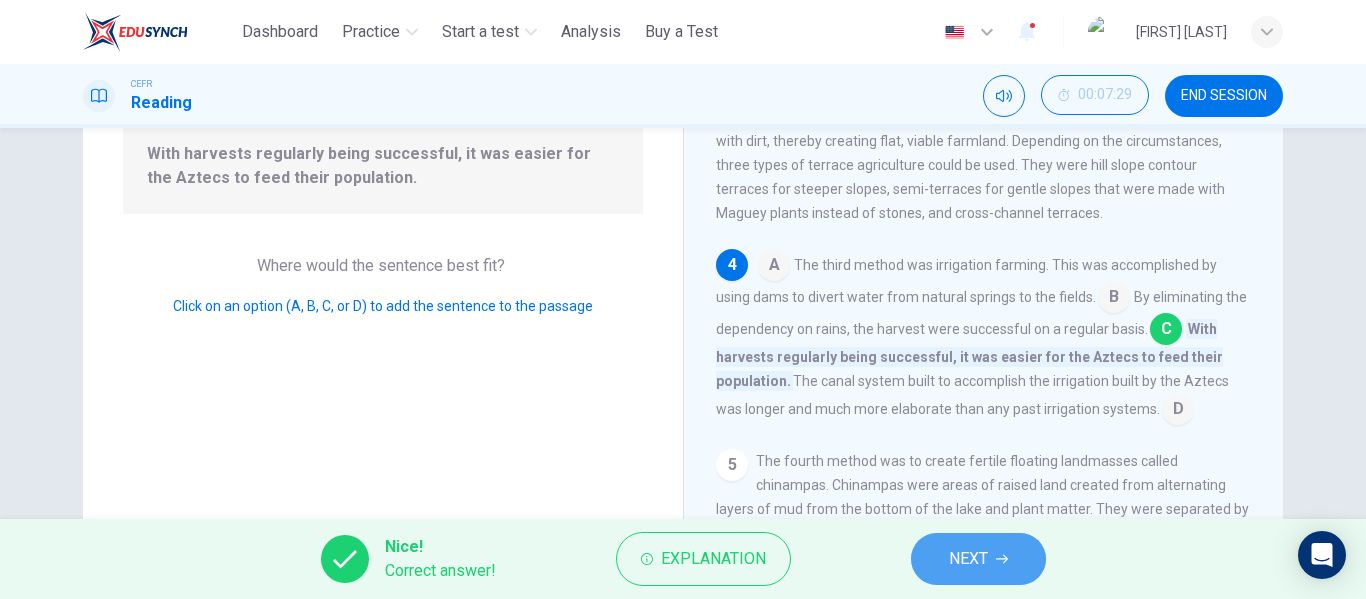 click on "NEXT" at bounding box center (968, 559) 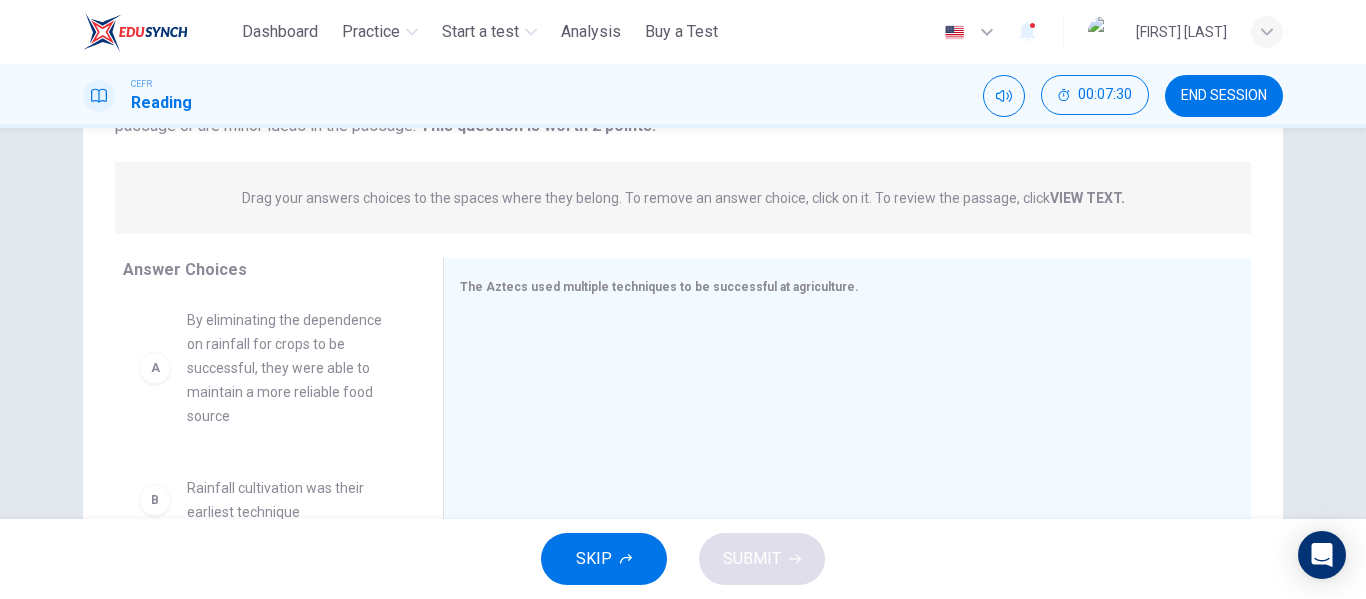 scroll, scrollTop: 7, scrollLeft: 0, axis: vertical 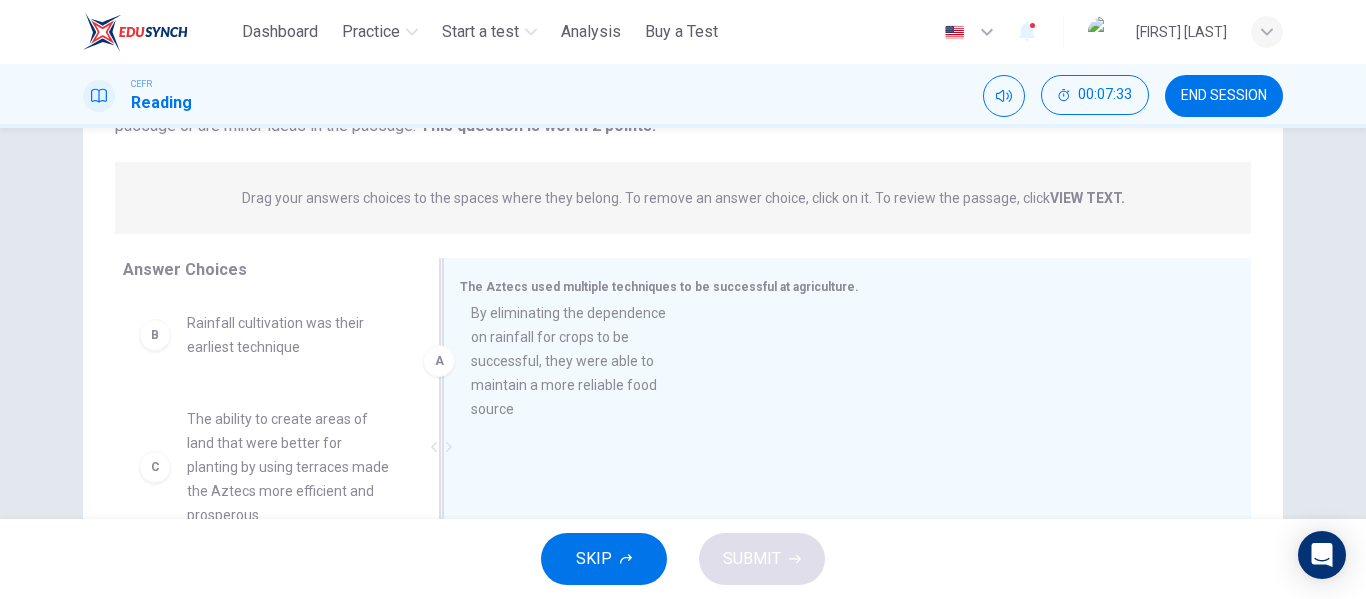 drag, startPoint x: 321, startPoint y: 380, endPoint x: 657, endPoint y: 376, distance: 336.0238 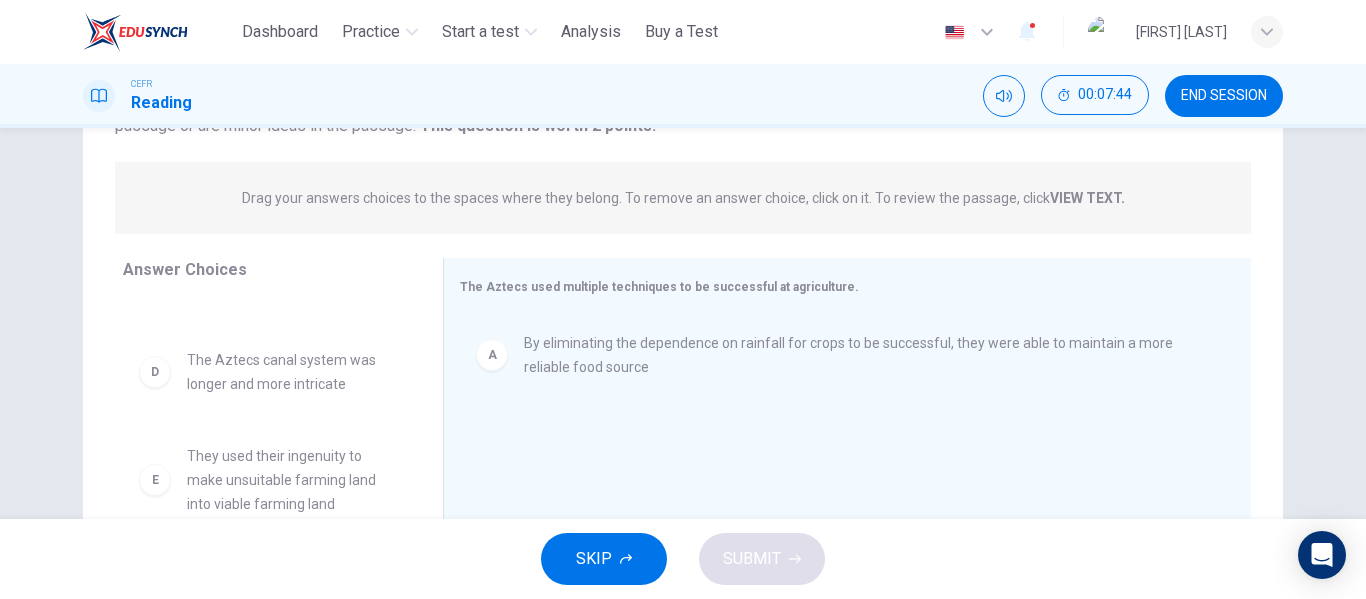scroll, scrollTop: 300, scrollLeft: 0, axis: vertical 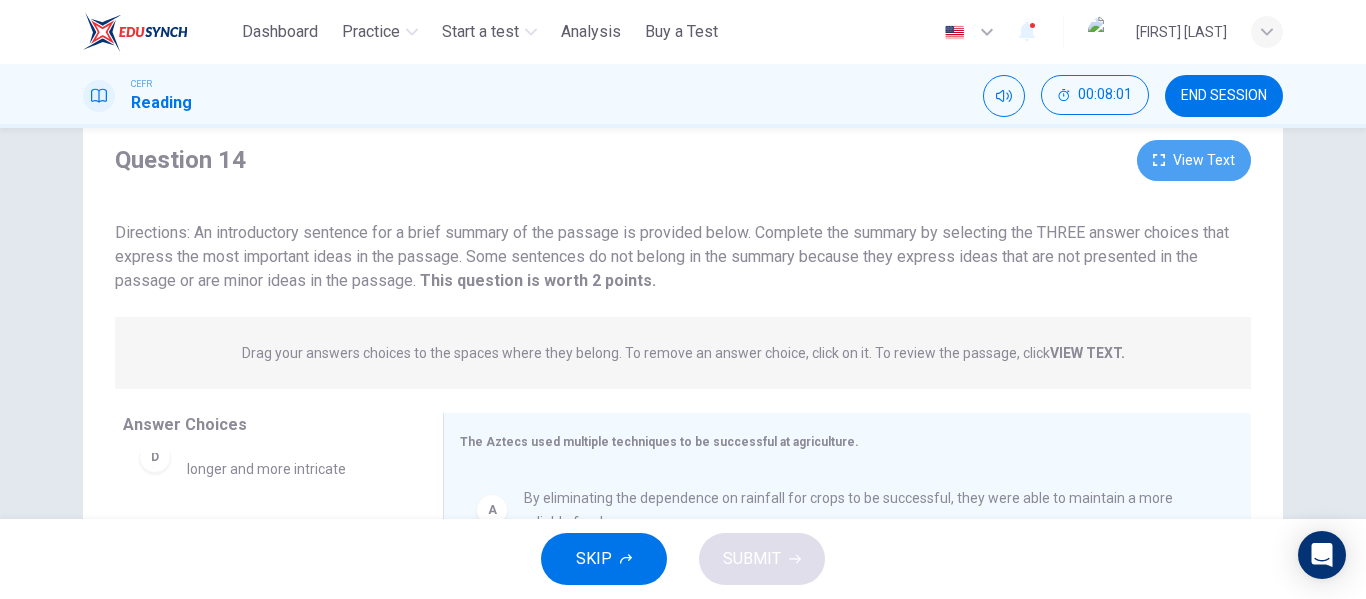 click on "View Text" at bounding box center [1194, 160] 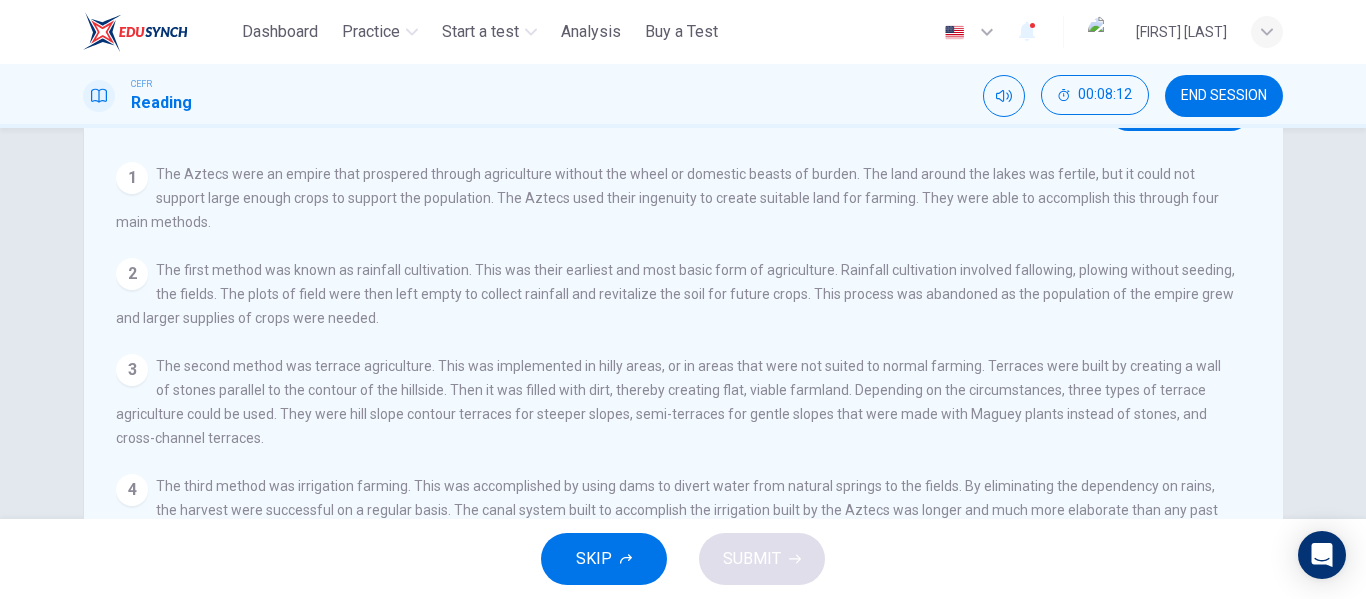 scroll, scrollTop: 0, scrollLeft: 0, axis: both 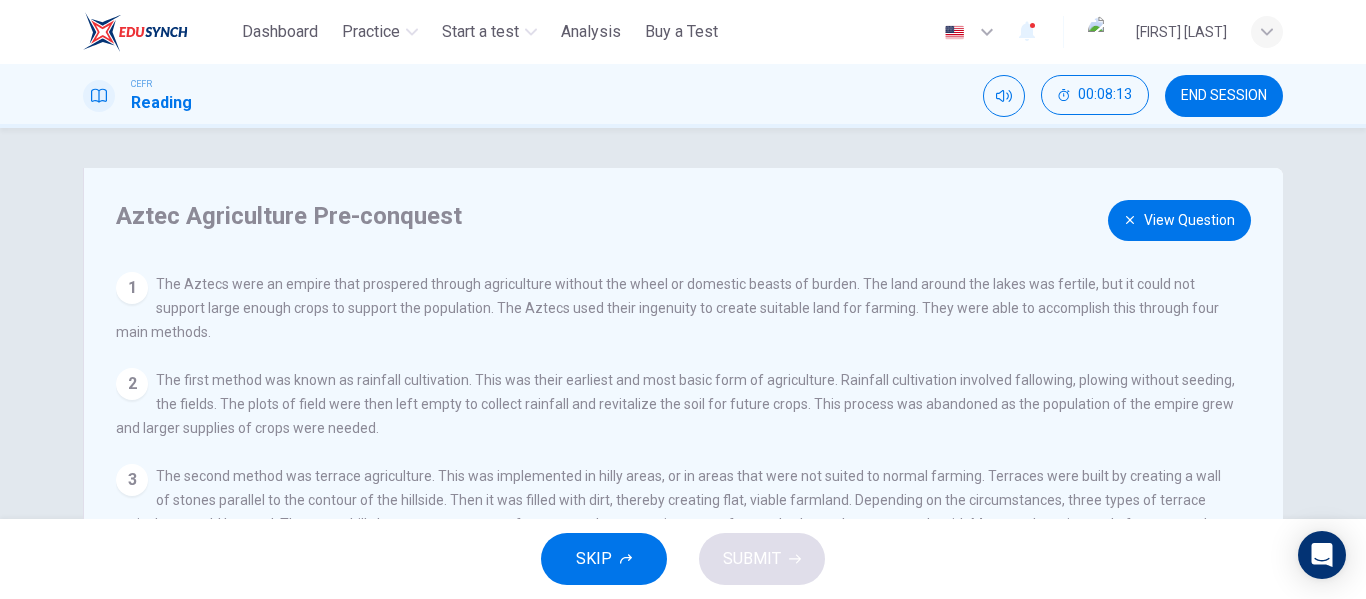 click on "View Question" at bounding box center [1179, 220] 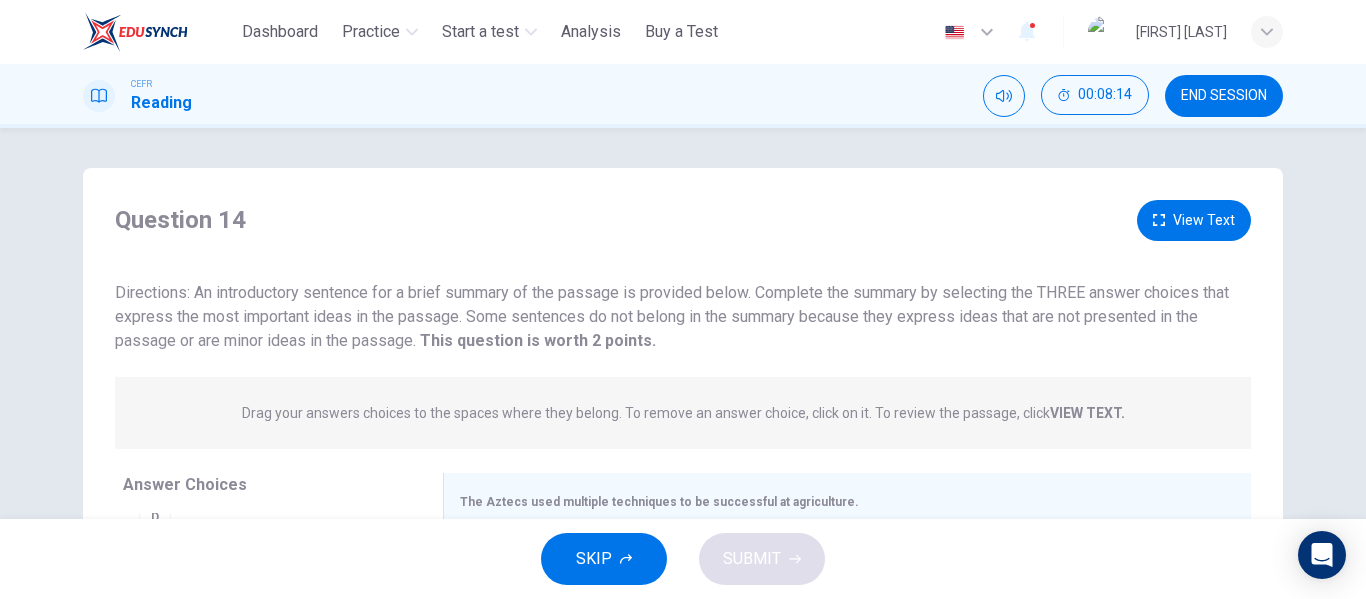 scroll, scrollTop: 384, scrollLeft: 0, axis: vertical 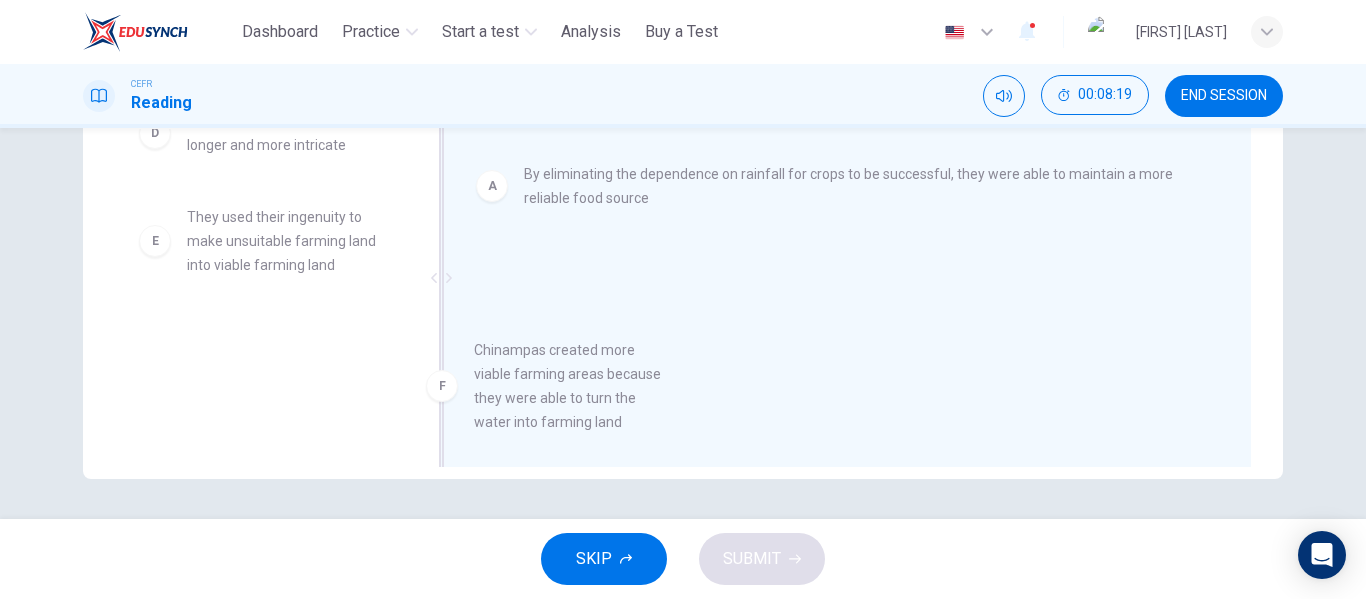 drag, startPoint x: 262, startPoint y: 364, endPoint x: 619, endPoint y: 376, distance: 357.20163 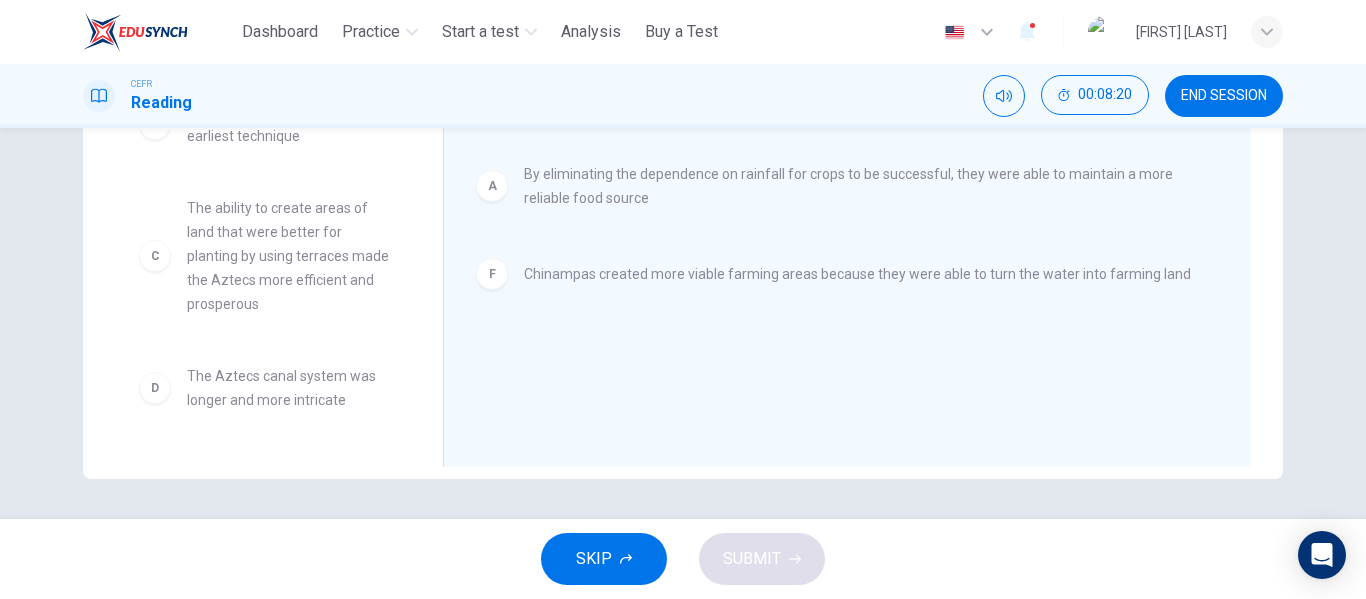 scroll, scrollTop: 0, scrollLeft: 0, axis: both 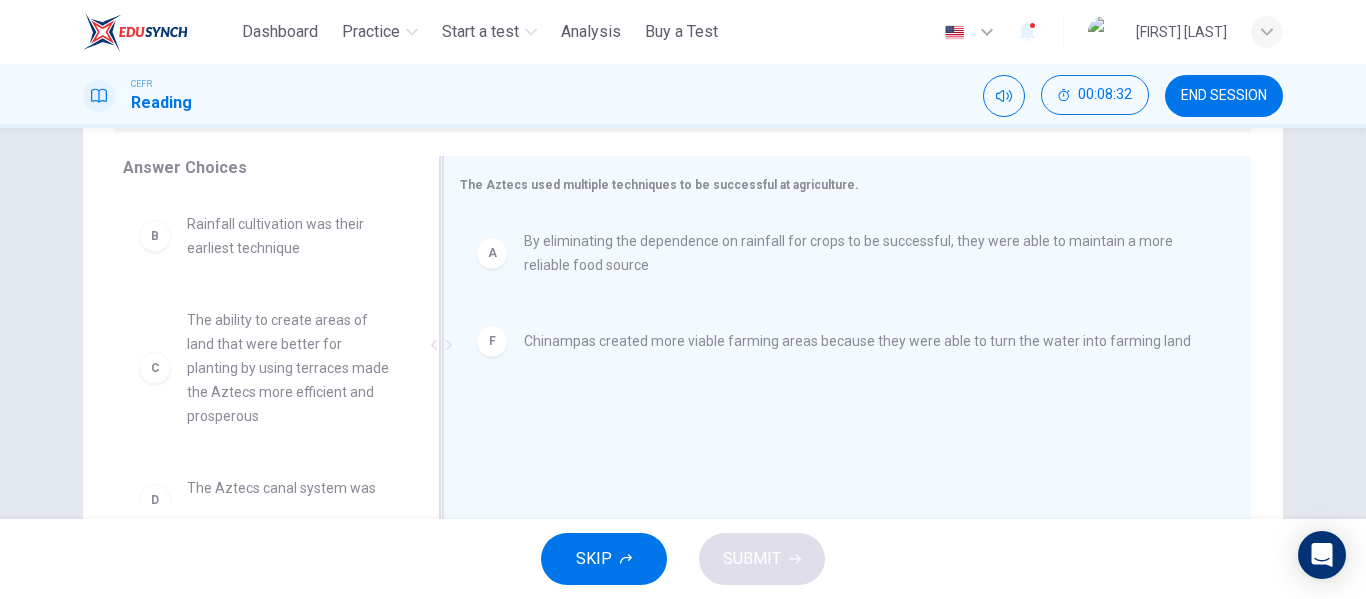 drag, startPoint x: 357, startPoint y: 253, endPoint x: 608, endPoint y: 328, distance: 261.96564 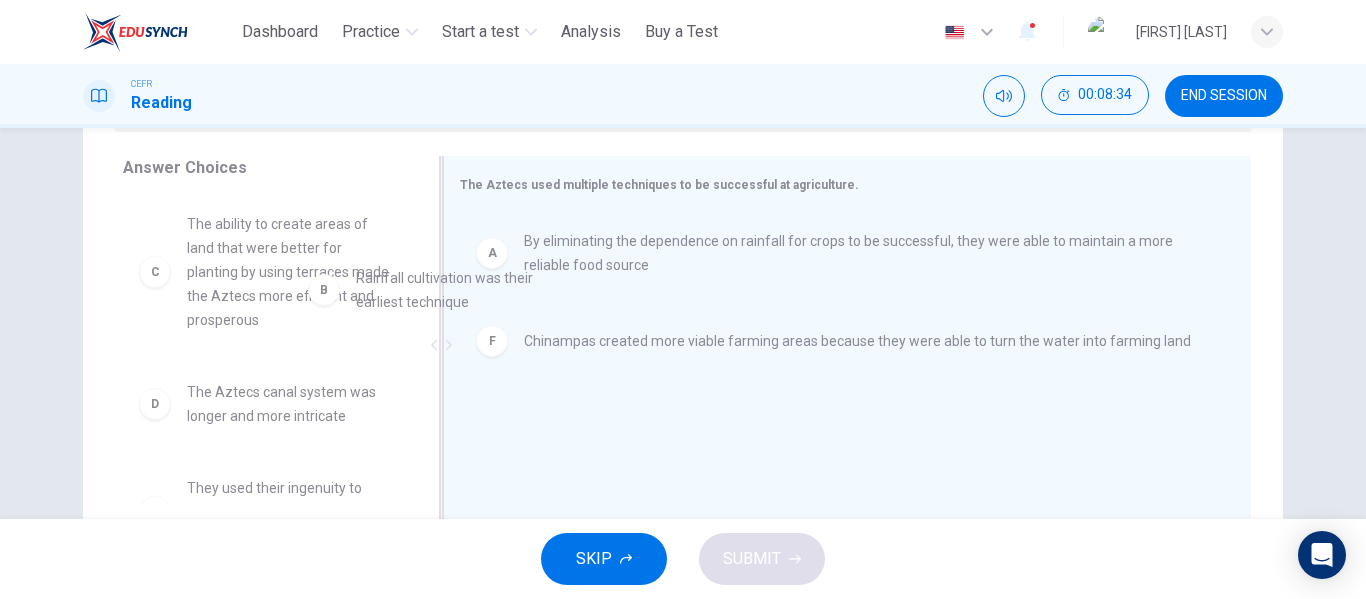 drag, startPoint x: 316, startPoint y: 235, endPoint x: 594, endPoint y: 316, distance: 289.56 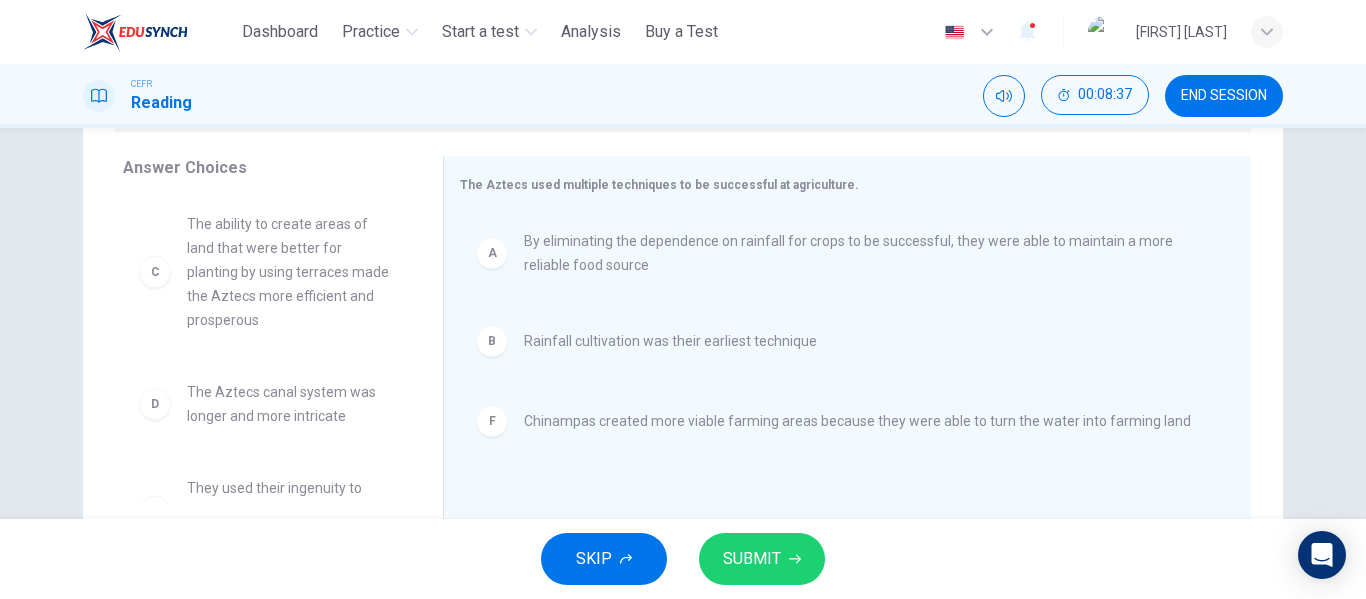 scroll, scrollTop: 60, scrollLeft: 0, axis: vertical 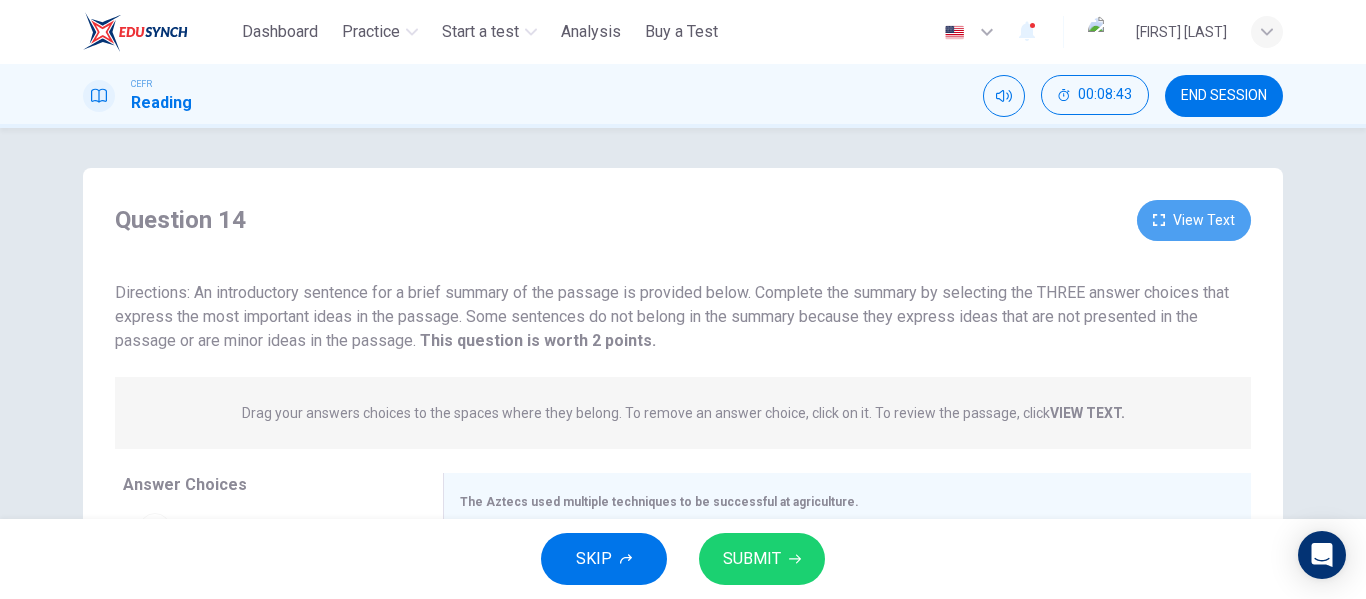 click on "View Text" at bounding box center [1194, 220] 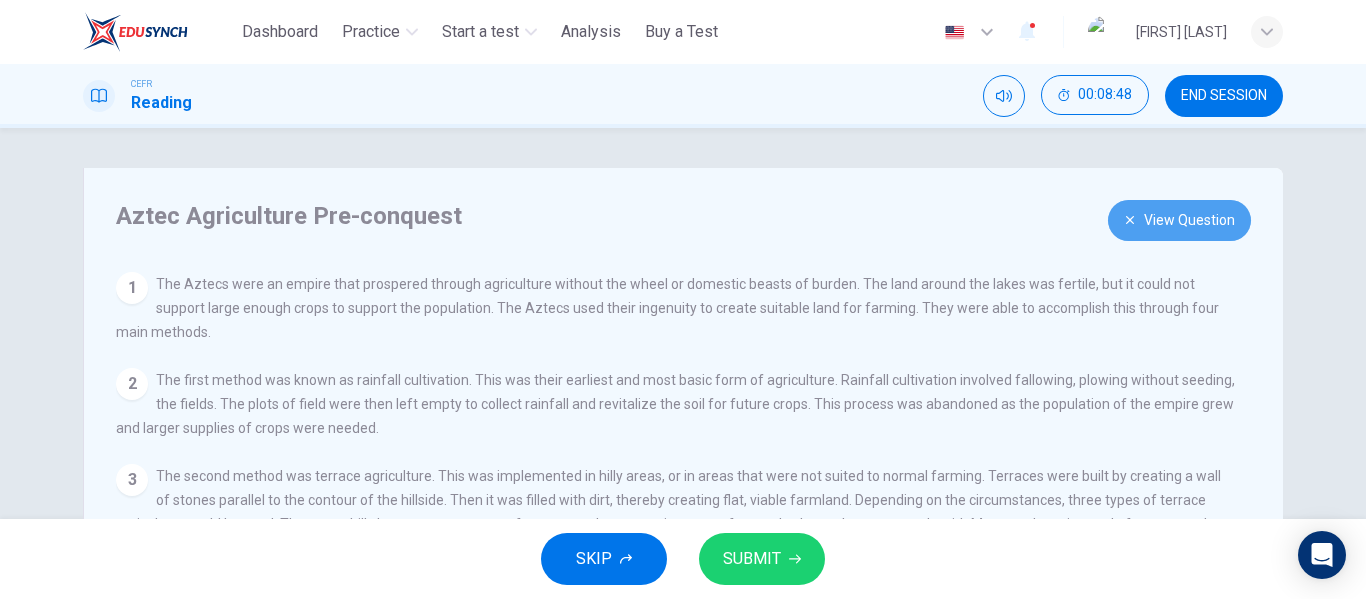 click on "View Question" at bounding box center (1179, 220) 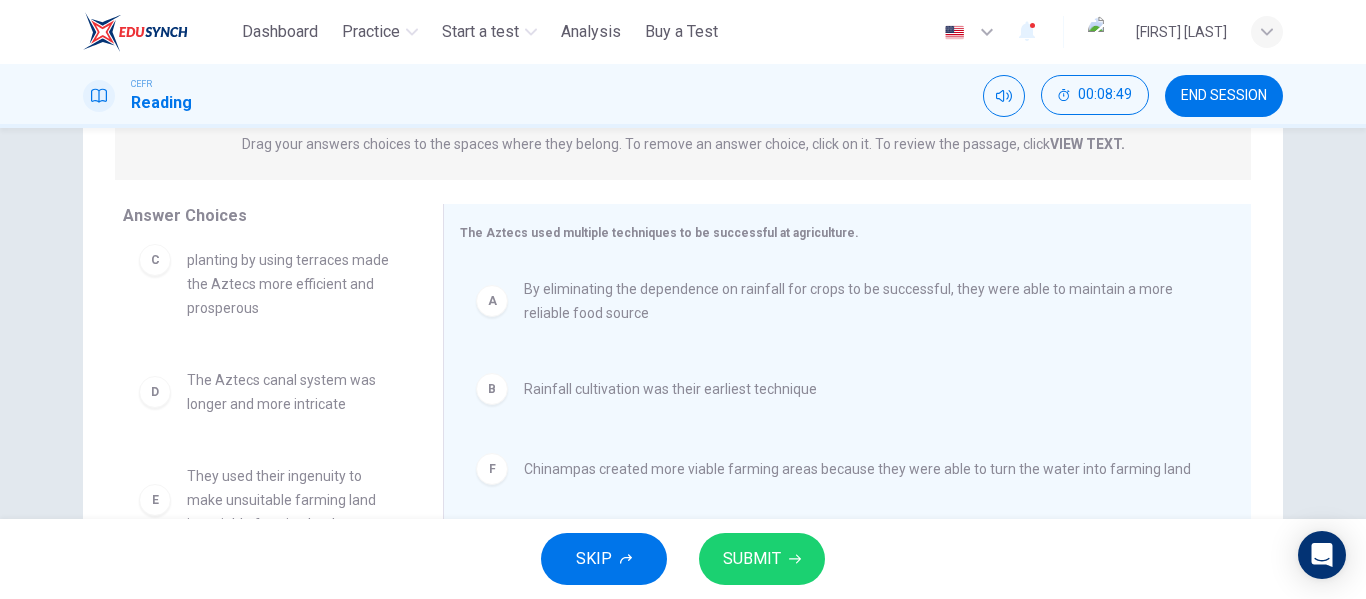 scroll, scrollTop: 384, scrollLeft: 0, axis: vertical 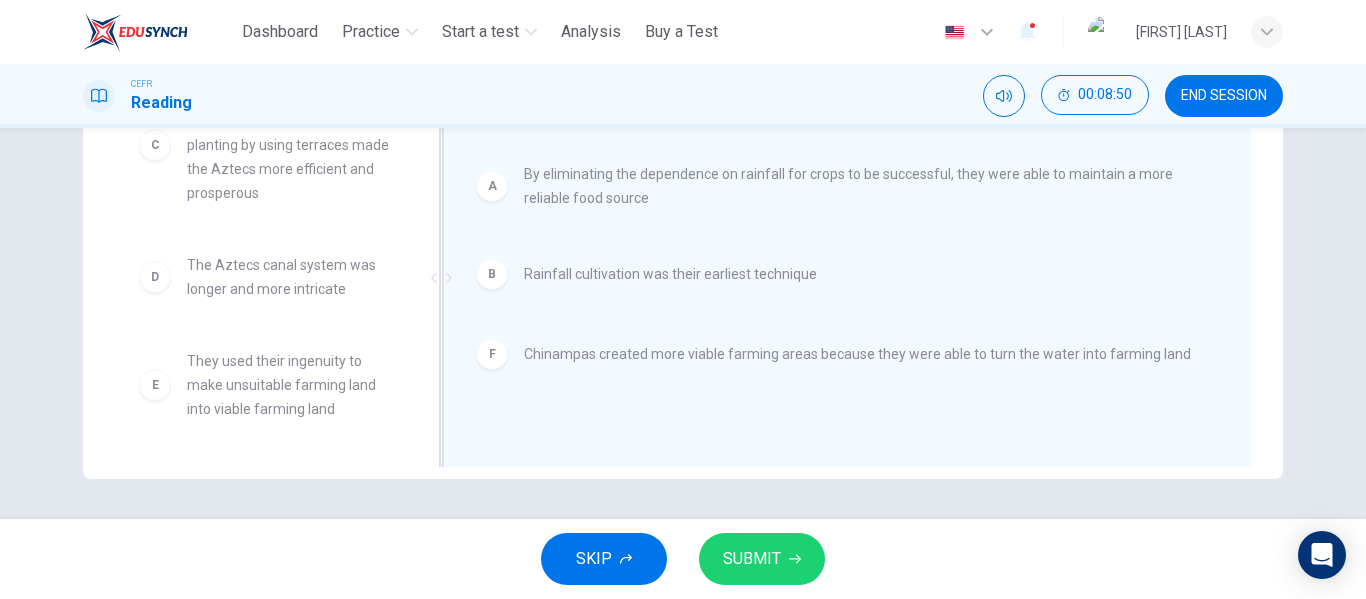 click on "F Chinampas created more viable farming areas because they were able to turn the water into farming land" at bounding box center (839, 354) 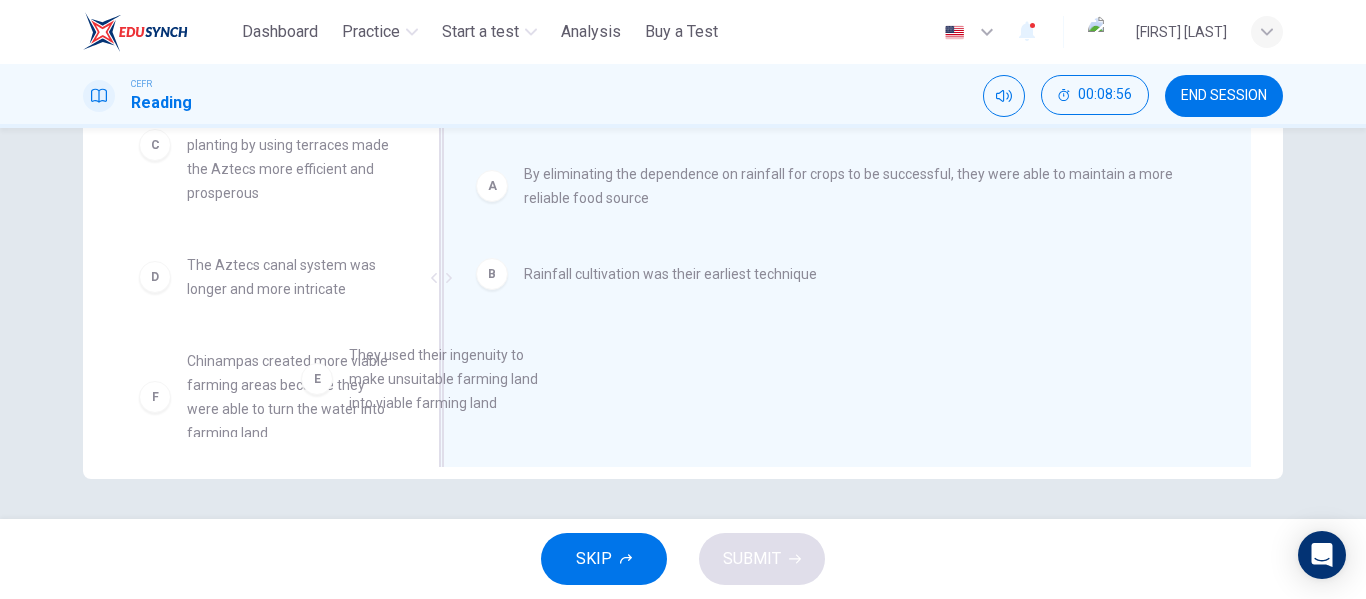 scroll, scrollTop: 64, scrollLeft: 0, axis: vertical 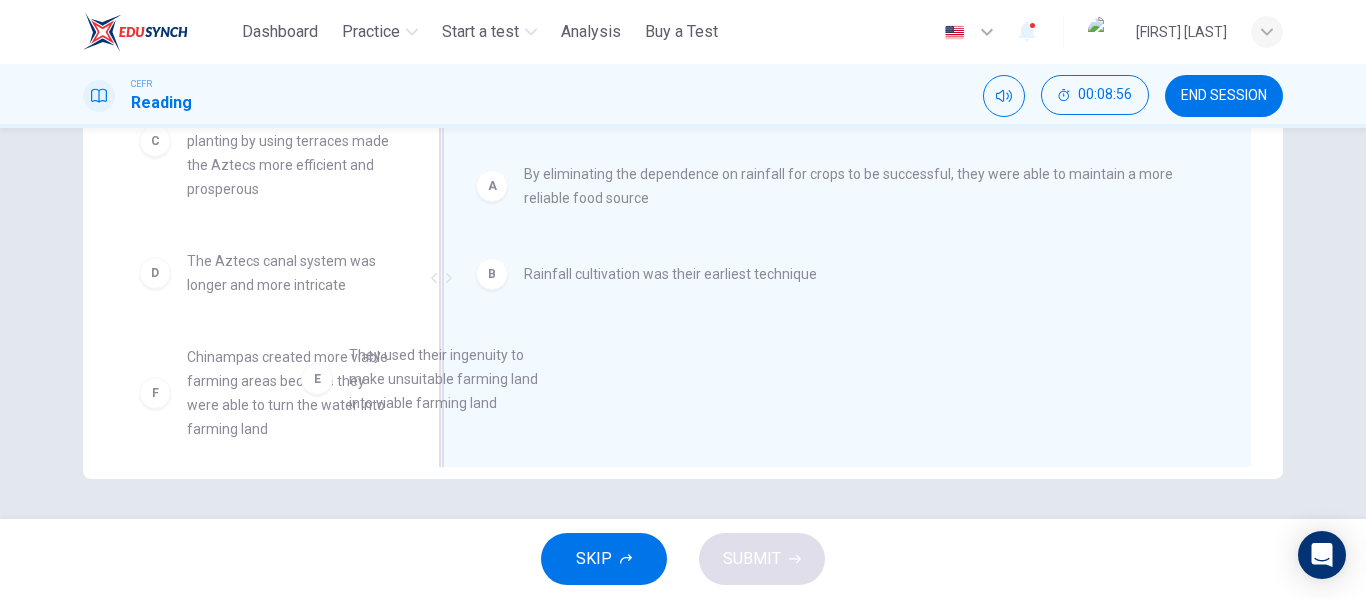 drag, startPoint x: 330, startPoint y: 401, endPoint x: 645, endPoint y: 369, distance: 316.62122 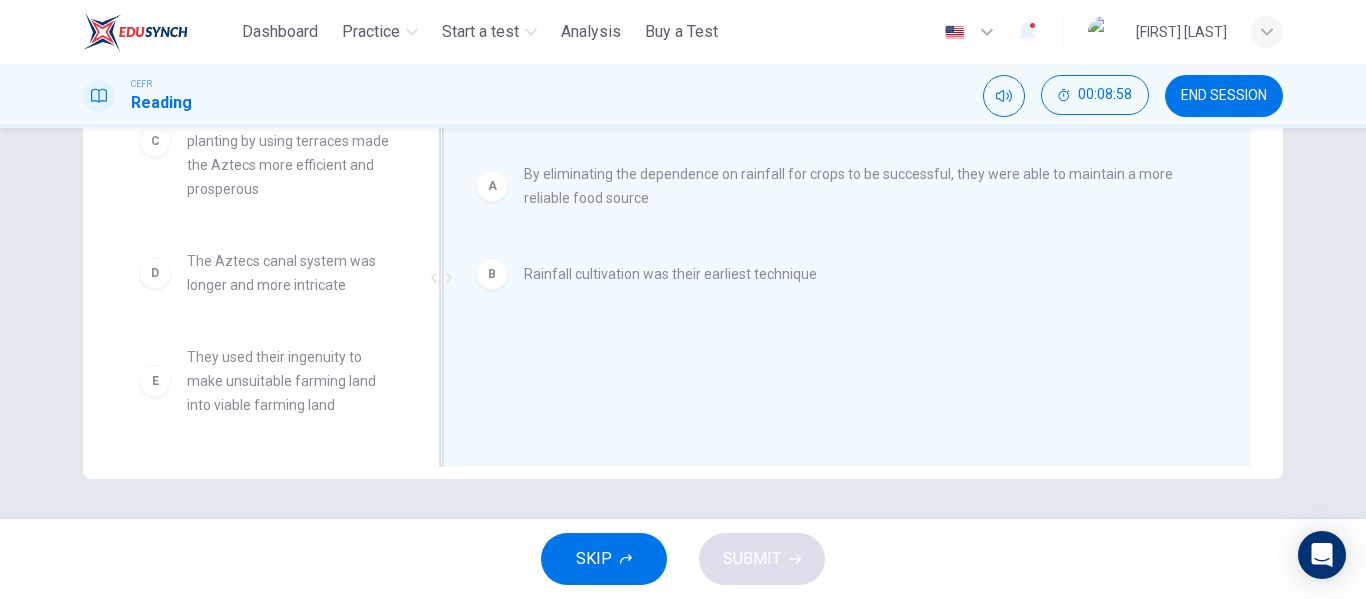 scroll, scrollTop: 68, scrollLeft: 0, axis: vertical 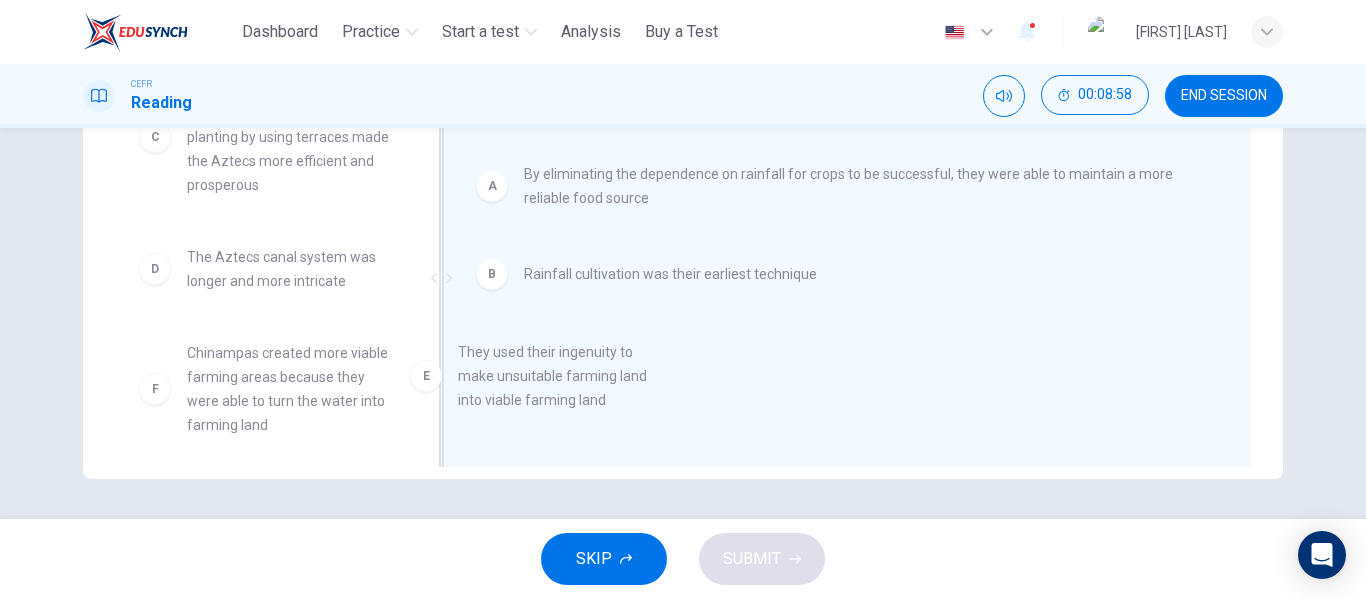 drag, startPoint x: 323, startPoint y: 405, endPoint x: 628, endPoint y: 400, distance: 305.041 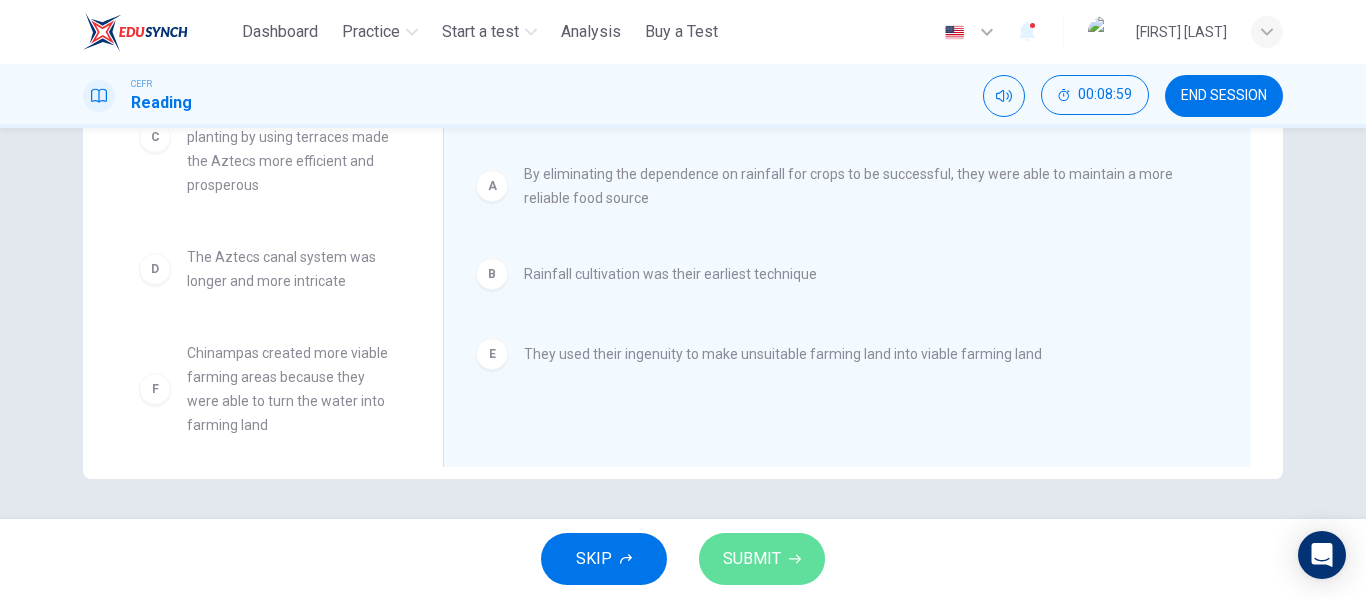 click on "SUBMIT" at bounding box center [752, 559] 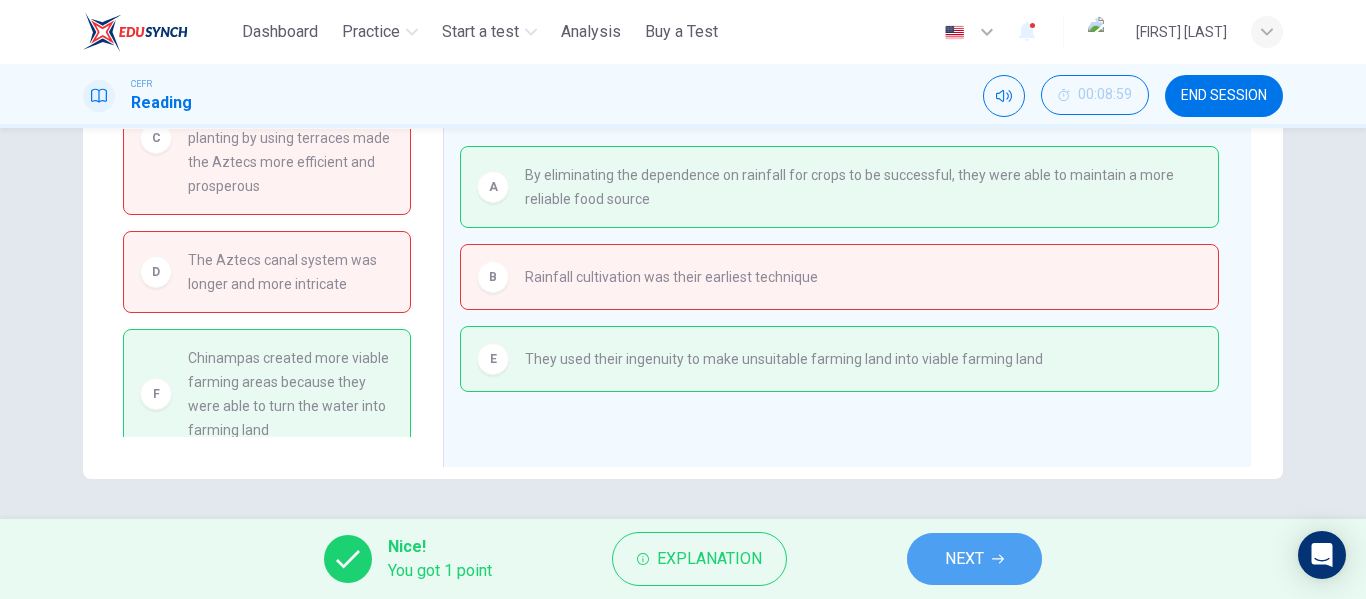 click on "NEXT" at bounding box center [974, 559] 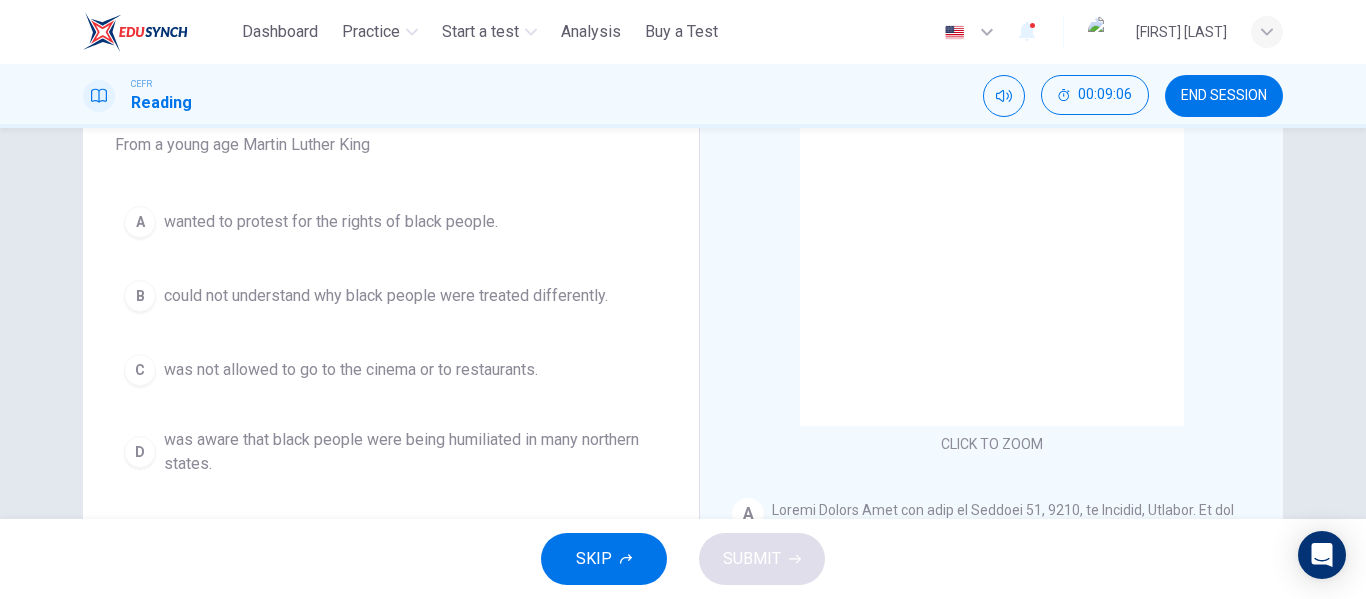 scroll, scrollTop: 180, scrollLeft: 0, axis: vertical 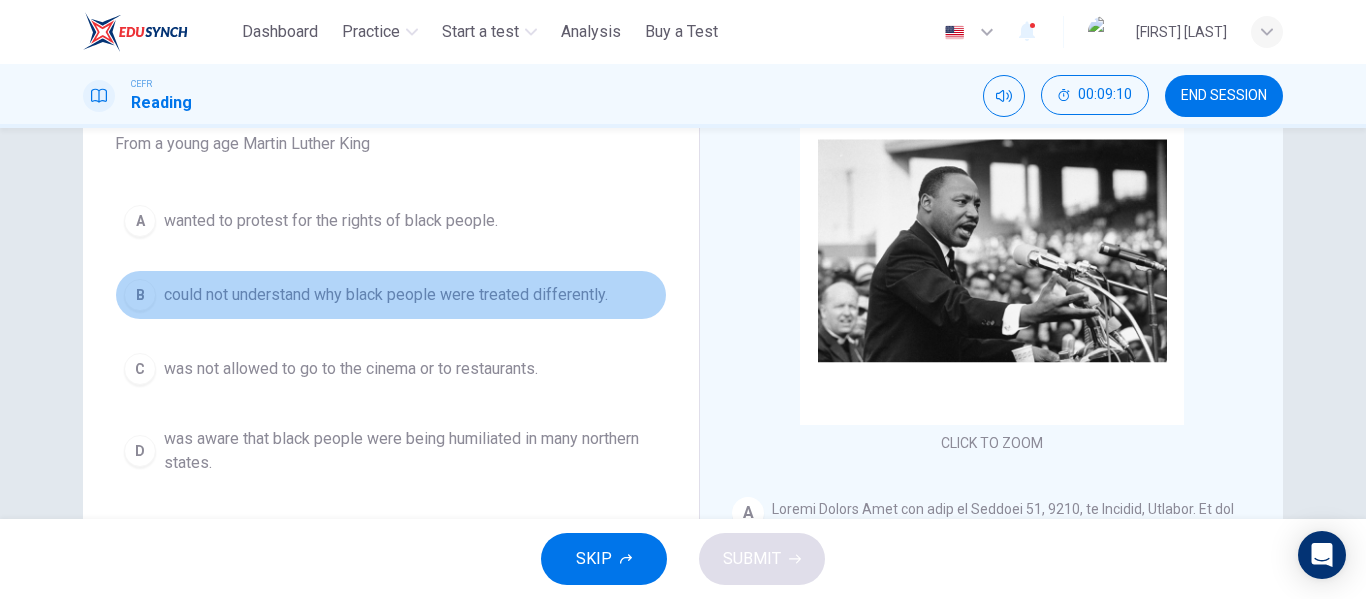 click on "B could not understand why black people were treated differently." at bounding box center (391, 295) 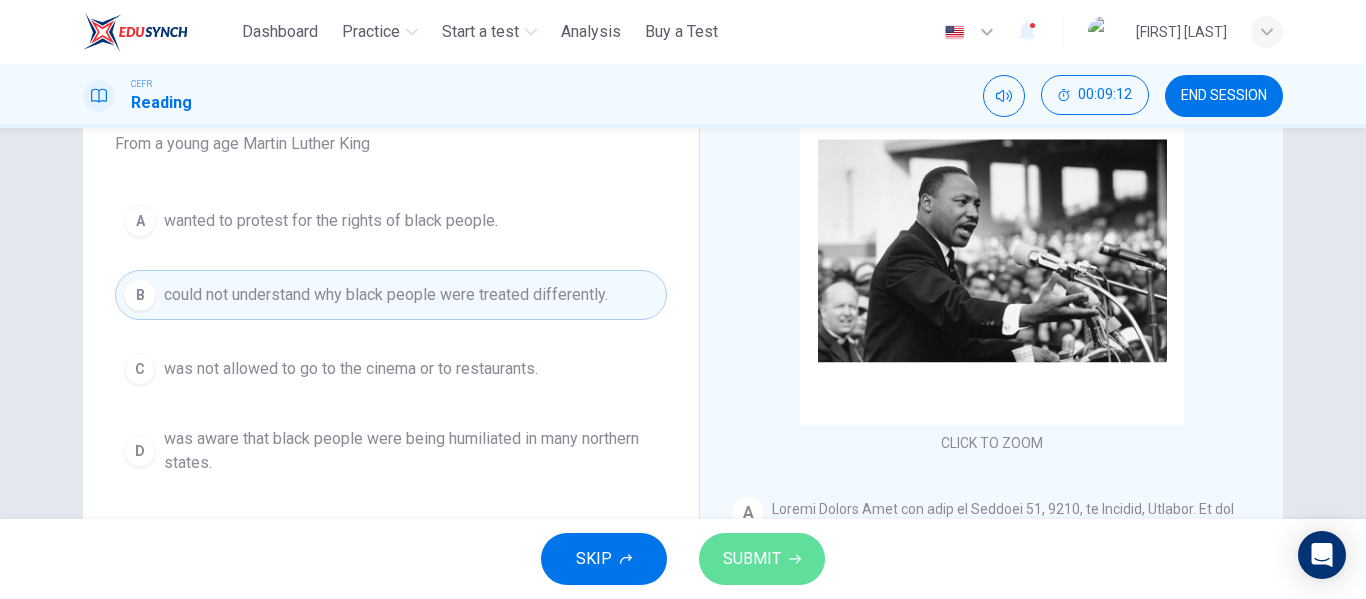 click on "SUBMIT" at bounding box center (762, 559) 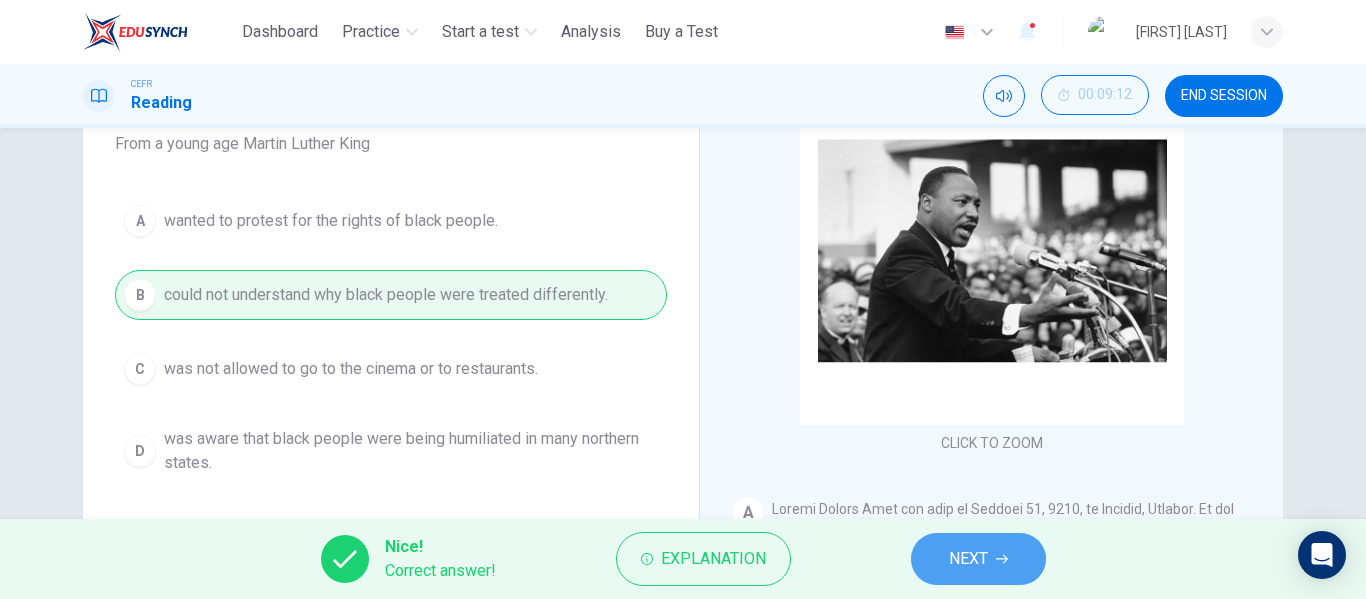 click on "NEXT" at bounding box center (978, 559) 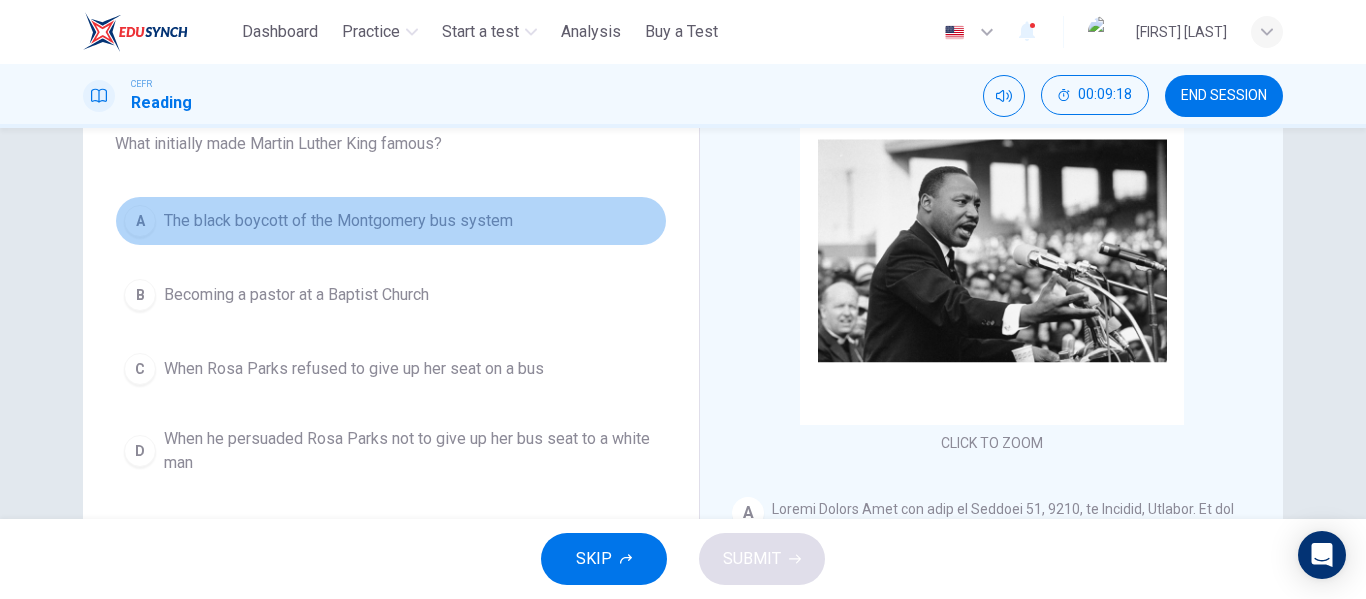 click on "A The black boycott of the Montgomery bus system" at bounding box center [391, 221] 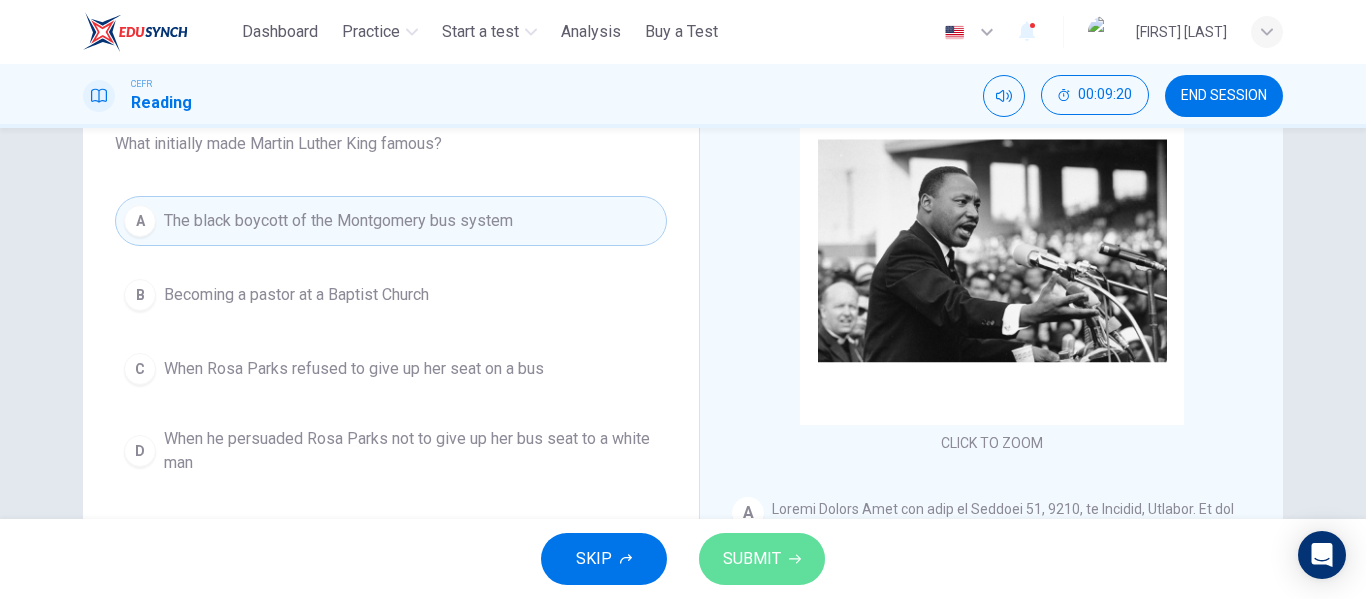 click on "SUBMIT" at bounding box center [762, 559] 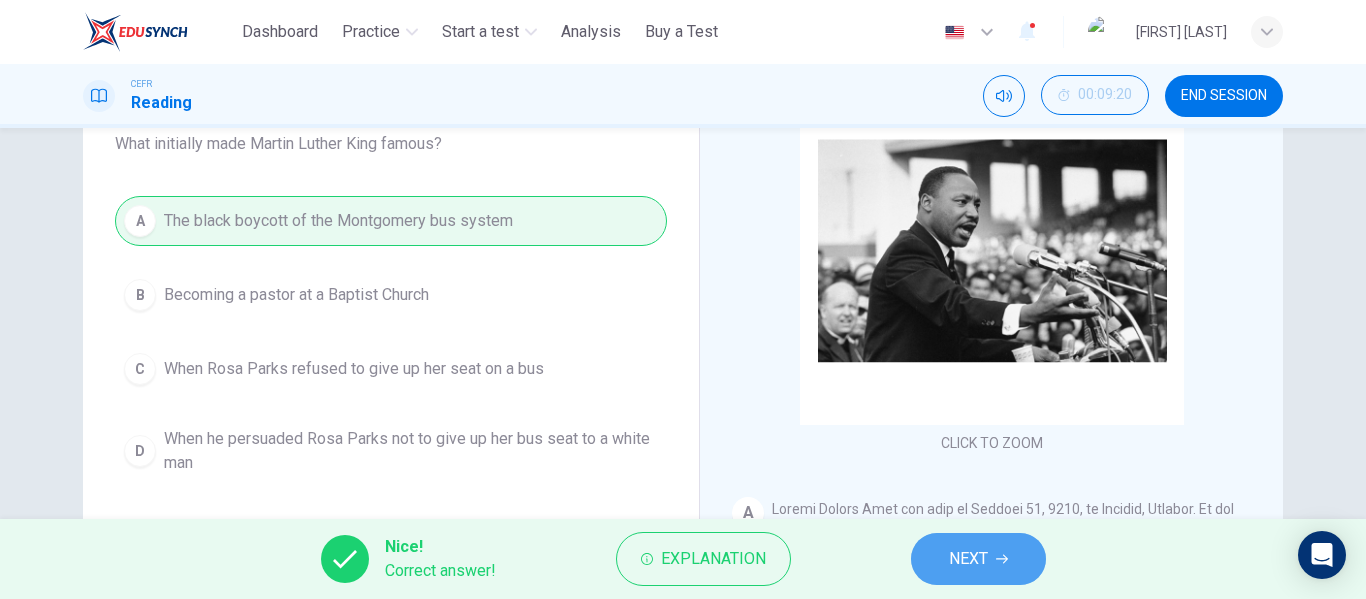 click on "NEXT" at bounding box center [968, 559] 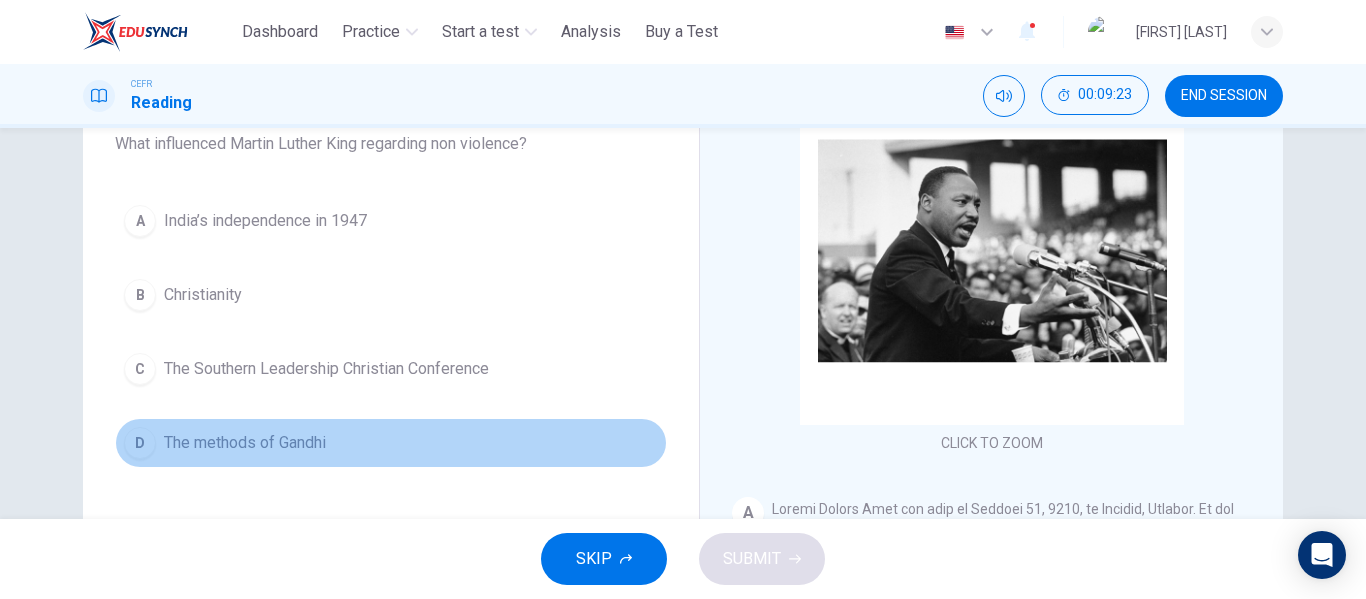 click on "D The methods of Gandhi" at bounding box center [391, 443] 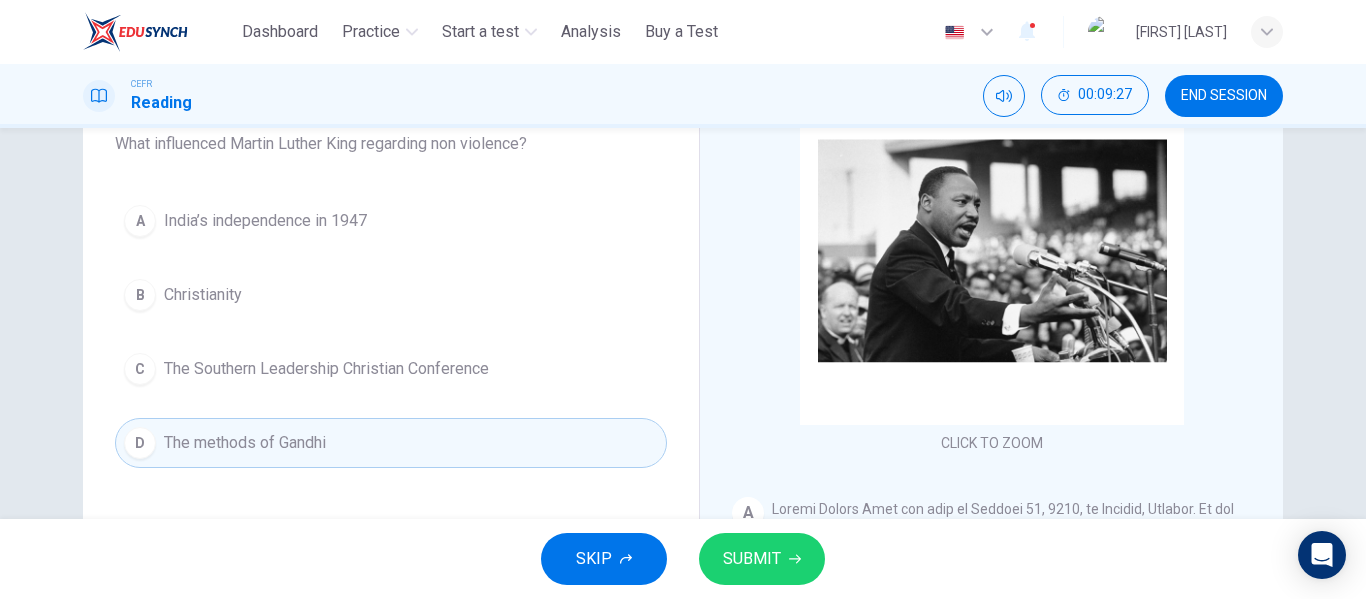 click on "SUBMIT" at bounding box center (762, 559) 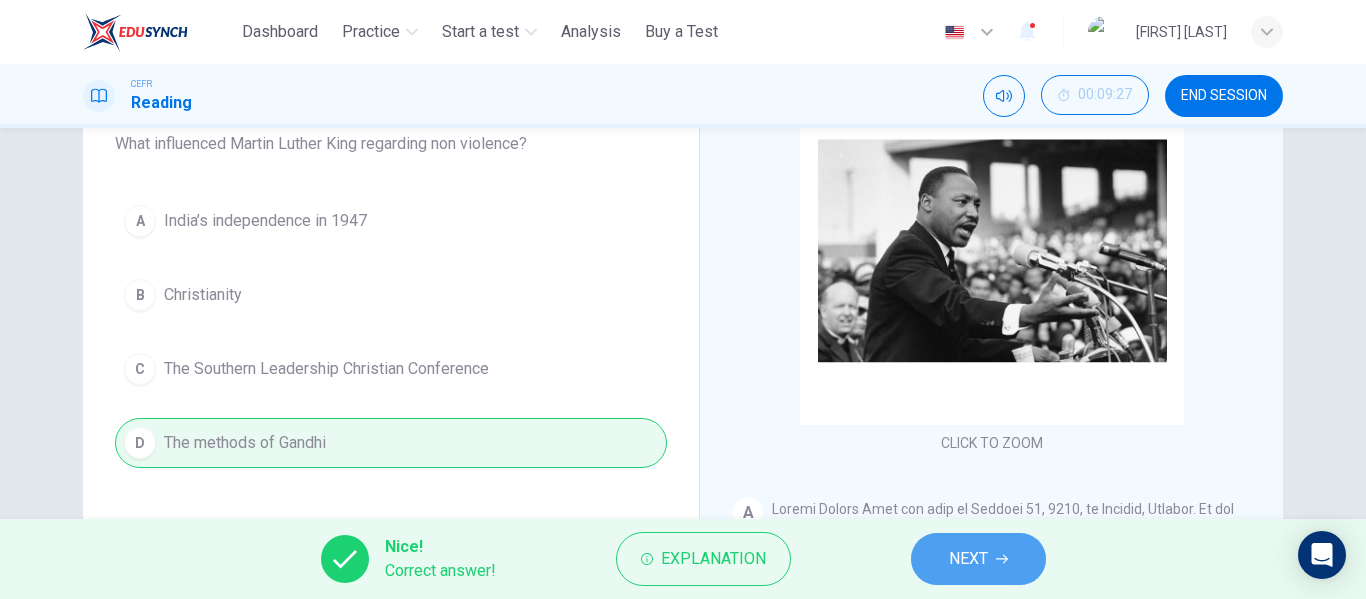 click on "NEXT" at bounding box center (978, 559) 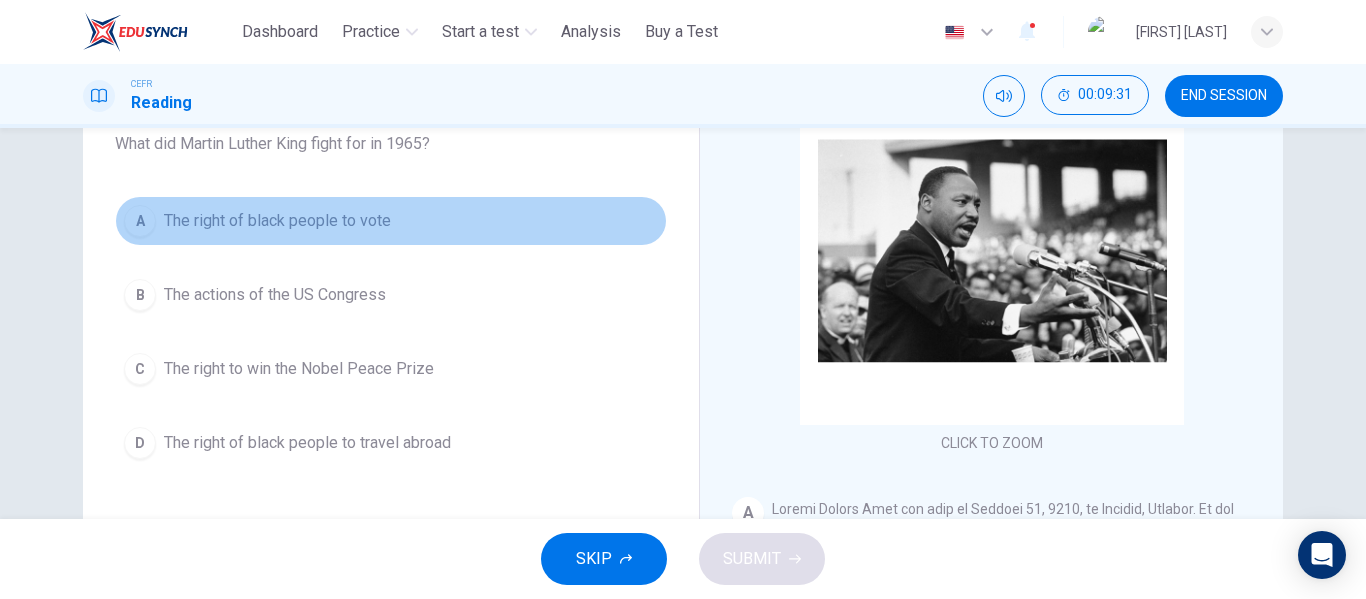 click on "A The right of black people to vote" at bounding box center [391, 221] 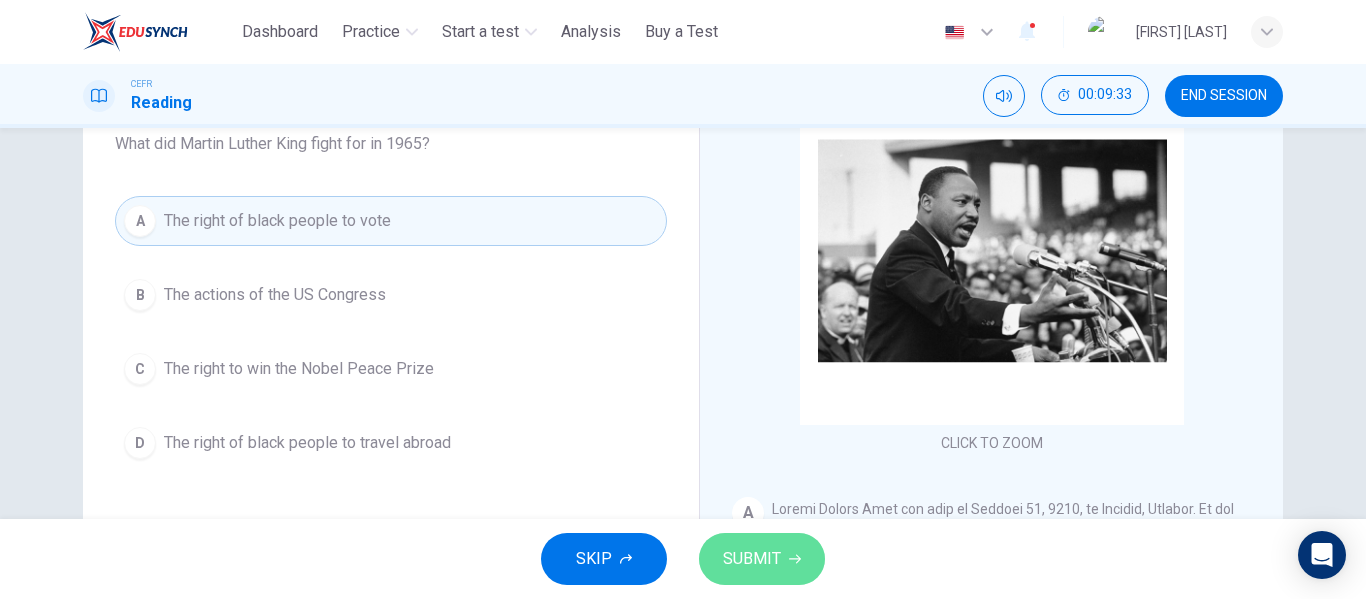 click on "SUBMIT" at bounding box center [752, 559] 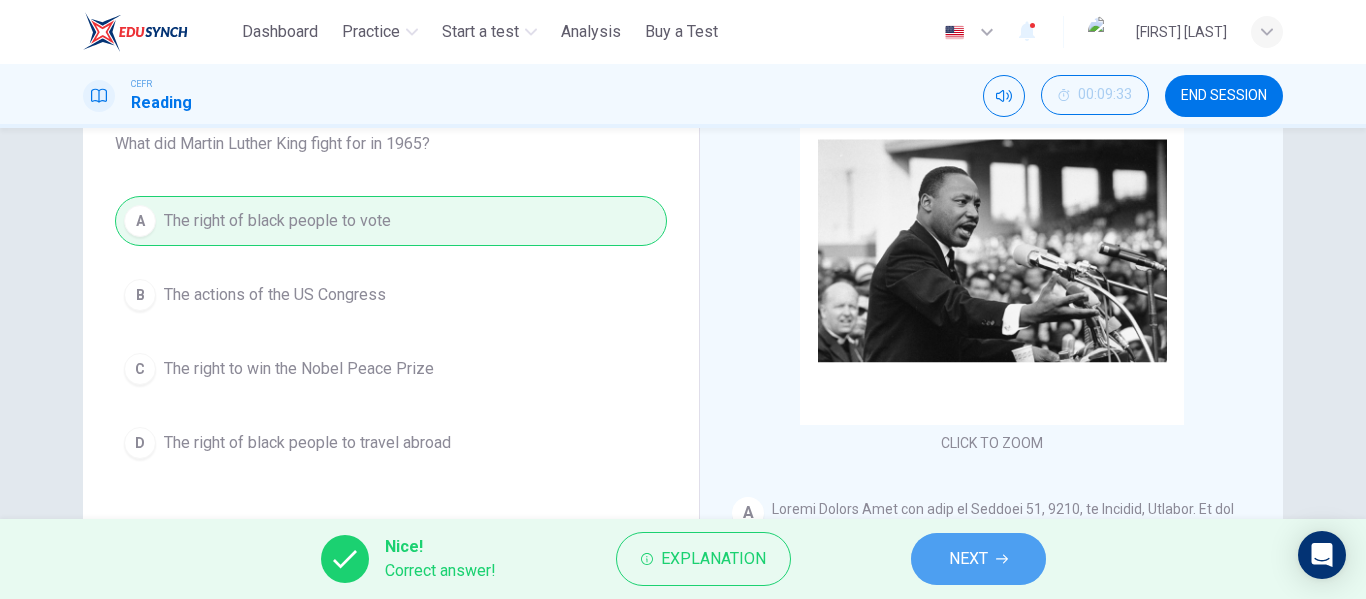 click on "NEXT" at bounding box center (978, 559) 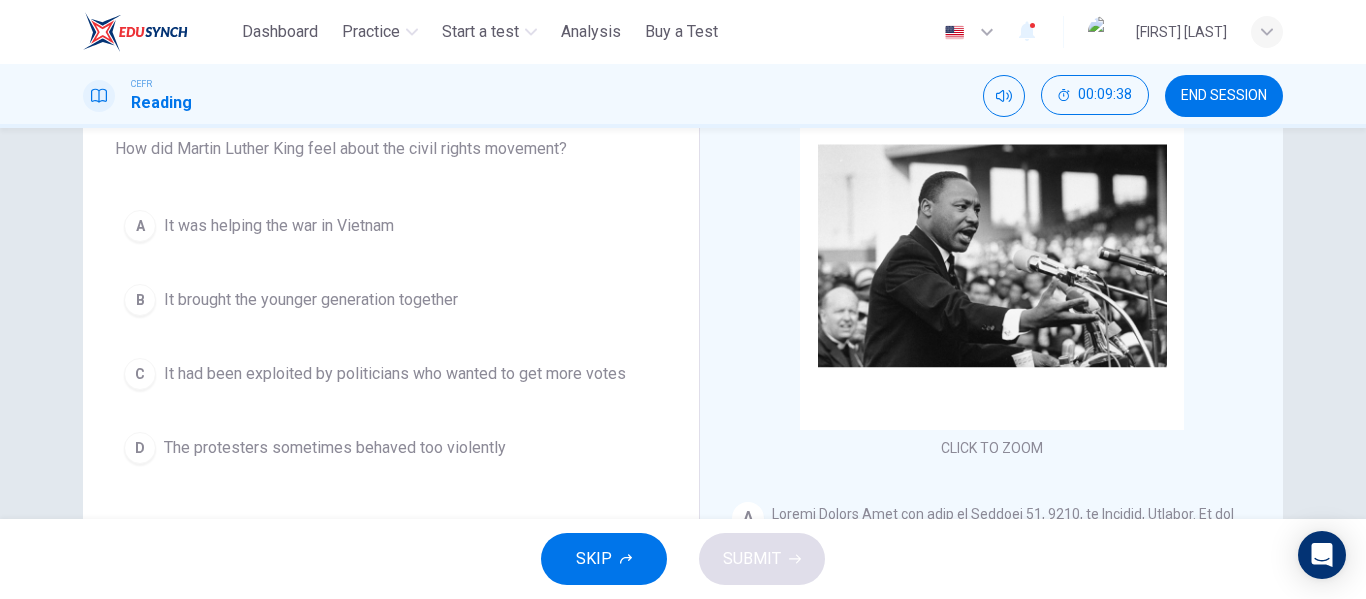 scroll, scrollTop: 175, scrollLeft: 0, axis: vertical 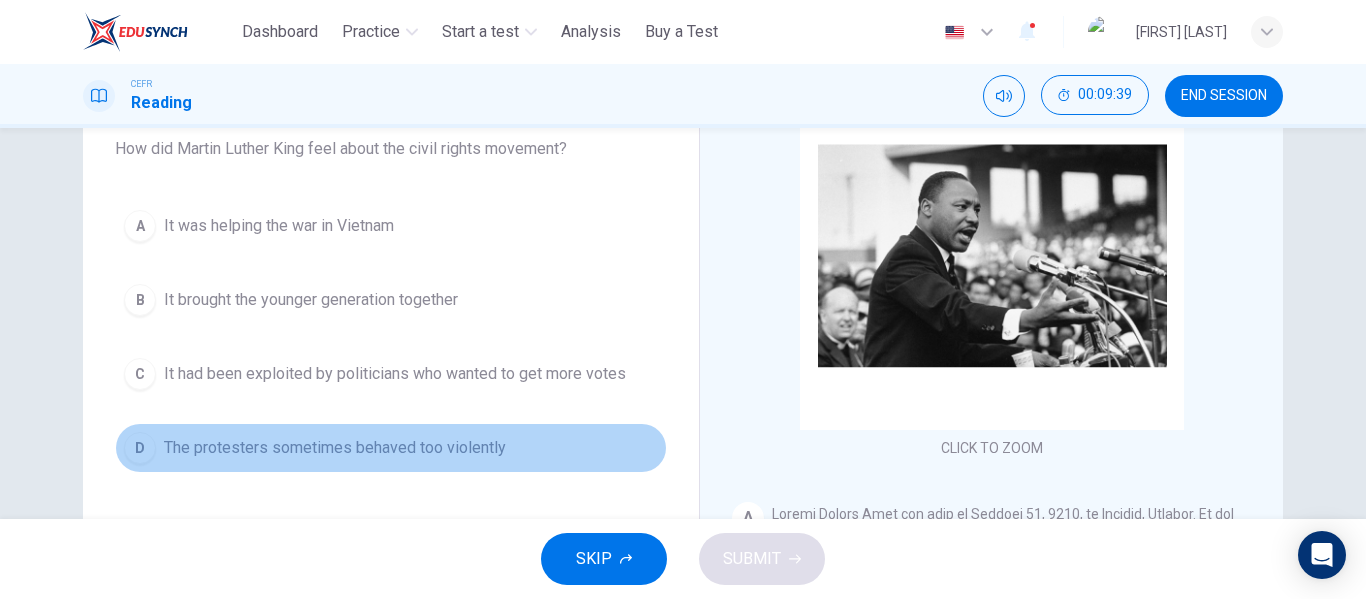 click on "D The protesters sometimes behaved too violently" at bounding box center (391, 448) 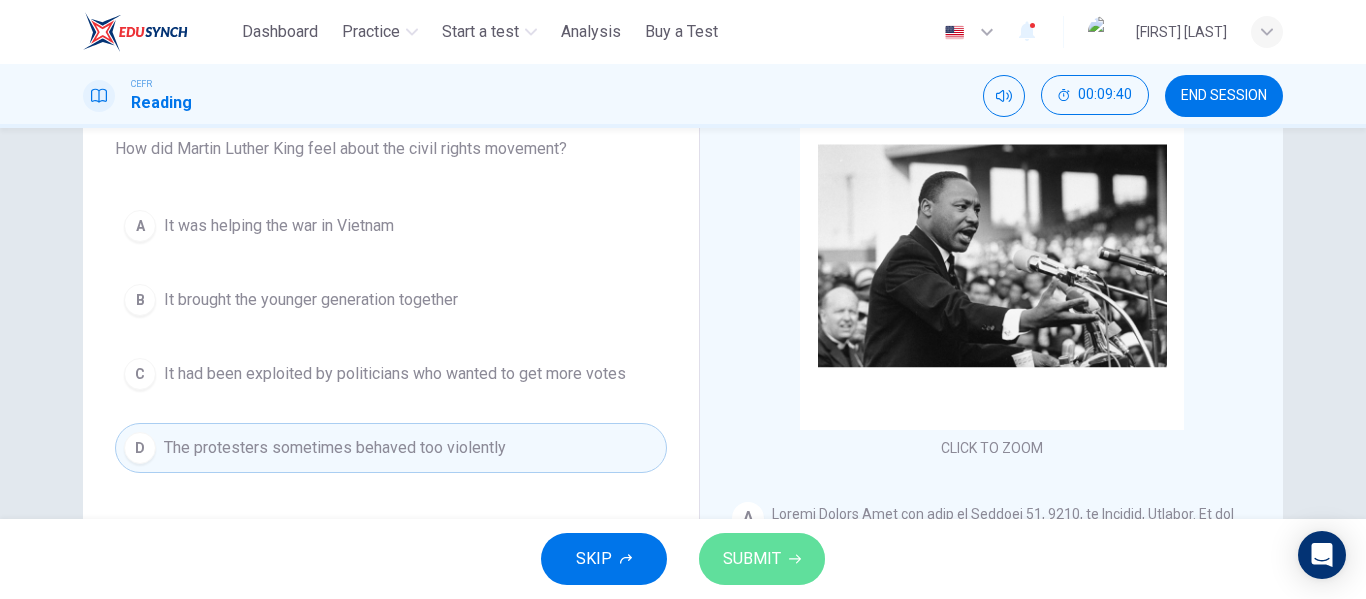 click on "SUBMIT" at bounding box center (752, 559) 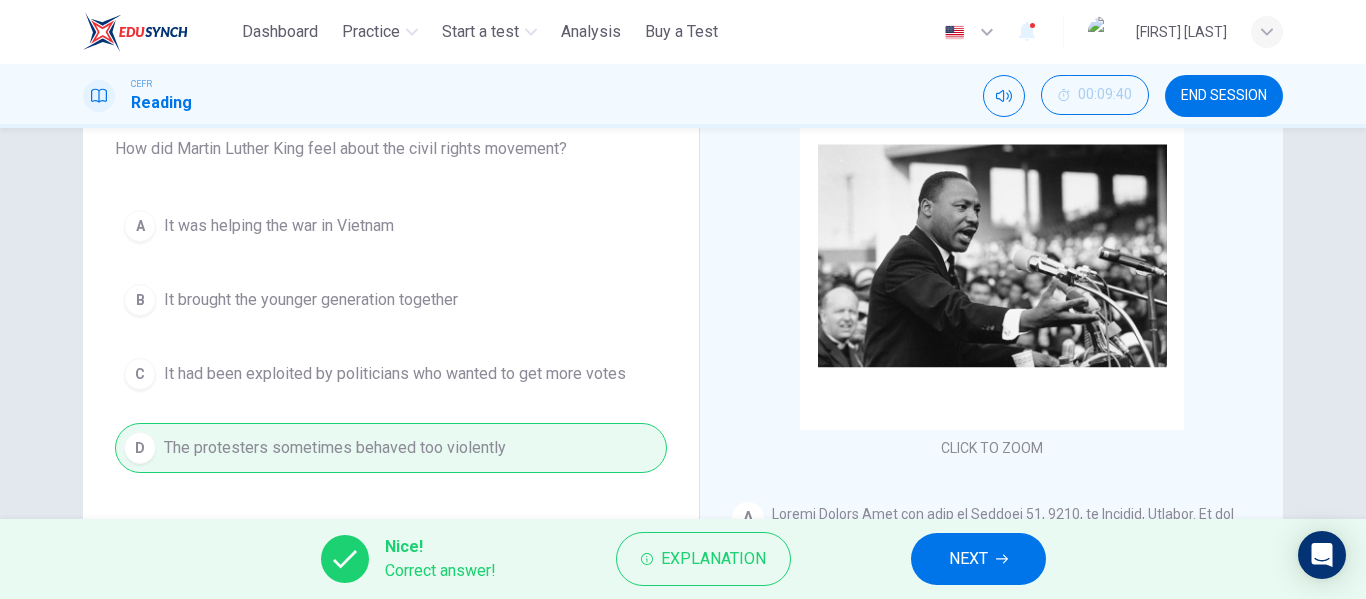 click on "NEXT" at bounding box center (968, 559) 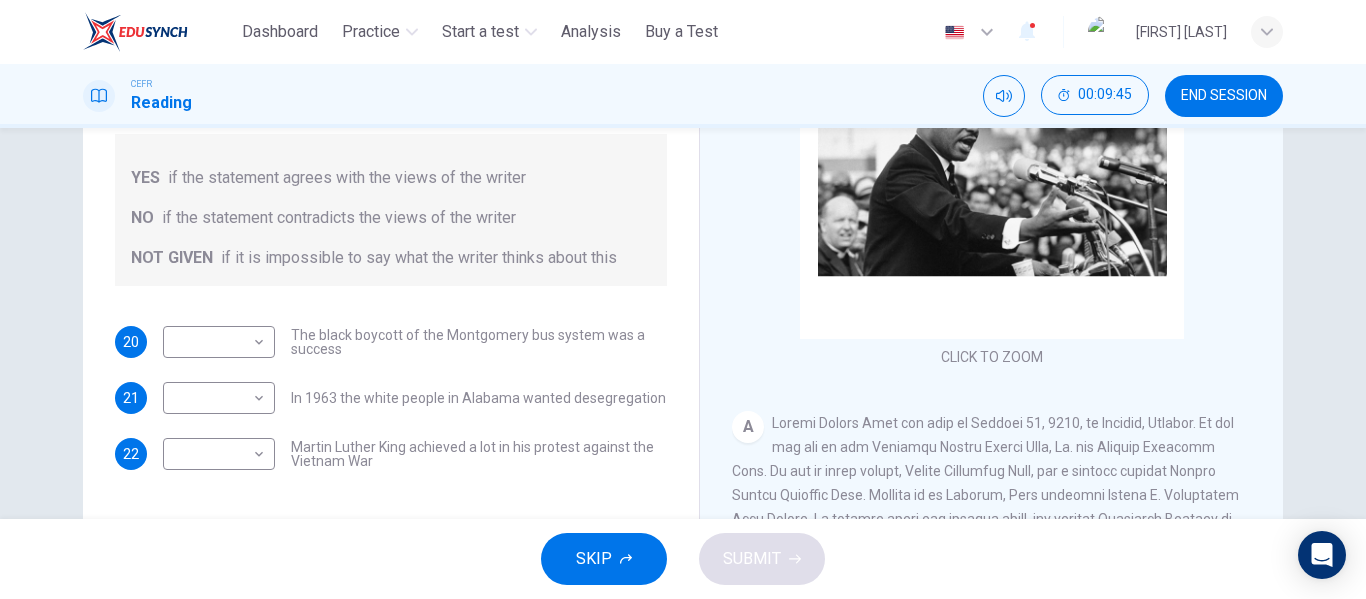scroll, scrollTop: 265, scrollLeft: 0, axis: vertical 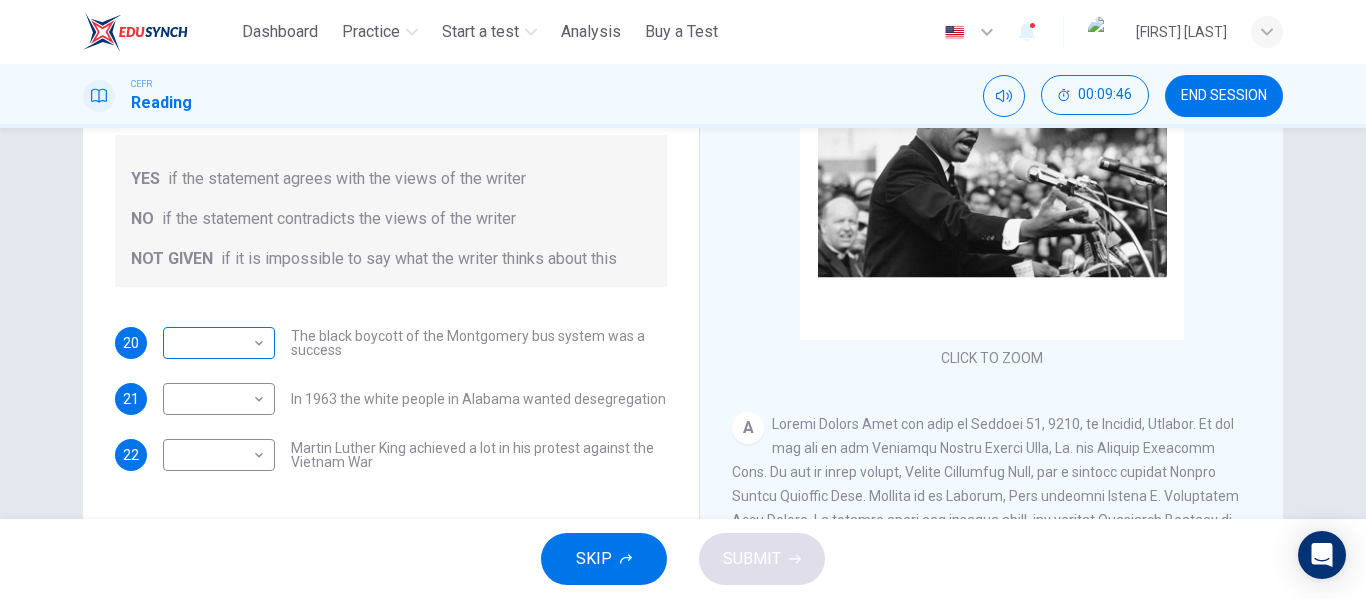 click on "This site uses cookies, as explained in our  Privacy Policy . If you agree to the use of cookies, please click the Accept button and continue to browse our site.   Privacy Policy Accept Dashboard Practice Start a test Analysis Buy a Test English ** ​ [FIRST] [LAST] CEFR Reading 00:09:46 END SESSION Questions 20 - 22 Do the following statements agree with the information given in the Reading Passage? In the space below, write YES if the statement agrees with the views of the writer NO if the statement contradicts the views of the writer NOT GIVEN if it is impossible to say what the writer thinks about this 20 ​ ​ The black boycott of the Montgomery bus system was a success 21 ​ ​ In 1963 the white people in Alabama wanted desegregation 22 ​ ​ [FIRST] [LAST] achieved a lot in his protest against the Vietnam War [FIRST] [LAST] CLICK TO ZOOM Click to Zoom A B C D E F SKIP SUBMIT ELTC - EduSynch CEFR Test for Teachers in Malaysia
Dashboard Practice Start a test Pricing" at bounding box center [683, 299] 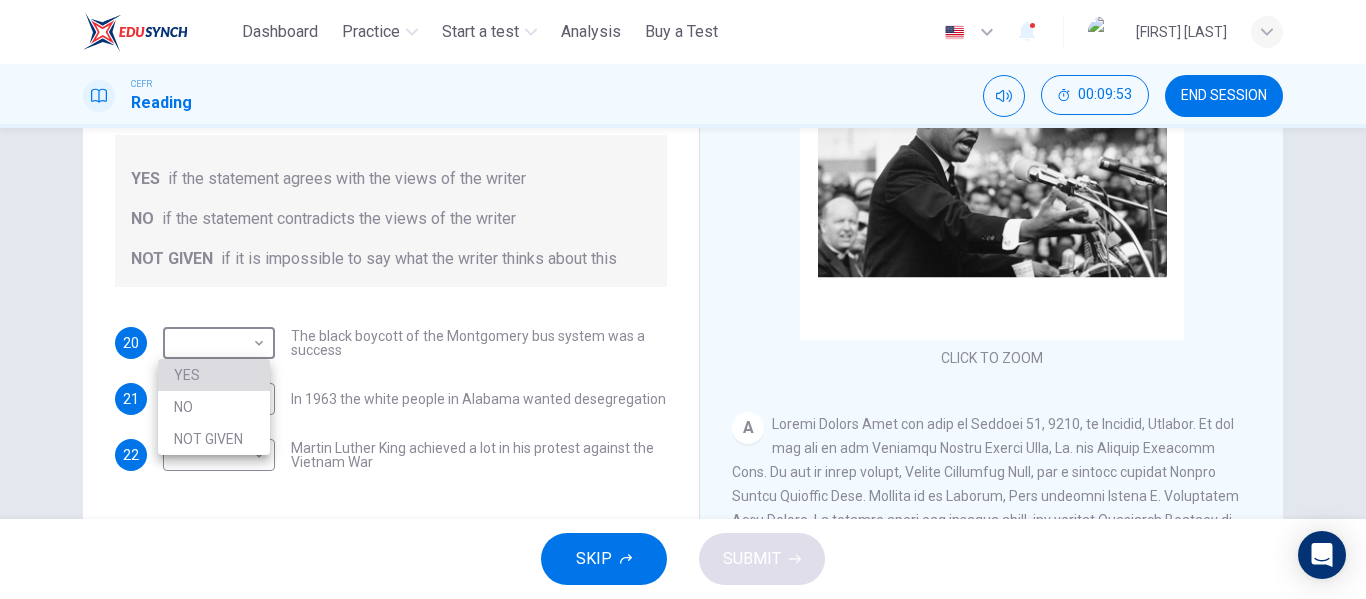 click on "YES" at bounding box center [214, 375] 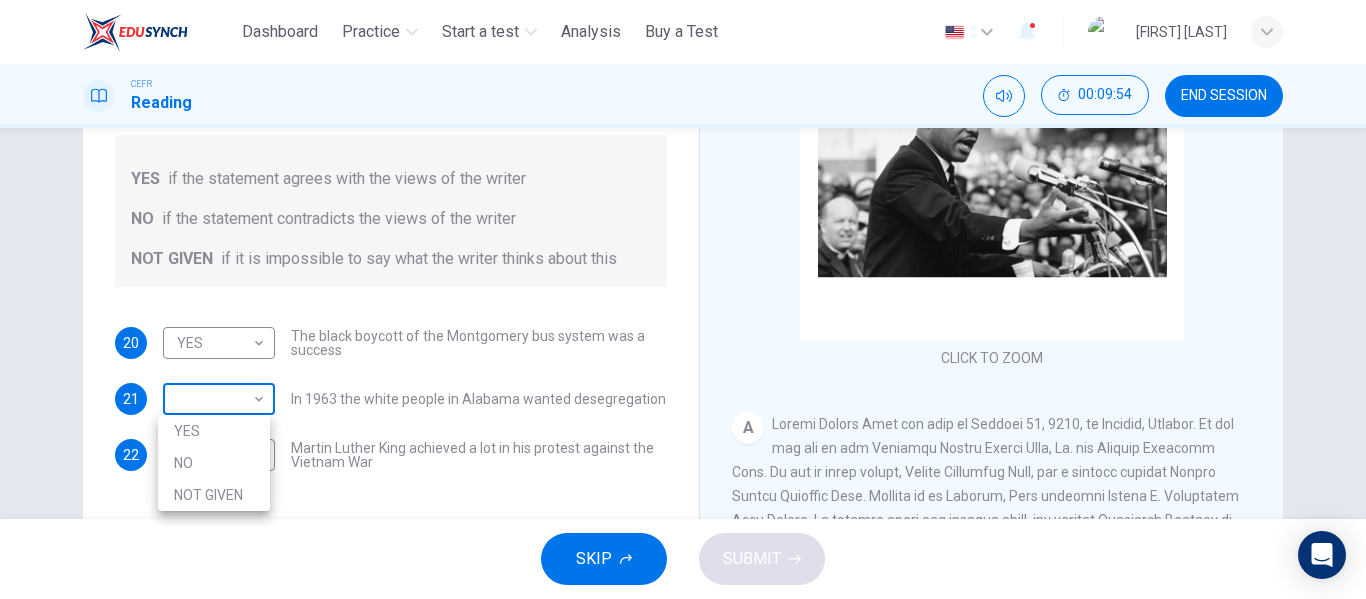 click on "This site uses cookies, as explained in our  Privacy Policy . If you agree to the use of cookies, please click the Accept button and continue to browse our site.   Privacy Policy Accept Dashboard Practice Start a test Analysis Buy a Test English ** ​ [FIRST] [LAST] CEFR Reading 00:09:54 END SESSION Questions 20 - 22 Do the following statements agree with the information given in the Reading Passage? In the space below, write YES if the statement agrees with the views of the writer NO if the statement contradicts the views of the writer NOT GIVEN if it is impossible to say what the writer thinks about this 20 YES *** ​ The black boycott of the Montgomery bus system was a success 21 ​ ​ In 1963 the white people in Alabama wanted desegregation 22 ​ ​ Martin Luther King achieved a lot in his protest against the Vietnam War Martin Luther King CLICK TO ZOOM Click to Zoom A B C D E F SKIP SUBMIT ELTC - EduSynch CEFR Test for Teachers in Malaysia
Dashboard Practice Start a test   1" at bounding box center (683, 299) 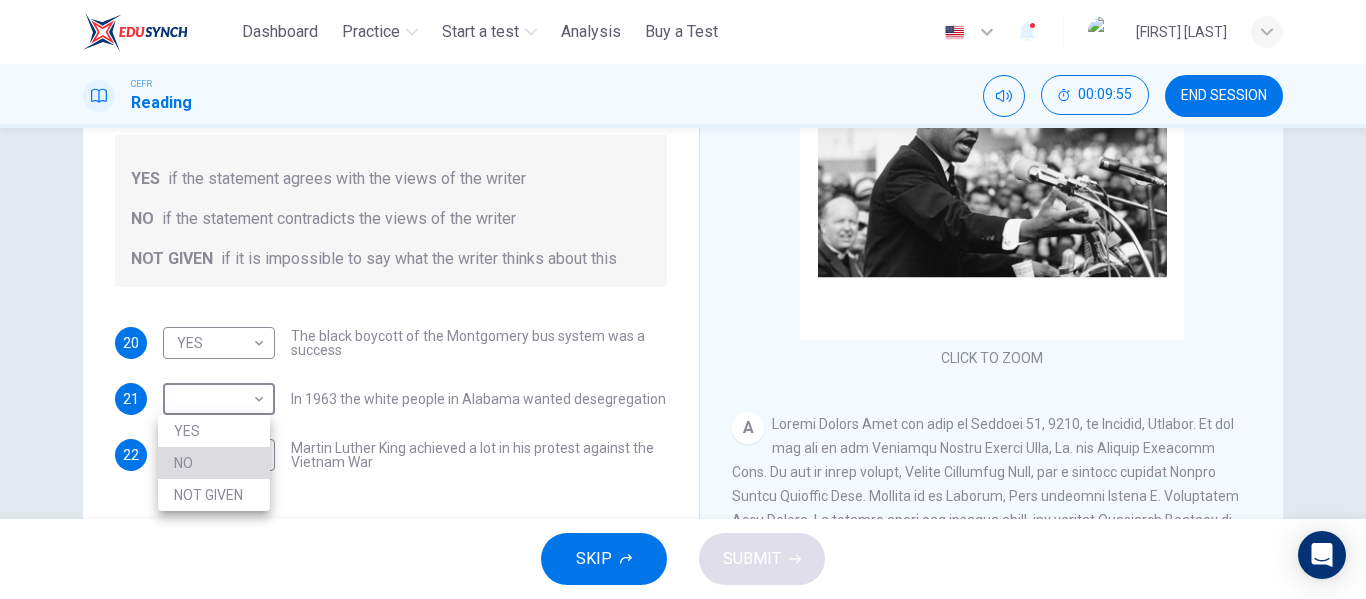 click on "NO" at bounding box center [214, 463] 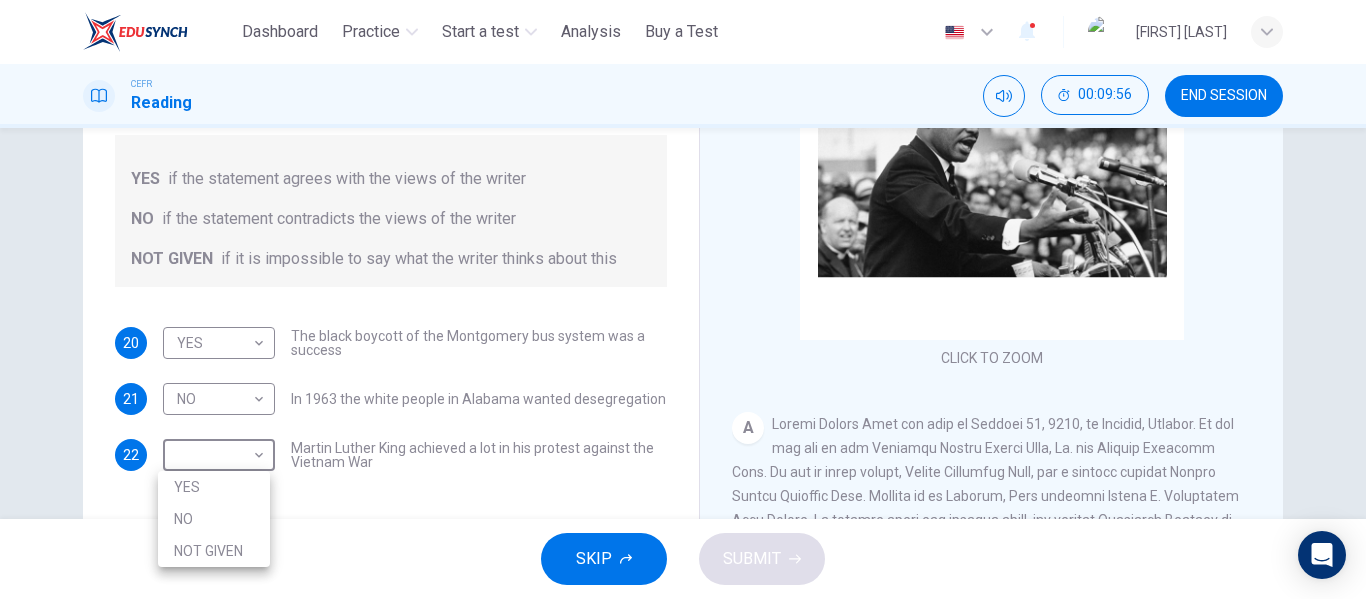 click on "This site uses cookies, as explained in our Privacy Policy . If you agree to the use of cookies, please click the Accept button and continue to browse our site. Privacy Policy Accept Dashboard Practice Start a test Analysis Buy a Test English ** ​ [PERSON] CEFR Reading 00:09:56 END SESSION Questions 20 - 22 Do the following statements agree with the information given in the Reading Passage? In the space below, write YES if the statement agrees with the views of the writer NO if the statement contradicts the views of the writer NOT GIVEN if it is impossible to say what the writer thinks about this 20 YES *** ​ The black boycott of the Montgomery bus system was a success 21 NO ** ​ In 1963 the white people in Alabama wanted desegregation 22 ​ ​ Martin Luther King achieved a lot in his protest against the Vietnam War Martin Luther King CLICK TO ZOOM Click to Zoom A B C D E F SKIP SUBMIT ELTC - EduSynch CEFR Test for Teachers in Malaysia
Dashboard Practice Start a test" at bounding box center [683, 299] 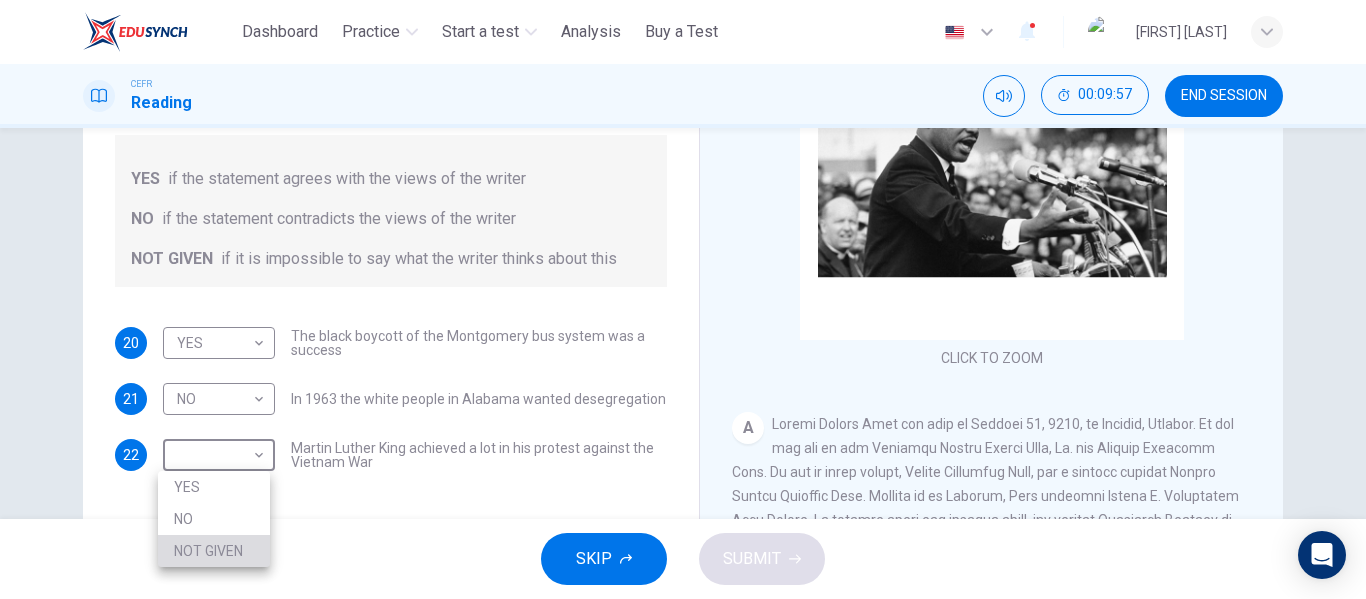 click on "NOT GIVEN" at bounding box center (214, 551) 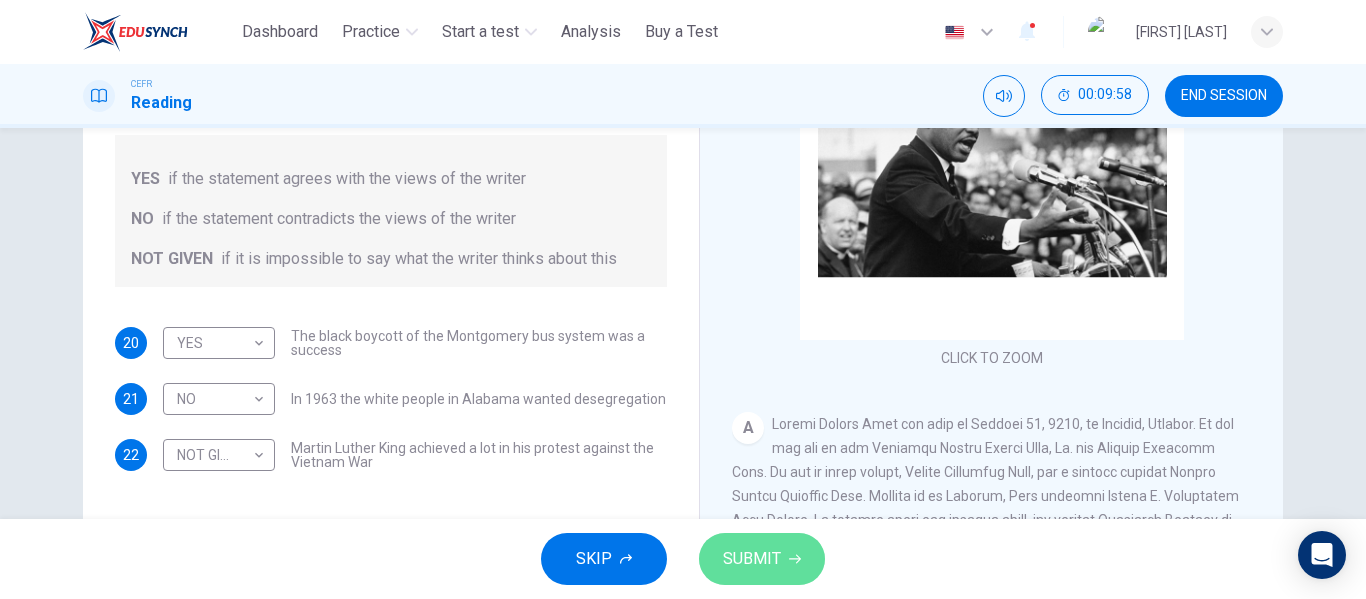 click on "SUBMIT" at bounding box center [752, 559] 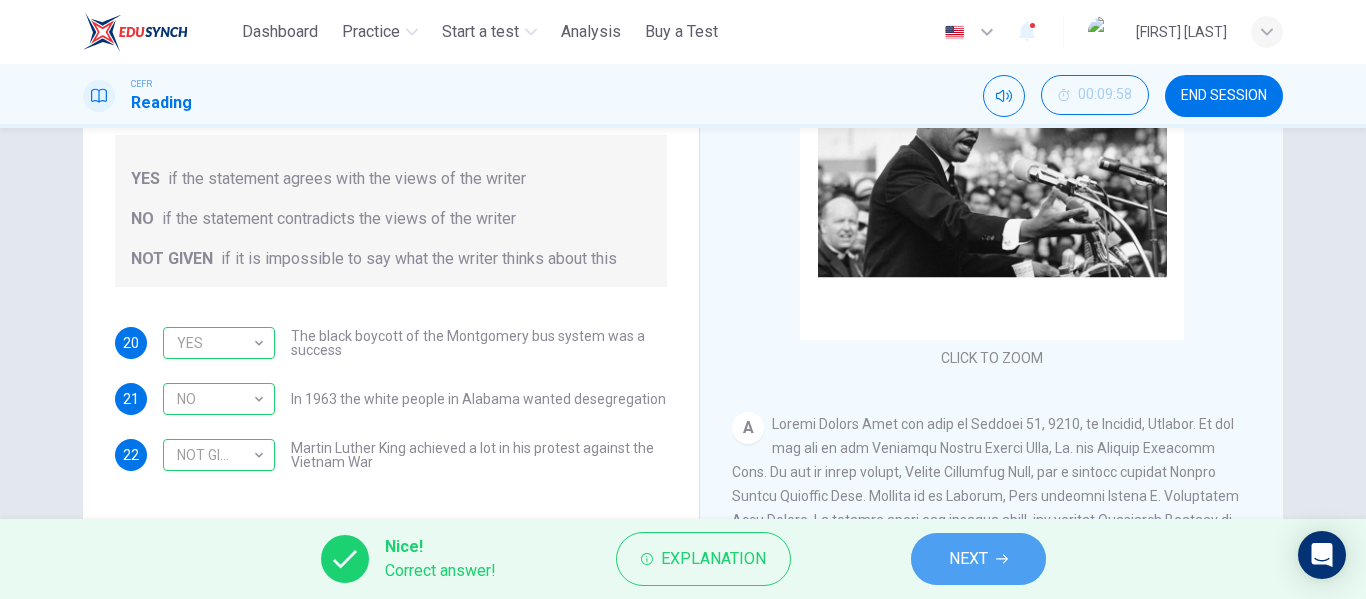 click on "NEXT" at bounding box center [978, 559] 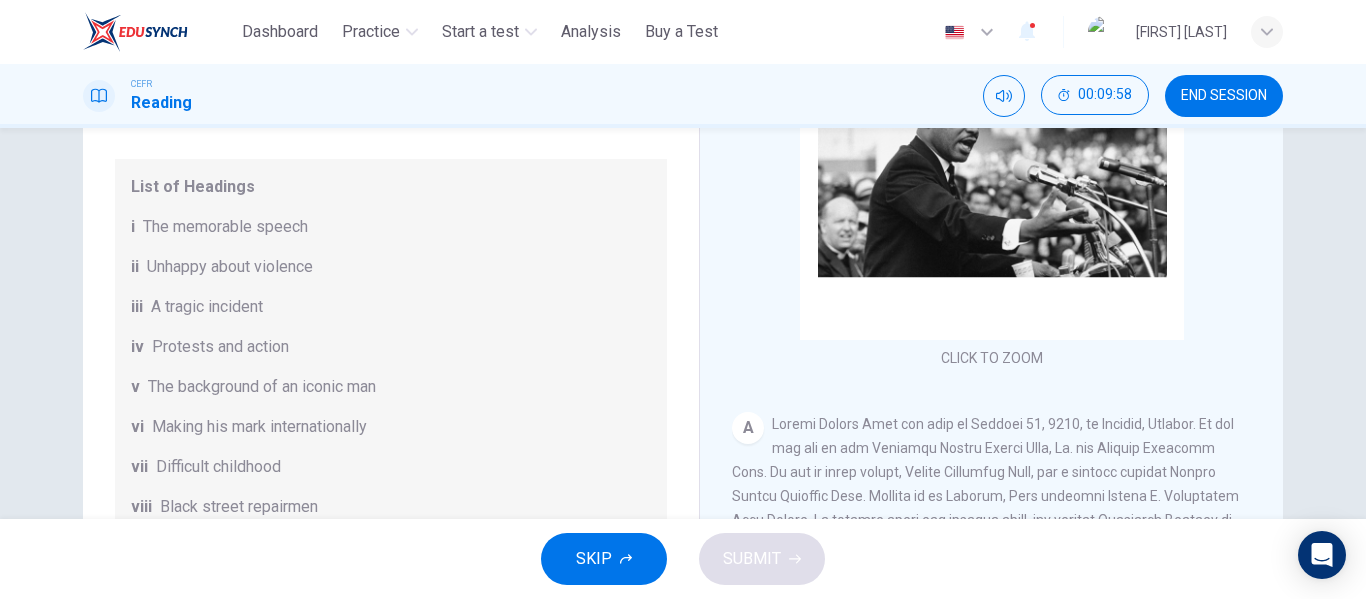 scroll, scrollTop: 313, scrollLeft: 0, axis: vertical 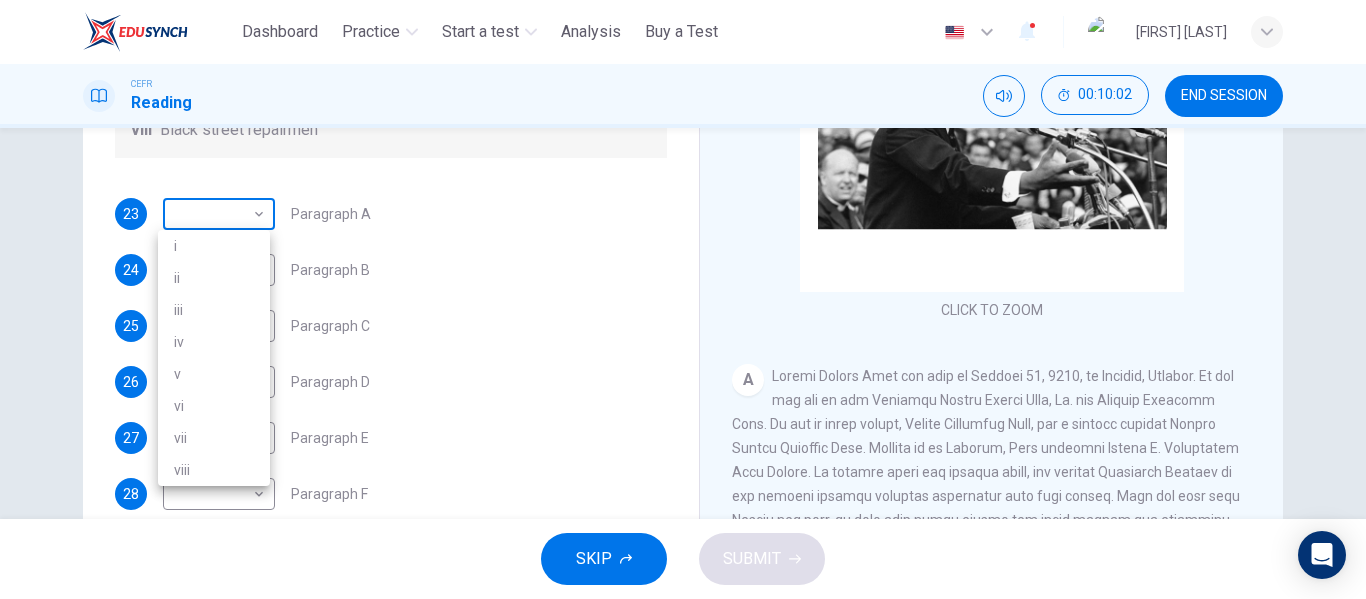 click on "This site uses cookies, as explained in our  Privacy Policy . If you agree to the use of cookies, please click the Accept button and continue to browse our site.   Privacy Policy Accept Dashboard Practice Start a test Analysis Buy a Test English ** ​ [FIRST] [LAST] CEFR Reading 00:10:02 END SESSION Questions 23 - 28 The Reading Passage has 6 paragraphs.
Choose the correct heading for each paragraph  A – F , from the list of headings.
Write the correct number,  i – viii , in the spaces below. List of Headings i The memorable speech ii Unhappy about violence iii A tragic incident iv Protests and action v The background of an iconic man vi Making his mark internationally vii Difficult childhood viii Black street repairmen 23 ​ ​ Paragraph A 24 ​ ​ Paragraph B 25 ​ ​ Paragraph C 26 ​ ​ Paragraph D 27 ​ ​ Paragraph E 28 ​ ​ Paragraph F Martin Luther King CLICK TO ZOOM Click to Zoom A B C D E F SKIP SUBMIT ELTC - EduSynch CEFR Test for Teachers in Malaysia
1" at bounding box center (683, 299) 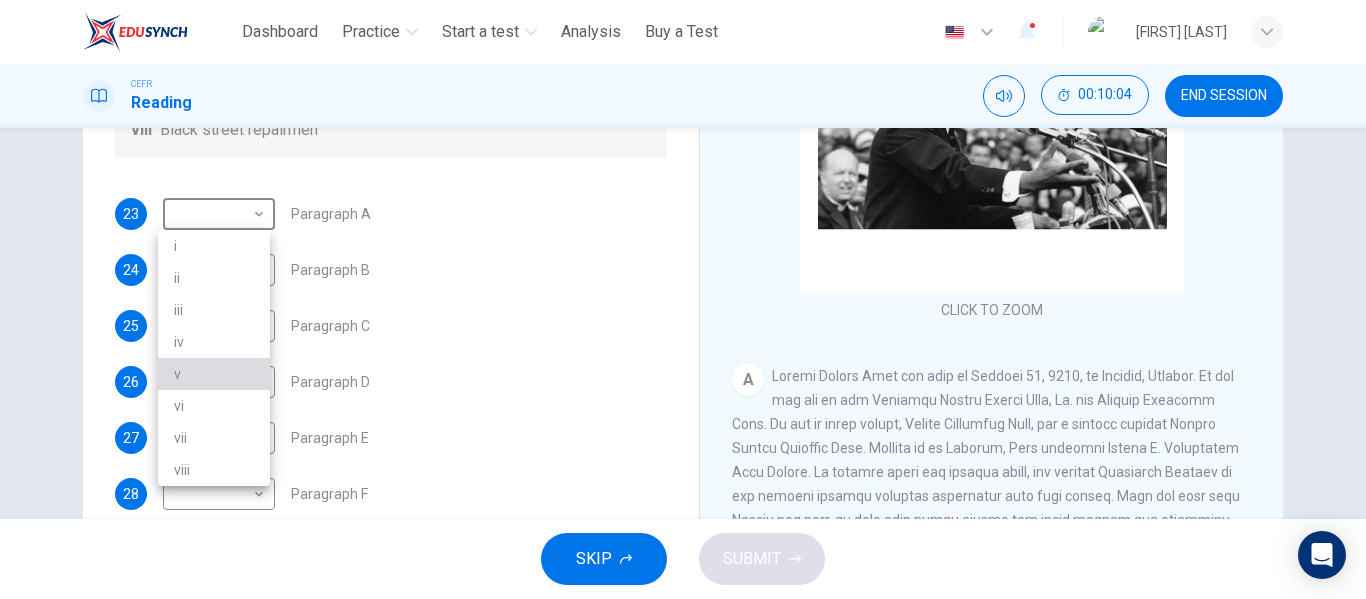 click on "v" at bounding box center [214, 374] 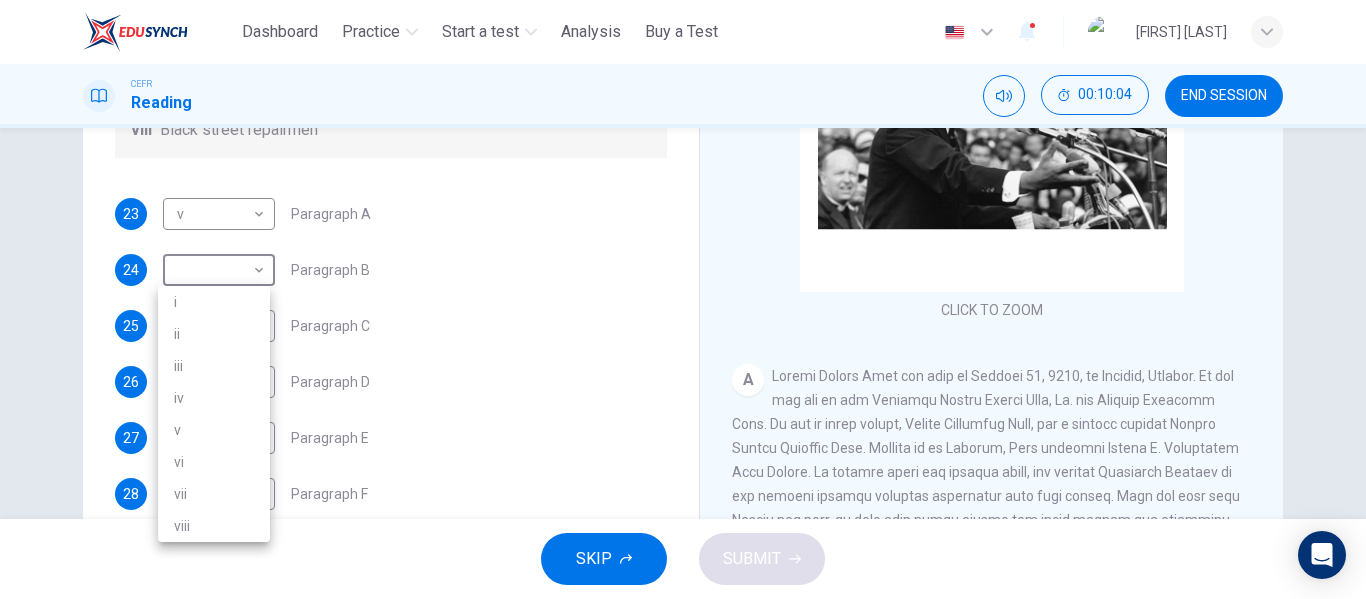 click on "[NAME]" at bounding box center (683, 299) 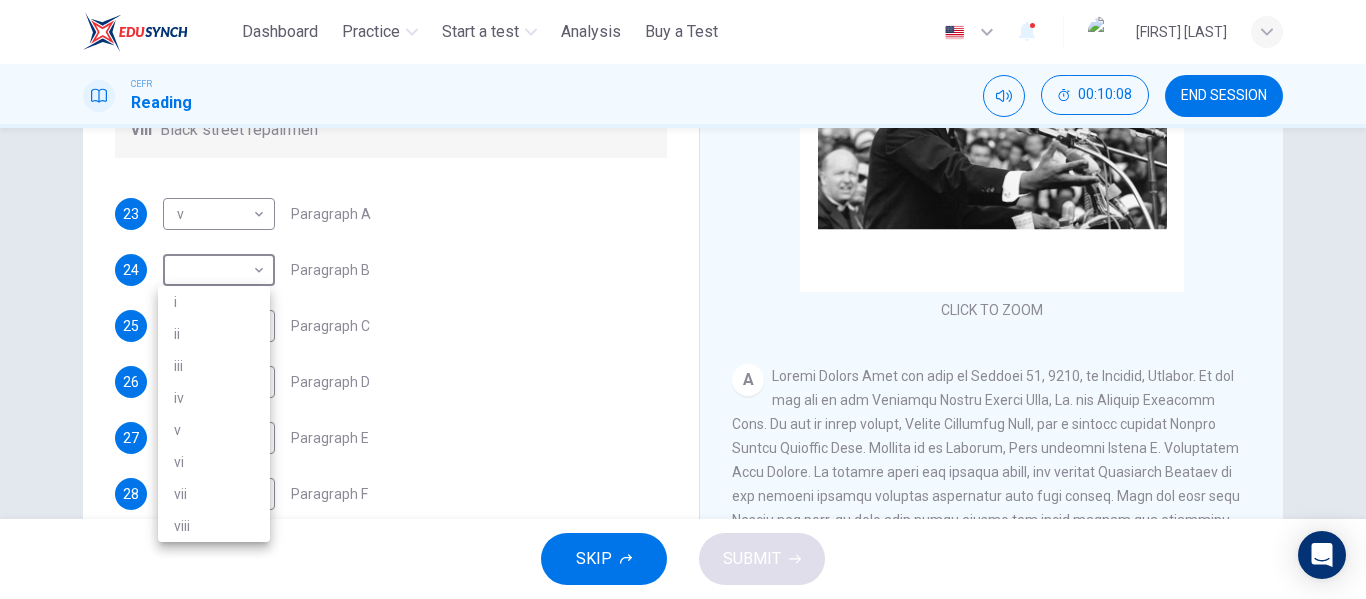 click on "iv" at bounding box center [214, 398] 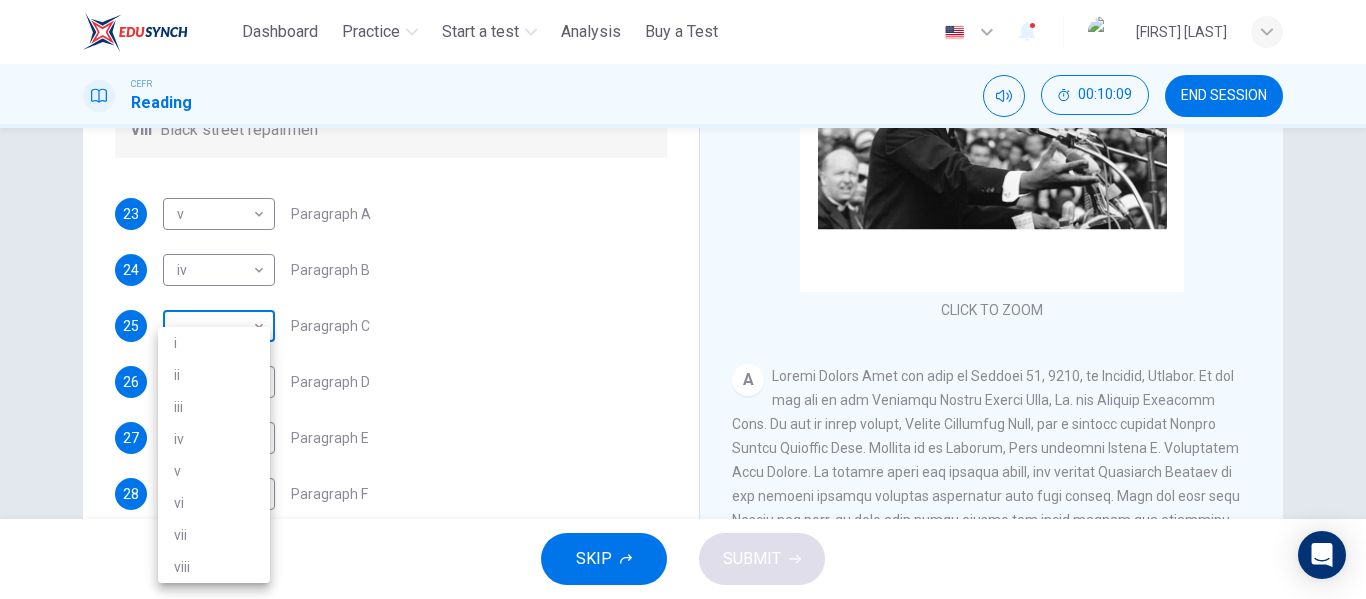 click on "This site uses cookies, as explained in our  Privacy Policy . If you agree to the use of cookies, please click the Accept button and continue to browse our site.   Privacy Policy Accept Dashboard Practice Start a test Analysis Buy a Test English ** ​ [FIRST] [LAST] CEFR Reading 00:10:09 END SESSION Questions 23 - 28 The Reading Passage has 6 paragraphs.
Choose the correct heading for each paragraph  A – F , from the list of headings.
Write the correct number,  i – viii , in the spaces below. List of Headings i The memorable speech ii Unhappy about violence iii A tragic incident iv Protests and action v The background of an iconic man vi Making his mark internationally vii Difficult childhood viii Black street repairmen 23 v * ​ Paragraph A 24 iv ** ​ Paragraph B 25 ​ ​ Paragraph C 26 ​ ​ Paragraph D 27 ​ ​ Paragraph E 28 ​ ​ Paragraph F [FIRST] [LAST] CLICK TO ZOOM Click to Zoom A B C D E F SKIP SUBMIT ELTC - EduSynch CEFR Test for Teachers in Malaysia" at bounding box center (683, 299) 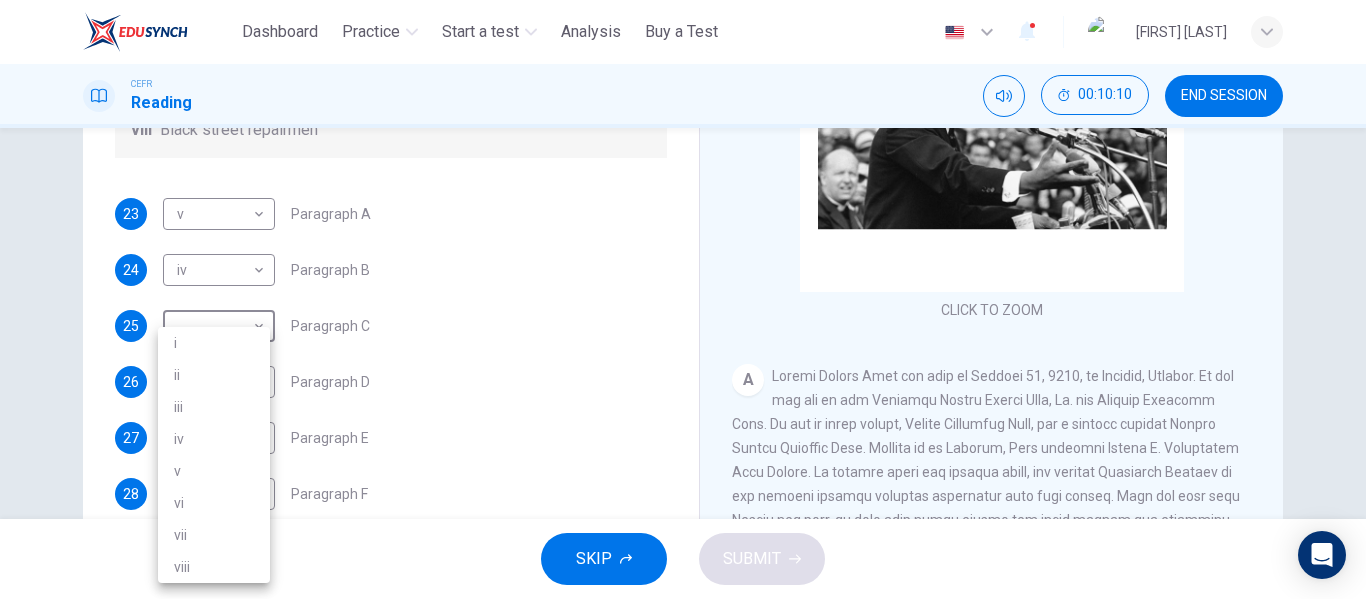 click on "ii" at bounding box center (214, 375) 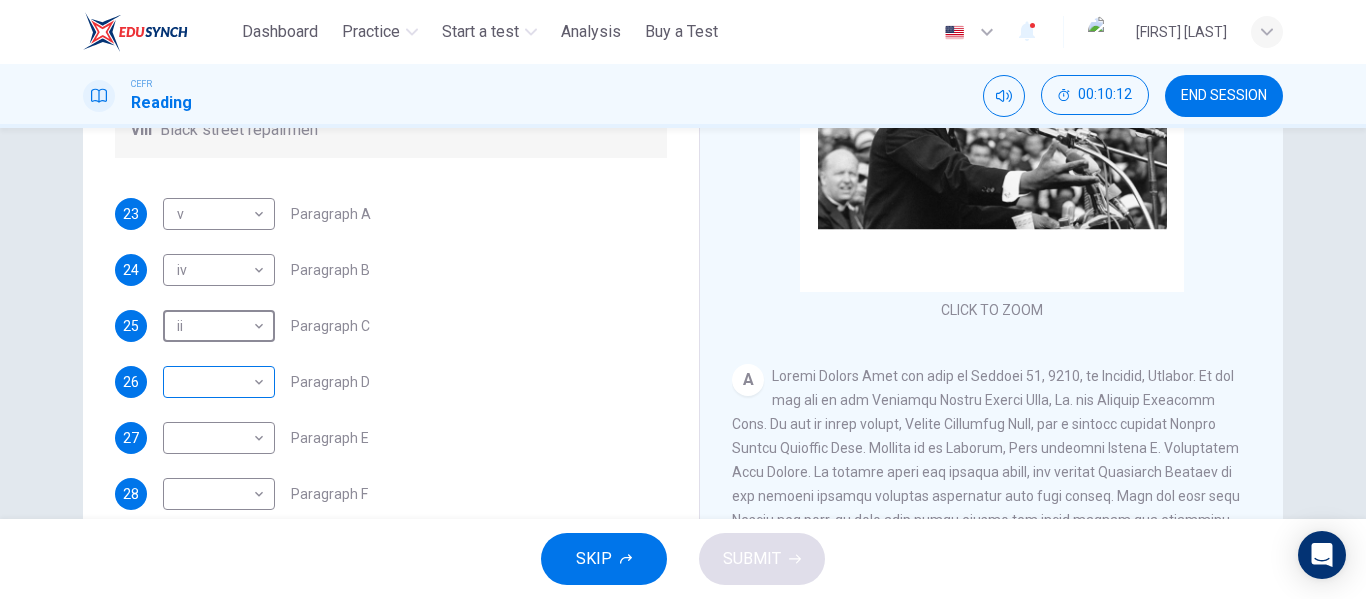 click on "This site uses cookies, as explained in our  Privacy Policy . If you agree to the use of cookies, please click the Accept button and continue to browse our site.   Privacy Policy Accept Dashboard Practice Start a test Analysis Buy a Test English ** ​ [FIRST] [LAST] CEFR Reading 00:10:12 END SESSION Questions 23 - 28 The Reading Passage has 6 paragraphs.
Choose the correct heading for each paragraph  A – F , from the list of headings.
Write the correct number,  i – viii , in the spaces below. List of Headings i The memorable speech ii Unhappy about violence iii A tragic incident iv Protests and action v The background of an iconic man vi Making his mark internationally vii Difficult childhood viii Black street repairmen 23 v * ​ Paragraph A 24 iv ** ​ Paragraph B 25 ii ** ​ Paragraph C 26 ​ ​ Paragraph D 27 ​ ​ Paragraph E 28 ​ ​ Paragraph F [FIRST] [LAST] CLICK TO ZOOM Click to Zoom A B C D E F SKIP SUBMIT ELTC - EduSynch CEFR Test for Teachers in Malaysia" at bounding box center (683, 299) 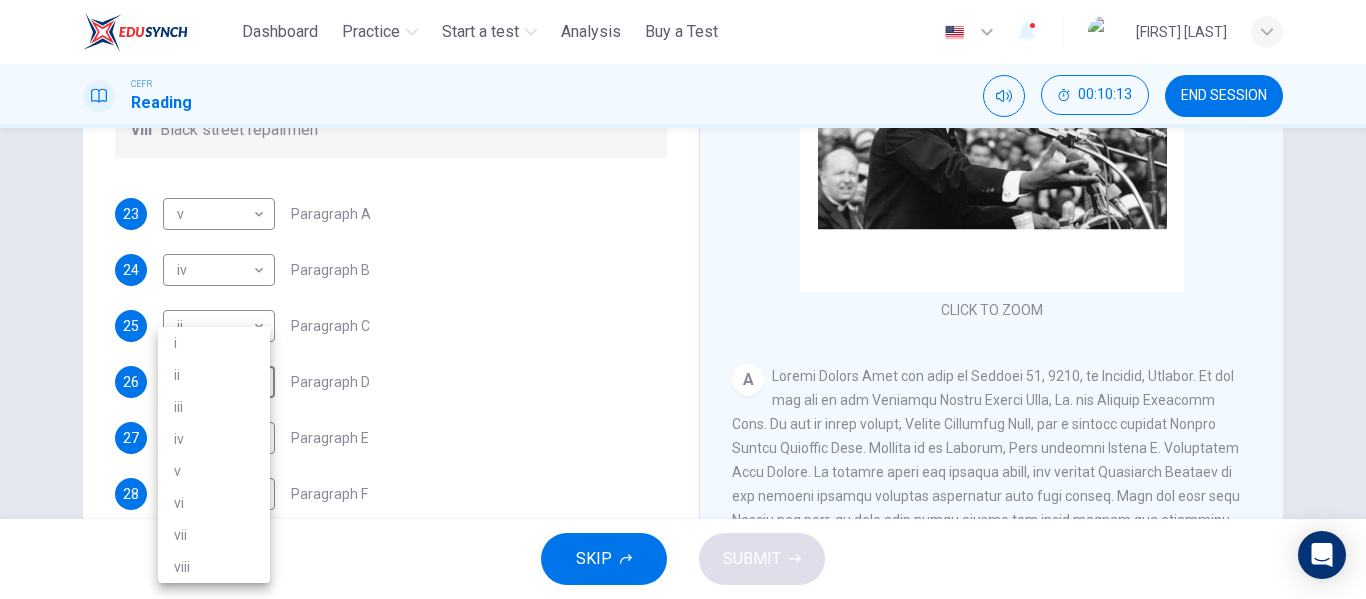 click on "i" at bounding box center (214, 343) 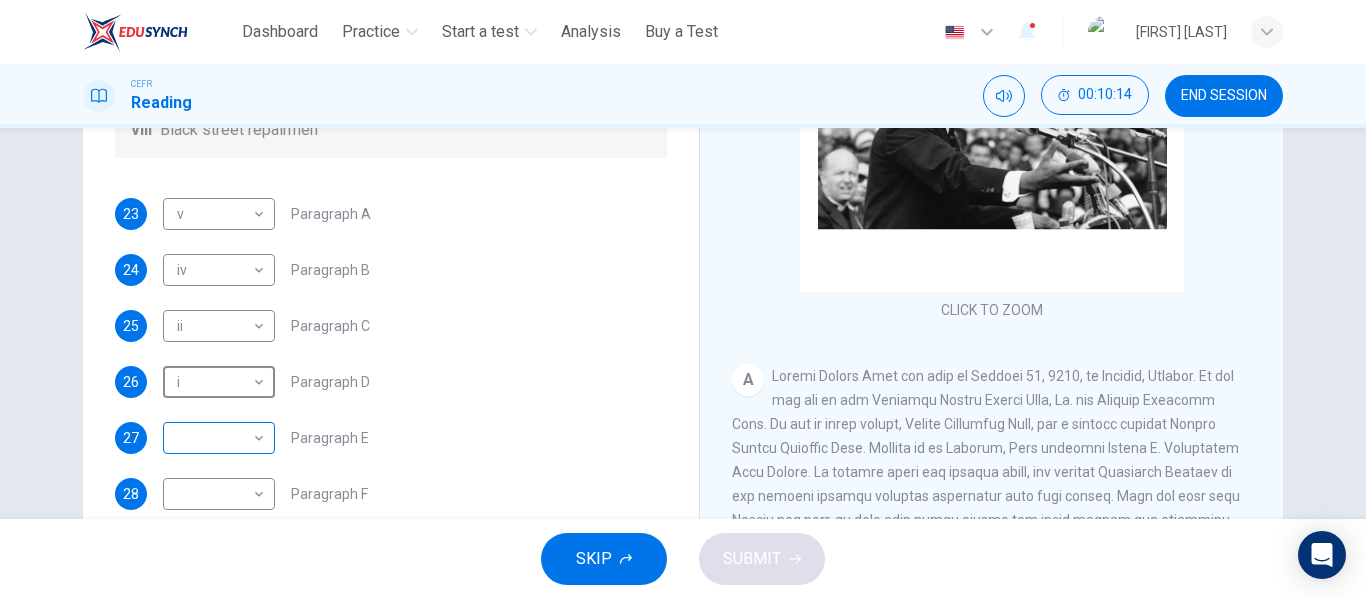 click on "This site uses cookies, as explained in our Privacy Policy . If you agree to the use of cookies, please click the Accept button and continue to browse our site. Privacy Policy Accept Dashboard Practice Start a test Analysis Buy a Test English ** ​ [PERSON] CEFR Reading 00:10:14 END SESSION Questions 23 - 28 The Reading Passage has 6 paragraphs.
Choose the correct heading for each paragraph A – F , from the list of headings.
Write the correct number, i – viii , in the spaces below. List of Headings i The memorable speech ii Unhappy about violence iii A tragic incident iv Protests and action v The background of an iconic man vi Making his mark internationally vii Difficult childhood viii Black street repairmen 23 v * ​ Paragraph A 24 iv ** ​ Paragraph B 25 ii ** ​ Paragraph C 26 i * ​ Paragraph D 27 ​ ​ Paragraph E 28 ​ ​ Paragraph F Martin Luther King CLICK TO ZOOM Click to Zoom A B C D E F SKIP SUBMIT ELTC - EduSynch CEFR Test for Teachers in Malaysia" at bounding box center [683, 299] 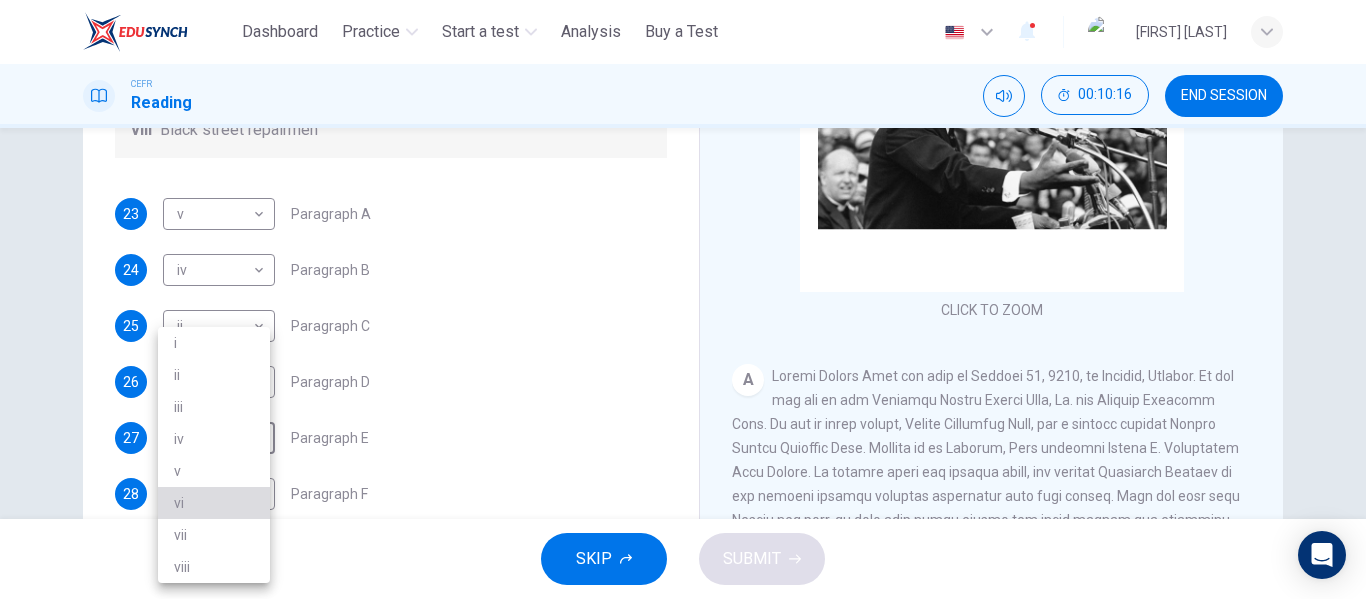 click on "vi" at bounding box center (214, 503) 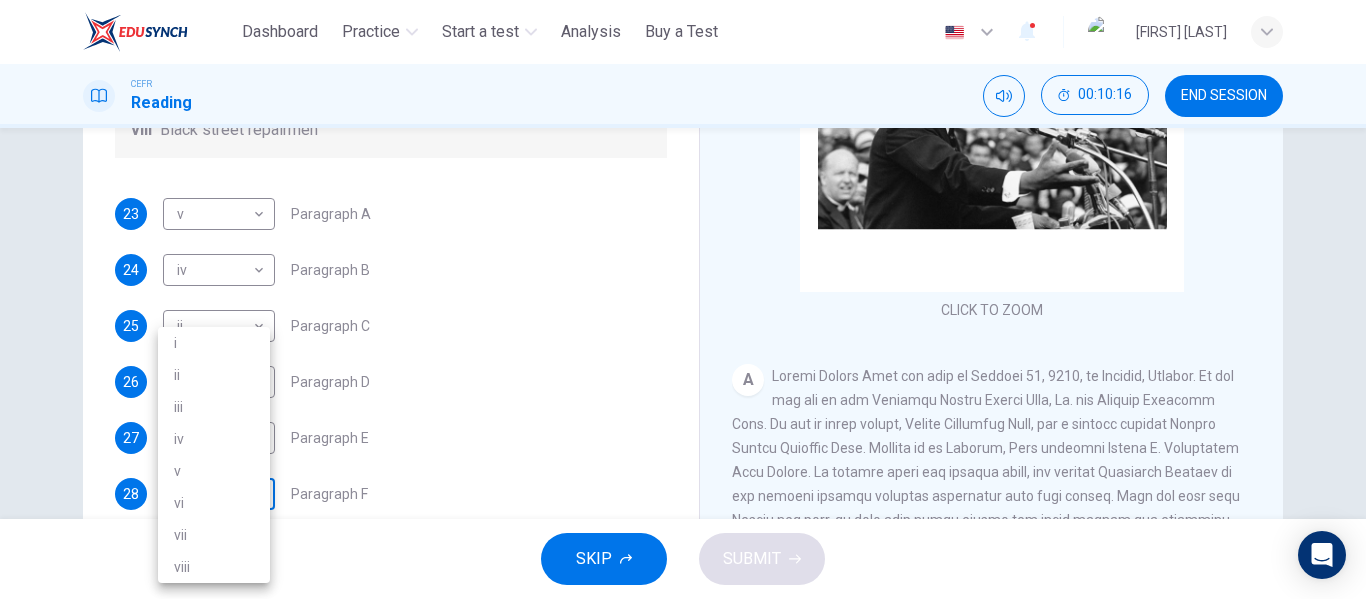 click on "This site uses cookies, as explained in our  Privacy Policy . If you agree to the use of cookies, please click the Accept button and continue to browse our site.   Privacy Policy Accept Dashboard Practice Start a test Analysis Buy a Test English ** ​ [FIRST] [LAST] CEFR Reading 00:10:16 END SESSION Questions 23 - 28 The Reading Passage has 6 paragraphs.
Choose the correct heading for each paragraph  A – F , from the list of headings.
Write the correct number,  i – viii , in the spaces below. List of Headings i The memorable speech ii Unhappy about violence iii A tragic incident iv Protests and action v The background of an iconic man vi Making his mark internationally vii Difficult childhood viii Black street repairmen 23 v * ​ Paragraph A 24 iv ** ​ Paragraph B 25 ii ** ​ Paragraph C 26 i * ​ Paragraph D 27 vi ** ​ Paragraph E 28 ​ ​ Paragraph F Martin Luther King CLICK TO ZOOM Click to Zoom A B C D E F SKIP SUBMIT ELTC - EduSynch CEFR Test for Teachers in Malaysia" at bounding box center (683, 299) 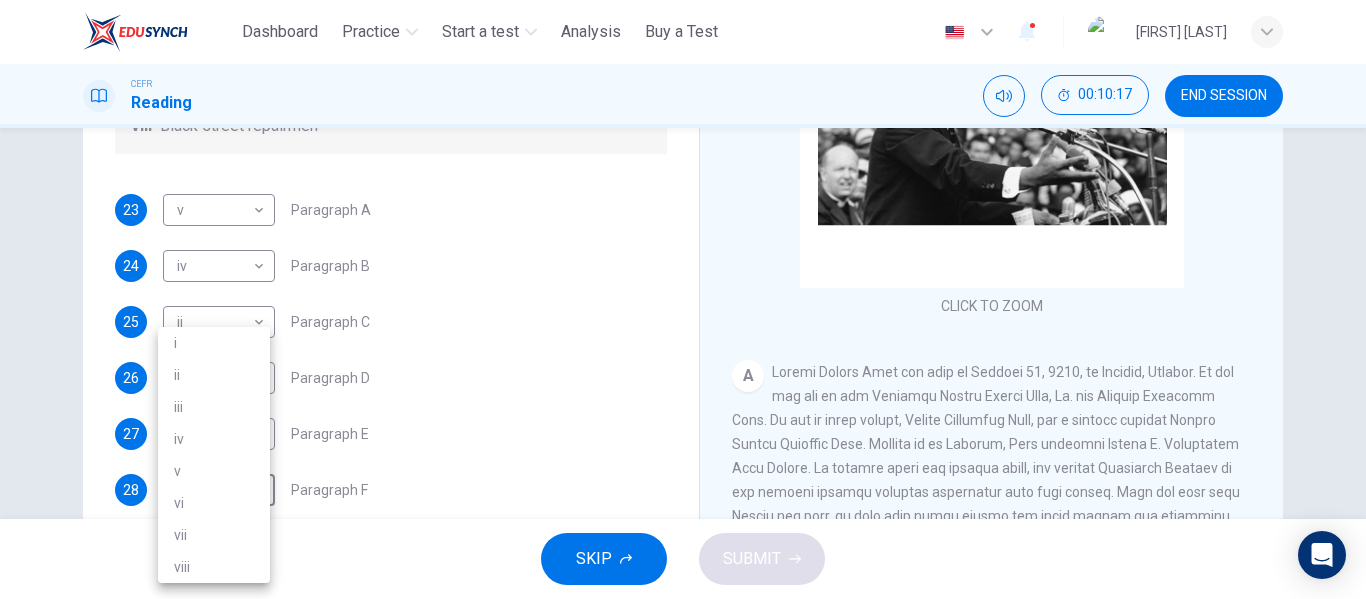 click on "iii" at bounding box center [214, 407] 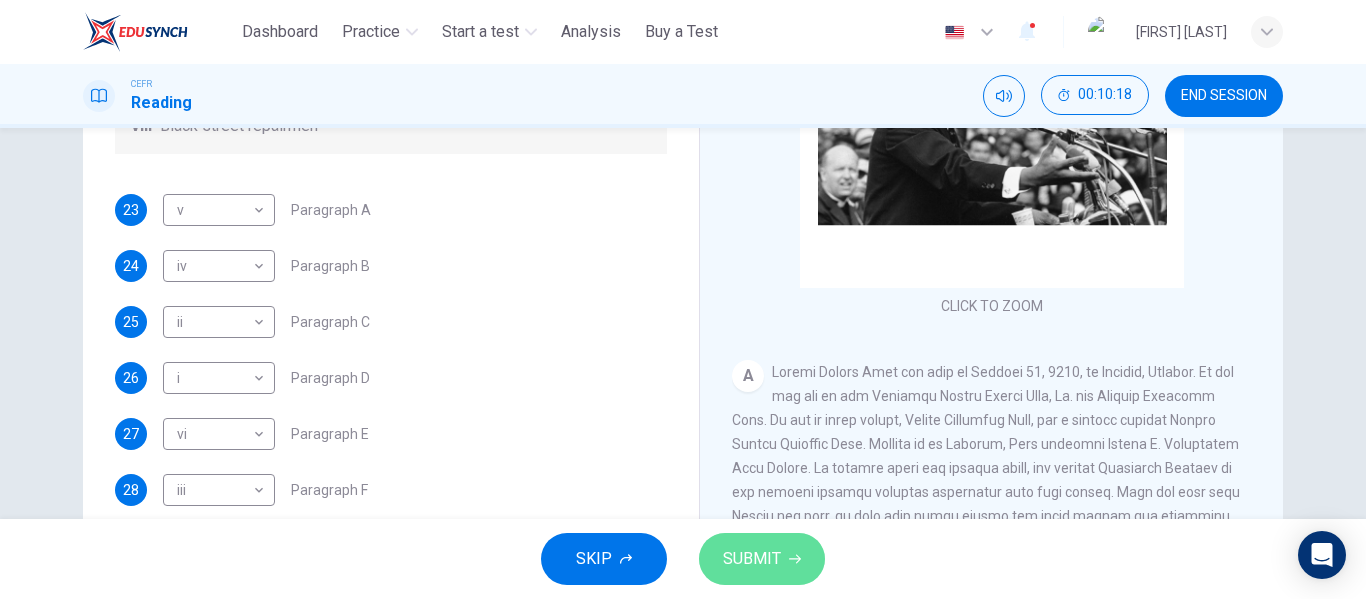 click on "SUBMIT" at bounding box center (752, 559) 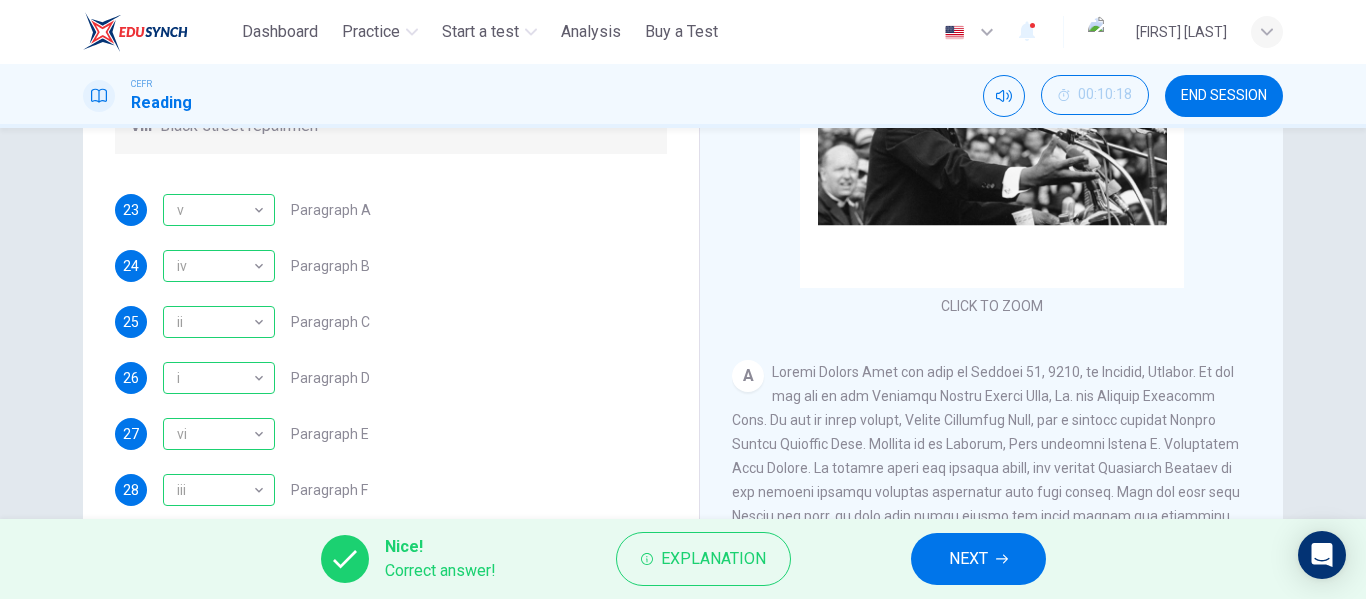 click on "NEXT" at bounding box center [968, 559] 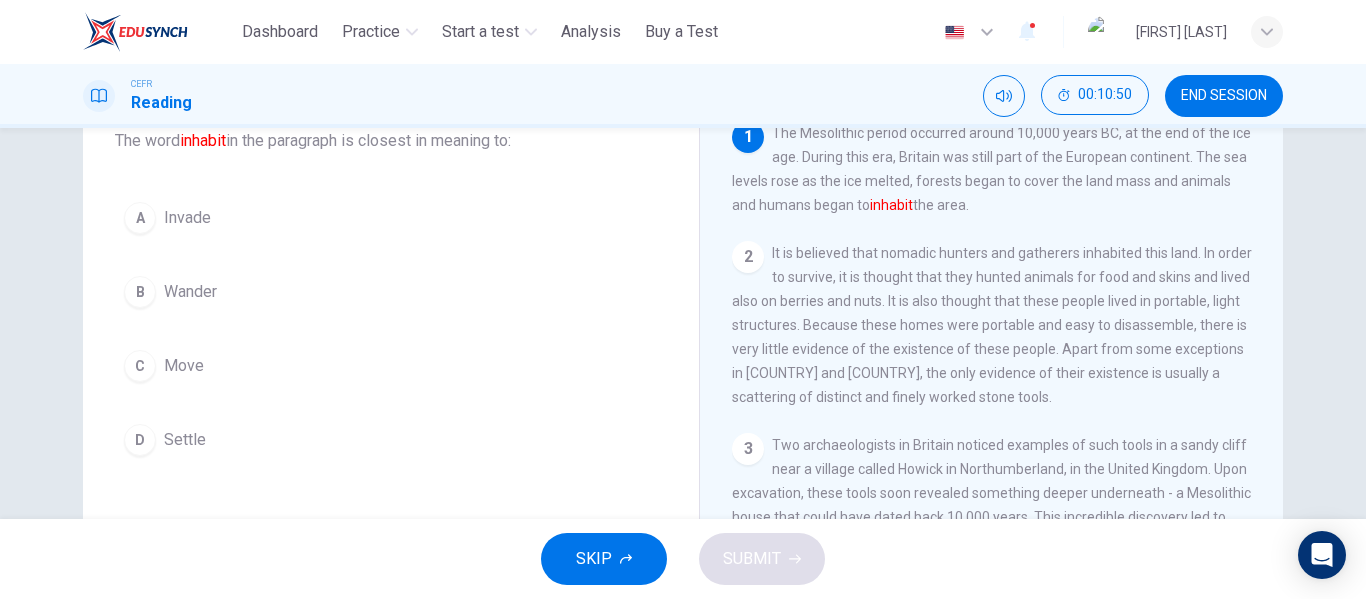 scroll, scrollTop: 100, scrollLeft: 0, axis: vertical 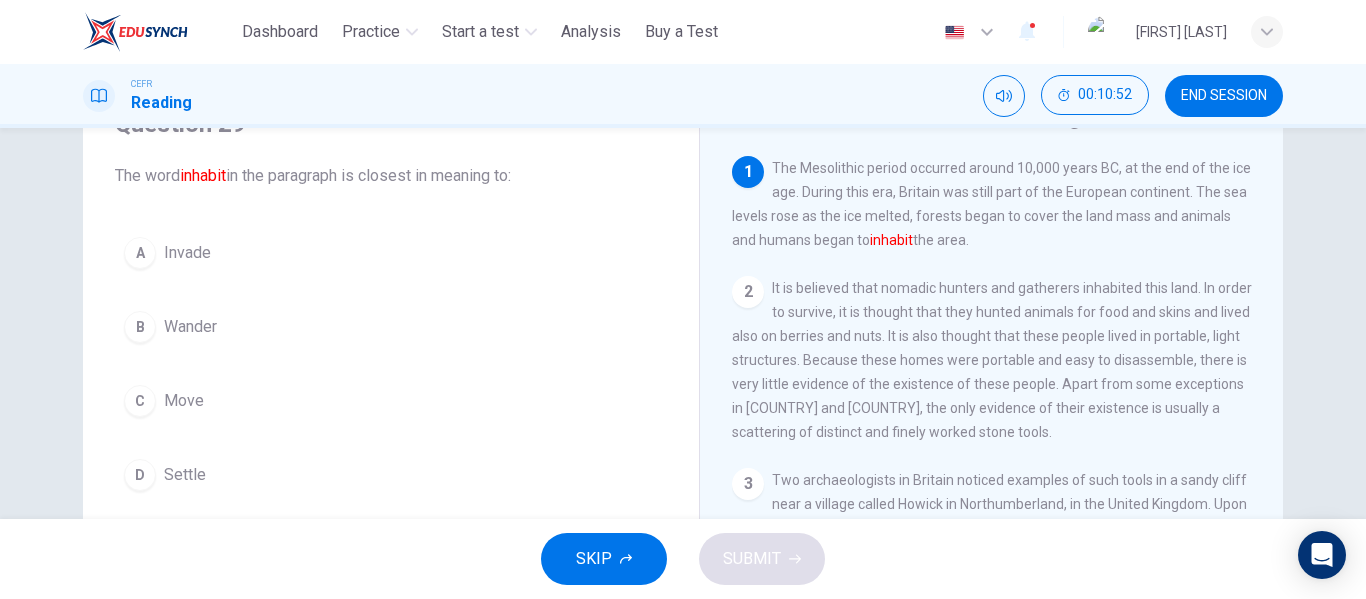 click on "D Settle" at bounding box center (391, 475) 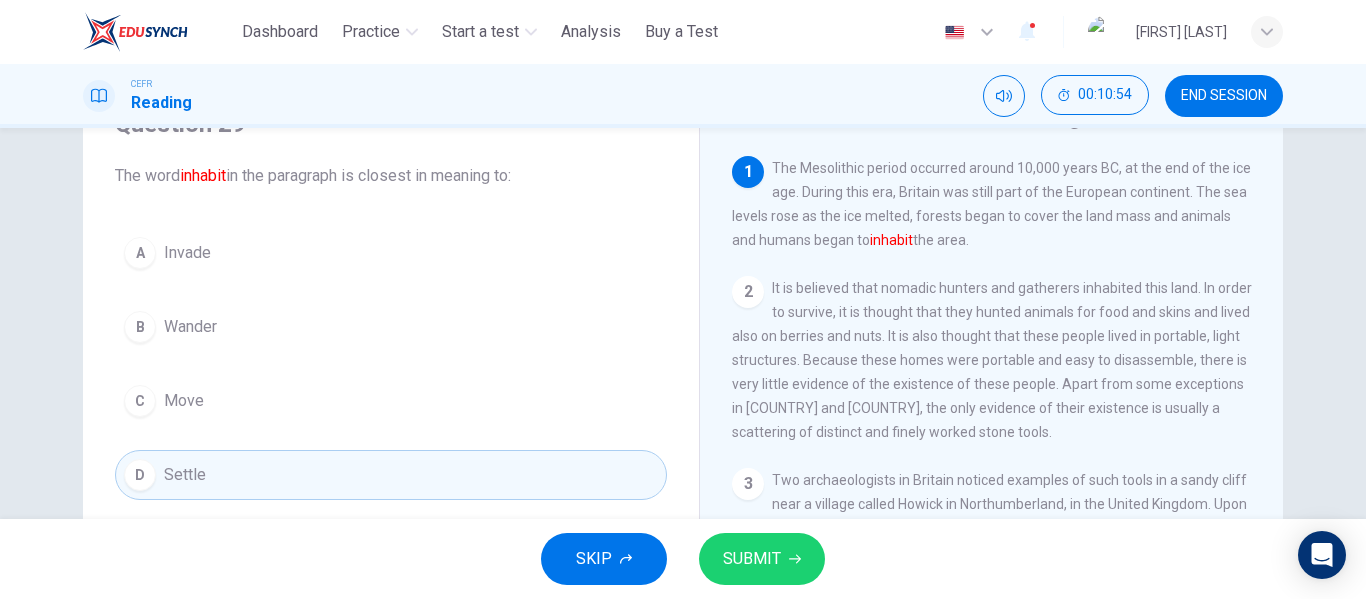click on "SUBMIT" at bounding box center (752, 559) 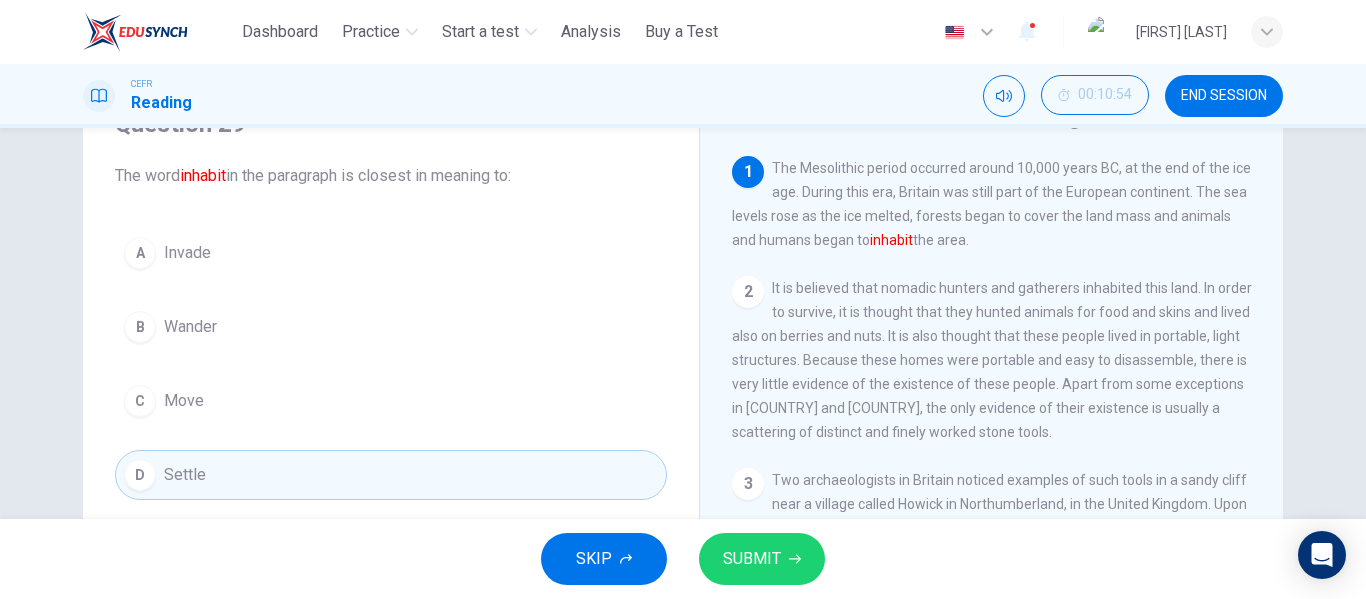 click on "SUBMIT" at bounding box center (752, 559) 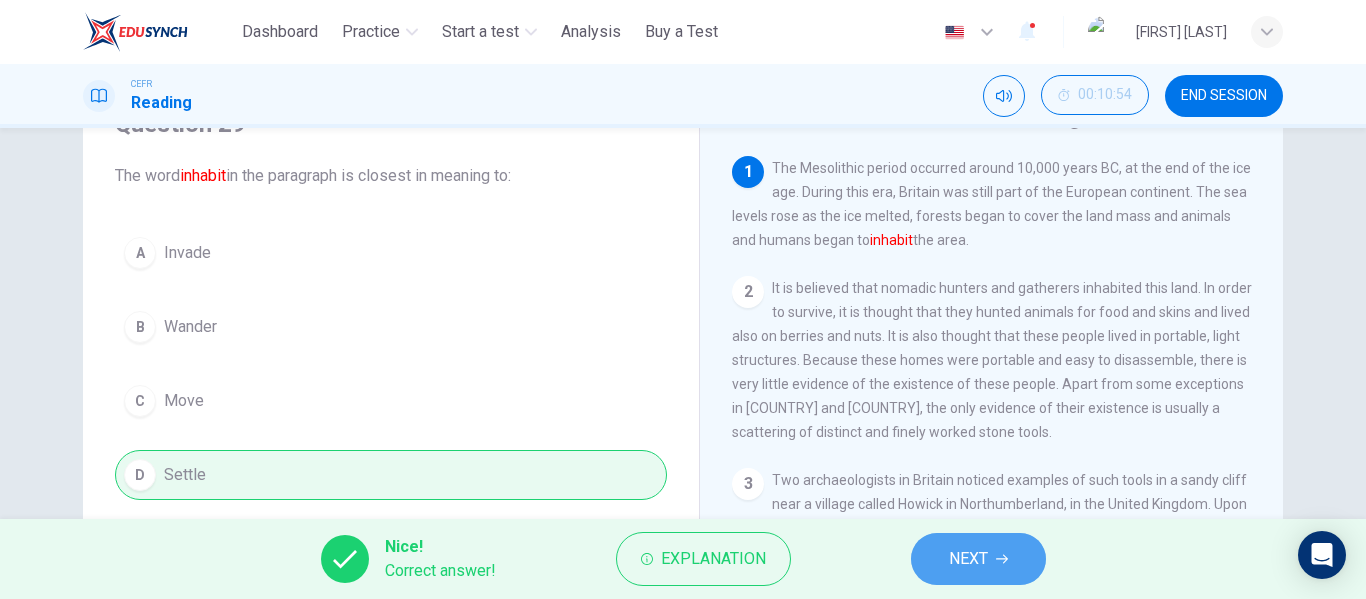 click on "NEXT" at bounding box center (968, 559) 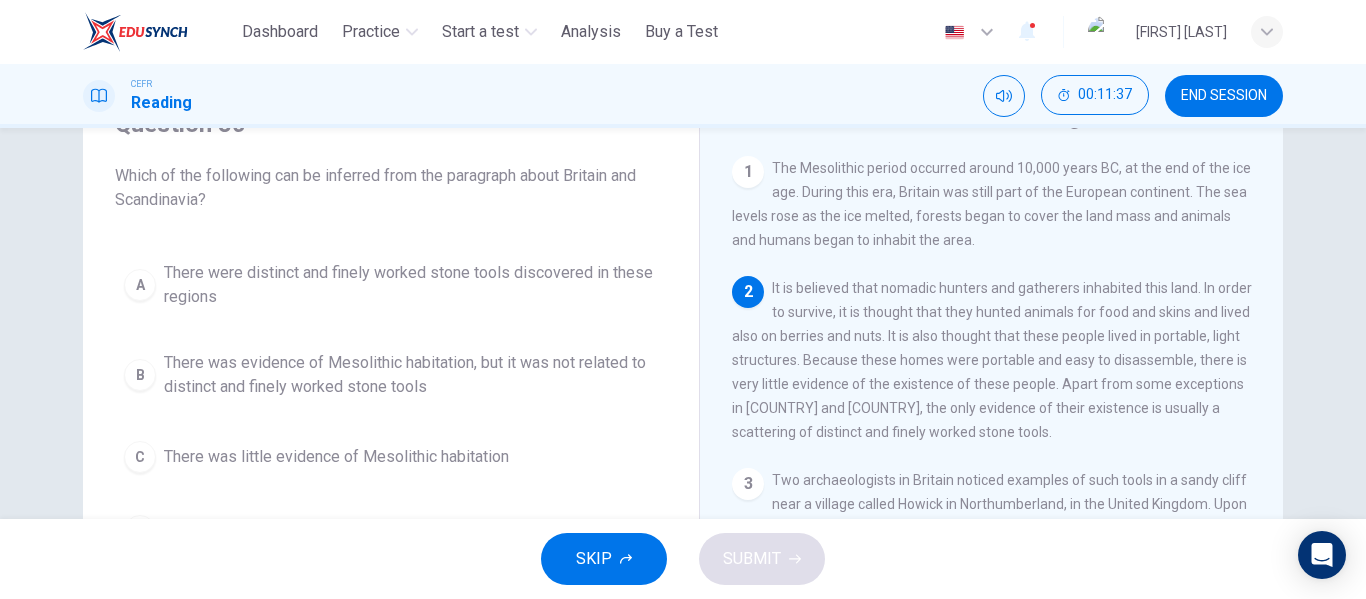 click on "There was evidence of Mesolithic habitation, but it was not related to distinct and finely worked stone tools" at bounding box center (411, 375) 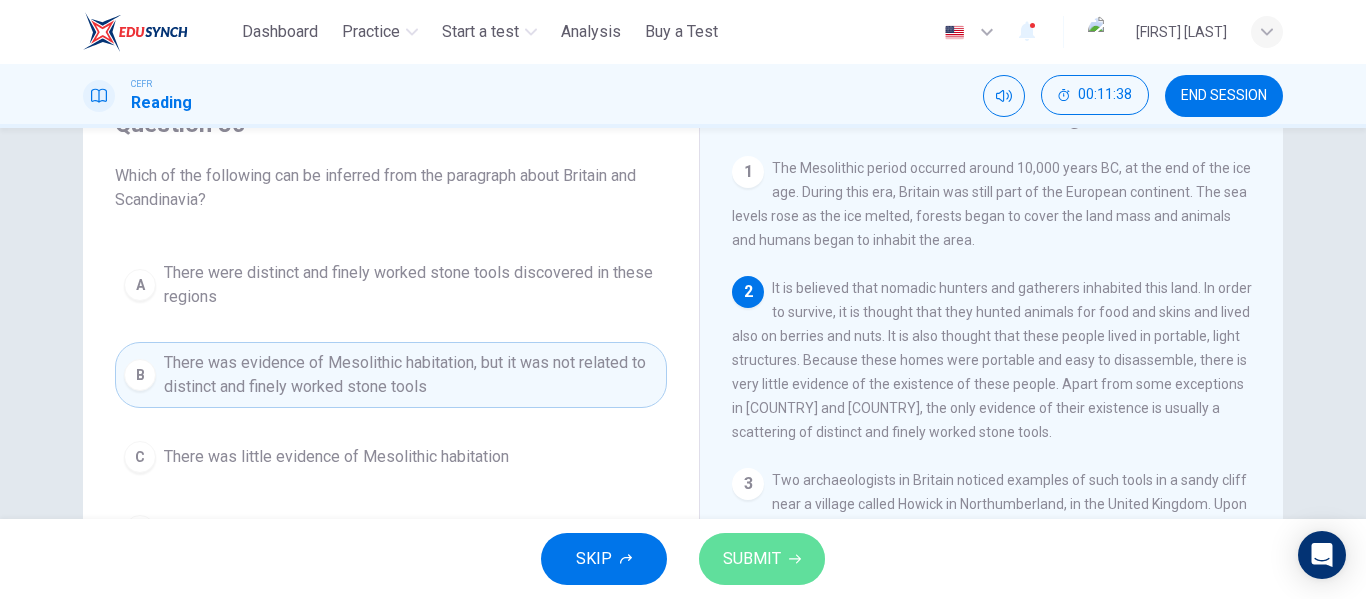click on "SUBMIT" at bounding box center (762, 559) 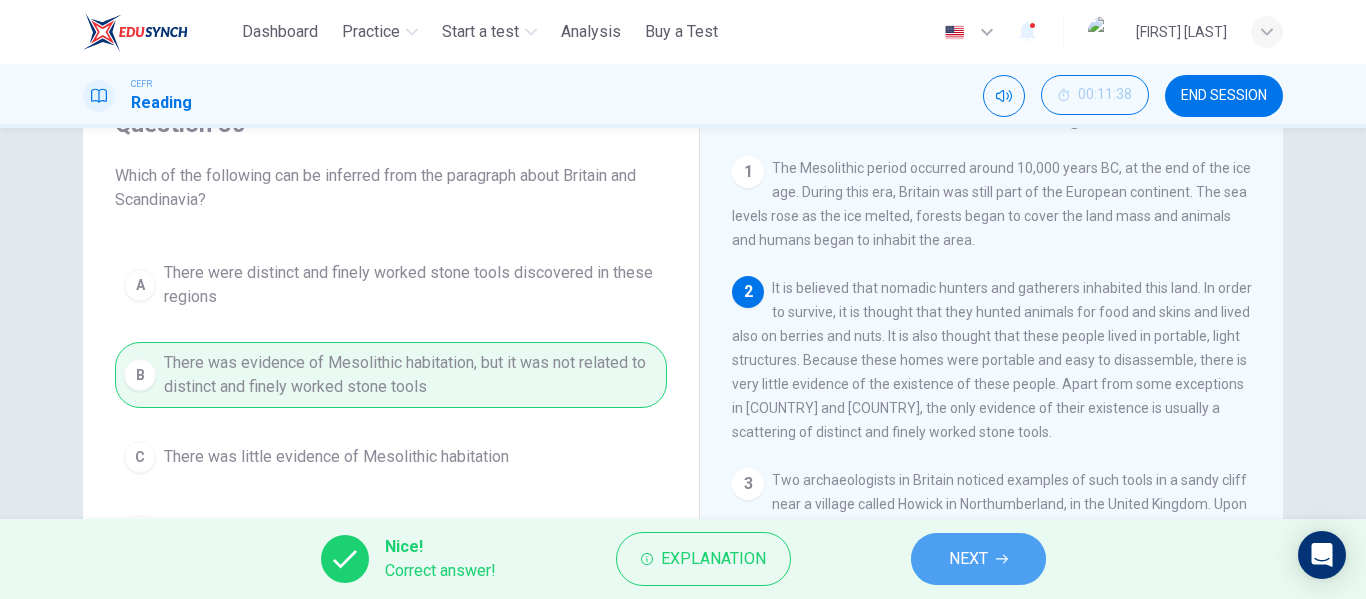 click on "NEXT" at bounding box center [968, 559] 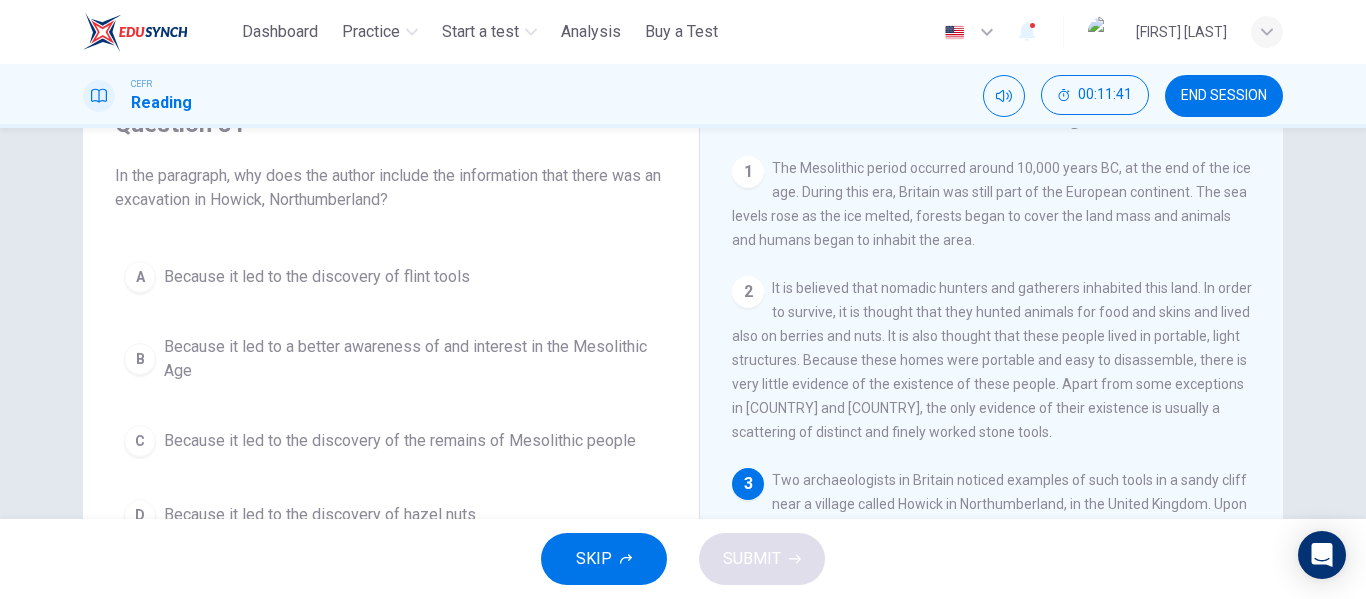 click on "Because it led to a better awareness of and interest in the Mesolithic Age" at bounding box center (411, 359) 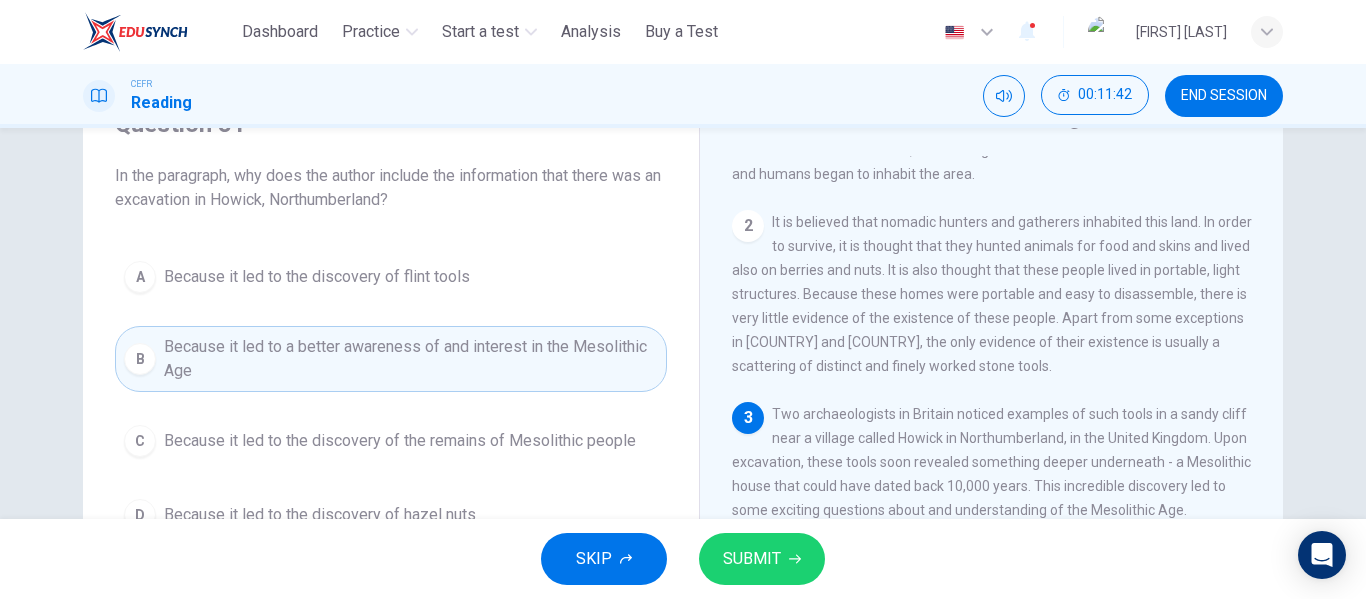 scroll, scrollTop: 100, scrollLeft: 0, axis: vertical 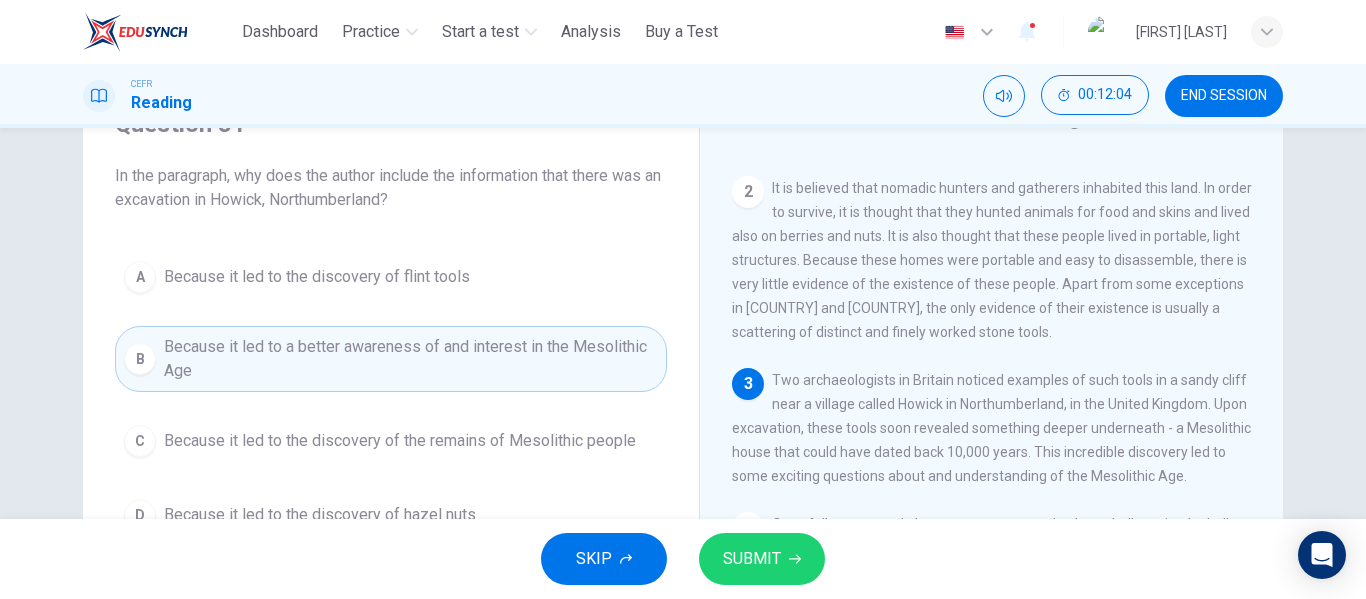 click on "SUBMIT" at bounding box center (762, 559) 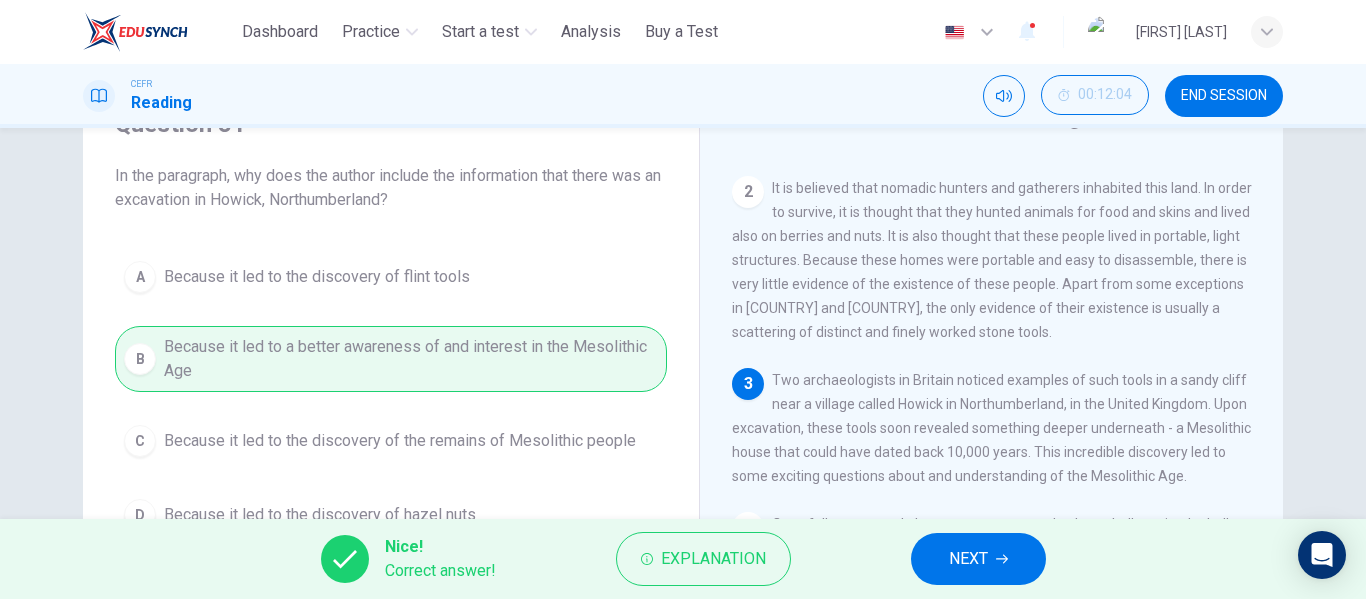 click on "NEXT" at bounding box center (978, 559) 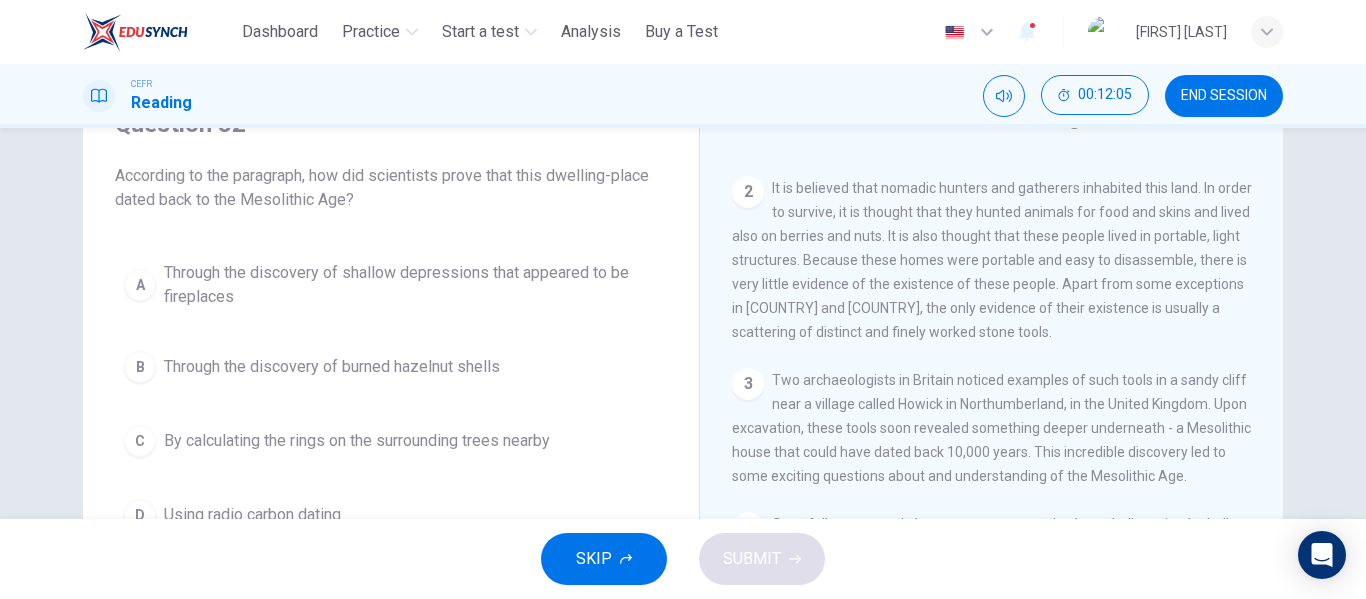 scroll, scrollTop: 200, scrollLeft: 0, axis: vertical 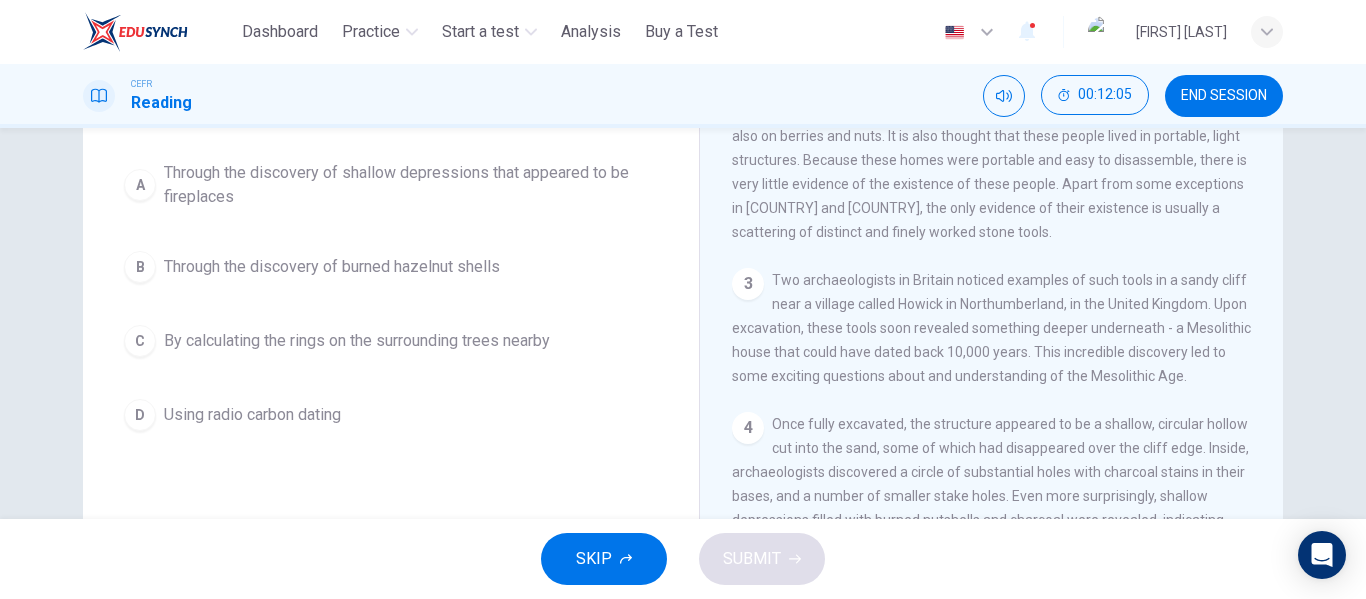 click on "D Using radio carbon dating" at bounding box center [391, 415] 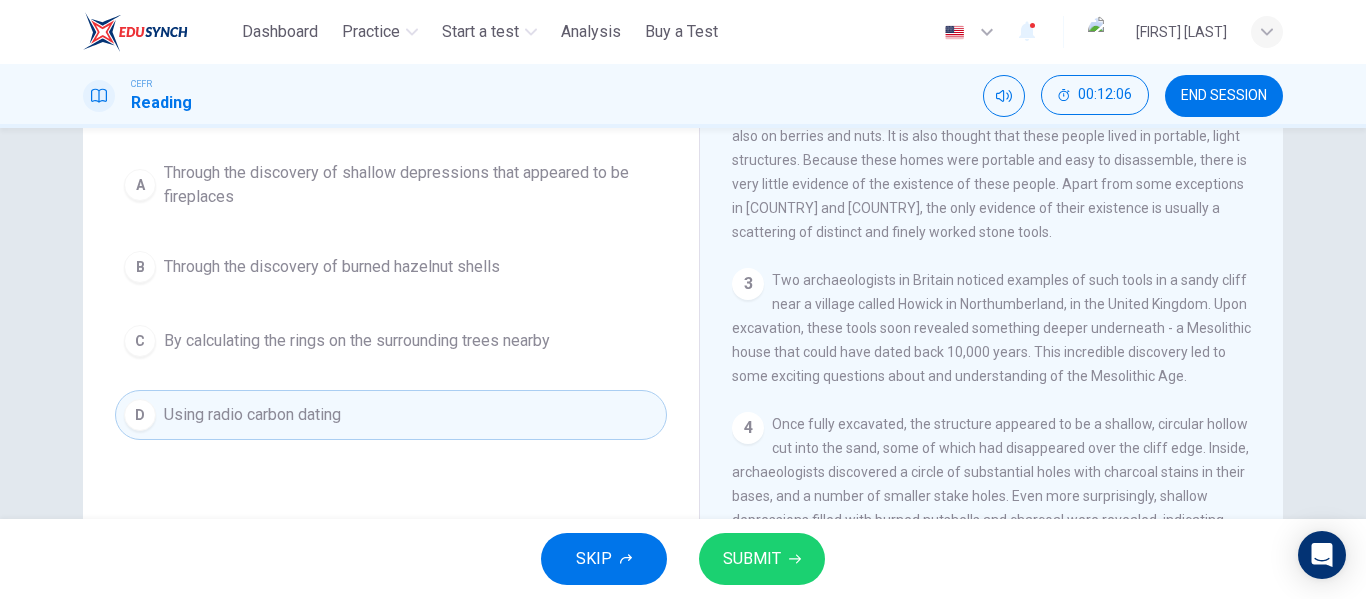 click on "SUBMIT" at bounding box center [752, 559] 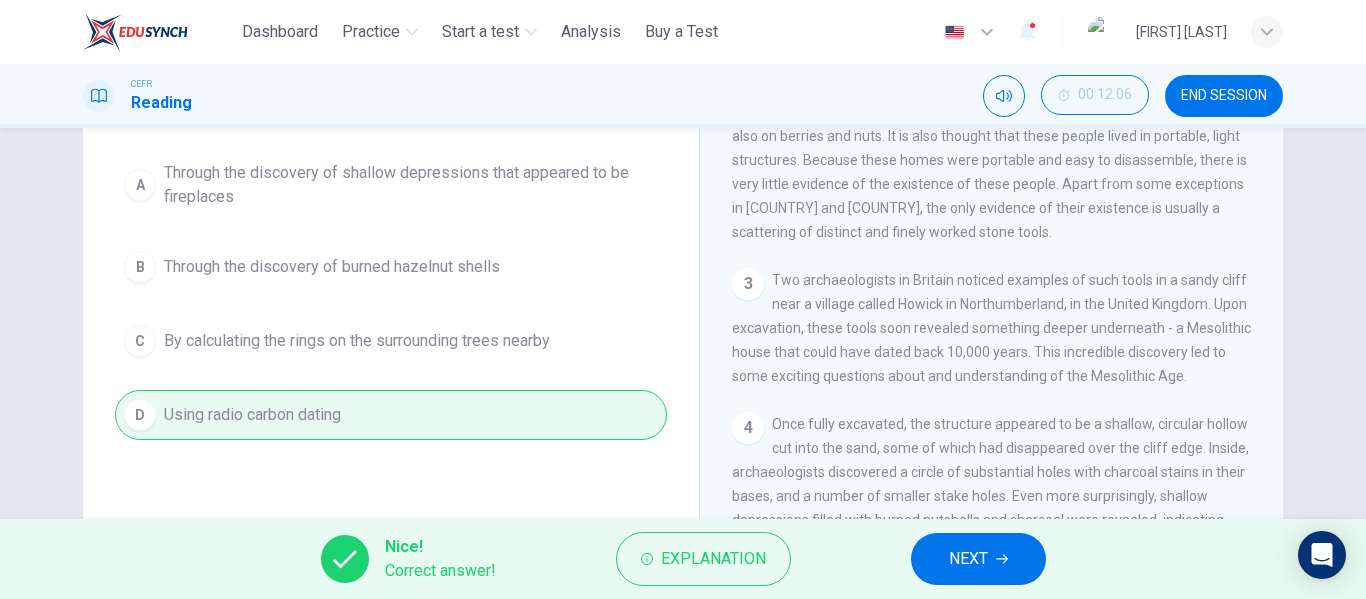 click on "NEXT" at bounding box center (978, 559) 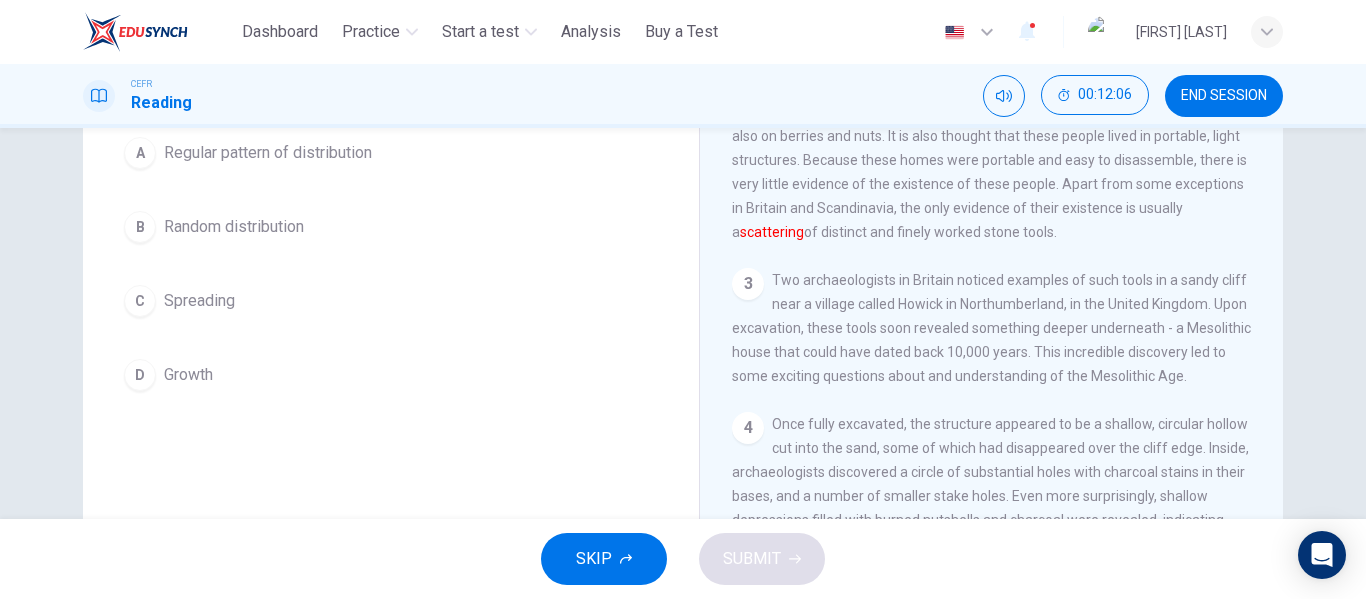 scroll, scrollTop: 176, scrollLeft: 0, axis: vertical 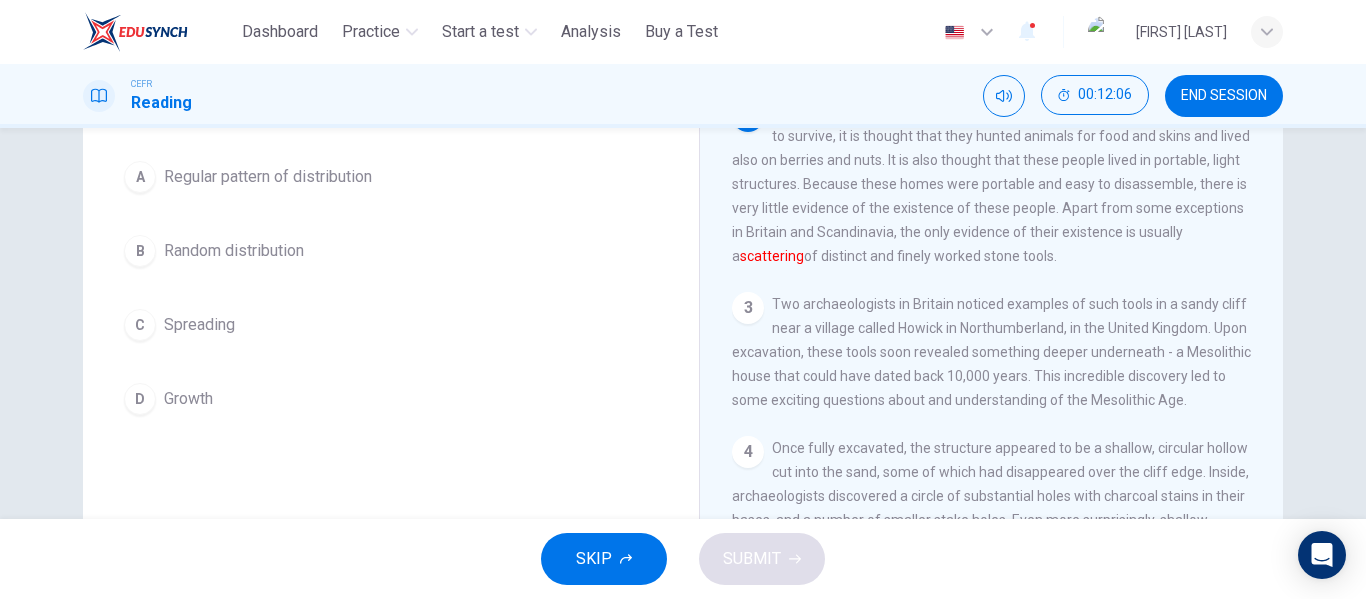 click on "A Regular pattern of distribution B Random distribution C Spreading D Growth" at bounding box center (391, 288) 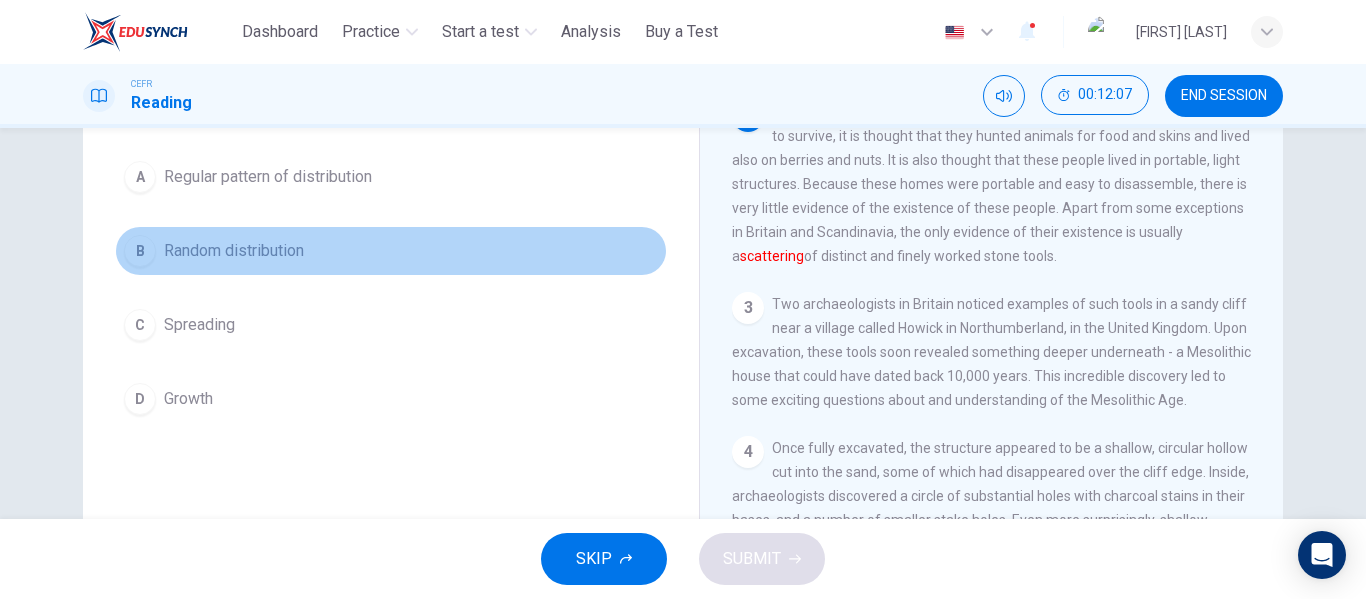 click on "B Random distribution" at bounding box center [391, 251] 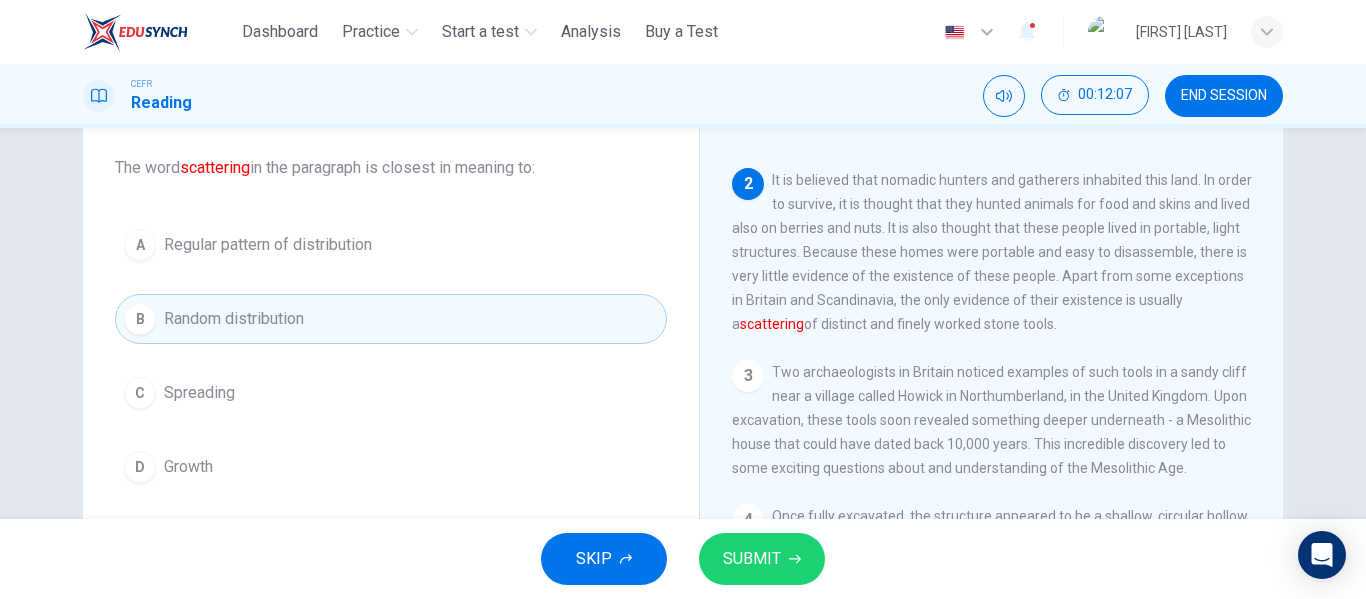 scroll, scrollTop: 76, scrollLeft: 0, axis: vertical 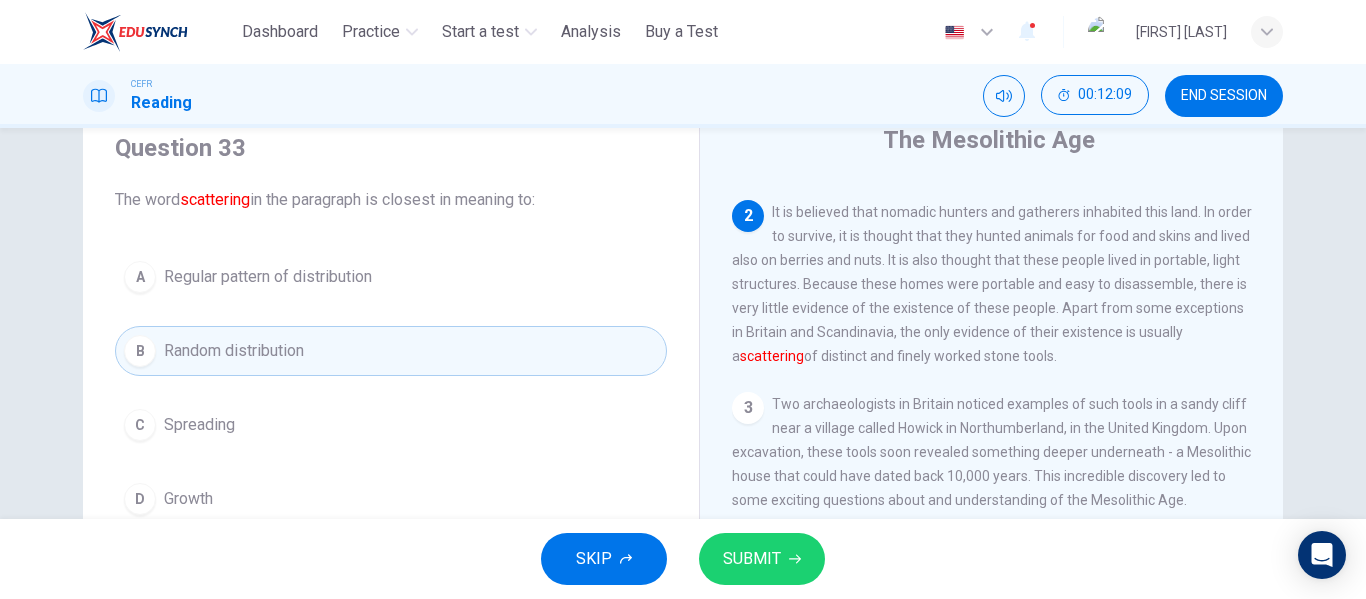 click on "SUBMIT" at bounding box center (762, 559) 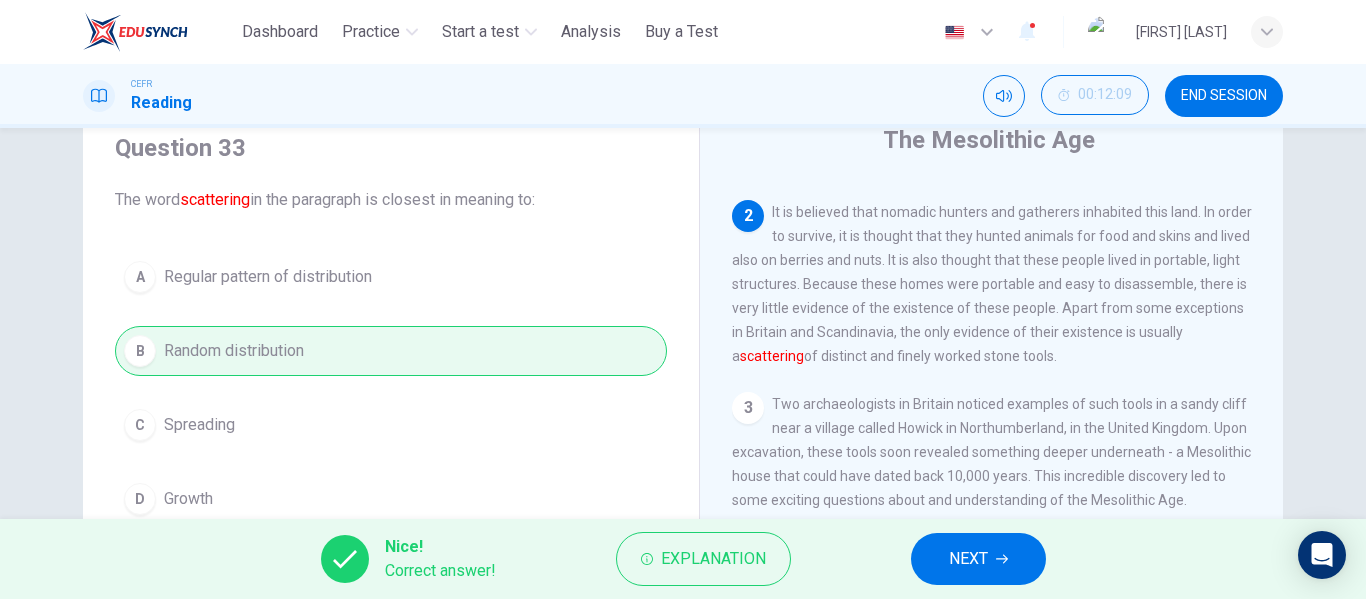 click on "NEXT" at bounding box center [968, 559] 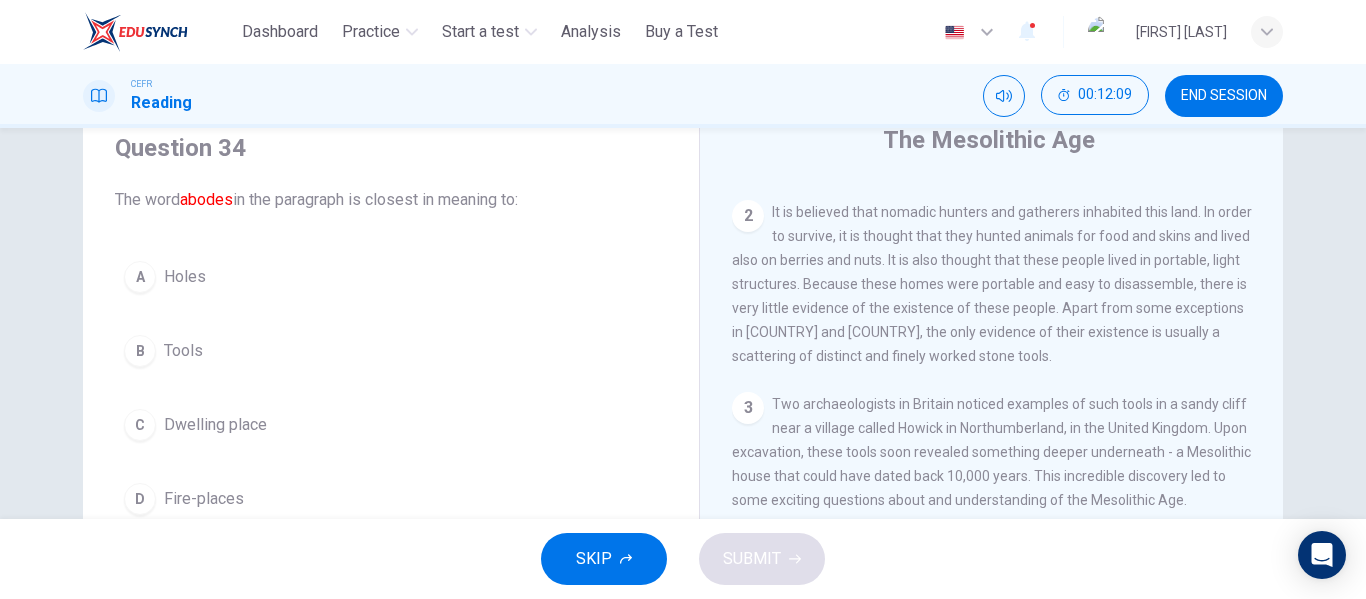 click on "C Dwelling place" at bounding box center (391, 425) 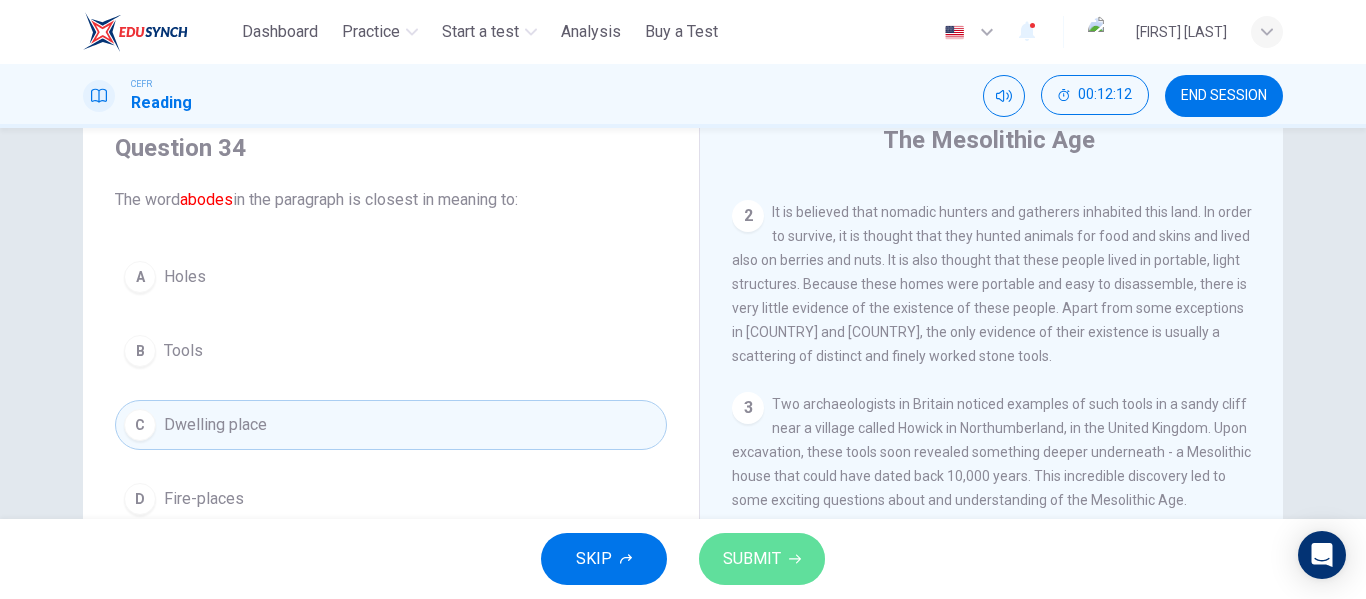 click on "SUBMIT" at bounding box center [752, 559] 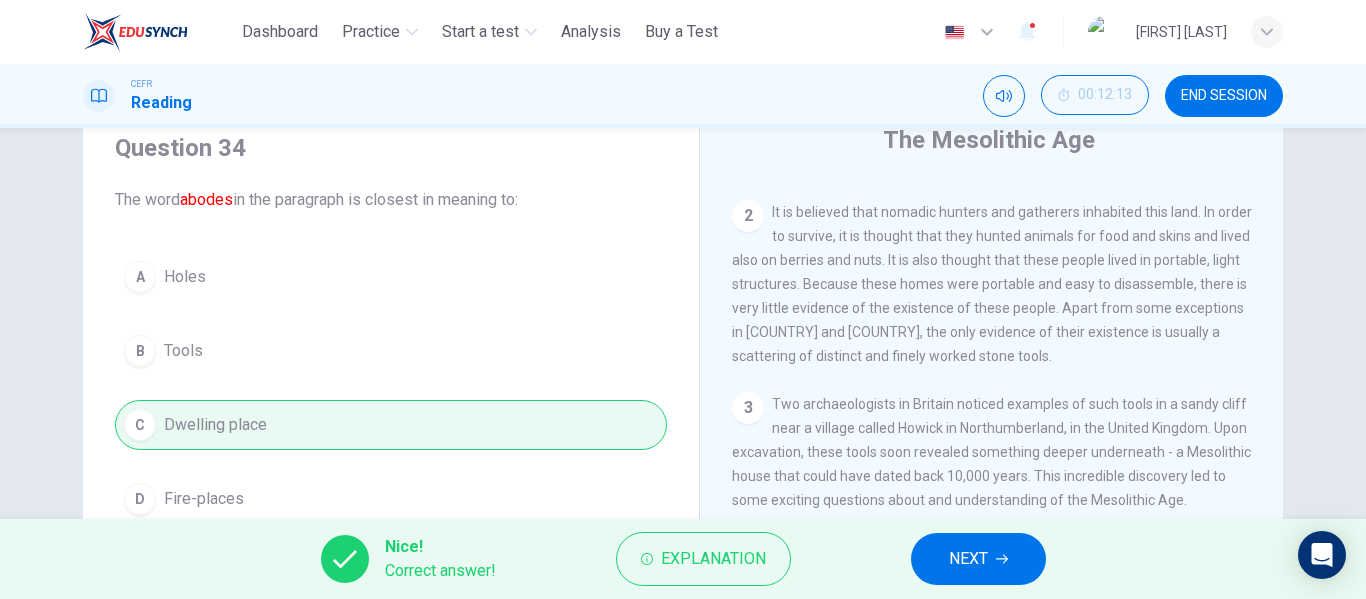 click on "NEXT" at bounding box center [978, 559] 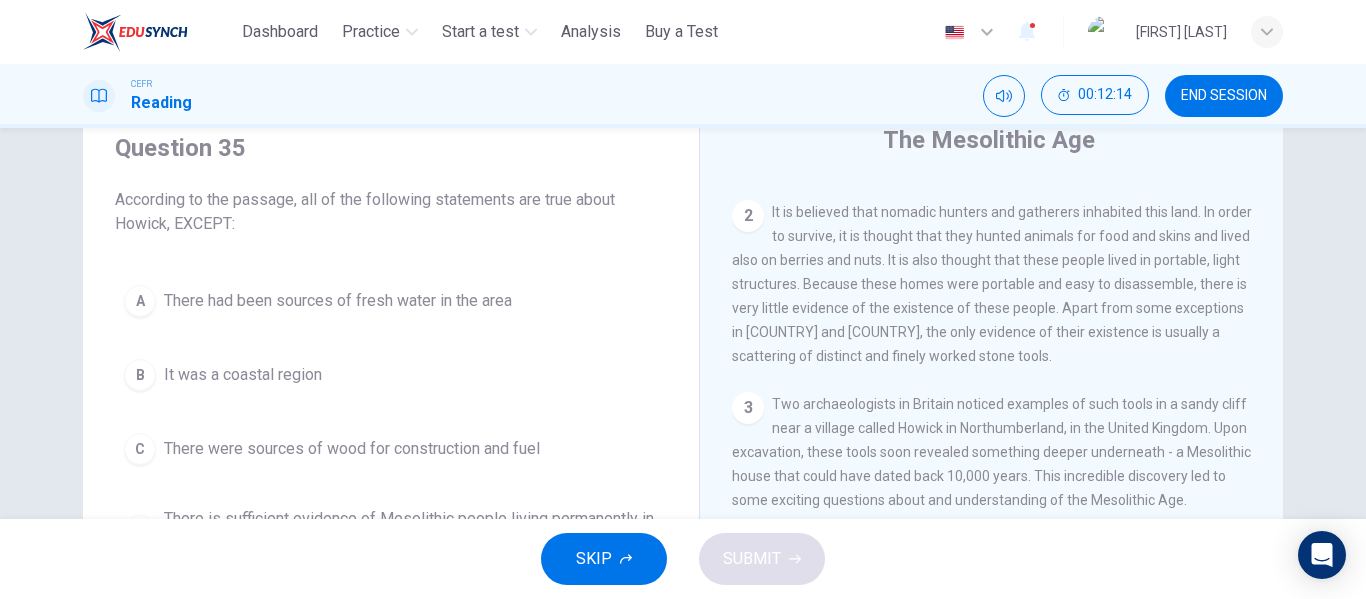 scroll, scrollTop: 176, scrollLeft: 0, axis: vertical 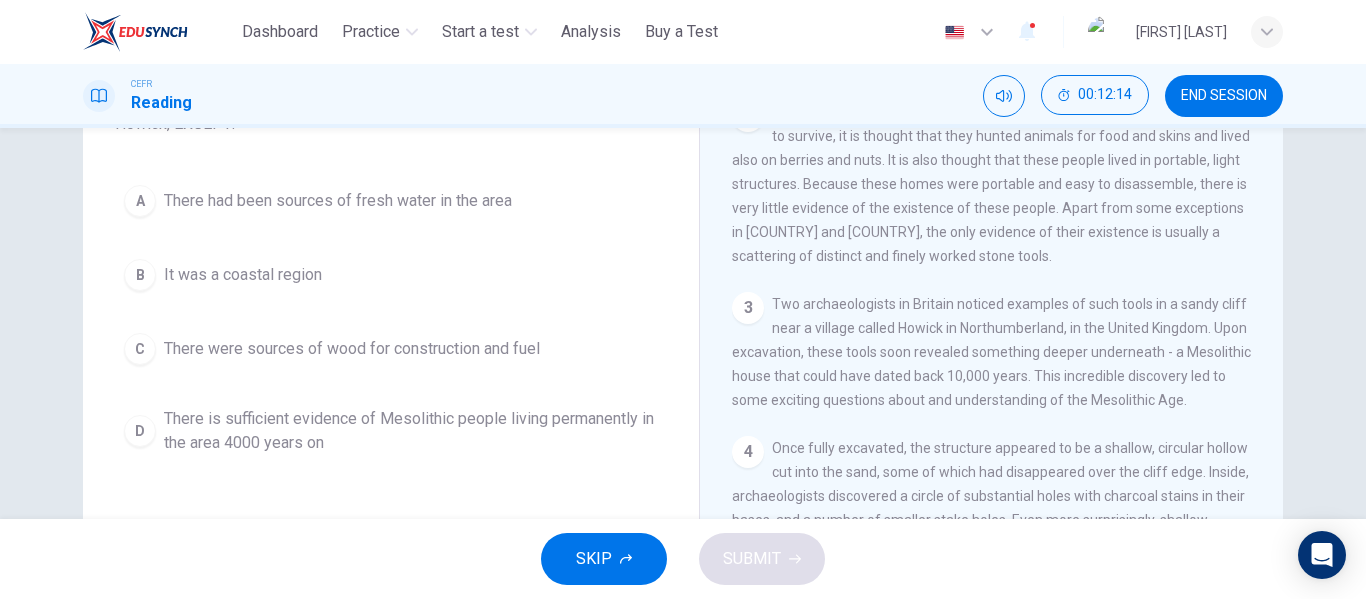 click on "There is sufficient evidence of Mesolithic people living permanently in the area 4000 years on" at bounding box center (411, 431) 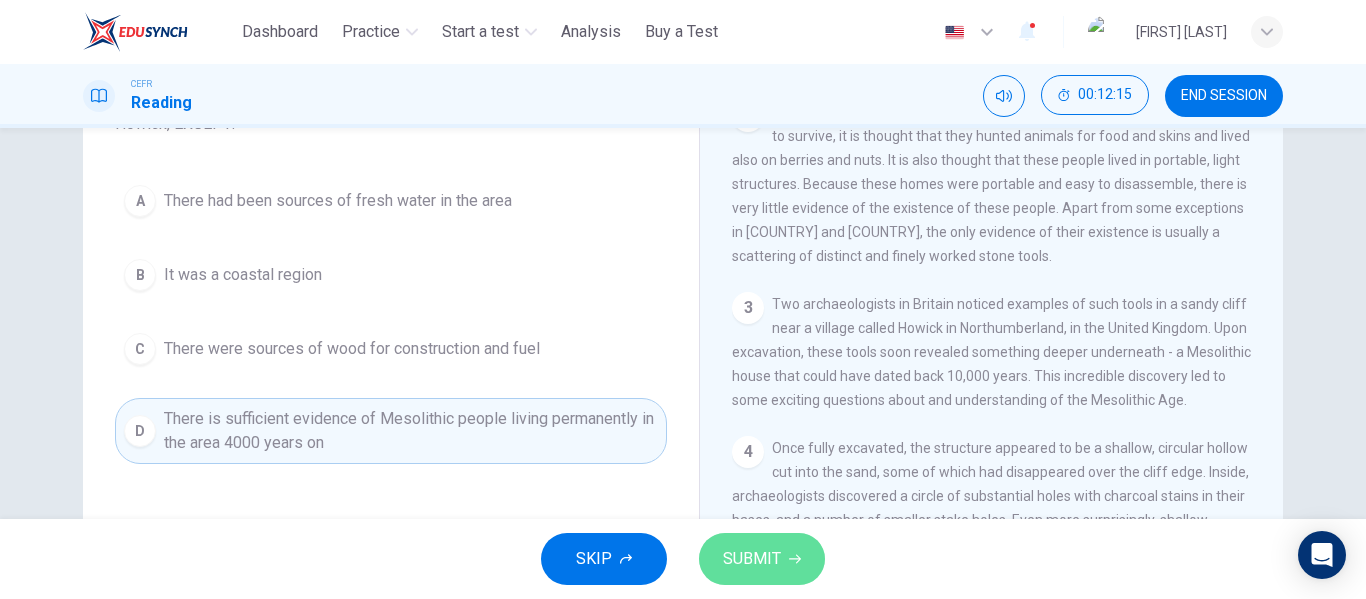 click on "SUBMIT" at bounding box center [752, 559] 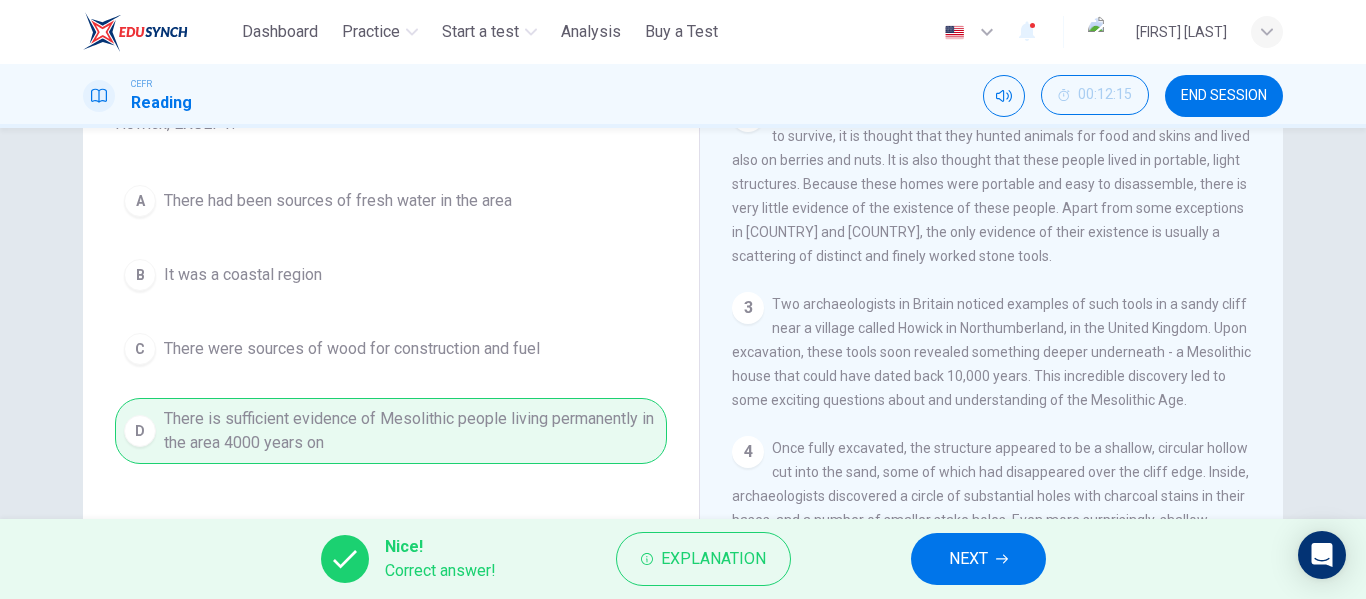 click on "NEXT" at bounding box center (968, 559) 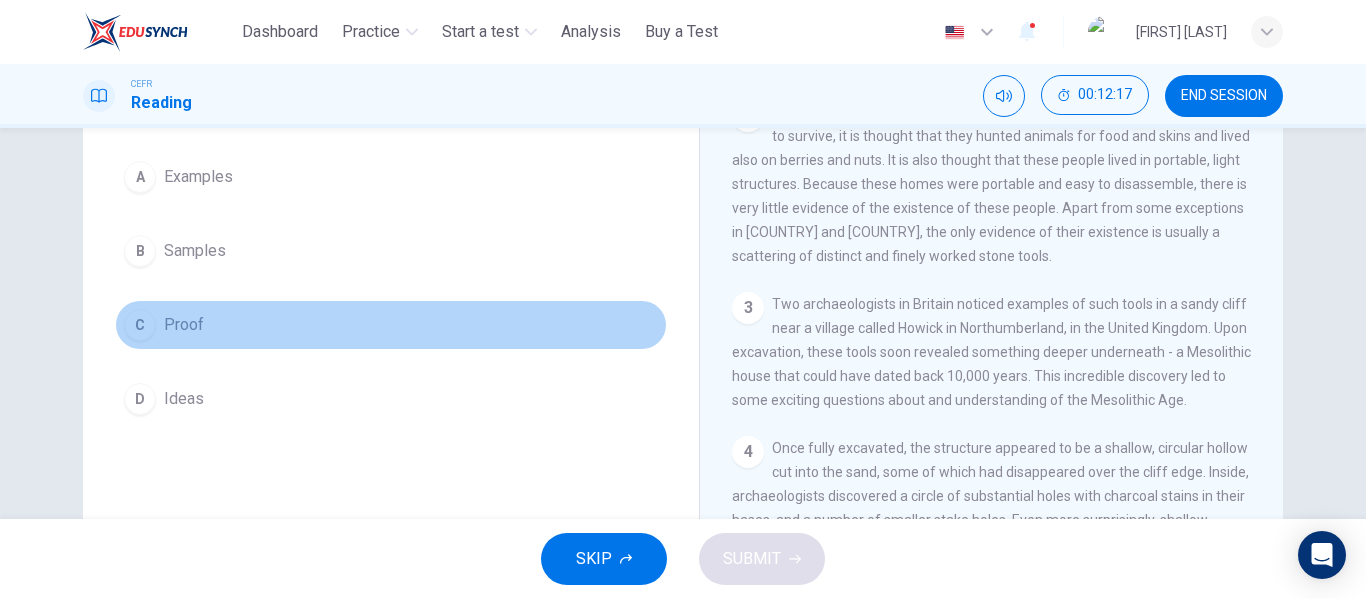 click on "C Proof" at bounding box center [391, 325] 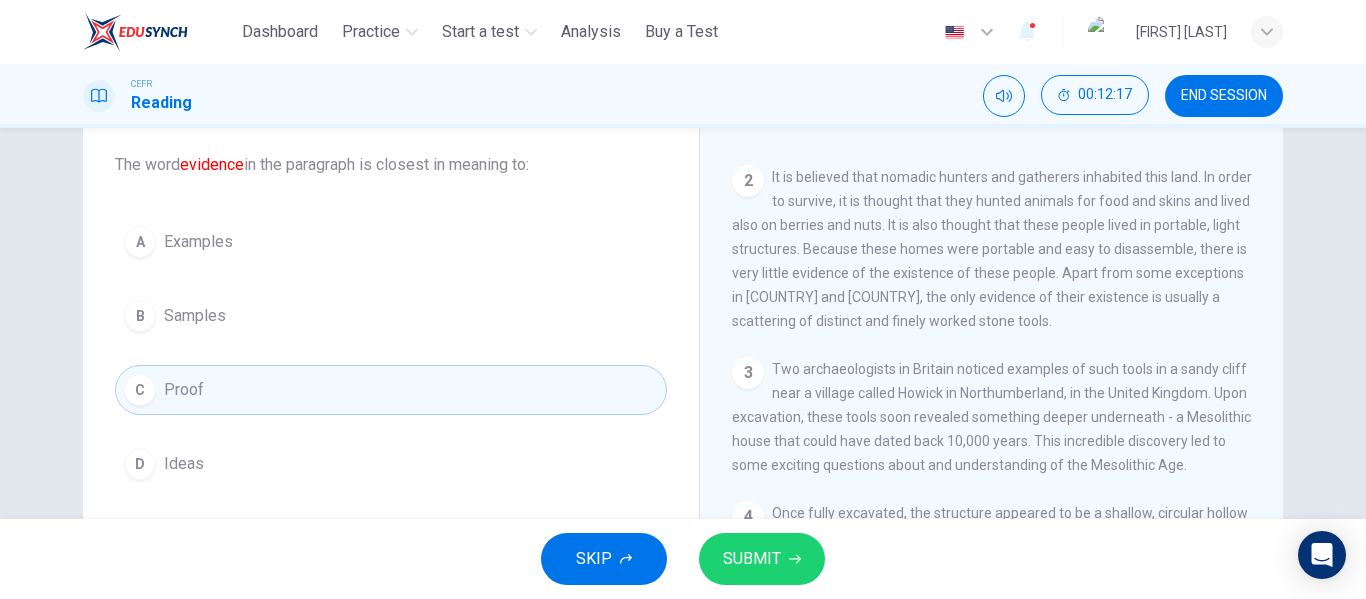 scroll, scrollTop: 76, scrollLeft: 0, axis: vertical 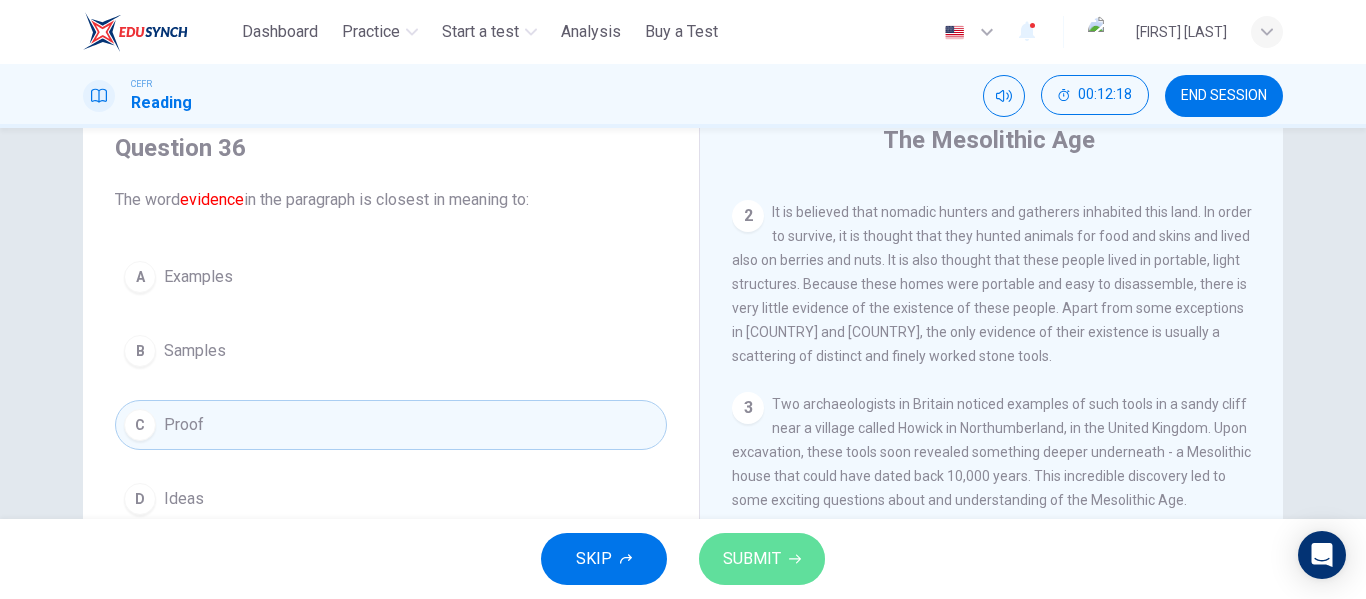 click on "SUBMIT" at bounding box center [752, 559] 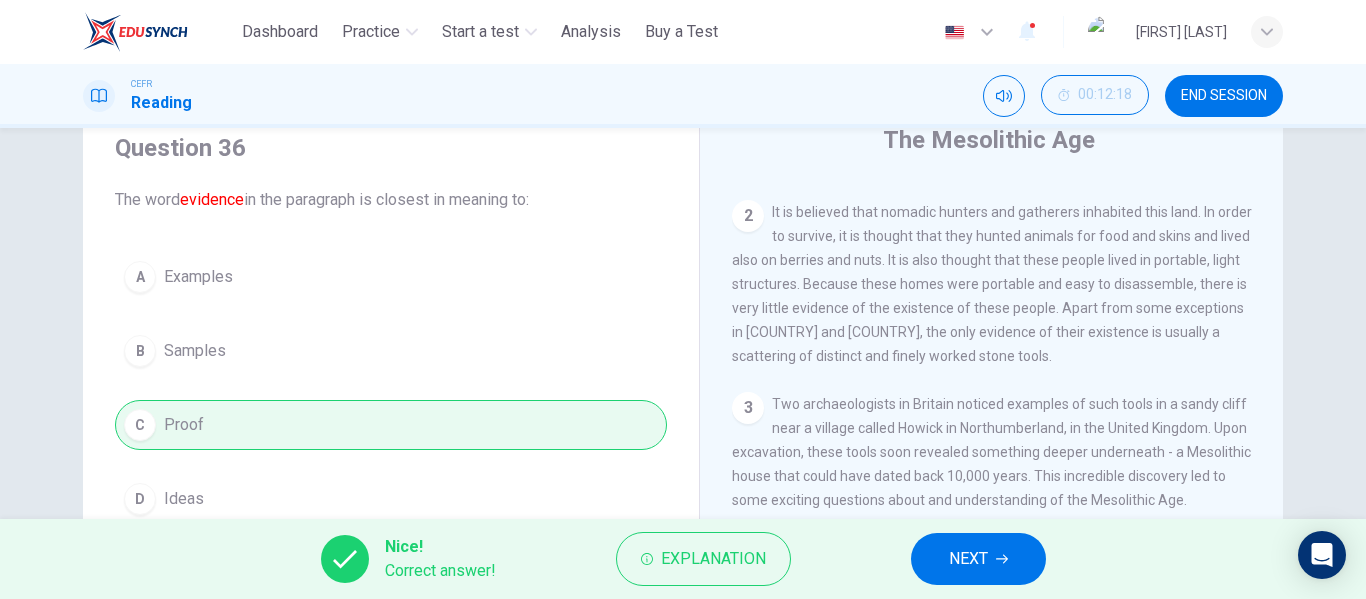 click on "NEXT" at bounding box center (968, 559) 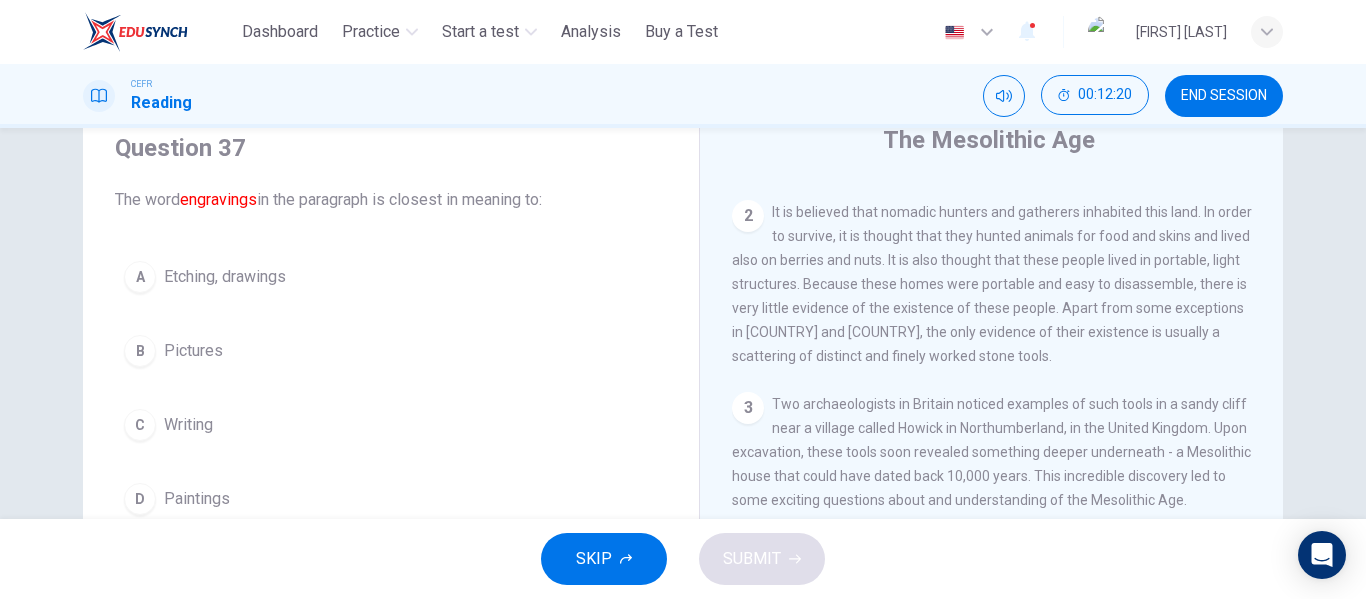 click on "A Etching, drawings" at bounding box center (391, 277) 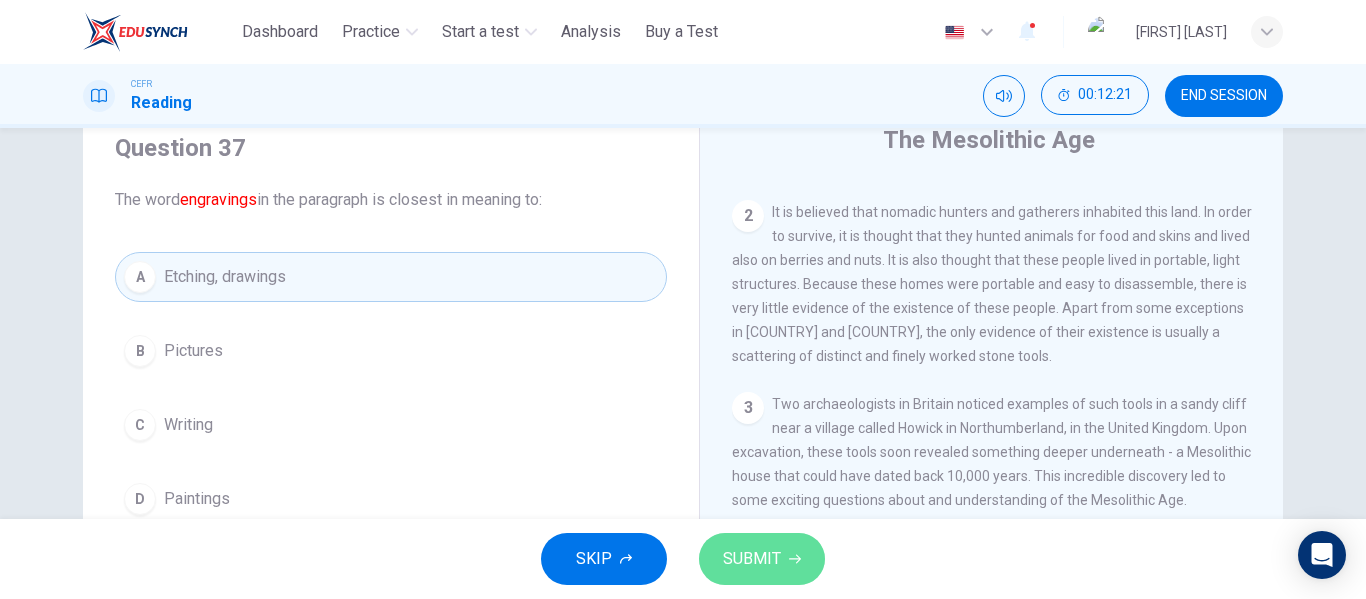 click on "SUBMIT" at bounding box center (762, 559) 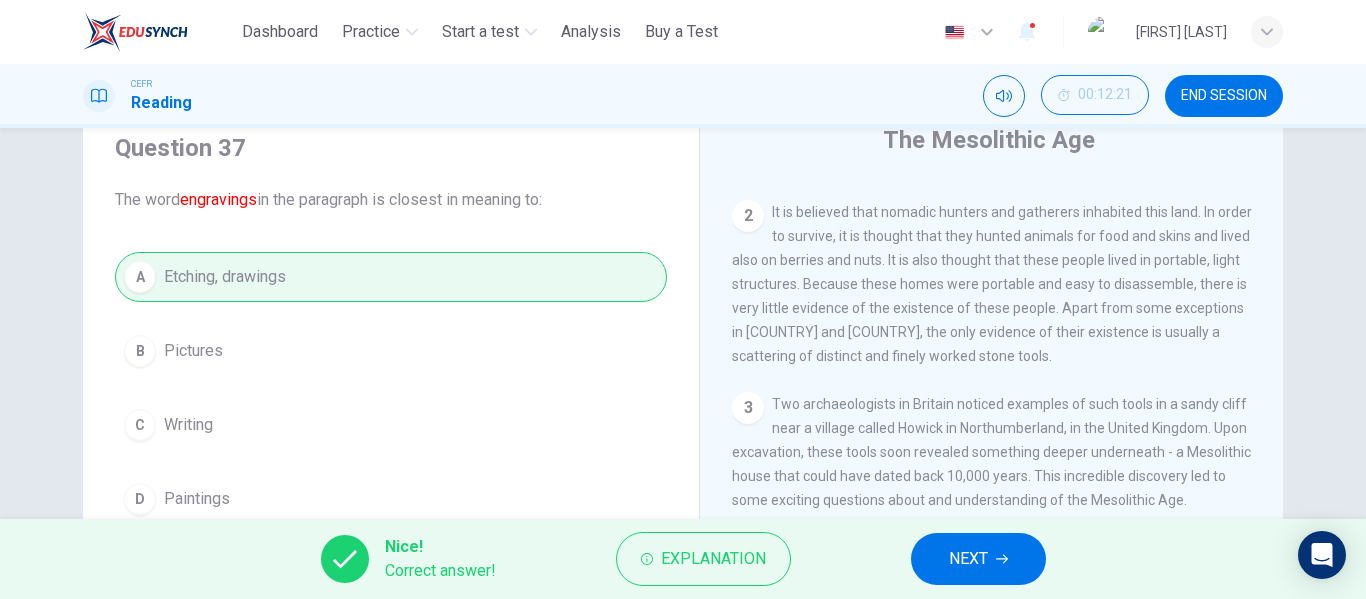 click on "NEXT" at bounding box center (968, 559) 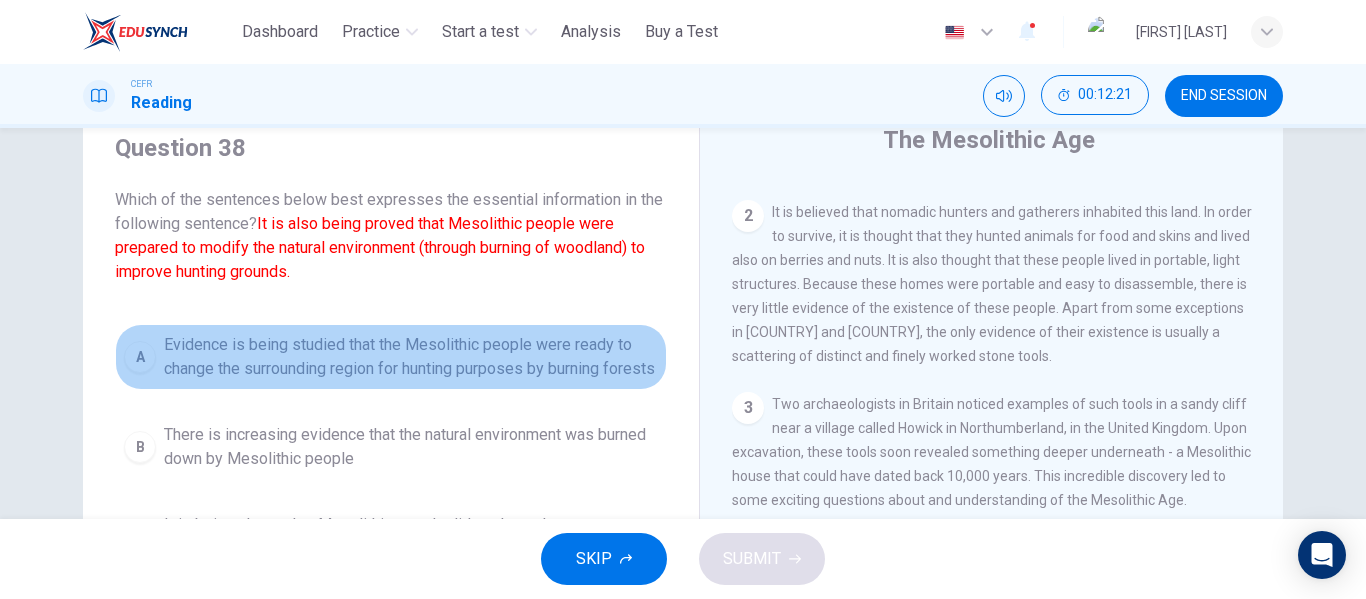 click on "Evidence is being studied that the Mesolithic people were ready to change the surrounding region for hunting purposes by burning forests" at bounding box center [411, 357] 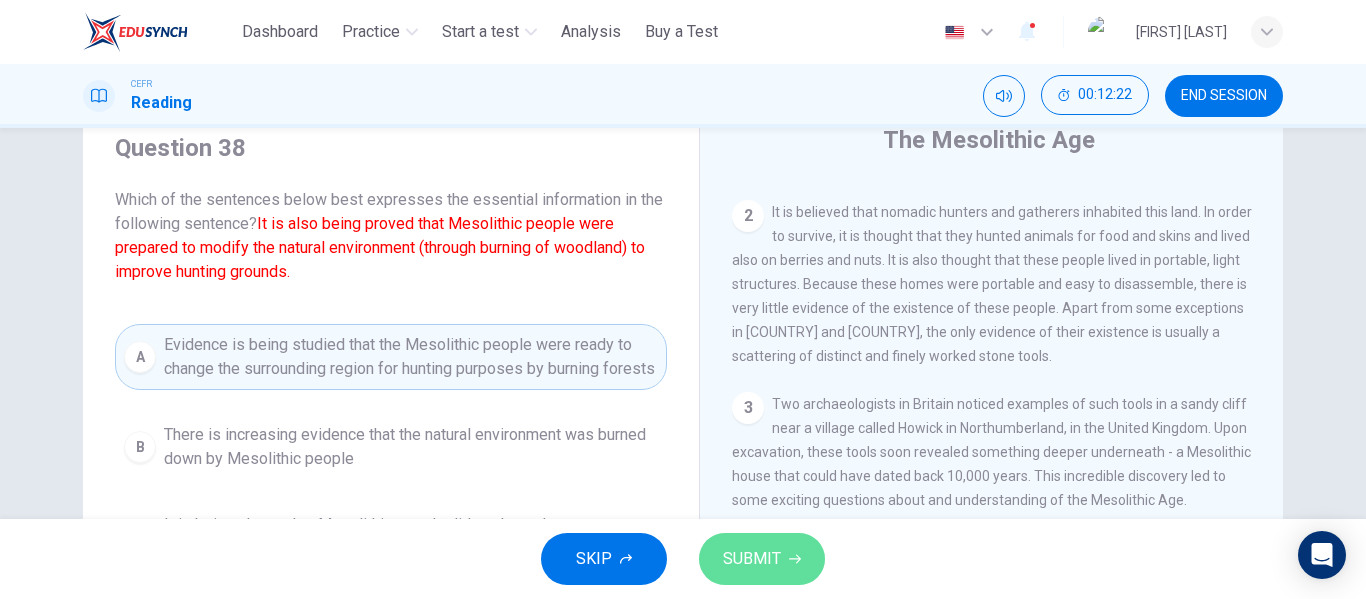 click on "SUBMIT" at bounding box center [752, 559] 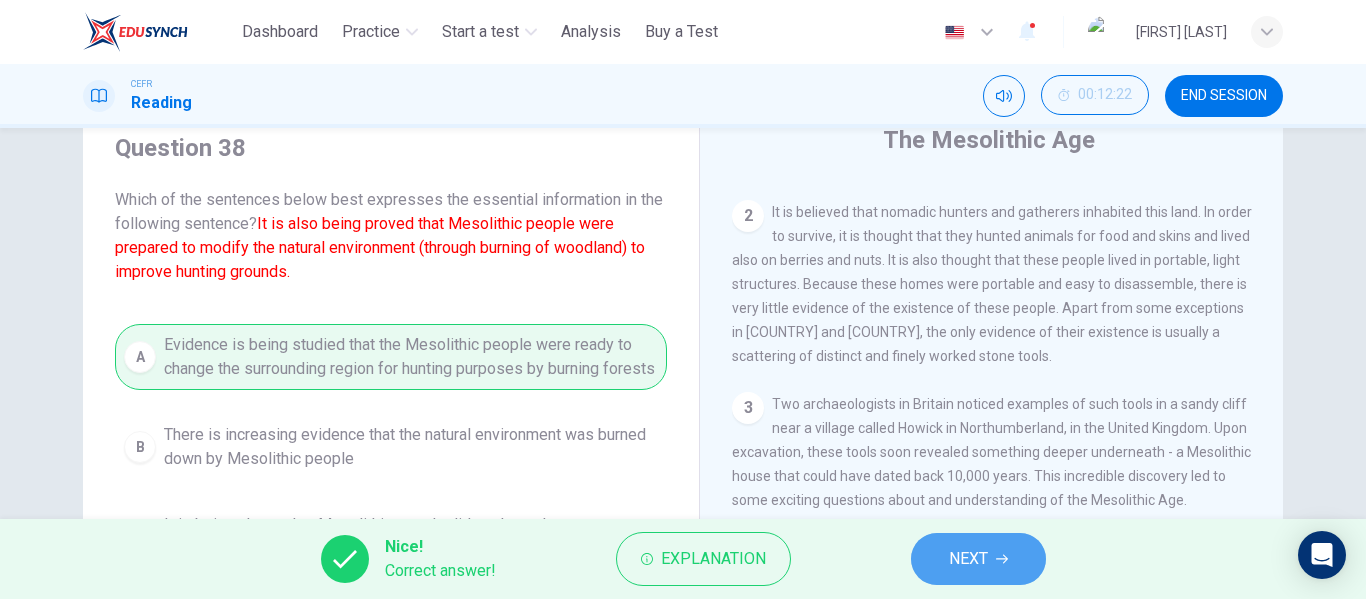 click on "NEXT" at bounding box center (968, 559) 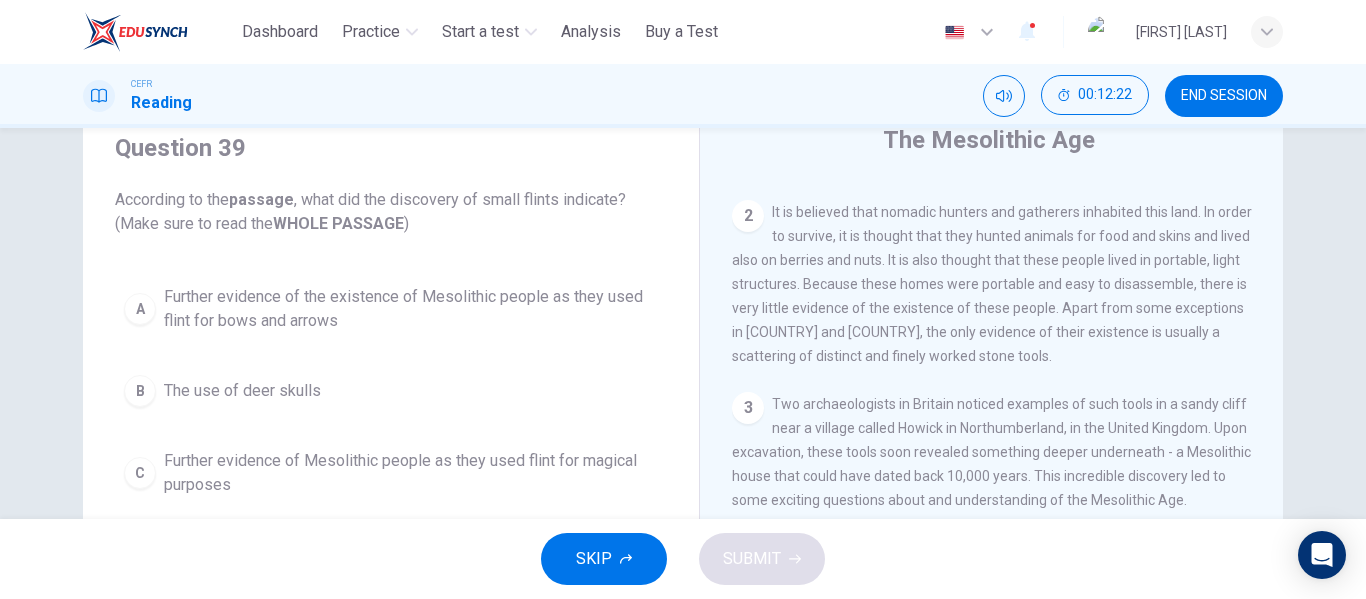click on "A Further evidence of the existence of Mesolithic people as they used flint for bows and arrows" at bounding box center (391, 309) 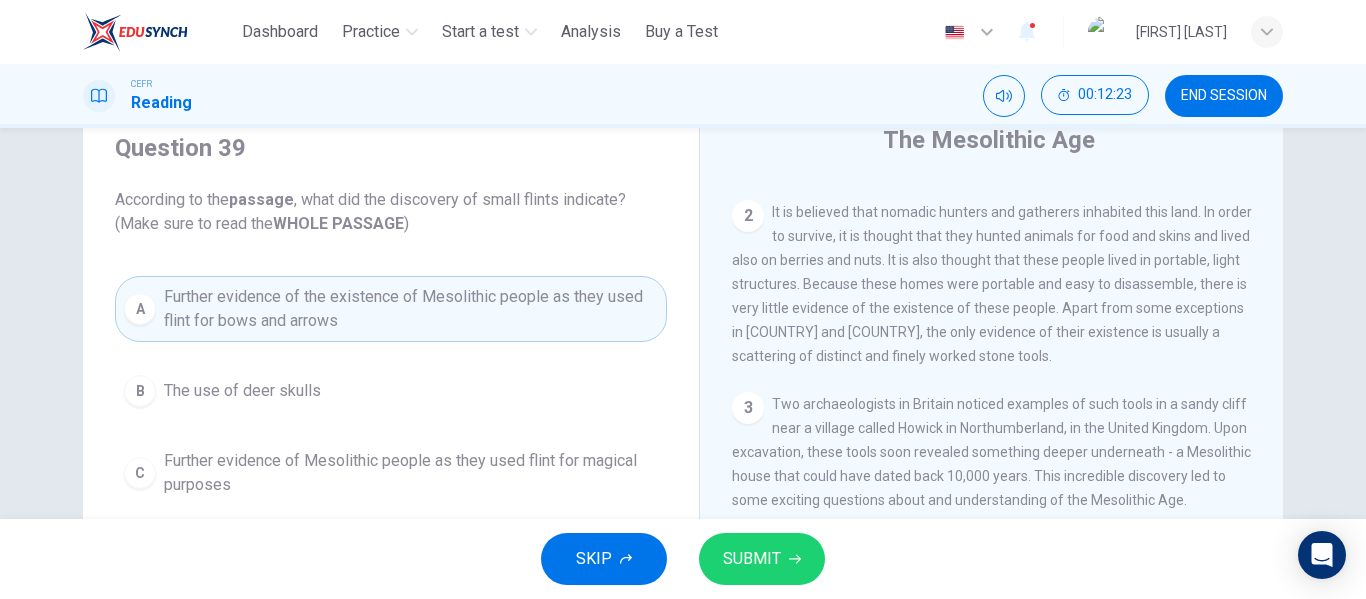 click on "SUBMIT" at bounding box center (752, 559) 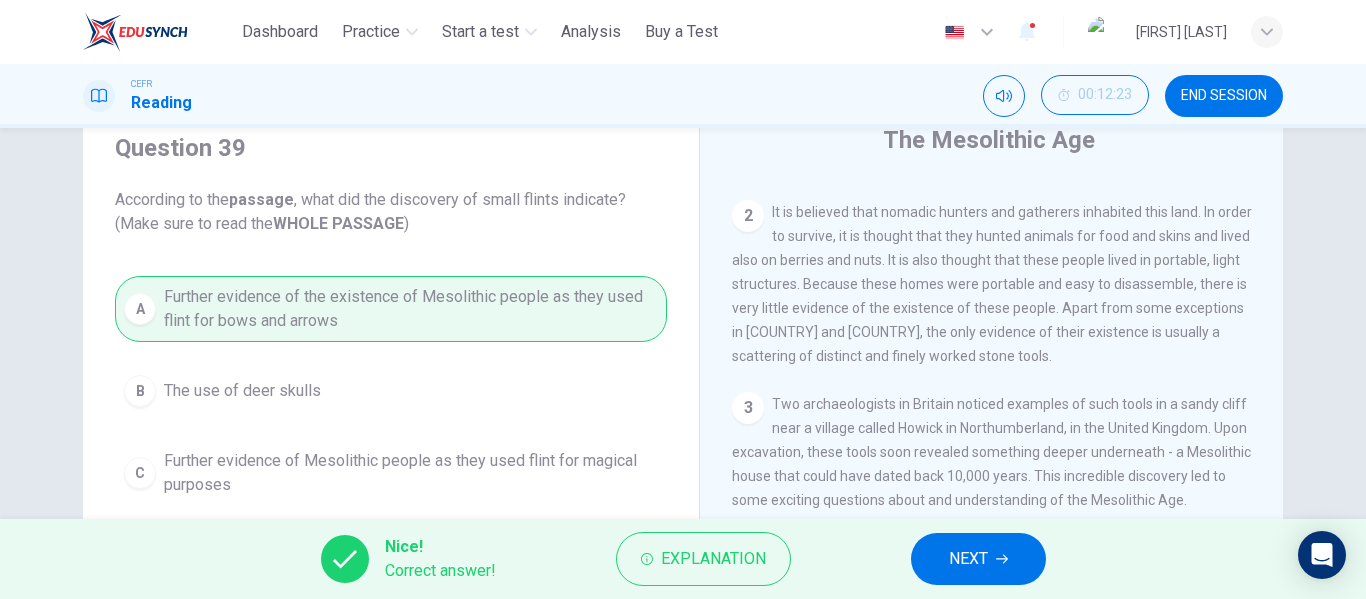 click on "Nice! Correct answer! Explanation NEXT" at bounding box center (683, 559) 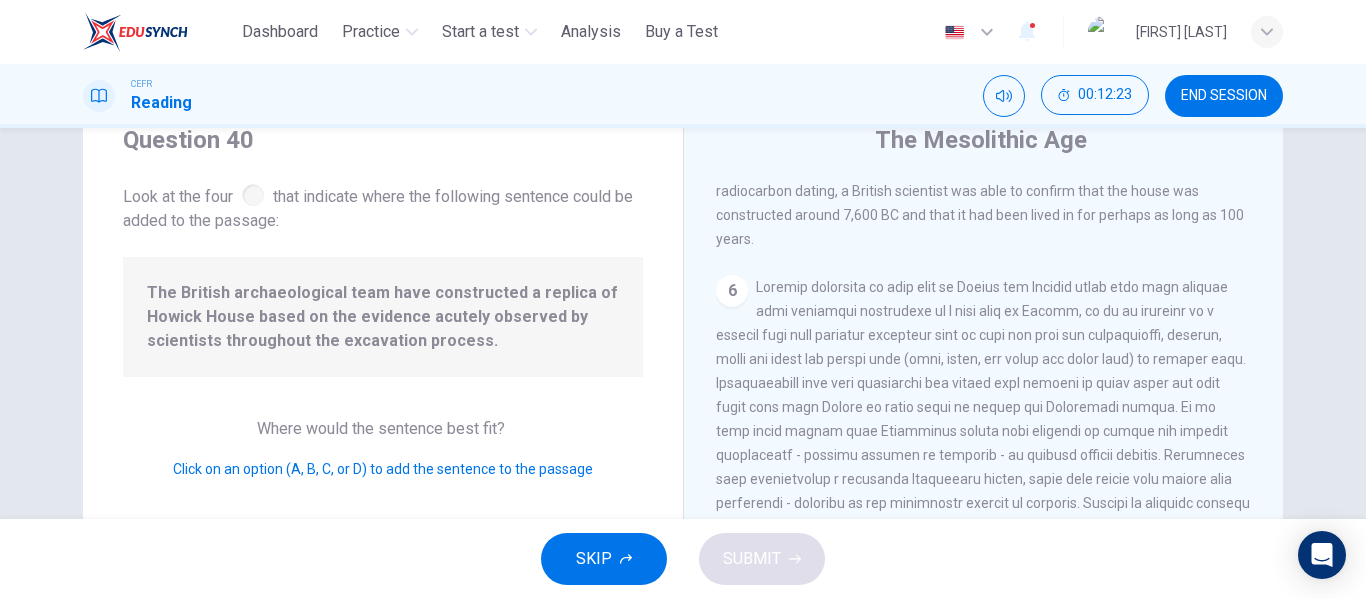 scroll, scrollTop: 970, scrollLeft: 0, axis: vertical 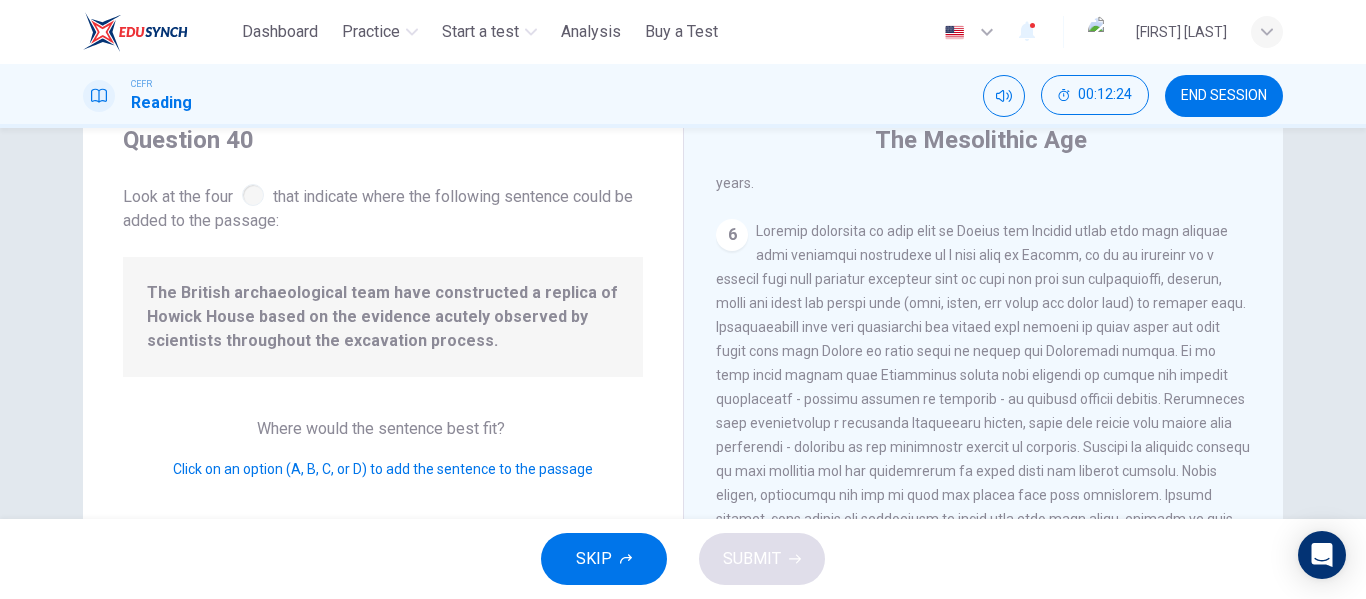 click on "6" at bounding box center [732, 235] 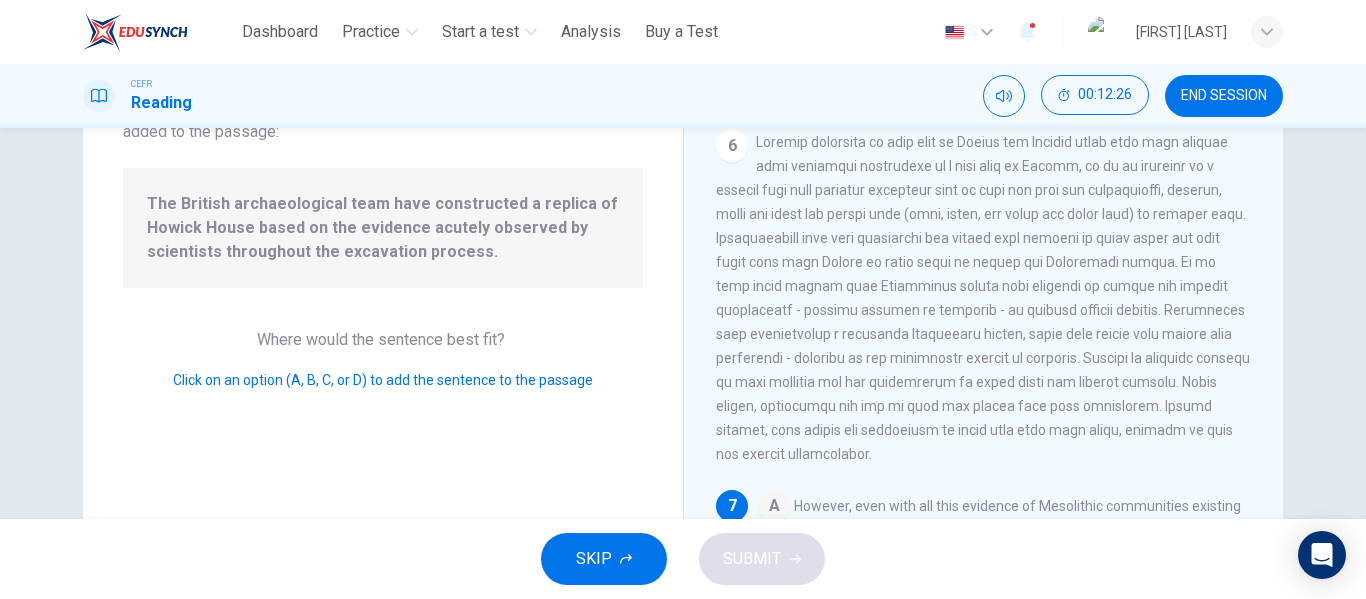 scroll, scrollTop: 384, scrollLeft: 0, axis: vertical 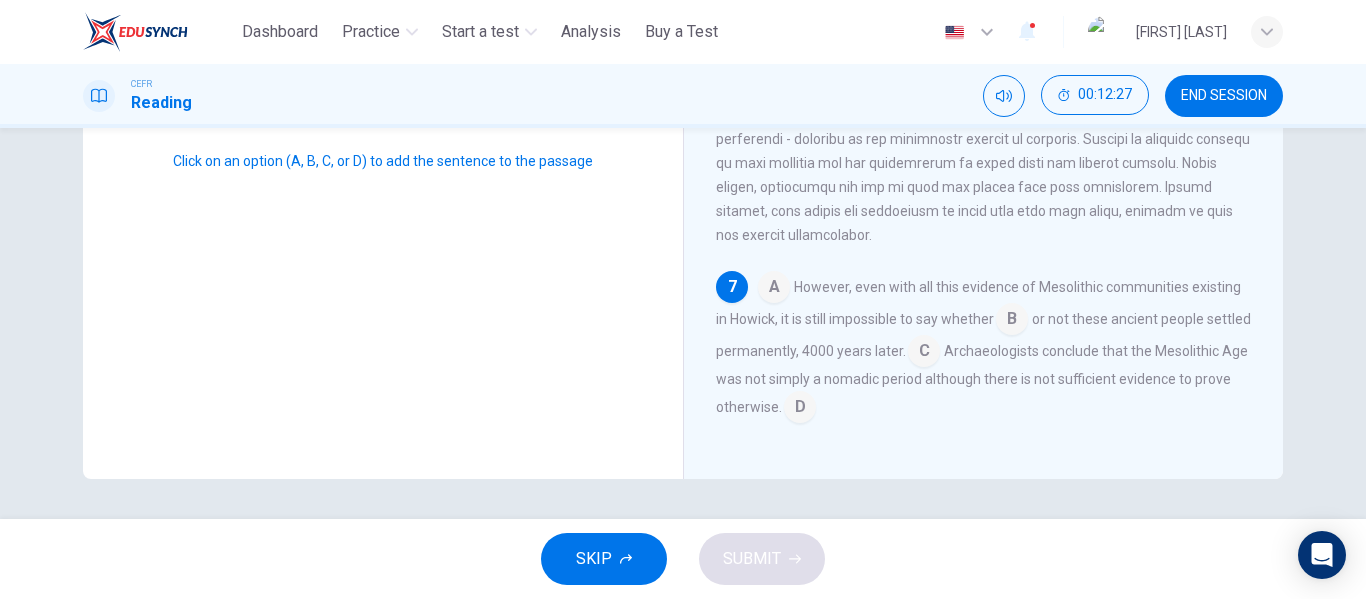 click at bounding box center [774, 289] 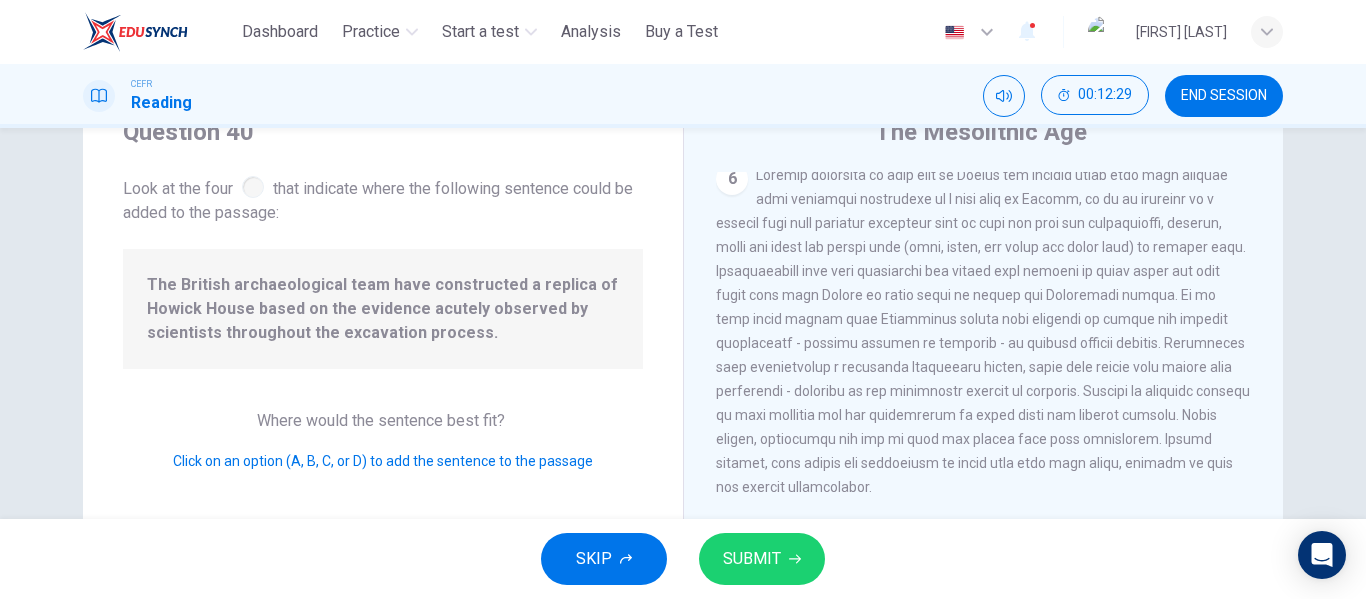 scroll, scrollTop: 384, scrollLeft: 0, axis: vertical 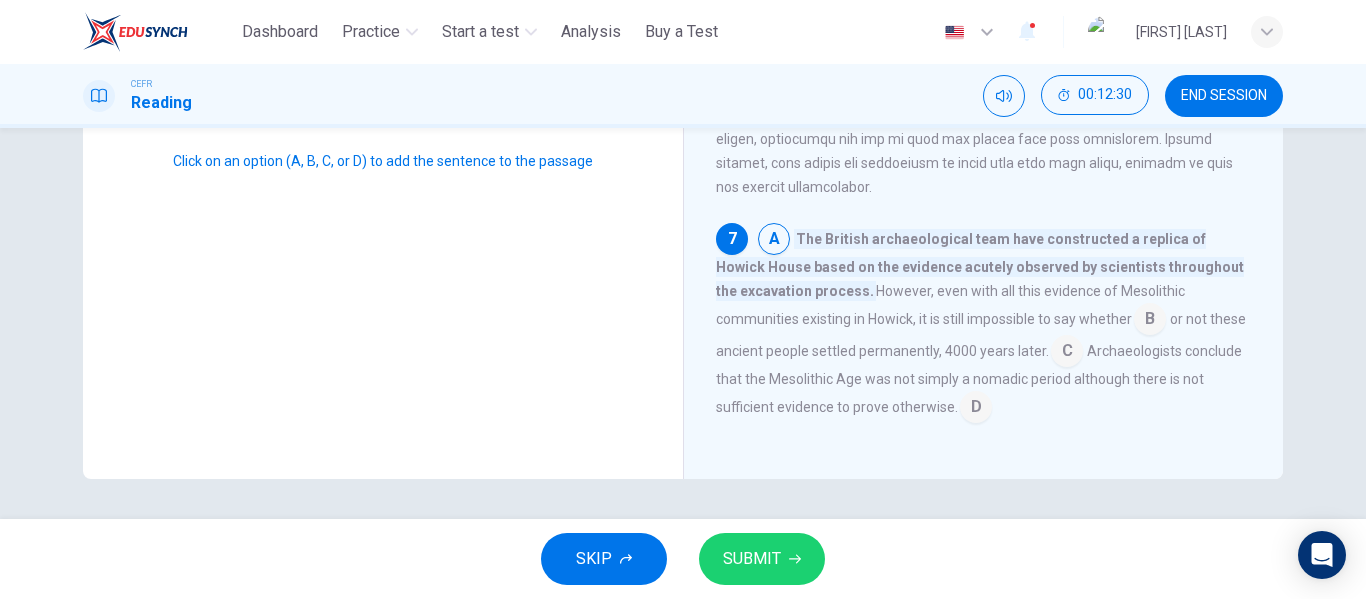 click on "SUBMIT" at bounding box center (762, 559) 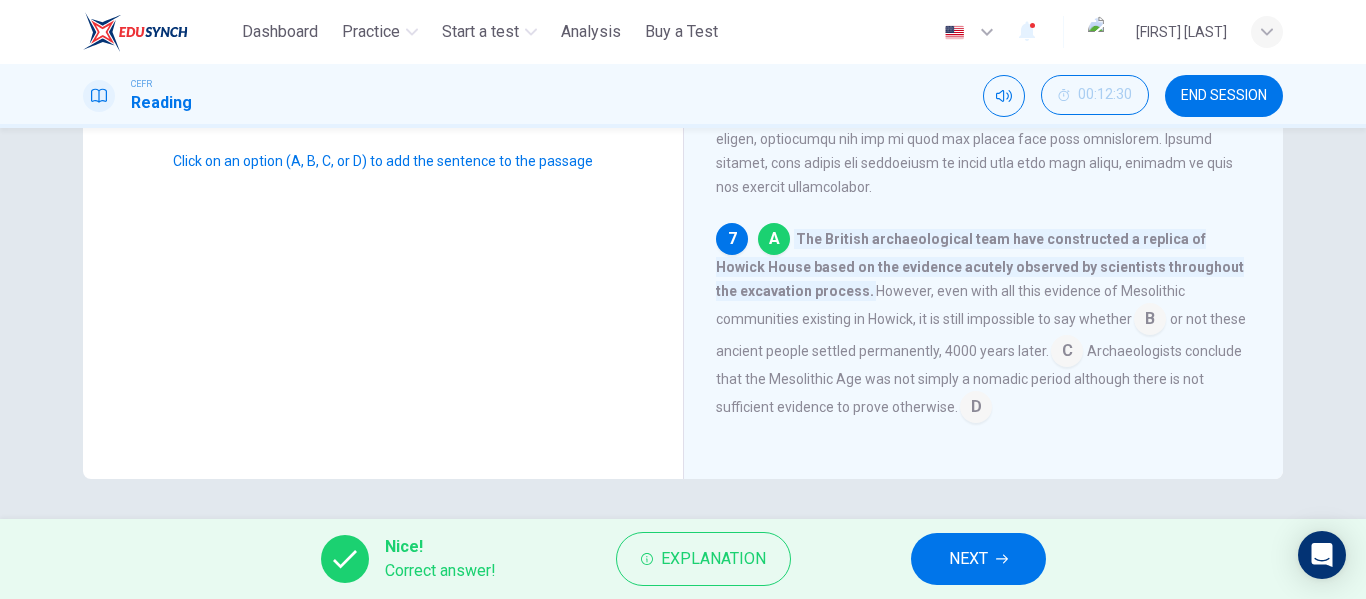 click on "NEXT" at bounding box center [968, 559] 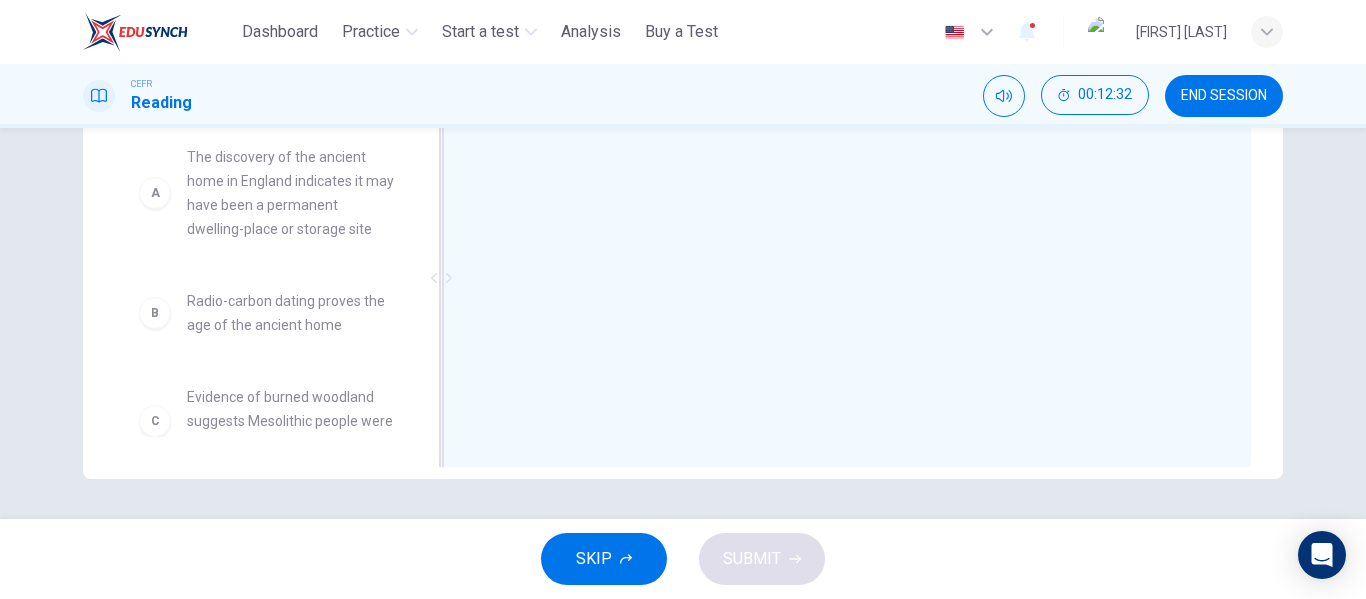 drag, startPoint x: 267, startPoint y: 256, endPoint x: 587, endPoint y: 225, distance: 321.49805 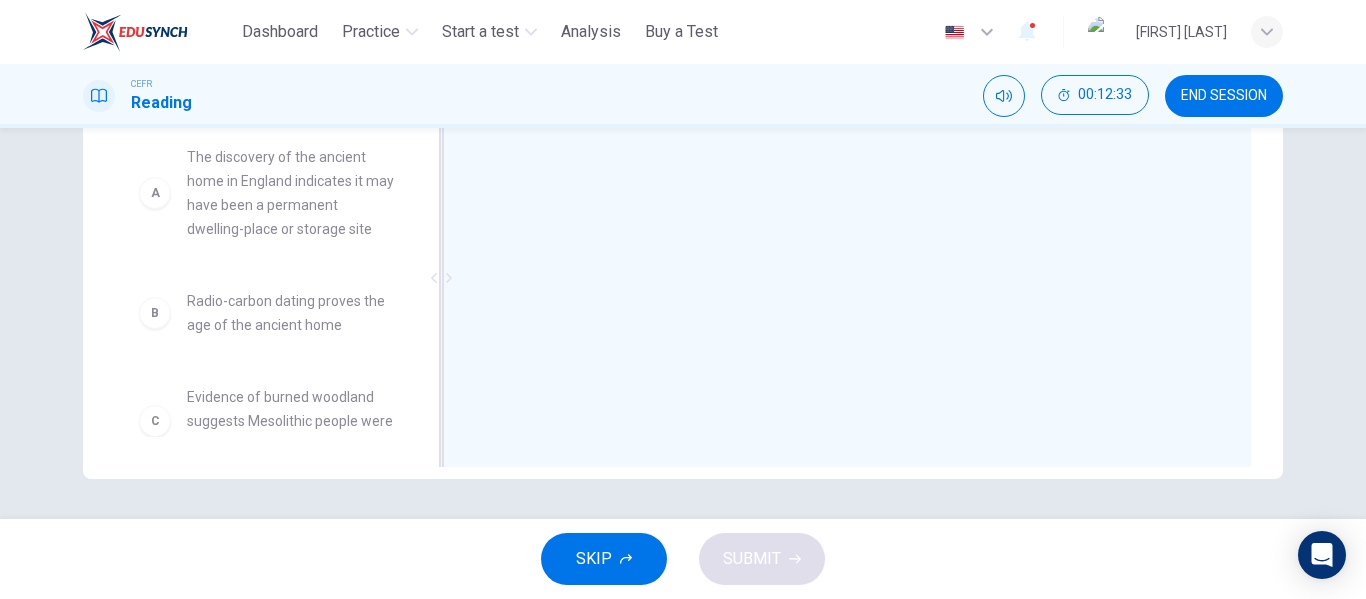 drag, startPoint x: 278, startPoint y: 237, endPoint x: 550, endPoint y: 231, distance: 272.06616 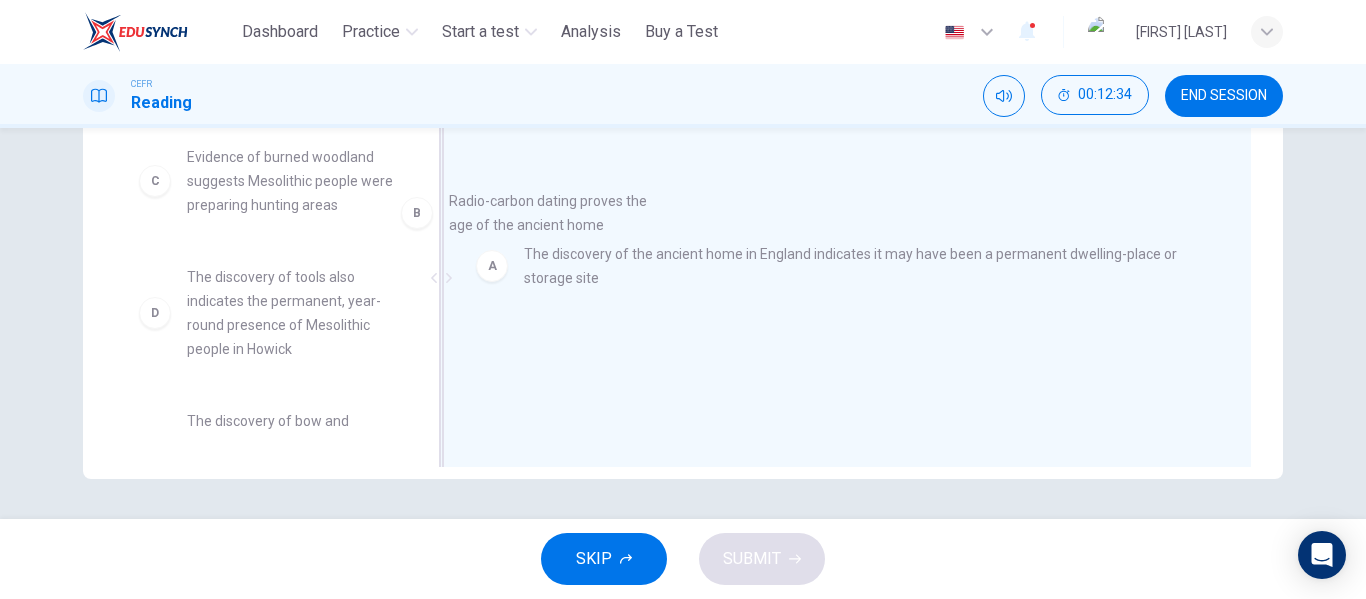 drag, startPoint x: 269, startPoint y: 197, endPoint x: 556, endPoint y: 242, distance: 290.50644 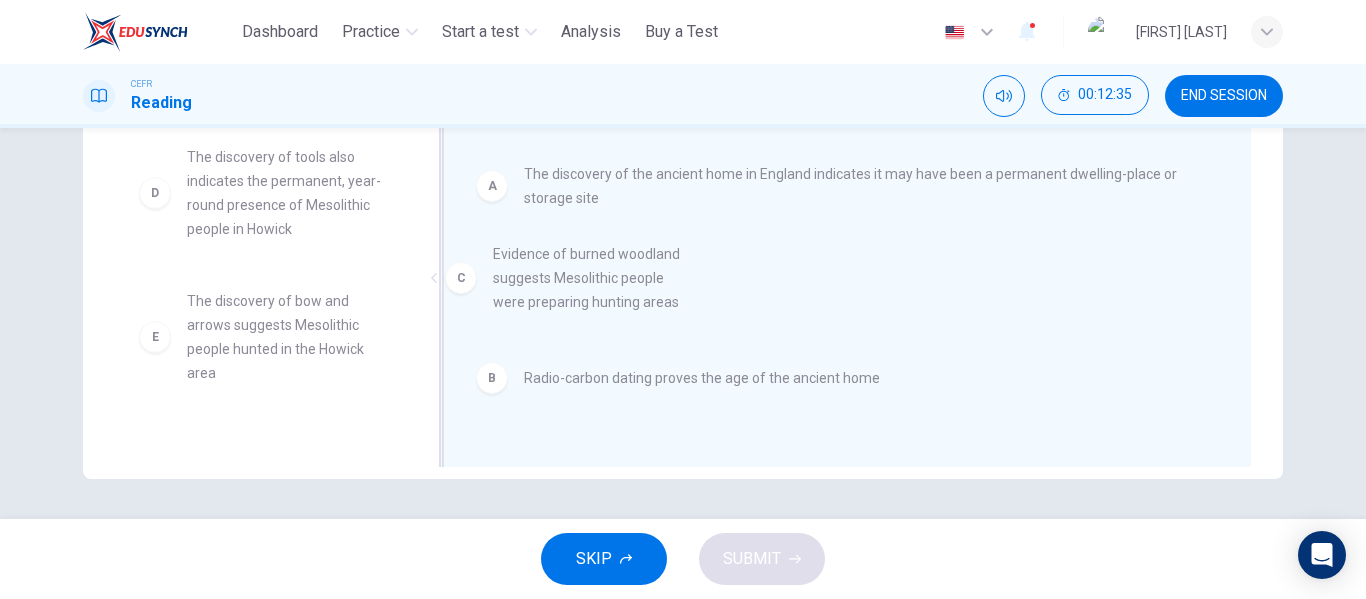 drag, startPoint x: 362, startPoint y: 281, endPoint x: 591, endPoint y: 322, distance: 232.64136 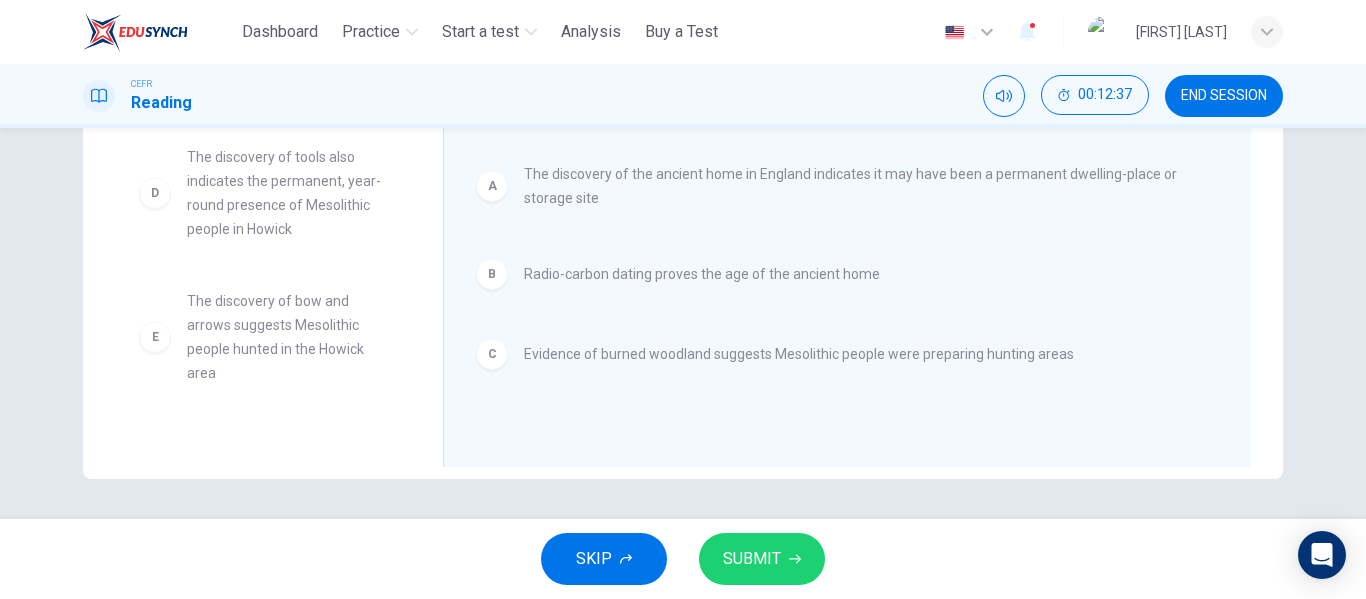 click on "SUBMIT" at bounding box center (762, 559) 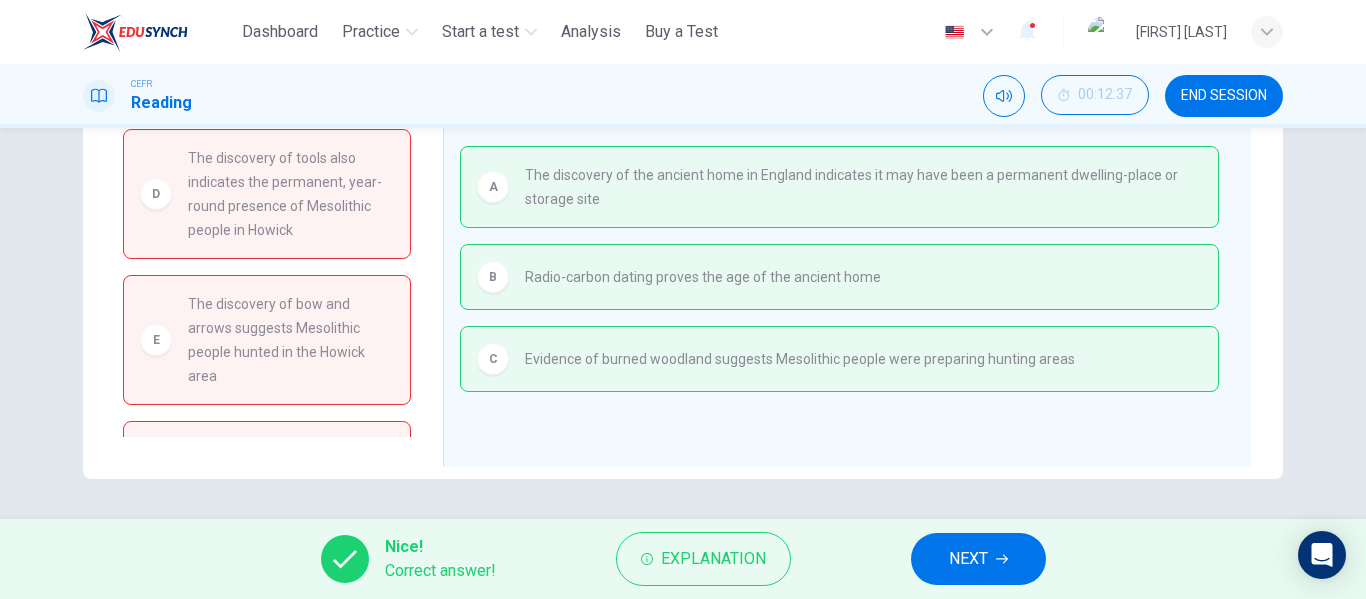 click on "NEXT" at bounding box center (978, 559) 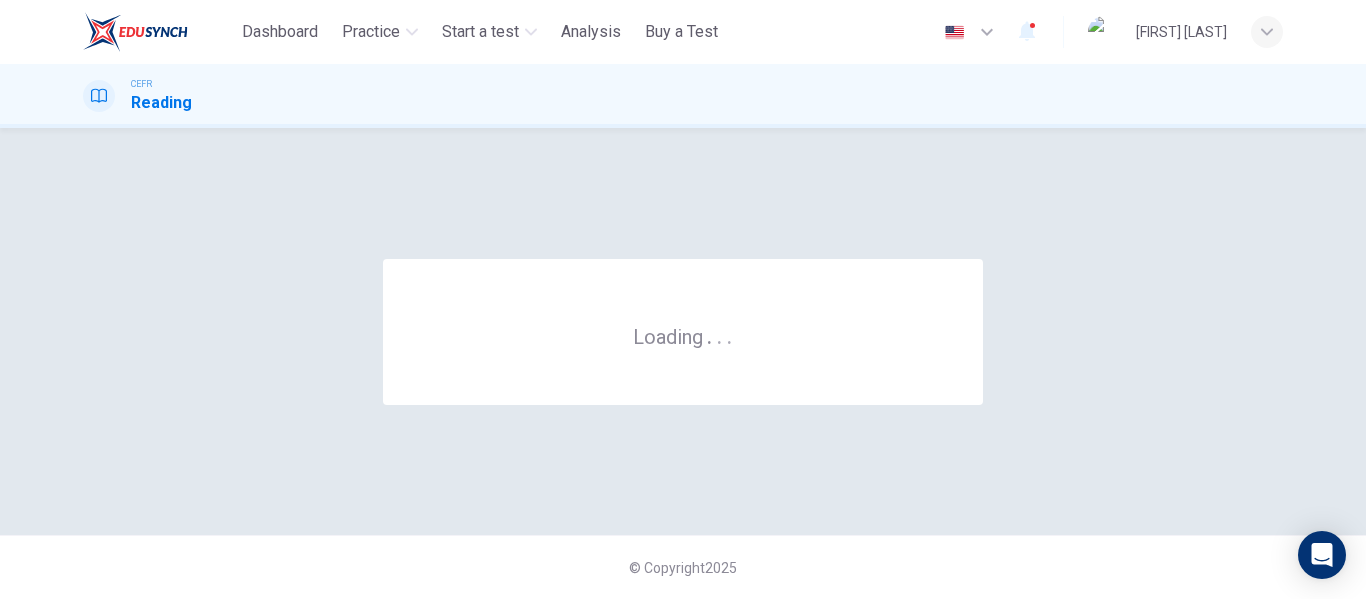 scroll, scrollTop: 0, scrollLeft: 0, axis: both 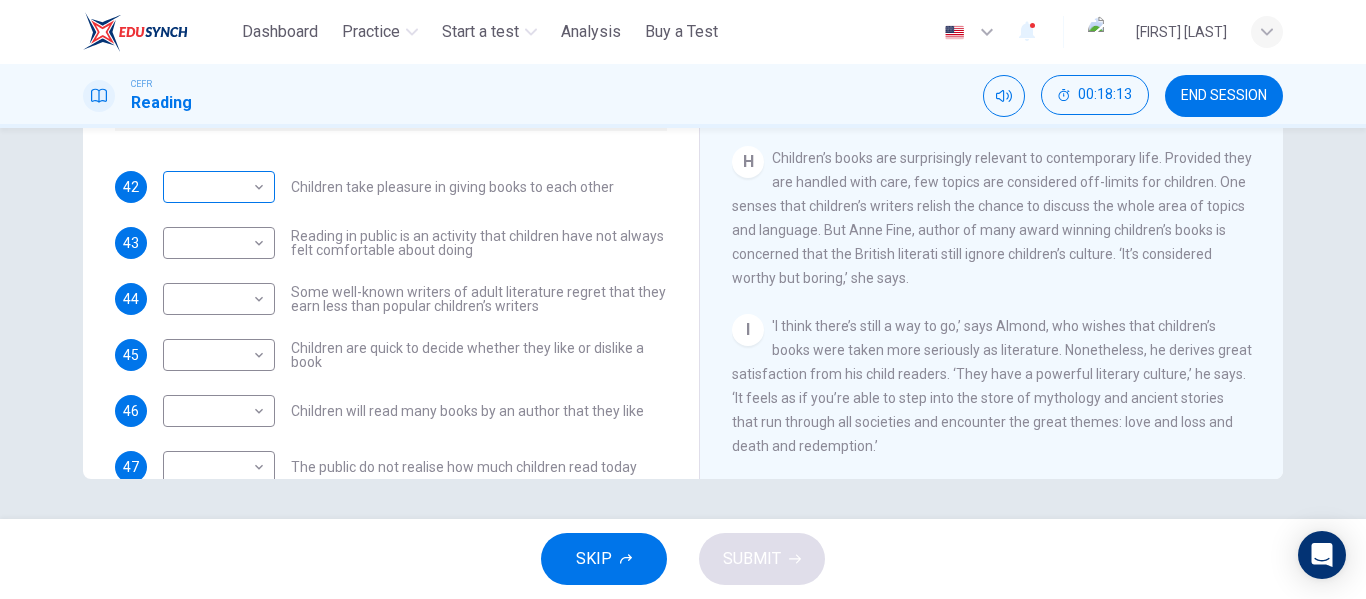 click on "This site uses cookies, as explained in our  Privacy Policy . If you agree to the use of cookies, please click the Accept button and continue to browse our site.   Privacy Policy Accept Dashboard Practice Start a test Analysis Buy a Test English ** ​ [FIRST] [LAST] CEFR Reading 00:18:13 END SESSION Questions 42 - 48 Look at the following list of people A-E and the list of statements. Match each statement with one of the people listed. People A Wendy Cooling B David Almond C Julia Eccleshare D Jacqueline Wilson E Anne Fine 42 ​ ​ Children take pleasure in giving books to each other 43 ​ ​ Reading in public is an activity that children have not always felt comfortable about doing 44 ​ ​ Some well-known writers of adult literature regret that they earn less than popular children’s writers 45 ​ ​ Children are quick to decide whether they like or dislike a book 46 ​ ​ Children will read many books by an author that they like 47 ​ ​ 48 ​ ​ Twist in the Tale A B C D E" at bounding box center [683, 299] 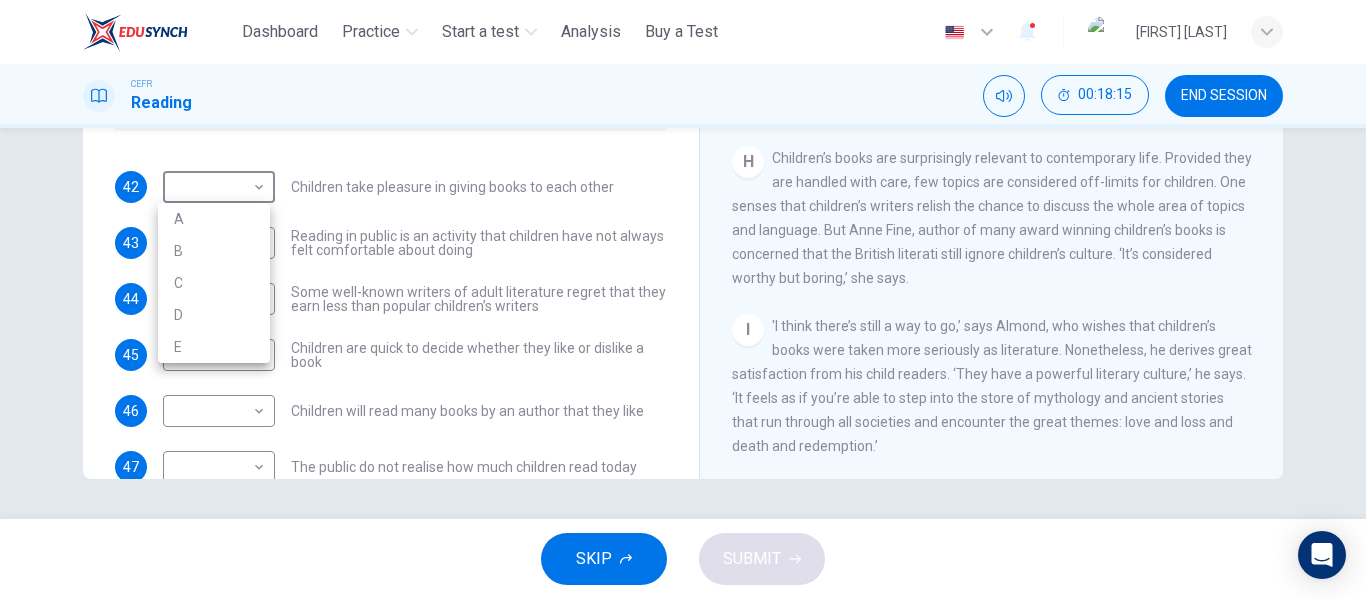 click at bounding box center (683, 299) 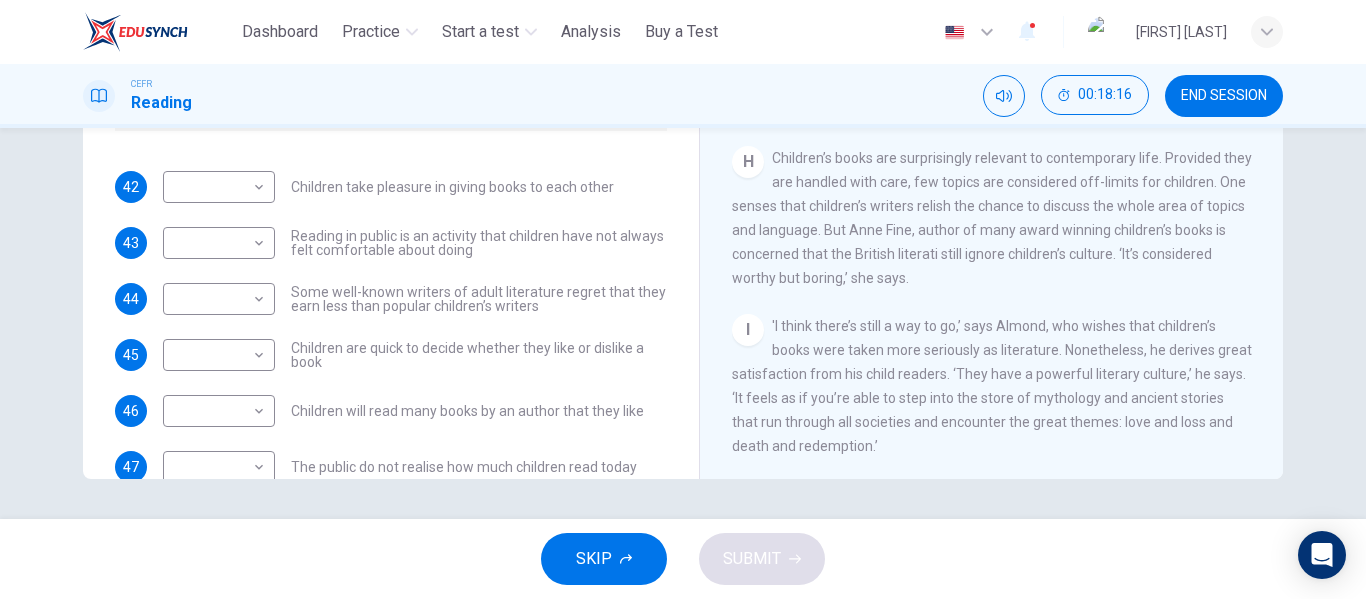 click on "Reading in public is an activity that children have not always felt comfortable about doing" at bounding box center (479, 243) 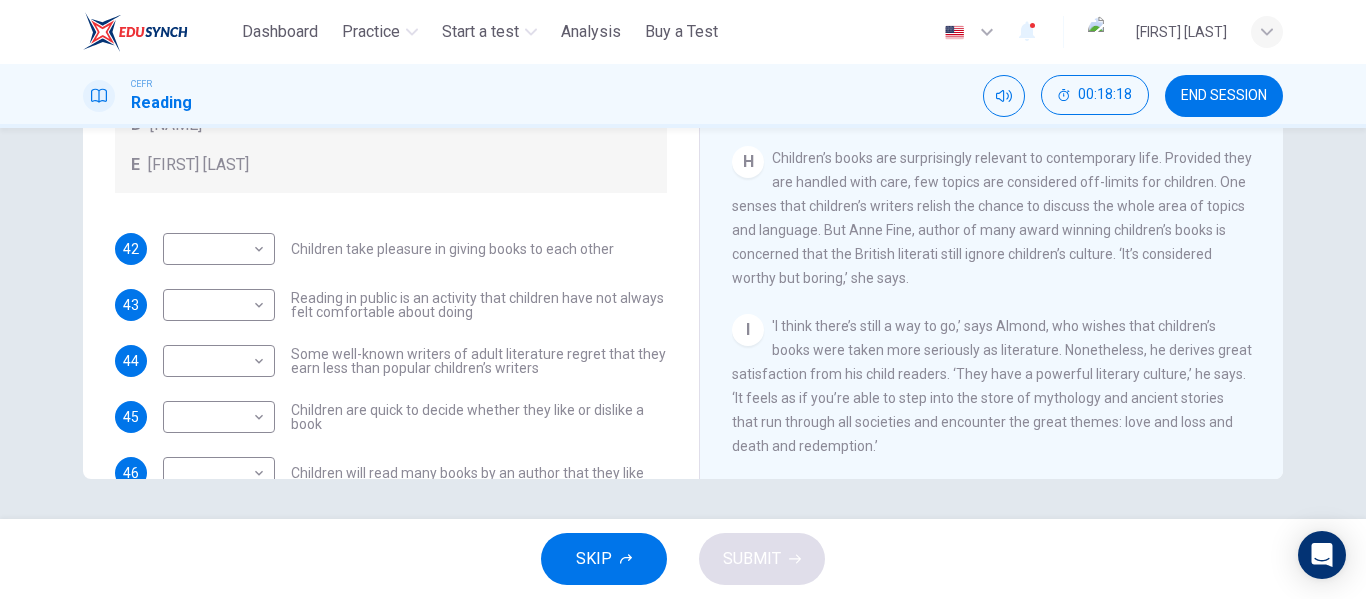 scroll, scrollTop: 0, scrollLeft: 0, axis: both 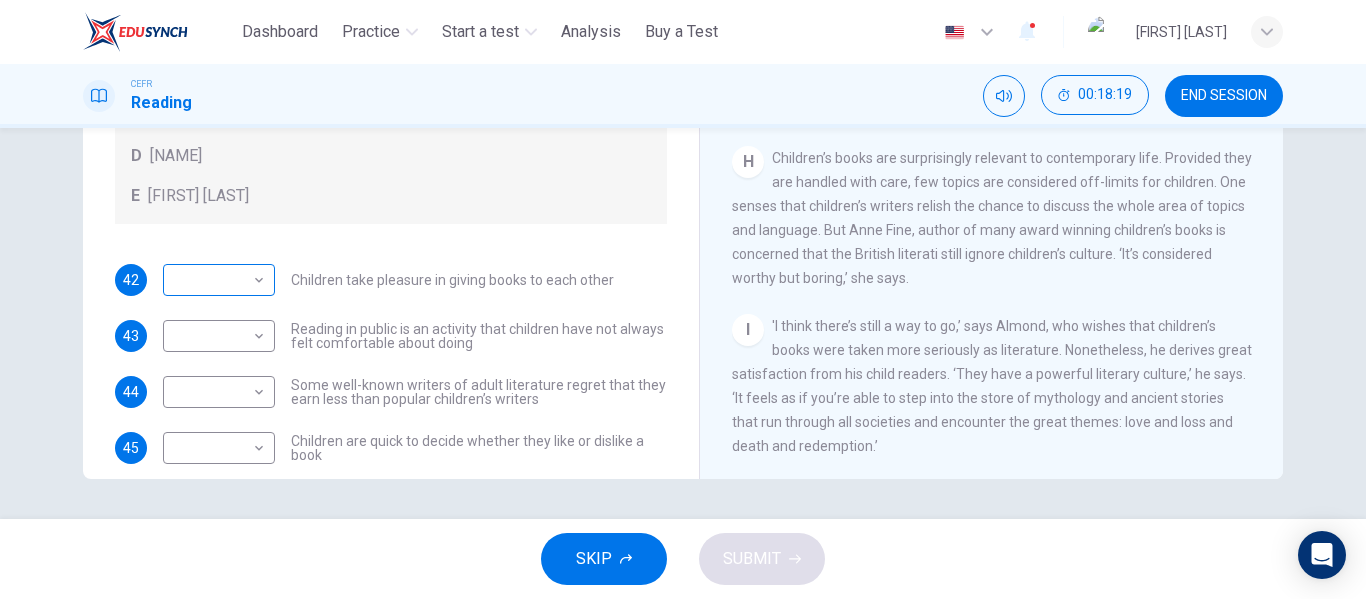 click on "This site uses cookies, as explained in our  Privacy Policy . If you agree to the use of cookies, please click the Accept button and continue to browse our site.   Privacy Policy Accept Dashboard Practice Start a test Analysis Buy a Test English ** ​ [FIRST] [LAST] CEFR Reading 00:18:19 END SESSION Questions 42 - 48 Look at the following list of people A-E and the list of statements. Match each statement with one of the people listed. People A Wendy Cooling B David Almond C Julia Eccleshare D Jacqueline Wilson E Anne Fine 42 ​ ​ Children take pleasure in giving books to each other 43 ​ ​ Reading in public is an activity that children have not always felt comfortable about doing 44 ​ ​ Some well-known writers of adult literature regret that they earn less than popular children’s writers 45 ​ ​ Children are quick to decide whether they like or dislike a book 46 ​ ​ Children will read many books by an author that they like 47 ​ ​ 48 ​ ​ Twist in the Tale A B C D E" at bounding box center [683, 299] 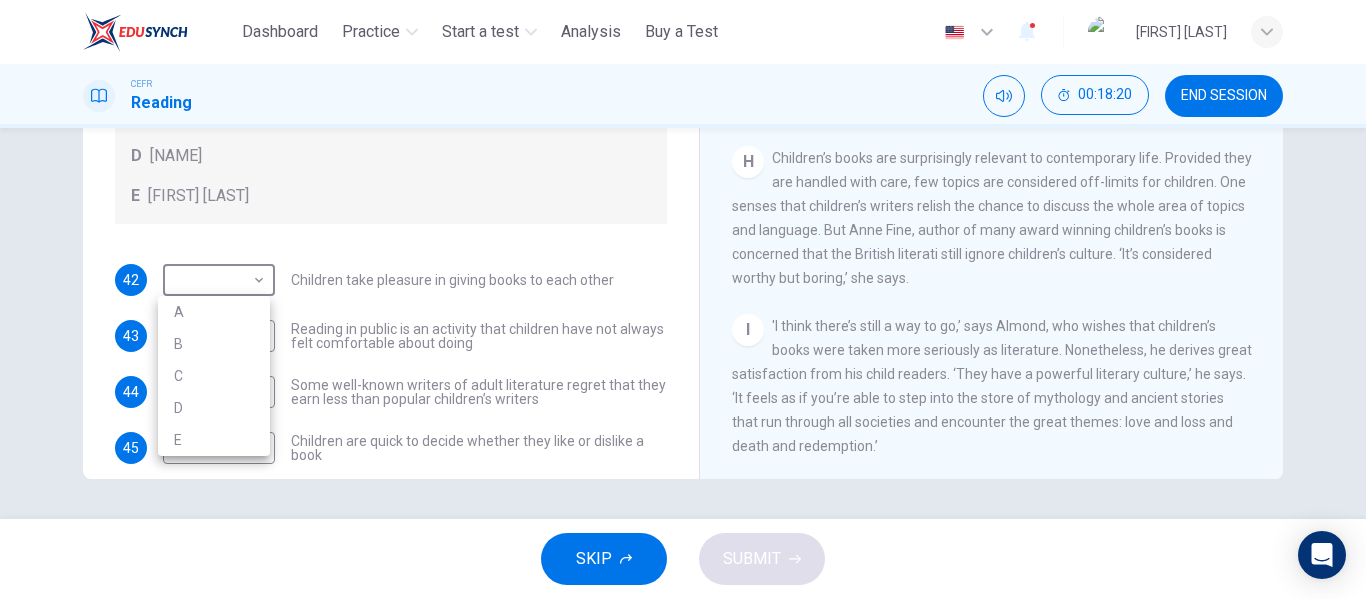 click on "D" at bounding box center [214, 408] 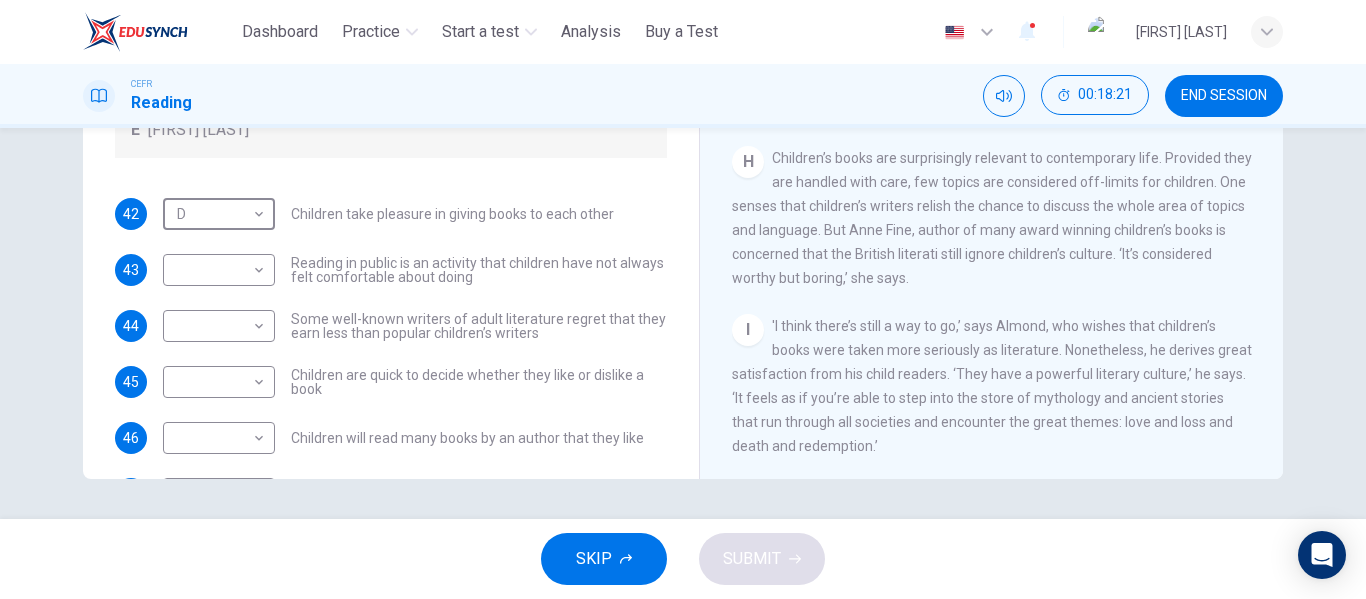 scroll, scrollTop: 100, scrollLeft: 0, axis: vertical 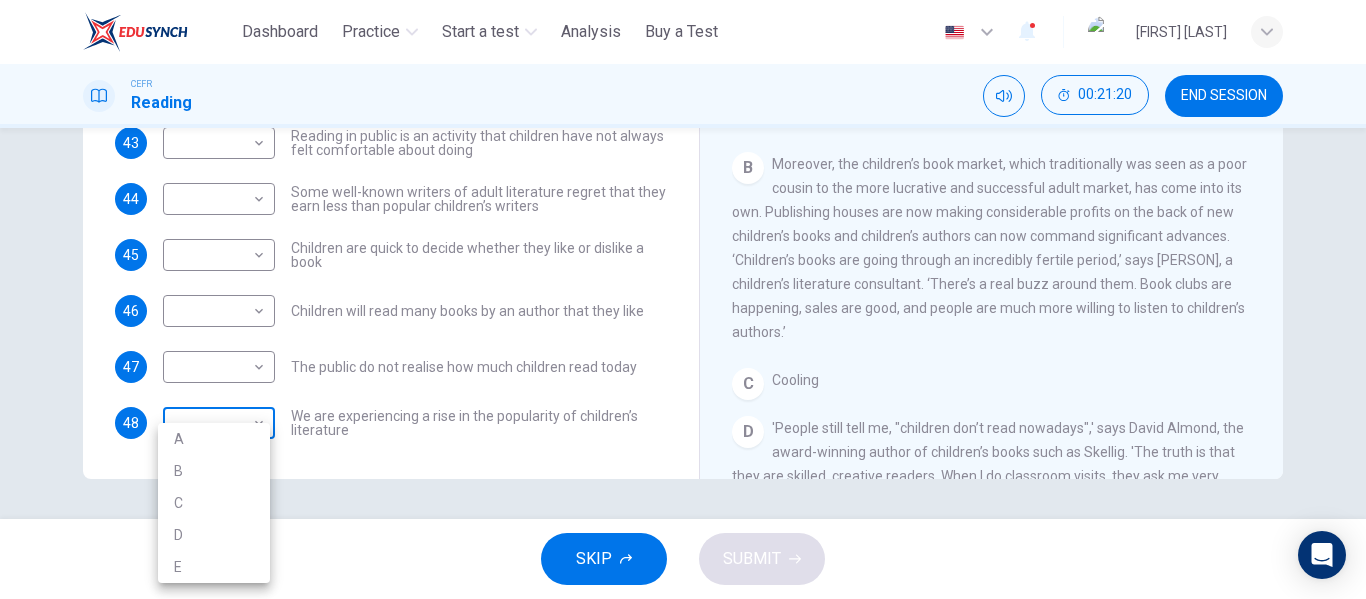 click on "This site uses cookies, as explained in our Privacy Policy. If you agree to the use of cookies, please click the Accept button and continue to browse our site. Privacy Policy Accept Dashboard Practice Start a test Analysis Buy a Test English ** ​ [PERSON] CEFR Reading [TIME] END SESSION Questions 42 - 48 Look at the following list of people A-E and the list of statements. Match each statement with one of the people listed. People A Wendy Cooling B David Almond C Julia Eccleshare D Jacqueline Wilson E Anne Fine 42 D * ​ Children take pleasure in giving books to each other 43 ​ ​ Reading in public is an activity that children have not always felt comfortable about doing 44 ​ ​ Some well-known writers of adult literature regret that they earn less than popular children’s writers 45 ​ ​ Children are quick to decide whether they like or dislike a book 46 ​ ​ Children will read many books by an author that they like 47 ​ ​ 48 ​ ​ Twist in the Tale A B C D E" at bounding box center [683, 299] 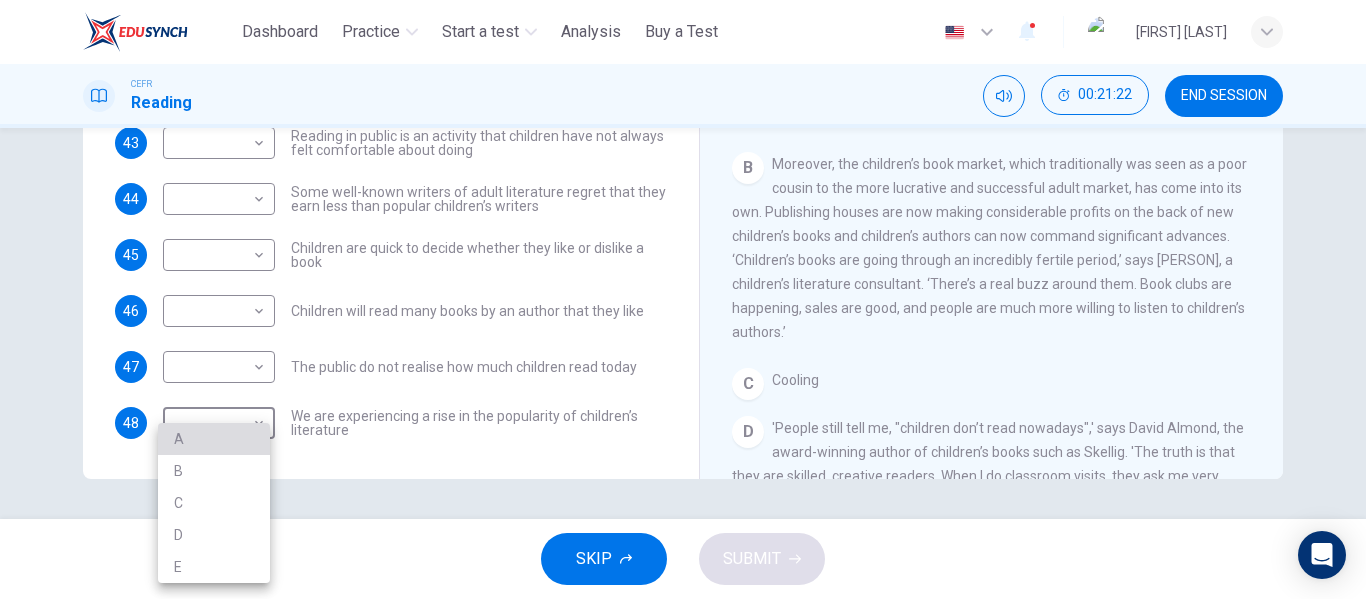click on "A" at bounding box center (214, 439) 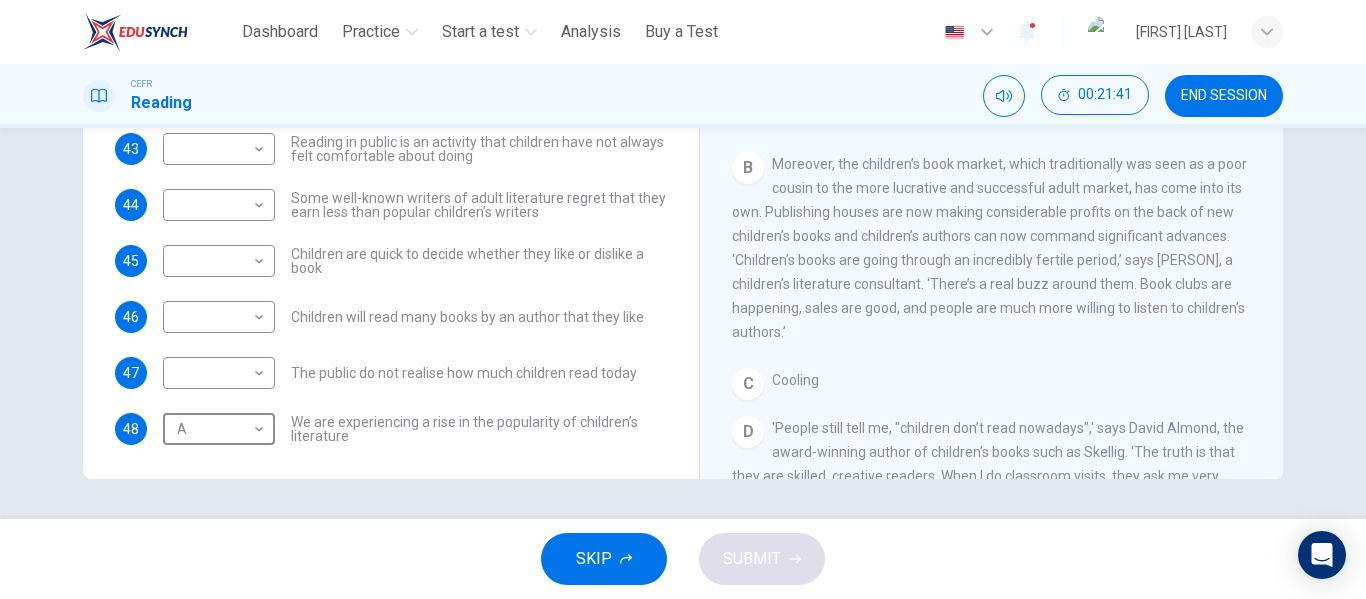 scroll, scrollTop: 186, scrollLeft: 0, axis: vertical 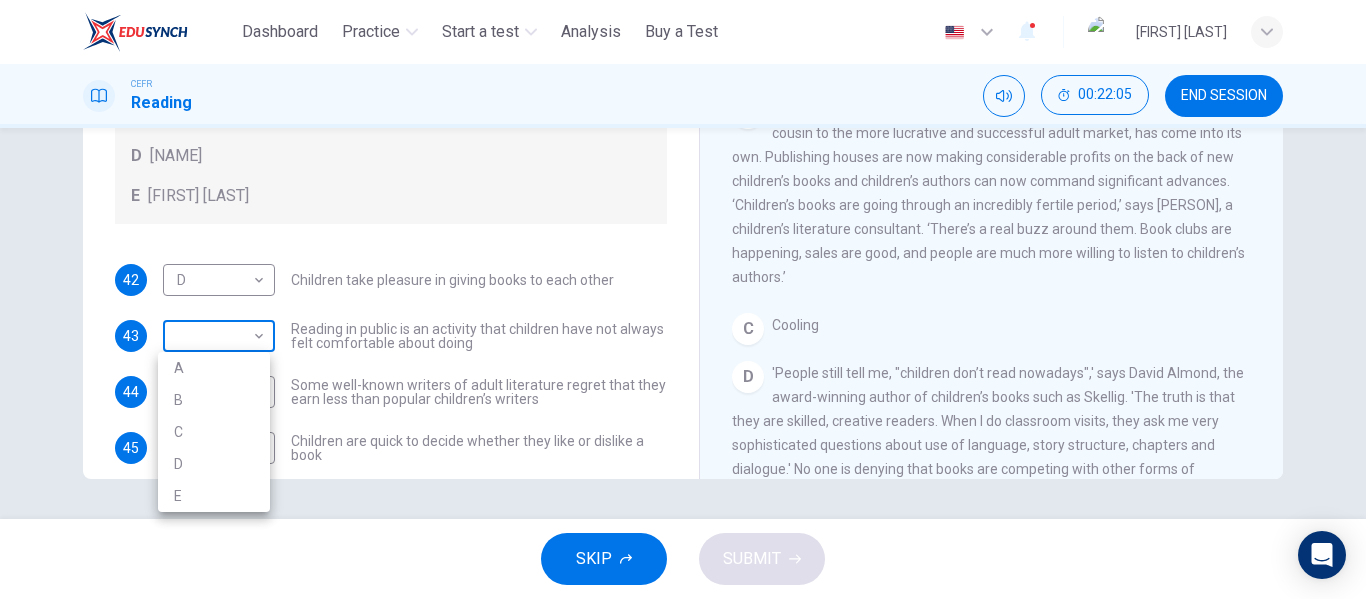 click on "This site uses cookies, as explained in our  Privacy Policy . If you agree to the use of cookies, please click the Accept button and continue to browse our site.   Privacy Policy Accept Dashboard Practice Start a test Analysis Buy a Test English ** ​ [FIRST] [LAST] CEFR Reading 00:22:05 END SESSION Questions 42 - 48 Look at the following list of people A-E and the list of statements. Match each statement with one of the people listed. People A Wendy Cooling B David Almond C Julia Eccleshare D Jacqueline Wilson E Anne Fine 42 D * ​ Children take pleasure in giving books to each other 43 ​ ​ Reading in public is an activity that children have not always felt comfortable about doing 44 ​ ​ Some well-known writers of adult literature regret that they earn less than popular children’s writers 45 ​ ​ Children are quick to decide whether they like or dislike a book 46 ​ ​ Children will read many books by an author that they like 47 ​ ​ 48 A * ​ Twist in the Tale A B C D E" at bounding box center [683, 299] 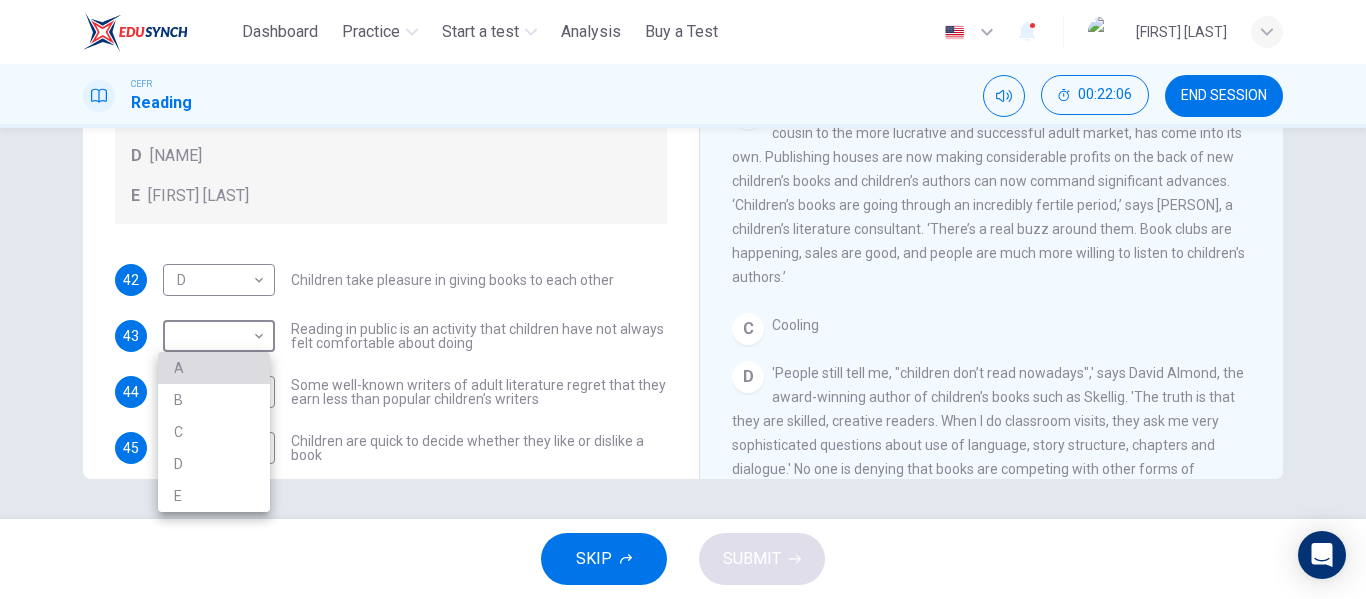 click on "A" at bounding box center [214, 368] 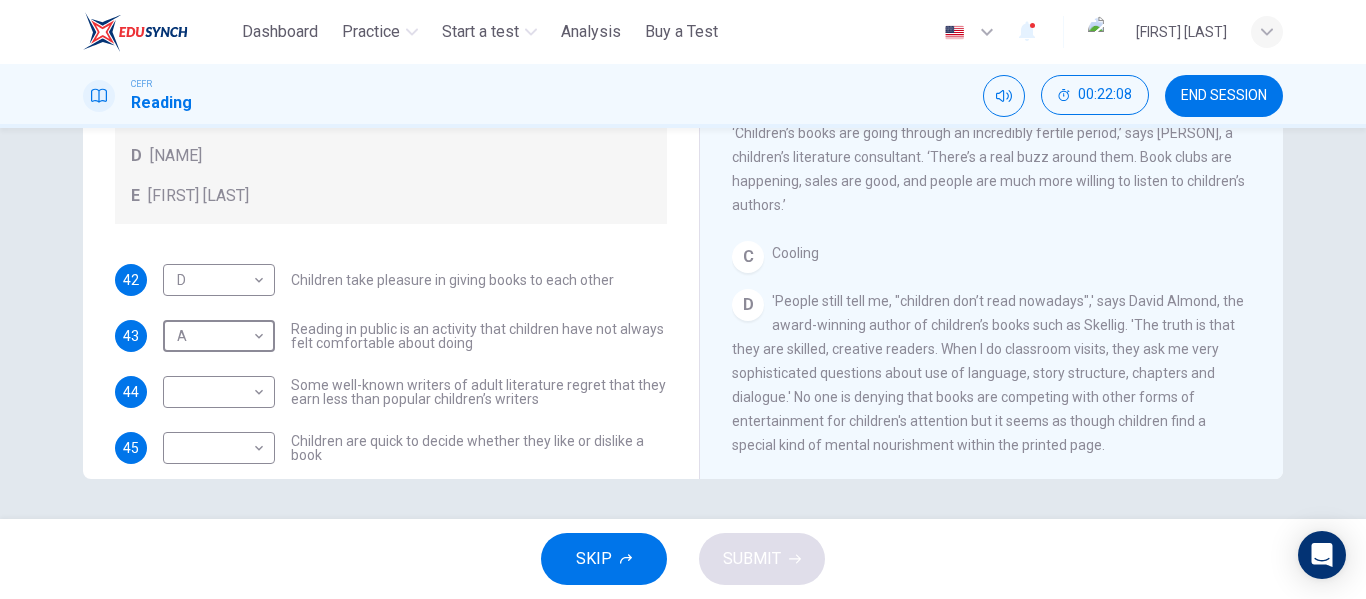 scroll, scrollTop: 413, scrollLeft: 0, axis: vertical 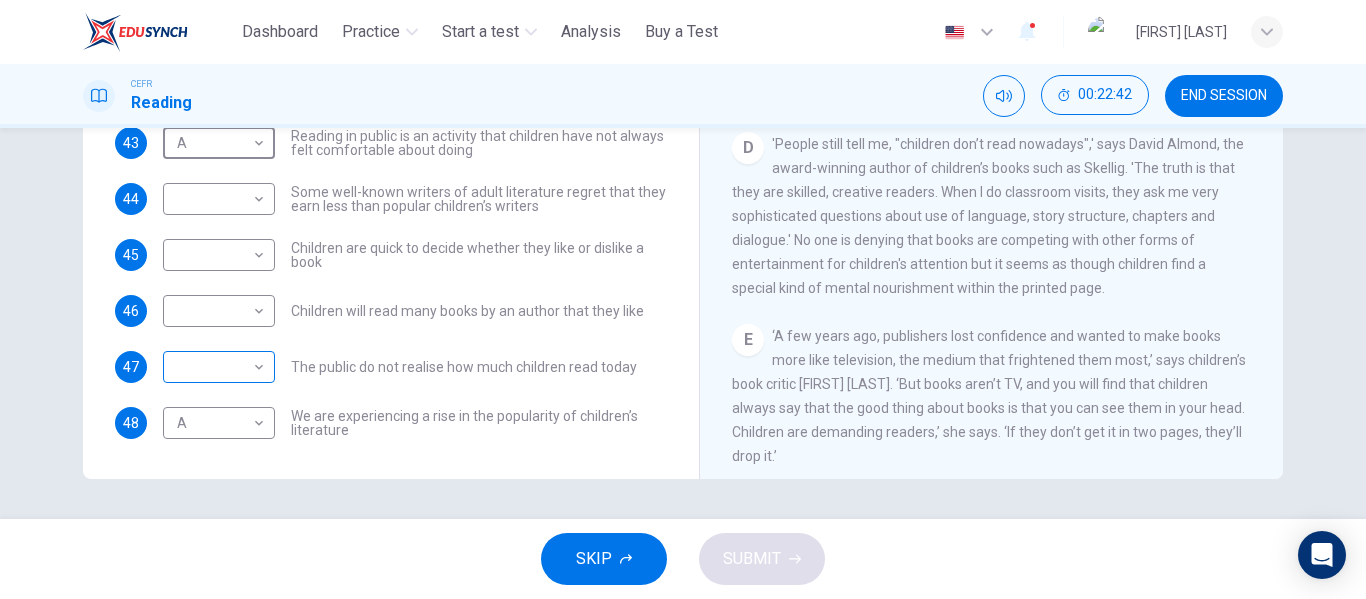 click on "This site uses cookies, as explained in our Privacy Policy . If you agree to the use of cookies, please click the Accept button and continue to browse our site. Privacy Policy Accept Dashboard Practice Start a test Analysis Buy a Test English ** ​ [PERSON] CEFR Reading 00:22:42 END SESSION Questions 42 - 48 Look at the following list of people A-E and the list of statements. Match each statement with one of the people listed. People A Wendy Cooling B David Almond C Julia Eccleshare D Jacqueline Wilson E Anne Fine 42 D * ​ Children take pleasure in giving books to each other 43 A * ​ Reading in public is an activity that children have not always felt comfortable about doing 44 ​ ​ Some well-known writers of adult literature regret that they earn less than popular children’s writers 45 ​ ​ Children are quick to decide whether they like or dislike a book 46 ​ ​ Children will read many books by an author that they like 47 ​ ​ 48 A * ​ Twist in the Tale A B C D E" at bounding box center [683, 299] 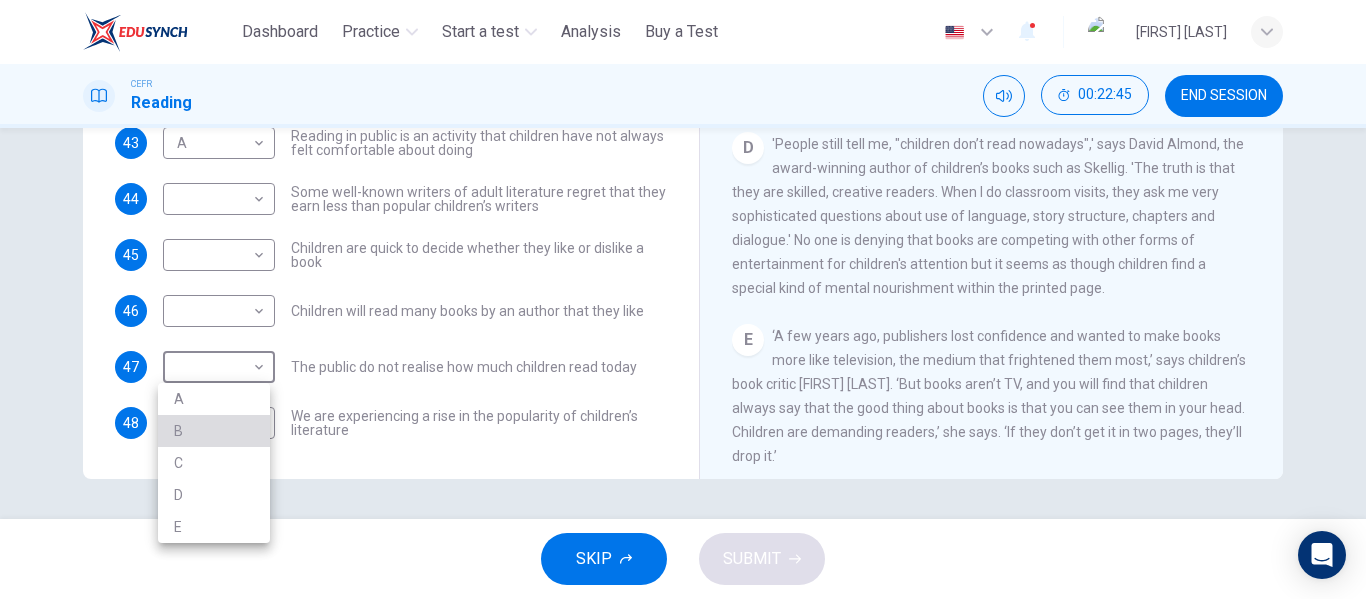 click on "B" at bounding box center (214, 431) 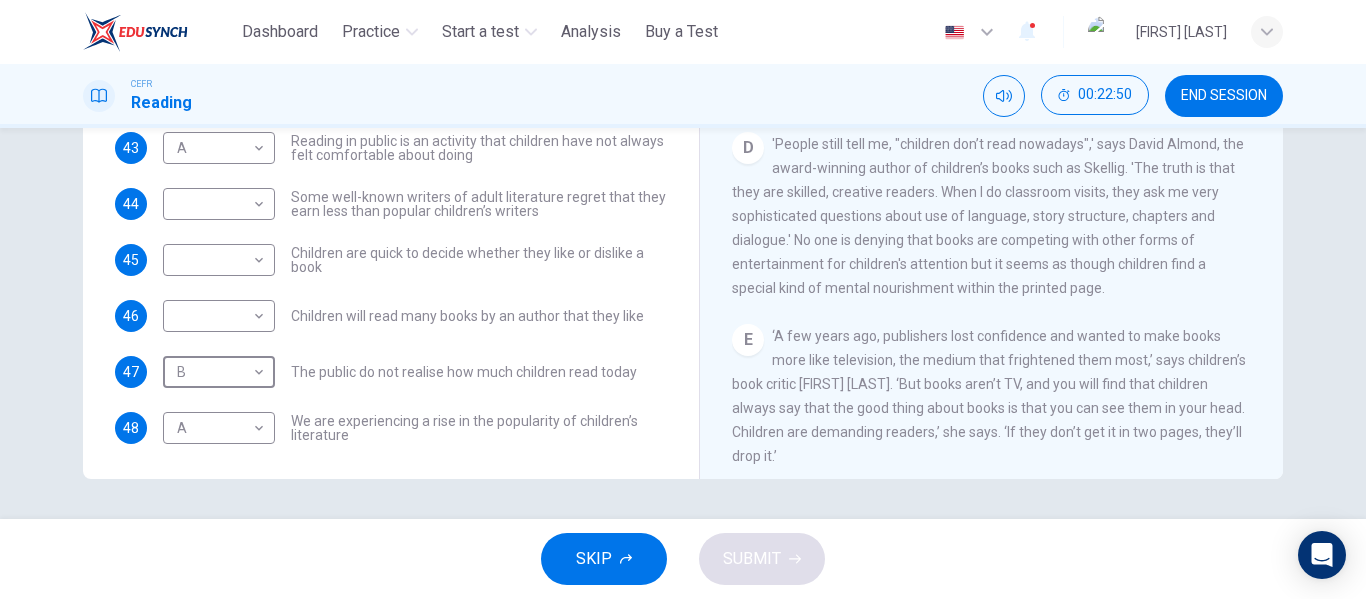 scroll, scrollTop: 188, scrollLeft: 0, axis: vertical 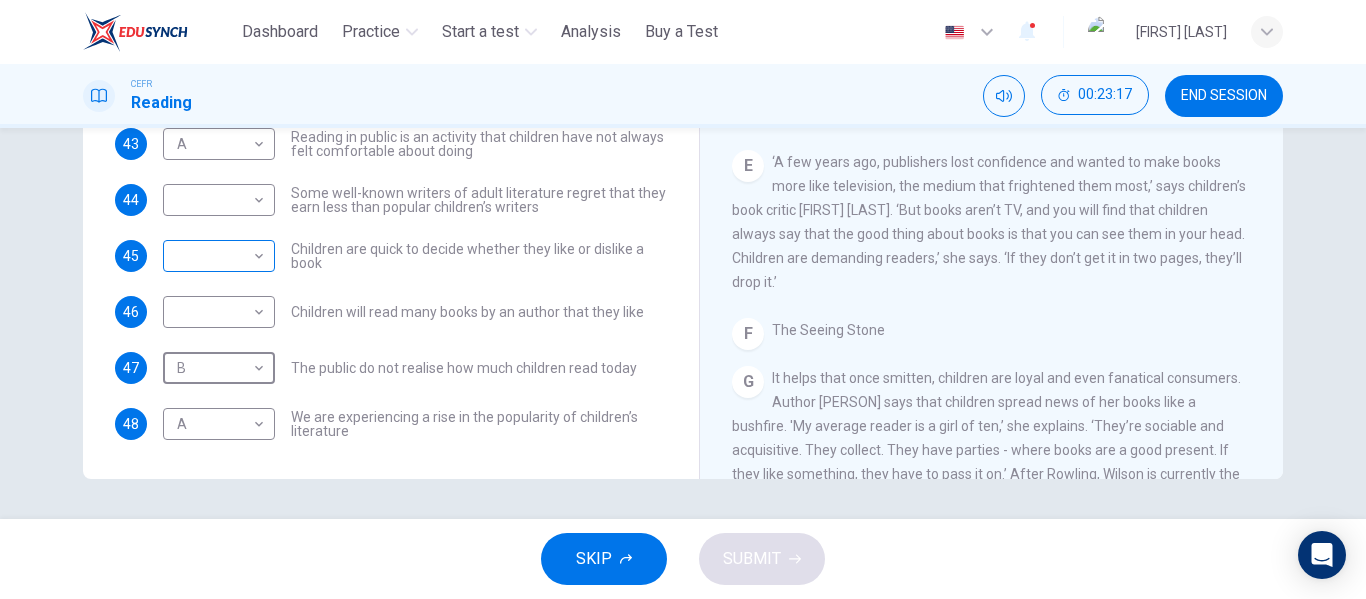 click on "This site uses cookies, as explained in our  Privacy Policy . If you agree to the use of cookies, please click the Accept button and continue to browse our site.   Privacy Policy Accept Dashboard Practice Start a test Analysis Buy a Test English ** ​ [FIRST] [LAST] CEFR Reading 00:23:17 END SESSION Questions 42 - 48 Look at the following list of people A-E and the list of statements. Match each statement with one of the people listed. People A Wendy Cooling B David Almond C Julia Eccleshare D Jacqueline Wilson E Anne Fine 42 D * ​ Children take pleasure in giving books to each other 43 A * ​ Reading in public is an activity that children have not always felt comfortable about doing 44 ​ ​ Some well-known writers of adult literature regret that they earn less than popular children’s writers 45 ​ ​ Children are quick to decide whether they like or dislike a book 46 ​ ​ Children will read many books by an author that they like 47 B * ​ 48 A * ​ Twist in the Tale A B C D E" at bounding box center (683, 299) 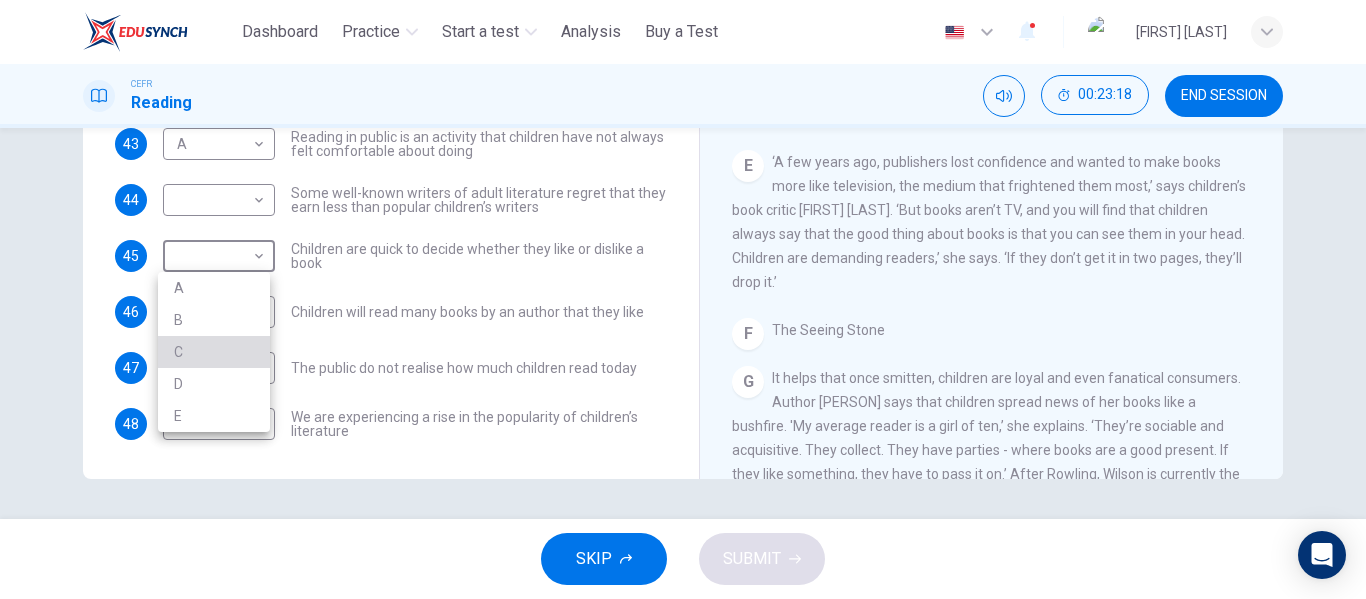 click on "C" at bounding box center [214, 352] 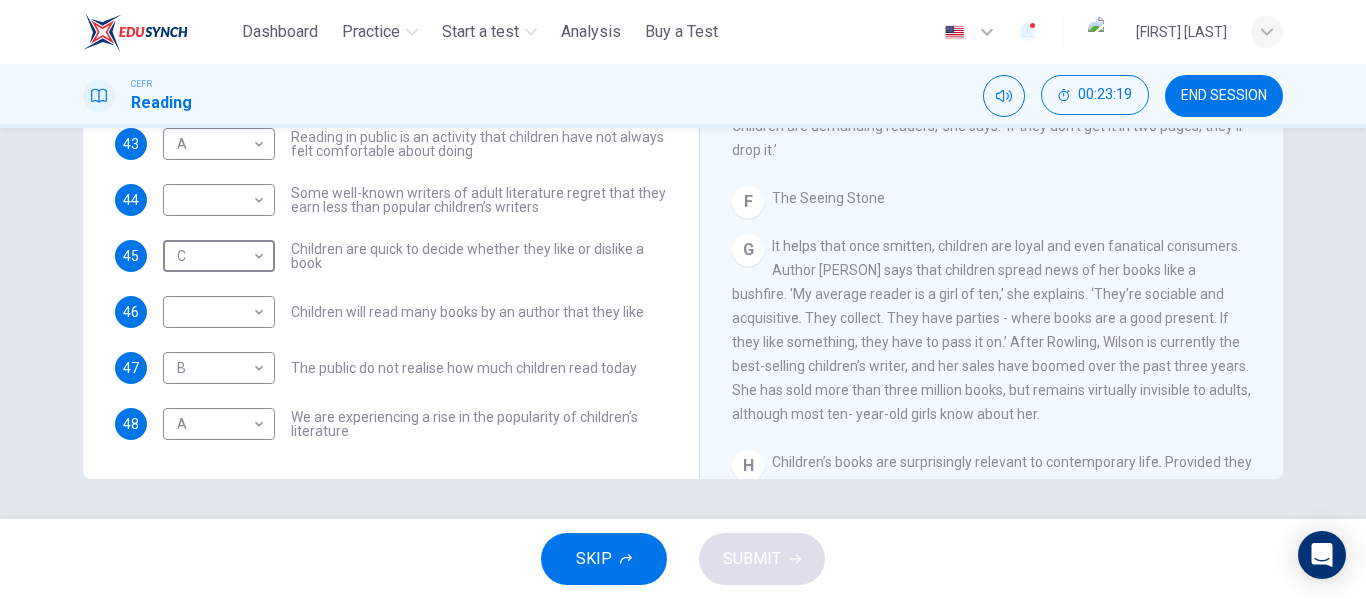 scroll, scrollTop: 877, scrollLeft: 0, axis: vertical 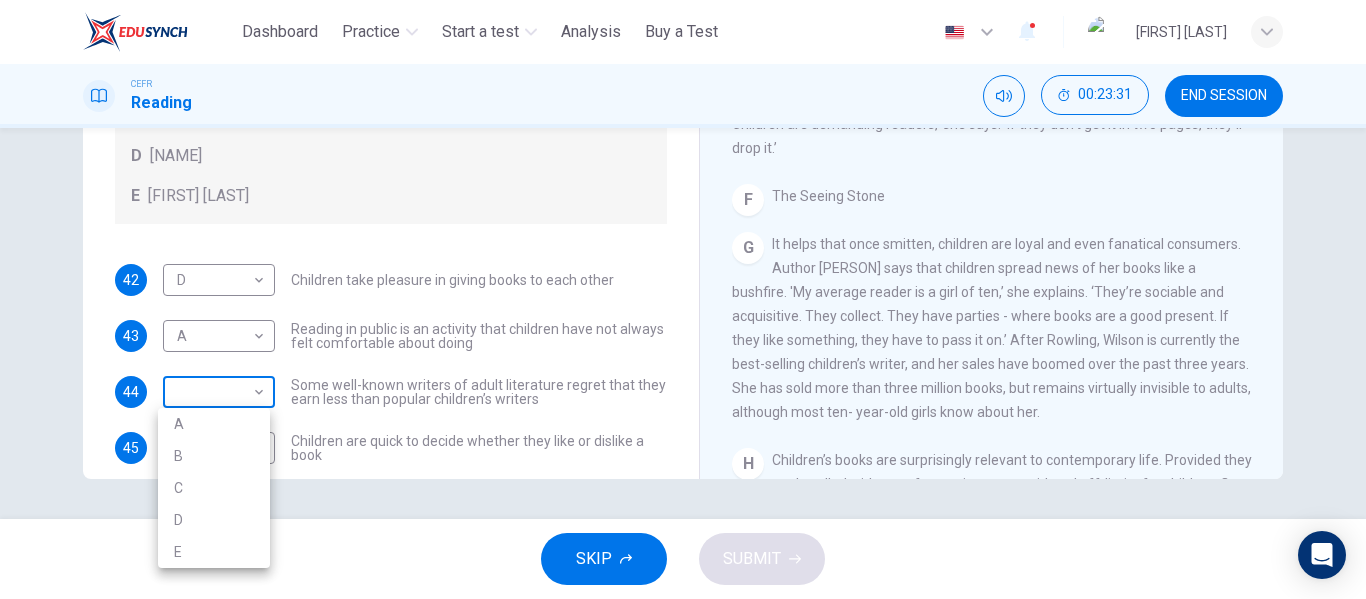 click on "This site uses cookies, as explained in our  Privacy Policy . If you agree to the use of cookies, please click the Accept button and continue to browse our site.   Privacy Policy Accept Dashboard Practice Start a test Analysis Buy a Test English ** ​ [FIRST] [LAST] CEFR Reading 00:23:31 END SESSION Questions 42 - 48 Look at the following list of people A-E and the list of statements. Match each statement with one of the people listed. People A [FIRST] [LAST] B [FIRST] [LAST] C [FIRST] [LAST] D [FIRST] [LAST] E [FIRST] [LAST] 42 D * ​ Children take pleasure in giving books to each other 43 A * ​ Reading in public is an activity that children have not always felt comfortable about doing 44 ​ ​ Some well-known writers of adult literature regret that they earn less than popular children’s writers 45 C * ​ Children are quick to decide whether they like or dislike a book 46 ​ ​ Children will read many books by an author that they like 47 B * ​ 48 A * ​ Twist in the Tale A B C D E" at bounding box center (683, 299) 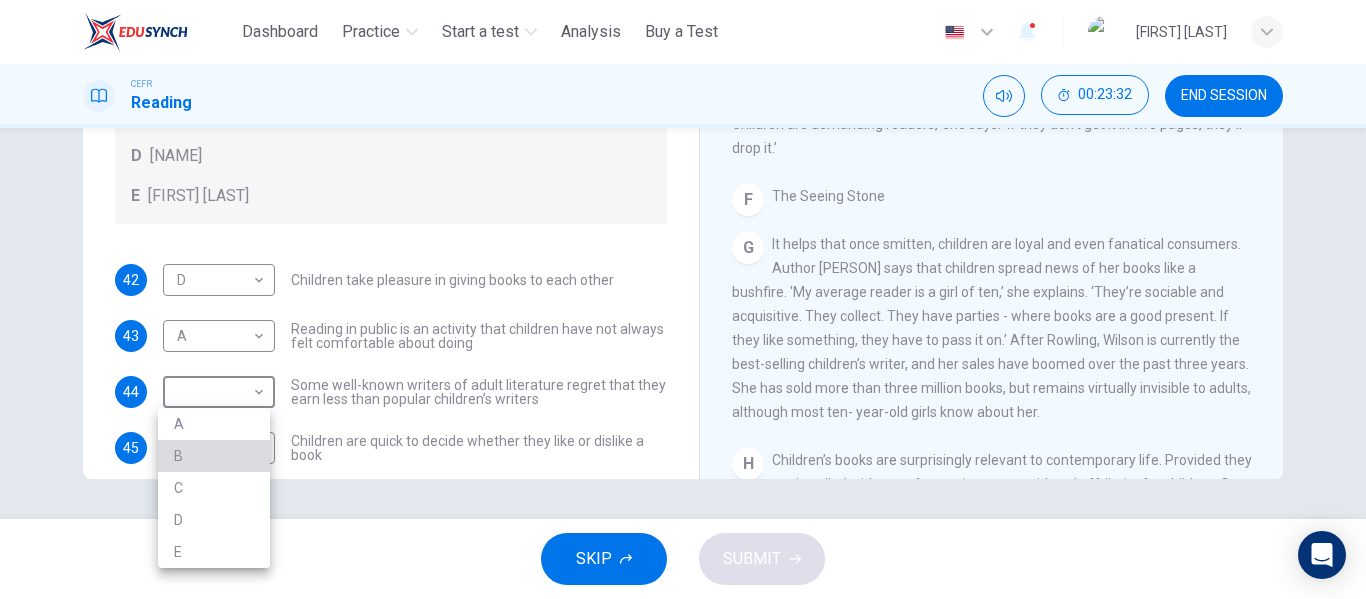 click on "B" at bounding box center [214, 456] 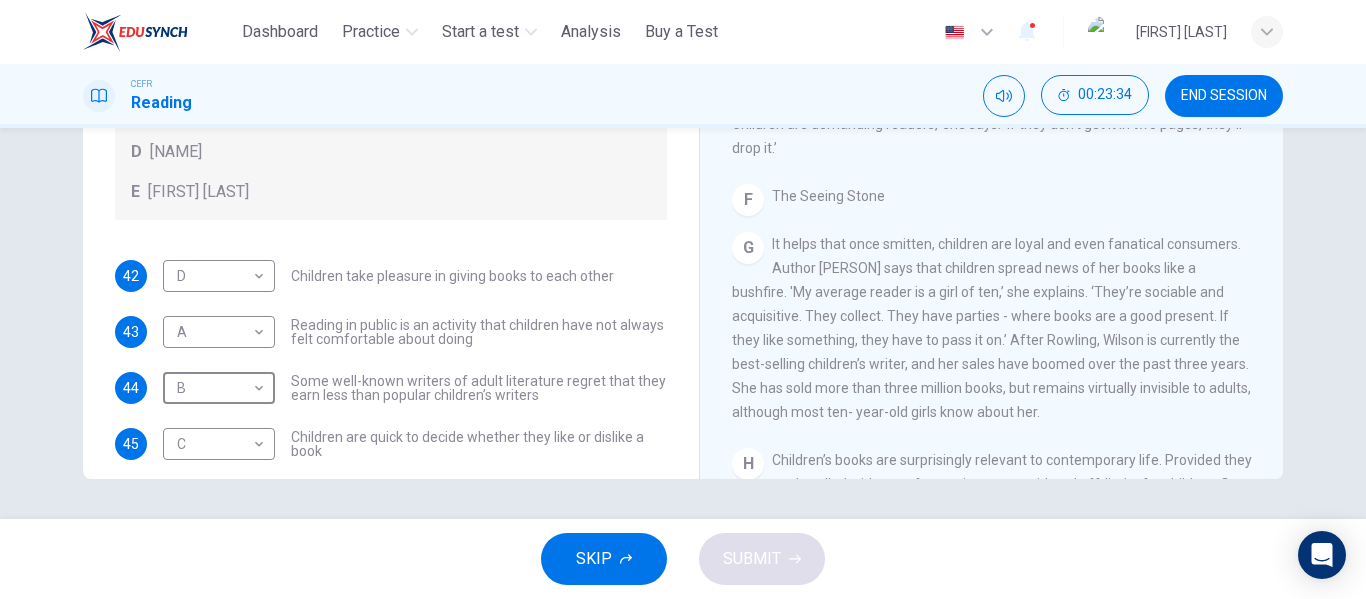 scroll, scrollTop: 0, scrollLeft: 0, axis: both 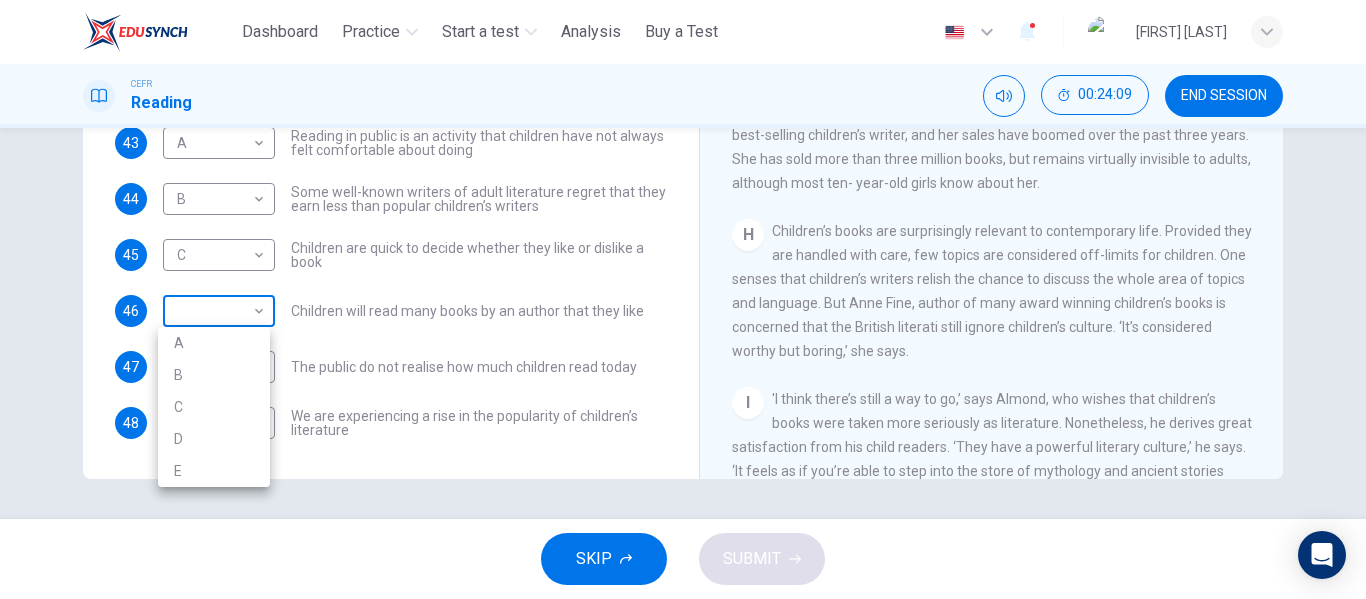 click on "[NAME]" at bounding box center (683, 299) 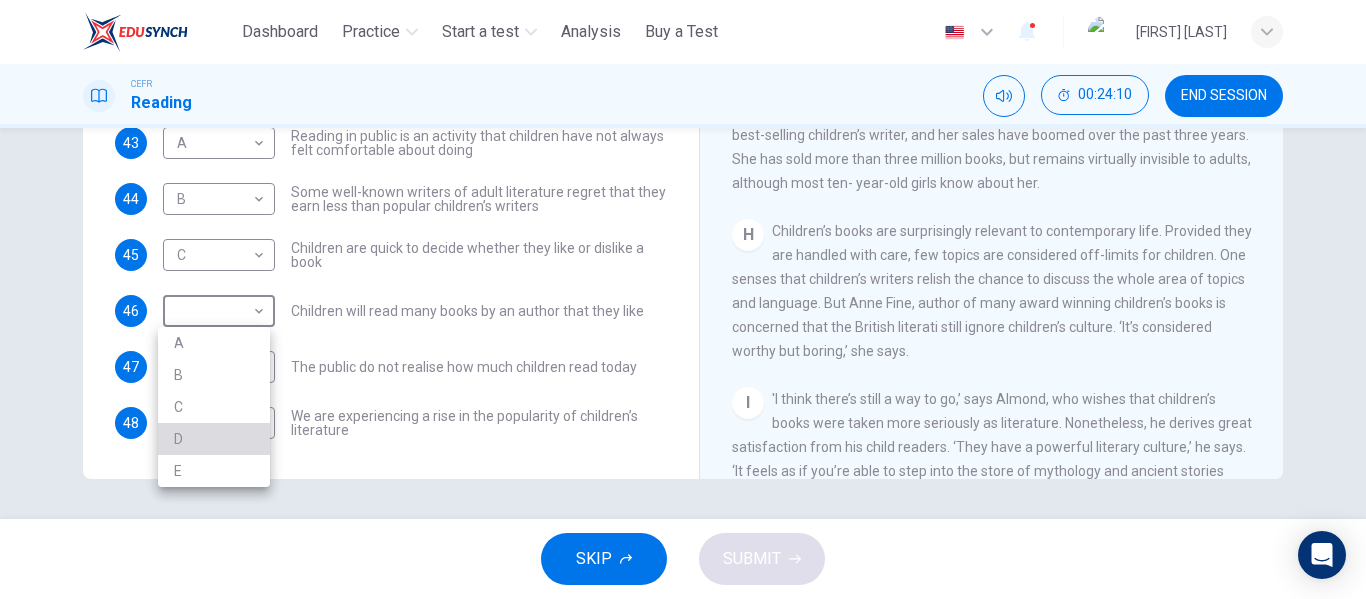 click on "D" at bounding box center (214, 439) 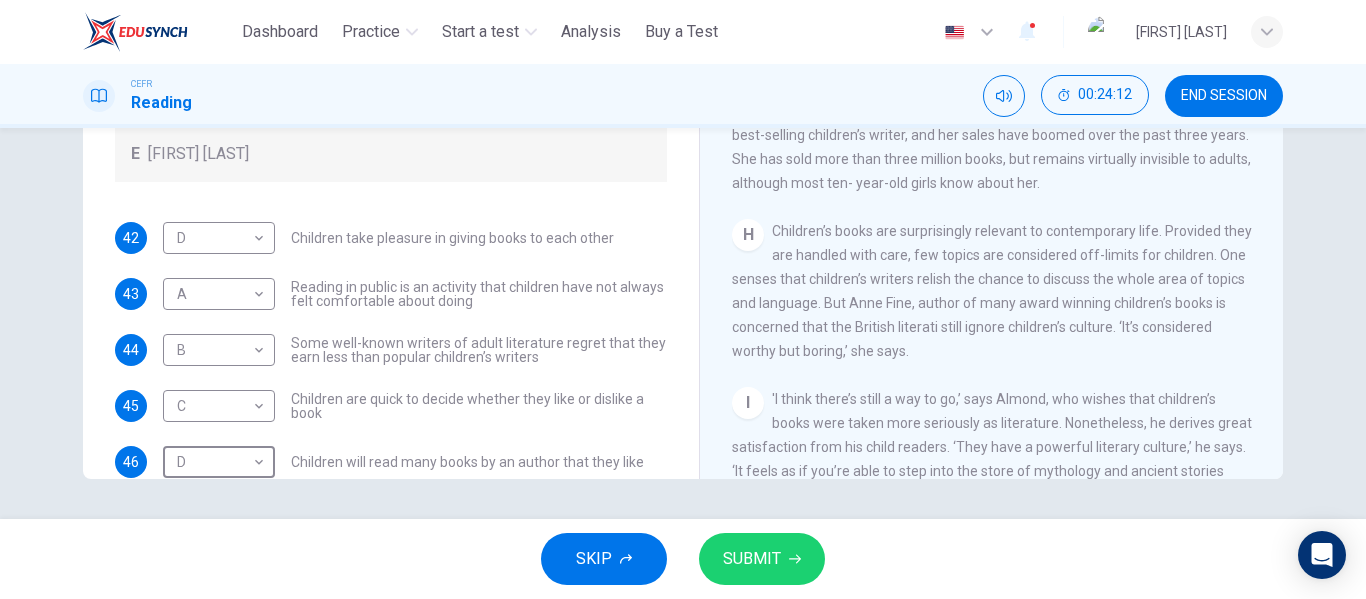 scroll, scrollTop: 8, scrollLeft: 0, axis: vertical 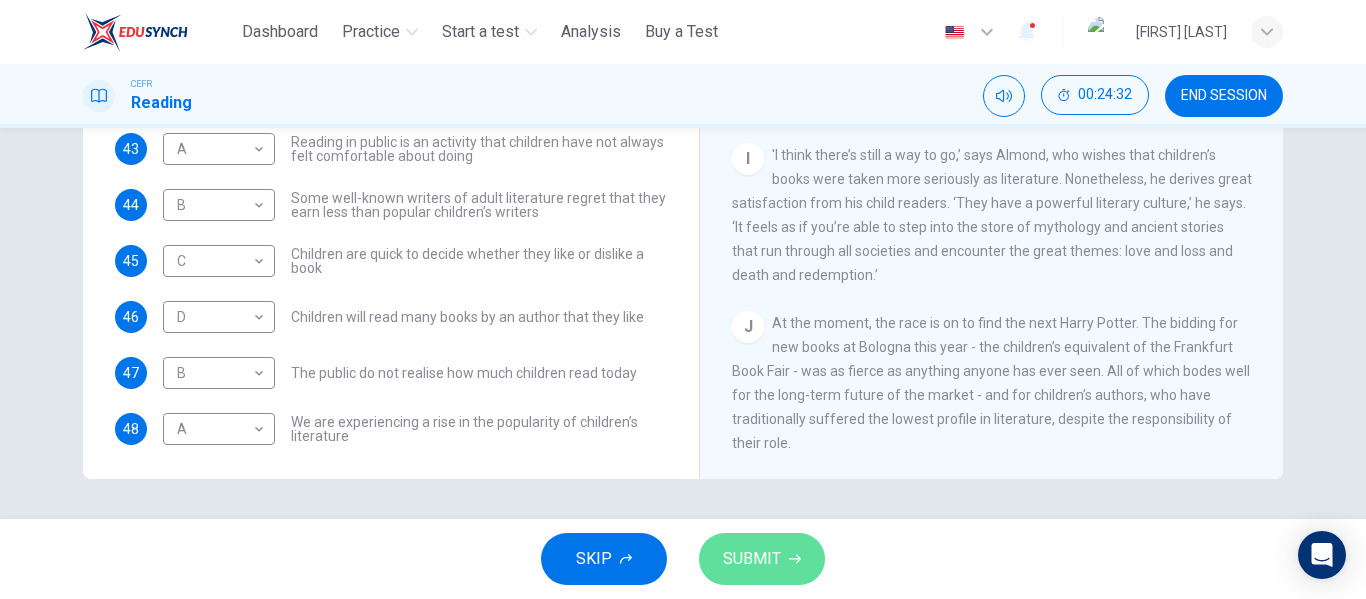 click on "SUBMIT" at bounding box center (752, 559) 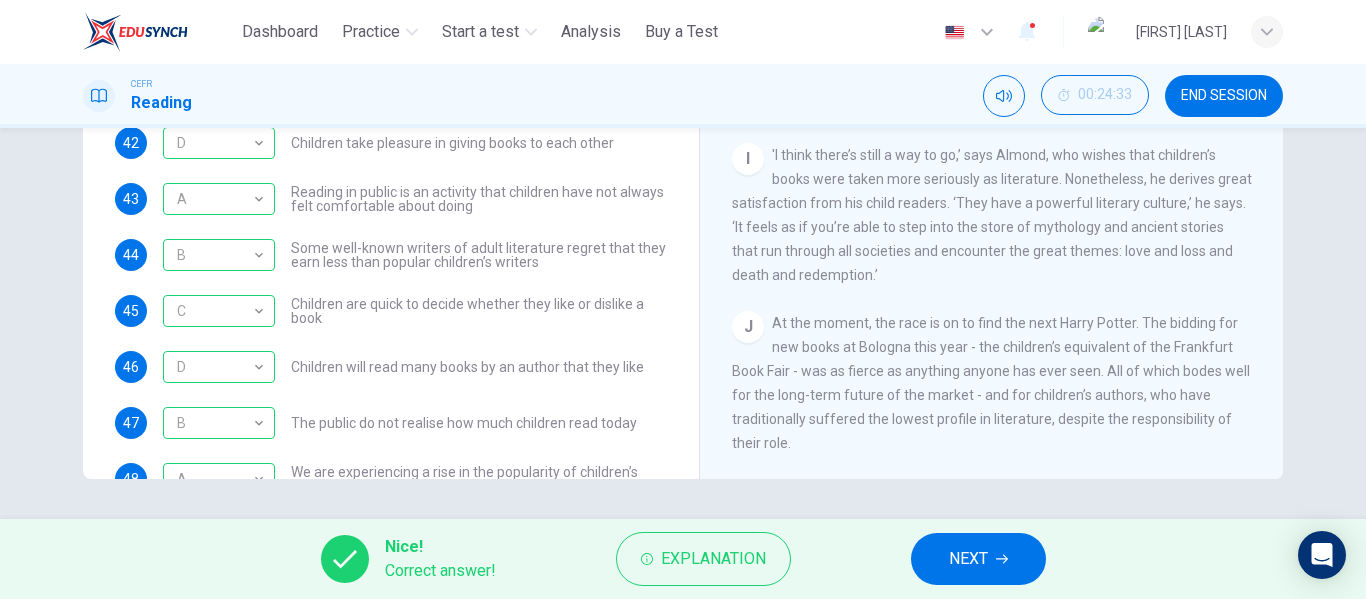 scroll, scrollTop: 193, scrollLeft: 0, axis: vertical 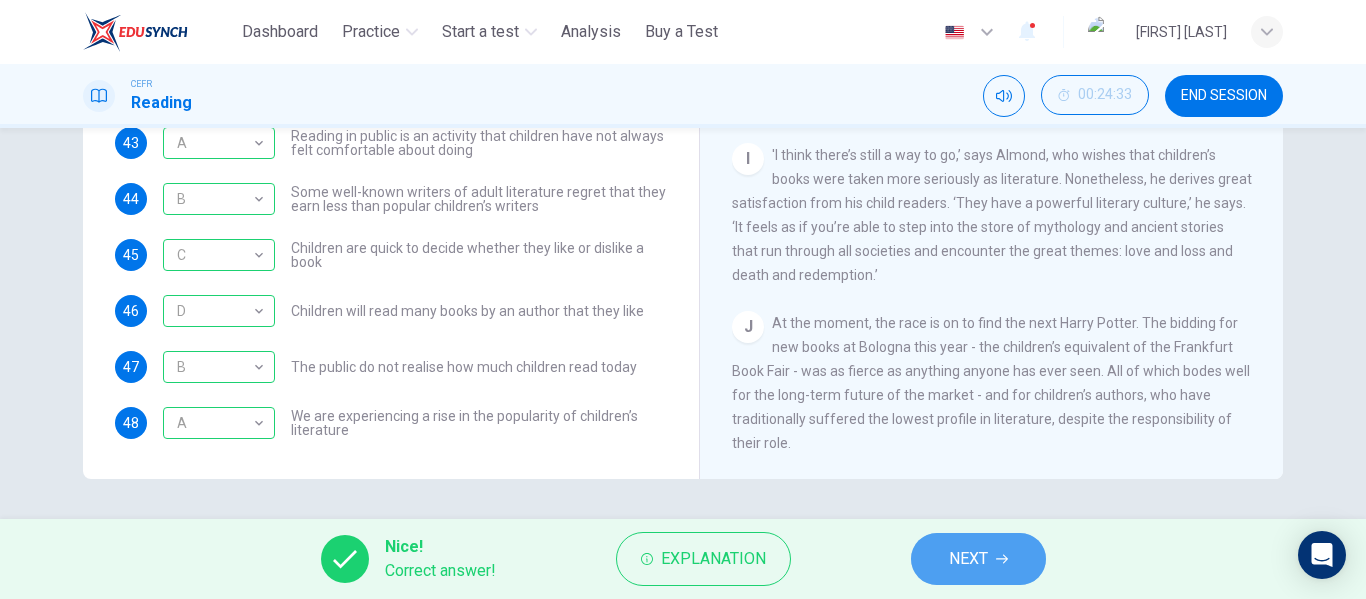 click on "NEXT" at bounding box center [978, 559] 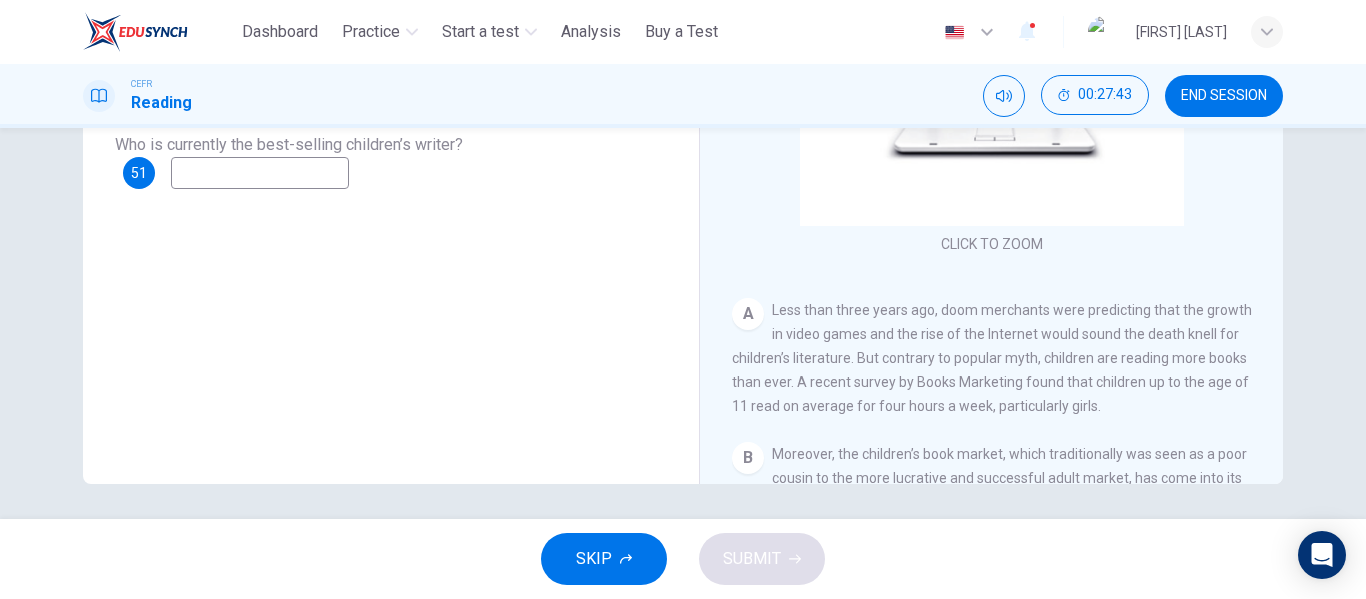 scroll, scrollTop: 384, scrollLeft: 0, axis: vertical 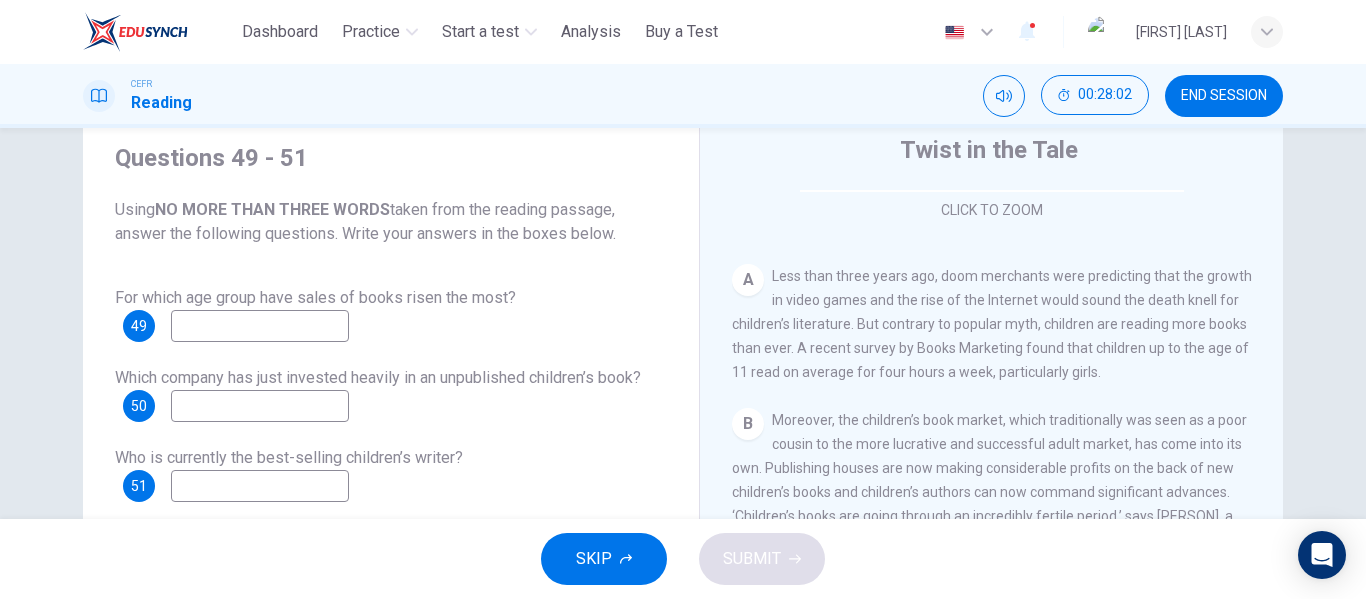 click at bounding box center [260, 326] 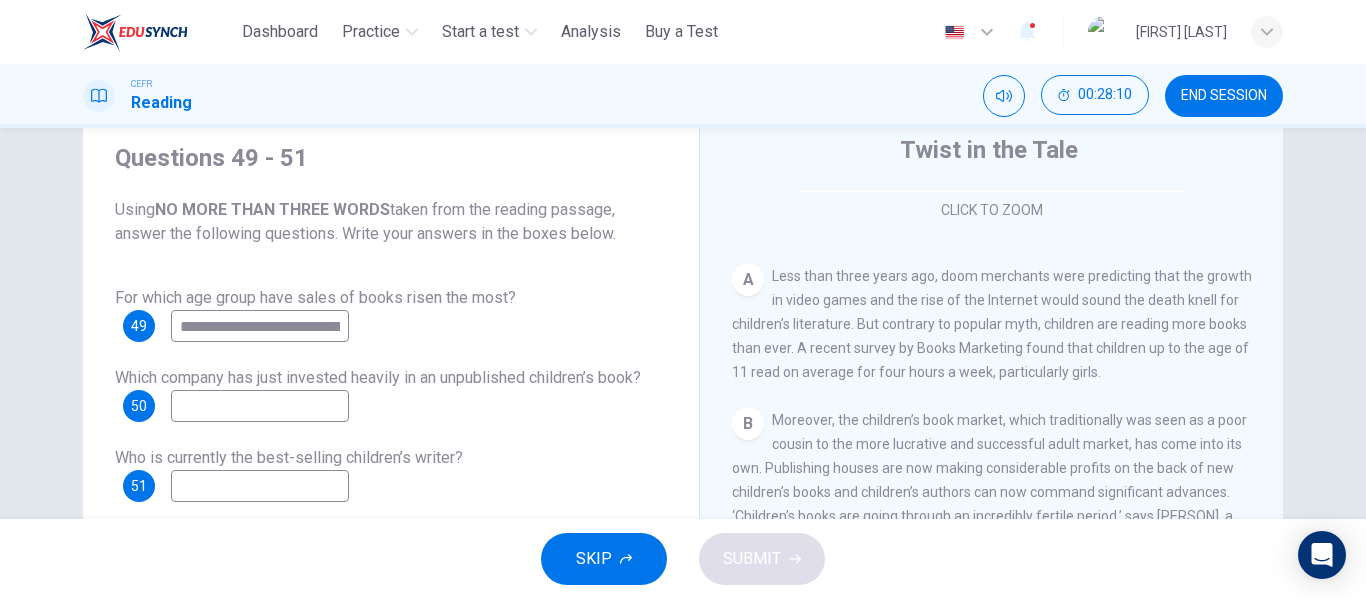 scroll, scrollTop: 0, scrollLeft: 4, axis: horizontal 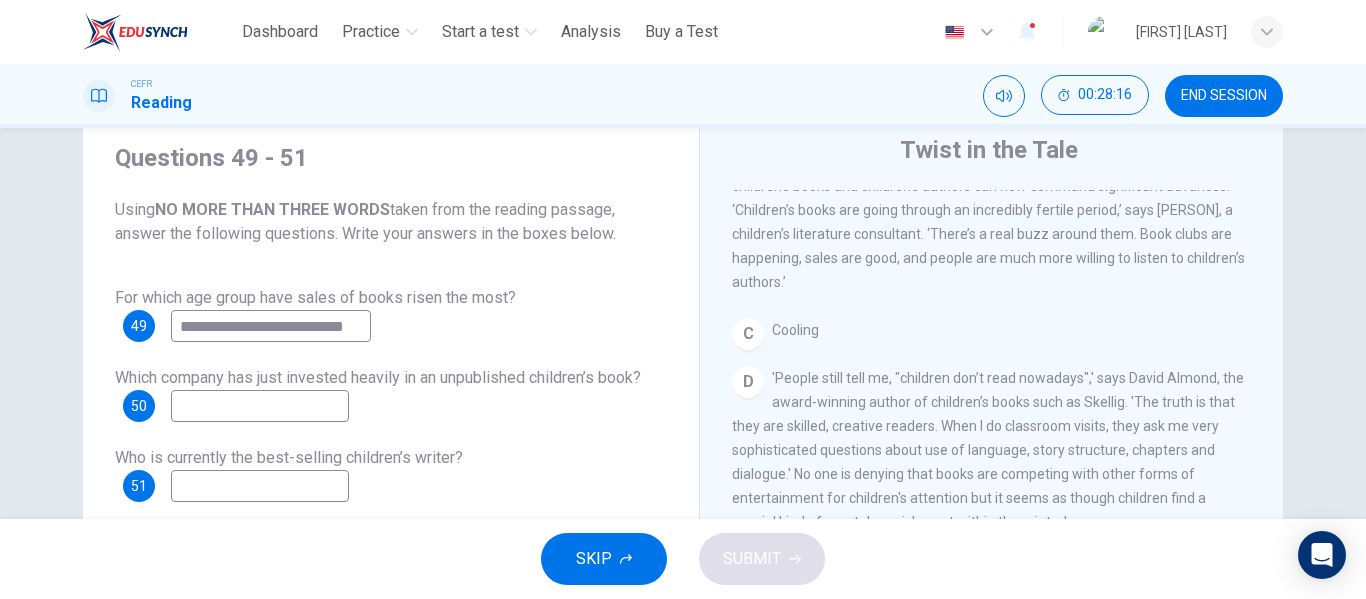 click on "**********" at bounding box center (271, 326) 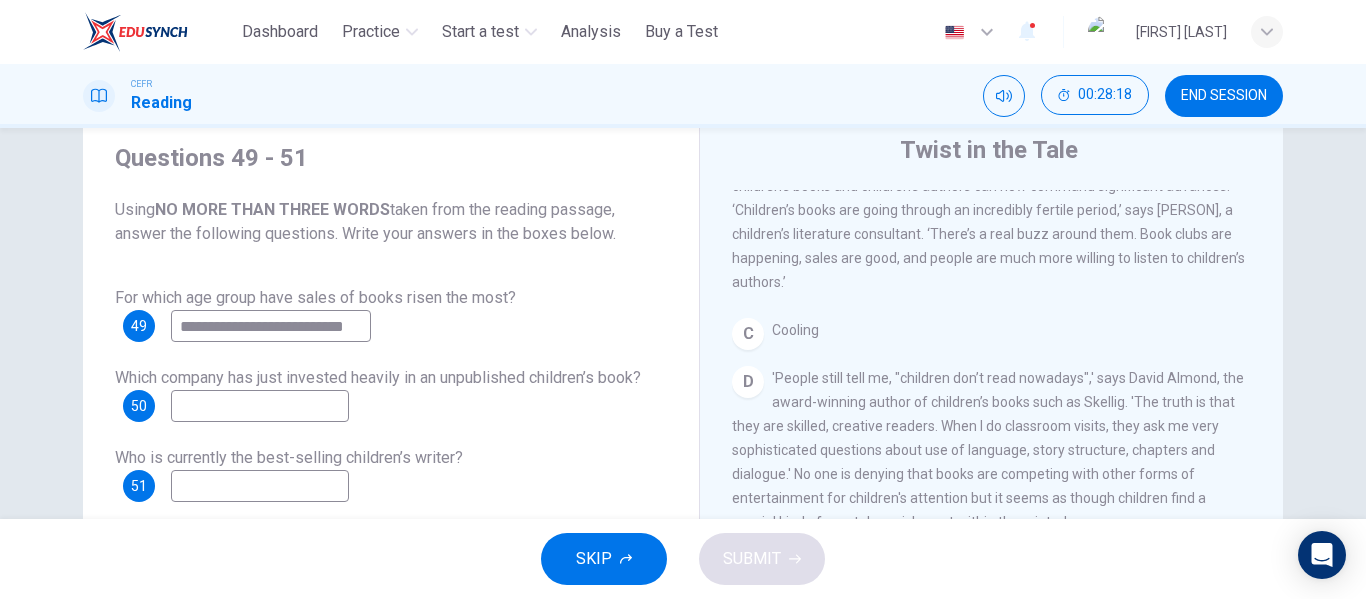 scroll, scrollTop: 0, scrollLeft: 4, axis: horizontal 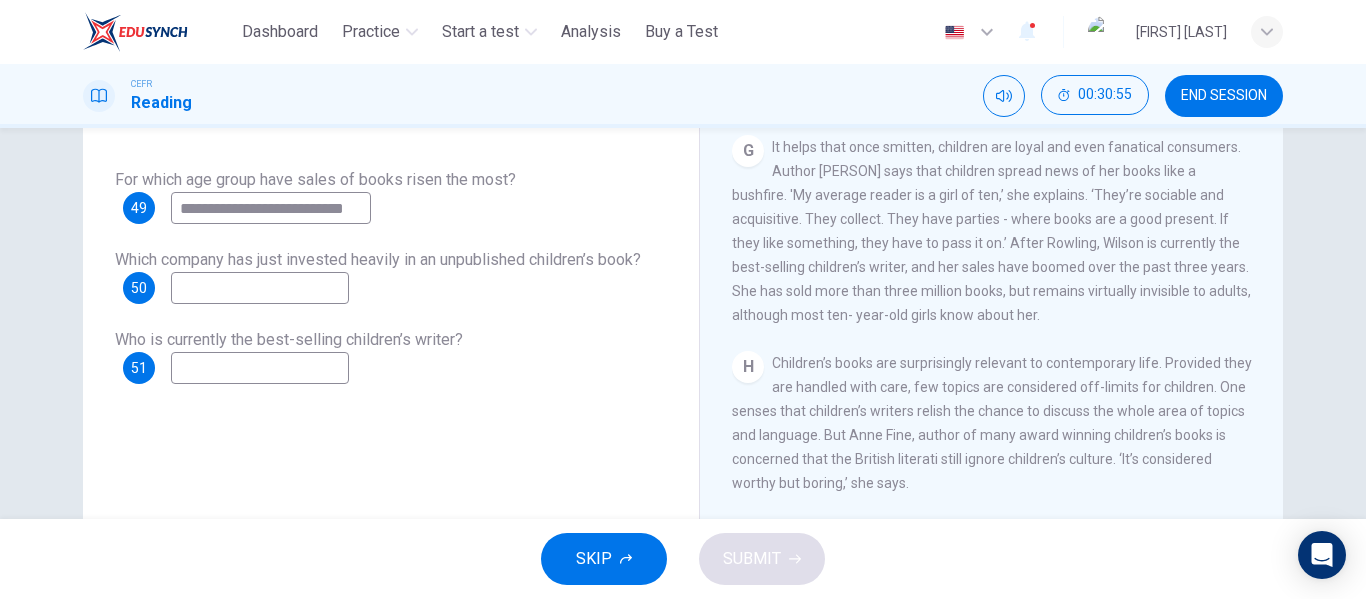 type on "**********" 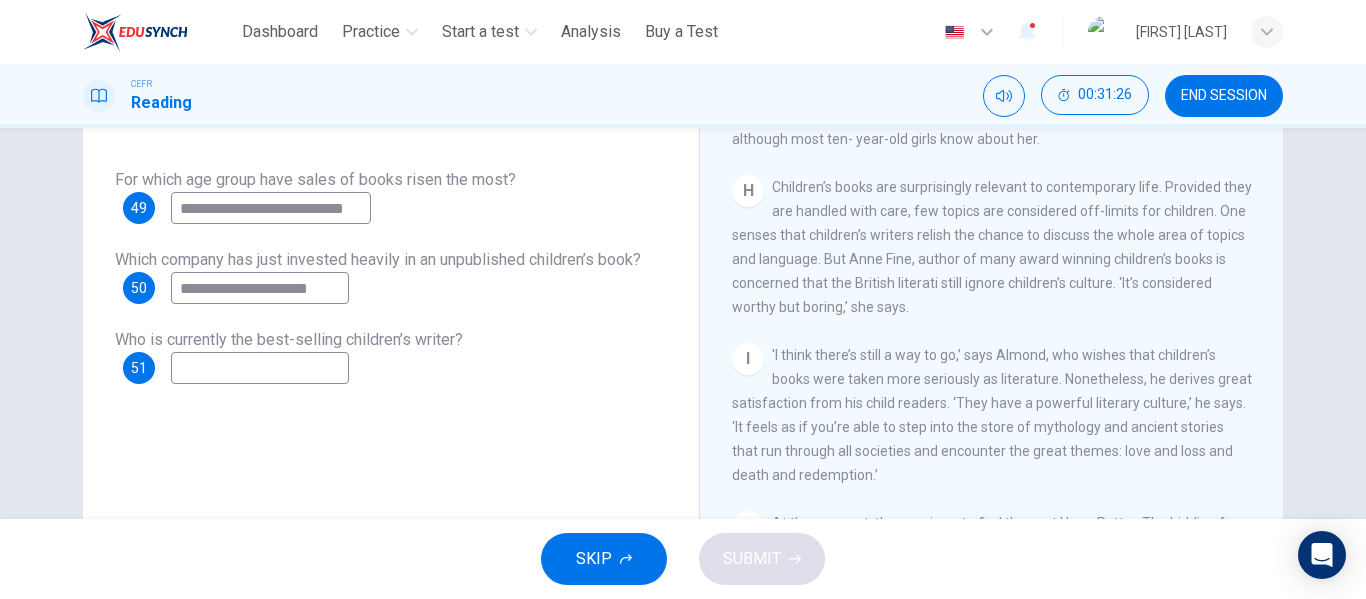 scroll, scrollTop: 1679, scrollLeft: 0, axis: vertical 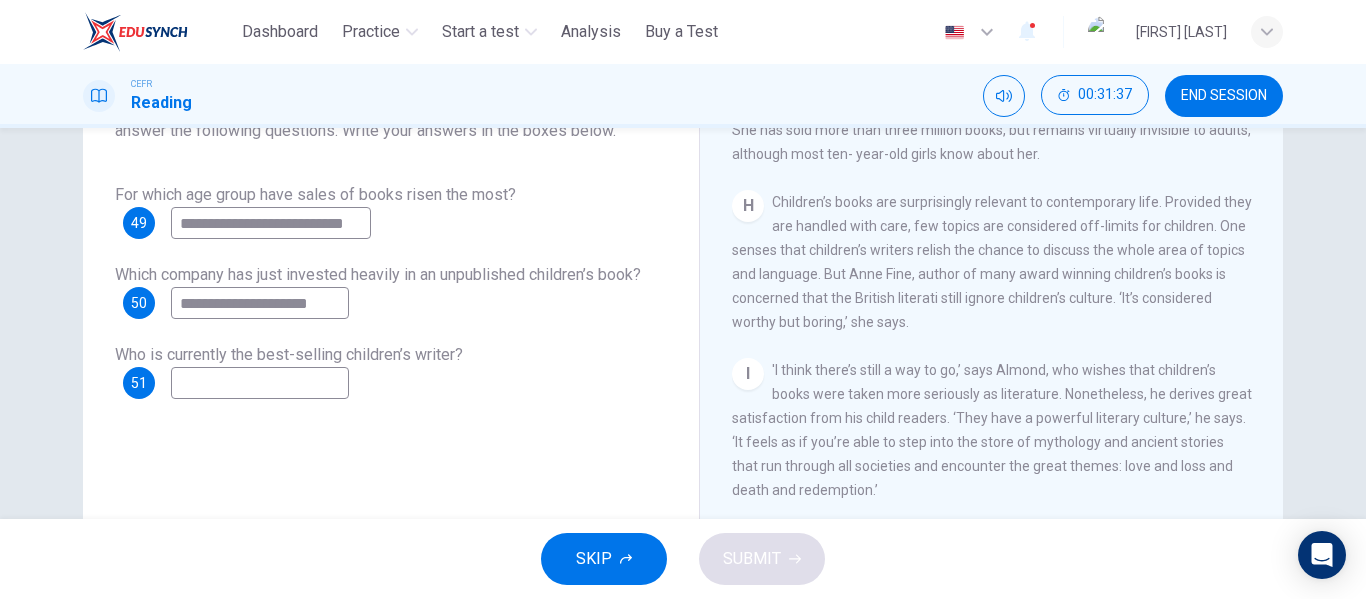type on "**********" 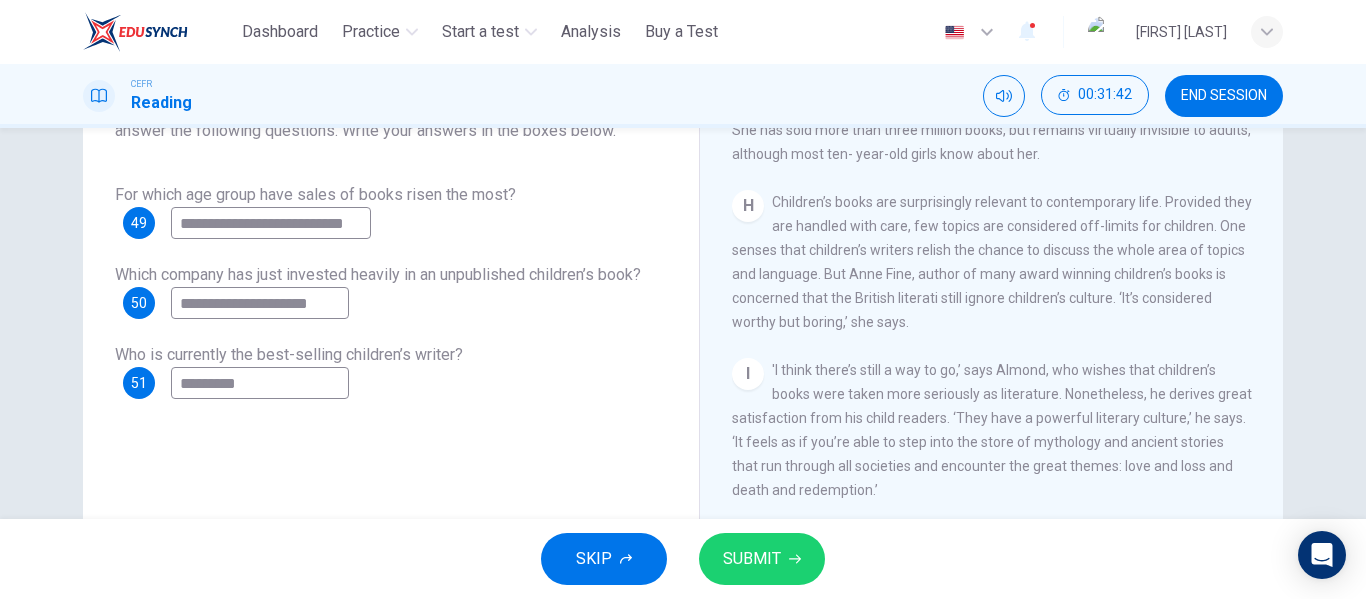 type on "*********" 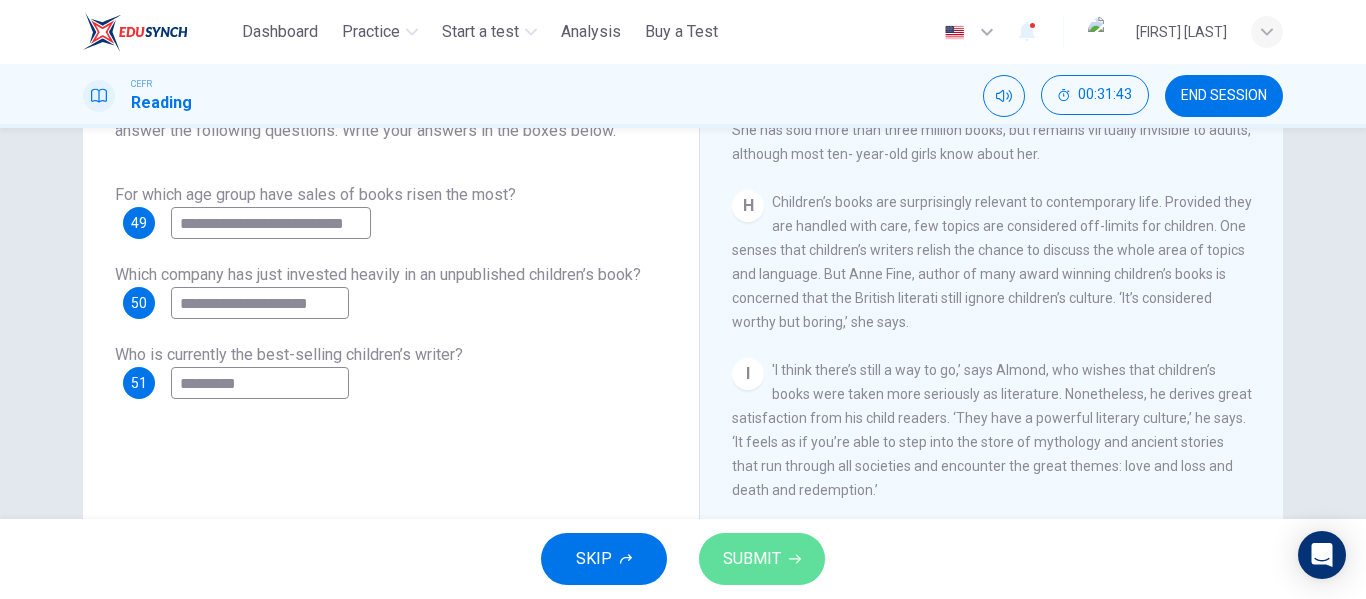 click on "SUBMIT" at bounding box center [752, 559] 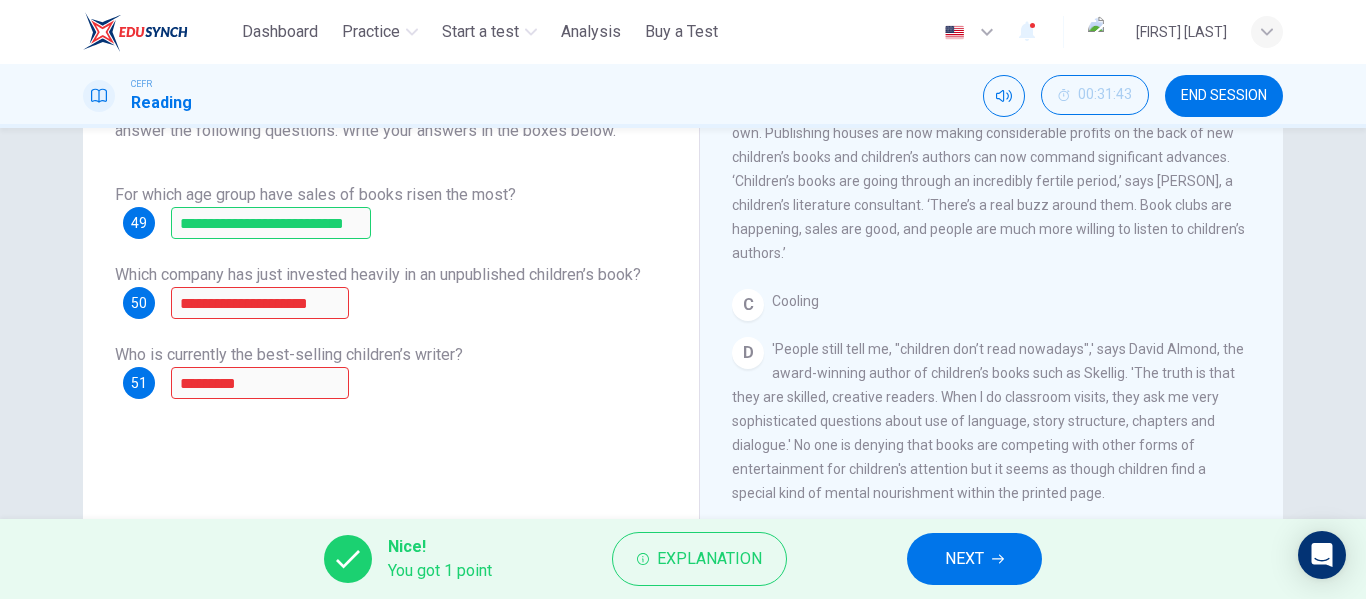 scroll, scrollTop: 578, scrollLeft: 0, axis: vertical 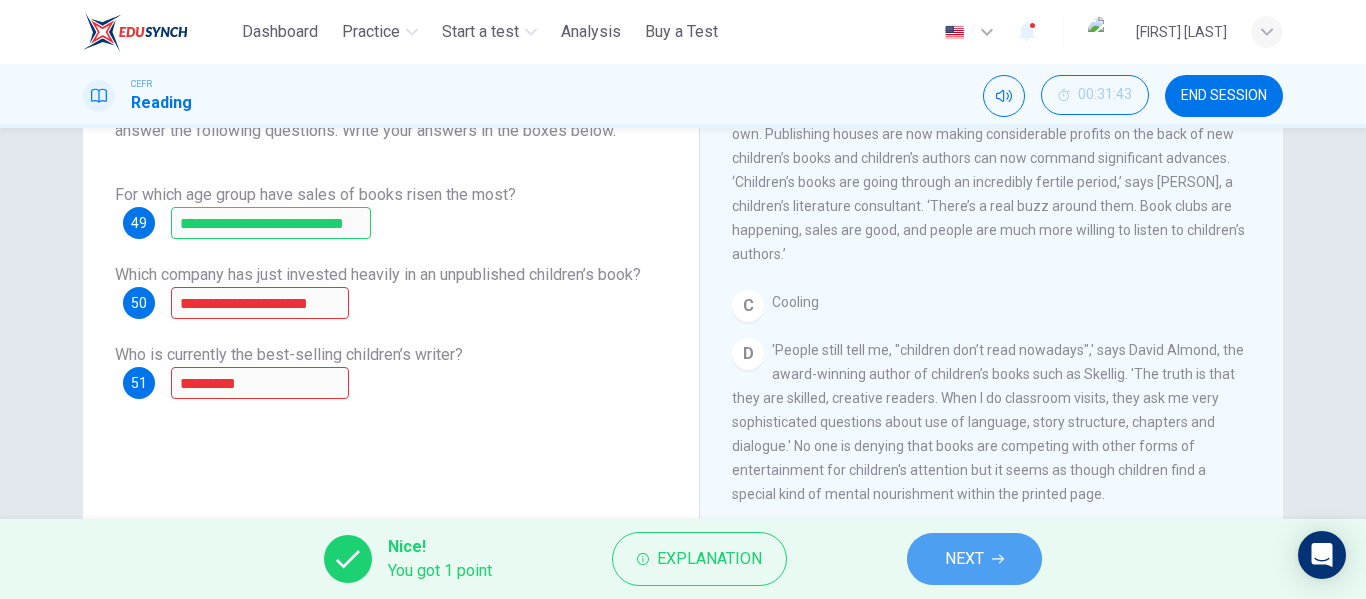 click on "NEXT" at bounding box center [974, 559] 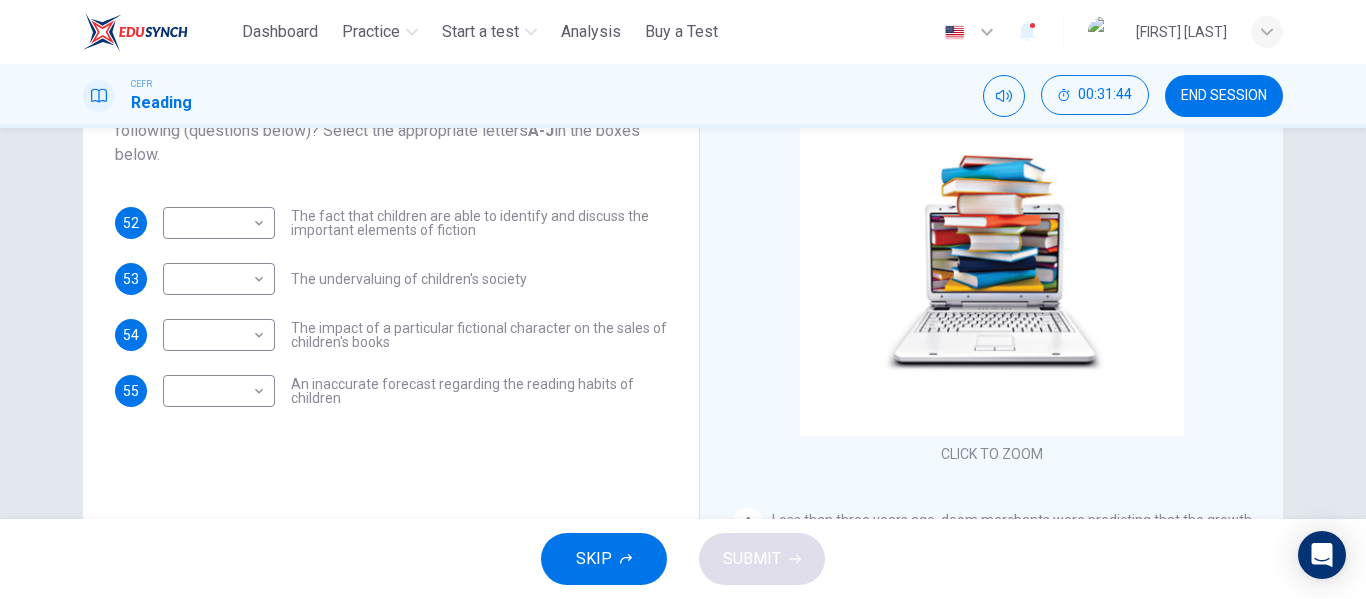 scroll, scrollTop: 94, scrollLeft: 0, axis: vertical 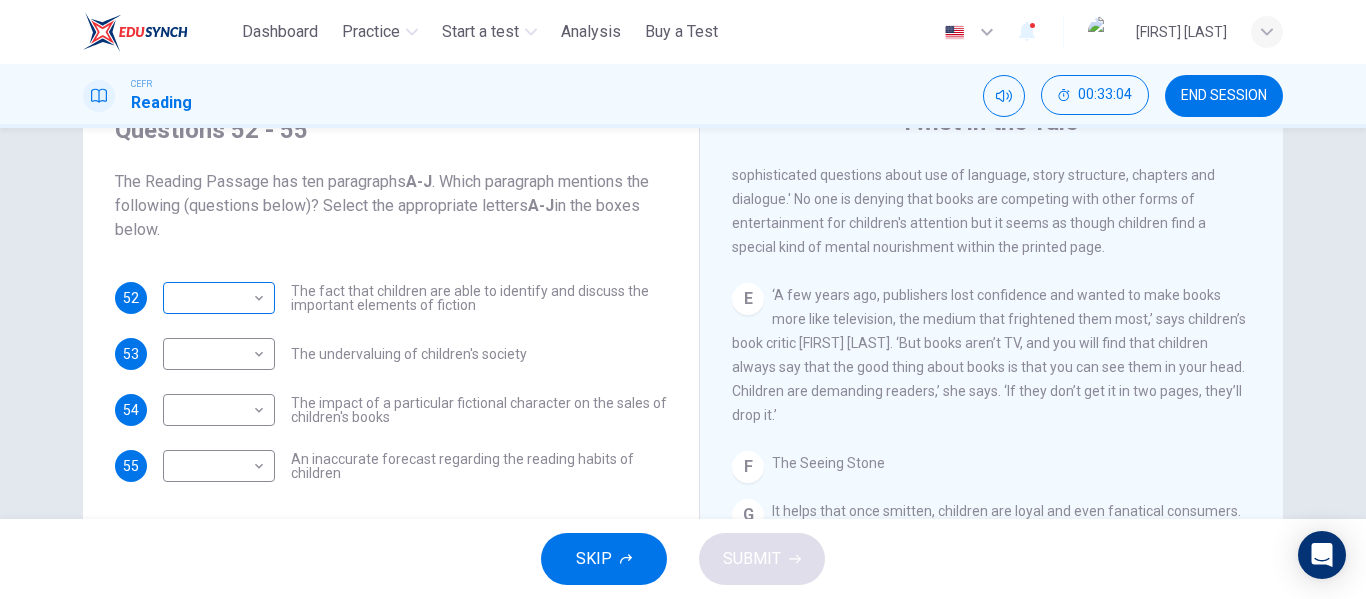 click on "This site uses cookies, as explained in our Privacy Policy. If you agree to the use of cookies, please click the Accept button and continue to browse our site. Privacy Policy Accept Dashboard Practice Start a test Analysis Buy a Test English ​ [PERSON] CEFR Reading 00:33:04 END SESSION Questions 52 - 55 The Reading Passage has ten paragraphs A-J. Which paragraph mentions the following (questions below)? Select the appropriate letters A-J in the boxes below. 52 The fact that children are able to identify and discuss the important elements of fiction 53 The undervaluing of children's society 54 The impact of a particular fictional character on the sales of children's books 55 An inaccurate forecast regarding the reading habits of children Twist in the Tale CLICK TO ZOOM Click to Zoom A B C D E F G H I J SKIP SUBMIT ELTC - EduSynch CEFR Test for Teachers in Malaysia Dashboard Practice Start a test Analysis Pricing Notifications 1 2025" at bounding box center [683, 299] 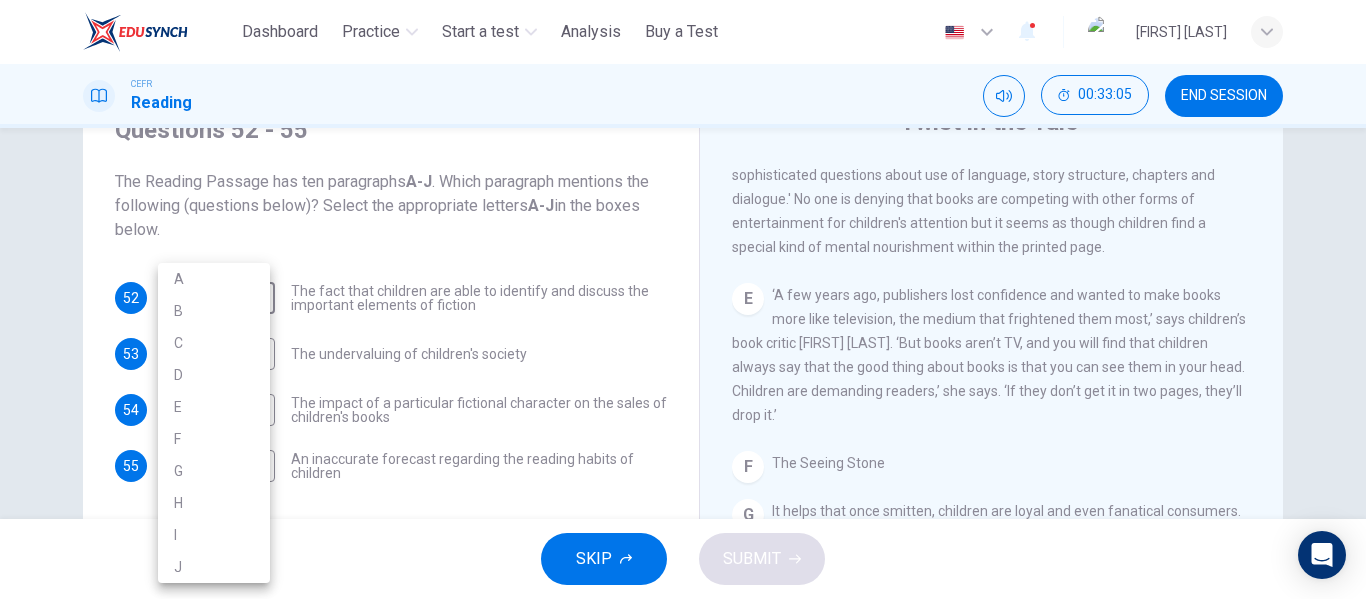 click on "D" at bounding box center [214, 375] 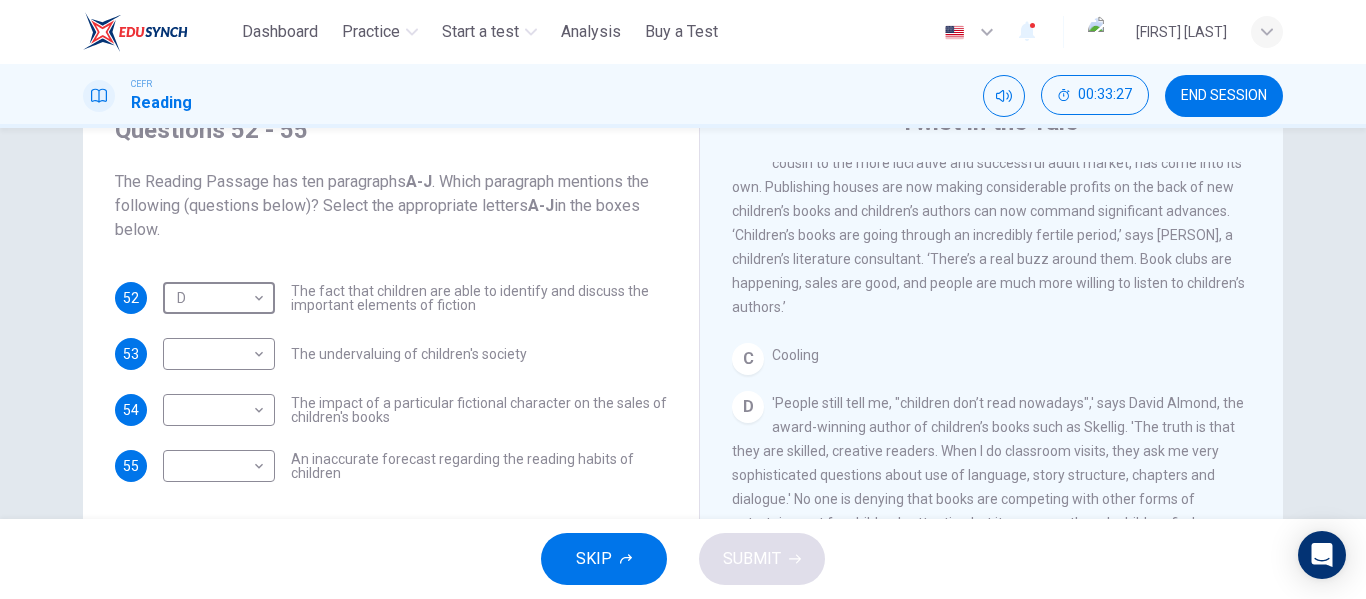 scroll, scrollTop: 500, scrollLeft: 0, axis: vertical 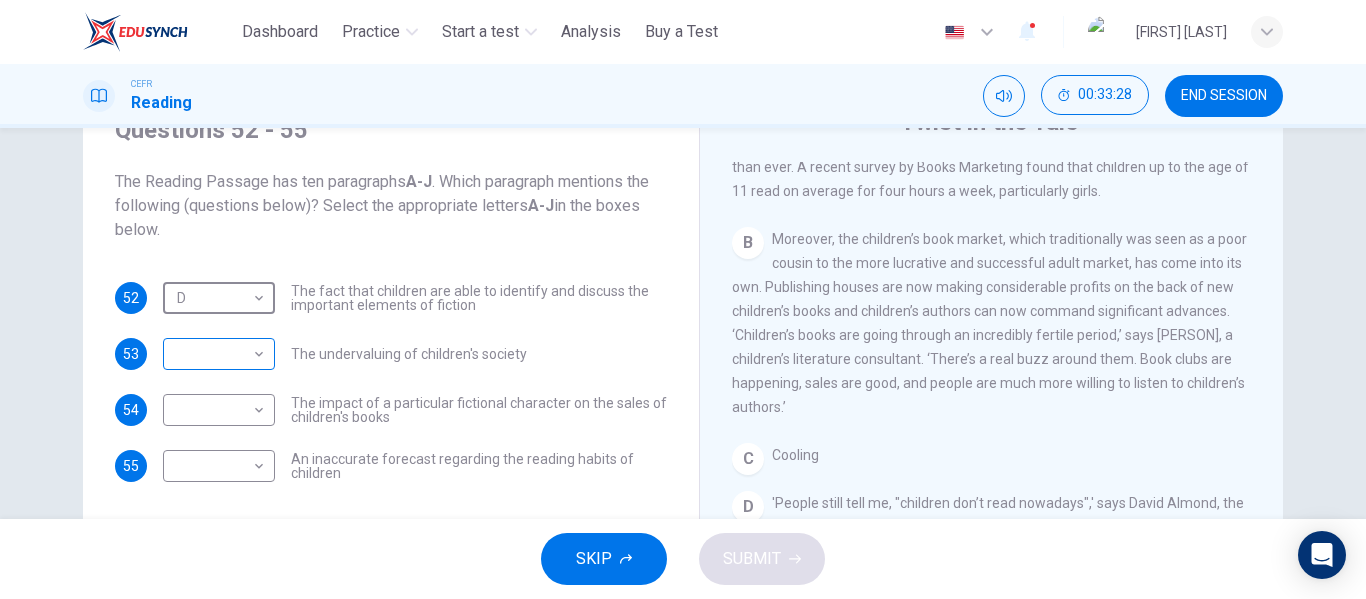 click on "This site uses cookies, as explained in our  Privacy Policy . If you agree to the use of cookies, please click the Accept button and continue to browse our site.   Privacy Policy Accept Dashboard Practice Start a test Analysis Buy a Test English ** ​ [FIRST] [LAST] CEFR Reading 00:33:28 END SESSION Questions 52 - 55 The Reading Passage has ten paragraphs  A-J .
Which paragraph mentions the following (questions below)?
Select the appropriate letters  A-J  in the boxes below. 52 D * ​ The fact that children are able to identify and discuss the important elements of fiction 53 ​ ​ The undervaluing of children's society 54 ​ ​ The impact of a particular fictional character on the sales of children's books 55 ​ ​ An inaccurate forecast regarding the reading habits of children Twist in the Tale CLICK TO ZOOM Click to Zoom A B C D E F G H I J SKIP SUBMIT ELTC - EduSynch CEFR Test for Teachers in Malaysia
Dashboard Practice Start a test Analysis Pricing   Notifications 1 2025" at bounding box center (683, 299) 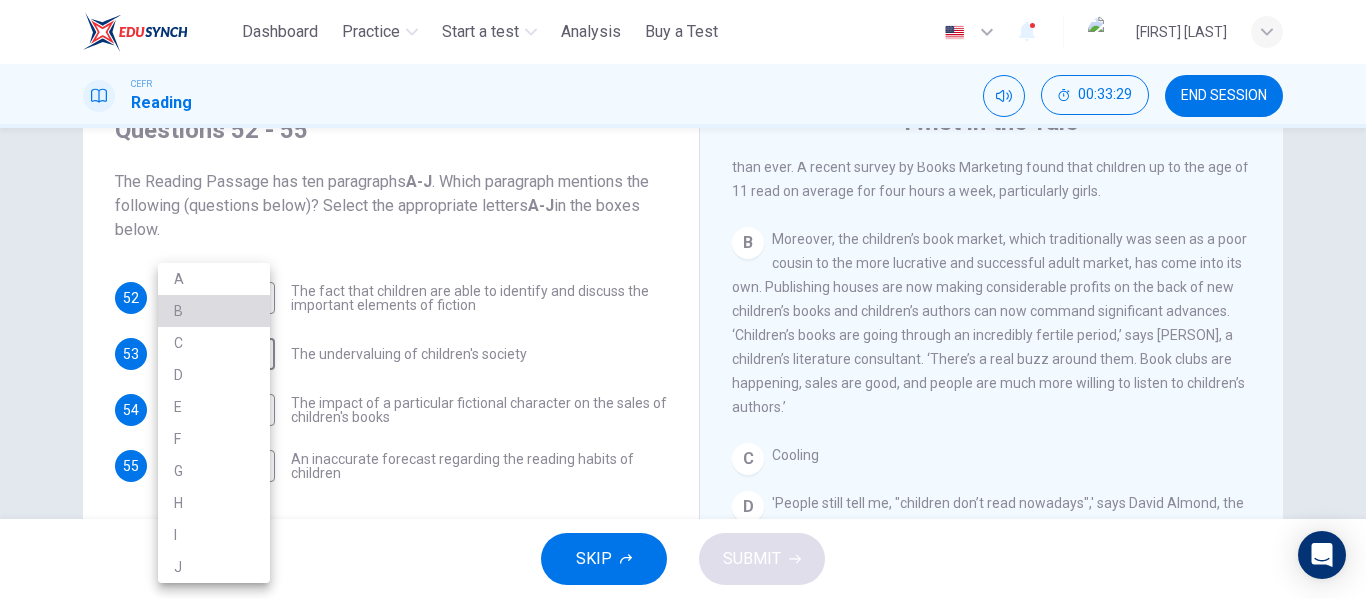 click on "B" at bounding box center (214, 311) 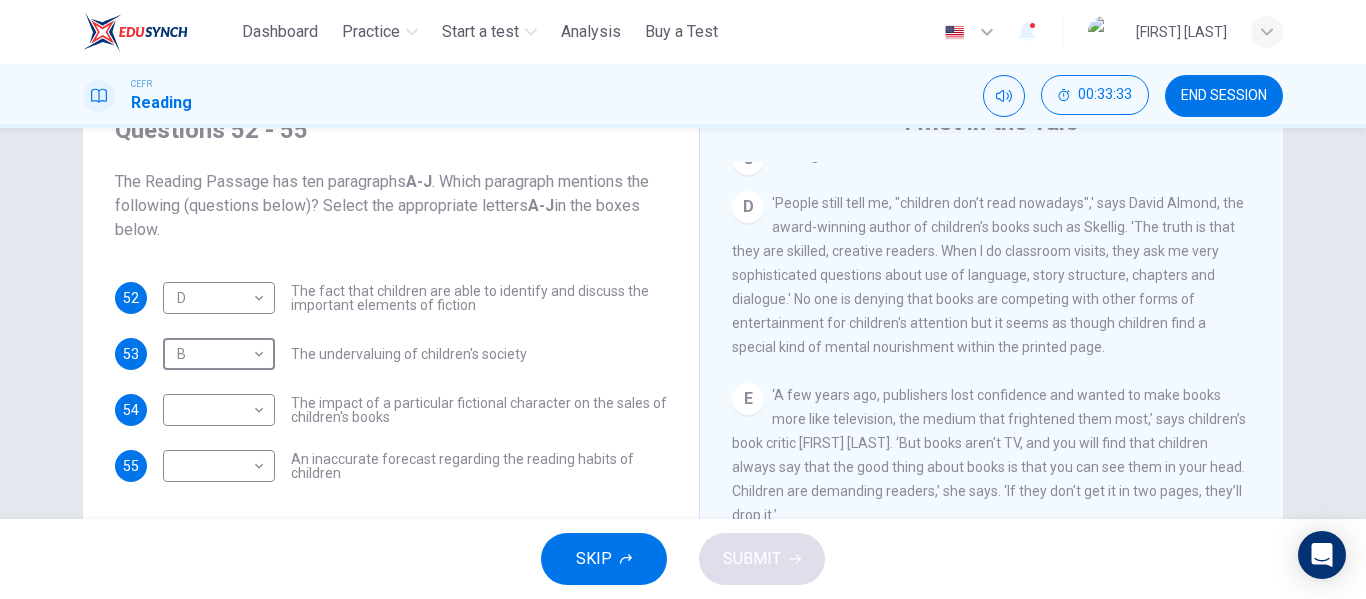 scroll, scrollTop: 700, scrollLeft: 0, axis: vertical 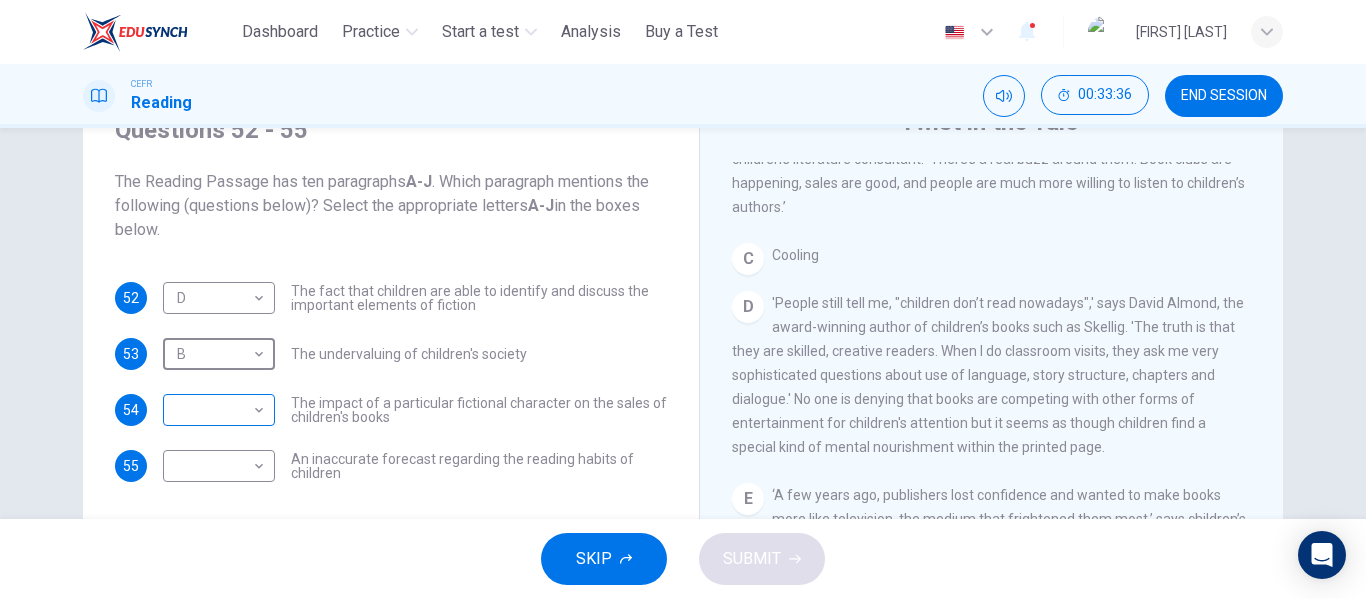 click on "This site uses cookies, as explained in our Privacy Policy . If you agree to the use of cookies, please click the Accept button and continue to browse our site. Privacy Policy Accept Dashboard Practice Start a test Analysis Buy a Test English ** ​ [PERSON] CEFR Reading 00:33:36 END SESSION Questions 52 - 55 The Reading Passage has ten paragraphs A-J .
Which paragraph mentions the following (questions below)?
Select the appropriate letters A-J in the boxes below. 52 D * ​ The fact that children are able to identify and discuss the important elements of fiction 53 B * ​ The undervaluing of children's society 54 ​ ​ The impact of a particular fictional character on the sales of children's books 55 ​ ​ An inaccurate forecast regarding the reading habits of children Twist in the Tale CLICK TO ZOOM Click to Zoom A B C D E F G H I J SKIP SUBMIT ELTC - EduSynch CEFR Test for Teachers in Malaysia
Dashboard Practice Start a test Analysis Pricing   Notifications 1 2025" at bounding box center (683, 299) 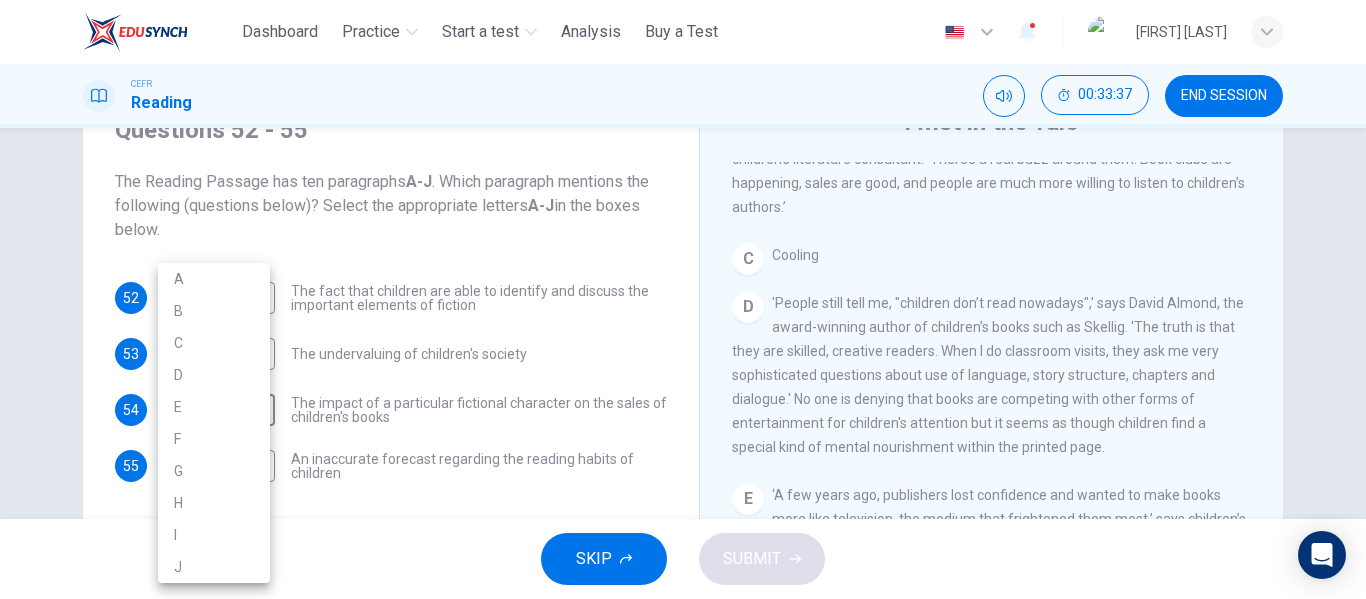 click on "C" at bounding box center (214, 343) 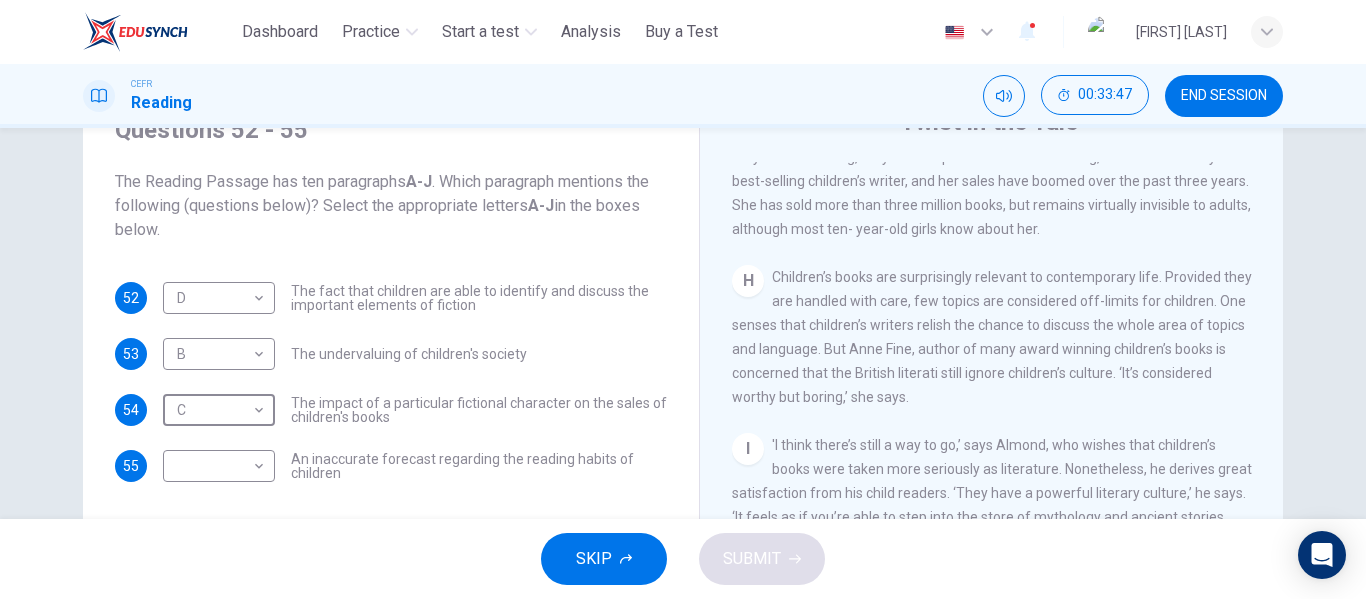 scroll, scrollTop: 1679, scrollLeft: 0, axis: vertical 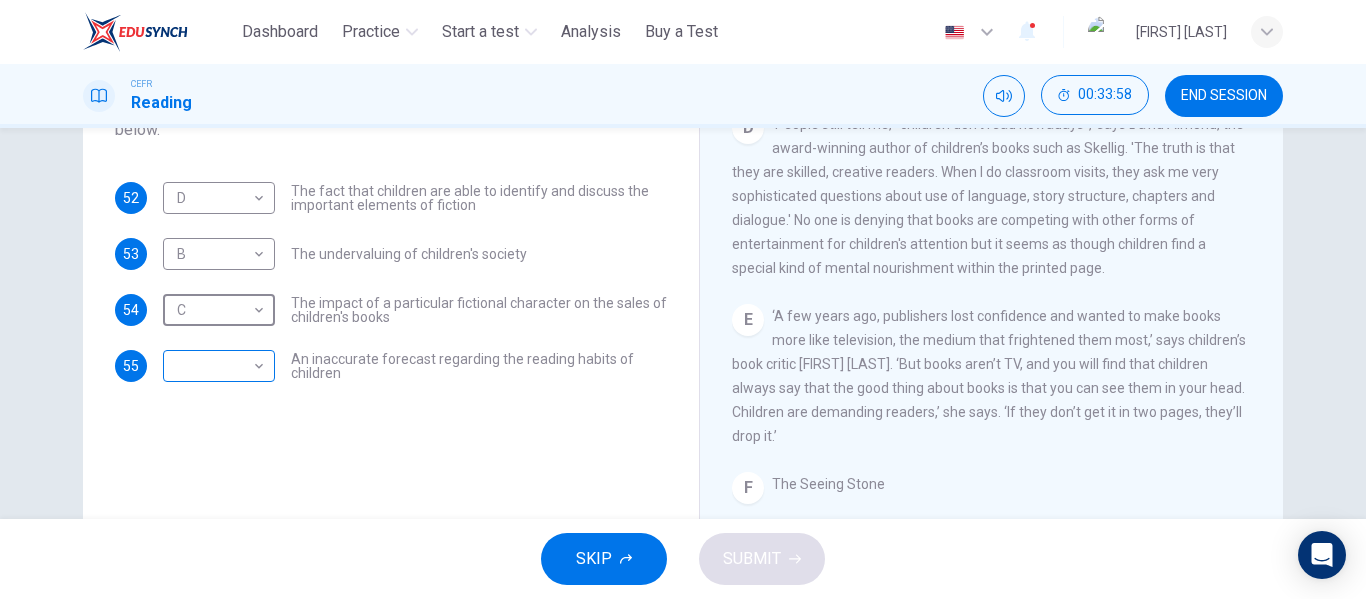 click on "This site uses cookies, as explained in our  Privacy Policy . If you agree to the use of cookies, please click the Accept button and continue to browse our site.   Privacy Policy Accept Dashboard Practice Start a test Analysis Buy a Test English ** ​ [FIRST] [LAST] CEFR Reading 00:33:58 END SESSION Questions 52 - 55 The Reading Passage has ten paragraphs  A-J .
Which paragraph mentions the following (questions below)?
Select the appropriate letters  A-J  in the boxes below.
NB  You may use any of the choices  A-J  more than once. 52 D * ​ The fact that children are able to identify and discuss the important elements of fiction 53 B * ​ The undervaluing of children's society 54 C * ​ The impact of a particular fictional character on the sales of children's books 55 ​ ​ An inaccurate forecast regarding the reading habits of children Twist in the Tale CLICK TO ZOOM Click to Zoom A B C D E F G H I J SKIP SUBMIT ELTC - EduSynch CEFR Test for Teachers in Malaysia
Dashboard Practice Start a test Analysis Pricing   Notifications 1 2025" at bounding box center (683, 299) 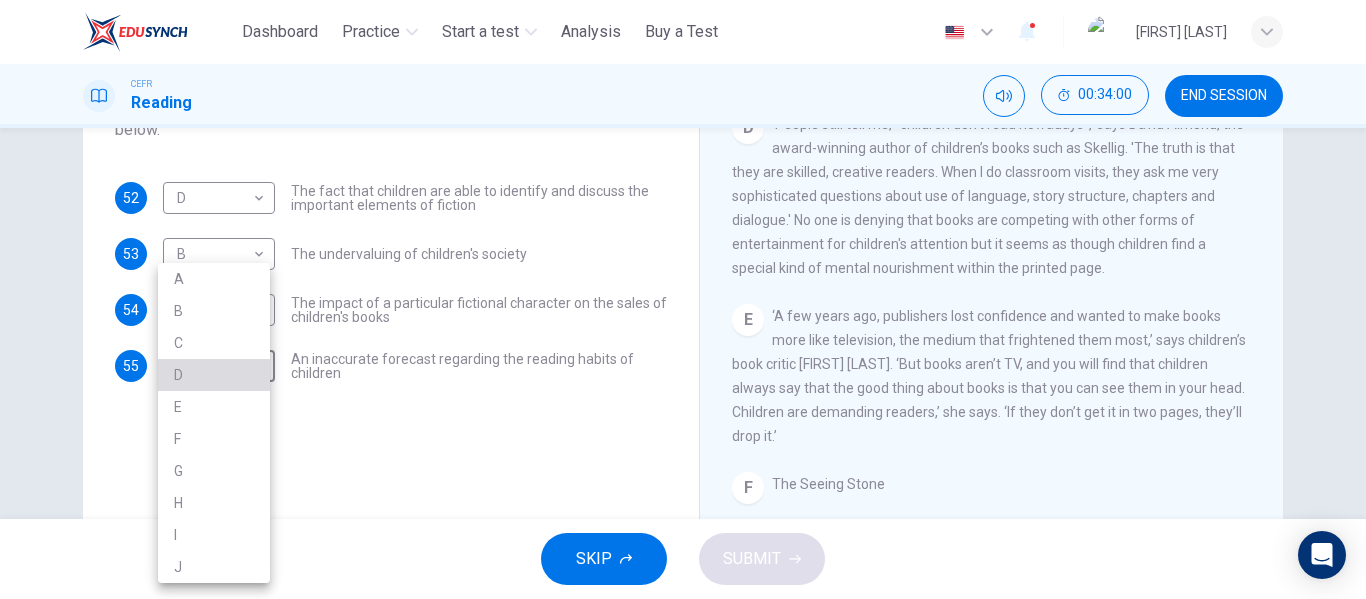 click on "D" at bounding box center (214, 375) 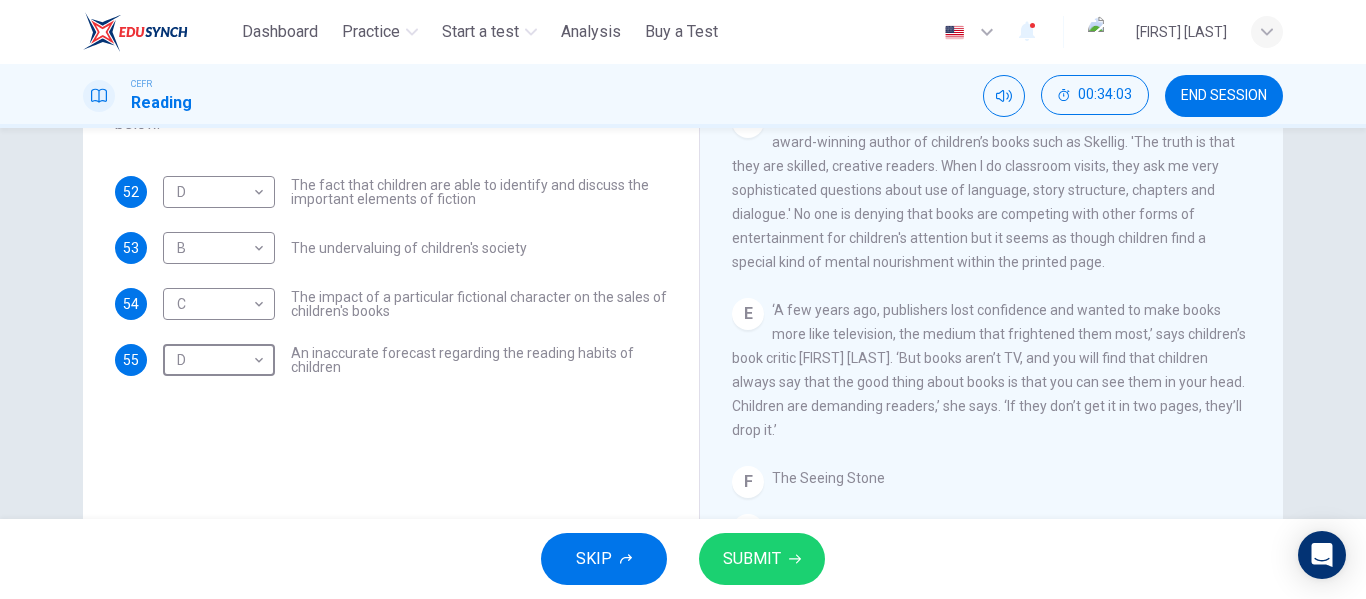 scroll, scrollTop: 100, scrollLeft: 0, axis: vertical 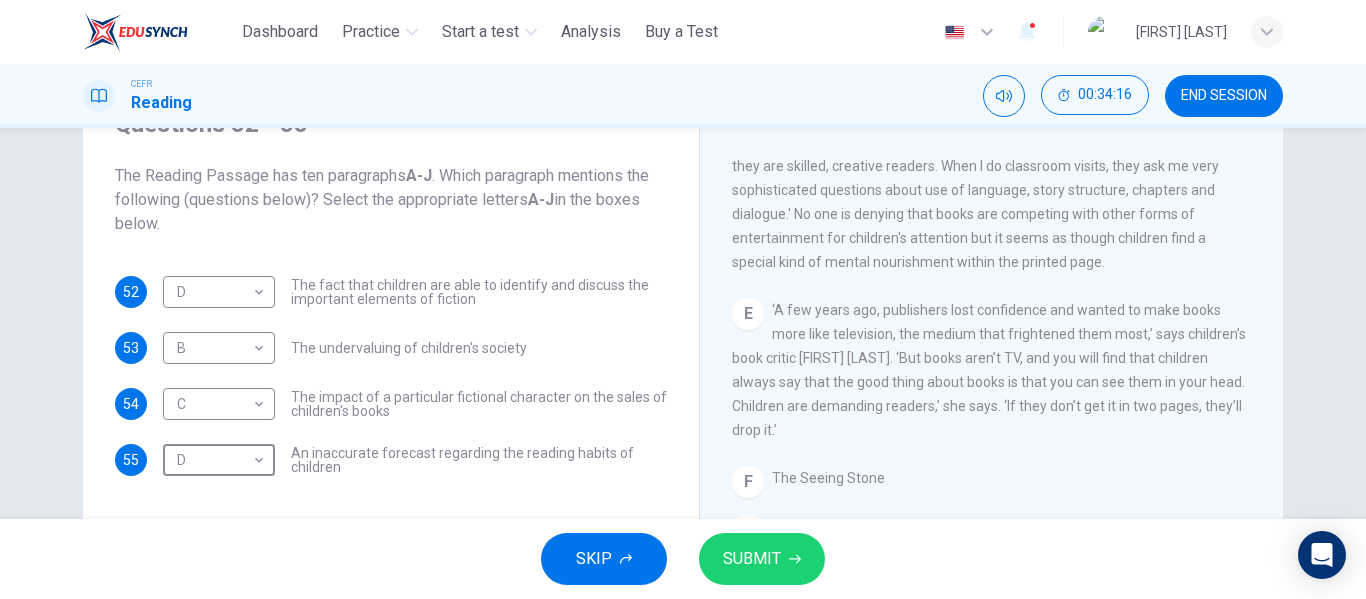 click 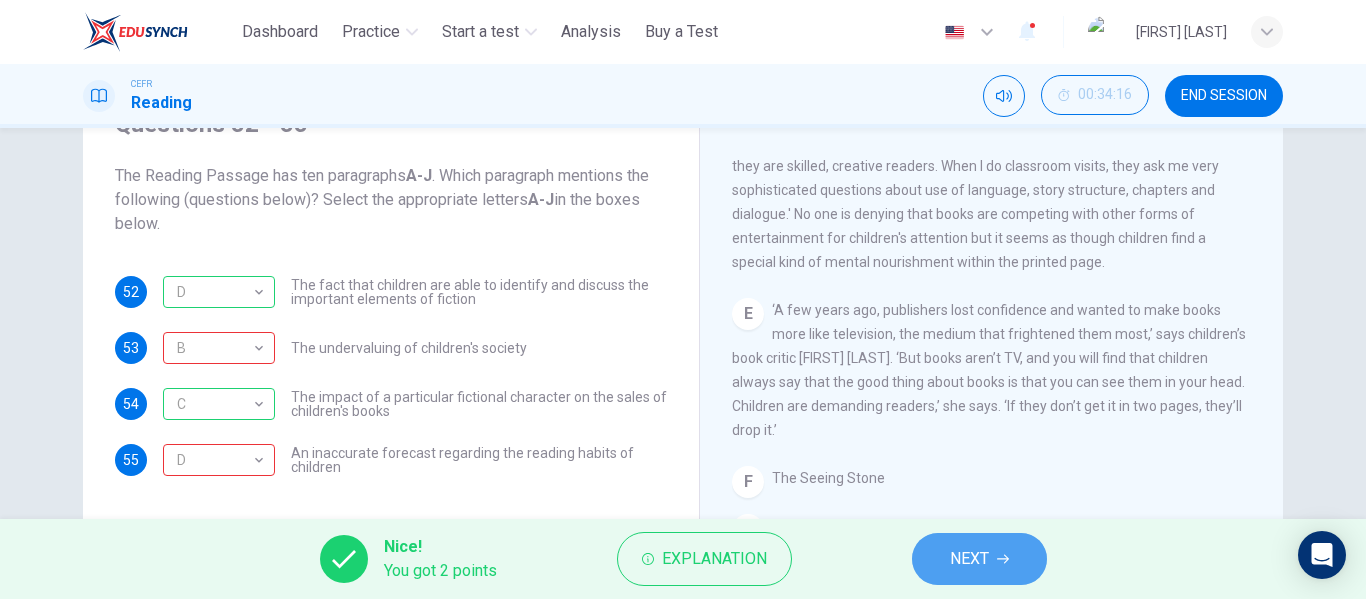 click on "NEXT" at bounding box center (969, 559) 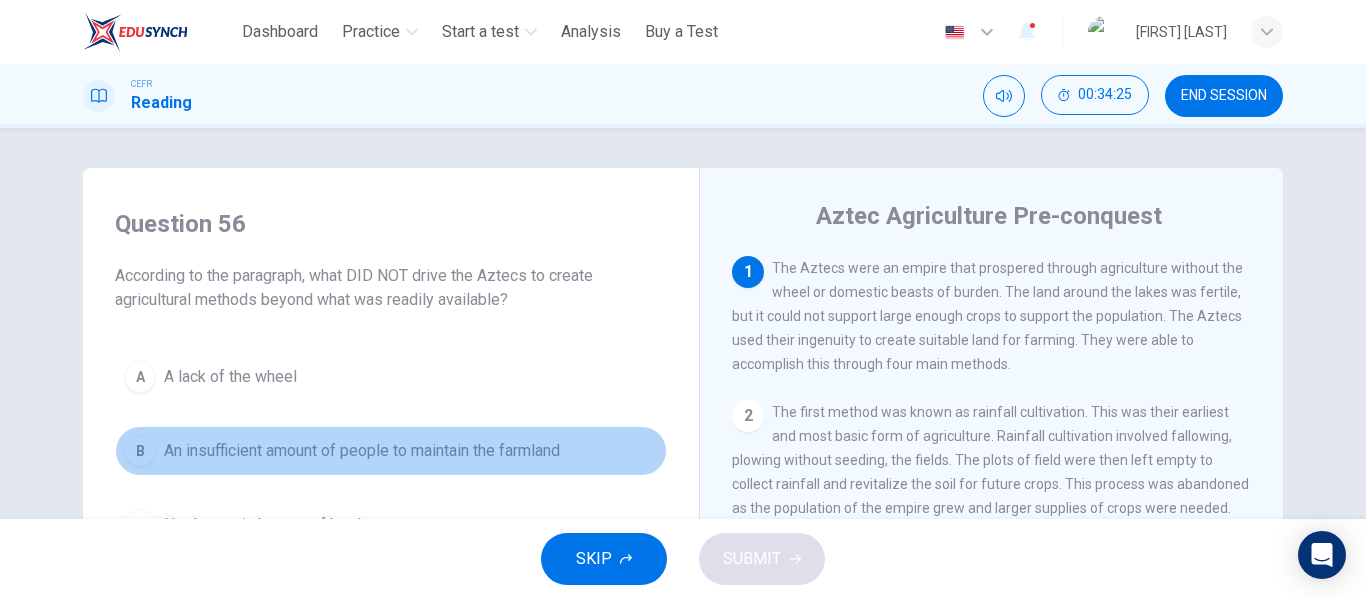 click on "An insufficient amount of people to maintain the farmland" at bounding box center [362, 451] 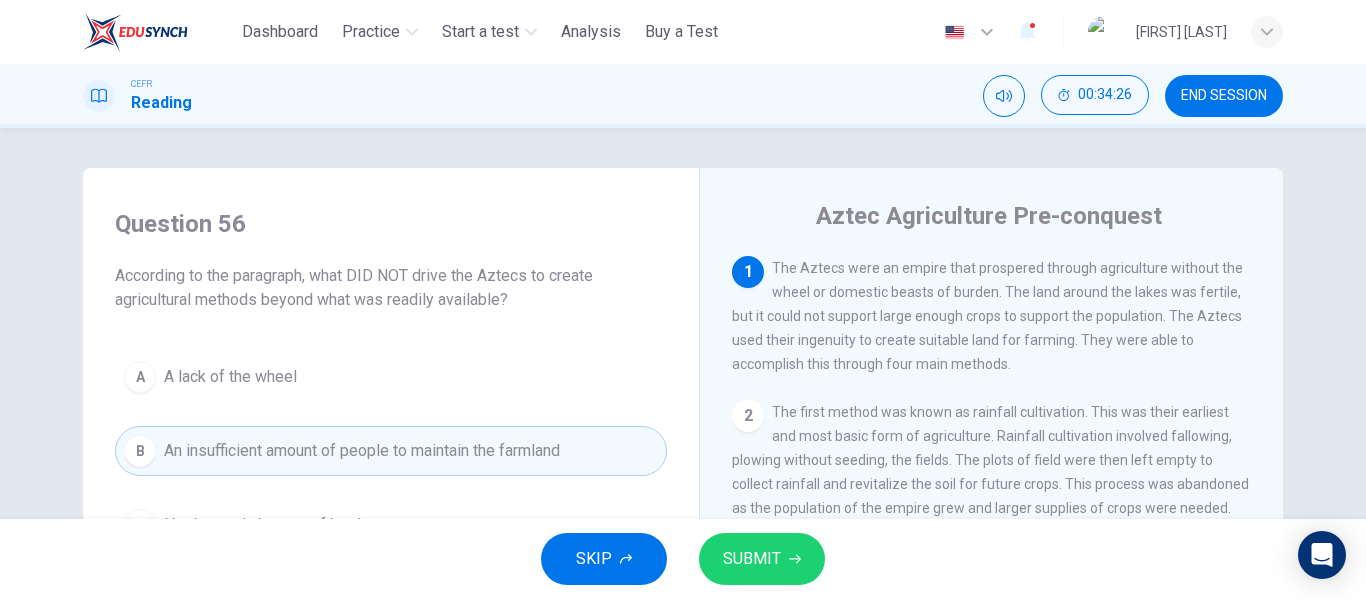 click on "SUBMIT" at bounding box center (752, 559) 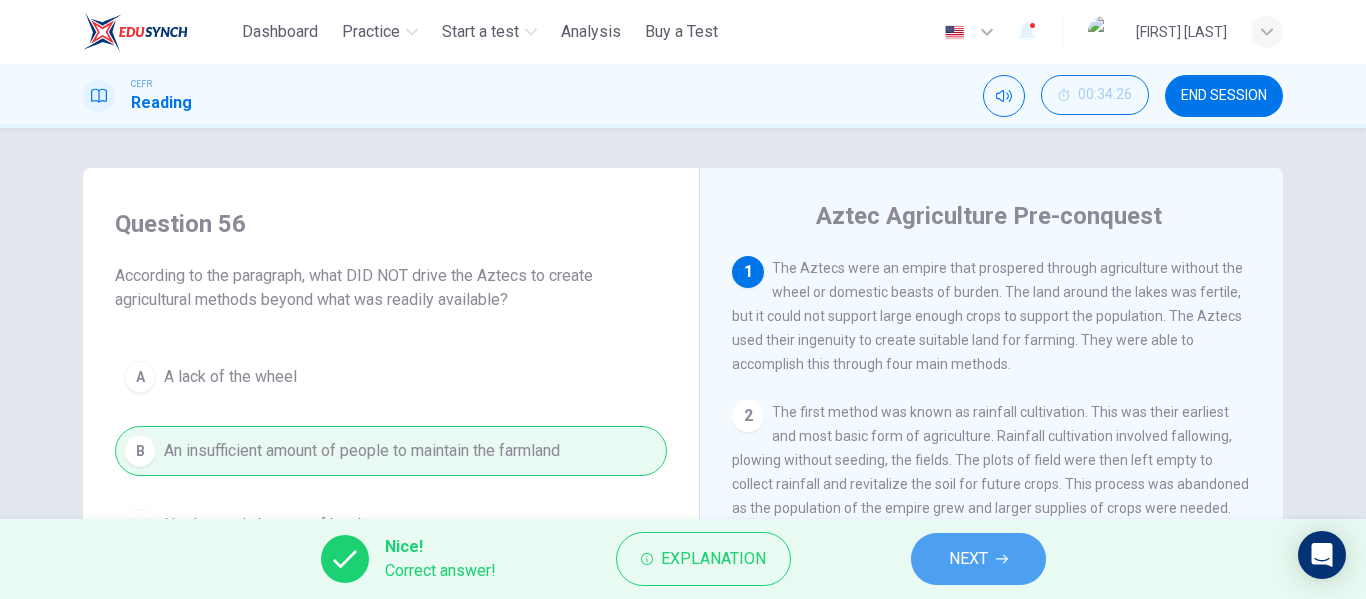 click on "NEXT" at bounding box center (978, 559) 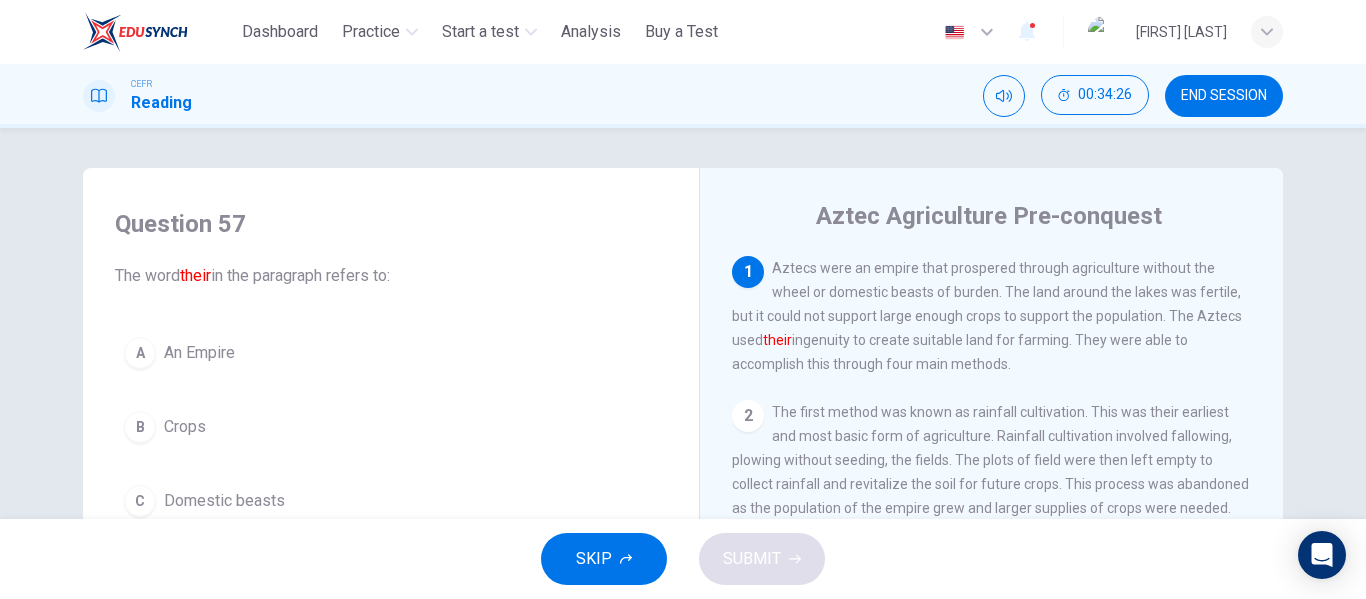 scroll, scrollTop: 100, scrollLeft: 0, axis: vertical 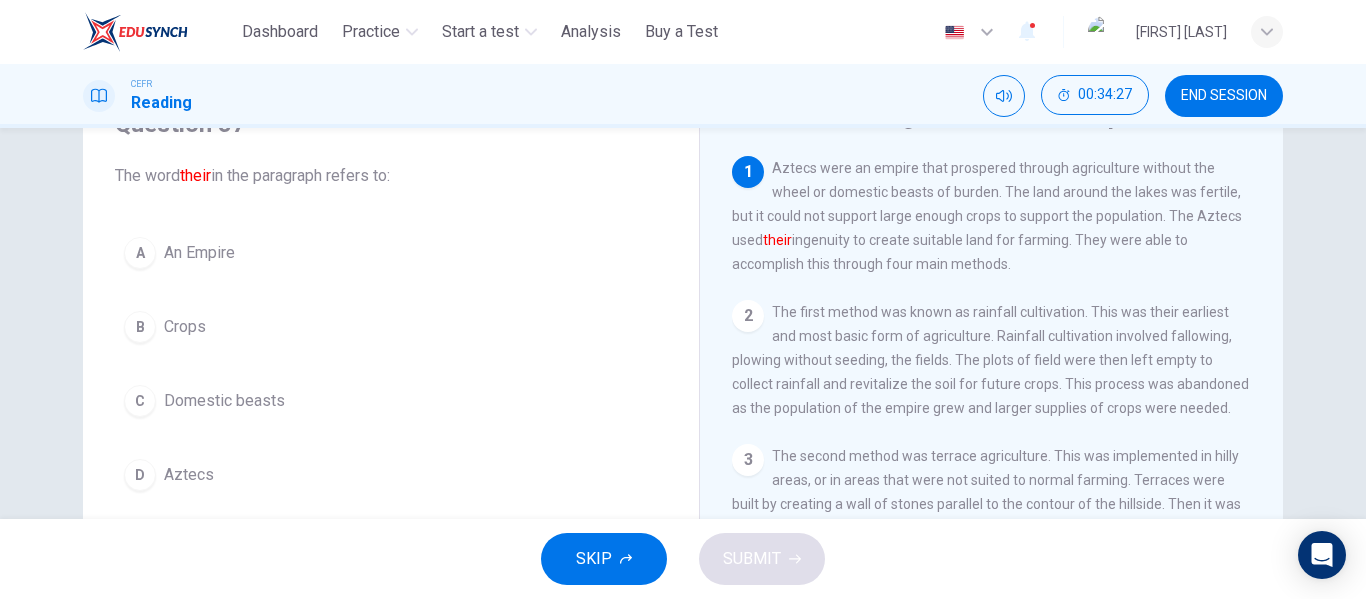 click on "D Aztecs" at bounding box center [391, 475] 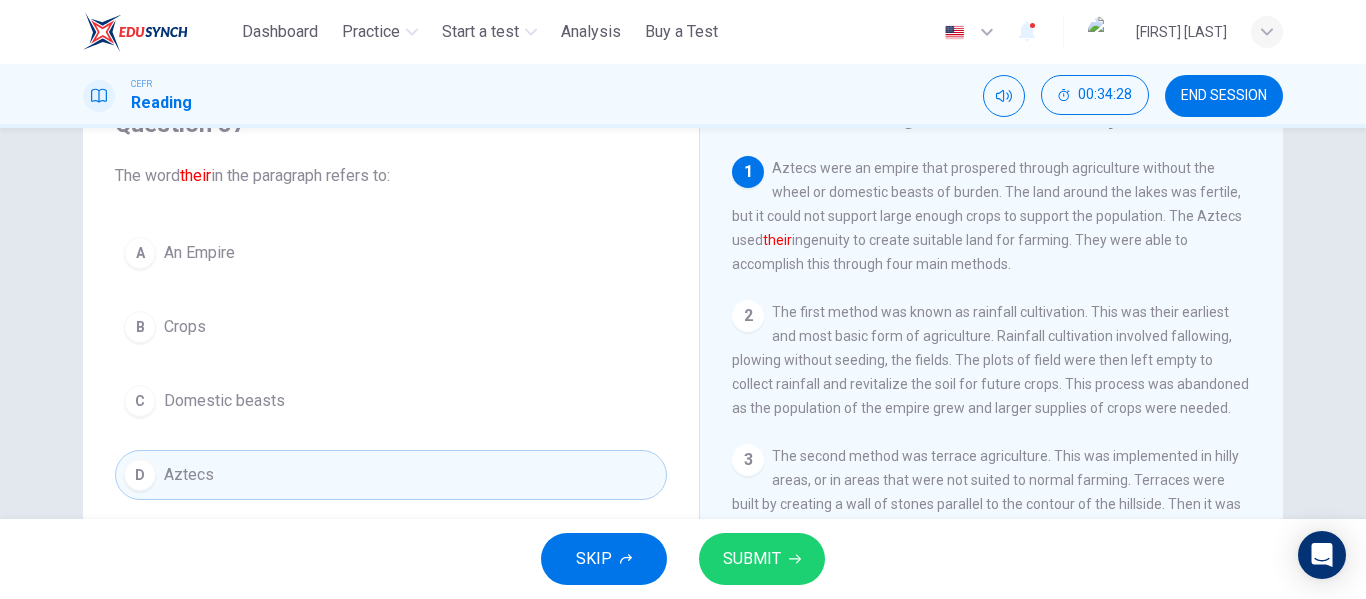 click on "SUBMIT" at bounding box center (762, 559) 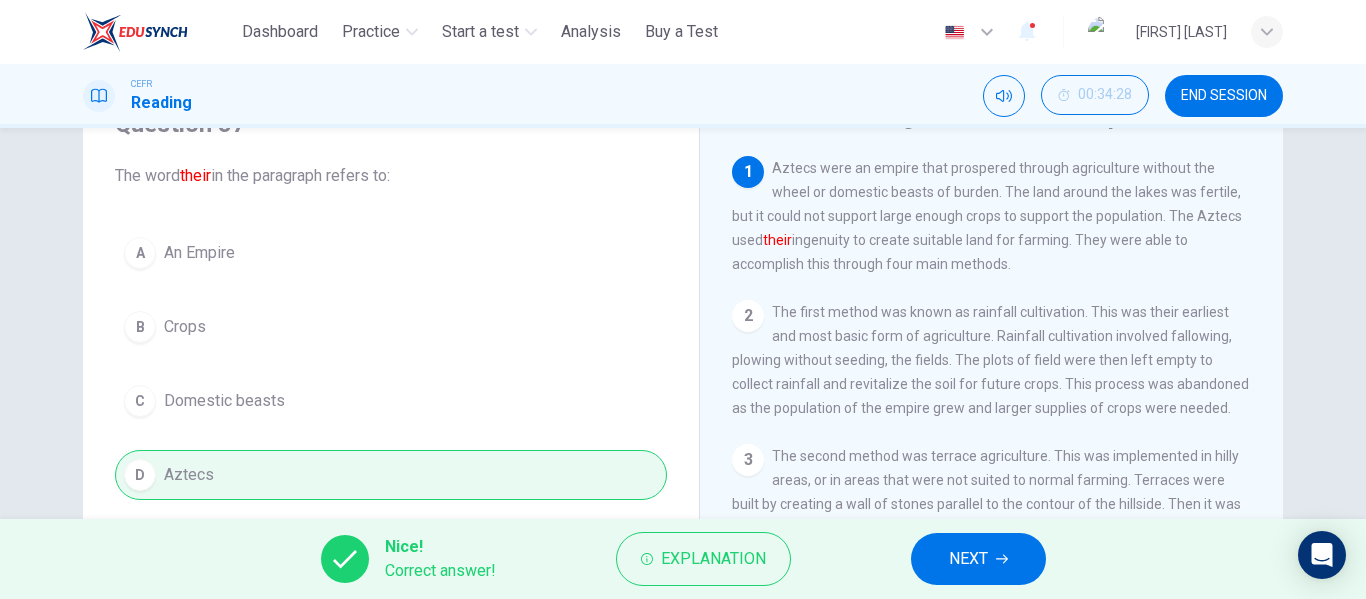 click on "NEXT" at bounding box center (978, 559) 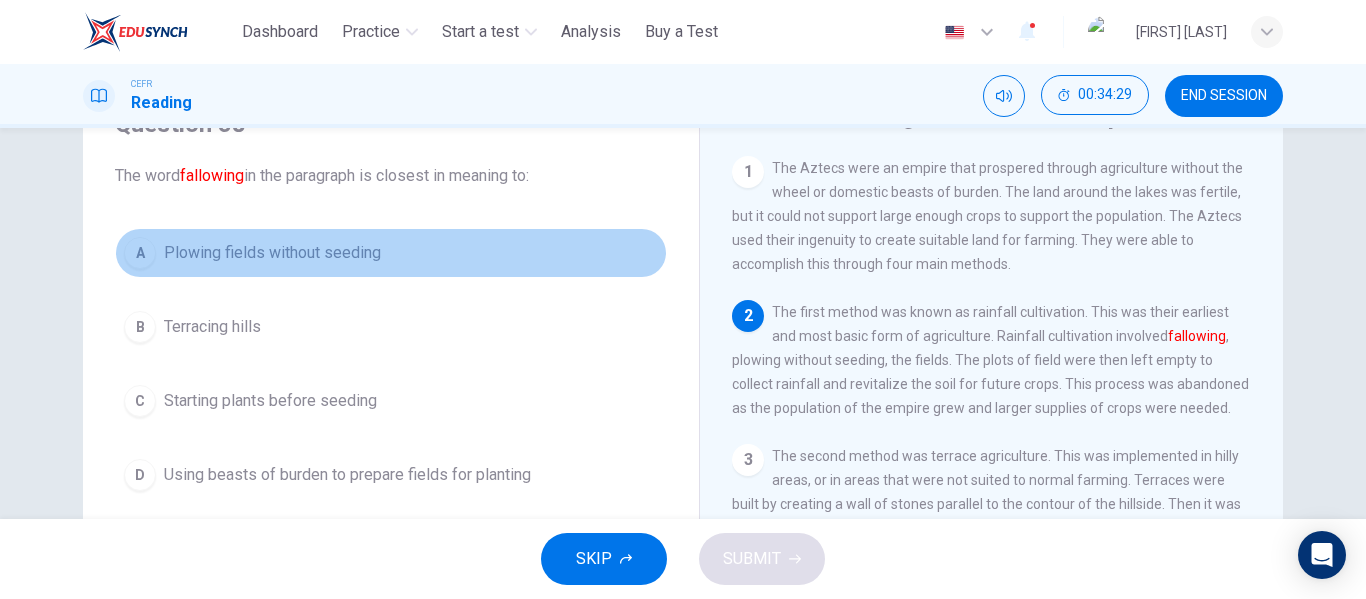 click on "Plowing fields without seeding" at bounding box center [272, 253] 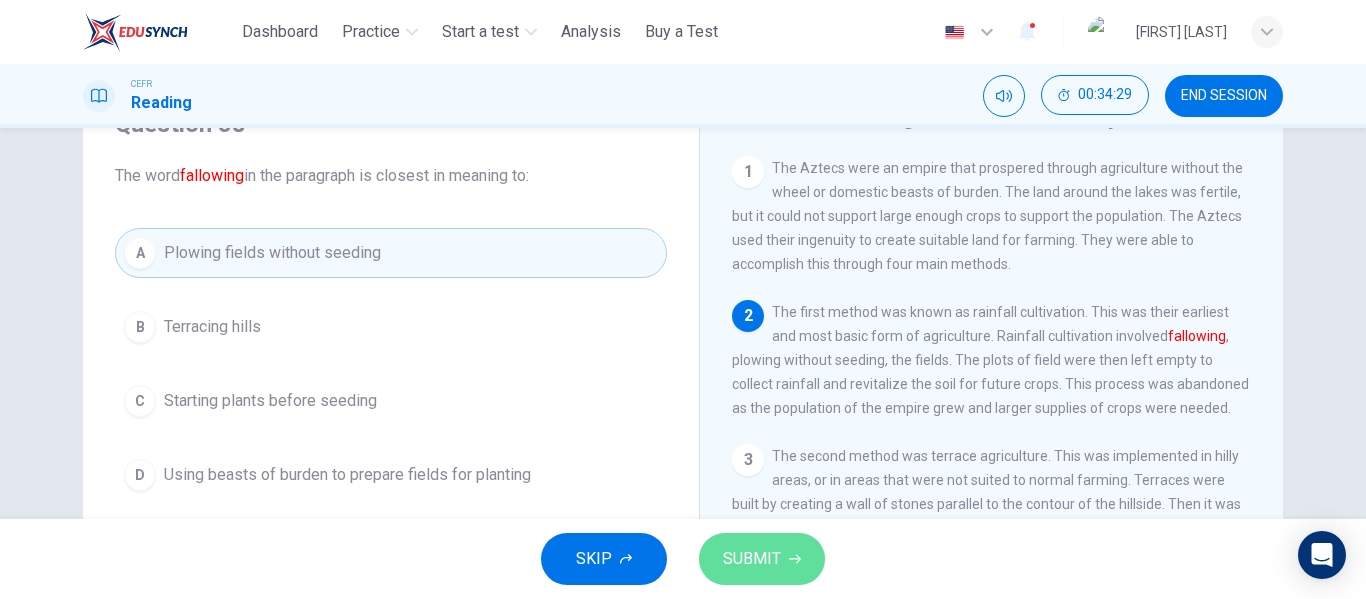 click on "SUBMIT" at bounding box center [762, 559] 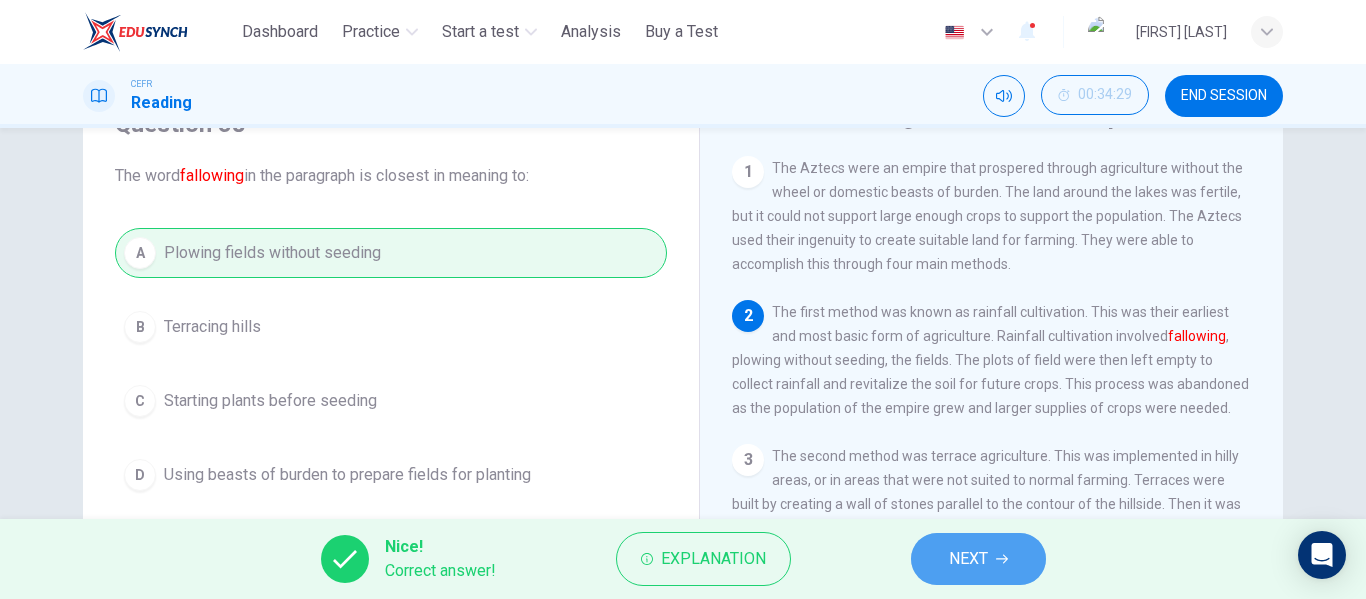 click on "NEXT" at bounding box center [978, 559] 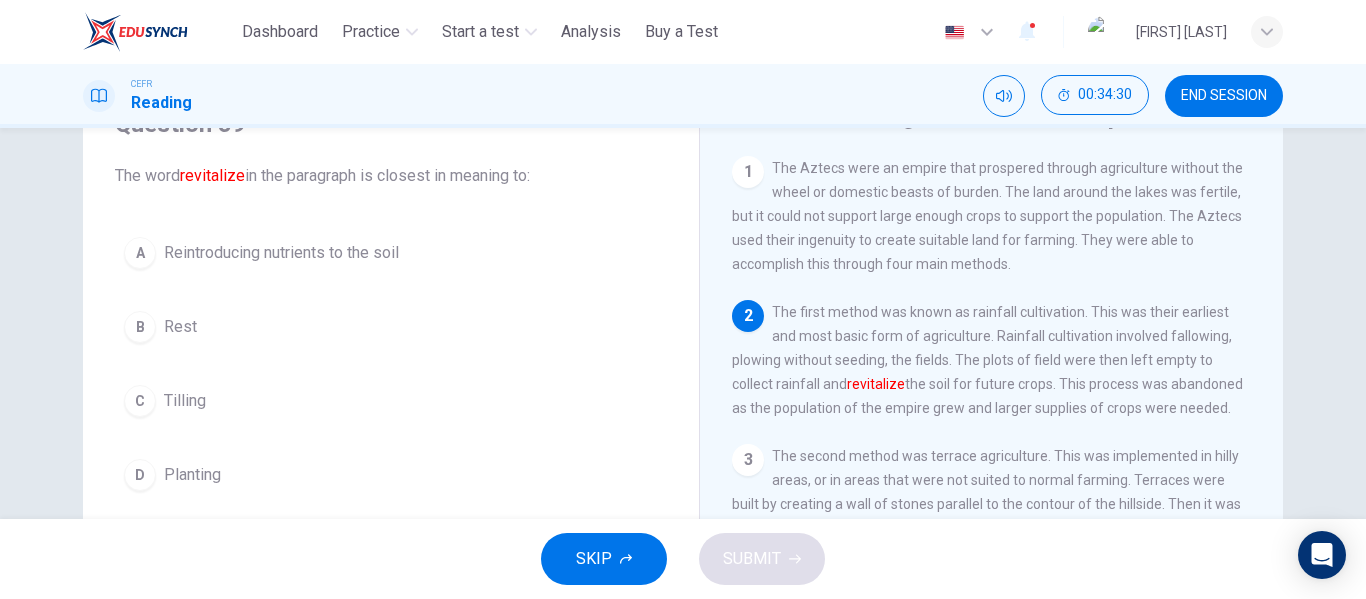 click on "A Reintroducing nutrients to the soil" at bounding box center (391, 253) 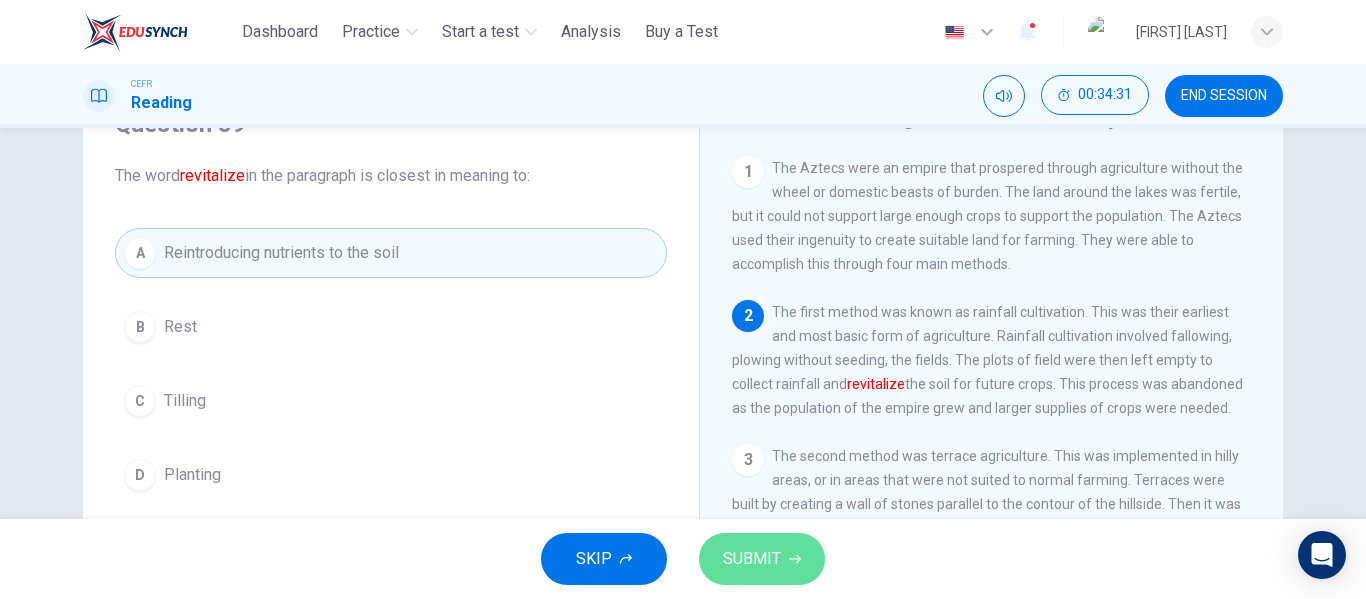 click on "SUBMIT" at bounding box center (752, 559) 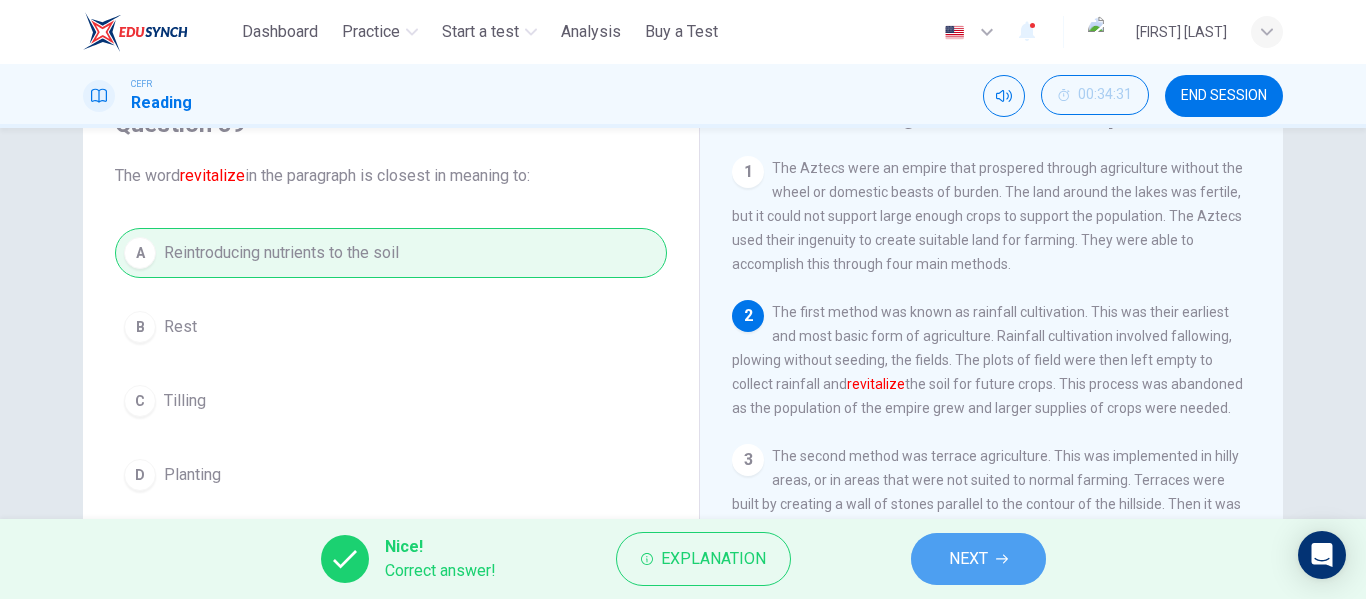 click on "NEXT" at bounding box center [968, 559] 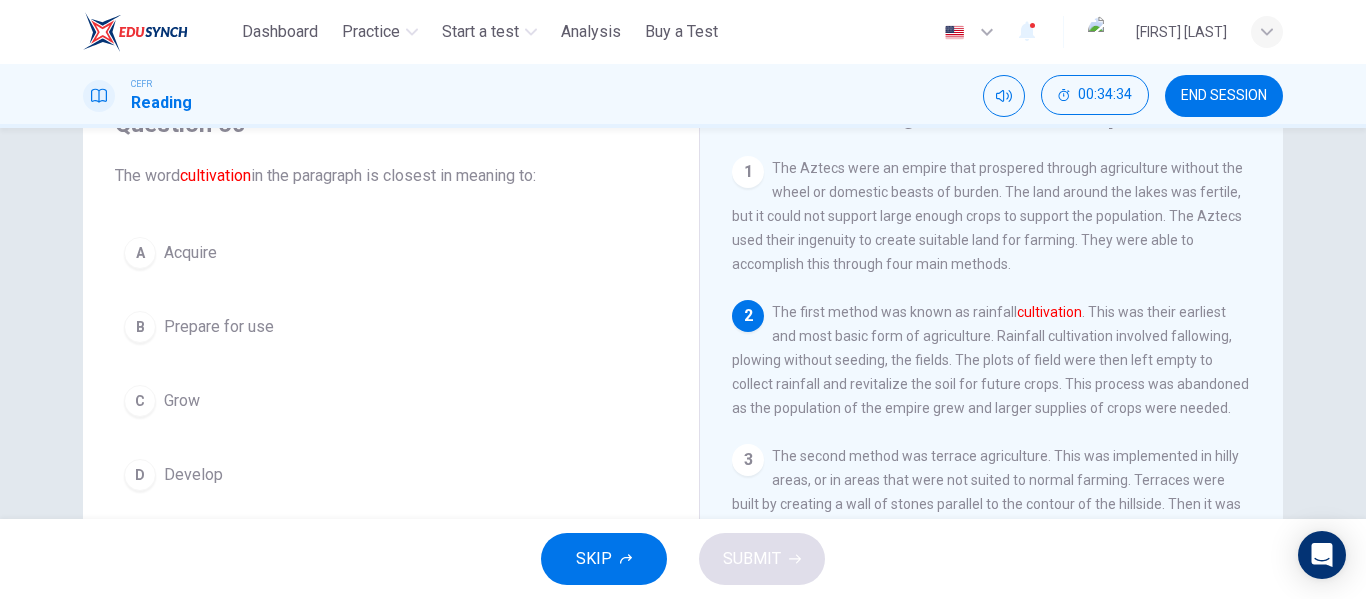 click on "B Prepare for use" at bounding box center (391, 327) 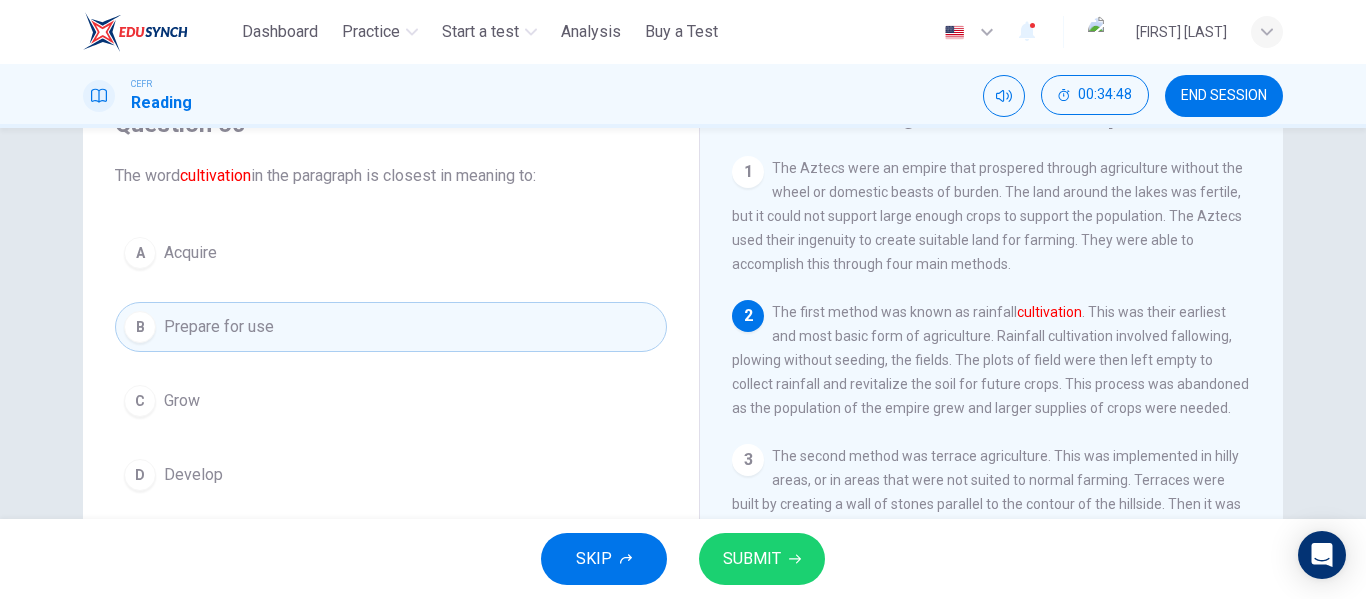 click 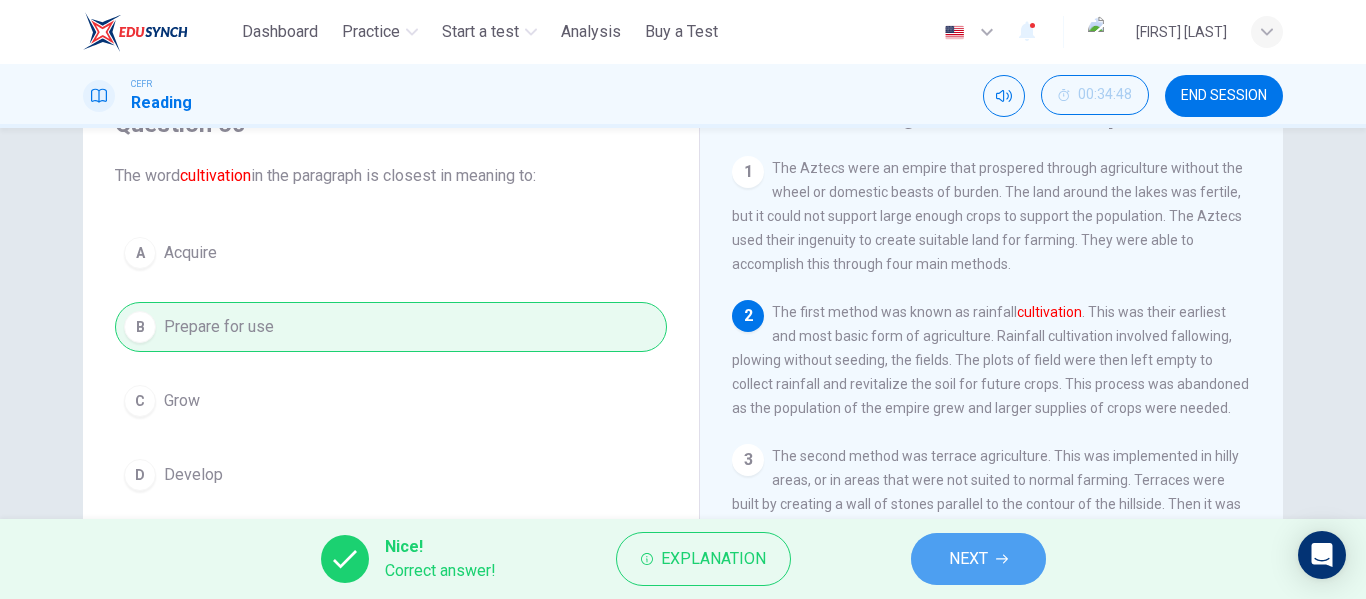 click on "NEXT" at bounding box center [978, 559] 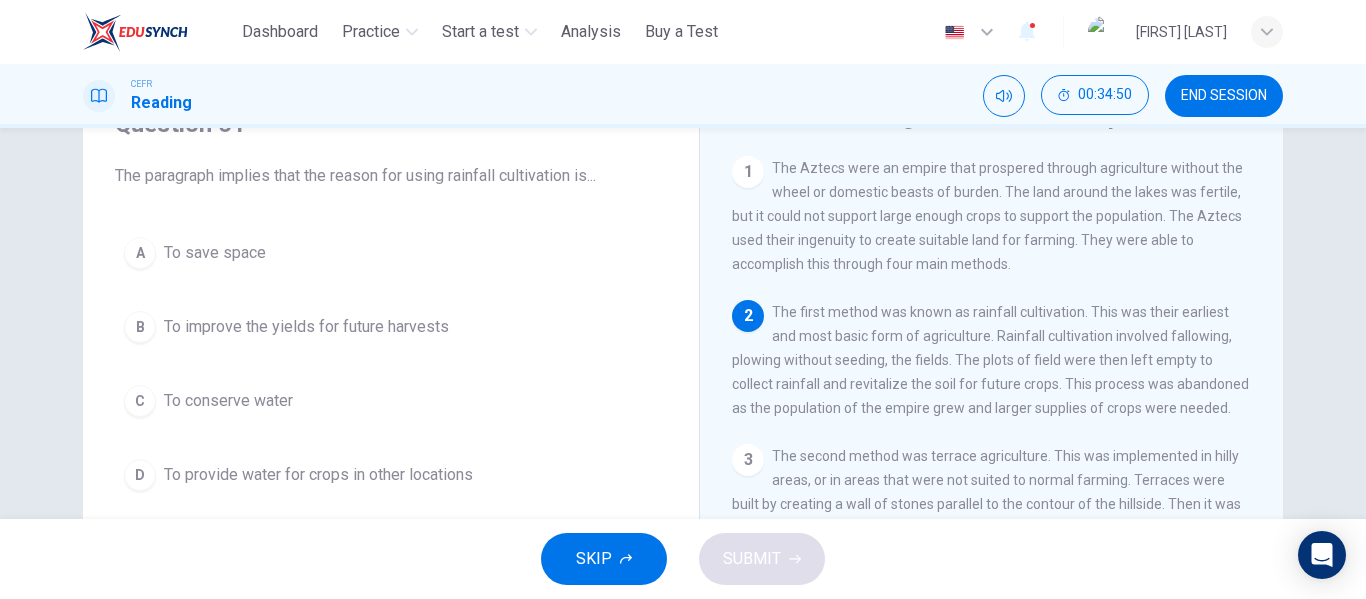 click on "A To save space B To improve the yields for future harvests C To conserve water D To provide water for crops in other locations" at bounding box center (391, 364) 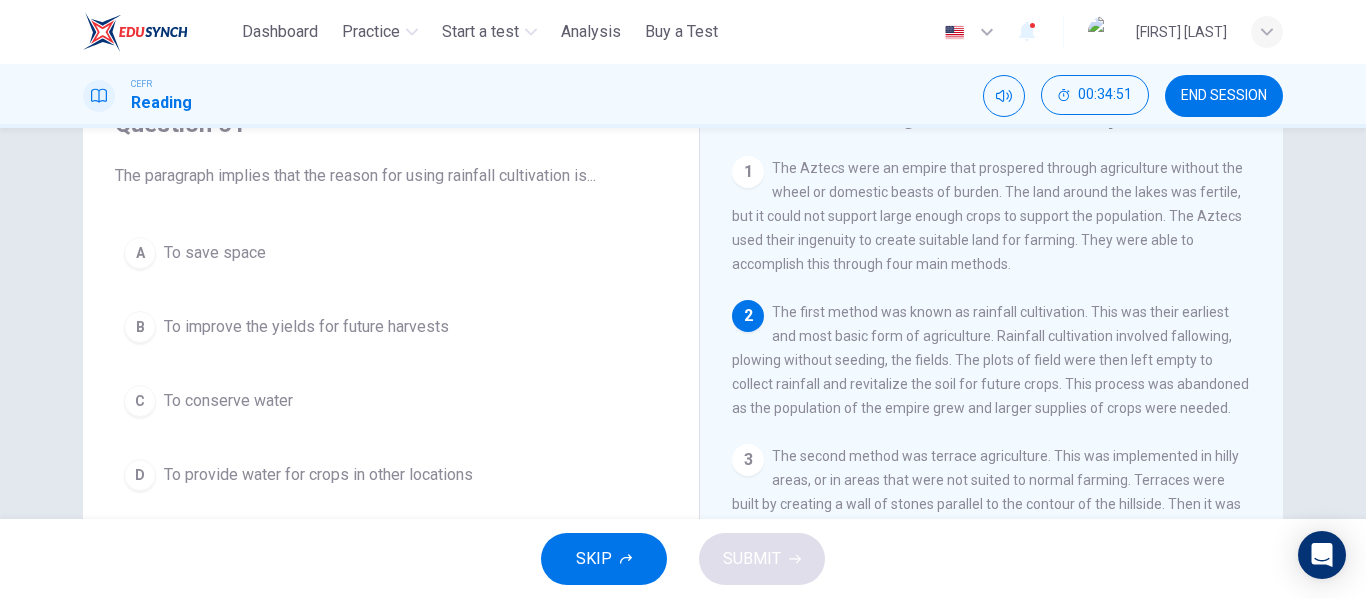 click on "B To improve the yields for future harvests" at bounding box center [391, 327] 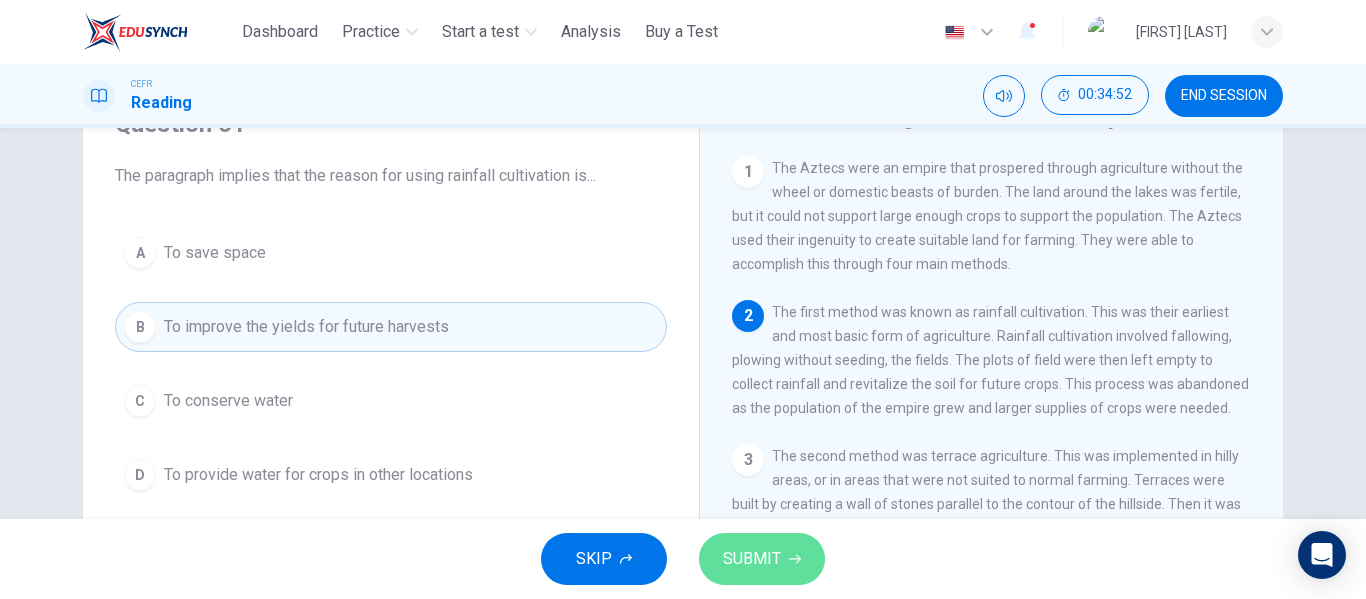 click on "SUBMIT" at bounding box center (752, 559) 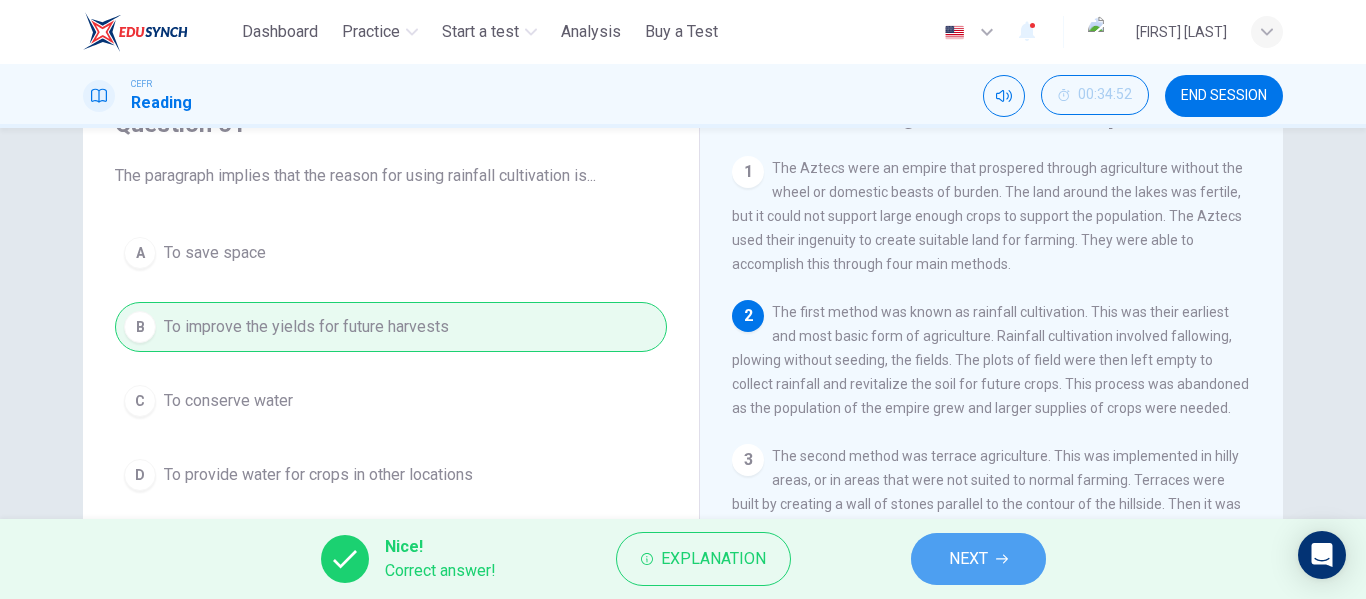 click on "NEXT" at bounding box center [978, 559] 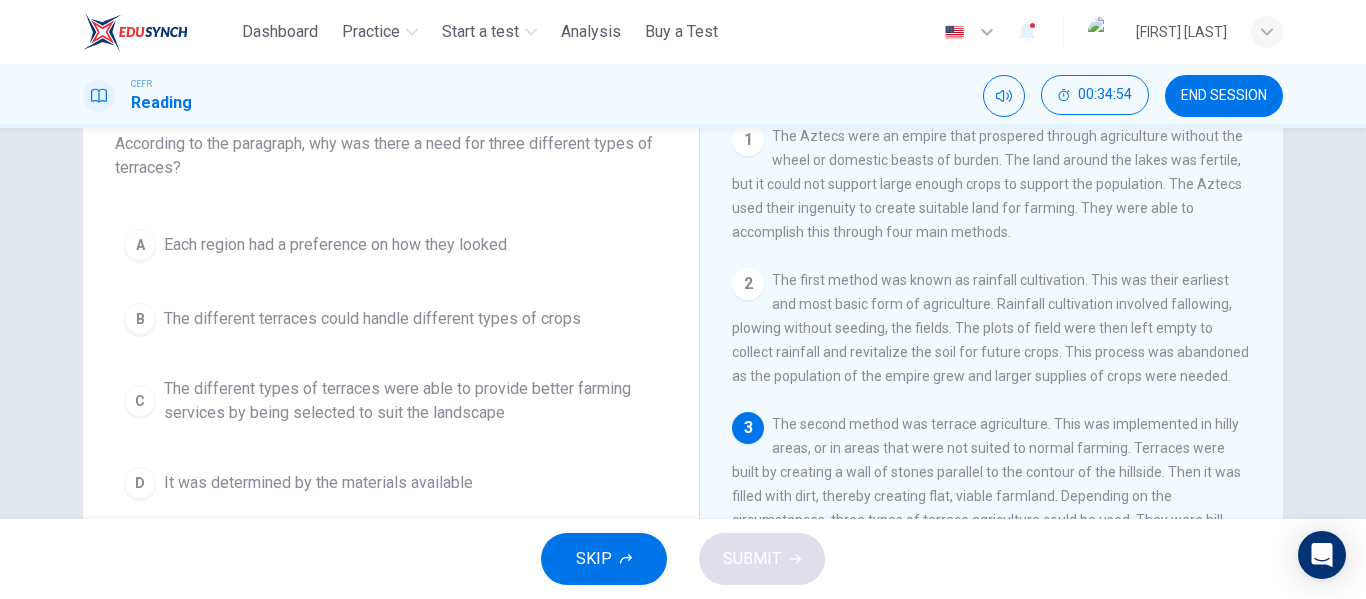 scroll, scrollTop: 133, scrollLeft: 0, axis: vertical 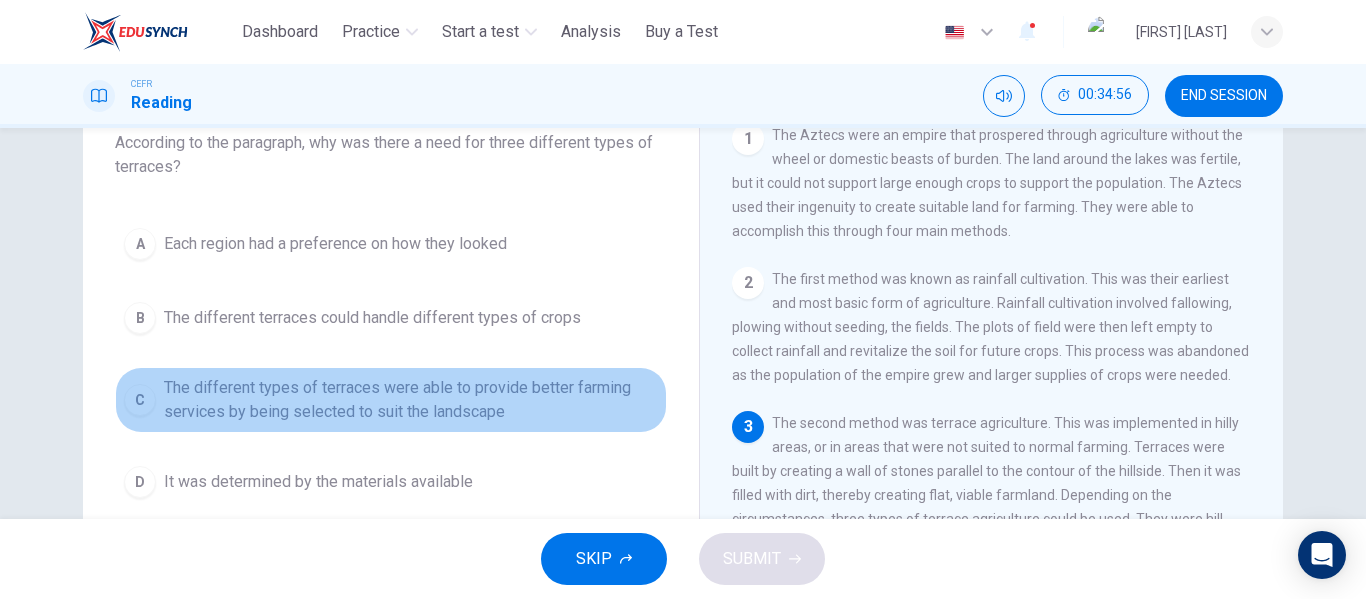 click on "The different types of terraces were able to provide better farming services by being selected to suit the landscape" at bounding box center (411, 400) 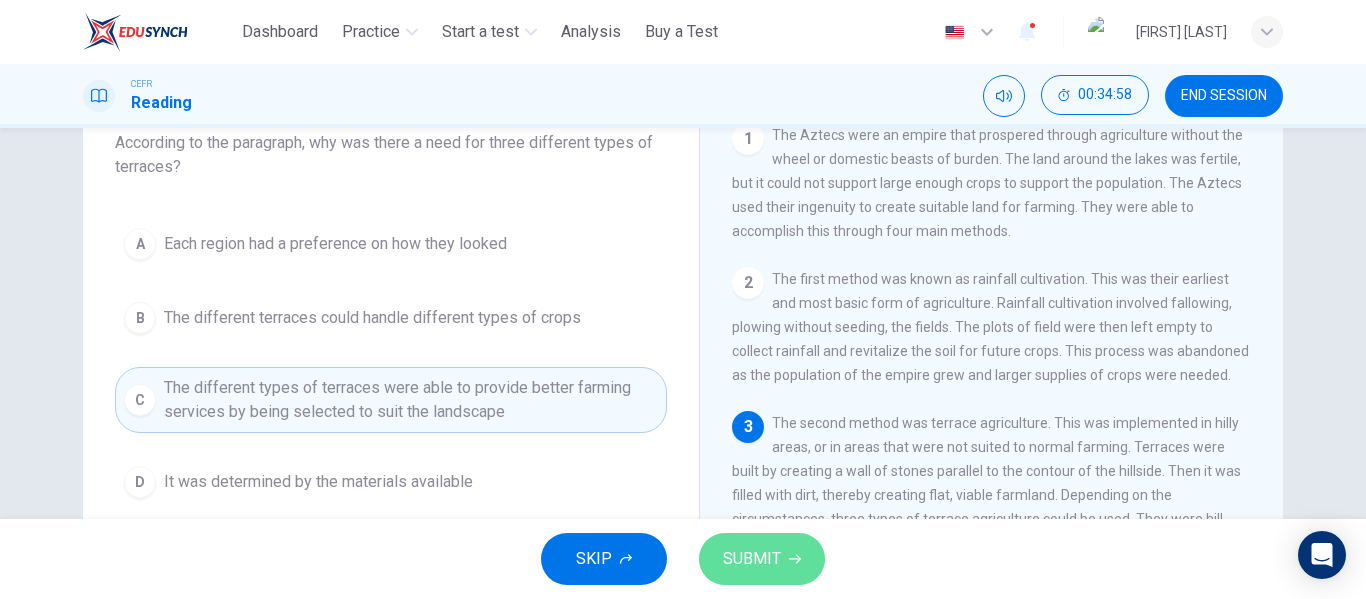 click on "SUBMIT" at bounding box center [752, 559] 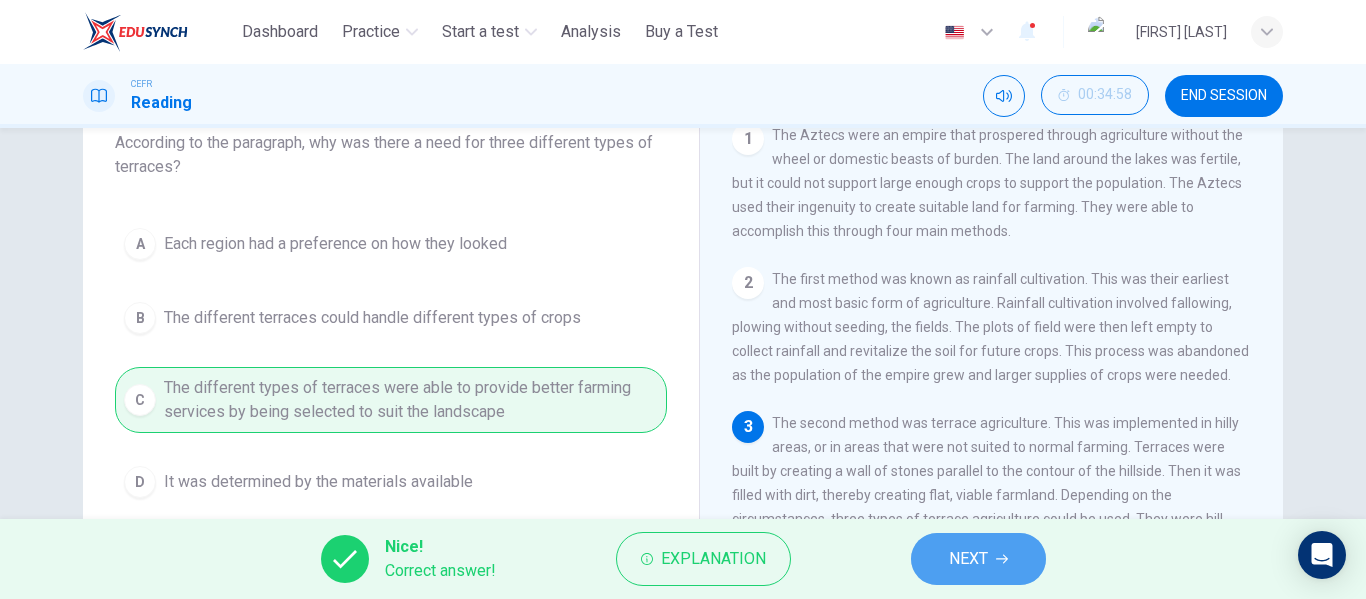 click on "NEXT" at bounding box center [978, 559] 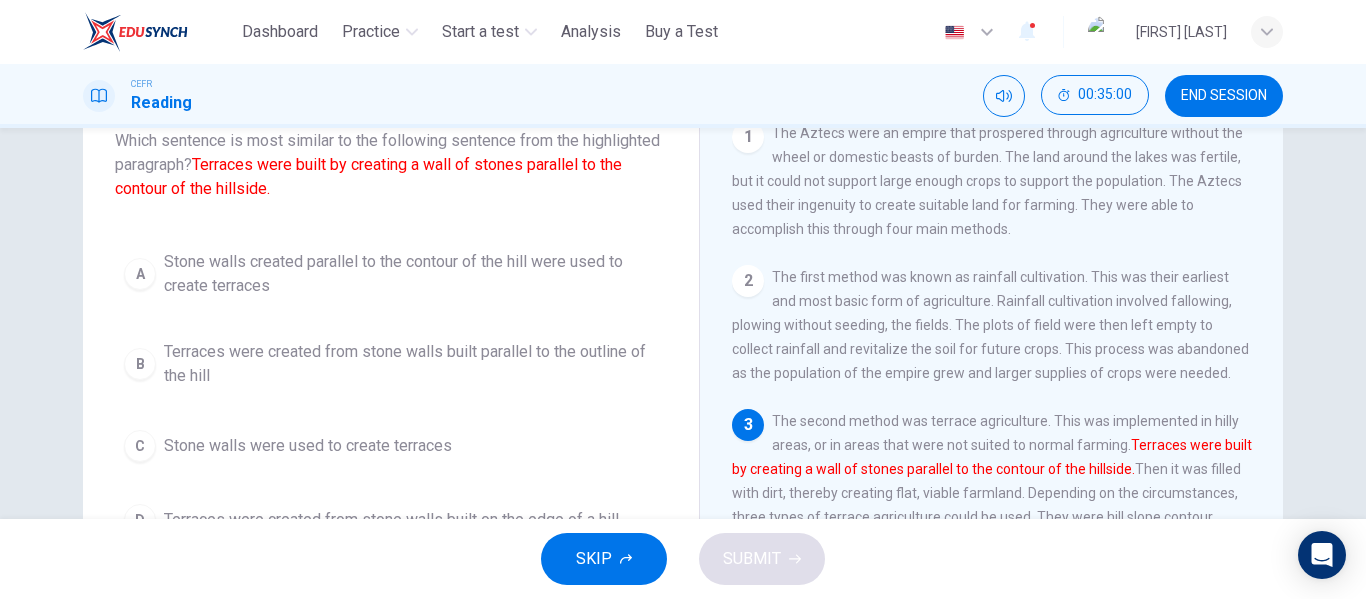 scroll, scrollTop: 136, scrollLeft: 0, axis: vertical 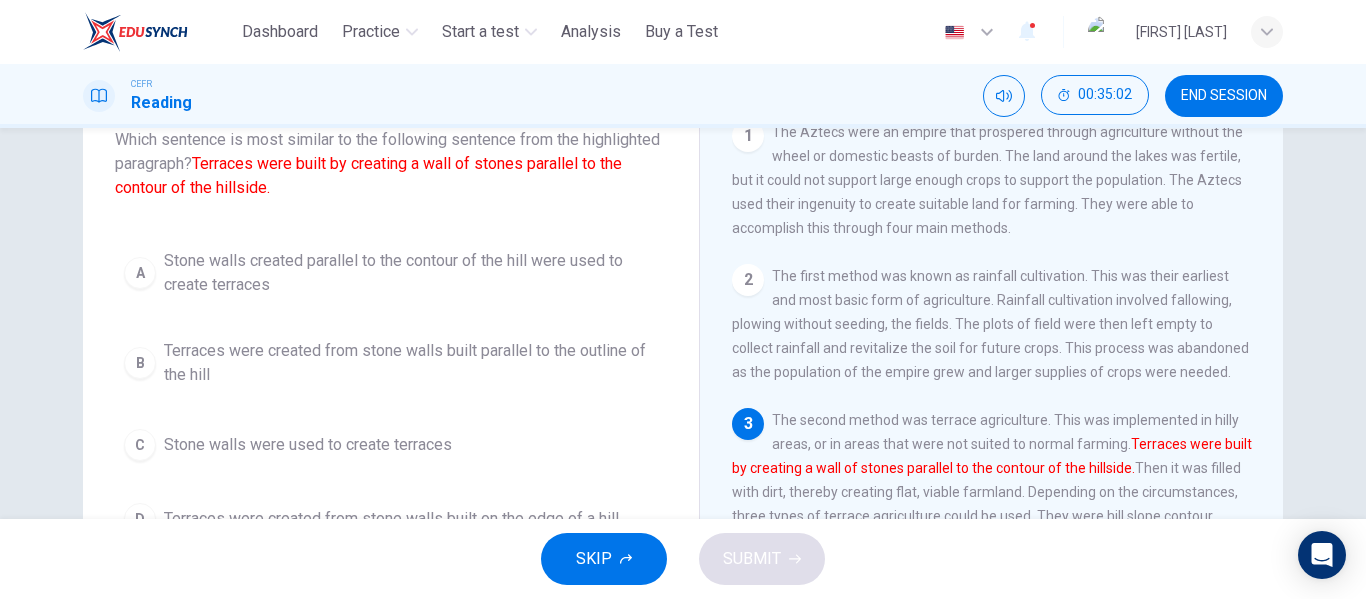 click on "A Stone walls created parallel to the contour of the hill were used to create terraces B Terraces were created from stone walls built parallel to the outline of the hill C Stone walls were used to create terraces D Terraces were created from stone walls built on the edge of a hill" at bounding box center (391, 392) 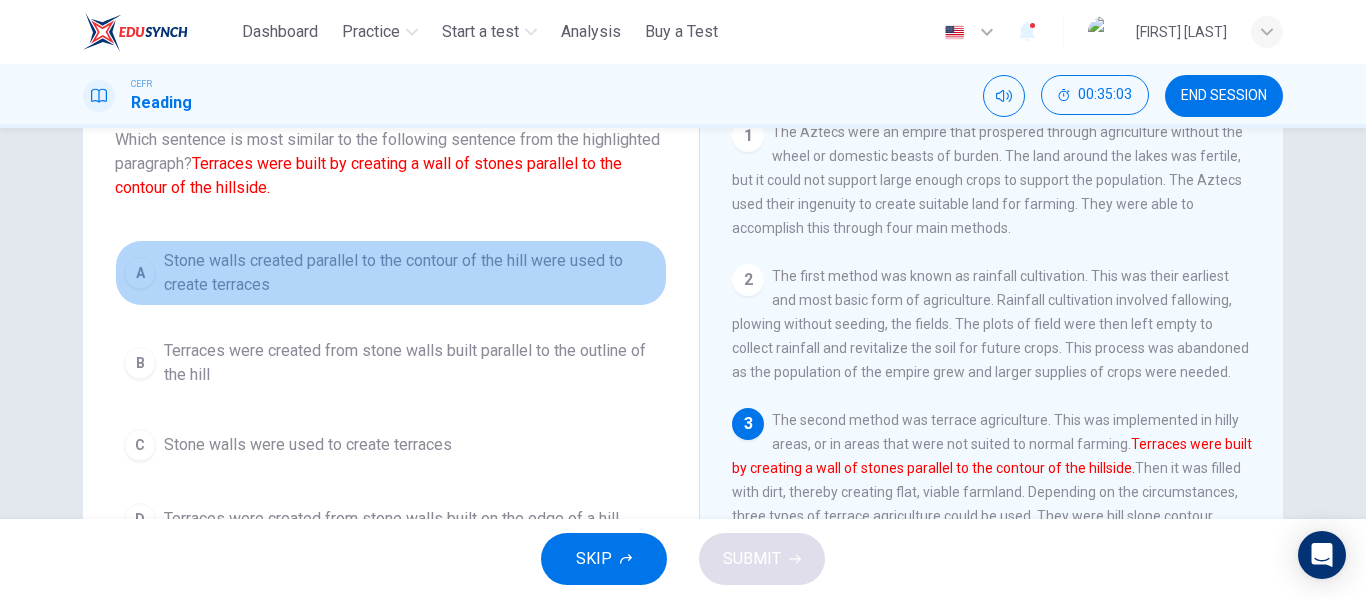 click on "Stone walls created parallel to the contour of the hill were used to create terraces" at bounding box center (411, 273) 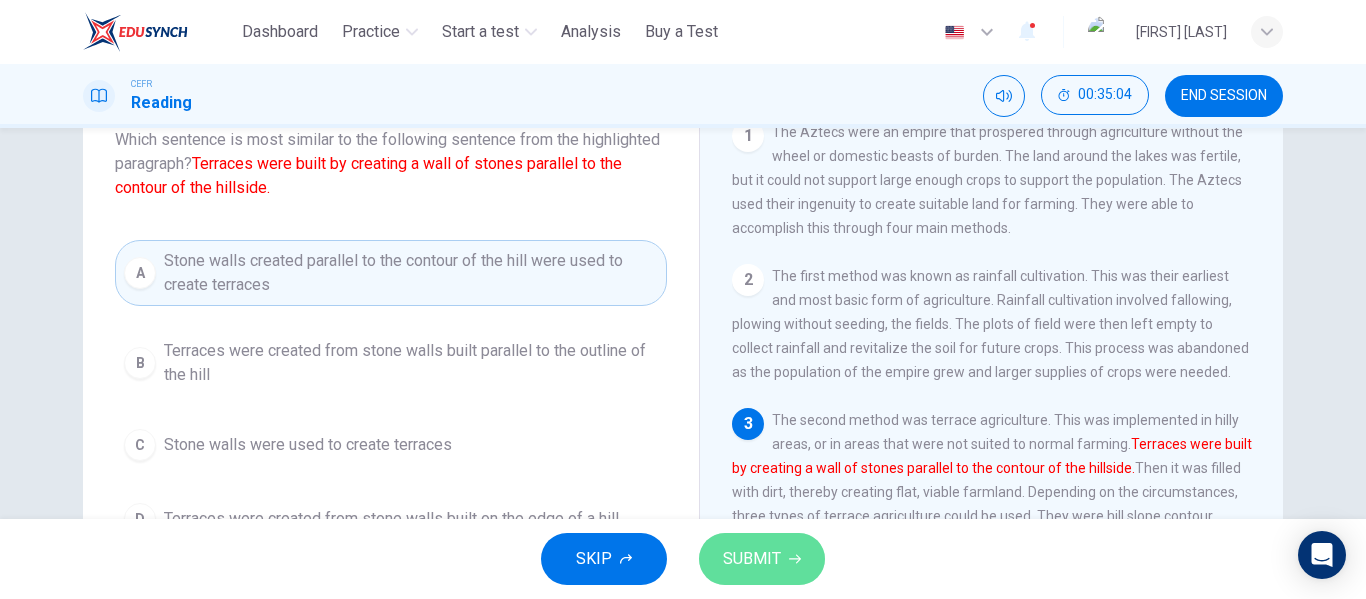 click on "SUBMIT" at bounding box center [752, 559] 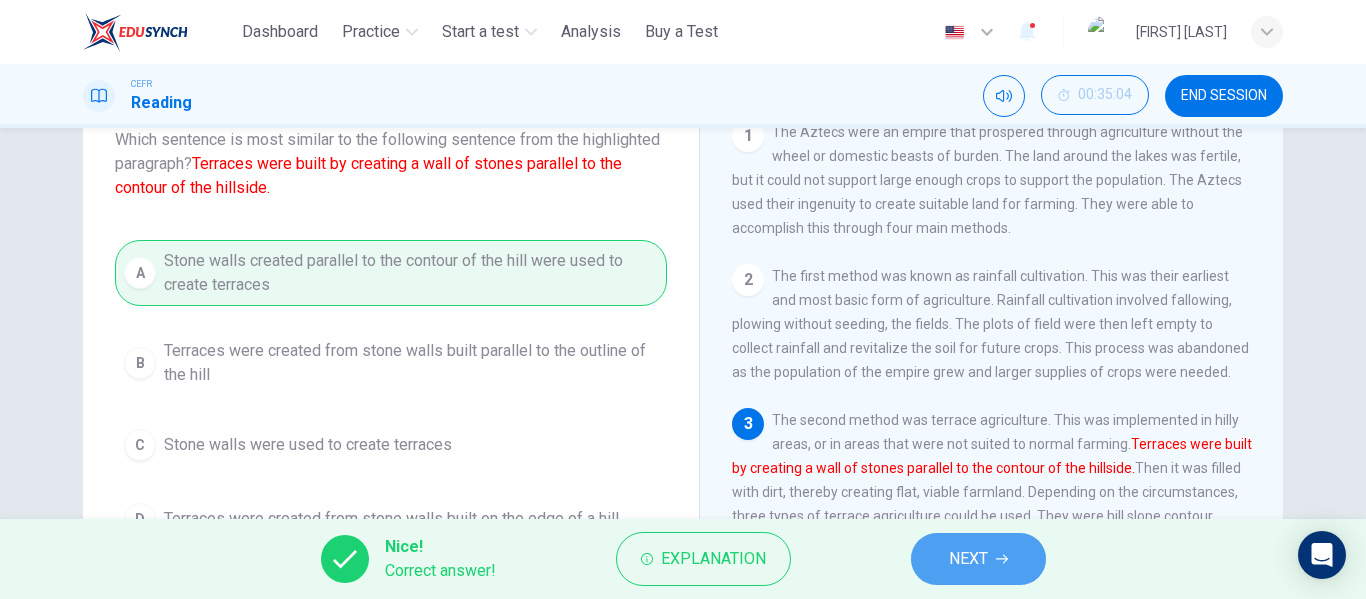 click on "NEXT" at bounding box center [978, 559] 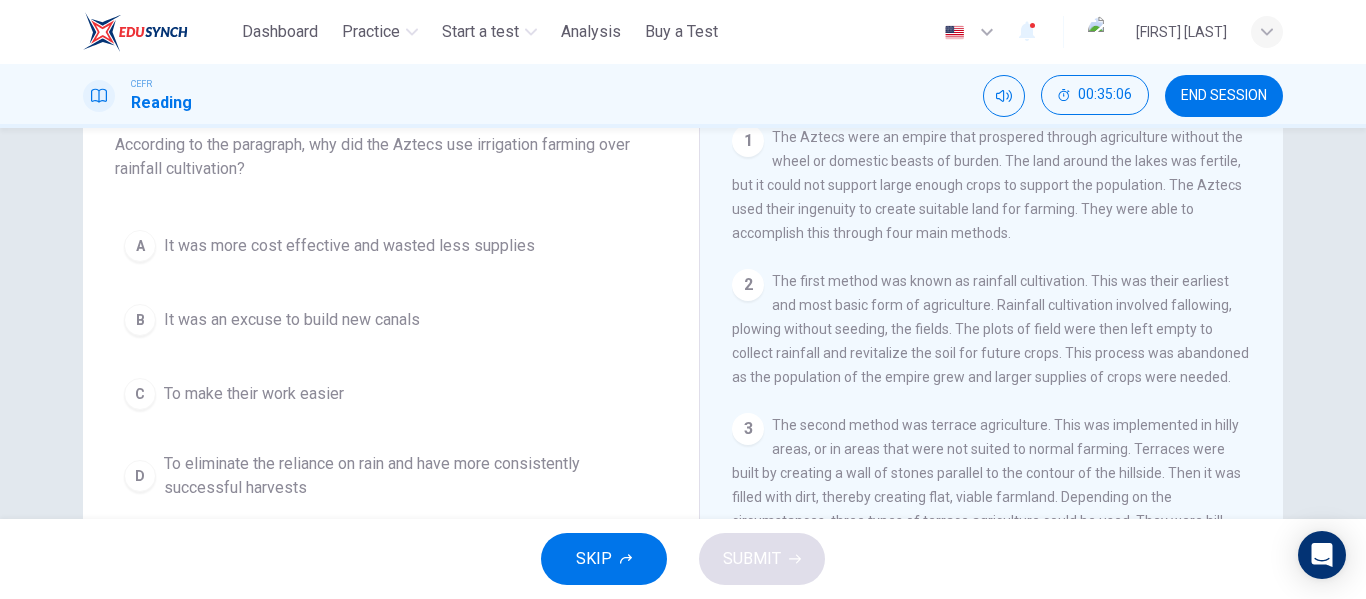 scroll, scrollTop: 130, scrollLeft: 0, axis: vertical 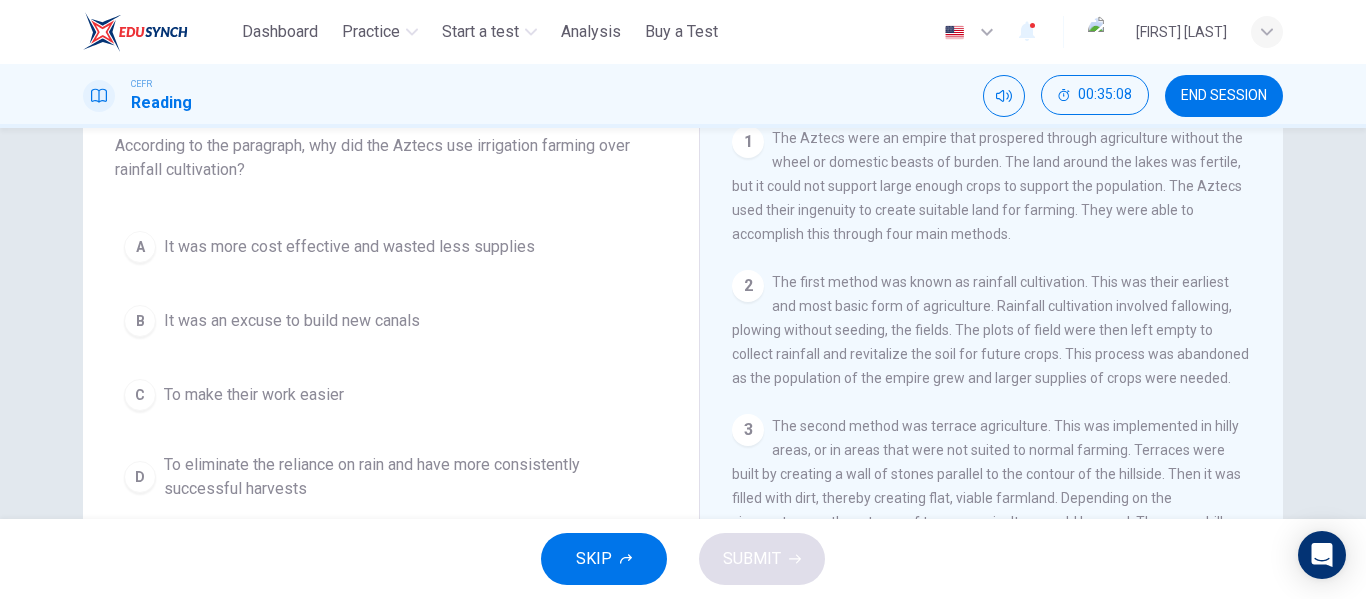 click on "A It was more cost effective and wasted less supplies B It was an excuse to build new canals C To make their work easier D To eliminate the reliance on rain and have more consistently successful harvests" at bounding box center (391, 366) 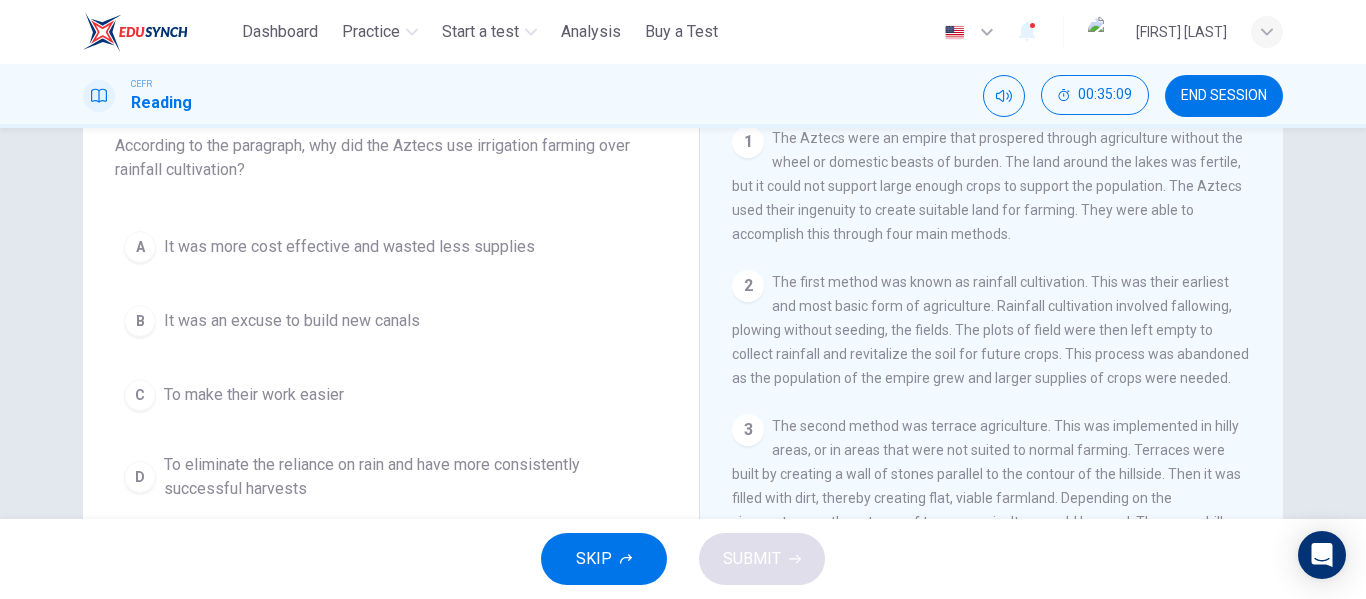 click on "To eliminate the reliance on rain and have more consistently successful harvests" at bounding box center [411, 477] 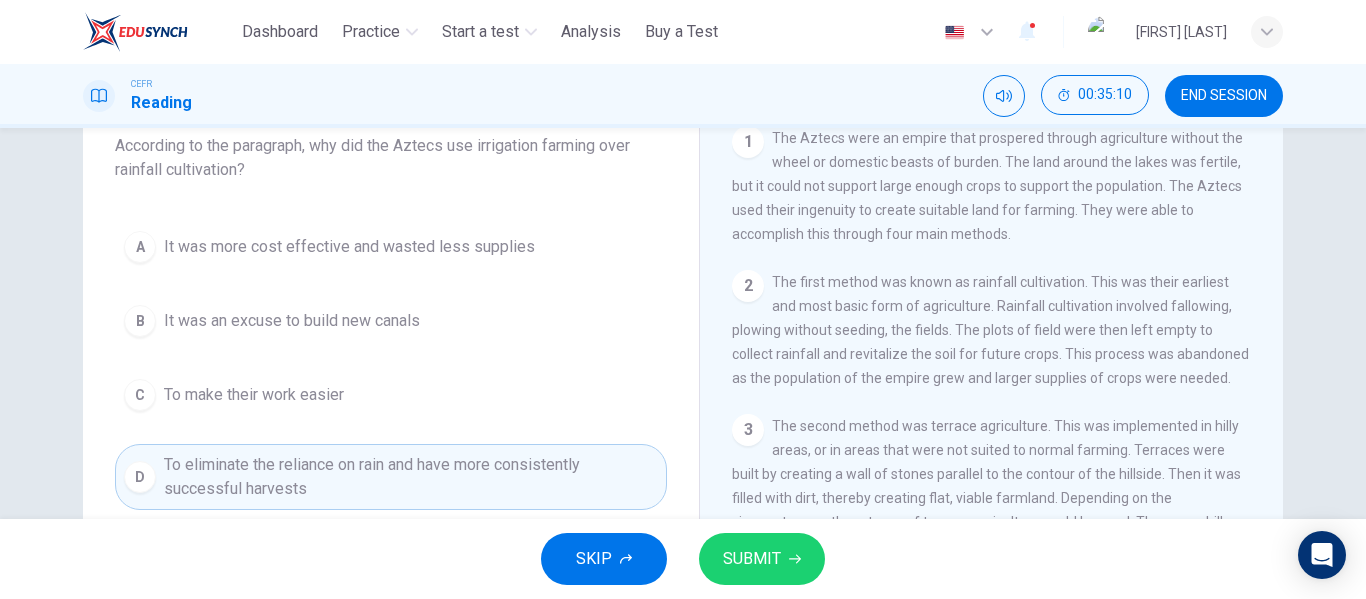 click on "SUBMIT" at bounding box center [752, 559] 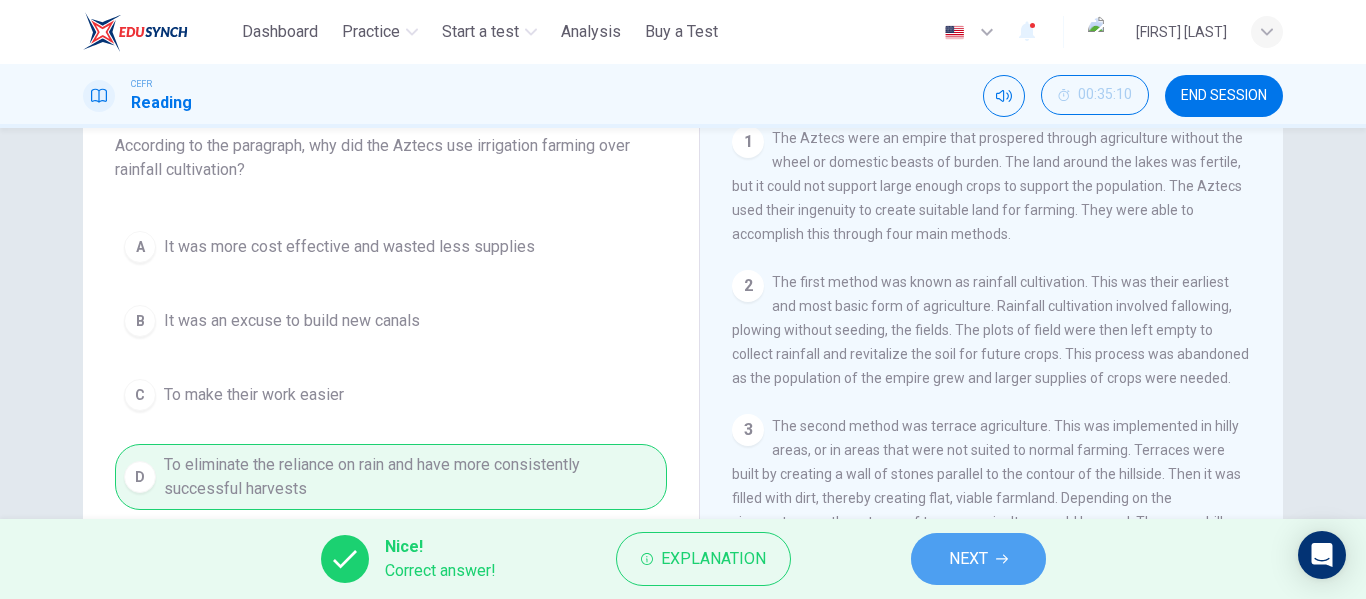 click on "NEXT" at bounding box center [968, 559] 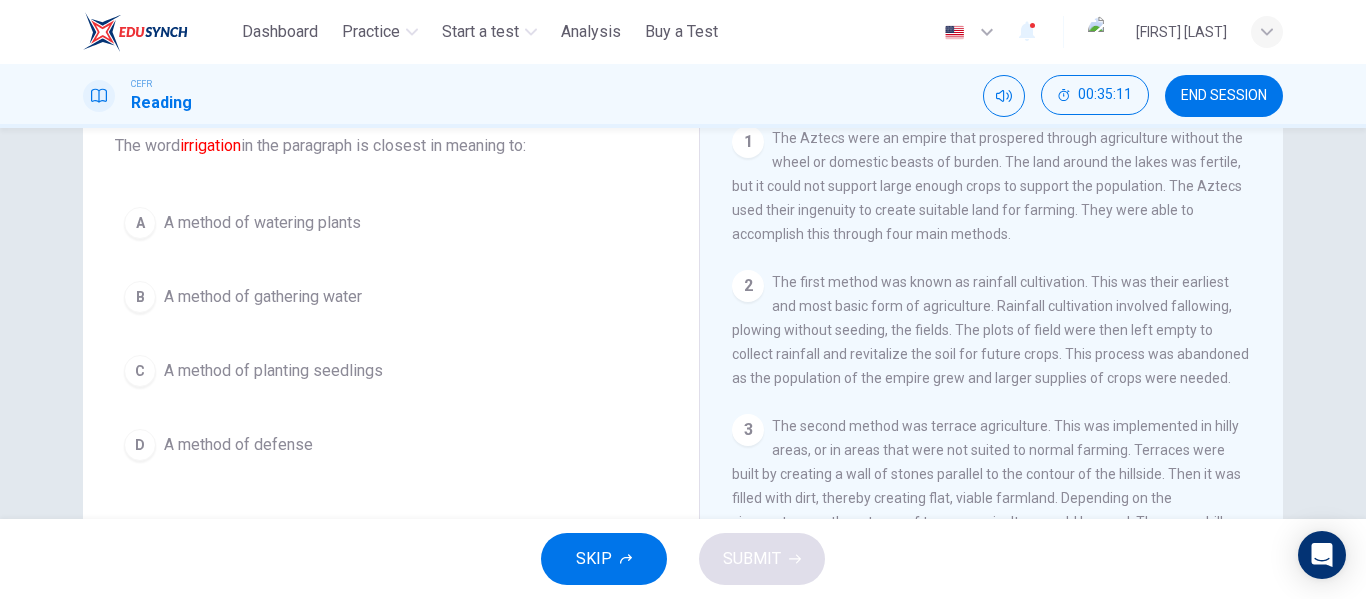 click on "A A method of watering plants" at bounding box center (391, 223) 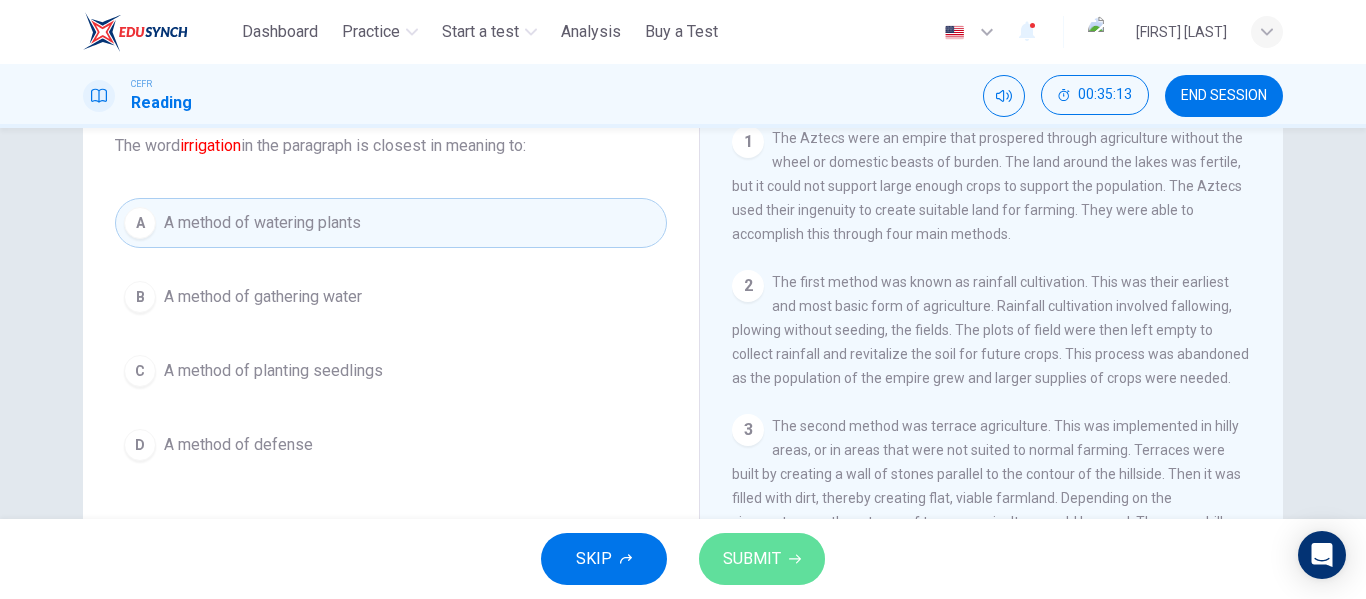 click on "SUBMIT" at bounding box center [752, 559] 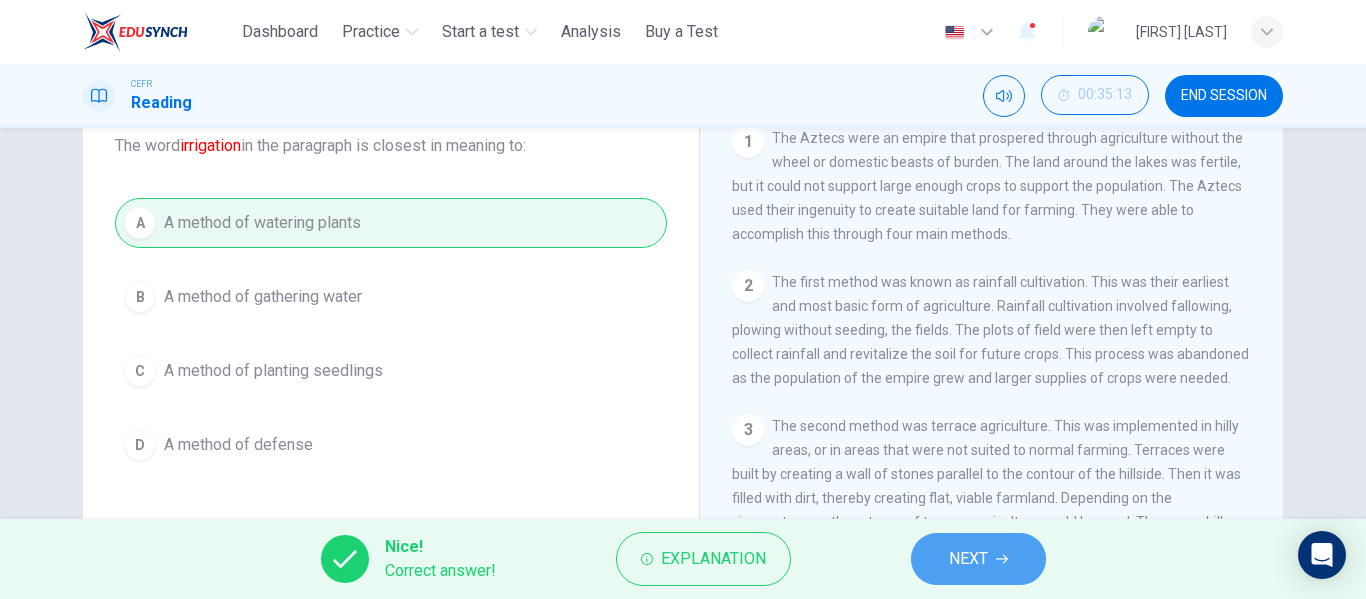 click on "NEXT" at bounding box center [978, 559] 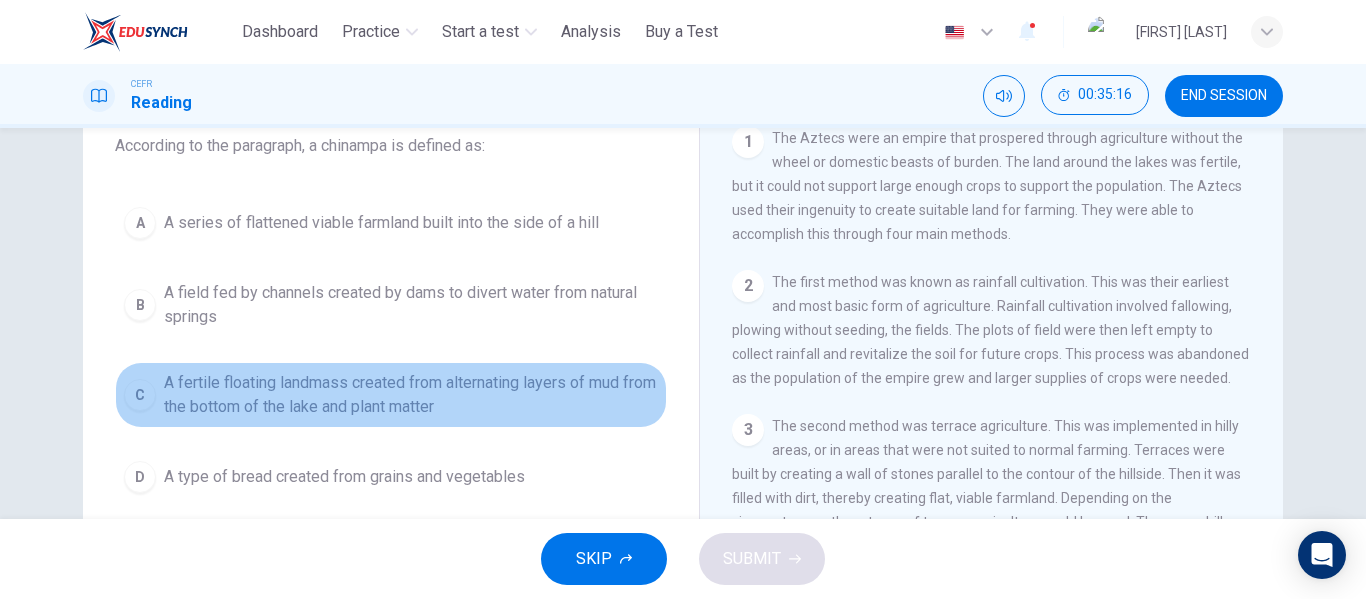 click on "A fertile floating landmass created from alternating layers of mud from the bottom of the lake and plant matter" at bounding box center (411, 395) 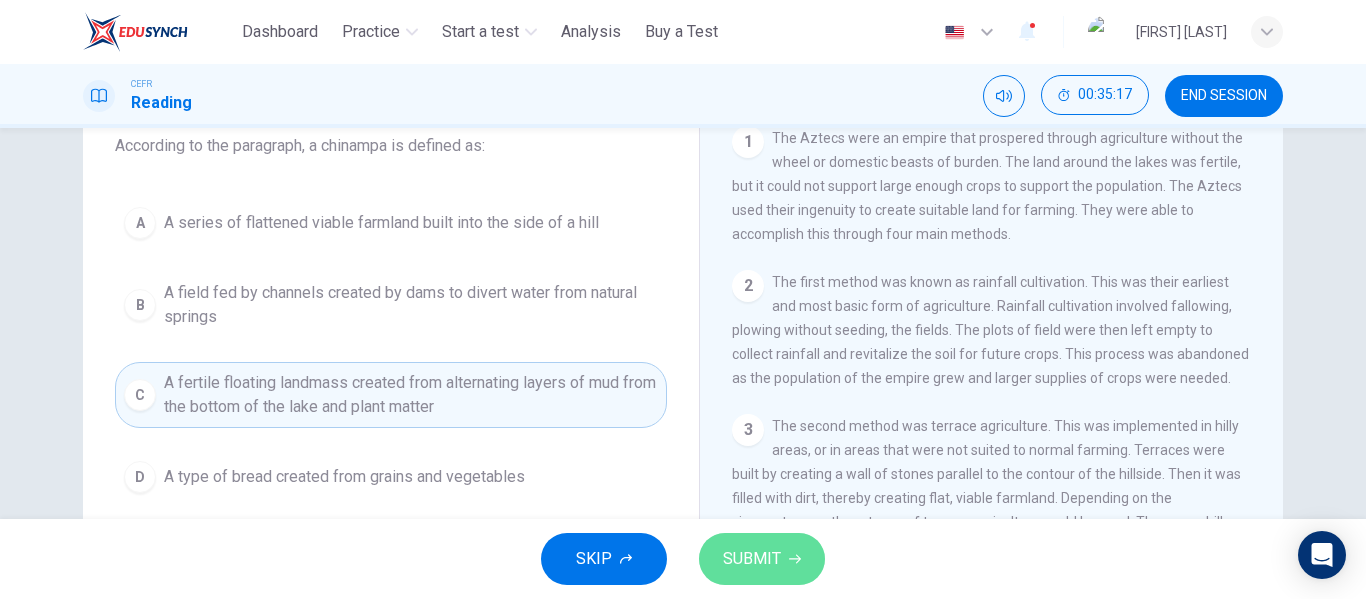 click on "SUBMIT" at bounding box center (762, 559) 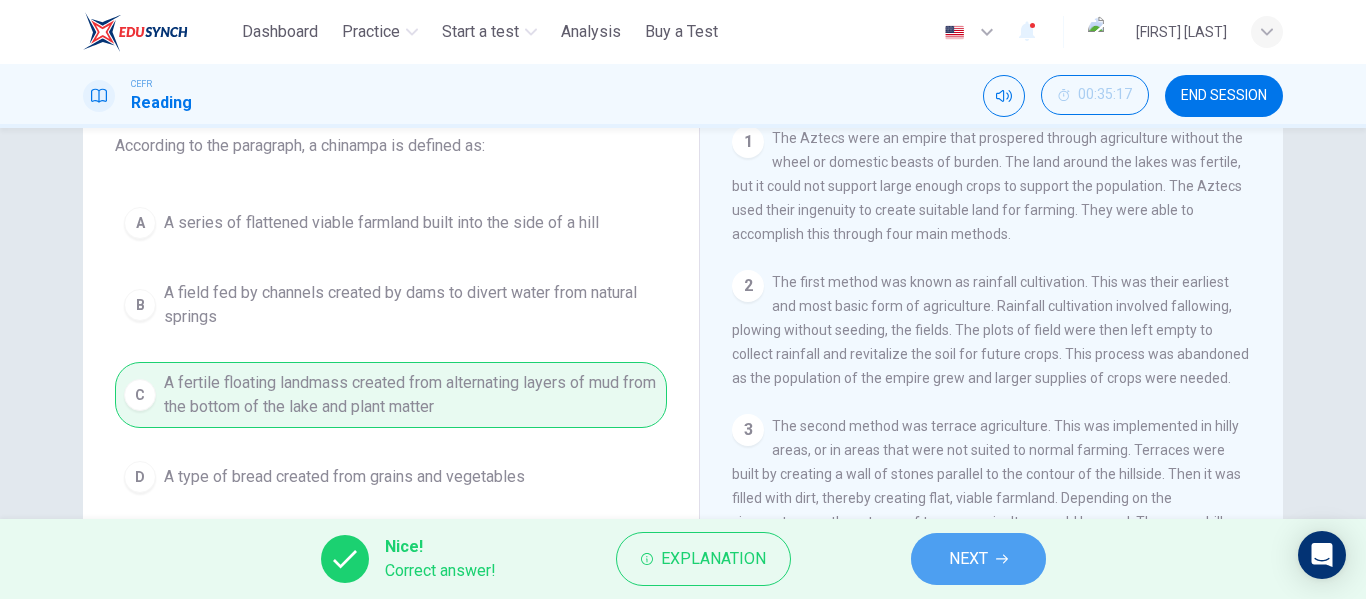 click 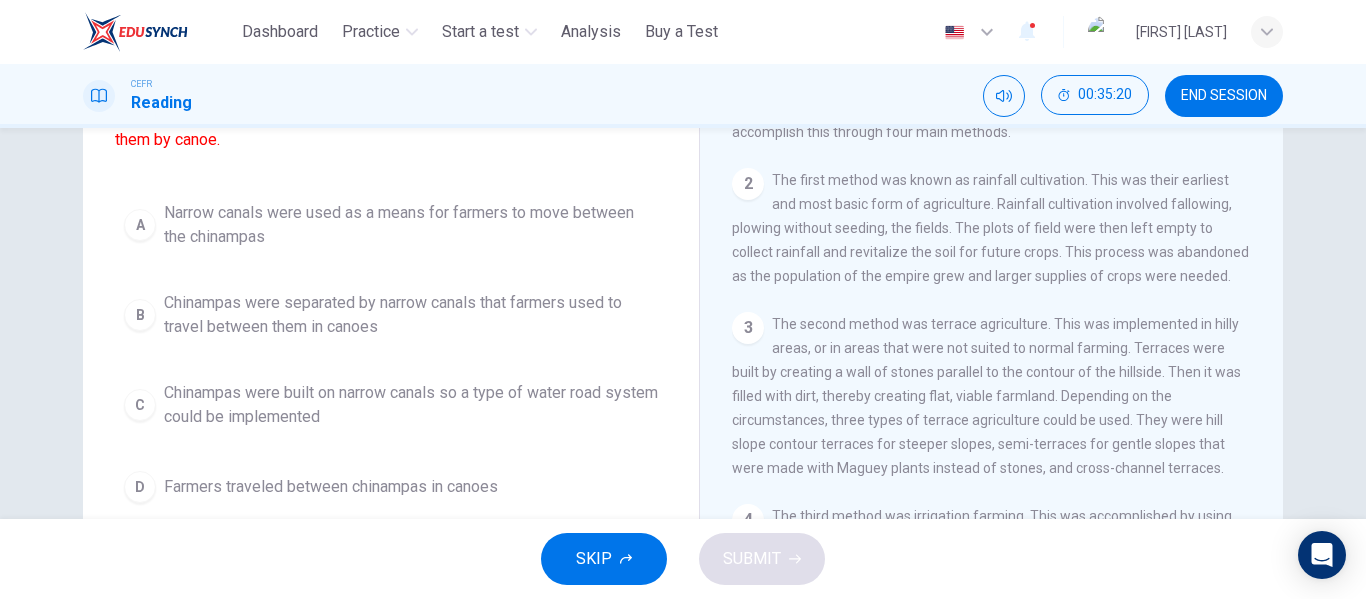scroll, scrollTop: 233, scrollLeft: 0, axis: vertical 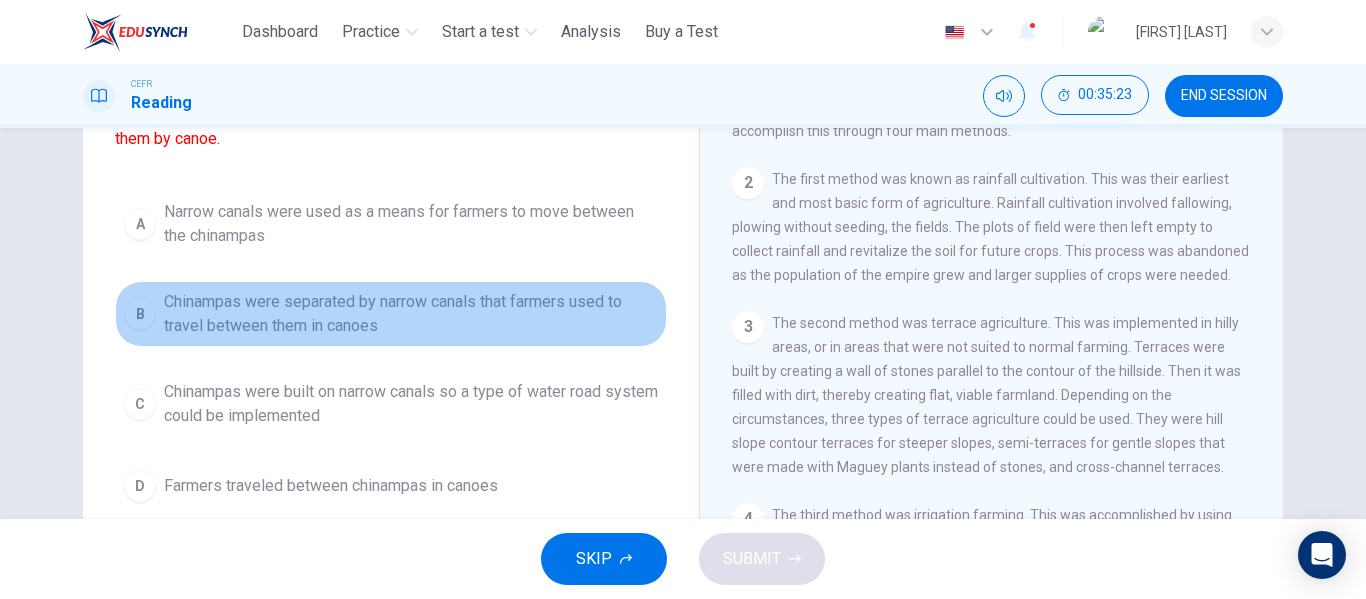 click on "Chinampas were separated by narrow canals that farmers used to travel between them in canoes" at bounding box center (411, 314) 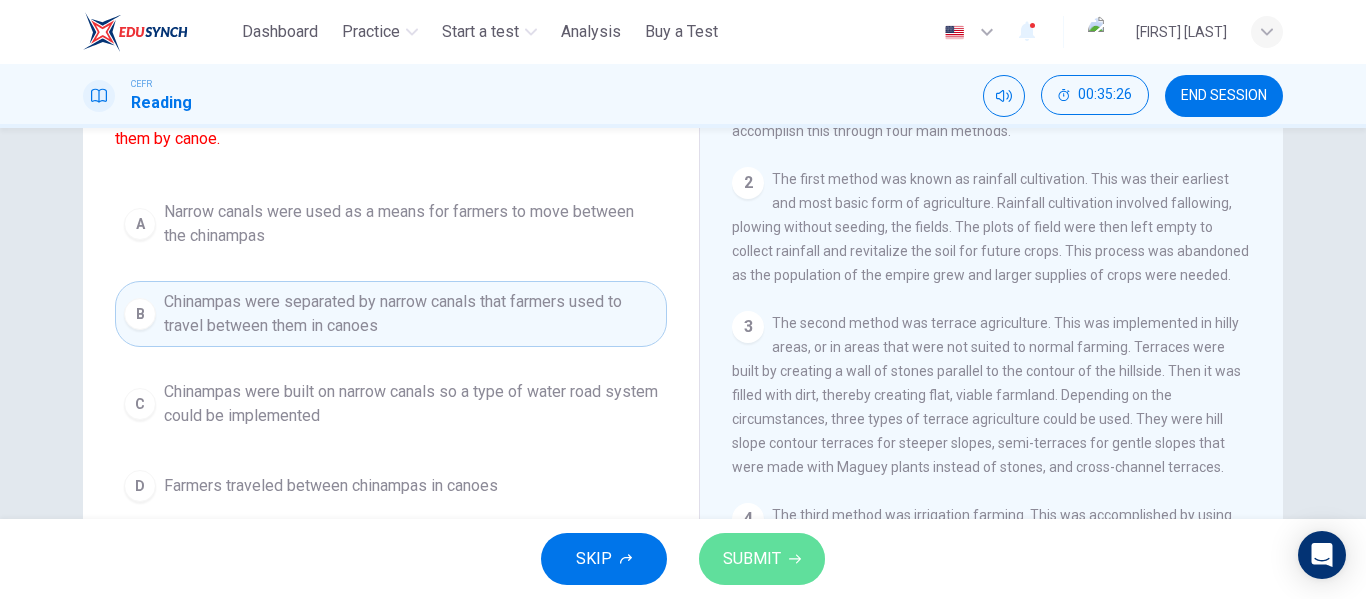 click on "SUBMIT" at bounding box center (752, 559) 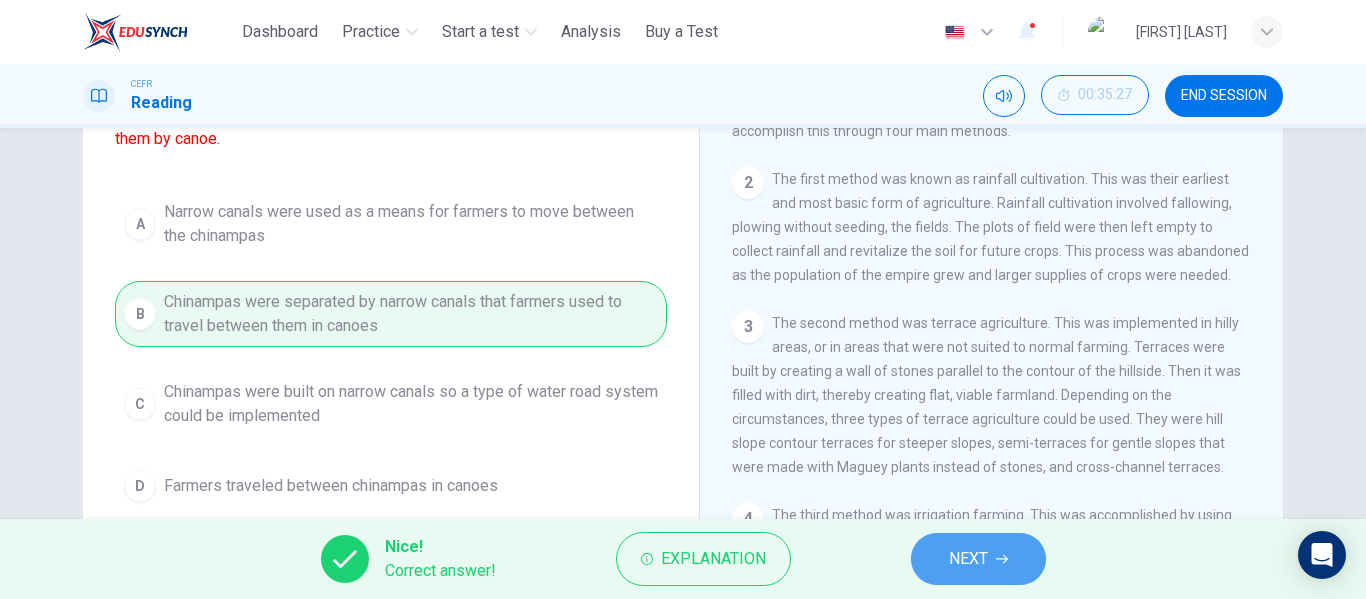 click on "NEXT" at bounding box center (968, 559) 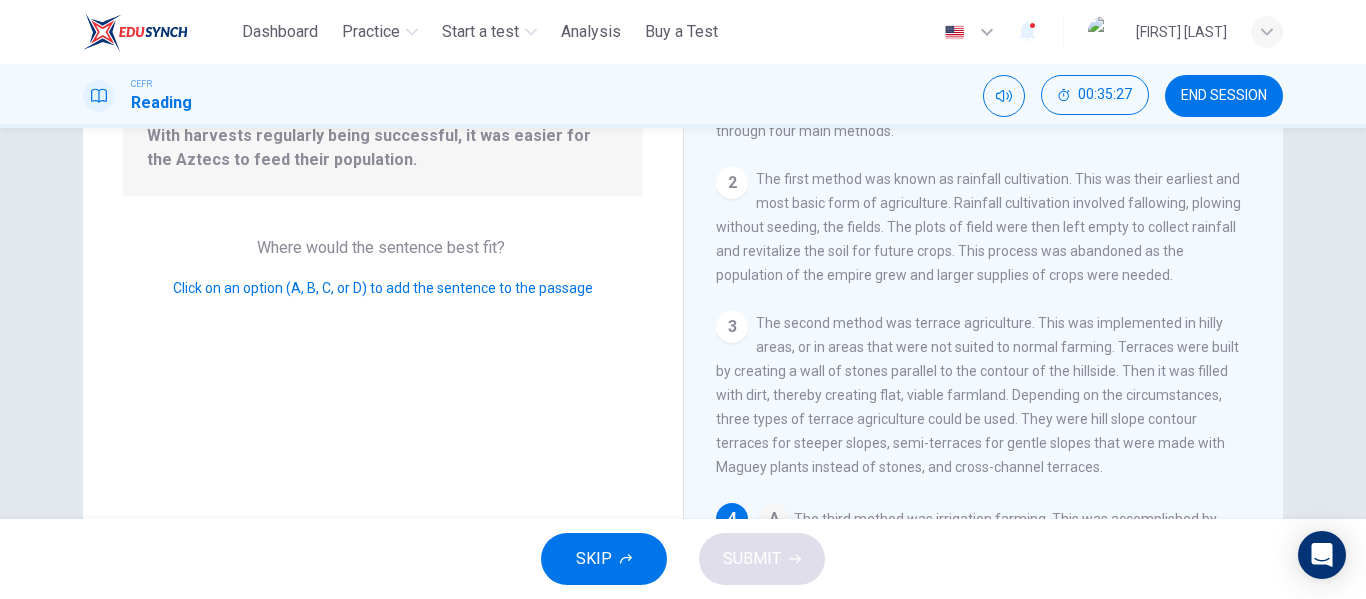 scroll, scrollTop: 272, scrollLeft: 0, axis: vertical 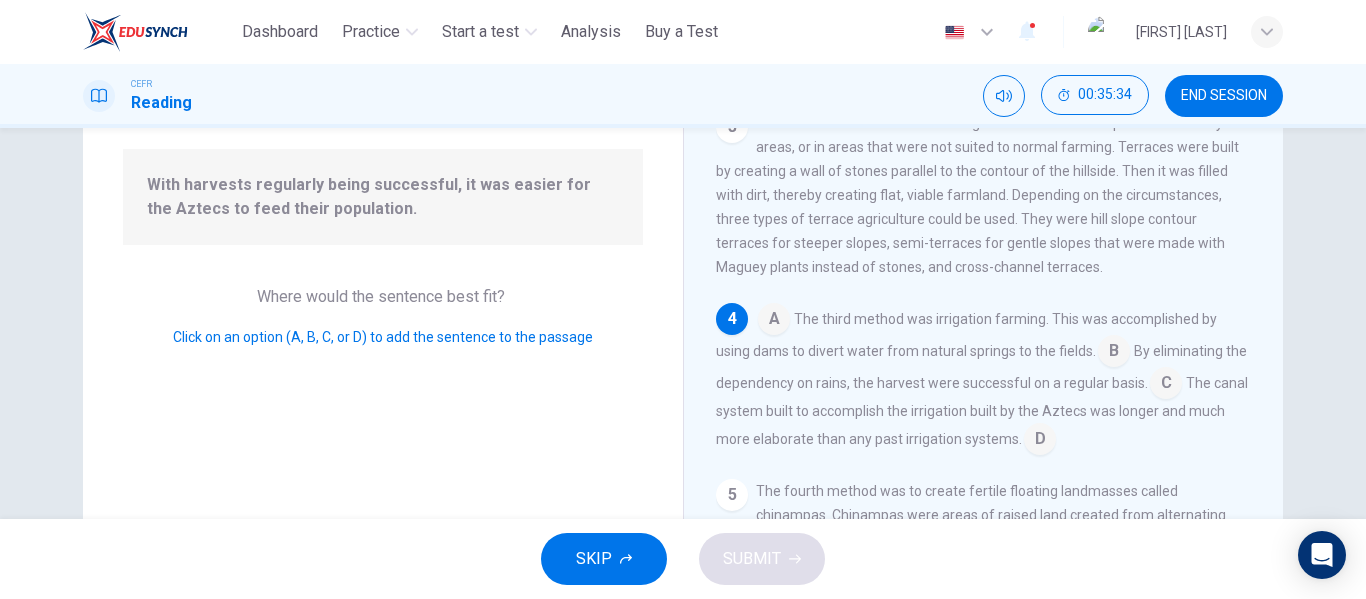 click at bounding box center (1166, 385) 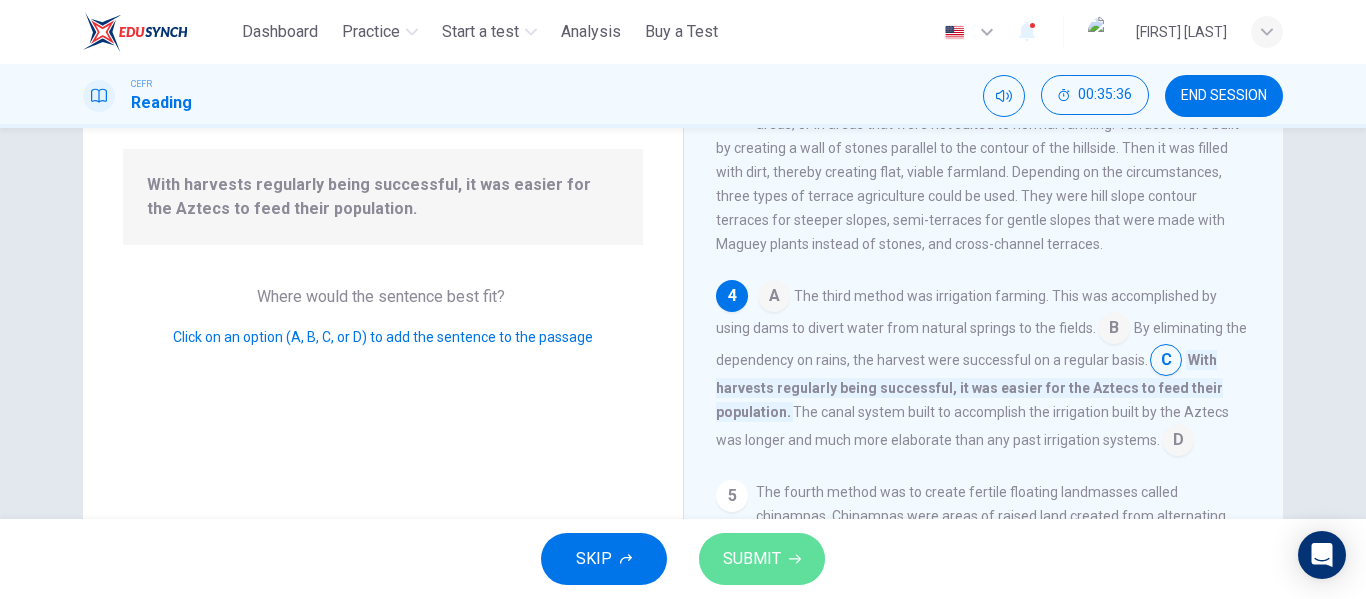 click on "SUBMIT" at bounding box center [752, 559] 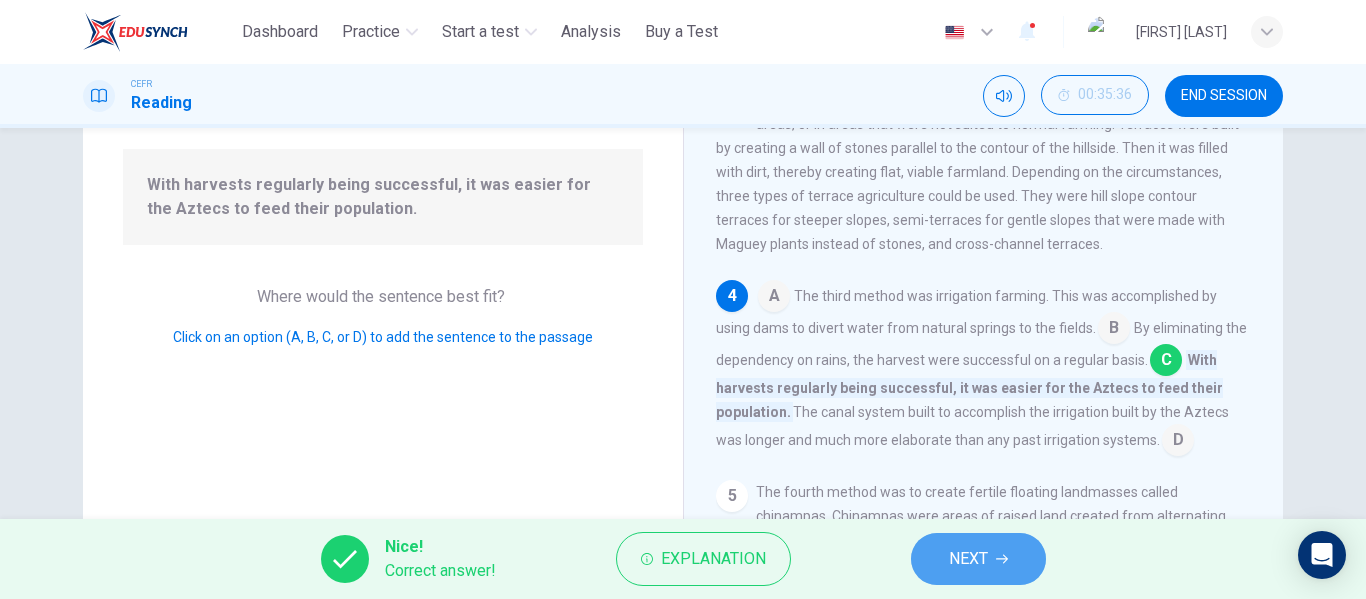 click on "NEXT" at bounding box center [978, 559] 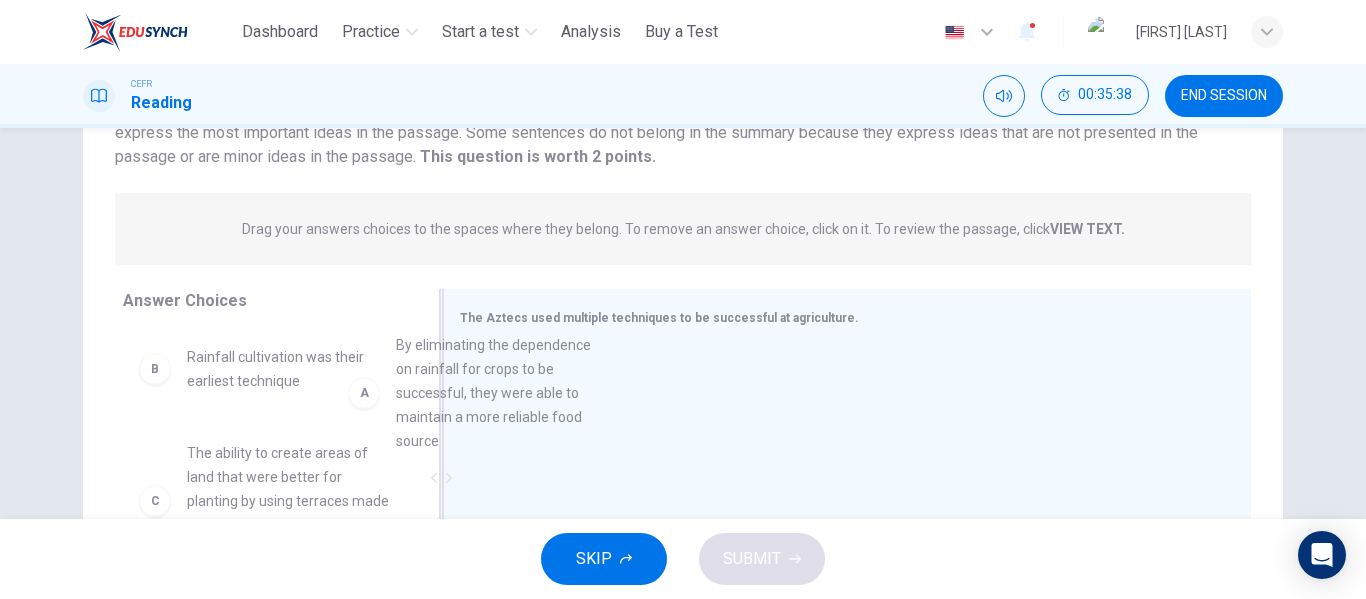drag, startPoint x: 367, startPoint y: 379, endPoint x: 652, endPoint y: 375, distance: 285.02808 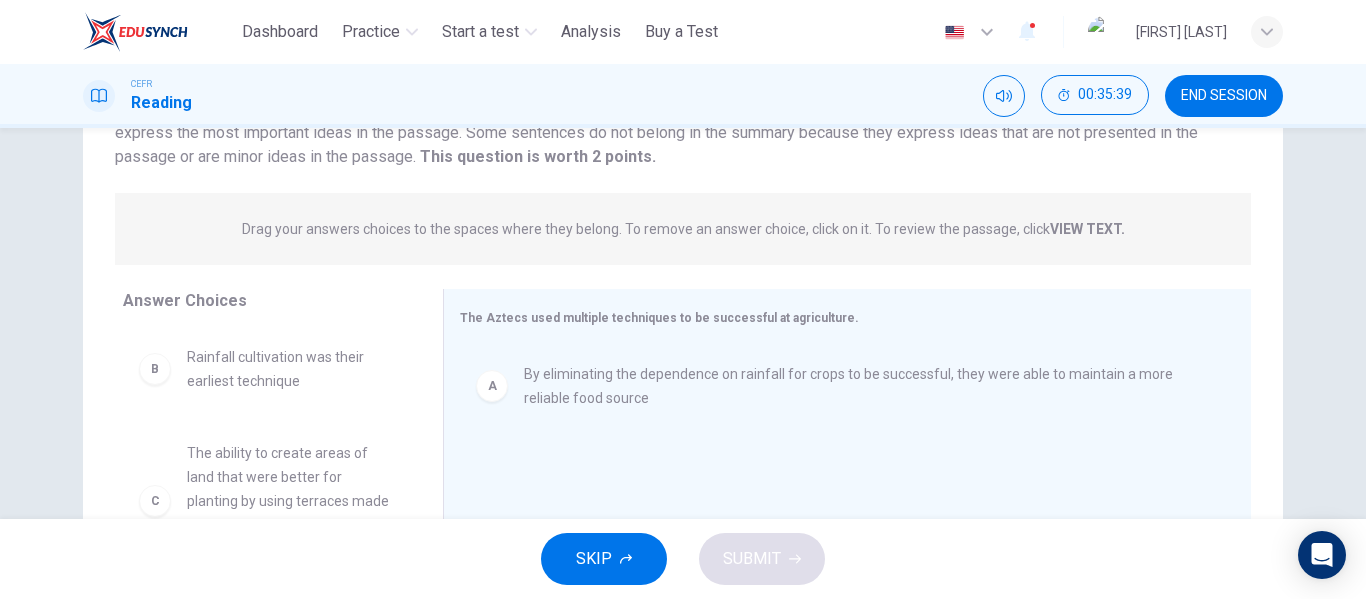 scroll, scrollTop: 300, scrollLeft: 0, axis: vertical 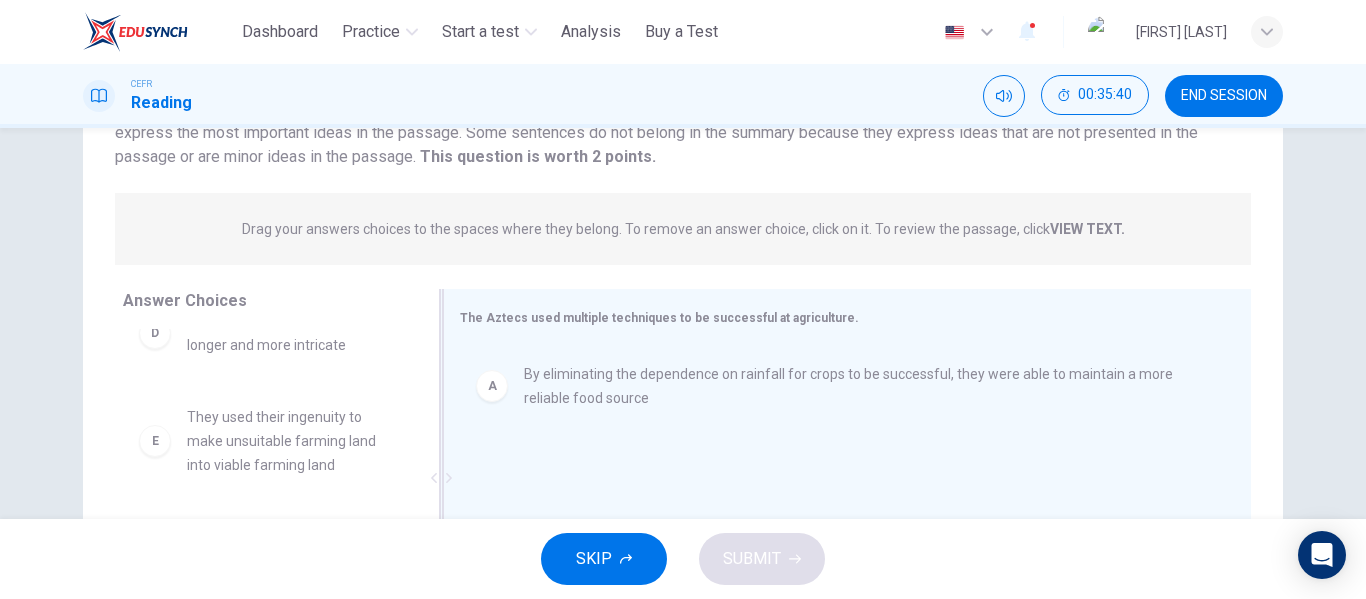 drag, startPoint x: 297, startPoint y: 426, endPoint x: 739, endPoint y: 487, distance: 446.18942 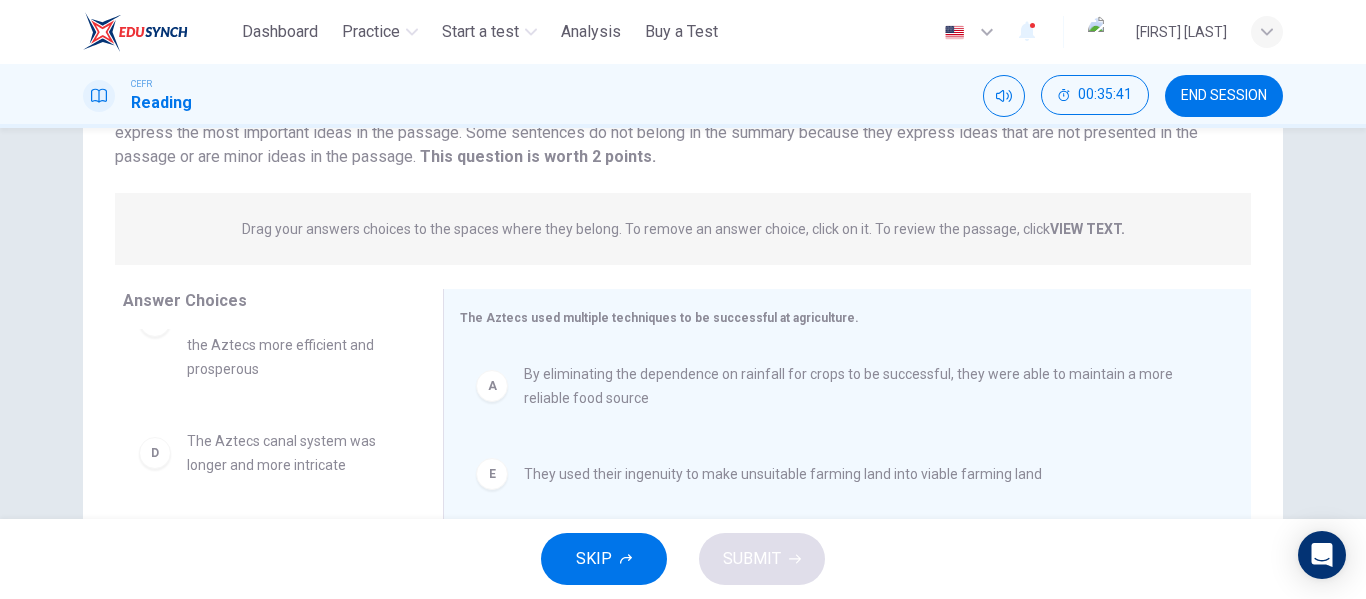 scroll, scrollTop: 180, scrollLeft: 0, axis: vertical 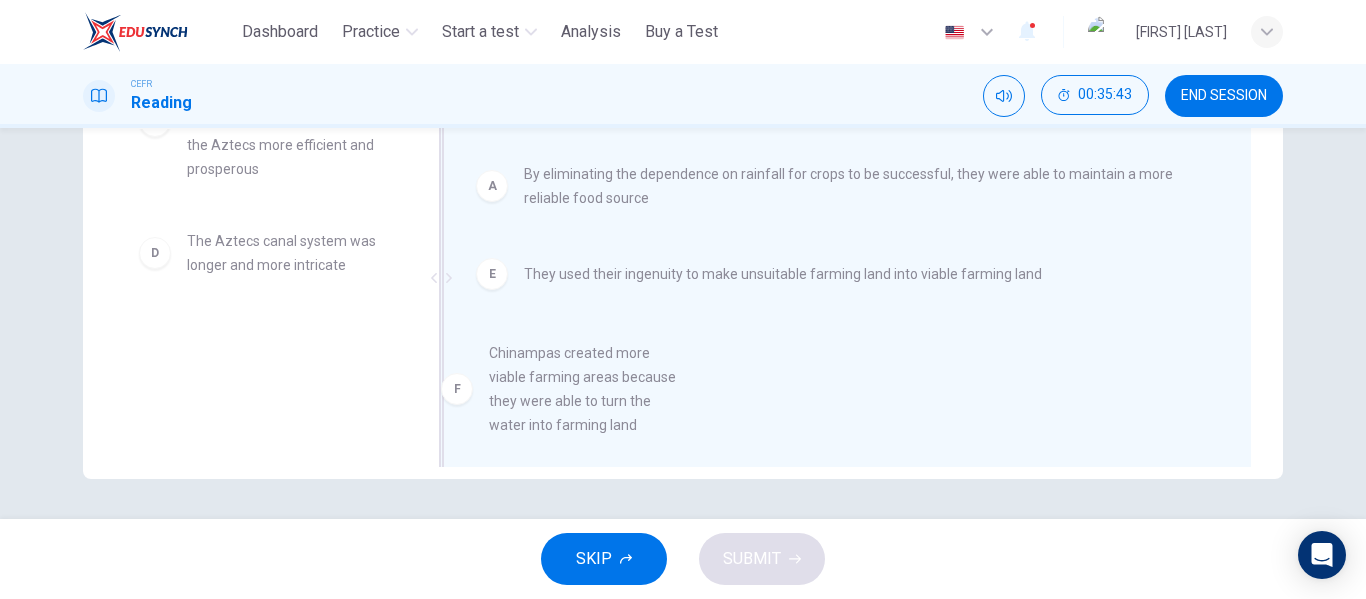 drag, startPoint x: 314, startPoint y: 354, endPoint x: 640, endPoint y: 364, distance: 326.15335 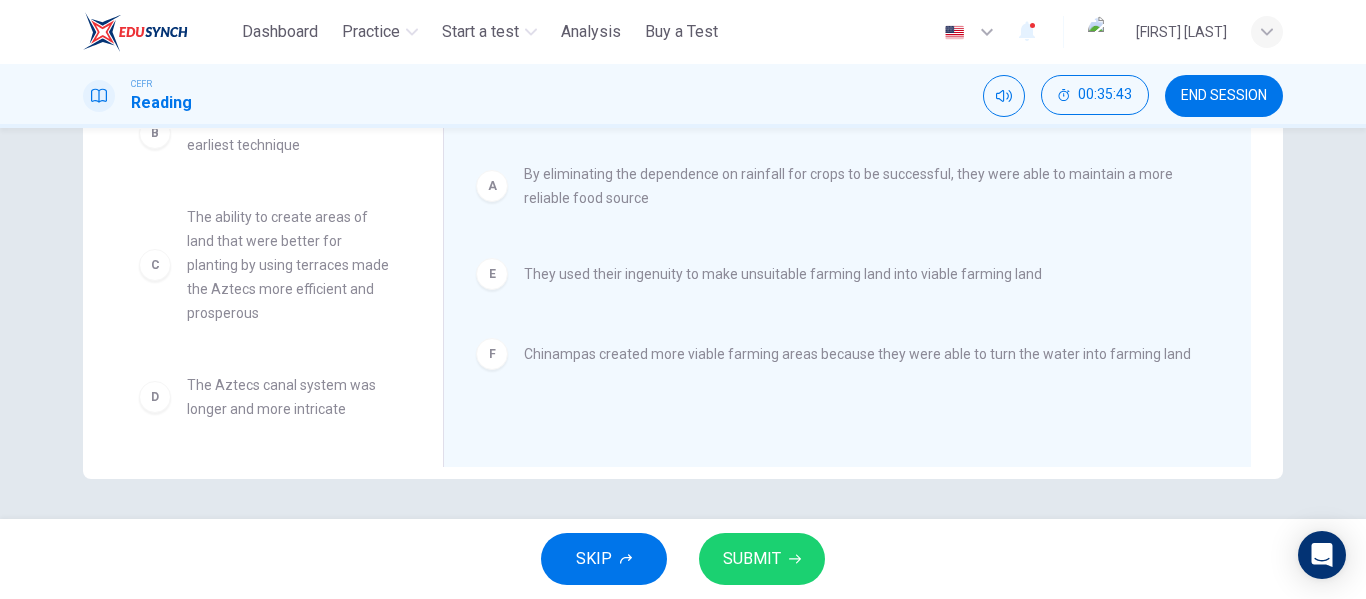 scroll, scrollTop: 36, scrollLeft: 0, axis: vertical 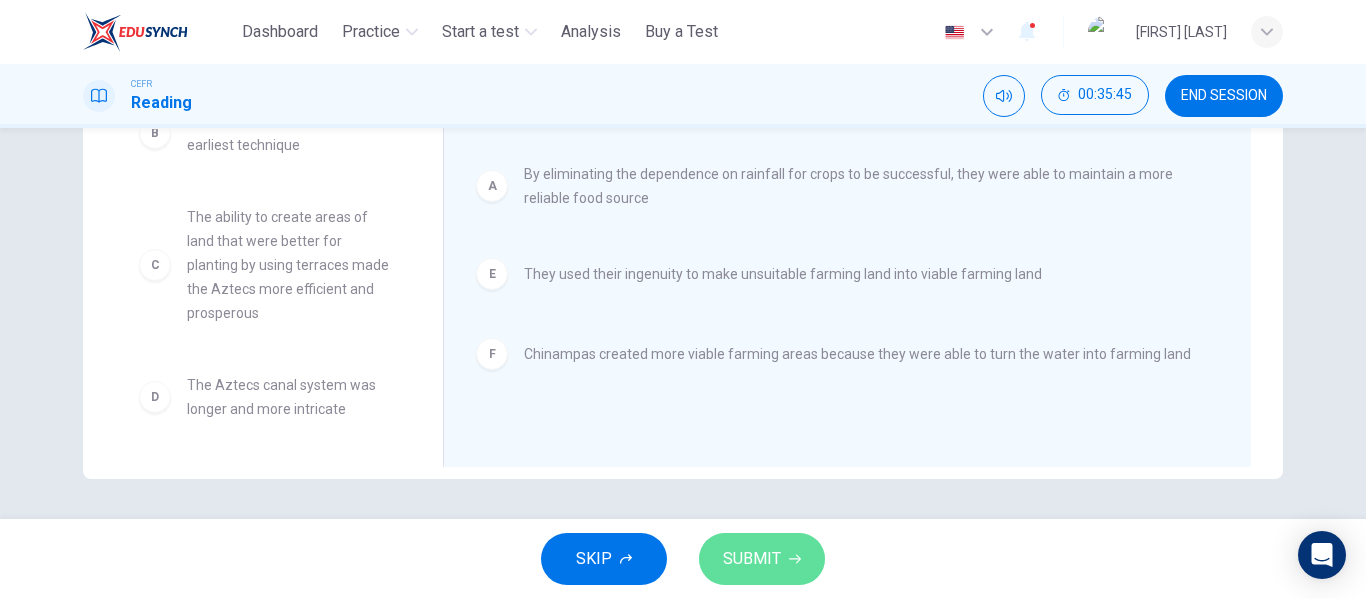 click on "SUBMIT" at bounding box center [762, 559] 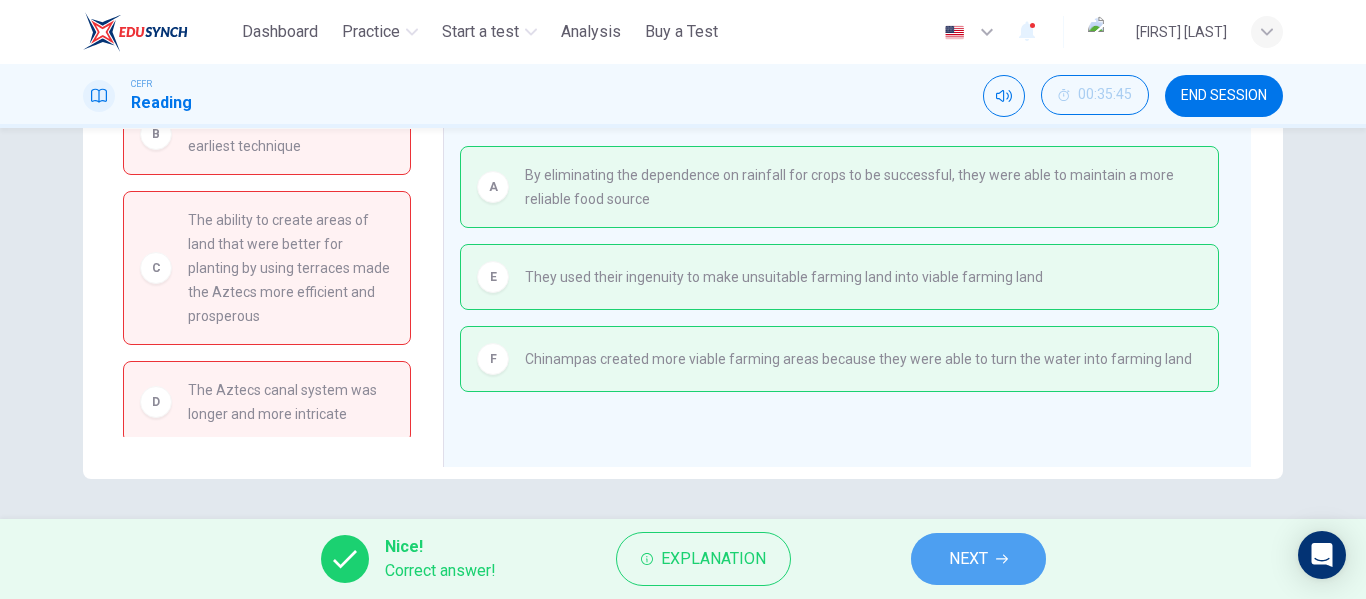 click on "NEXT" at bounding box center [978, 559] 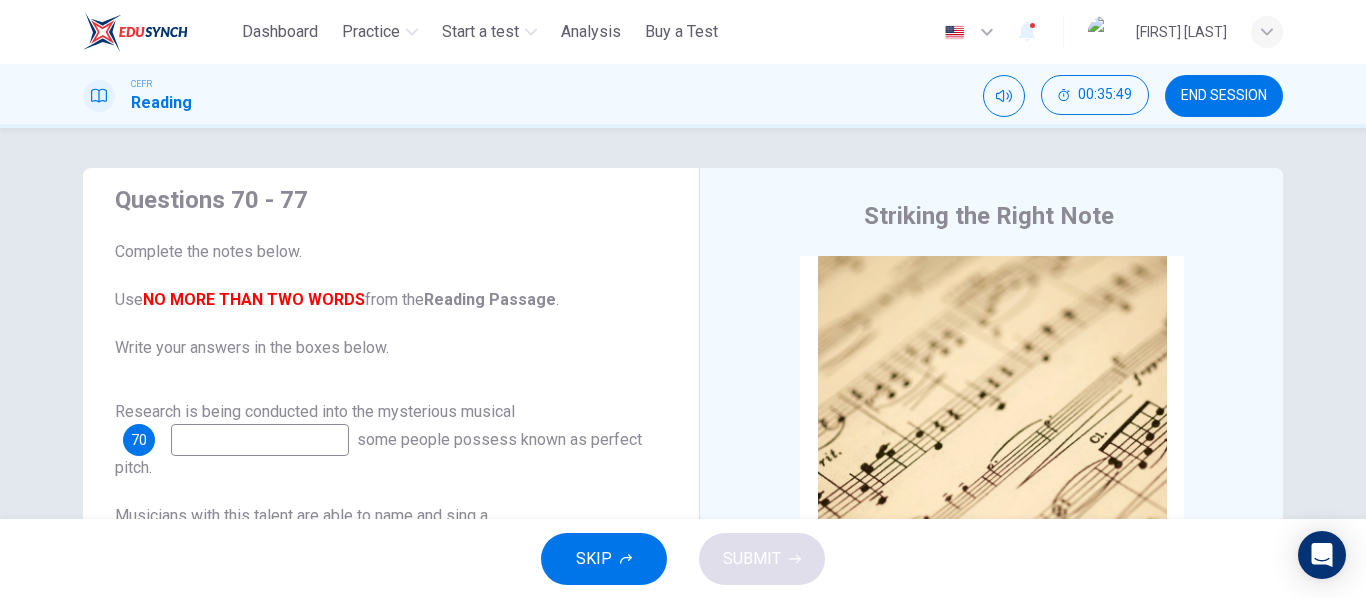 scroll, scrollTop: 25, scrollLeft: 0, axis: vertical 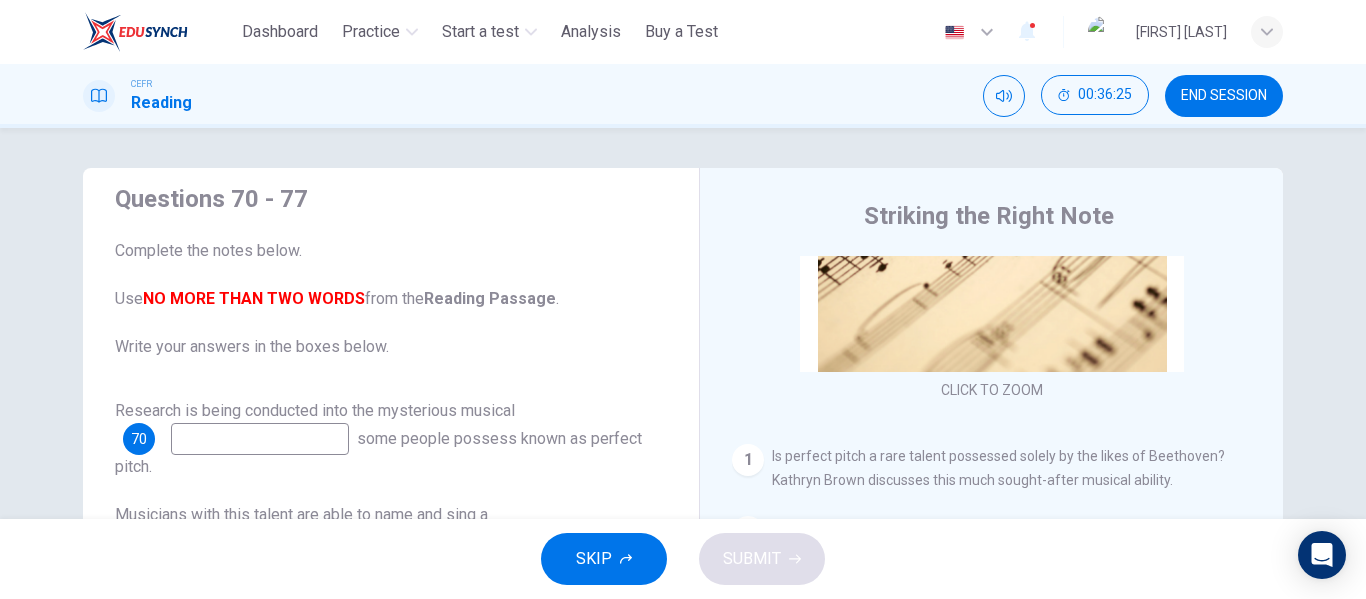 click at bounding box center (260, 439) 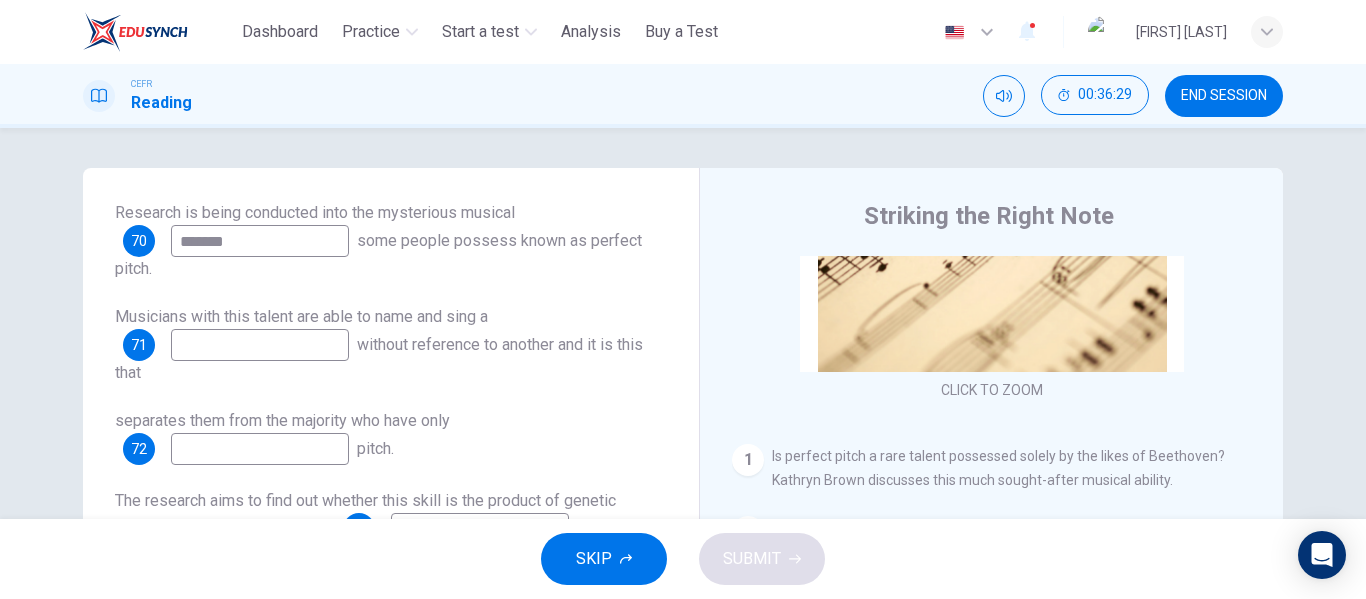 scroll, scrollTop: 225, scrollLeft: 0, axis: vertical 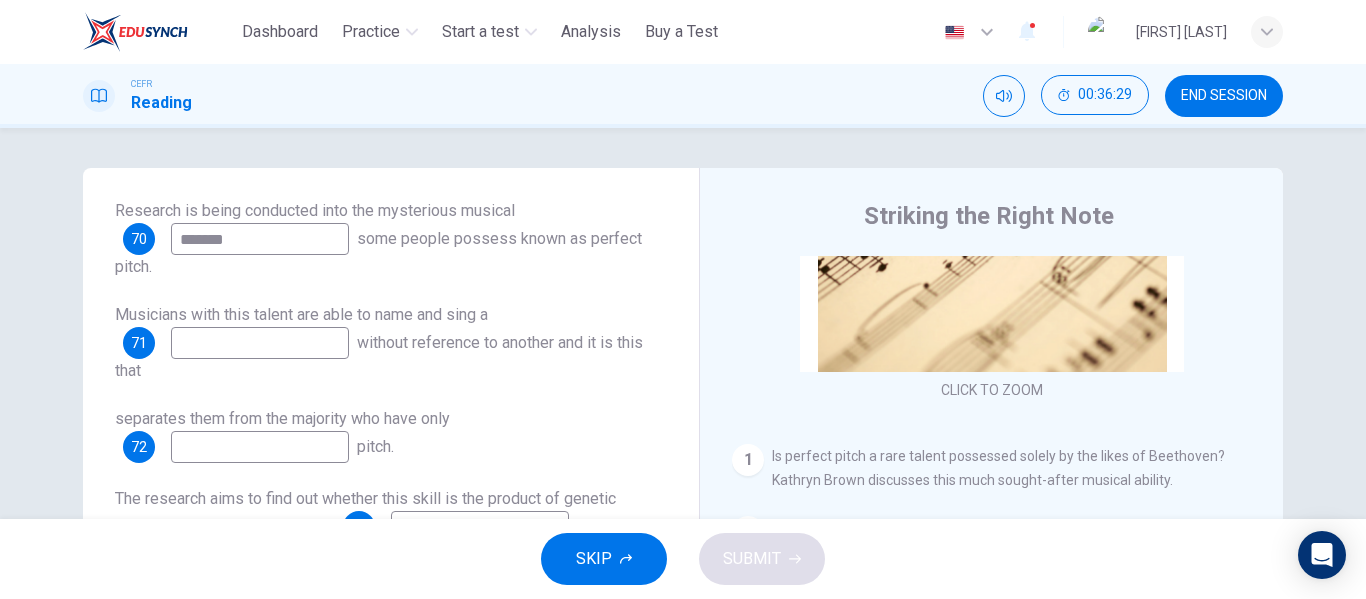 type on "*******" 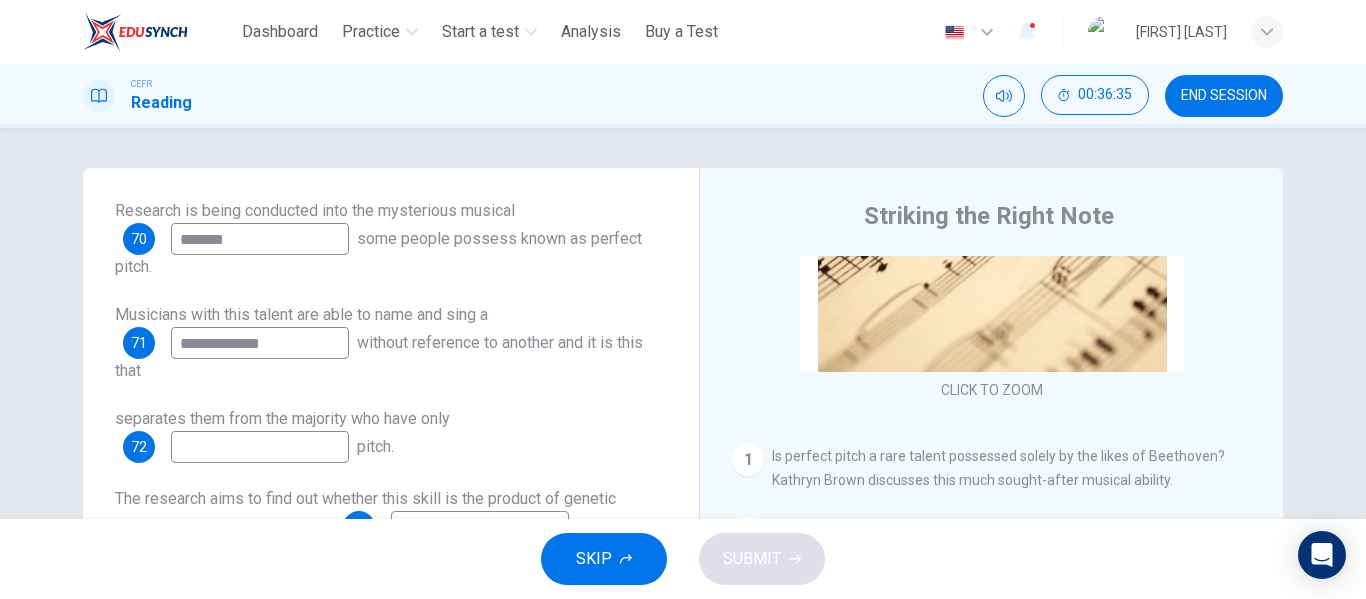 type on "**********" 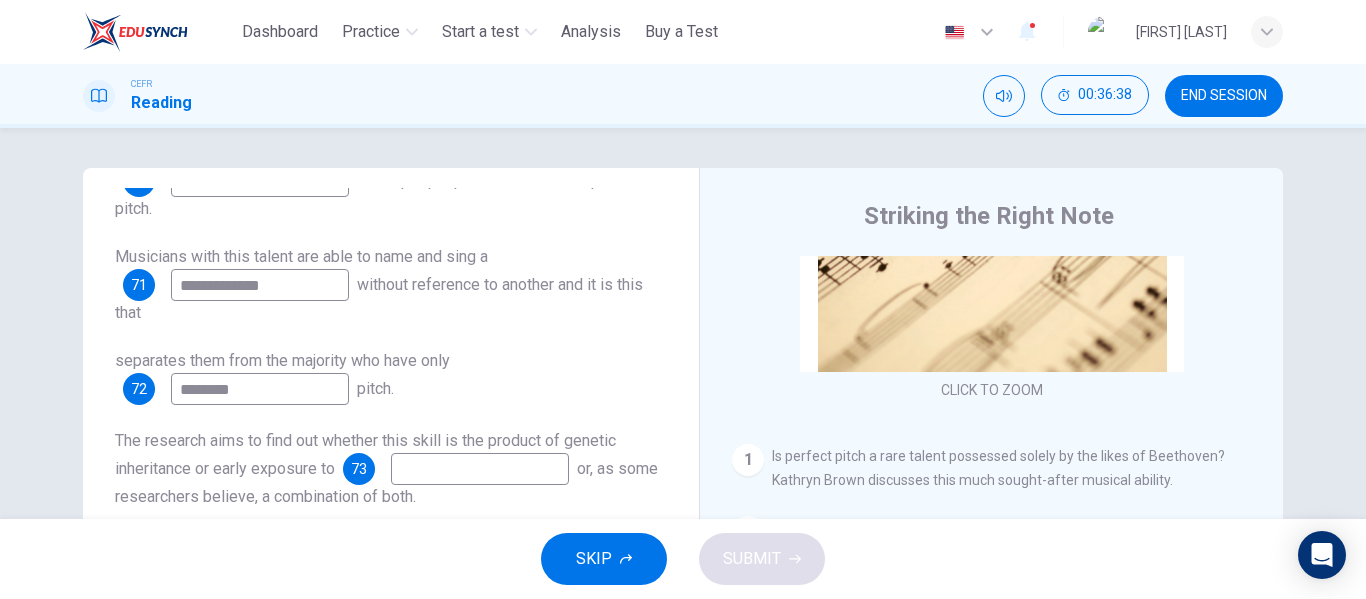 scroll, scrollTop: 337, scrollLeft: 0, axis: vertical 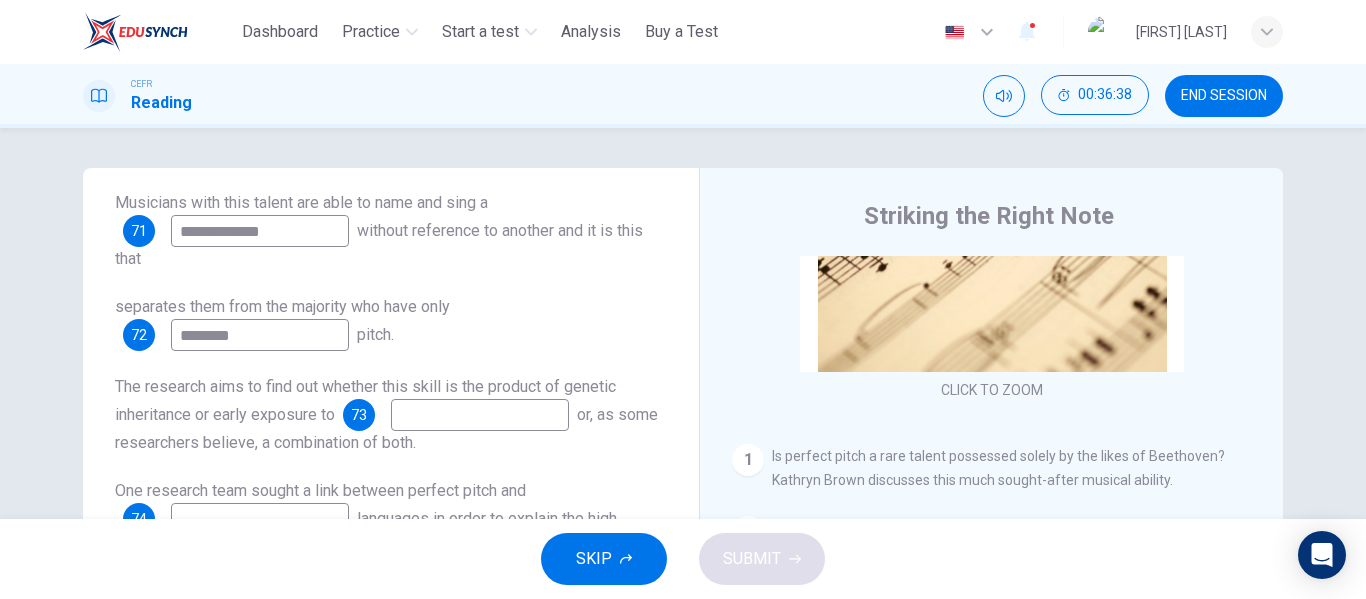 type on "********" 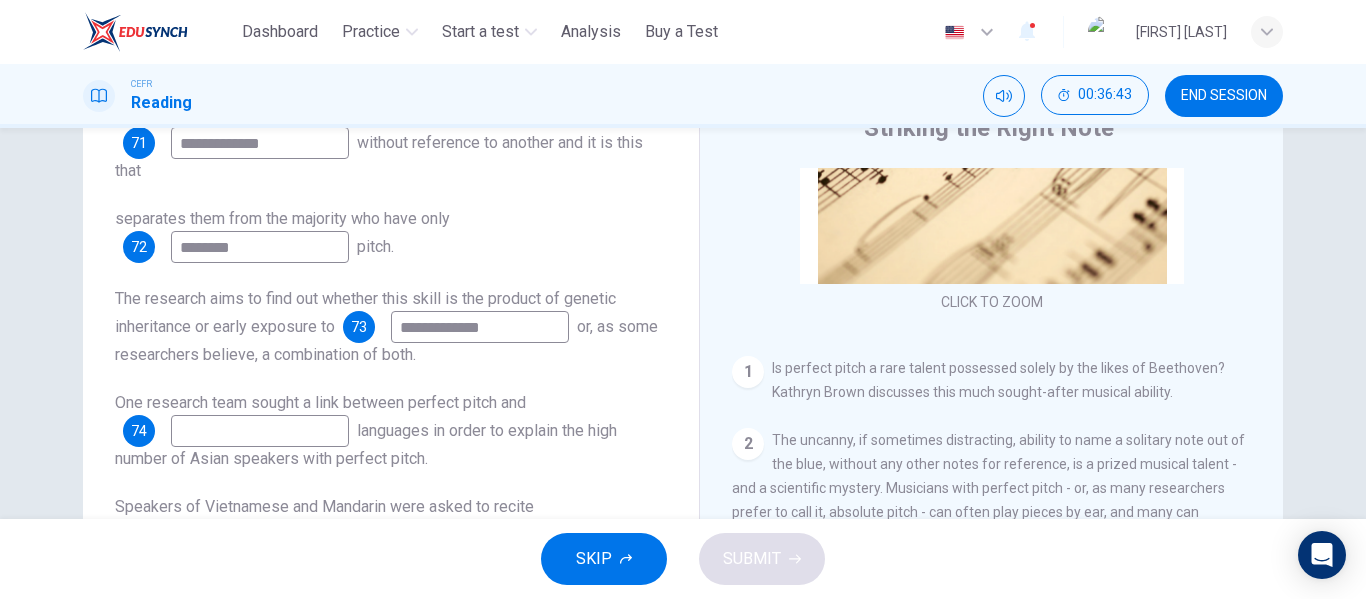 scroll, scrollTop: 100, scrollLeft: 0, axis: vertical 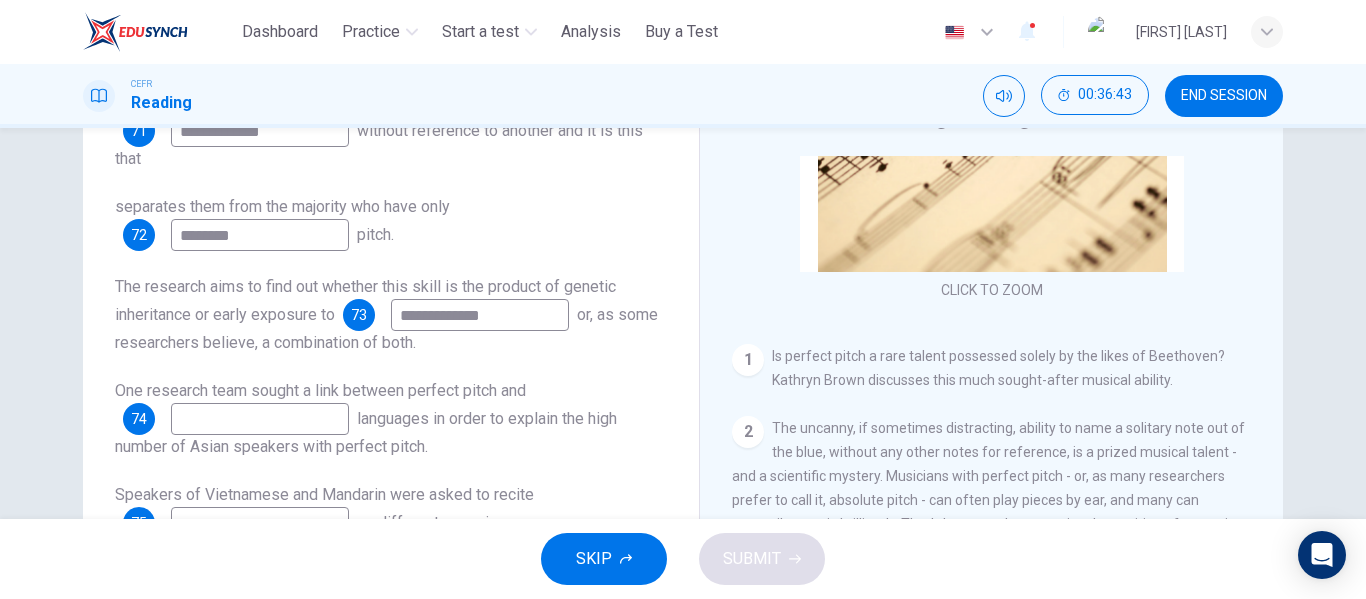 type on "**********" 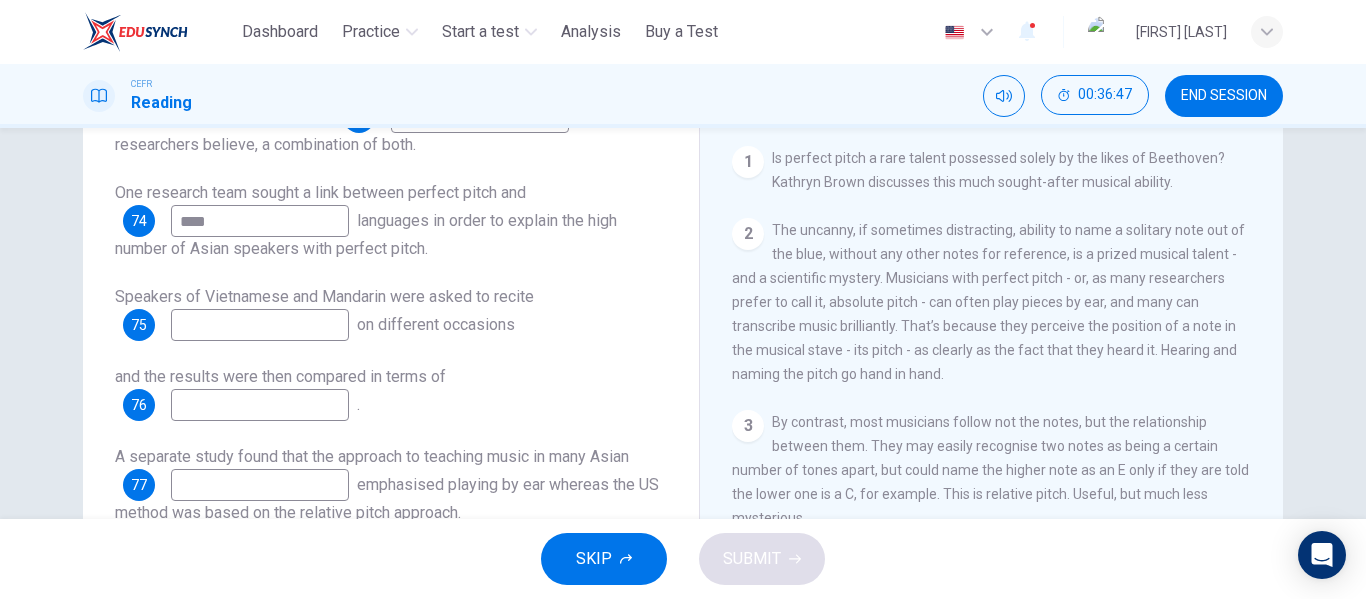 scroll, scrollTop: 300, scrollLeft: 0, axis: vertical 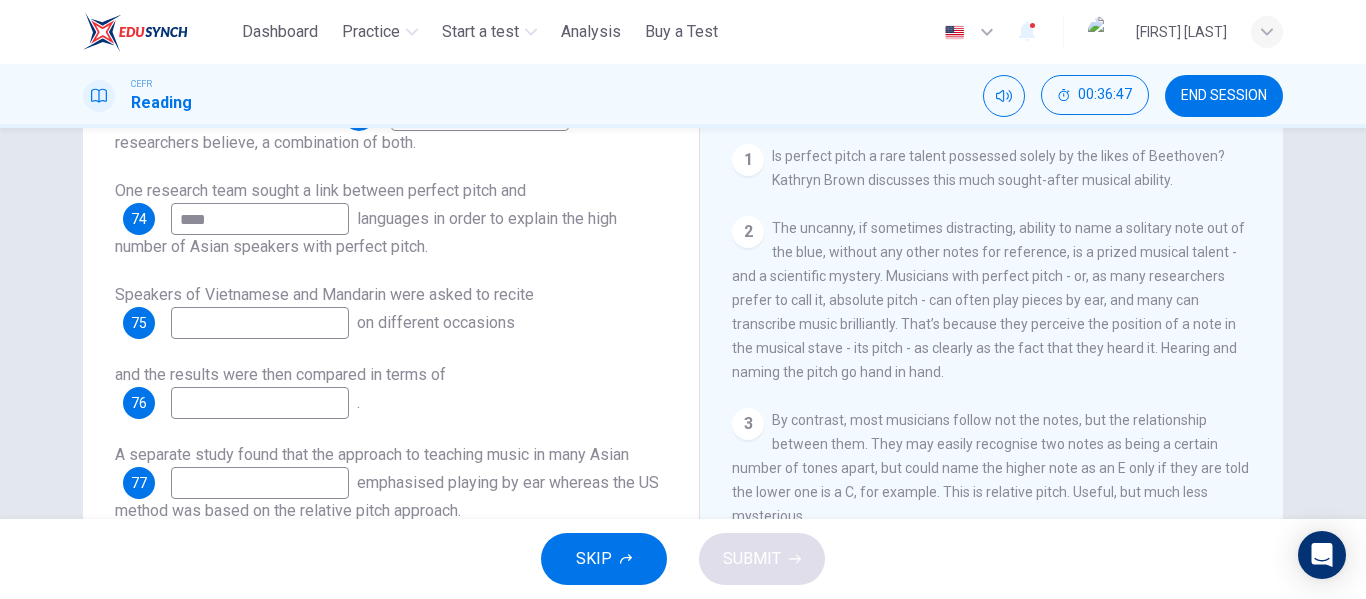 type on "****" 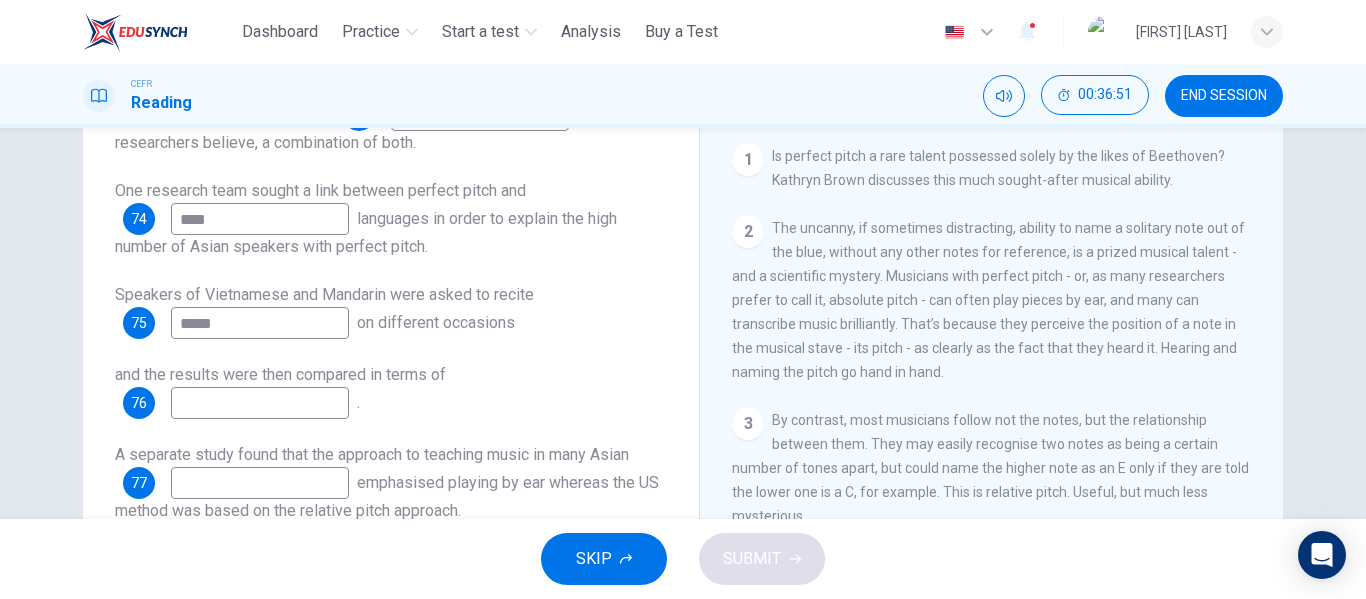 type on "*****" 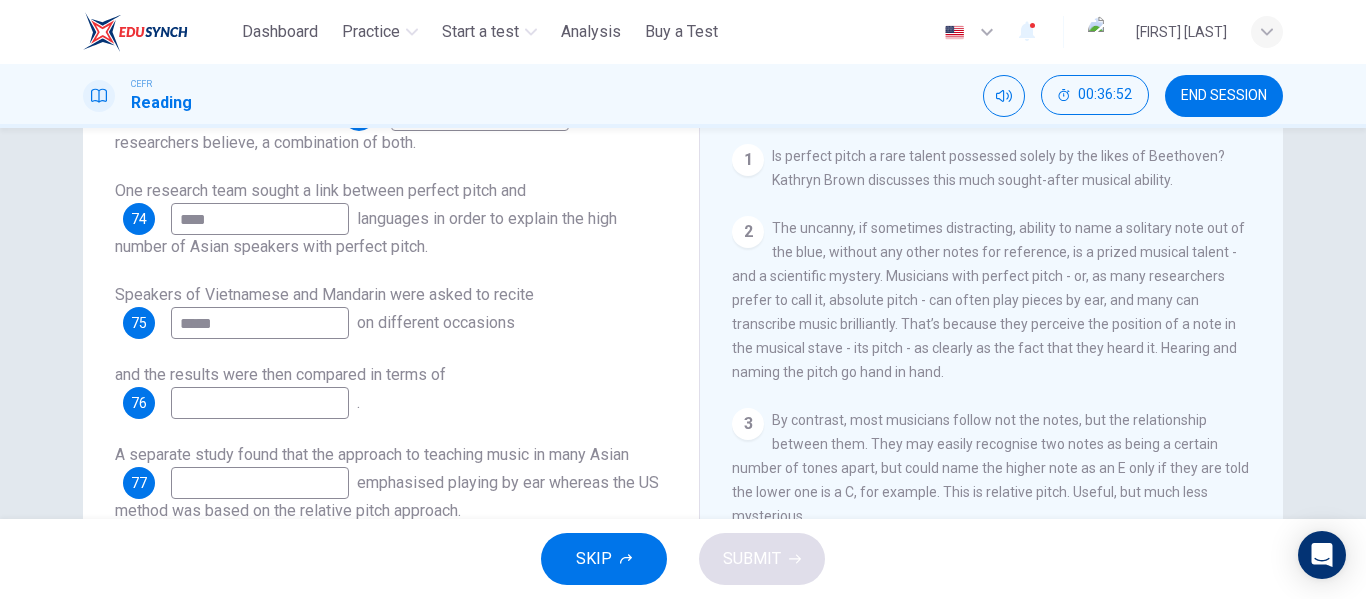 click at bounding box center [260, 403] 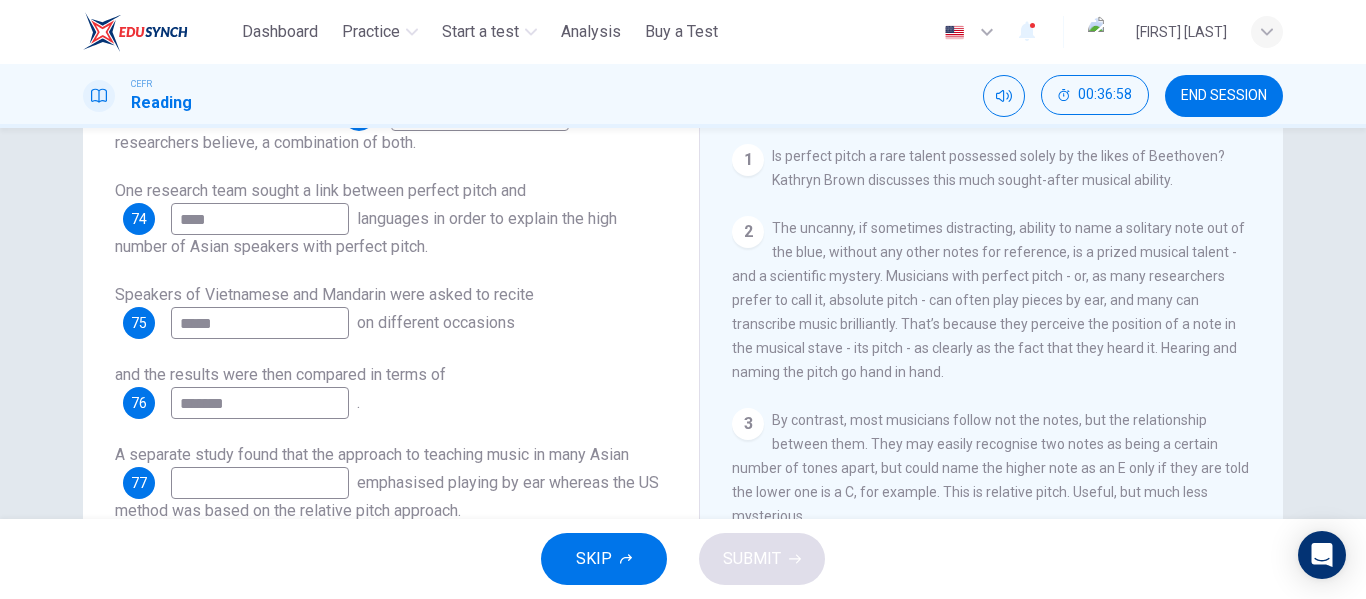 type on "*******" 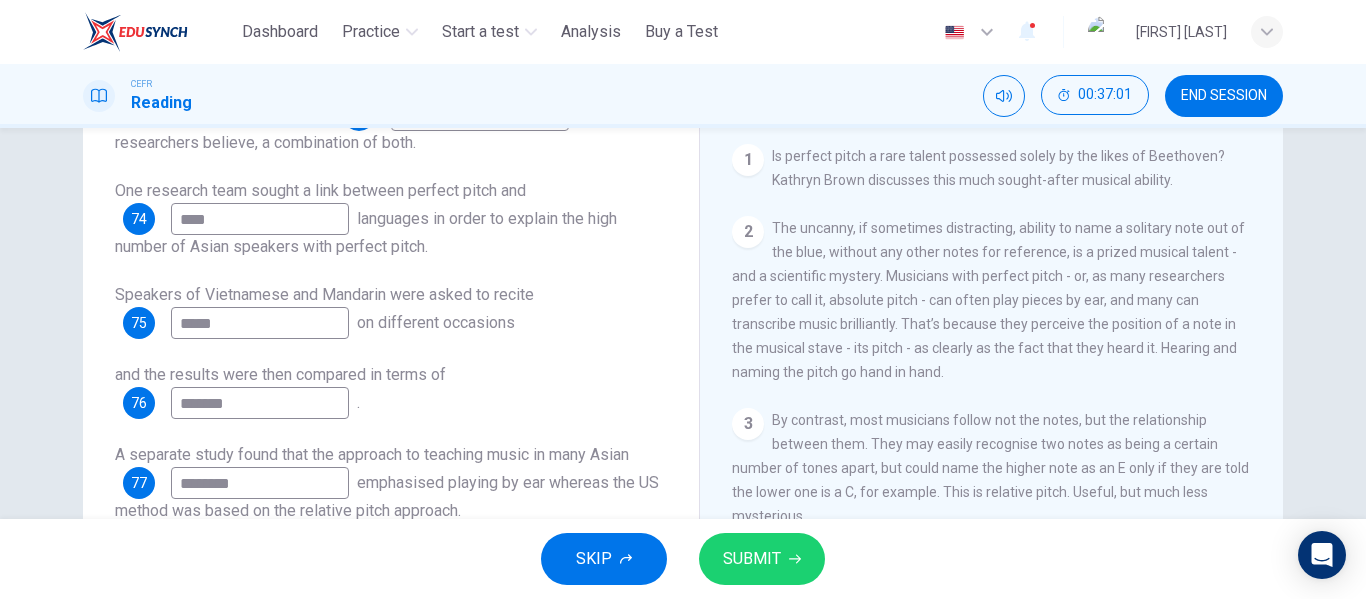scroll, scrollTop: 384, scrollLeft: 0, axis: vertical 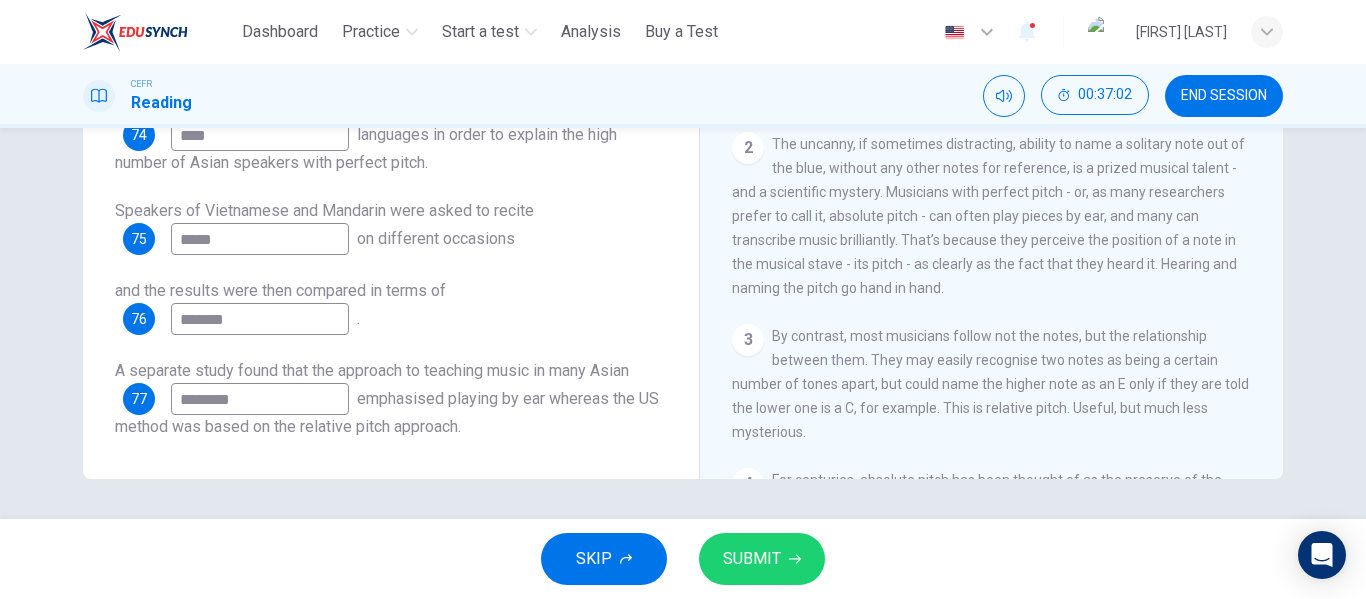 type on "********" 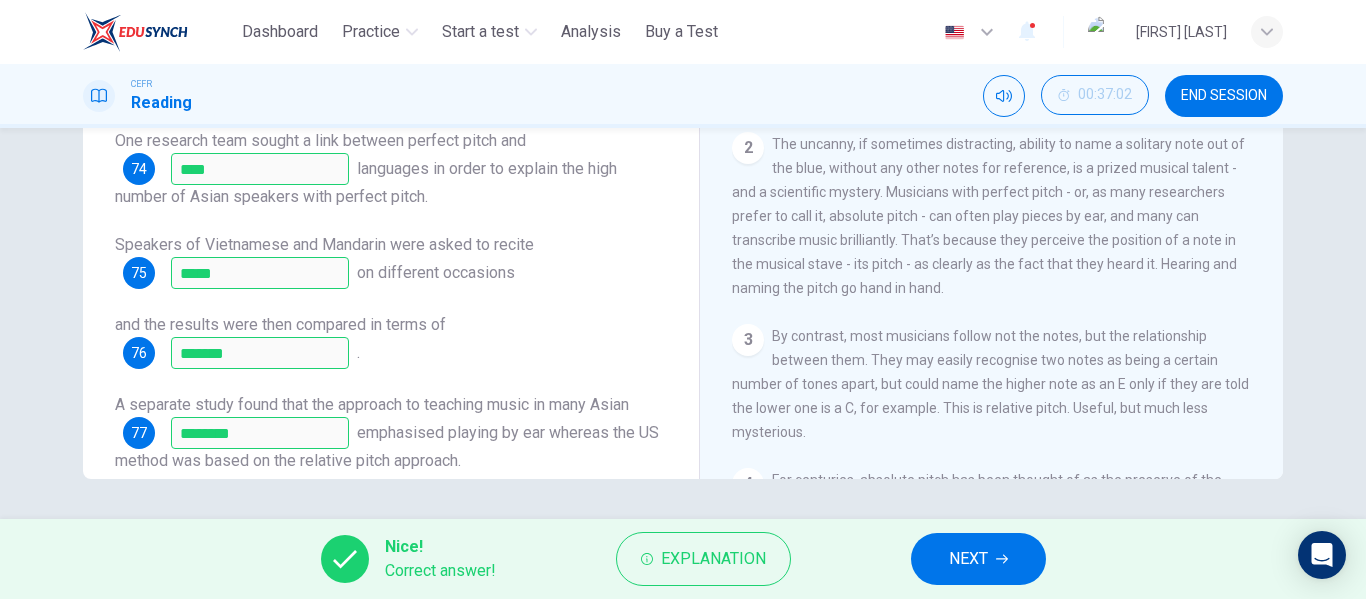 scroll, scrollTop: 337, scrollLeft: 0, axis: vertical 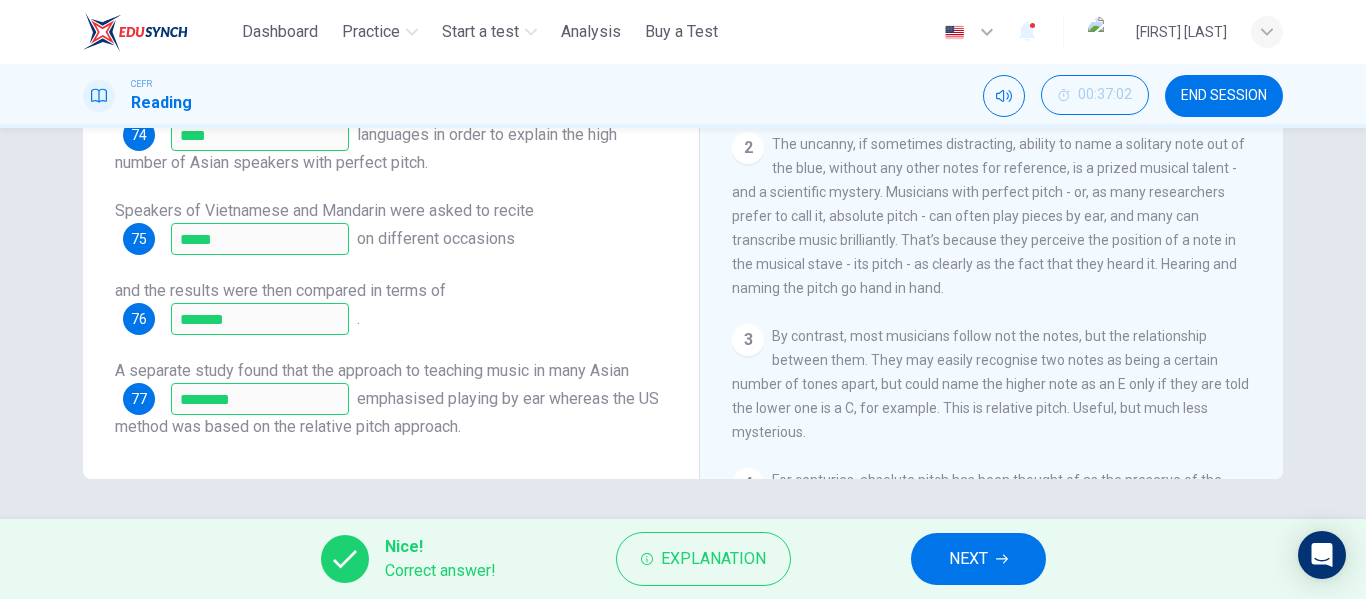 click on "NEXT" at bounding box center (968, 559) 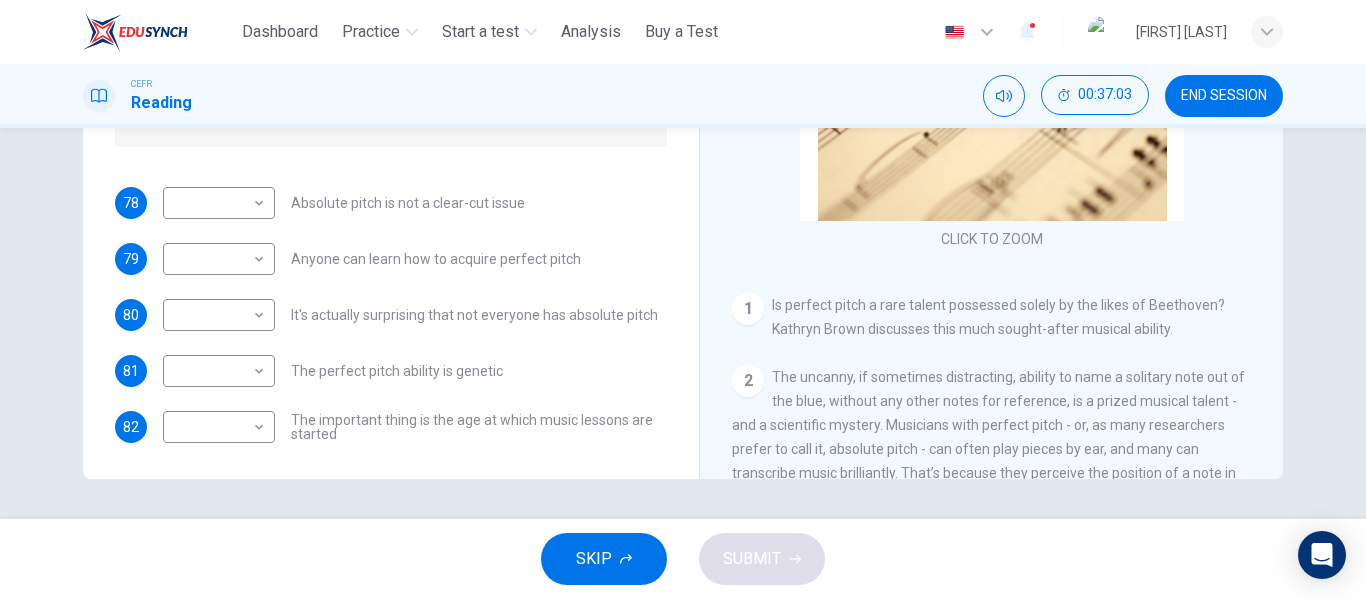 scroll, scrollTop: 177, scrollLeft: 0, axis: vertical 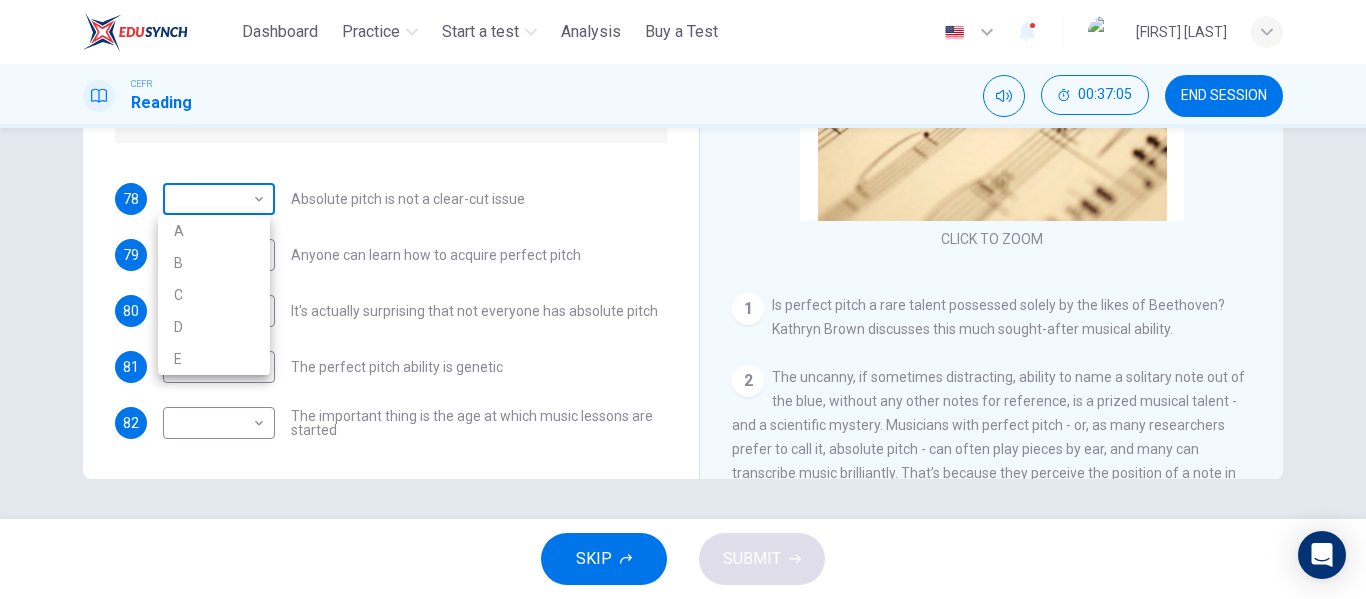 click on "This site uses cookies, as explained in our  Privacy Policy . If you agree to the use of cookies, please click the Accept button and continue to browse our site.   Privacy Policy Accept Dashboard Practice Start a test Analysis Buy a Test English ** ​ [FIRST] [LAST] CEFR Reading 00:37:05 END SESSION Questions 78 - 82 The Reading Passage contains a number of opinions provided by five different scientists. Match each opinion with one of the scientists ( A-E  below).
Write your answers in the boxes below.
NB  You may use any of the choices  A-E  more than once. A Levitin B Deutsch C Gregersen D Marvin E Freimer 78 ​ ​ Absolute pitch is not a clear-cut issue 79 ​ ​ Anyone can learn how to acquire perfect pitch 80 ​ ​ It's actually surprising that not everyone has absolute pitch 81 ​ ​ The perfect pitch ability is genetic 82 ​ ​ The important thing is the age at which music lessons are started Striking the Right Note CLICK TO ZOOM Click to Zoom 1 2 3 4 5 6 7 8 9 10 11 12 13" at bounding box center (683, 299) 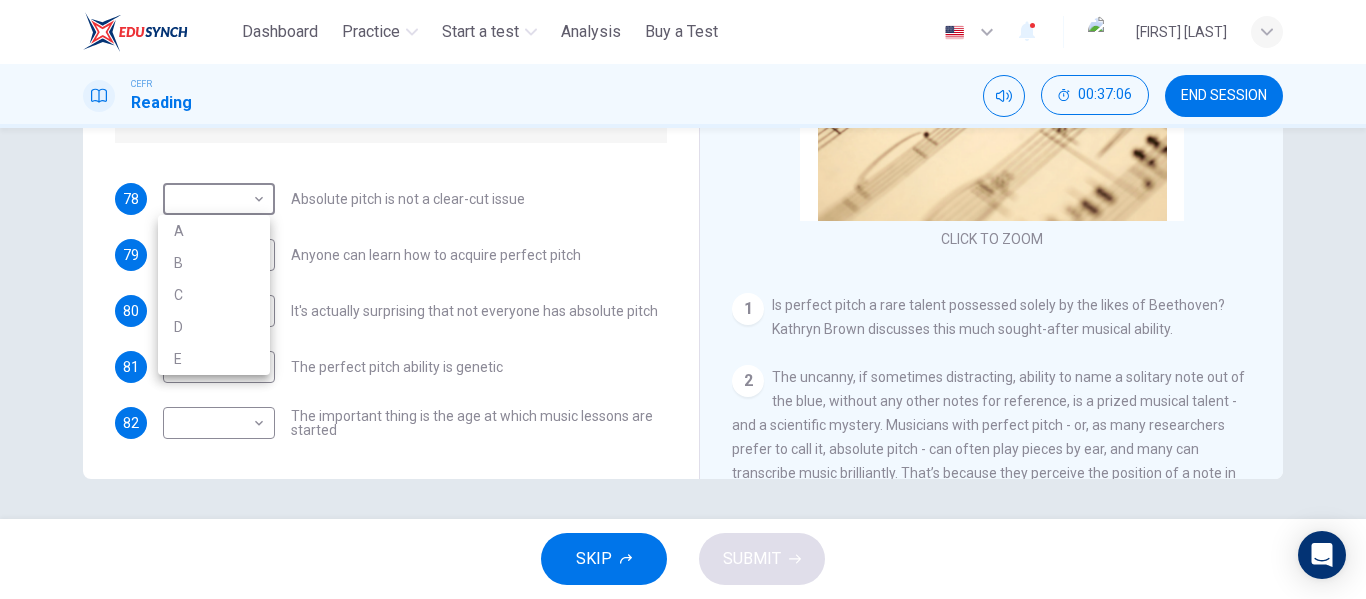 click on "D" at bounding box center (214, 327) 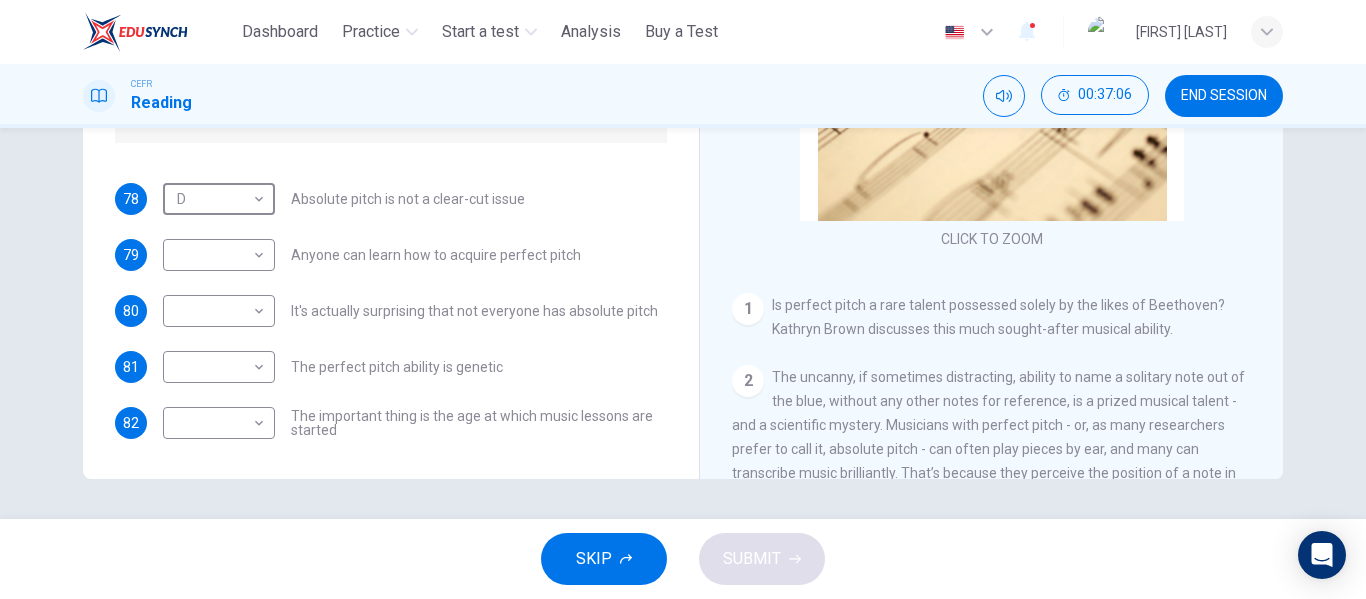 click on "This site uses cookies, as explained in our Privacy Policy. If you agree to the use of cookies, please click the Accept button and continue to browse our site. Privacy Policy Accept Dashboard Practice Start a test Analysis Buy a Test English ​ [PERSON] CEFR Reading 00:37:06 END SESSION Questions 78 - 82 The Reading Passage contains a number of opinions provided by five different scientists. Match each opinion with one of the scientists ( A-E ) below. Write your answers in the boxes below. NB You may use any of the choices A-E more than once. A Levitin B Deutsch C Gregersen D Marvin E Freimer 78 D Absolute pitch is not a clear-cut issue 79 Anyone can learn how to acquire perfect pitch 80 It's actually surprising that not everyone has absolute pitch 81 The perfect pitch ability is genetic 82 The important thing is the age at which music lessons are started Striking the Right Note CLICK TO ZOOM Click to Zoom 1 2 3 4 5 6 7 8 9 10 11 12 13" at bounding box center (683, 299) 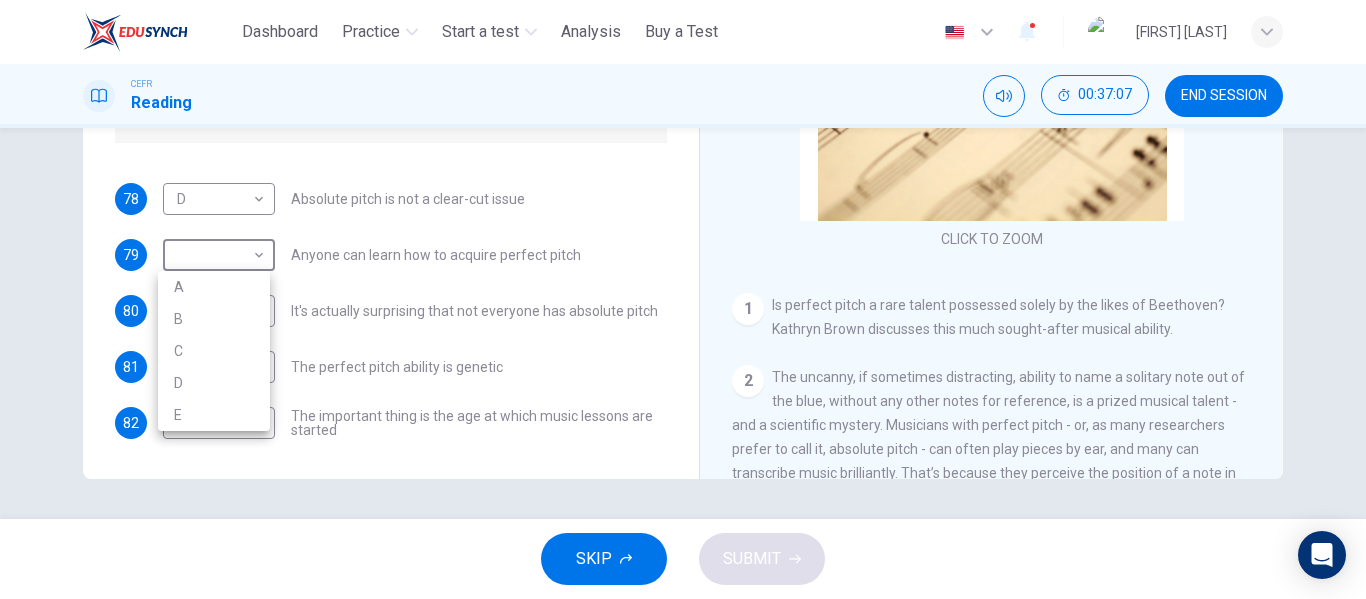 click on "B" at bounding box center (214, 319) 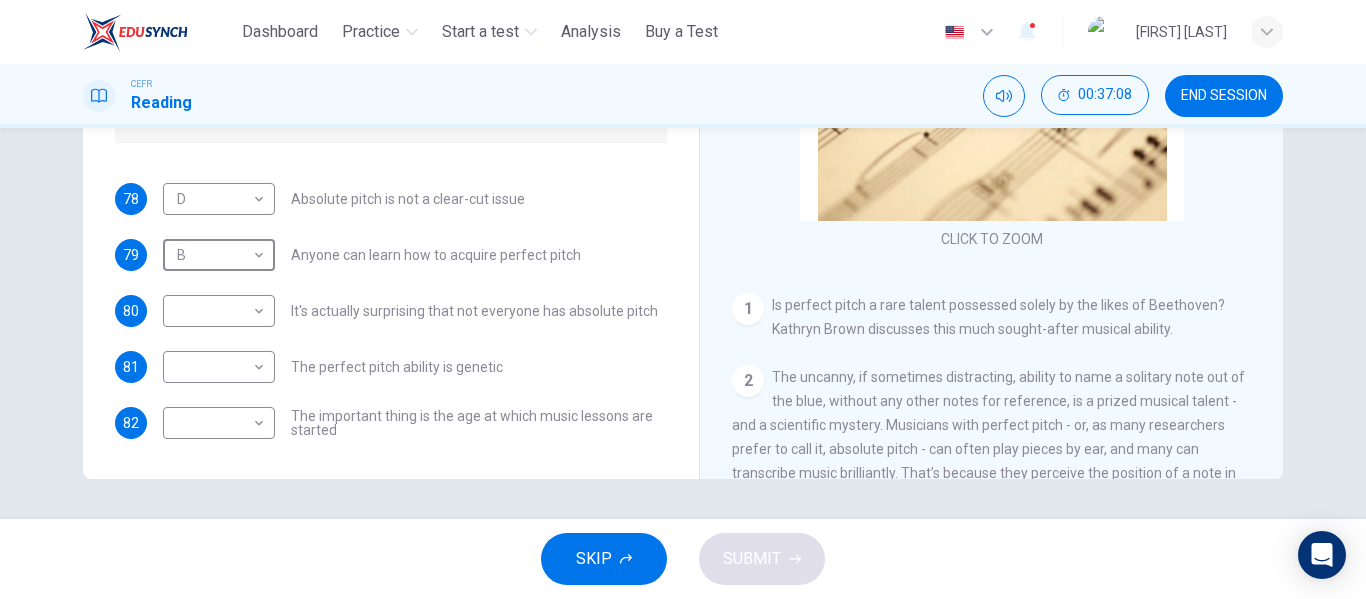 click on "This site uses cookies, as explained in our  Privacy Policy . If you agree to the use of cookies, please click the Accept button and continue to browse our site.   Privacy Policy Accept Dashboard Practice Start a test Analysis Buy a Test English ** ​ [FIRST] [LAST] CEFR Reading 00:37:08 END SESSION Questions 78 - 82 The Reading Passage contains a number of opinions provided by five different scientists. Match each opinion with one of the scientists ( A-E  below).
Write your answers in the boxes below.
NB  You may use any of the choices  A-E  more than once. A [LAST] B [LAST] C [LAST] D [LAST] E [LAST] 78 D * ​ Absolute pitch is not a clear-cut issue 79 B * ​ Anyone can learn how to acquire perfect pitch 80 ​ ​ It's actually surprising that not everyone has absolute pitch 81 ​ ​ The perfect pitch ability is genetic 82 ​ ​ The important thing is the age at which music lessons are started Striking the Right Note CLICK TO ZOOM Click to Zoom 1 2 3 4 5 6 7 8 9 10 11 12 13" at bounding box center [683, 299] 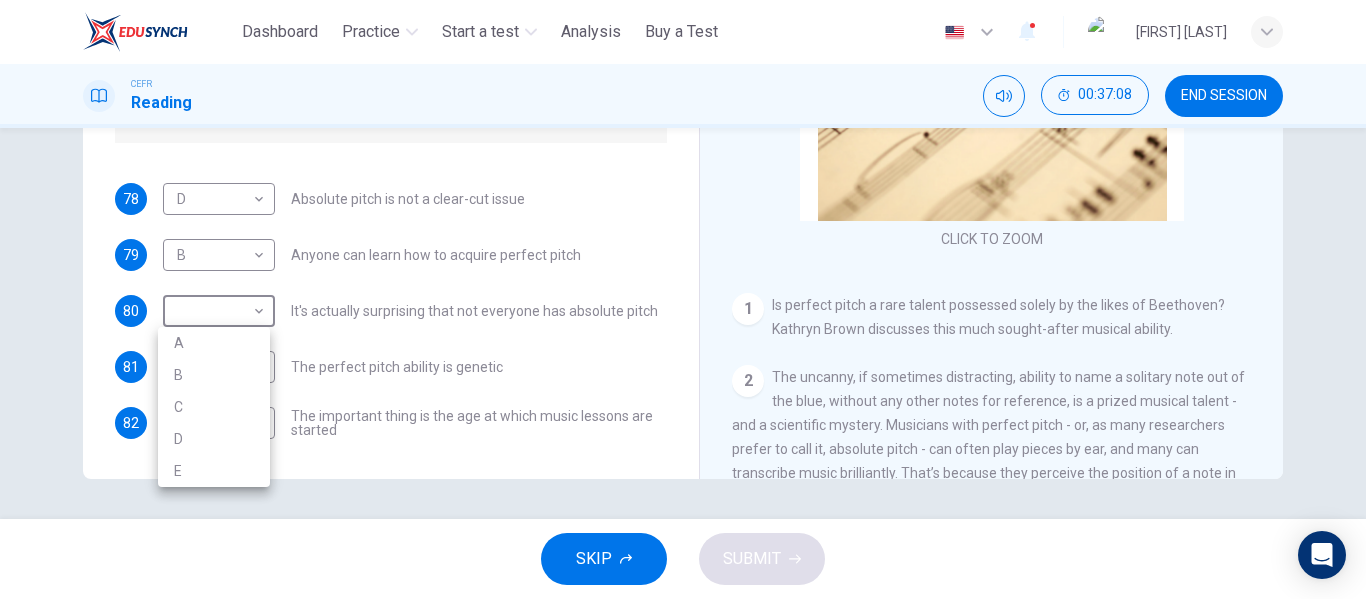 click on "A" at bounding box center (214, 343) 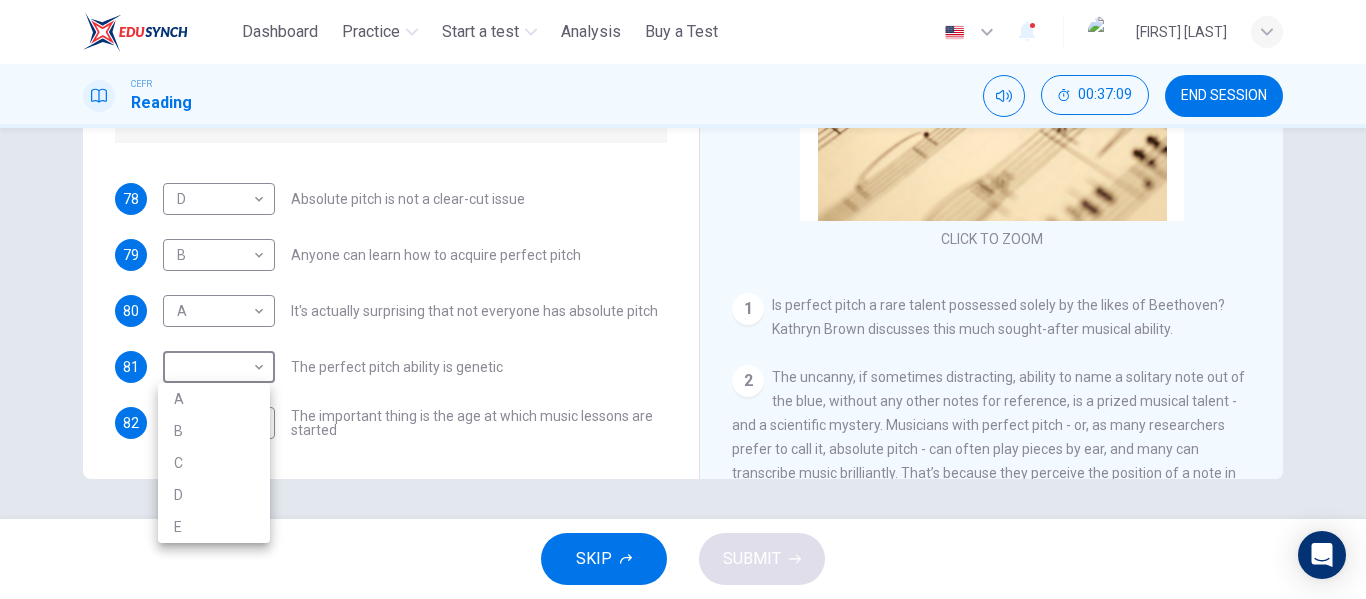click on "This site uses cookies, as explained in our Privacy Policy. If you agree to the use of cookies, please click the Accept button and continue to browse our site. Privacy Policy Accept Dashboard Practice Start a test Analysis Buy a Test English ** ​ [PERSON] CEFR Reading [TIME] END SESSION Questions 78 - 82 The Reading Passage contains a number of opinions provided by five different scientists. Match each opinion with one of the scientists ( A-E below). Write answers in the boxes below. NB You may use any of the choices A-E more than once. A Levitin B Deutsch C Gregersen D Marvin E Freimer 78 D * ​ Absolute pitch is not a clear-cut issue 79 B * ​ Anyone can learn how to acquire perfect pitch 80 A * ​ It's actually surprising that not everyone has absolute pitch 81 ​ ​ The perfect pitch ability is genetic 82 ​ ​ The important thing is the age at which music lessons are started Striking the Right Note CLICK TO ZOOM Click to Zoom 1 2 3 4 5 6 7 8 9 10 11 12 13" at bounding box center [683, 299] 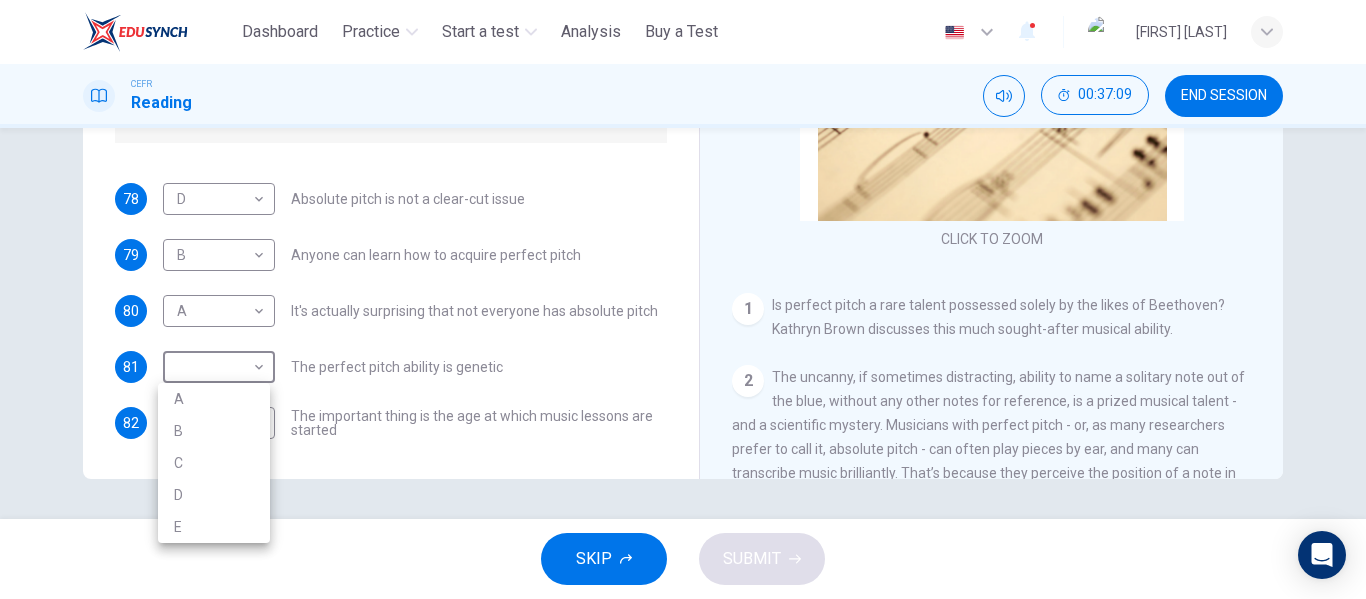 click on "E" at bounding box center [214, 527] 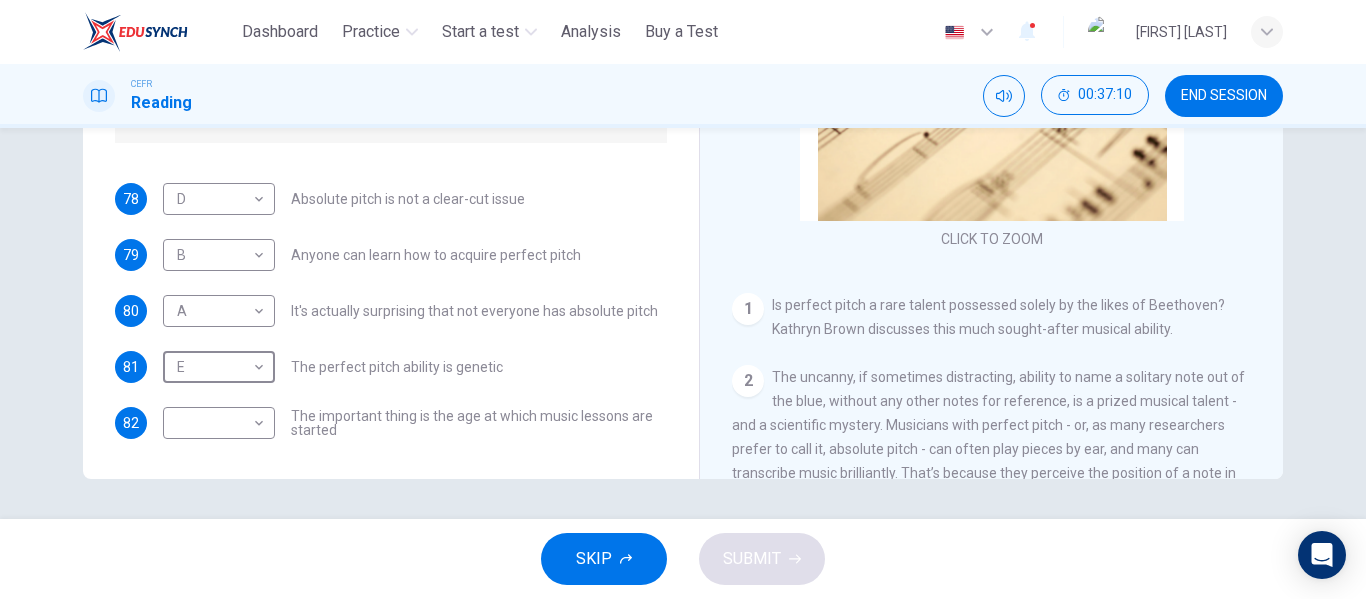type on "*" 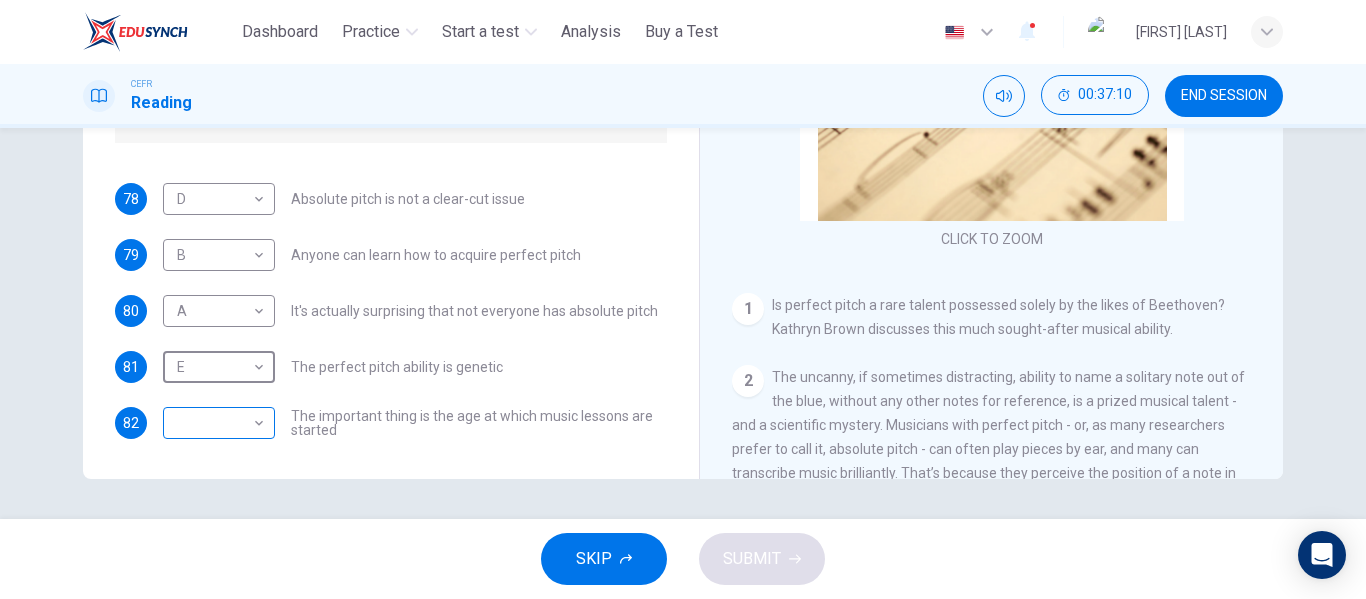 click on "This site uses cookies, as explained in our Privacy Policy. If you agree to the use of cookies, please click the Accept button and continue to browse our site. Privacy Policy Accept Dashboard Practice Start a test Analysis Buy a Test English ​ [PERSON] CEFR Reading 00:37:10 END SESSION Questions 78 - 82 The Reading Passage contains a number of opinions provided by five different scientists. Match each opinion with one of the scientists ( A-E ) below. Write your answers in the boxes below. NB You may use any of the choices A-E more than once. A Levitin B Deutsch C Gregersen D Marvin E Freimer 78 D Absolute pitch is not a clear-cut issue 79 B Anyone can learn how to acquire perfect pitch 80 A It's actually surprising that not everyone has absolute pitch 81 E The perfect pitch ability is genetic 82 The important thing is the age at which music lessons are started Striking the Right Note CLICK TO ZOOM Click to Zoom 1 2 3 4 5 6 7 8 9 10 11 12 13" at bounding box center [683, 299] 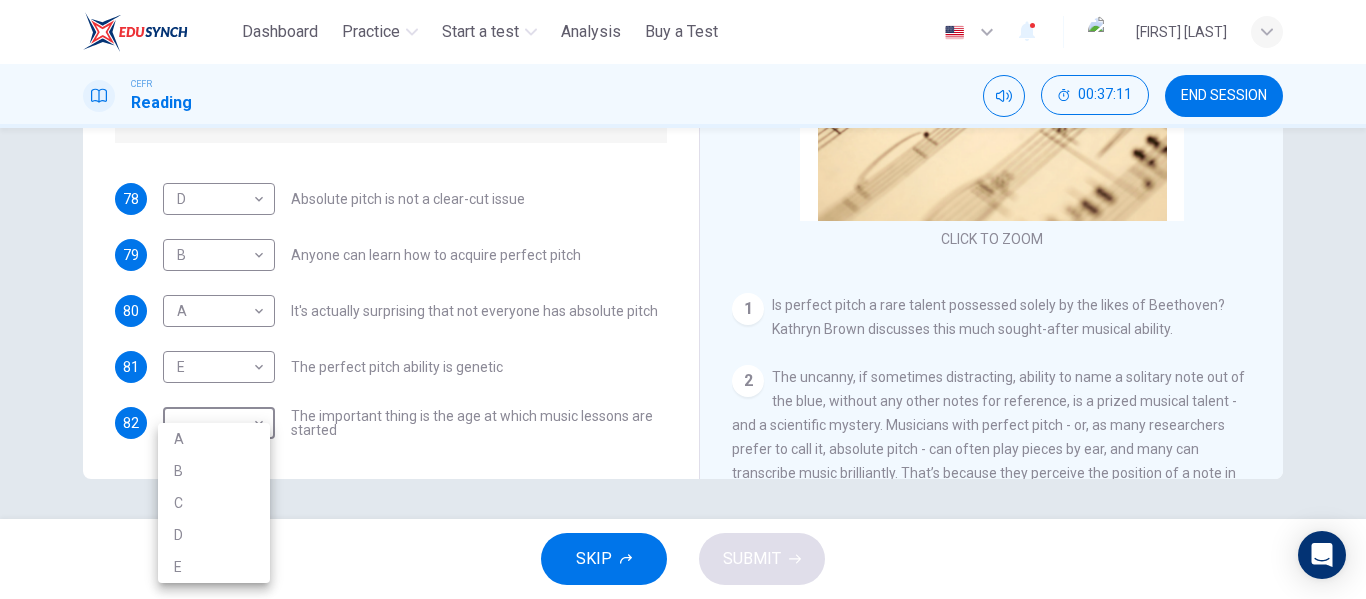 click on "C" at bounding box center [214, 503] 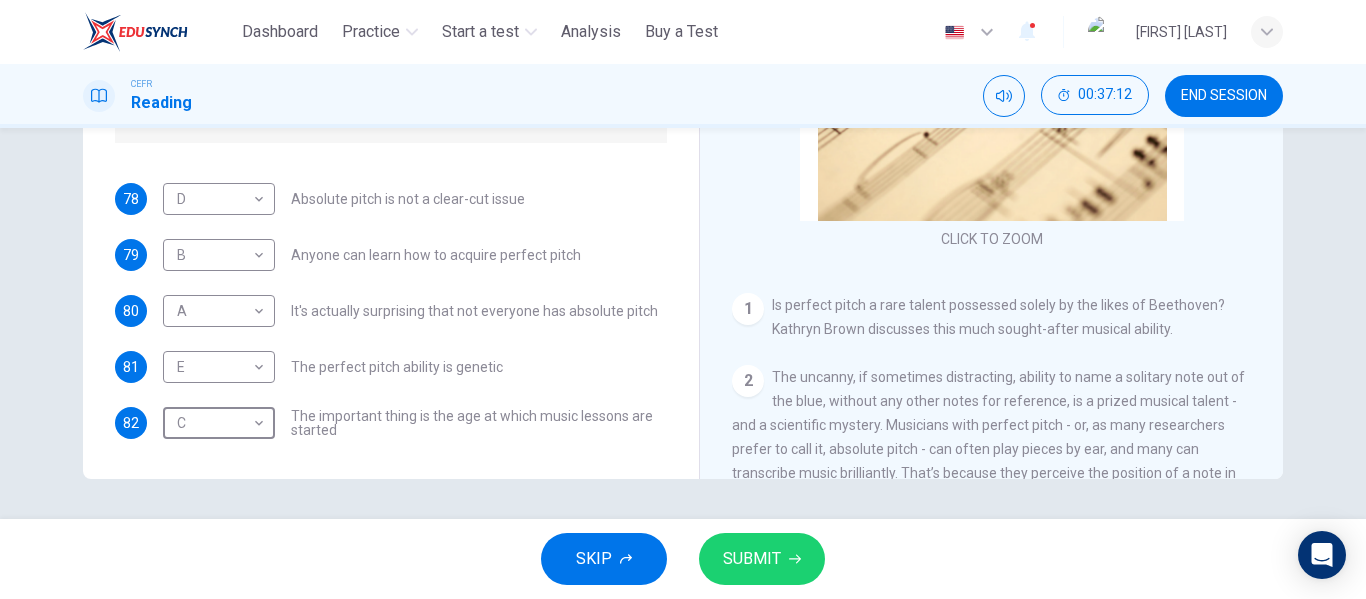 click on "SUBMIT" at bounding box center (762, 559) 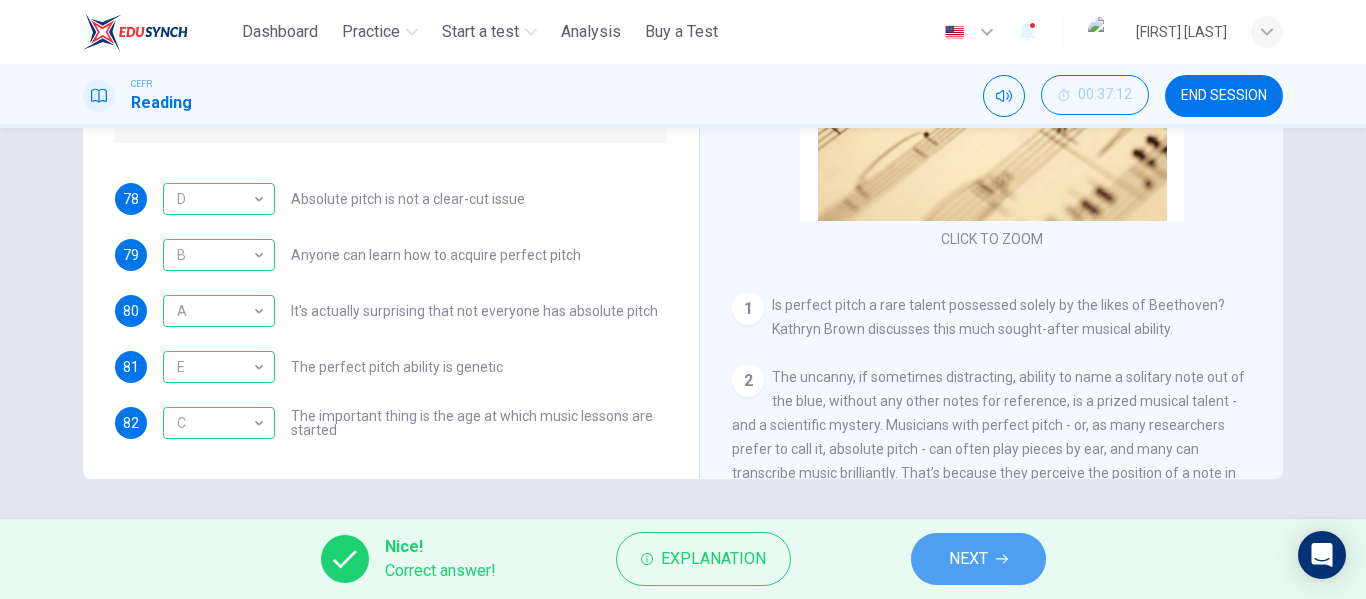 click on "NEXT" at bounding box center [978, 559] 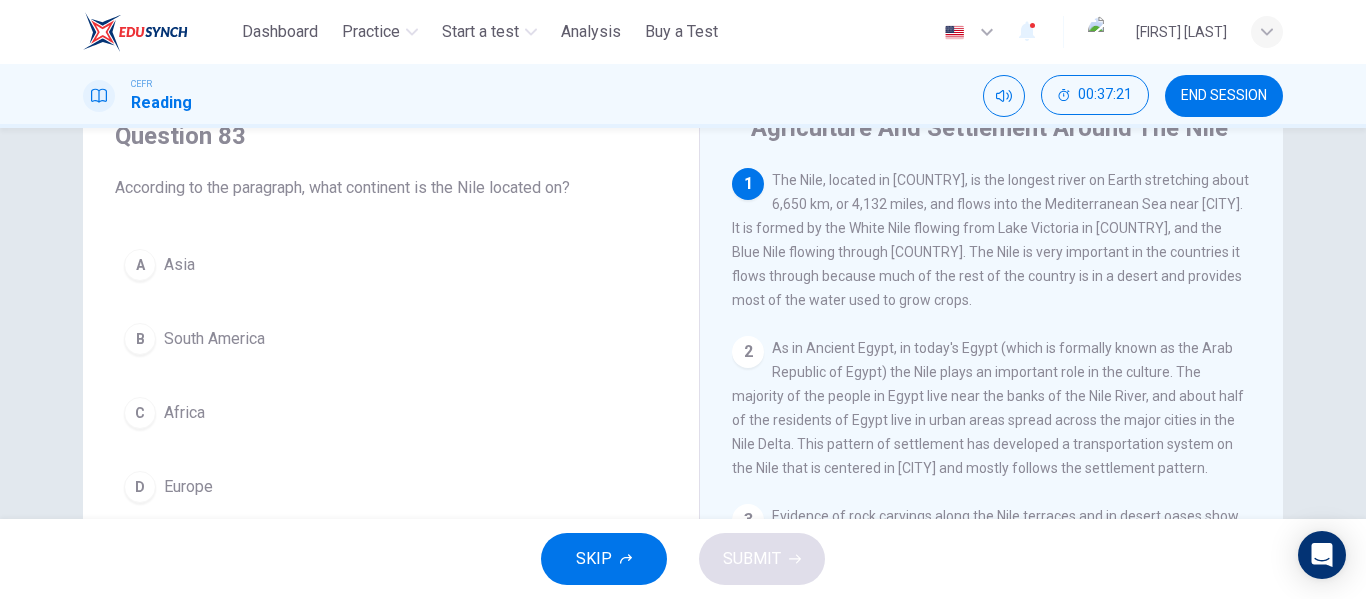 scroll, scrollTop: 200, scrollLeft: 0, axis: vertical 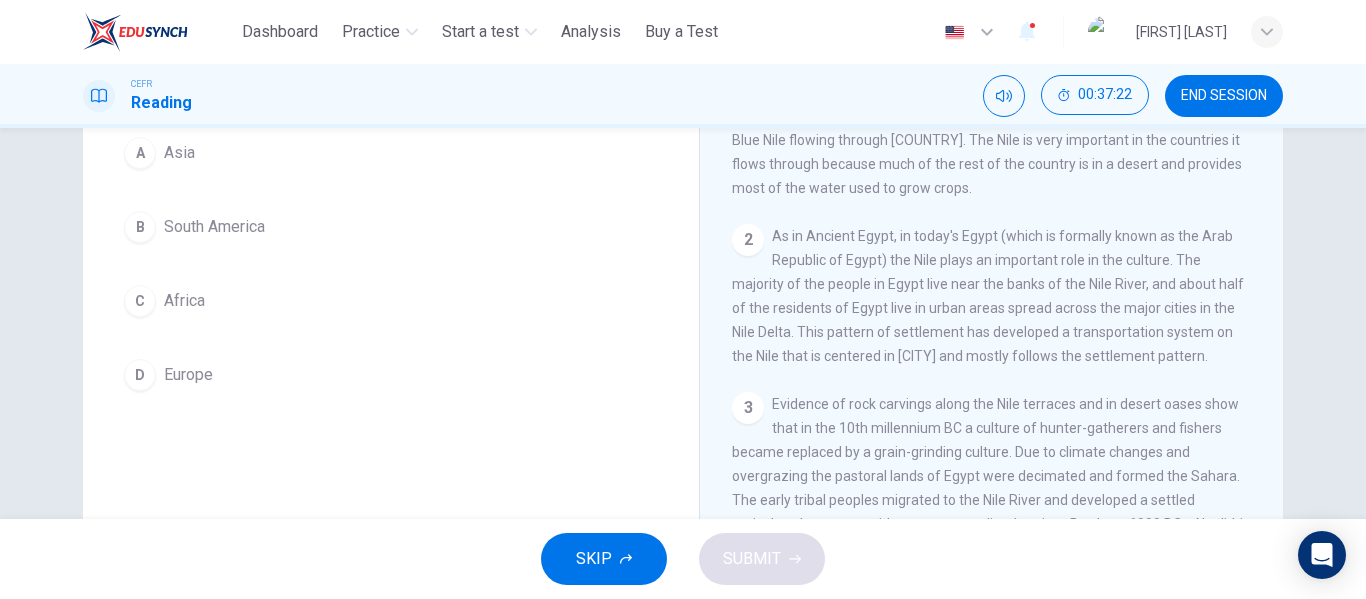 click on "Africa" at bounding box center [184, 301] 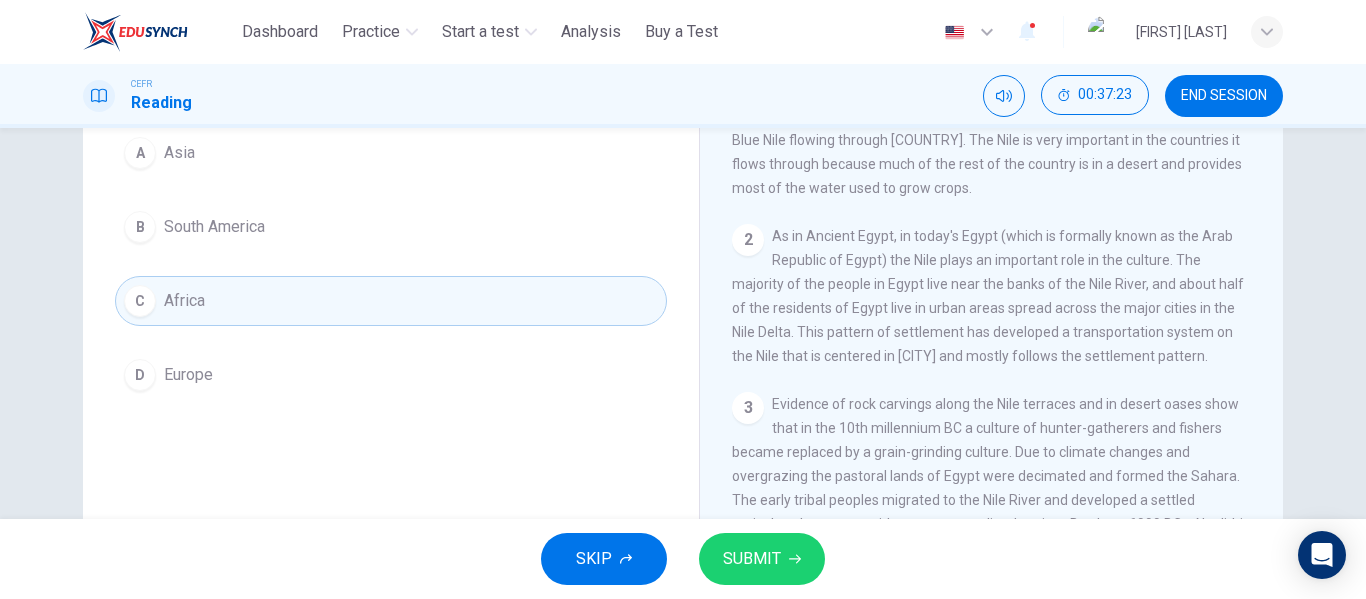 click on "SUBMIT" at bounding box center (752, 559) 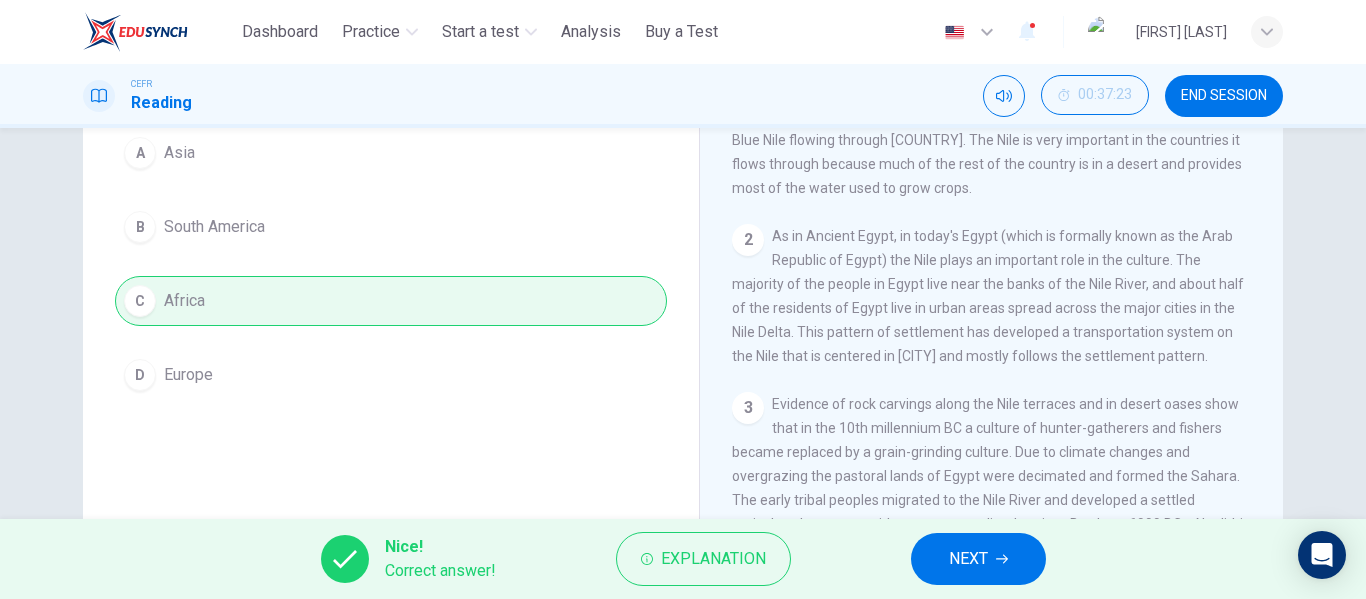 click on "NEXT" at bounding box center [978, 559] 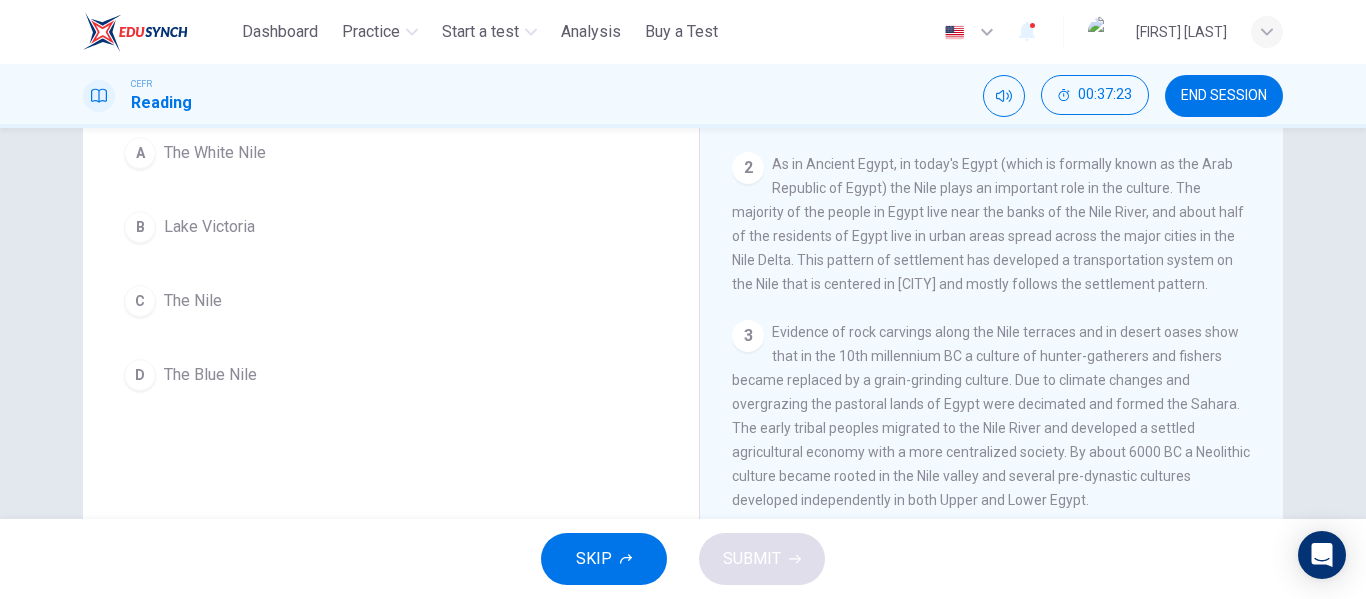 click on "C The Nile" at bounding box center (391, 301) 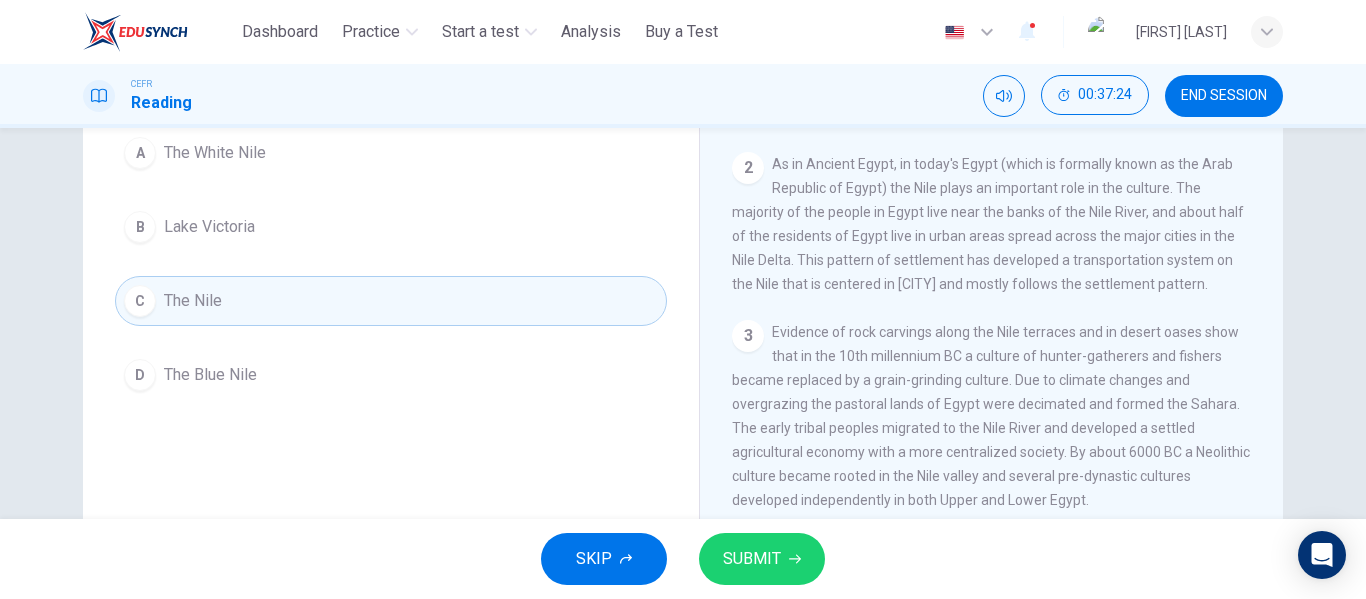 click on "SUBMIT" at bounding box center (752, 559) 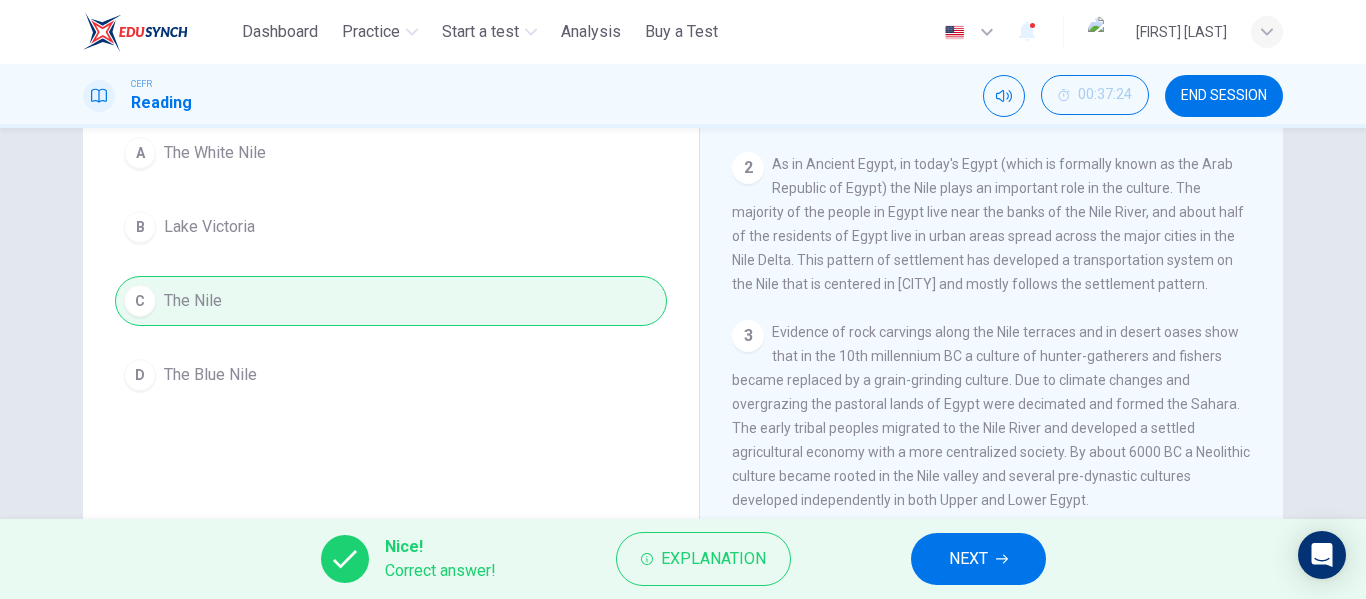 click on "NEXT" at bounding box center (978, 559) 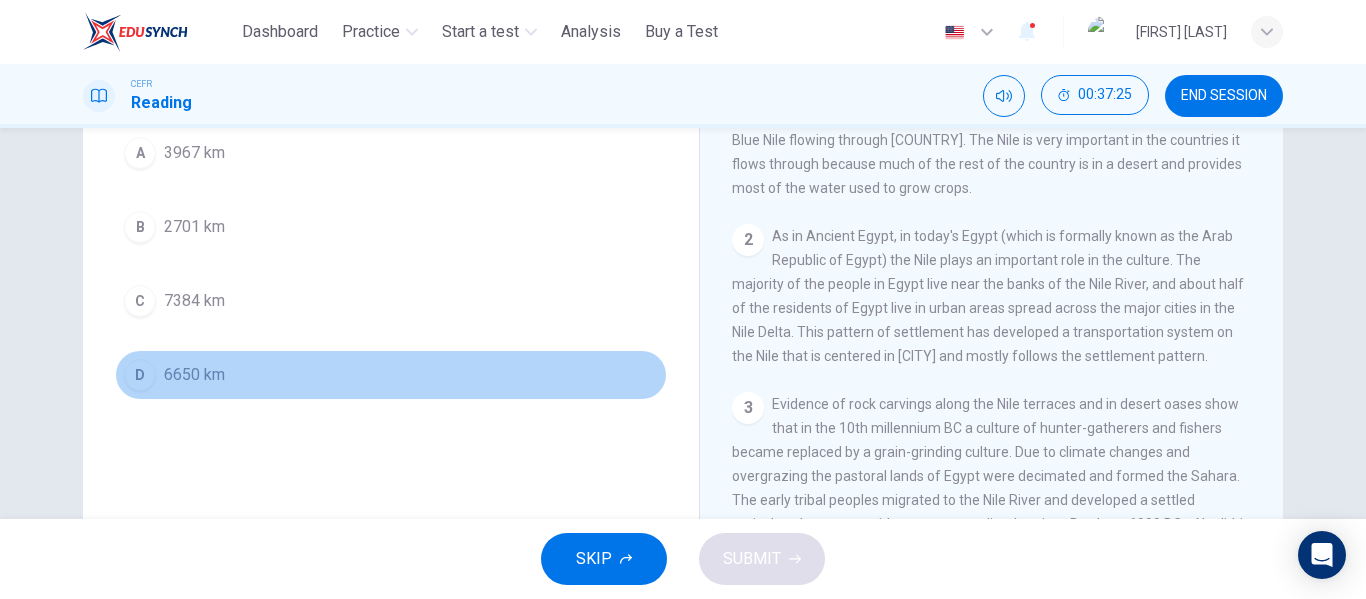 click on "6650 km" at bounding box center (194, 375) 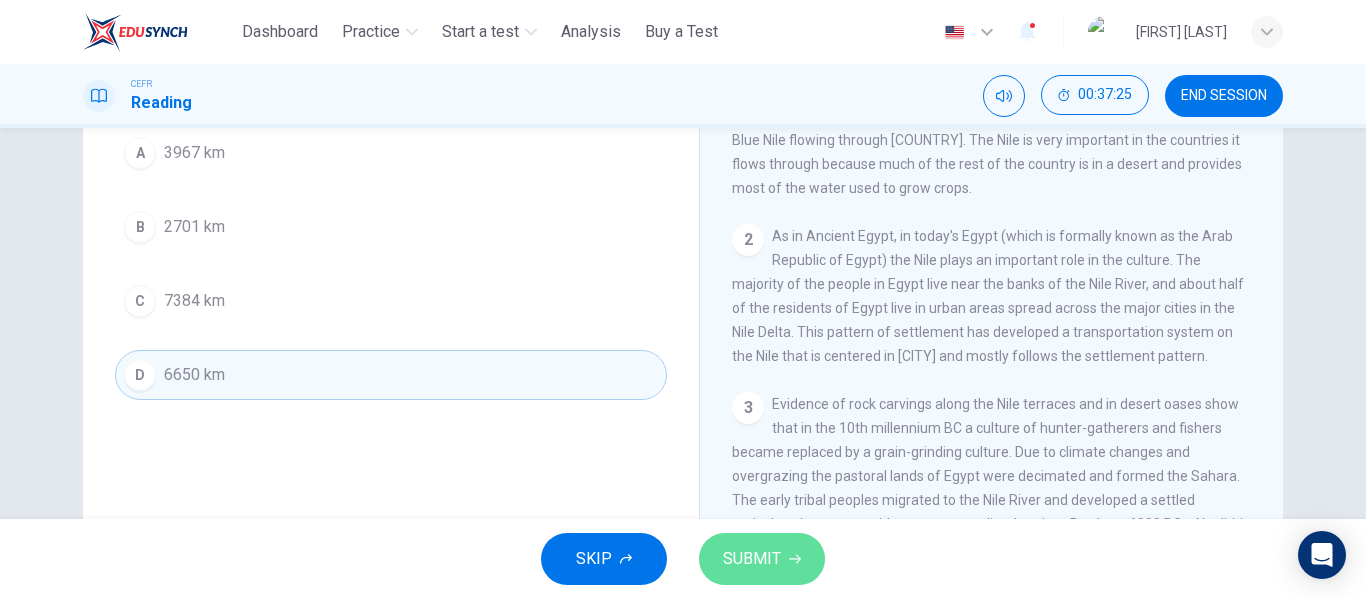 click on "SUBMIT" at bounding box center [752, 559] 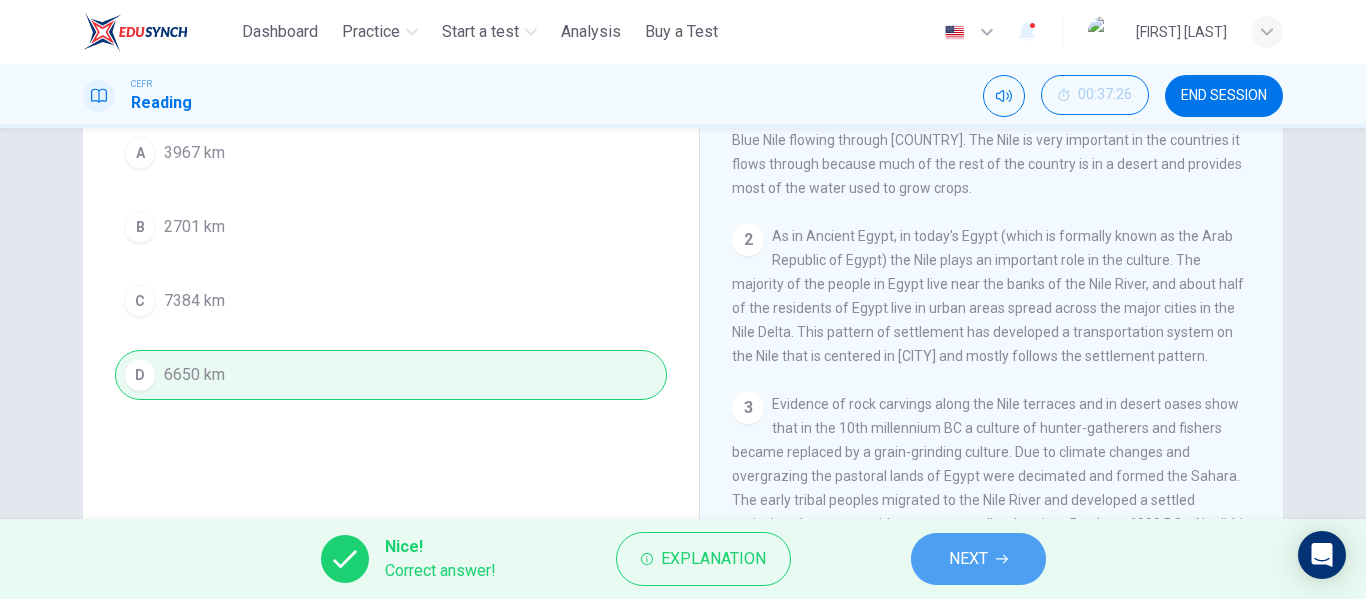 click 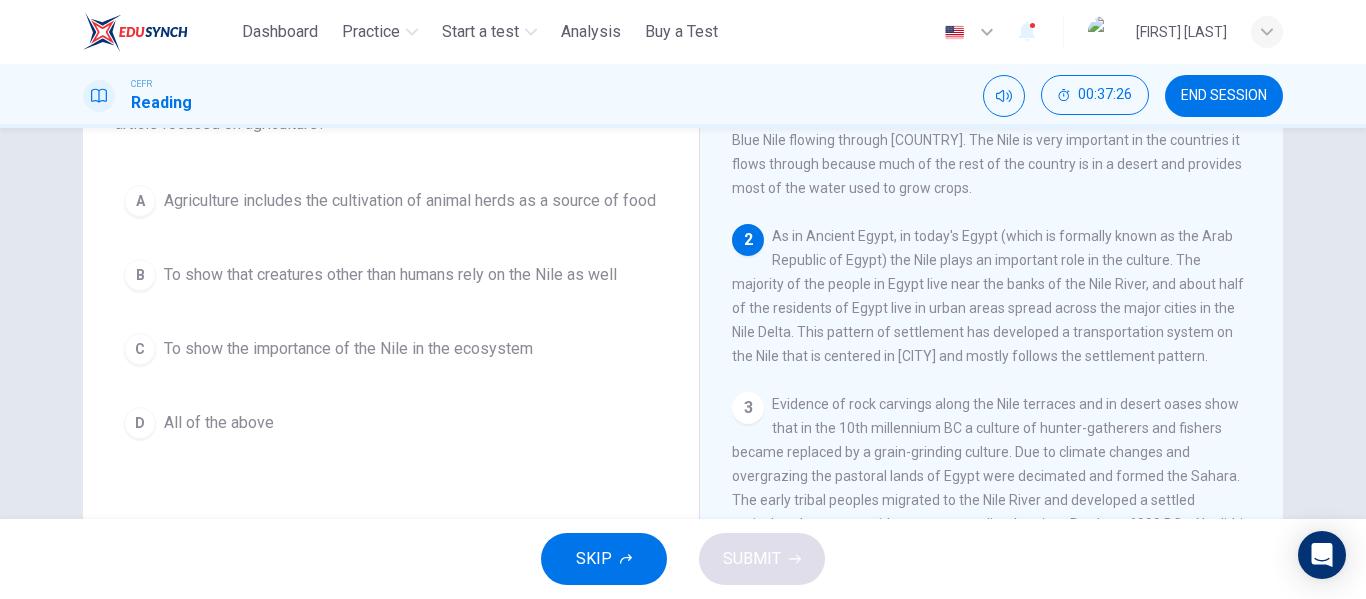 scroll, scrollTop: 248, scrollLeft: 0, axis: vertical 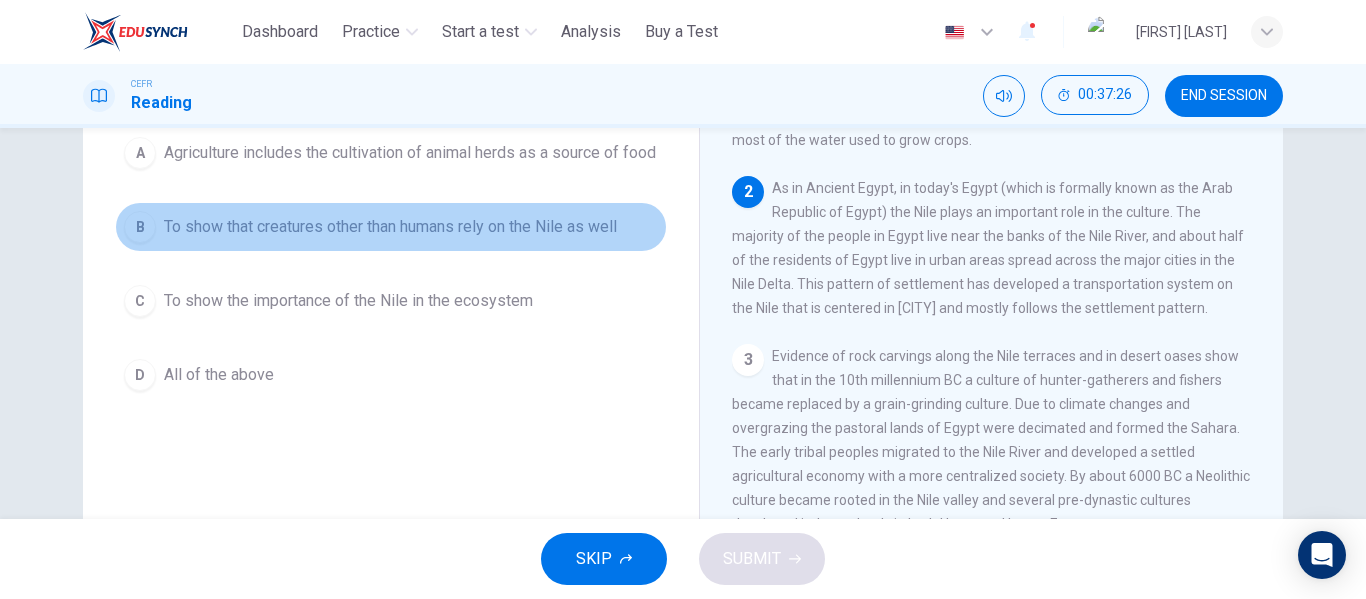click on "B To show that creatures other than humans rely on the Nile as well" at bounding box center [391, 227] 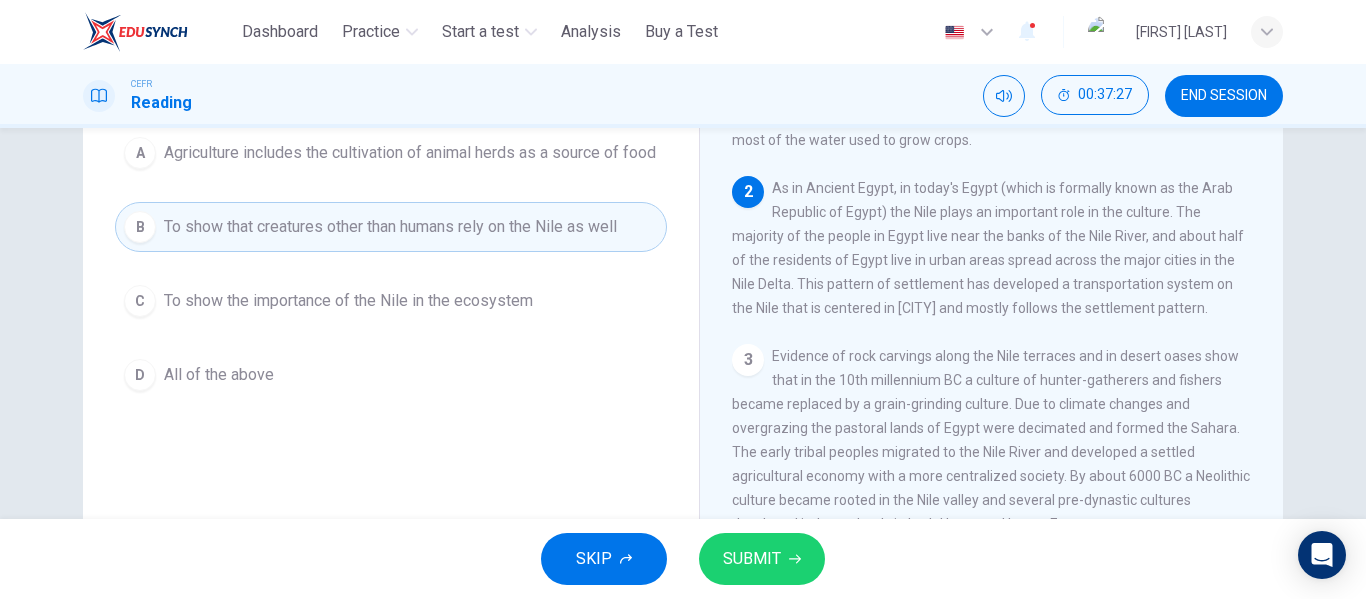 click on "SUBMIT" at bounding box center [752, 559] 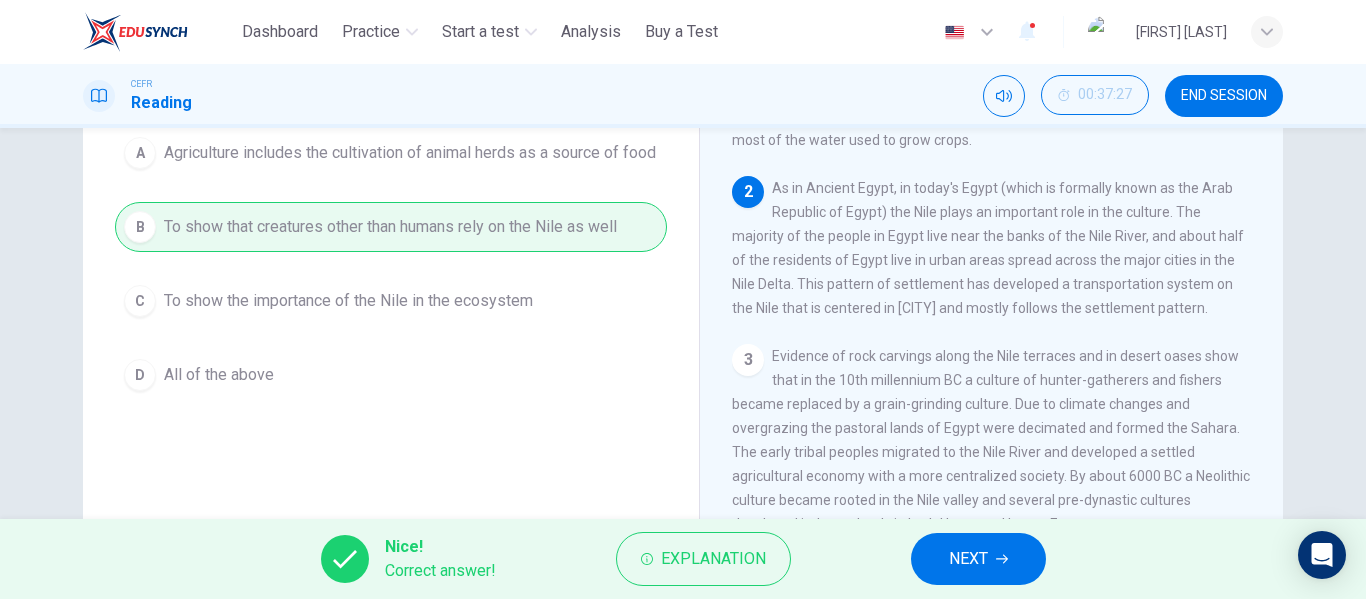 click on "NEXT" at bounding box center [968, 559] 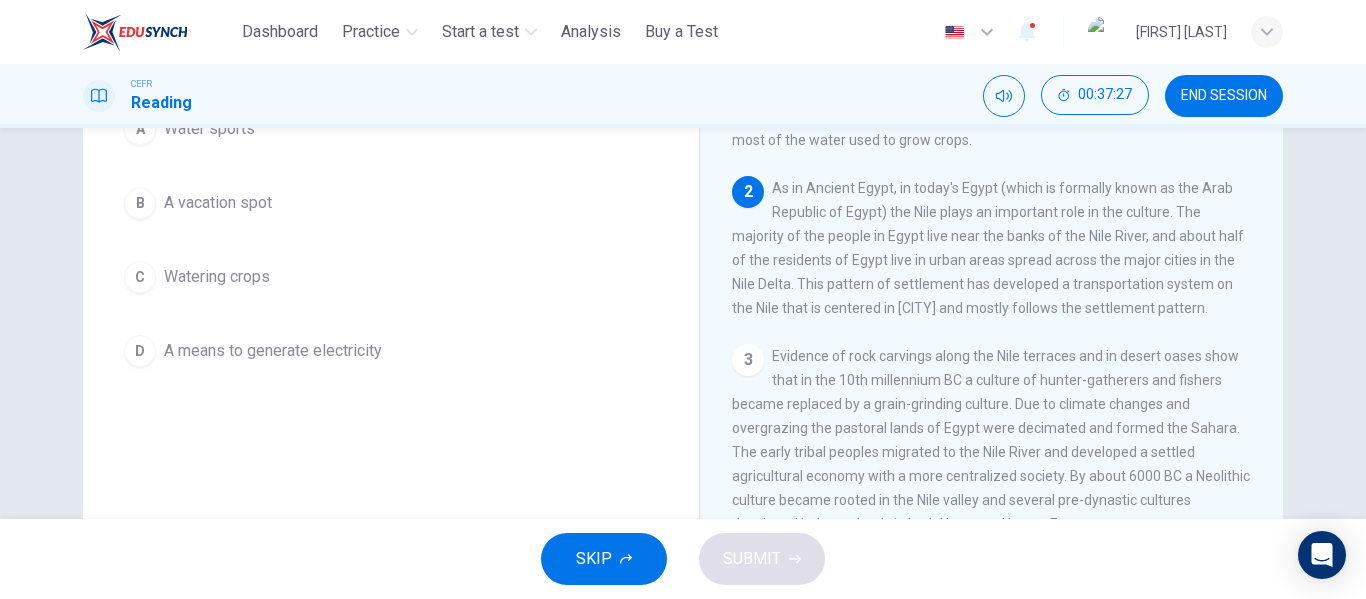 scroll, scrollTop: 224, scrollLeft: 0, axis: vertical 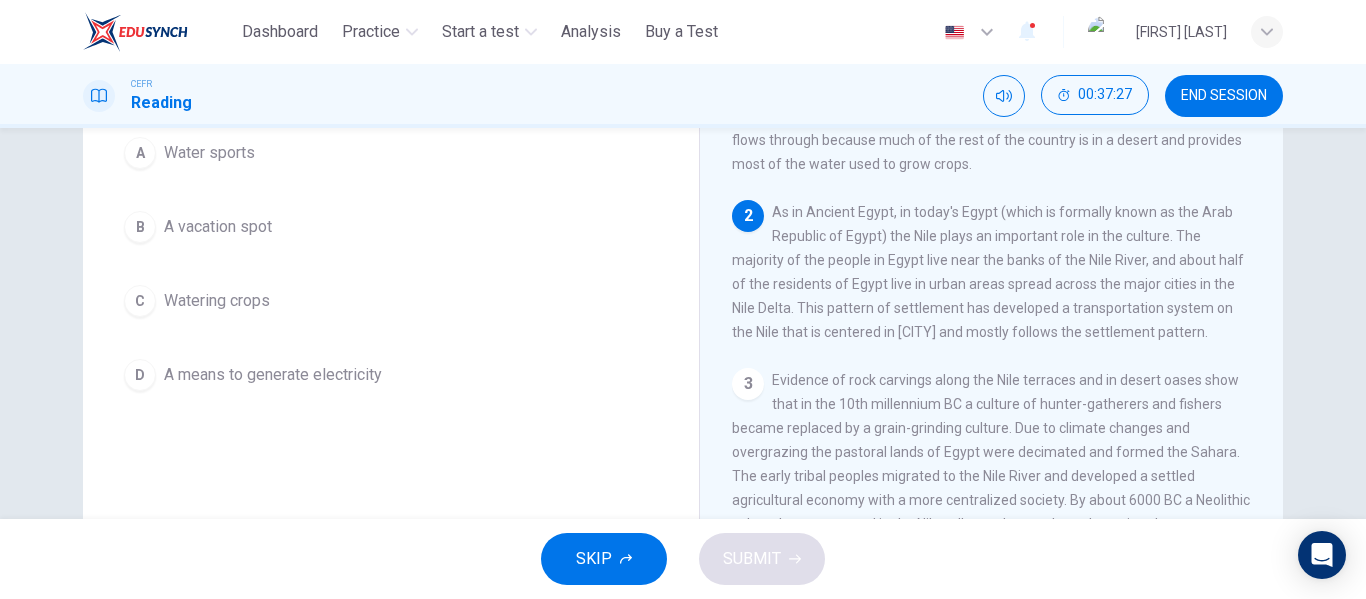 click on "A Water sports B A vacation spot C Watering crops D A means to generate electricity" at bounding box center [391, 264] 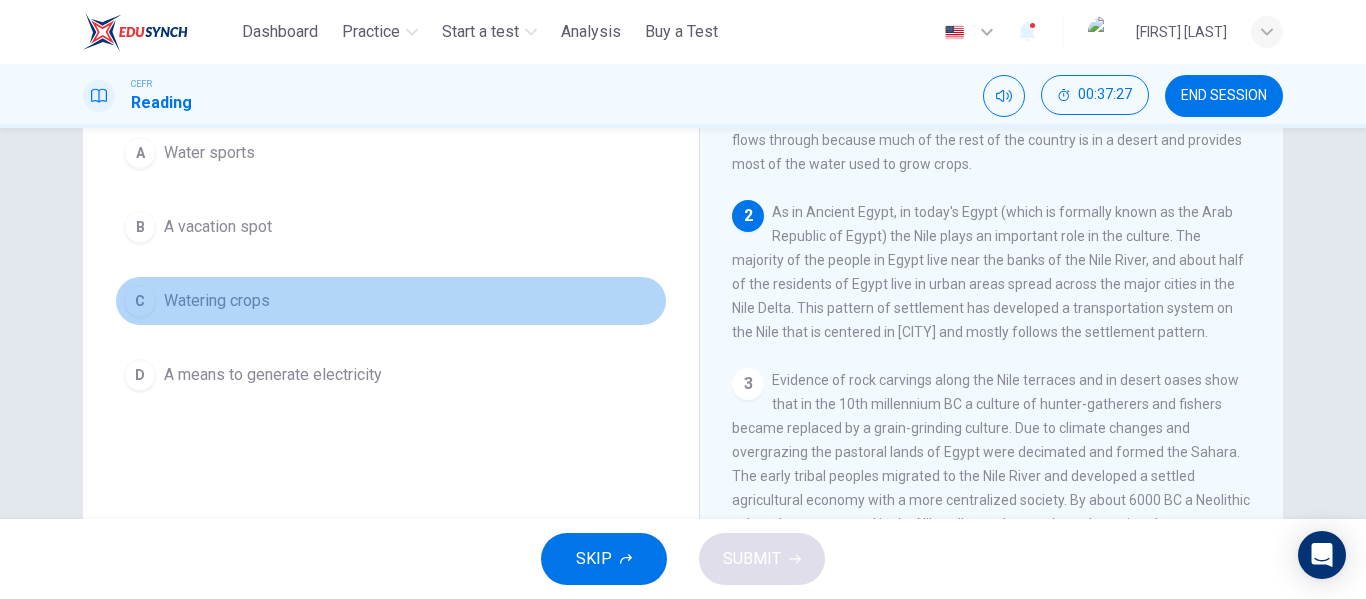 click on "C Watering crops" at bounding box center [391, 301] 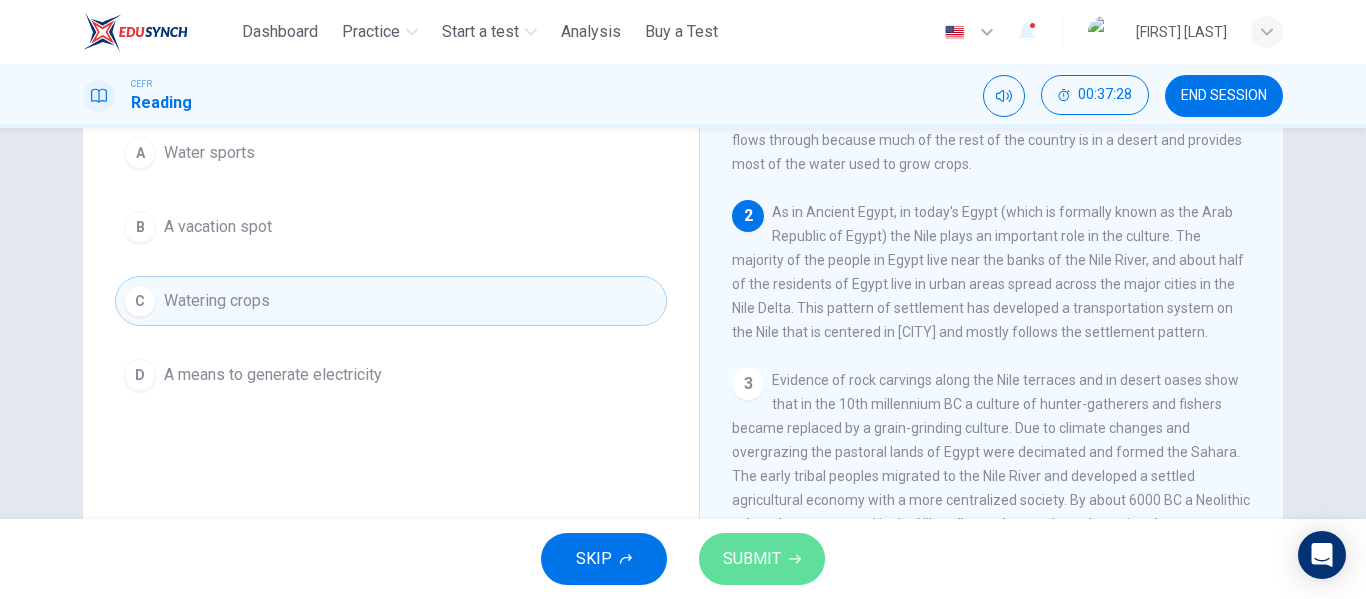 click on "SUBMIT" at bounding box center [752, 559] 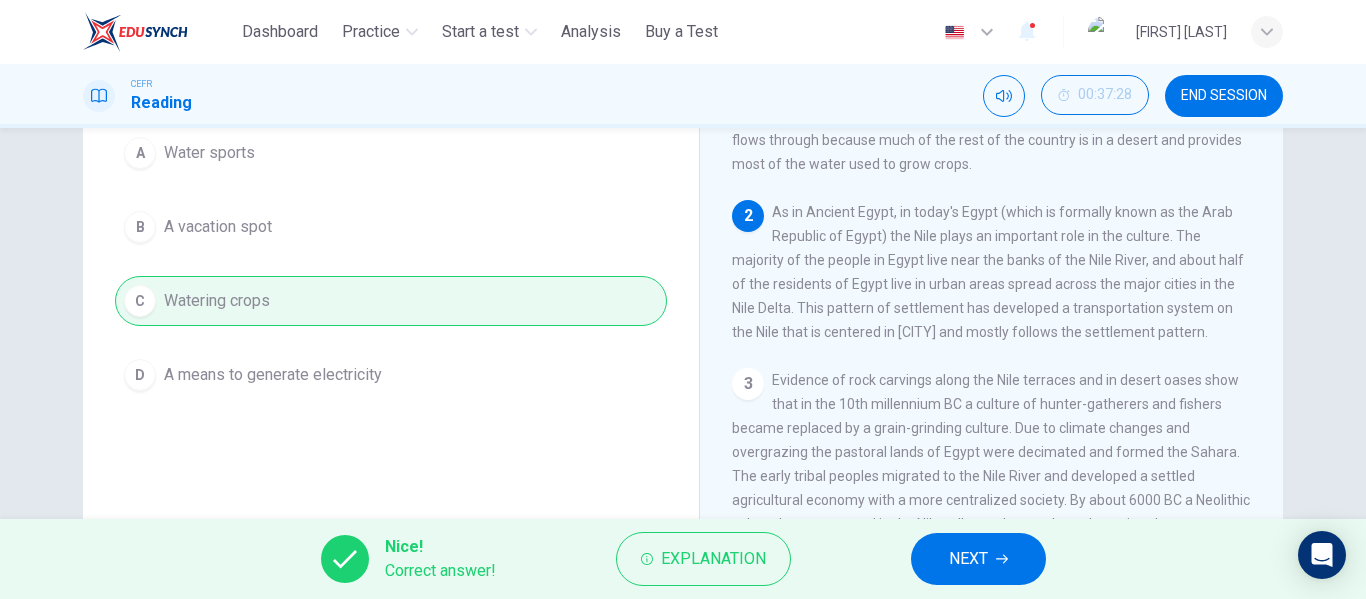 click 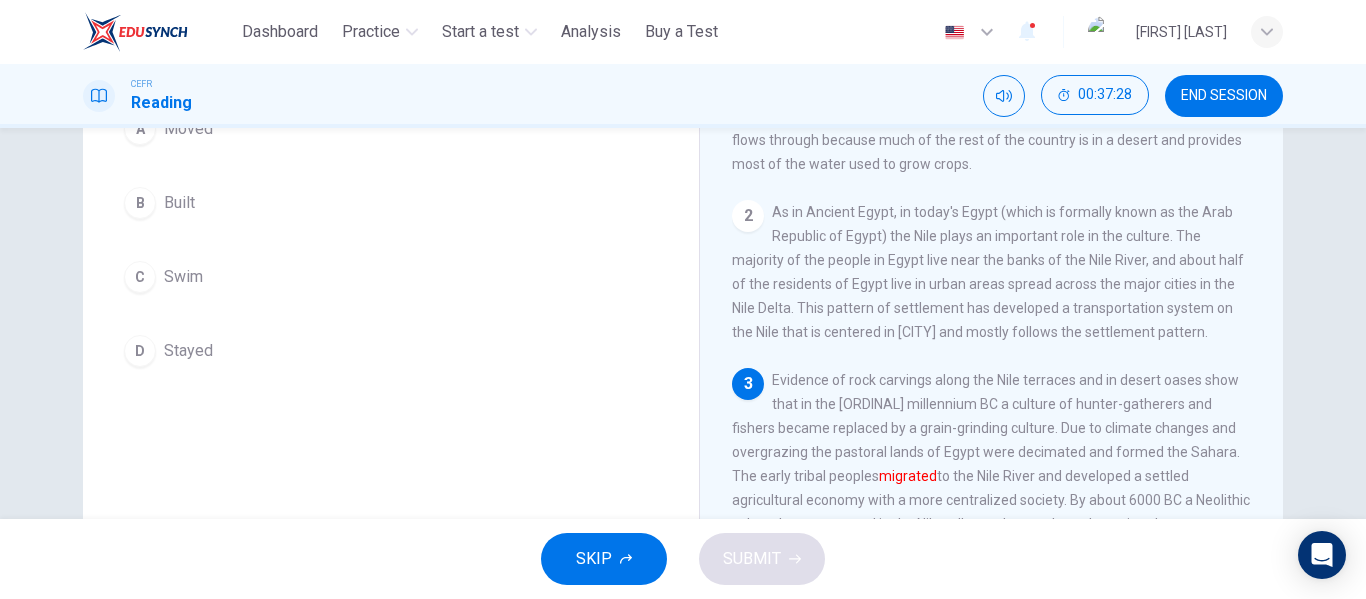 scroll, scrollTop: 200, scrollLeft: 0, axis: vertical 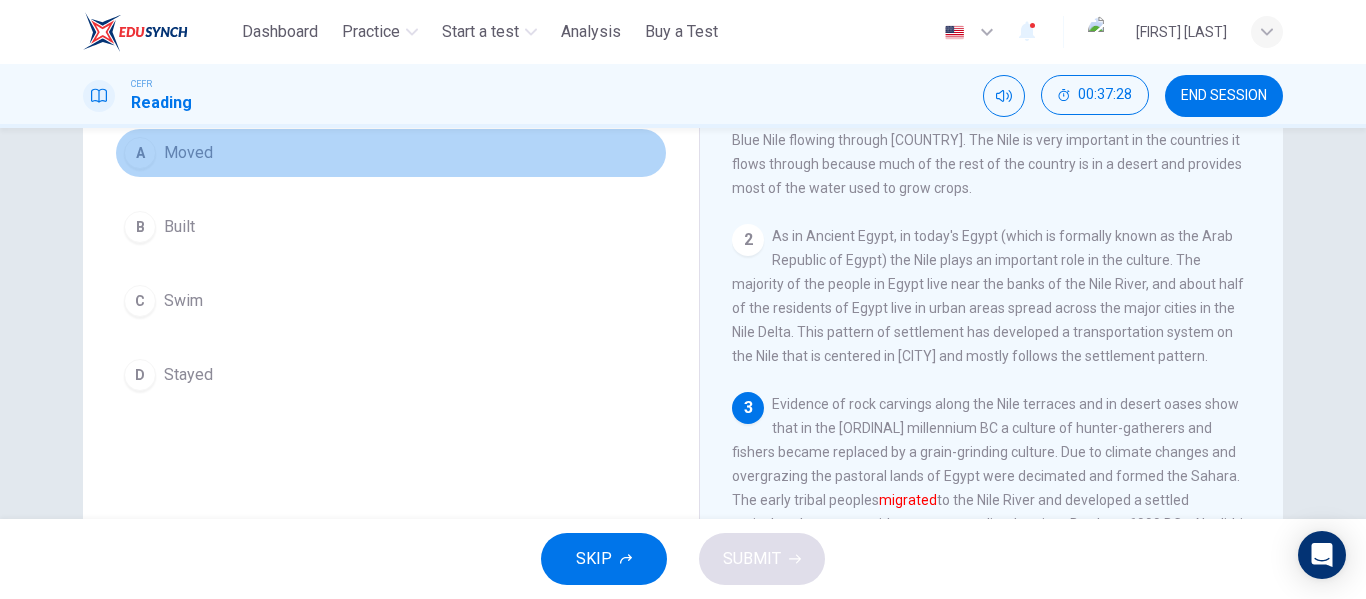 click on "A Moved" at bounding box center (391, 153) 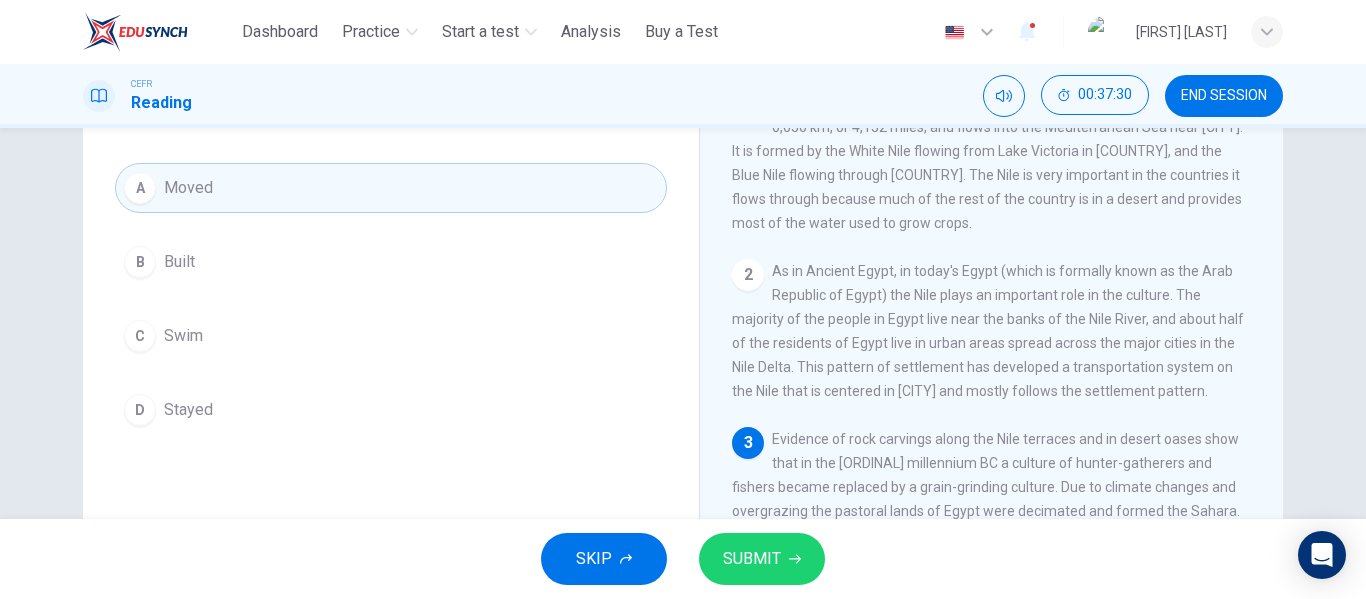 scroll, scrollTop: 200, scrollLeft: 0, axis: vertical 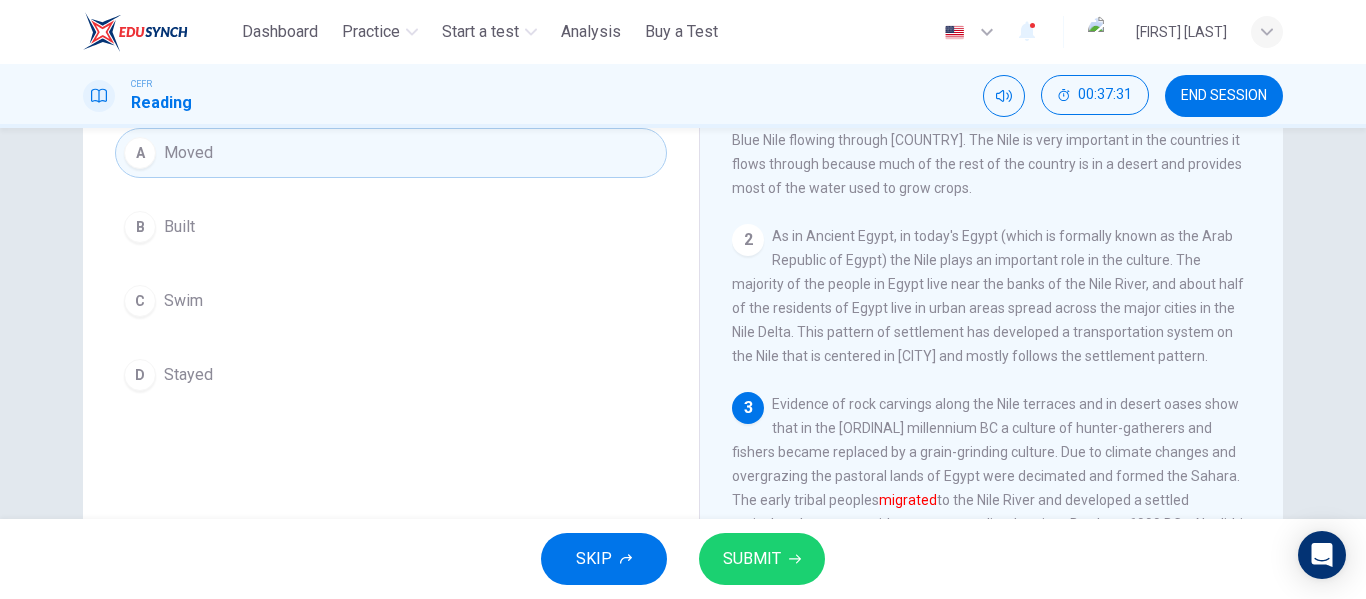 click on "SUBMIT" at bounding box center [762, 559] 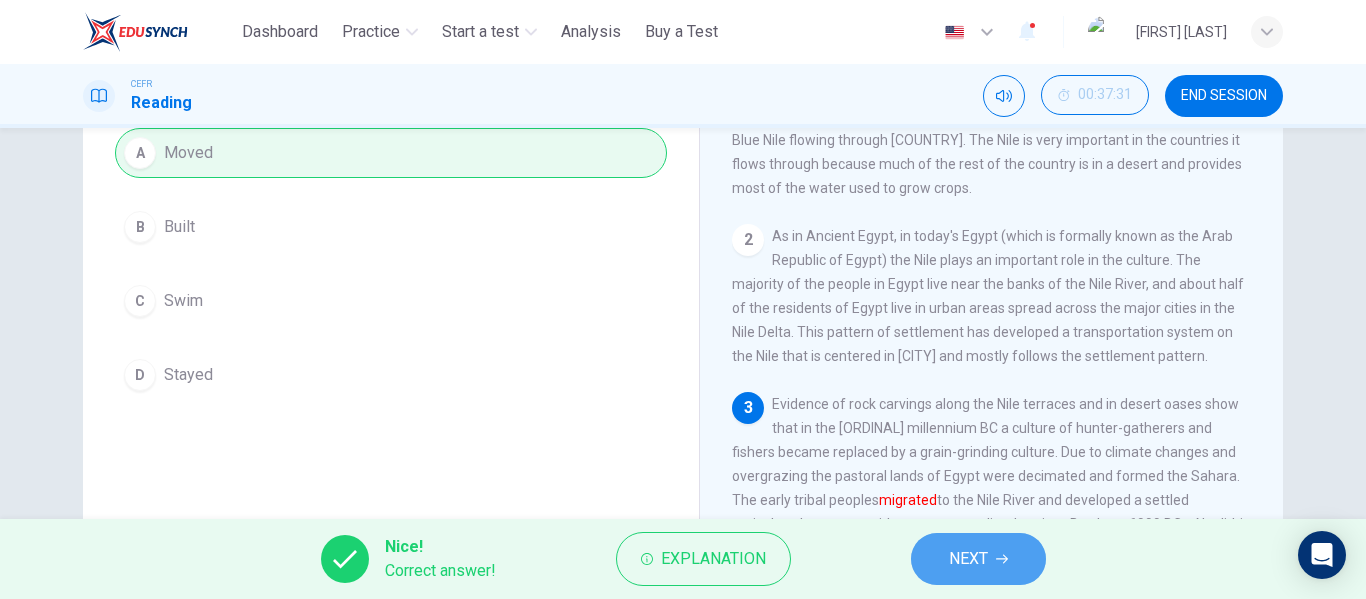 click on "NEXT" at bounding box center [978, 559] 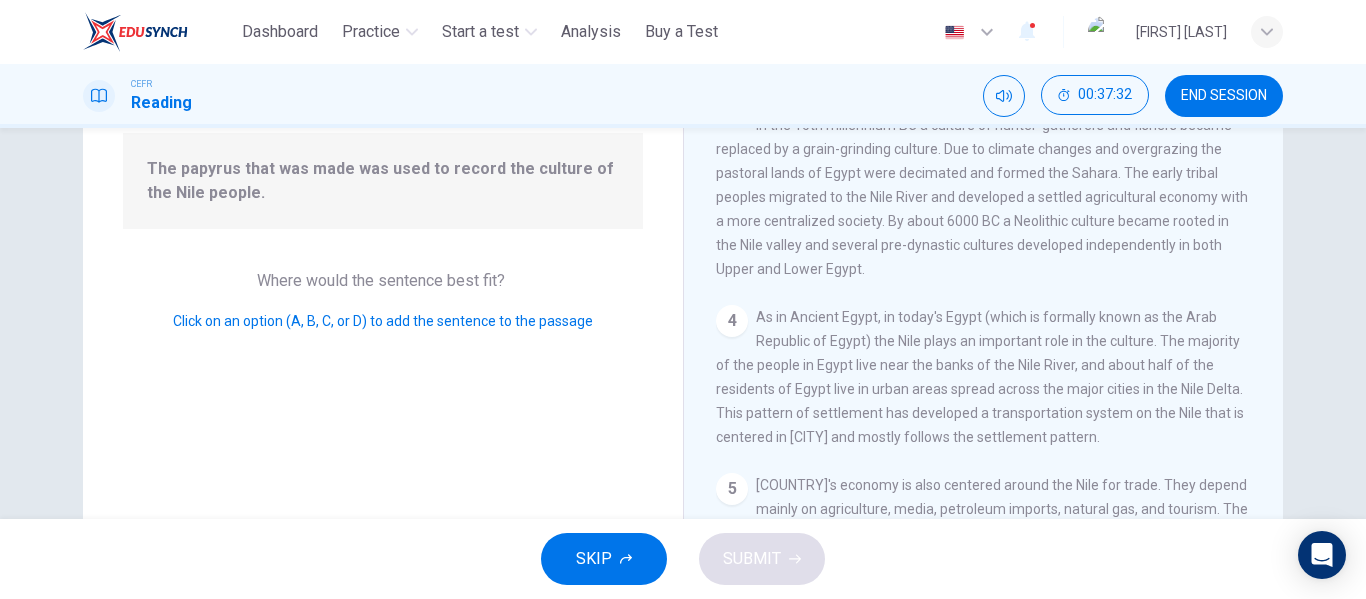 scroll, scrollTop: 0, scrollLeft: 0, axis: both 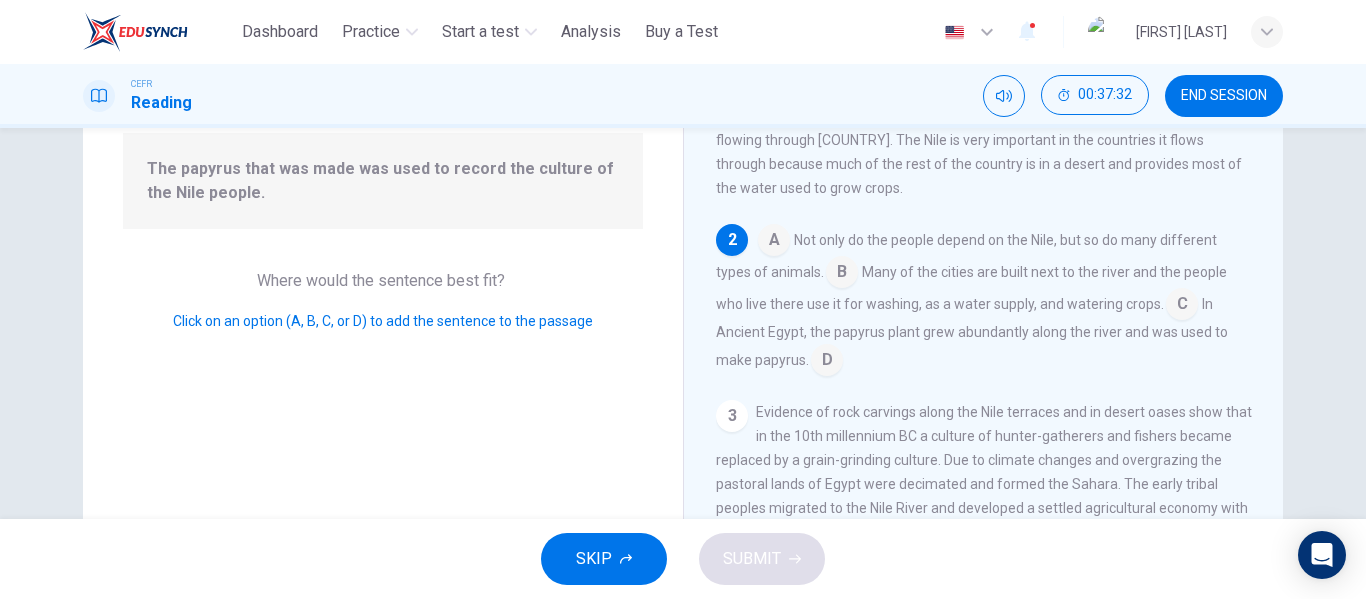 click on "In Ancient Egypt, the papyrus plant grew abundantly along the river and was used to make papyrus." at bounding box center [972, 332] 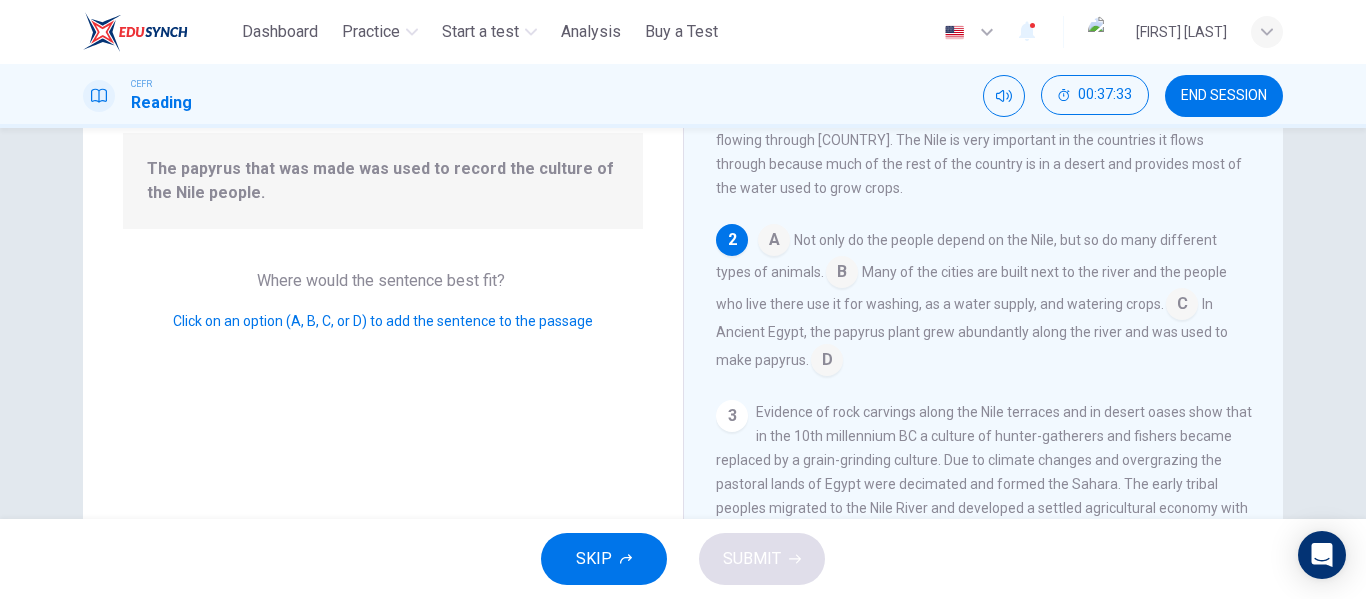 click at bounding box center [827, 362] 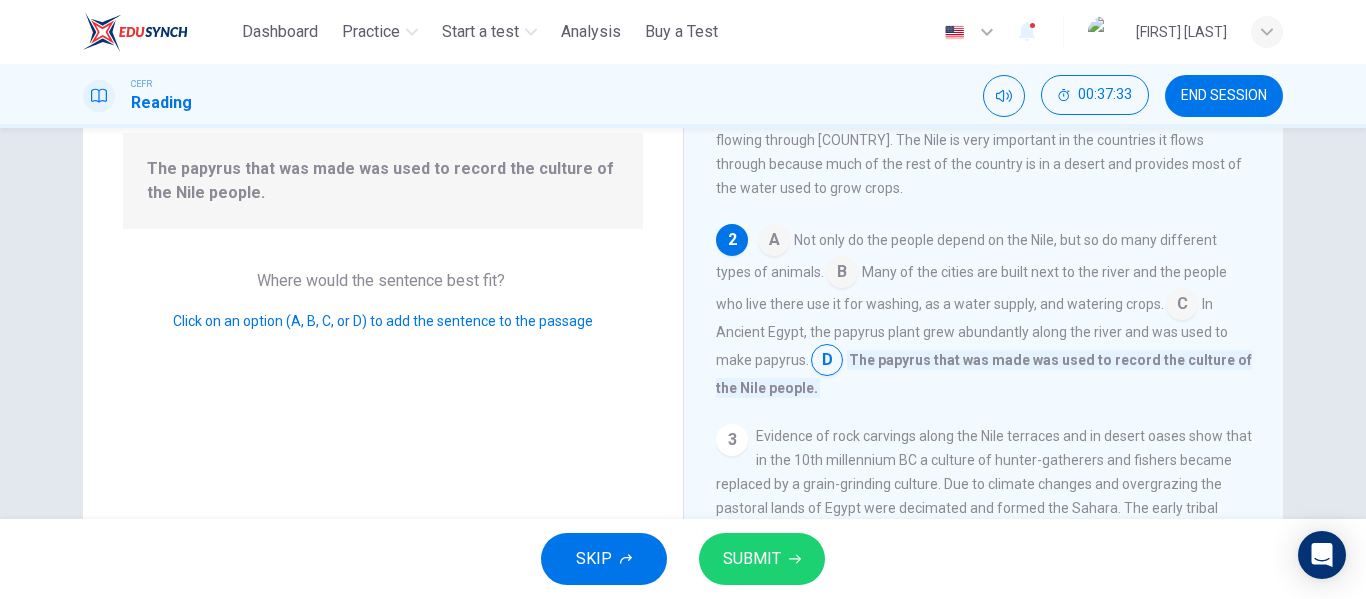 click on "SUBMIT" at bounding box center [762, 559] 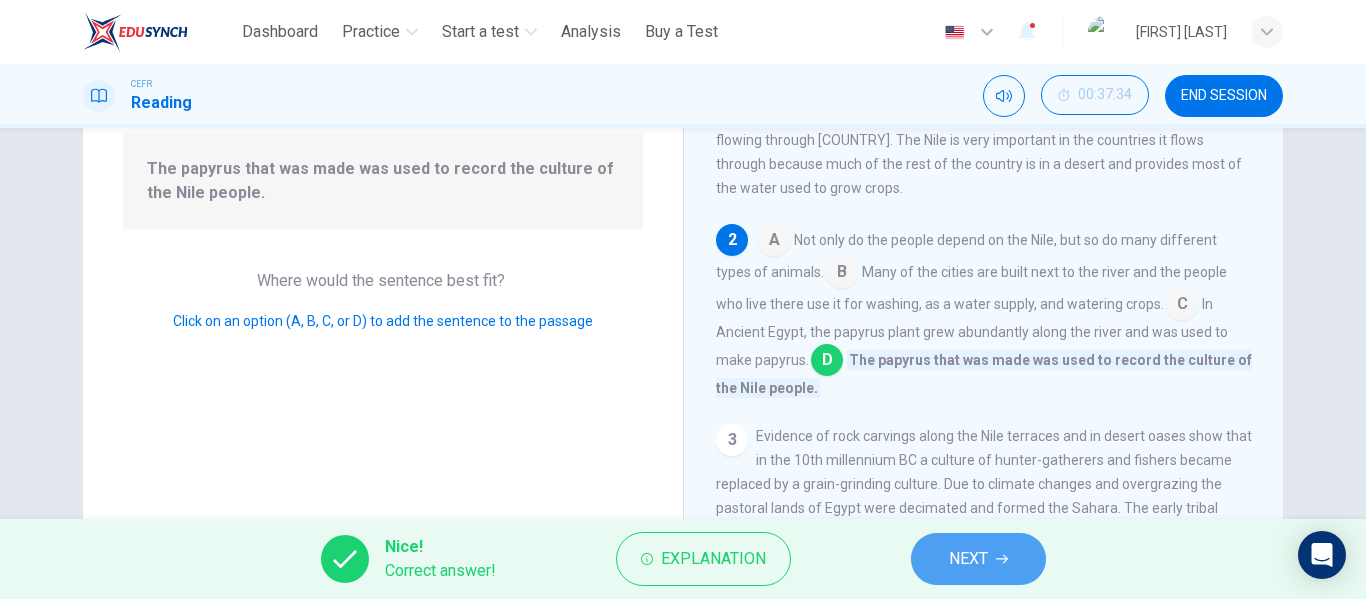 click on "NEXT" at bounding box center (978, 559) 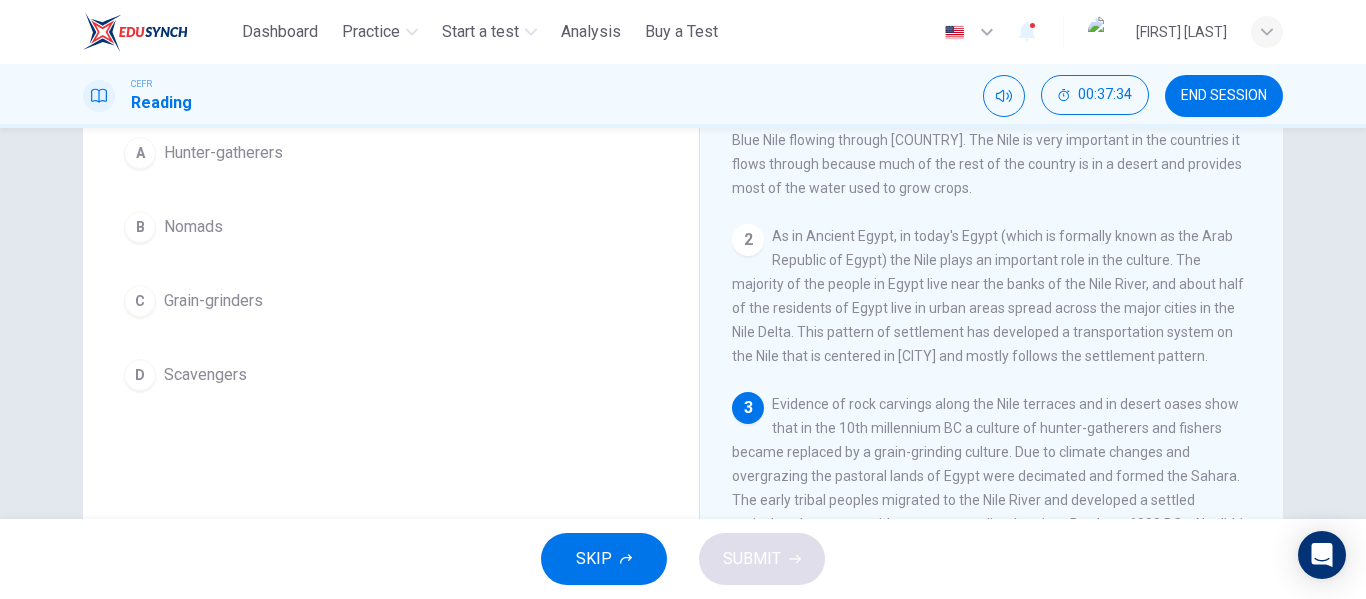 click on "A Hunter-gatherers" at bounding box center [391, 153] 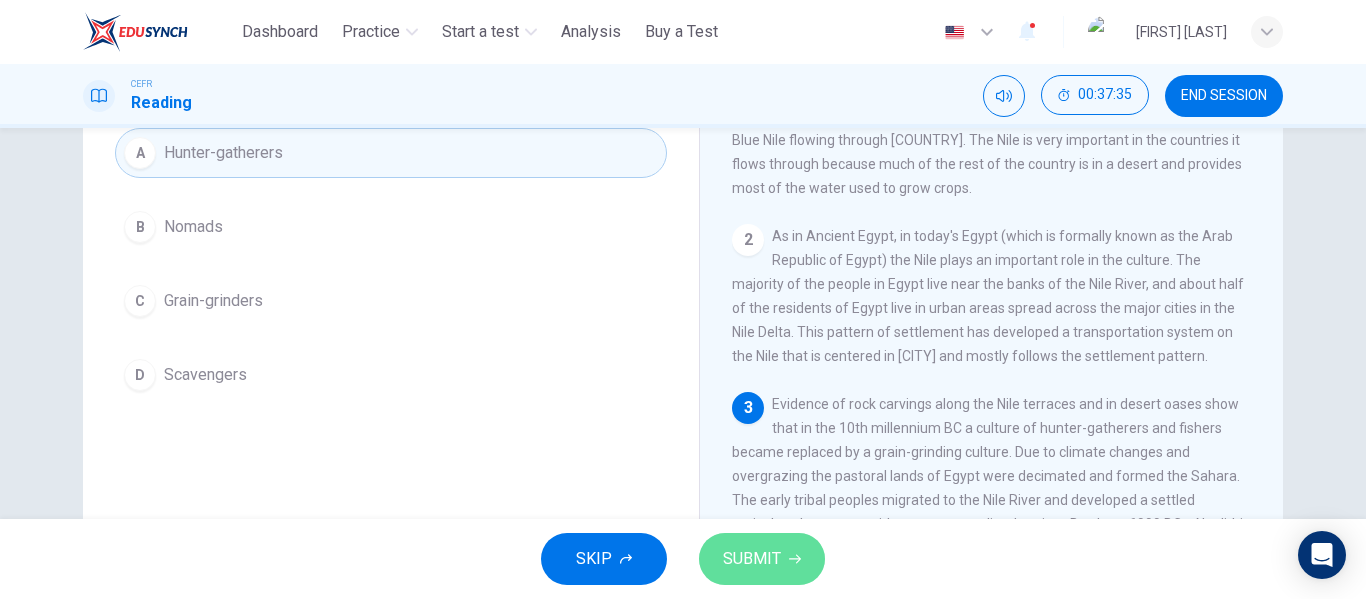 click on "SUBMIT" at bounding box center [752, 559] 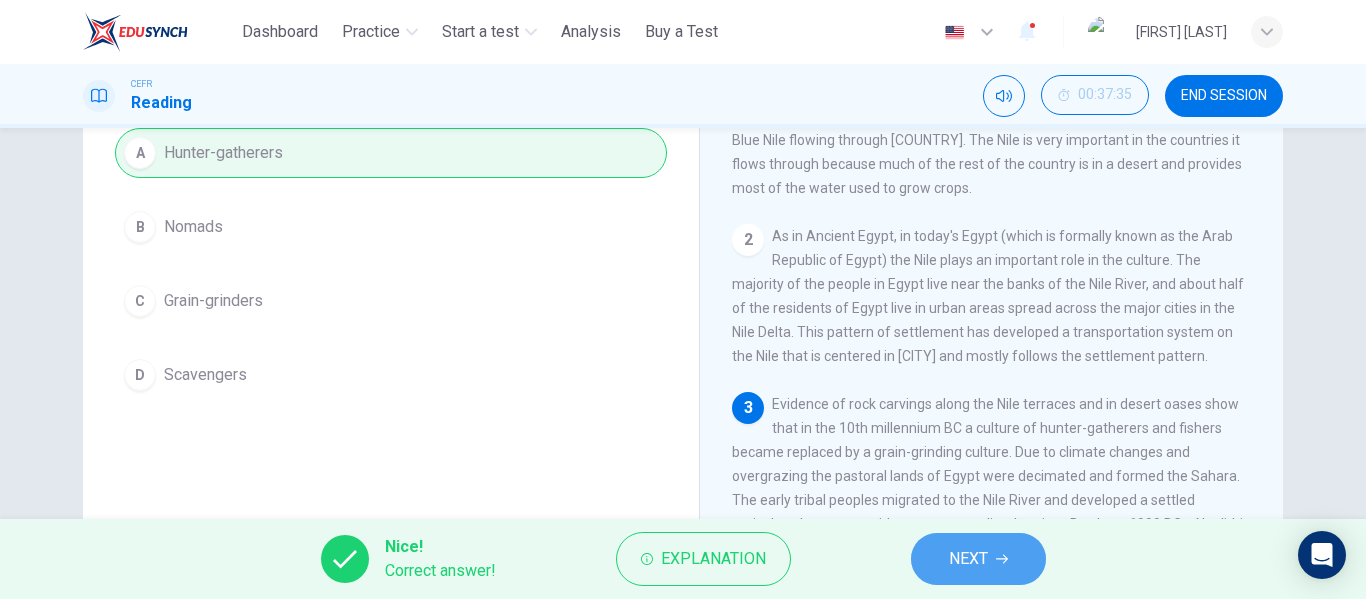 click on "NEXT" at bounding box center (978, 559) 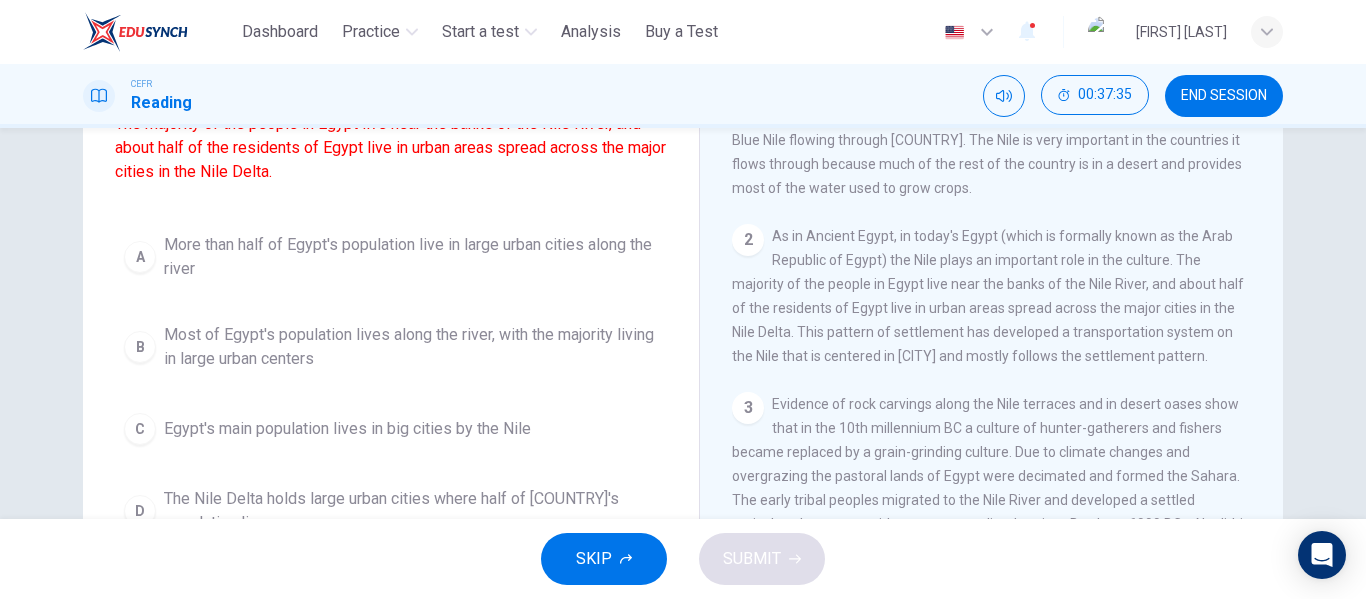scroll, scrollTop: 320, scrollLeft: 0, axis: vertical 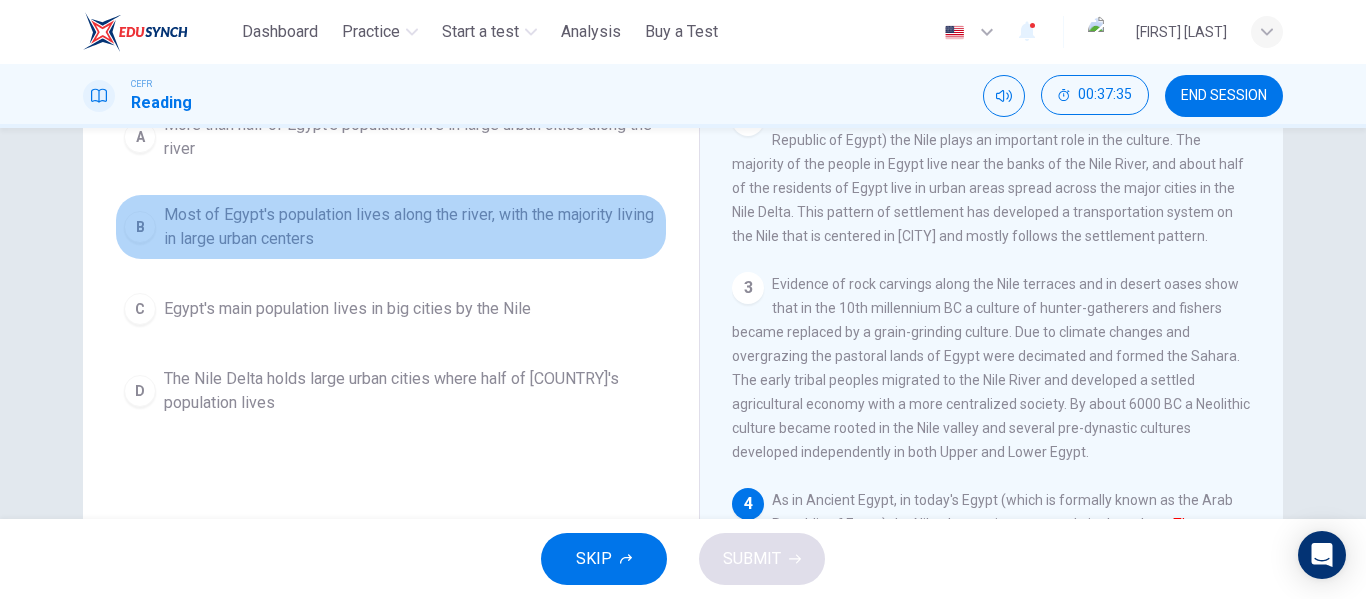 click on "Most of Egypt's population lives along the river, with the majority living in large urban centers" at bounding box center [411, 227] 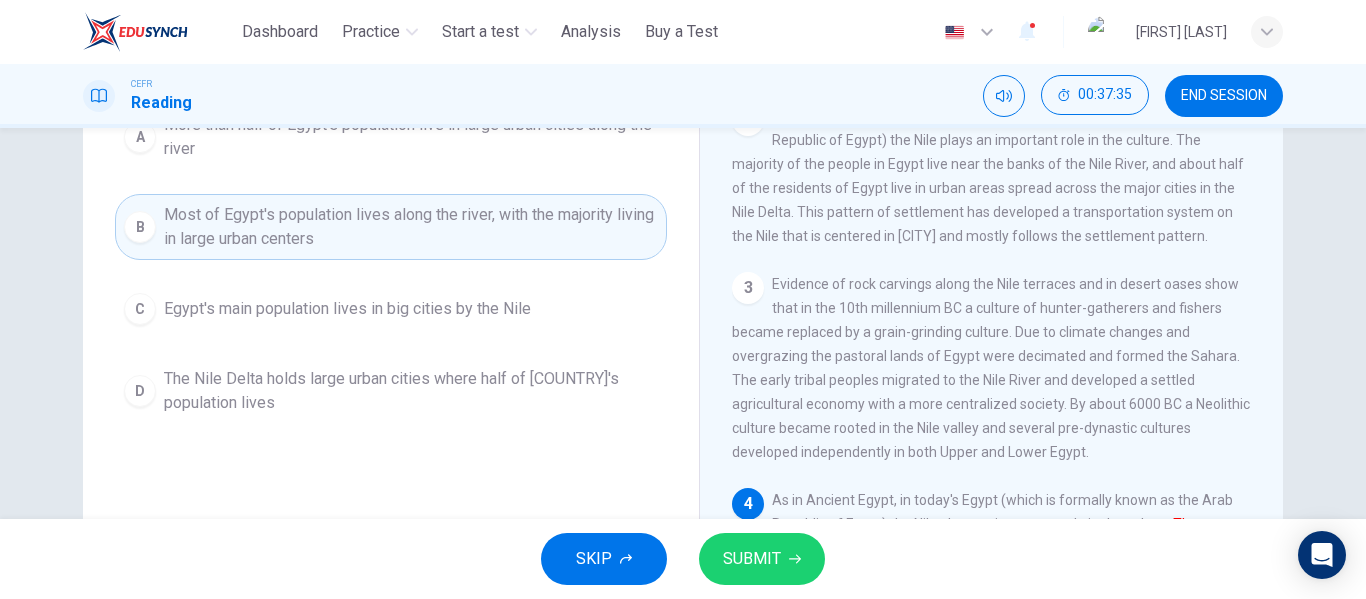 click on "SUBMIT" at bounding box center (752, 559) 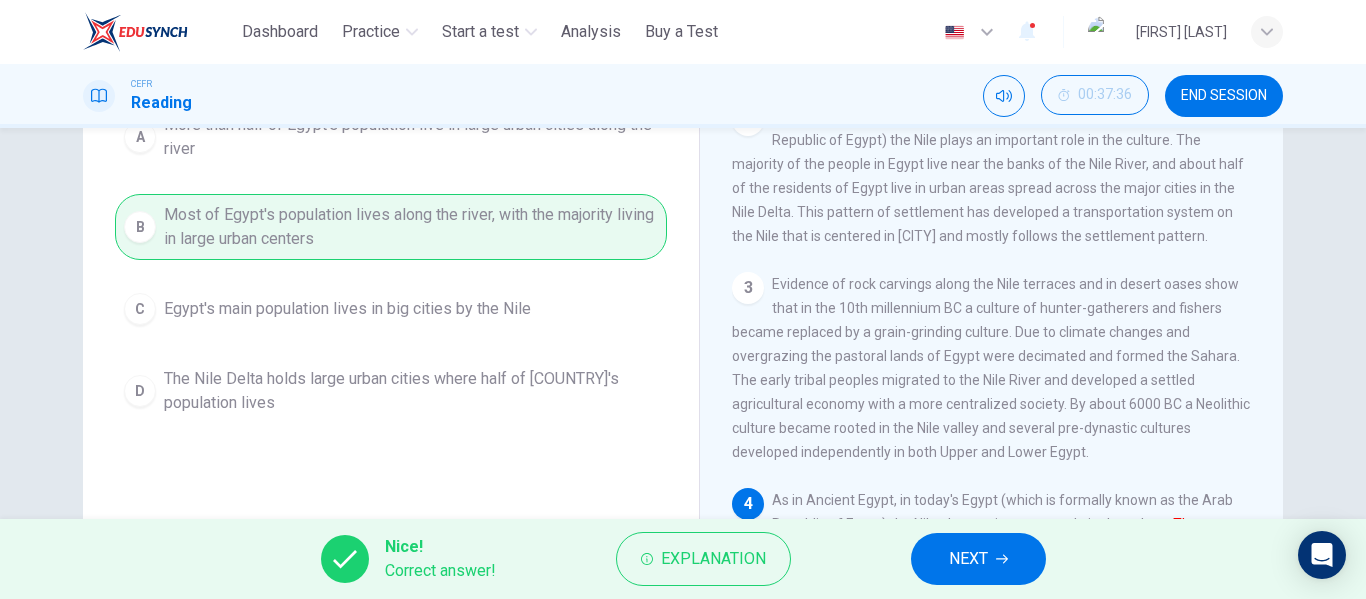 drag, startPoint x: 934, startPoint y: 542, endPoint x: 751, endPoint y: 499, distance: 187.98404 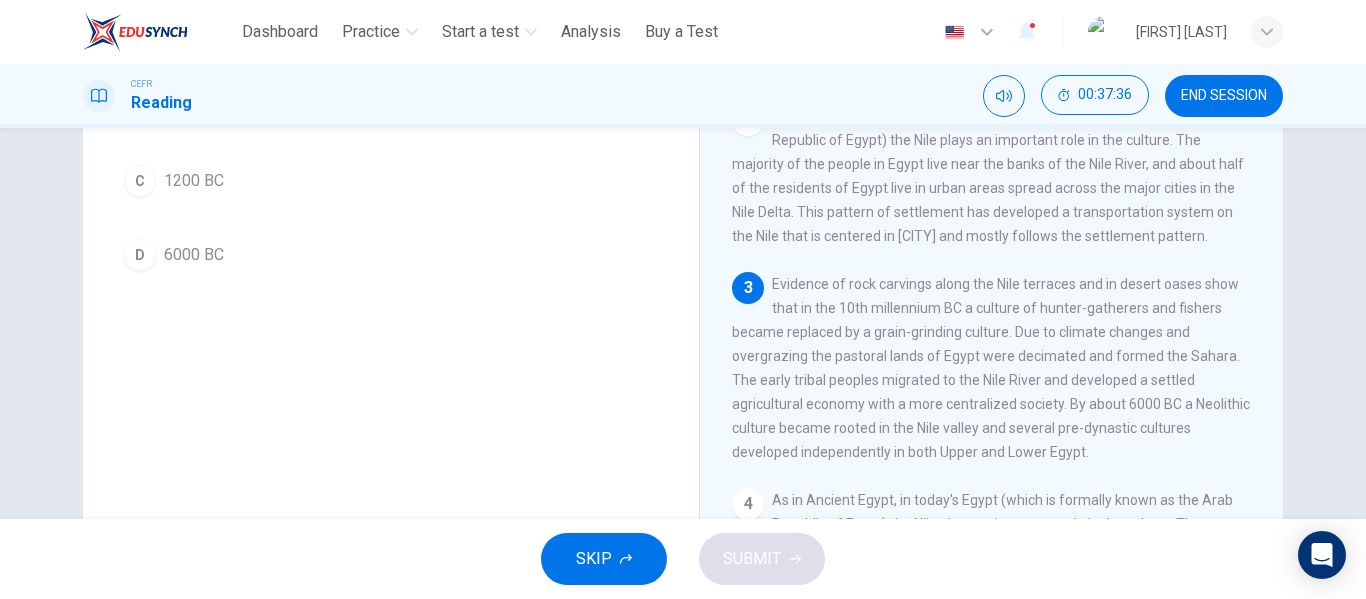 scroll, scrollTop: 200, scrollLeft: 0, axis: vertical 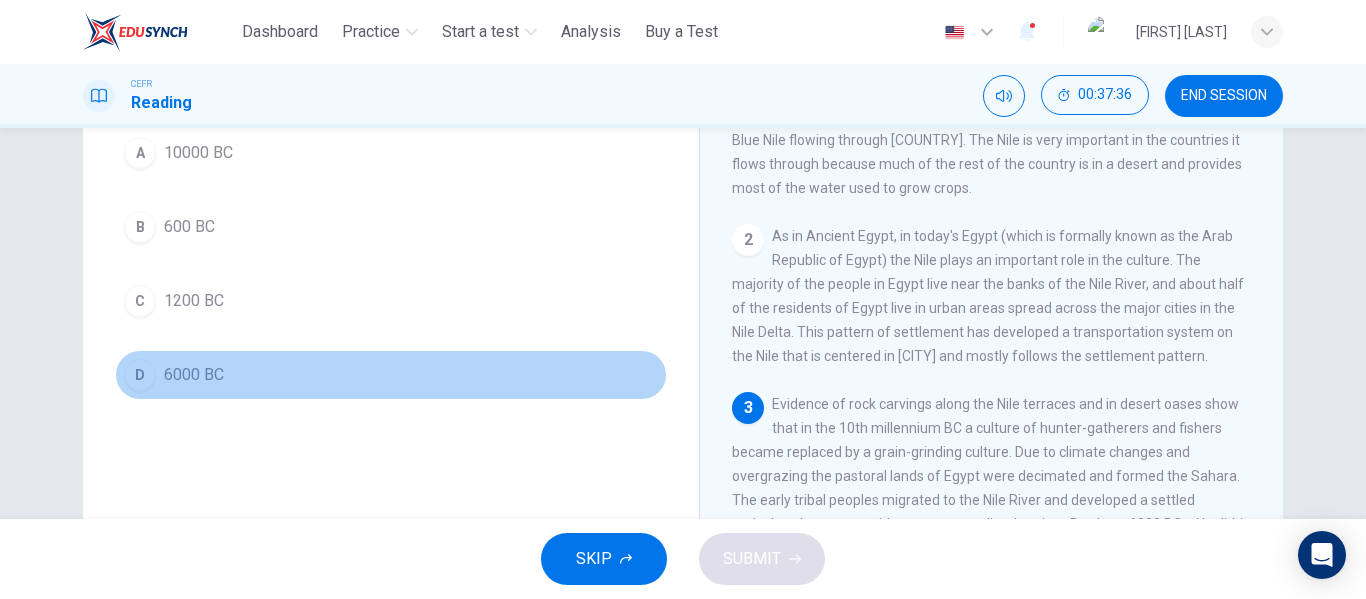 drag, startPoint x: 247, startPoint y: 375, endPoint x: 274, endPoint y: 376, distance: 27.018513 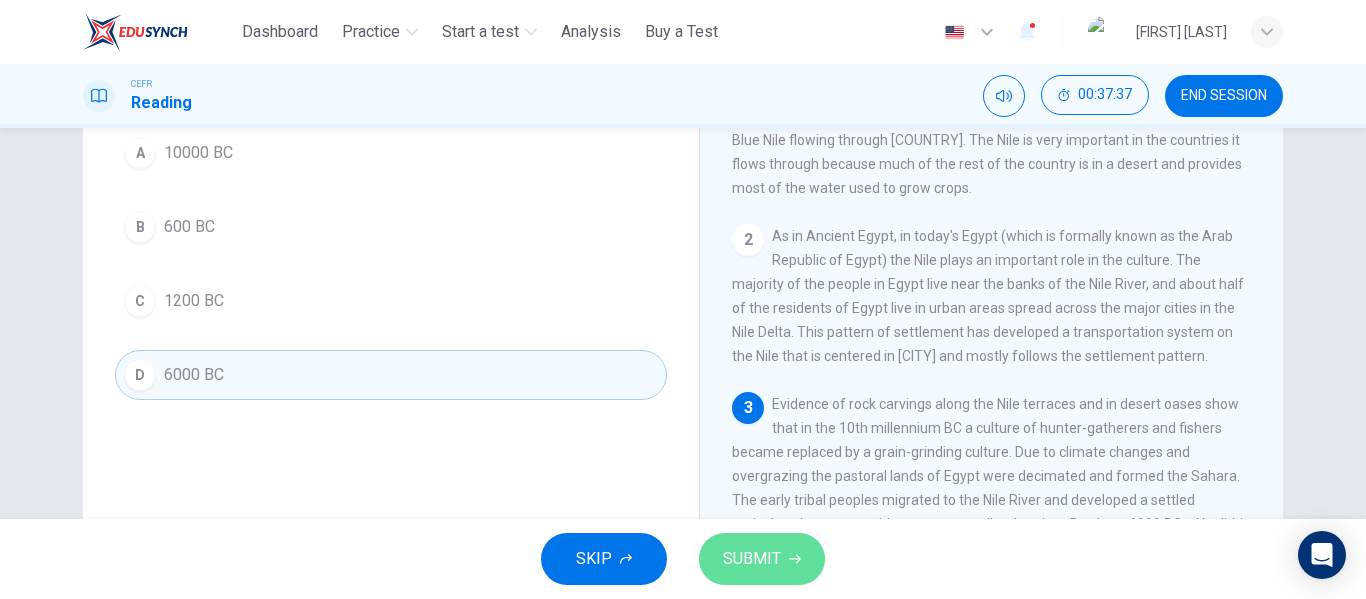 click on "SUBMIT" at bounding box center (752, 559) 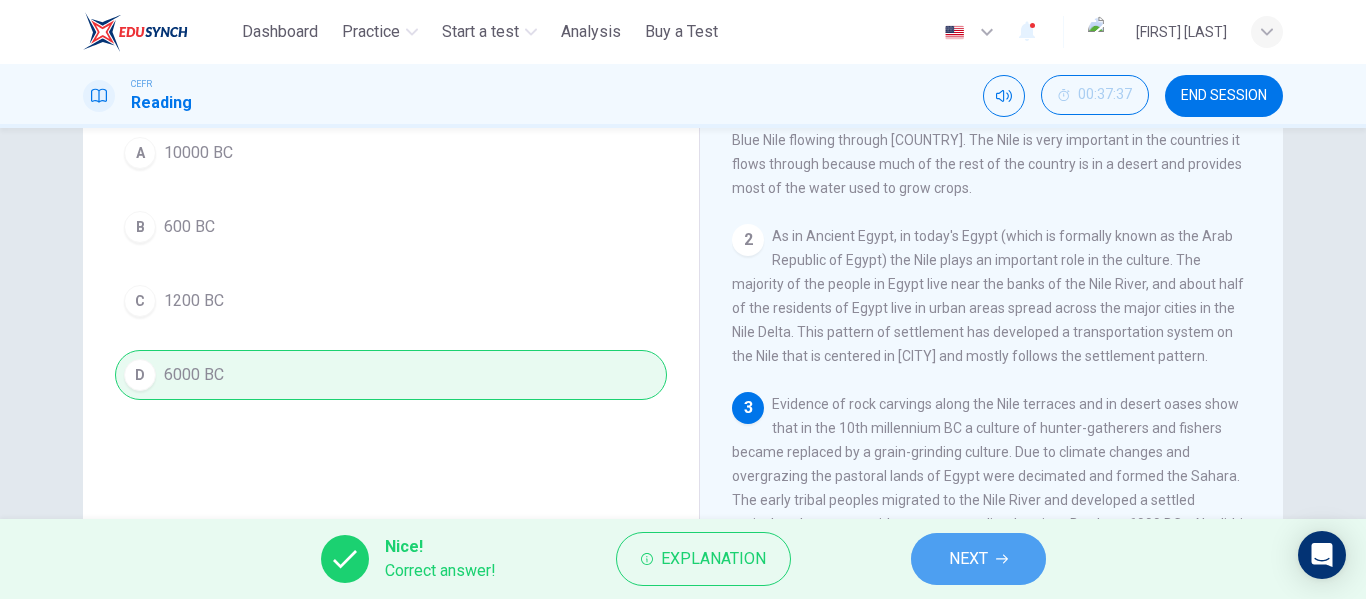 click on "NEXT" at bounding box center (978, 559) 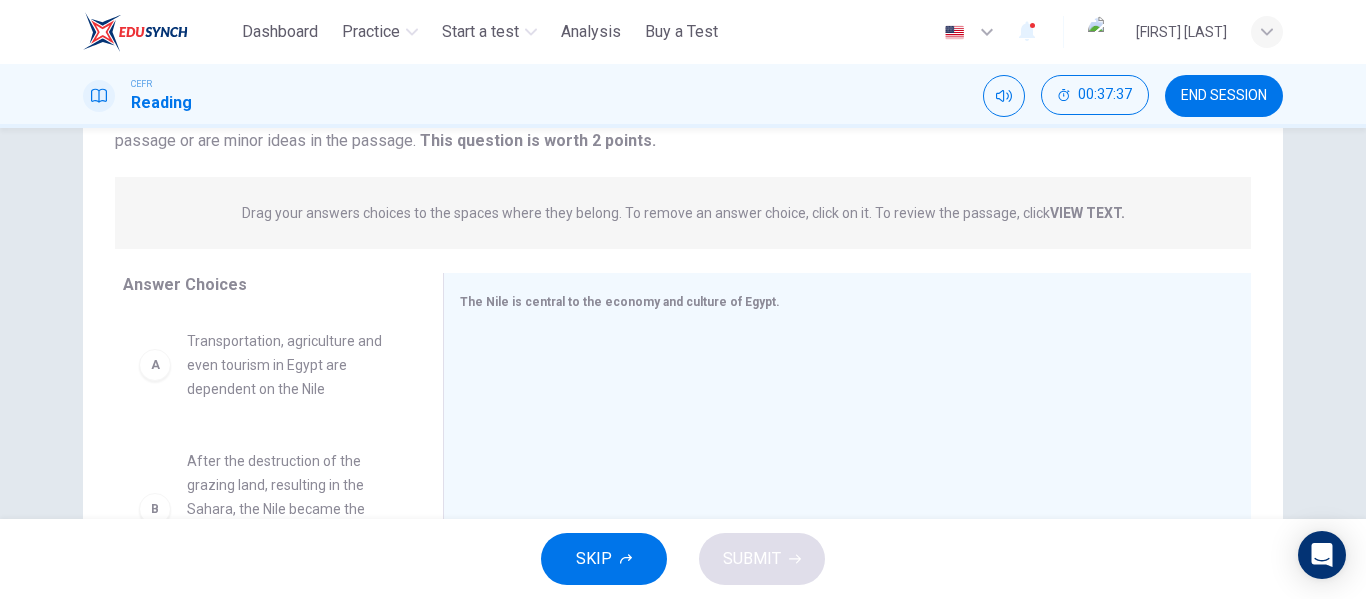 click on "Transportation, agriculture and even tourism in Egypt are dependent on the Nile" at bounding box center [291, 365] 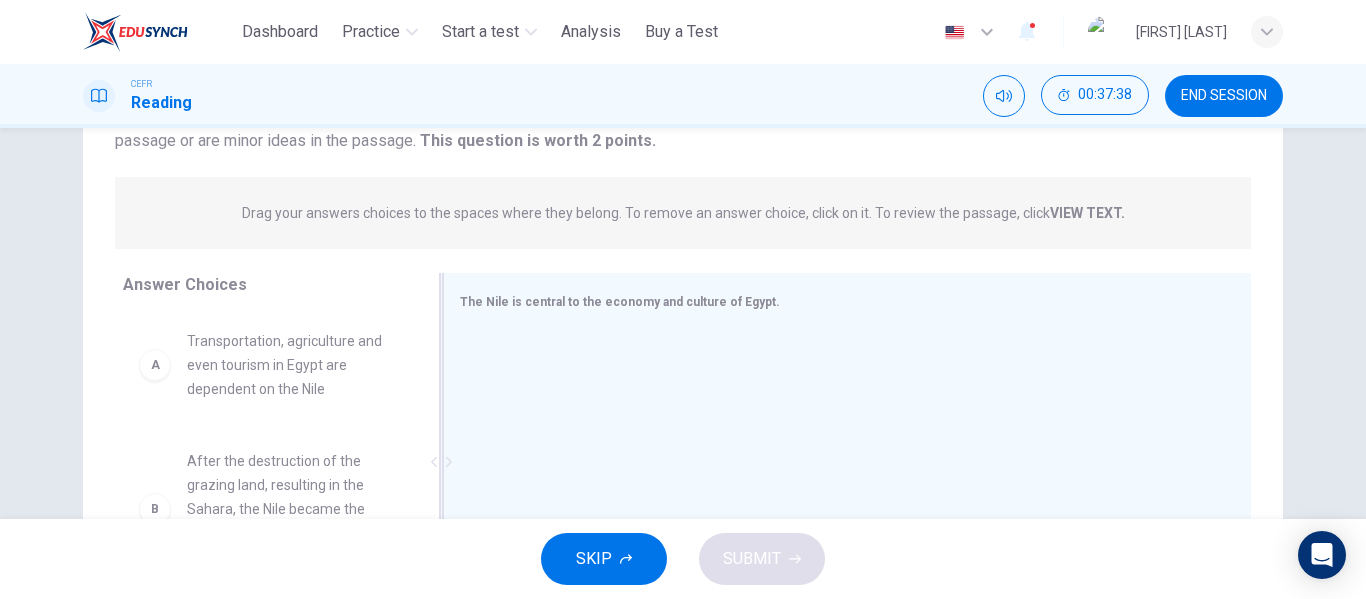 drag, startPoint x: 268, startPoint y: 393, endPoint x: 499, endPoint y: 413, distance: 231.86418 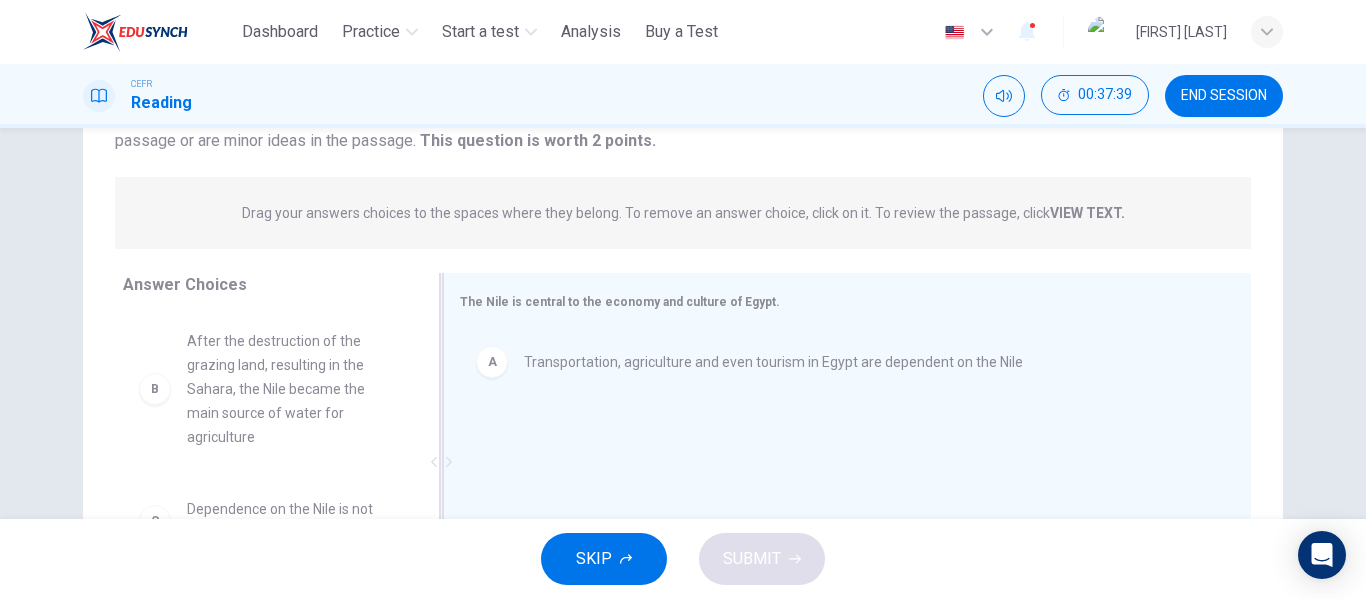 click on "Answer Choices B After the destruction of the grazing land, resulting in the Sahara, the Nile became the main source of water for agriculture C Dependence on the Nile is not good for the economy D After the creation of the dam, the Nile itself is not as important E Because of the desert conditions of the majority of Egypt, the Nile is vital to the survival of people and wildlife F Due to the importance of the Nile as a water source, the majority of the major cities are built on the Nile's banks The Nile is central to the economy and culture of Egypt. A Transportation, agriculture and even tourism in Egypt are dependent on the Nile" at bounding box center [683, 467] 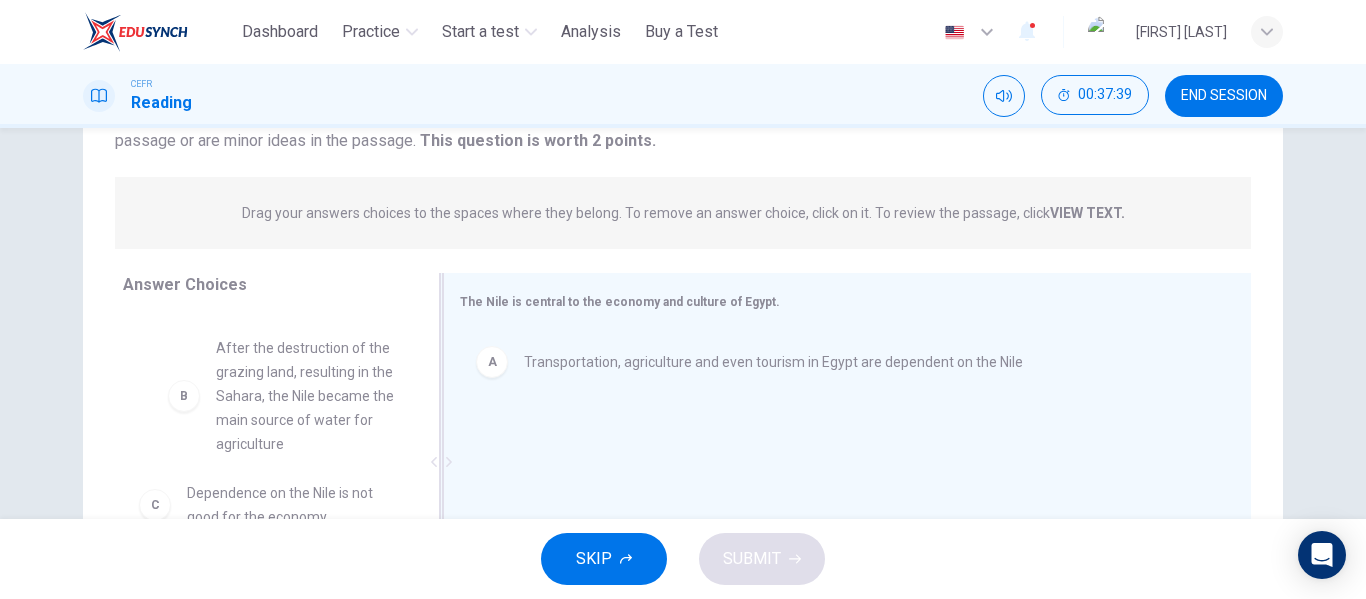 drag, startPoint x: 263, startPoint y: 413, endPoint x: 441, endPoint y: 432, distance: 179.01117 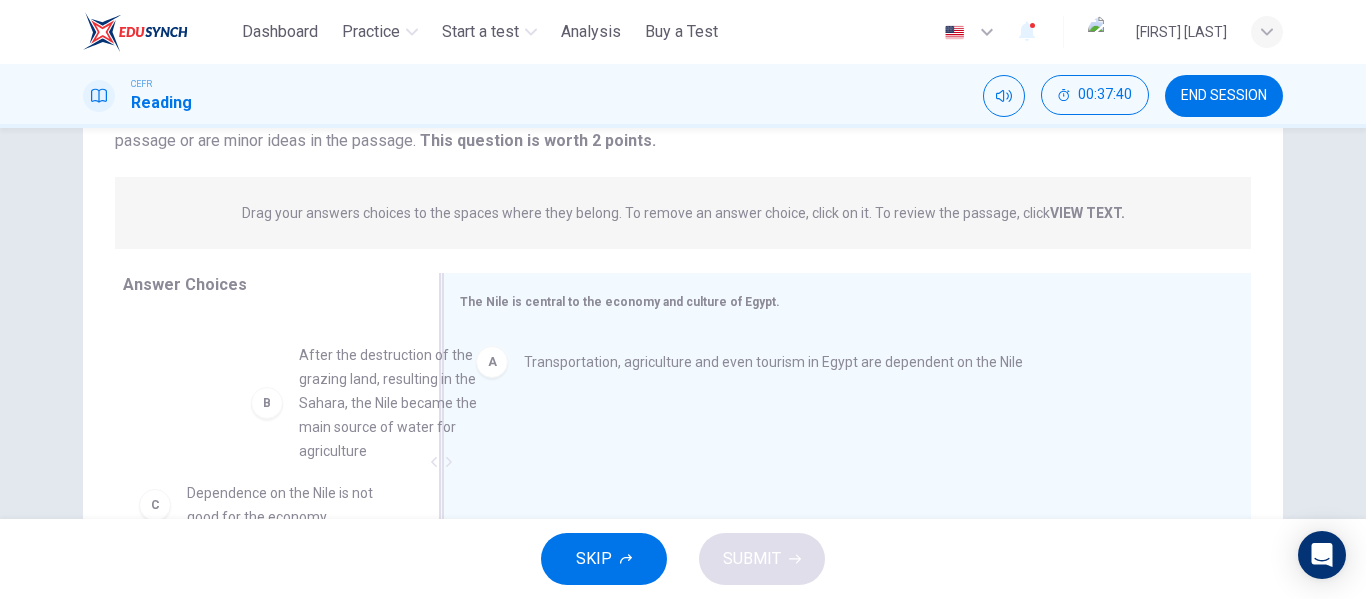 drag, startPoint x: 205, startPoint y: 416, endPoint x: 534, endPoint y: 444, distance: 330.18933 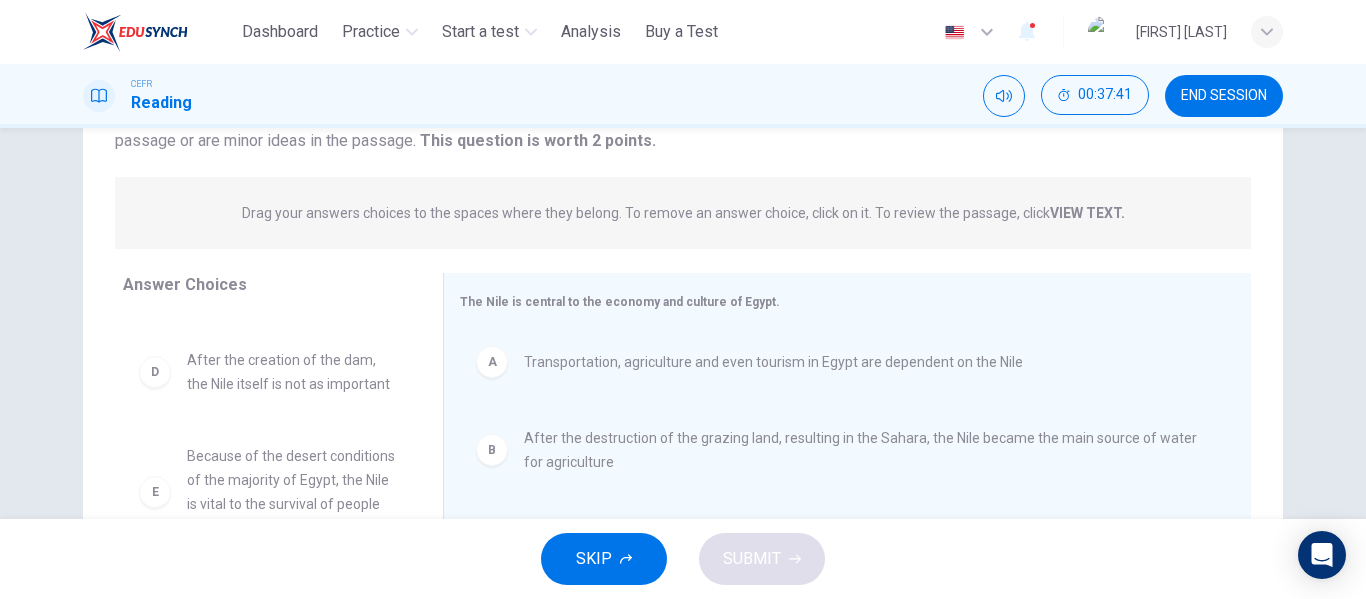 scroll, scrollTop: 180, scrollLeft: 0, axis: vertical 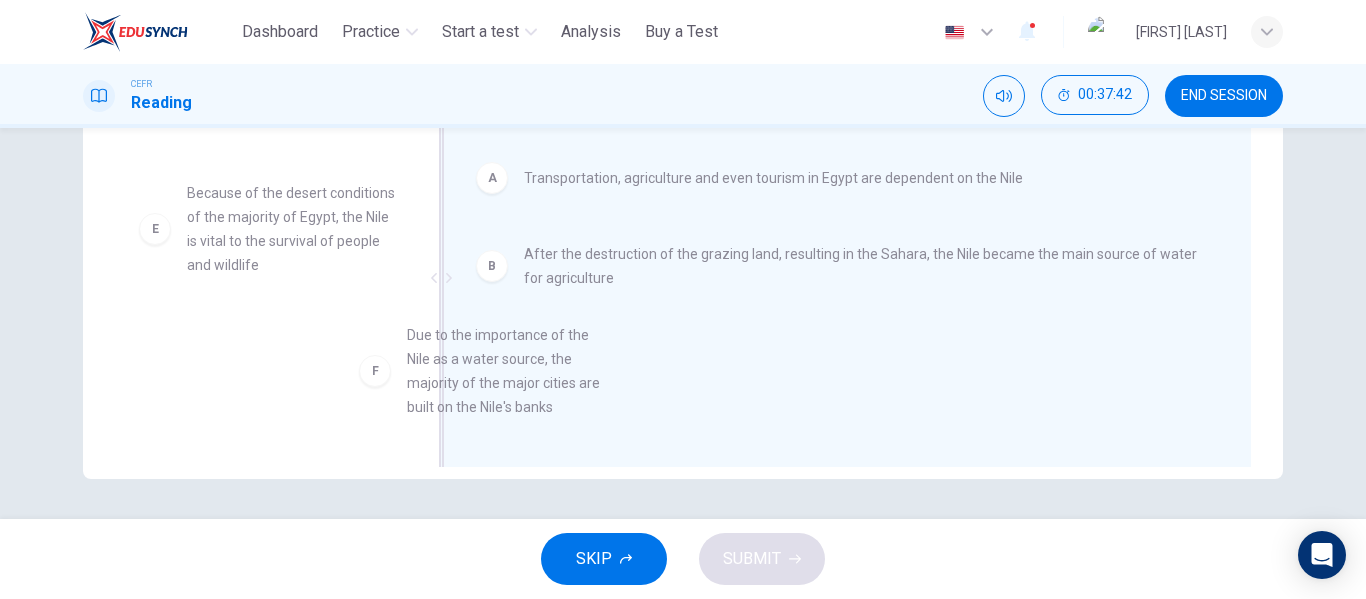 drag, startPoint x: 275, startPoint y: 398, endPoint x: 567, endPoint y: 397, distance: 292.0017 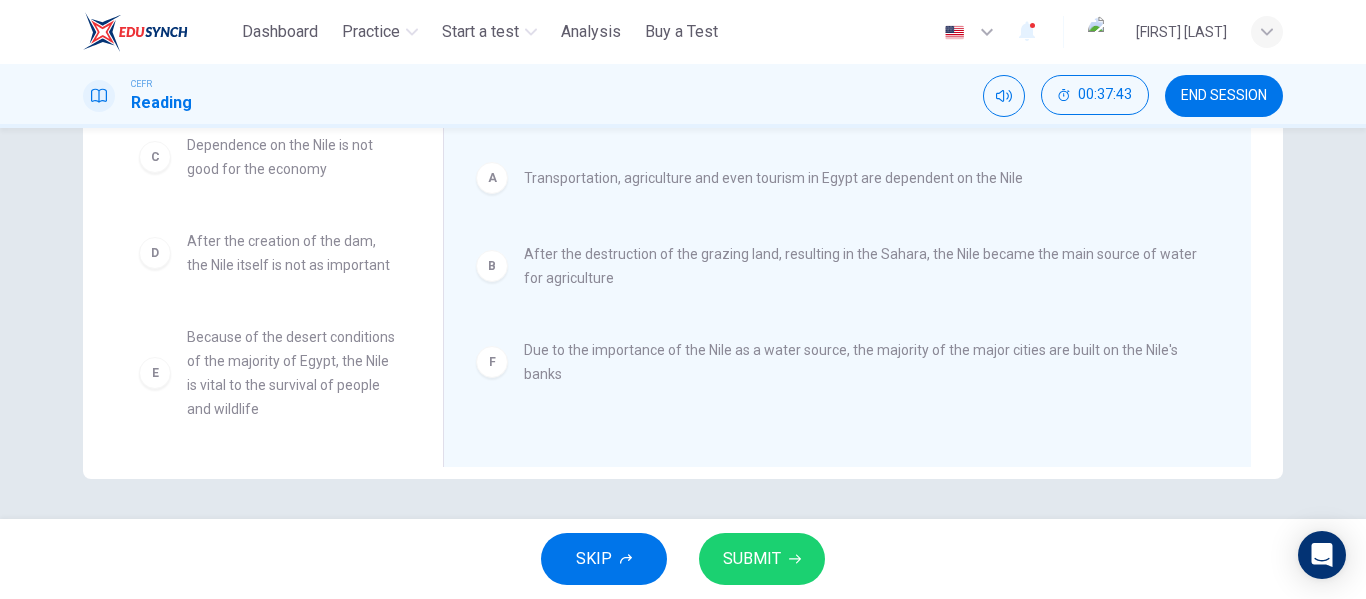 scroll, scrollTop: 0, scrollLeft: 0, axis: both 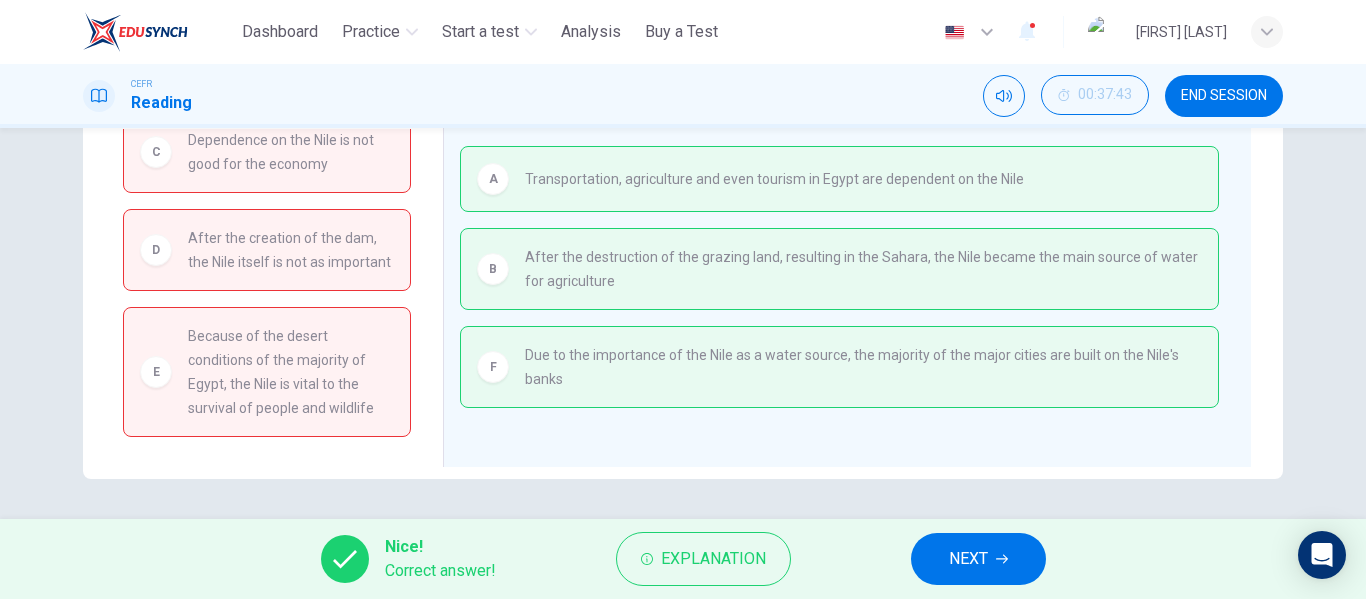 click on "NEXT" at bounding box center [978, 559] 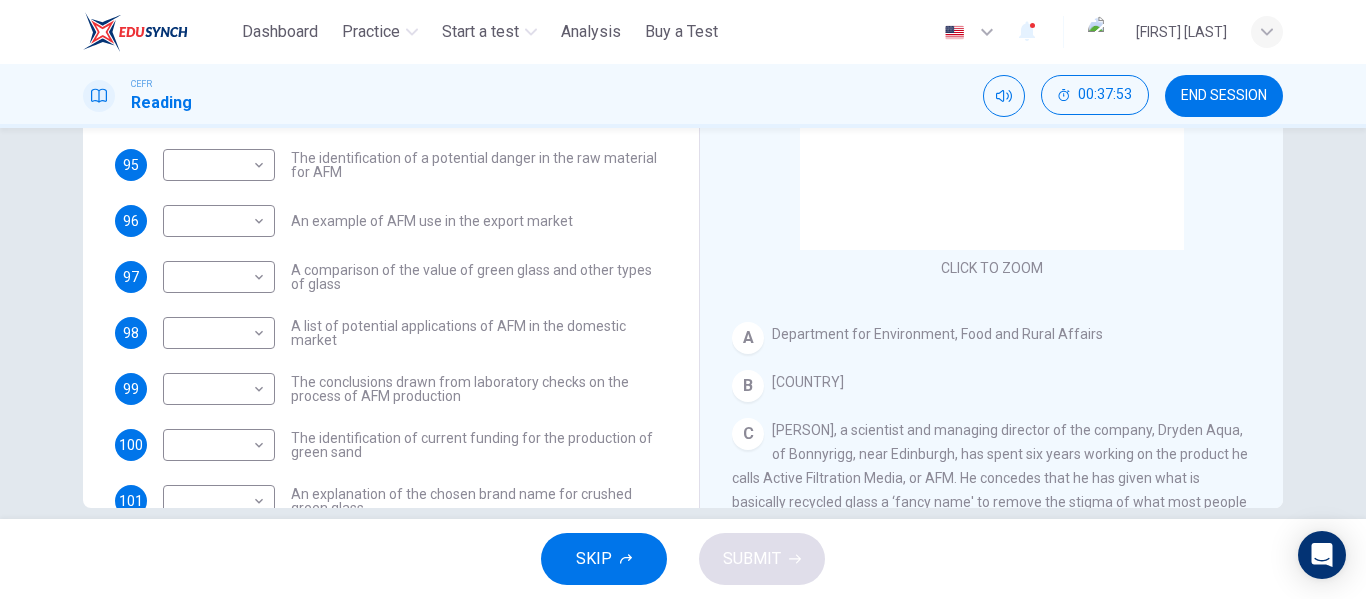 scroll, scrollTop: 384, scrollLeft: 0, axis: vertical 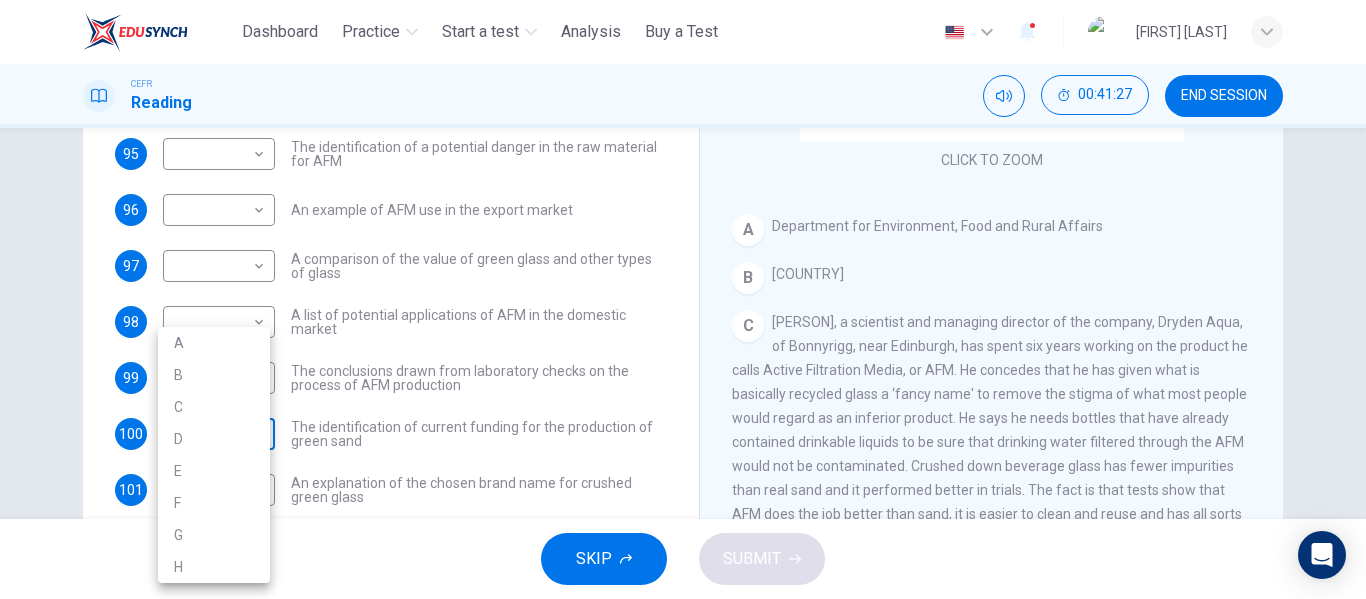 click on "This site uses cookies, as explained in our  Privacy Policy . If you agree to the use of cookies, please click the Accept button and continue to browse our site.   Privacy Policy Accept Dashboard Practice Start a test Analysis Buy a Test English ** ​ [FIRST] [LAST] CEFR Reading 00:41:27 END SESSION Questions 94 - 103 The Reading Passage has 8 paragraphs labelled  A-H . Which paragraph contains the following information?
Write the correct letter  A-H  in the boxes below.
NB  You may use any letter  more than once . 94 ​ ​ A description of plans to expand production of AFM 95 ​ ​ The identification of a potential danger in the raw material for AFM 96 ​ ​ An example of AFM use in the export market 97 ​ ​ A comparison of the value of green glass and other types of glass 98 ​ ​ A list of potential applications of AFM in the domestic market 99 ​ ​ The conclusions drawn from laboratory checks on the process of AFM production 100 ​ ​ 101 ​ ​ 102 ​ ​ 103 ​ ​" at bounding box center (683, 299) 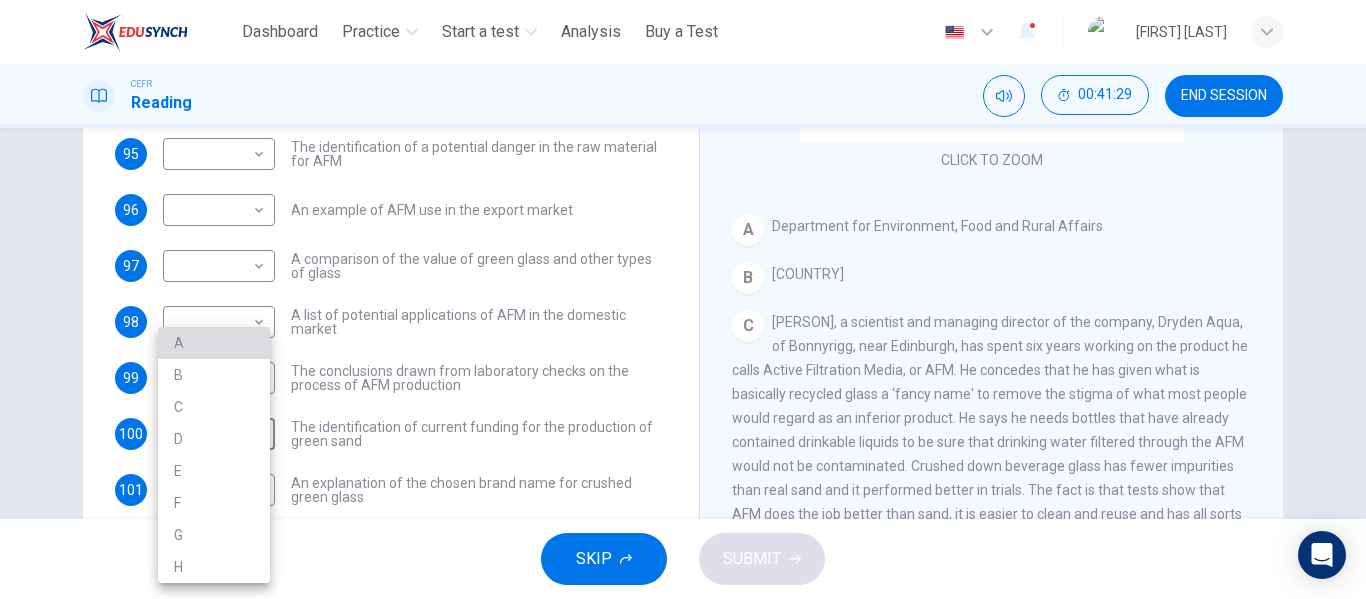 click on "A" at bounding box center [214, 343] 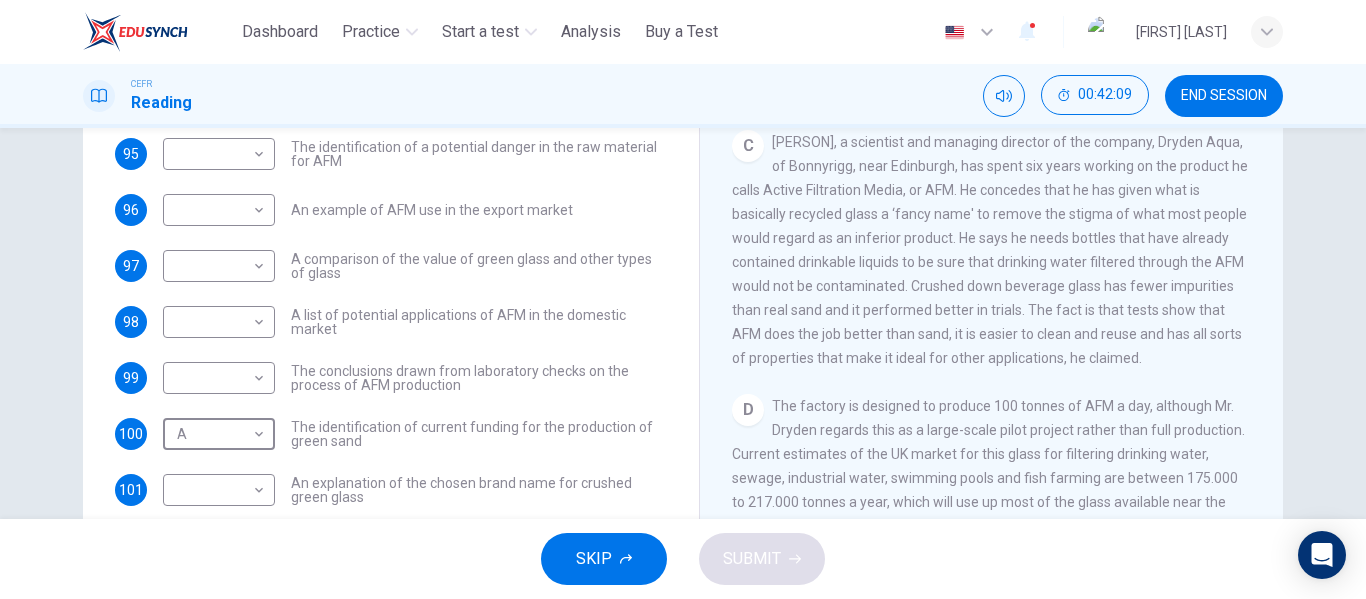scroll, scrollTop: 539, scrollLeft: 0, axis: vertical 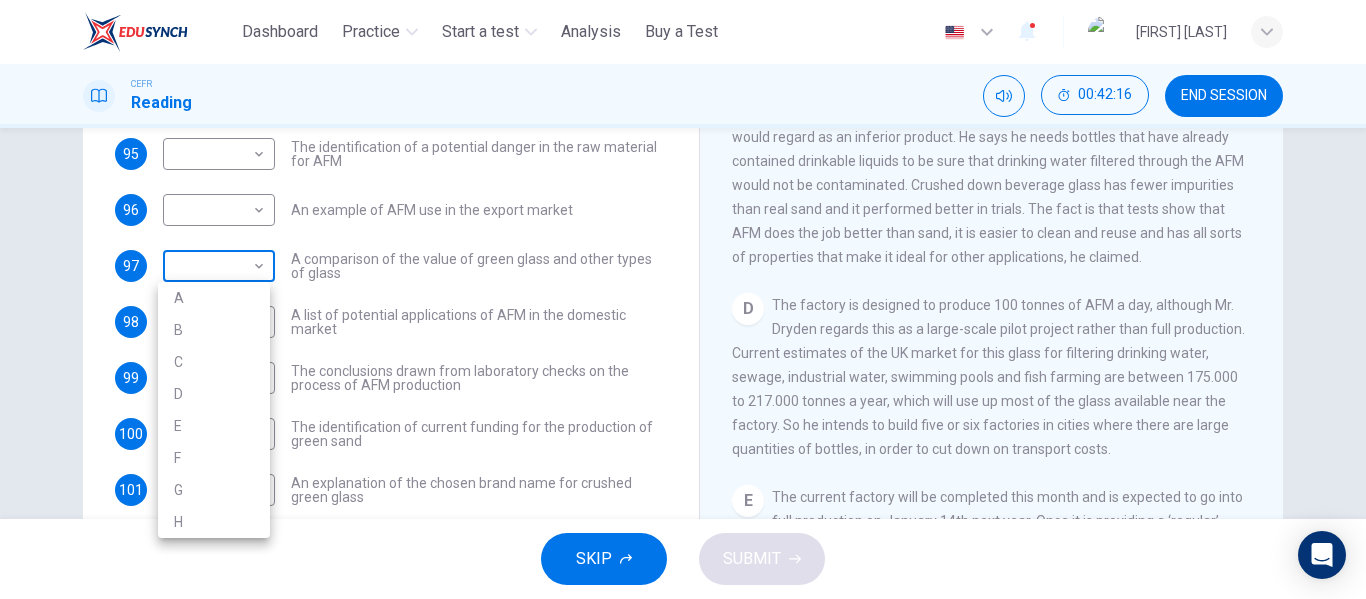 click on "This site uses cookies, as explained in our Privacy Policy . If you agree to the use of cookies, please click the Accept button and continue to browse our site. Privacy Policy Accept Dashboard Practice Start a test Analysis Buy a Test English ** ​ [PERSON] CEFR Reading 00:42:16 END SESSION Questions 94 - 103 The Reading Passage has 8 paragraphs labelled A-H . Which paragraph contains the following information?
Write the correct letter A-H in the boxes below.
NB You may use any letter more than once . 94 ​ ​ A description of plans to expand production of AFM 95 ​ ​ The identification of a potential danger in the raw material for AFM 96 ​ ​ An example of AFM use in the export market 97 ​ ​ A comparison of the value of green glass and other types of glass 98 ​ ​ A list of potential applications of AFM in the domestic market 99 ​ ​ The conclusions drawn from laboratory checks on the process of AFM production 100 A * ​ 101 ​ ​ 102 ​ ​ 103 ​ ​" at bounding box center [683, 299] 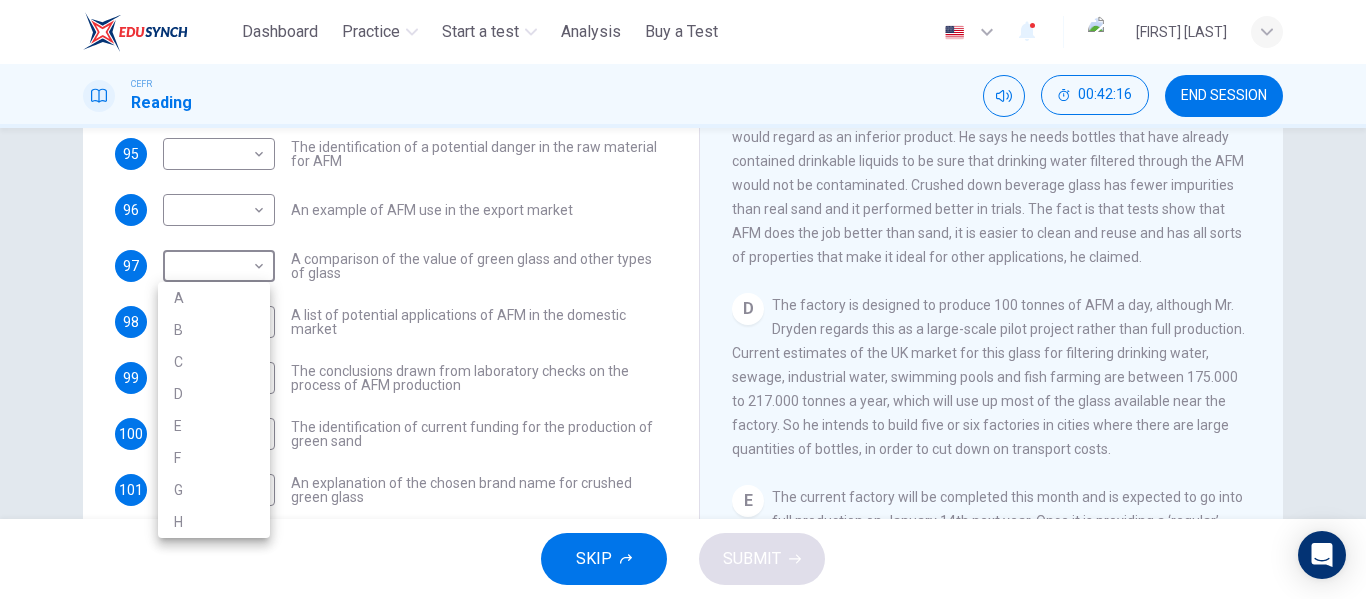 click on "B" at bounding box center (214, 330) 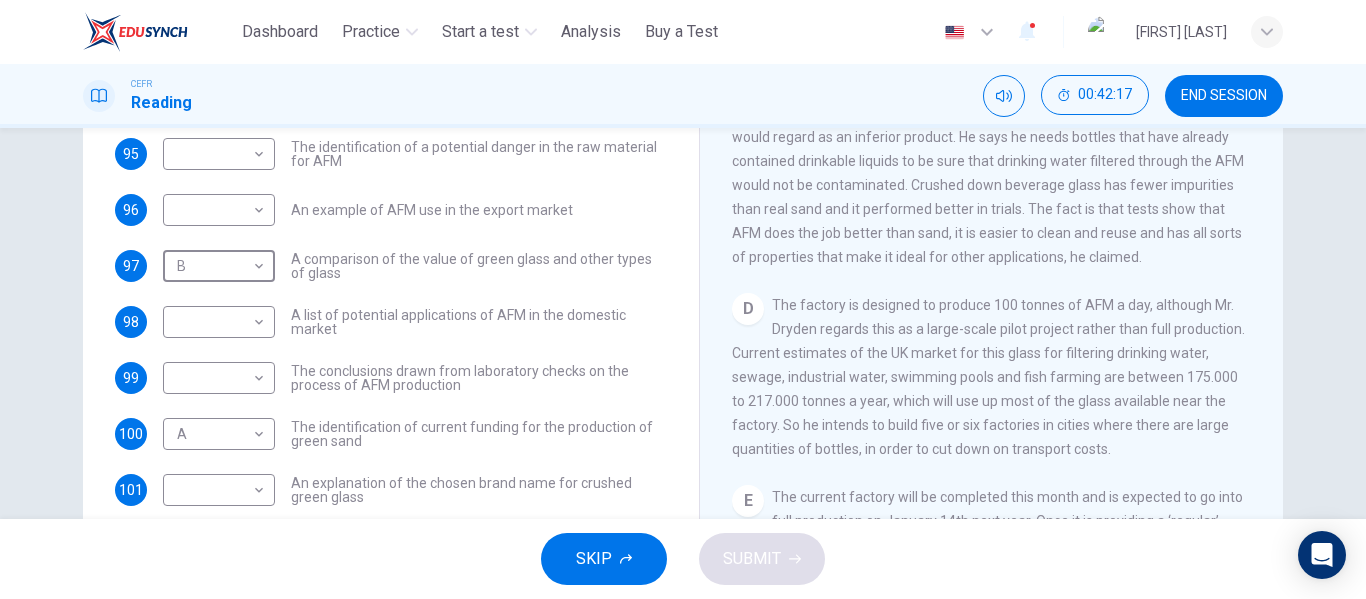 type on "*" 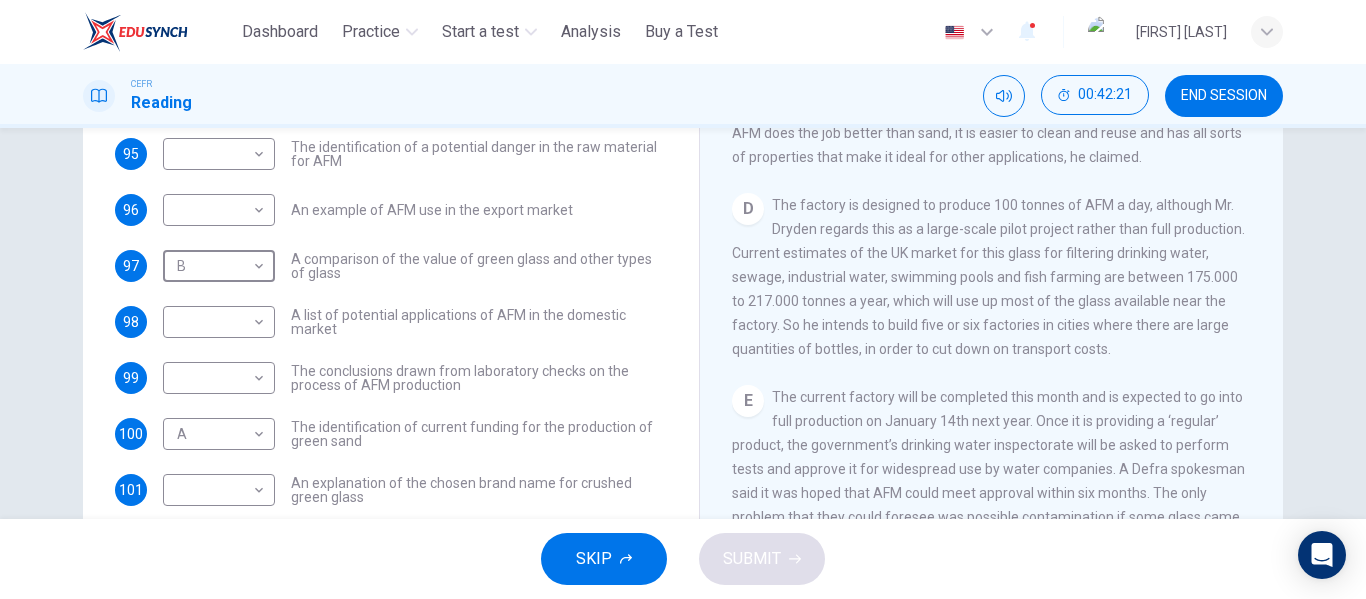 scroll, scrollTop: 739, scrollLeft: 0, axis: vertical 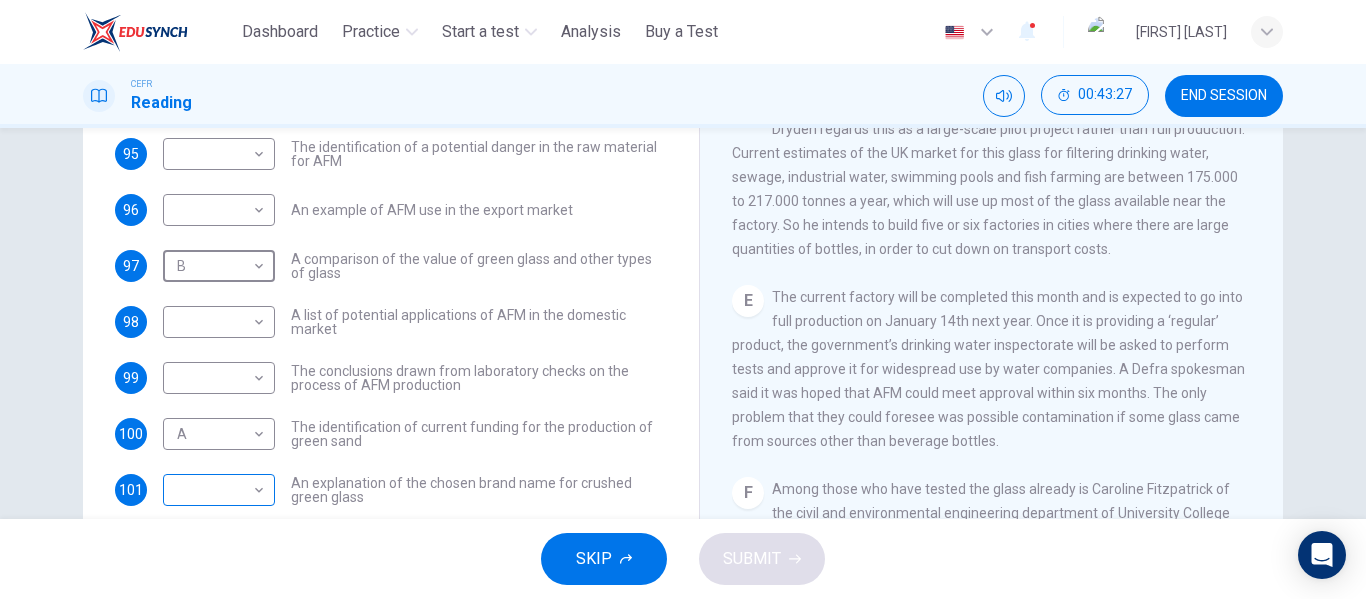 click on "This site uses cookies, as explained in our Privacy Policy . If you agree to the use of cookies, please click the Accept button and continue to browse our site. Privacy Policy Accept Dashboard Practice Start a test Analysis Buy a Test English ** ​ [PERSON] CEFR Reading 00:43:27 END SESSION Questions 94 - 103 The Reading Passage has 8 paragraphs labelled A-H . Which paragraph contains the following information?
Write the correct letter A-H in the boxes below.
NB You may use any letter more than once . 94 ​ ​ A description of plans to expand production of AFM 95 ​ ​ The identification of a potential danger in the raw material for AFM 96 ​ ​ An example of AFM use in the export market 97 B * ​ A comparison of the value of green glass and other types of glass 98 D * ​ A list of potential applications of AFM in the domestic market 99 F * ​ The conclusions drawn from laboratory checks on the process of AFM production 100 A * ​ 101 C * ​ 102 ​ ​ 103 ​ ​" at bounding box center (683, 299) 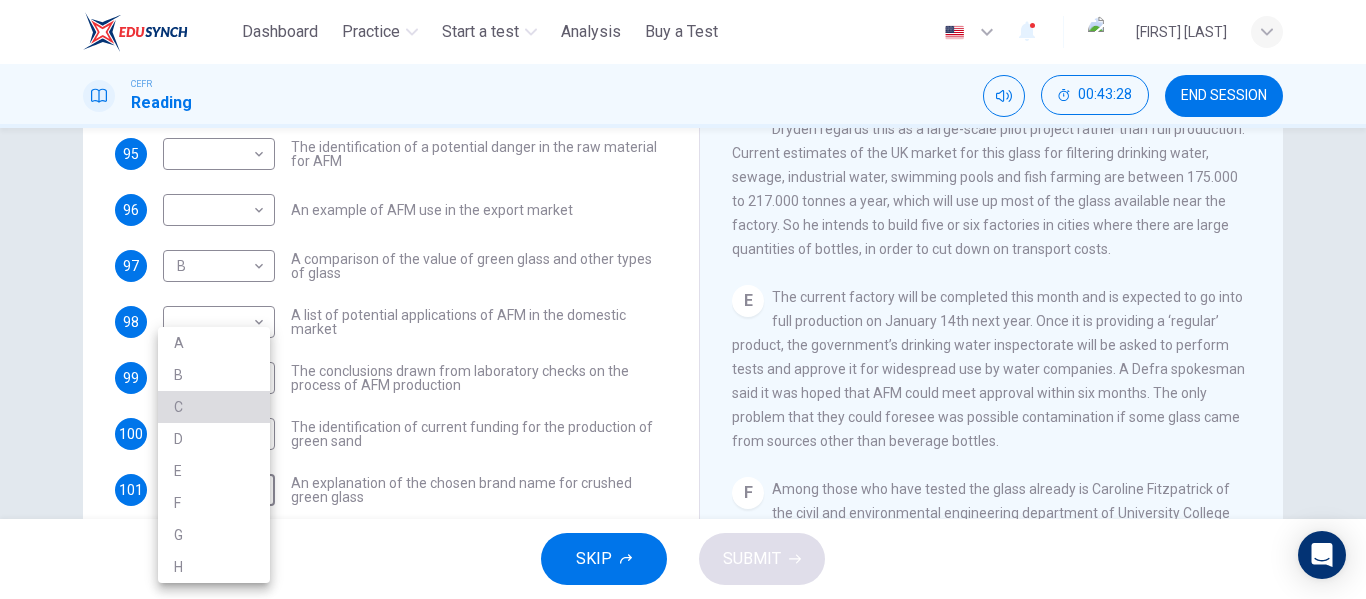 click on "C" at bounding box center (214, 407) 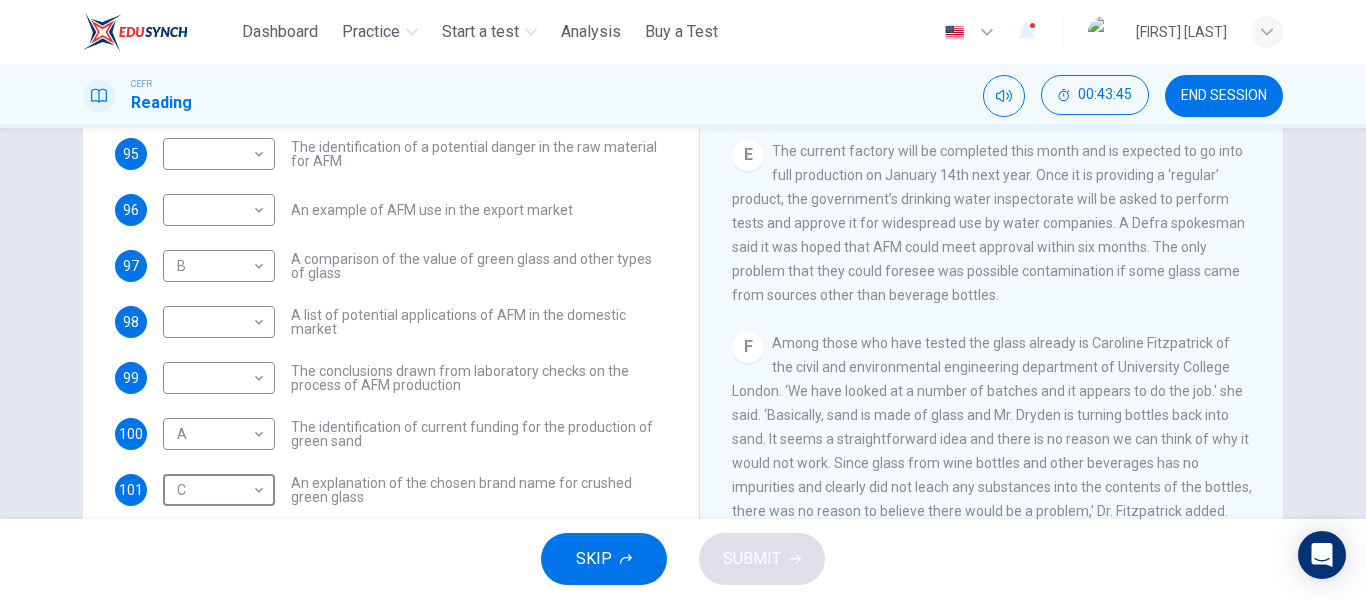 scroll, scrollTop: 939, scrollLeft: 0, axis: vertical 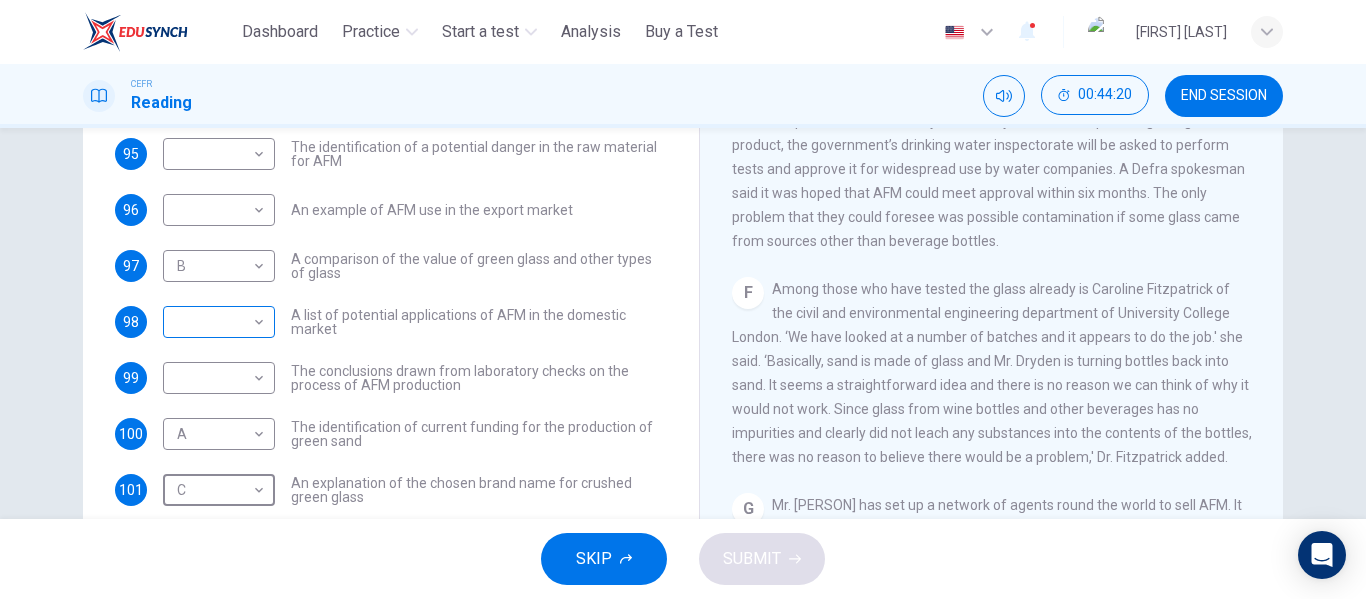 click on "[NAME]" at bounding box center (683, 299) 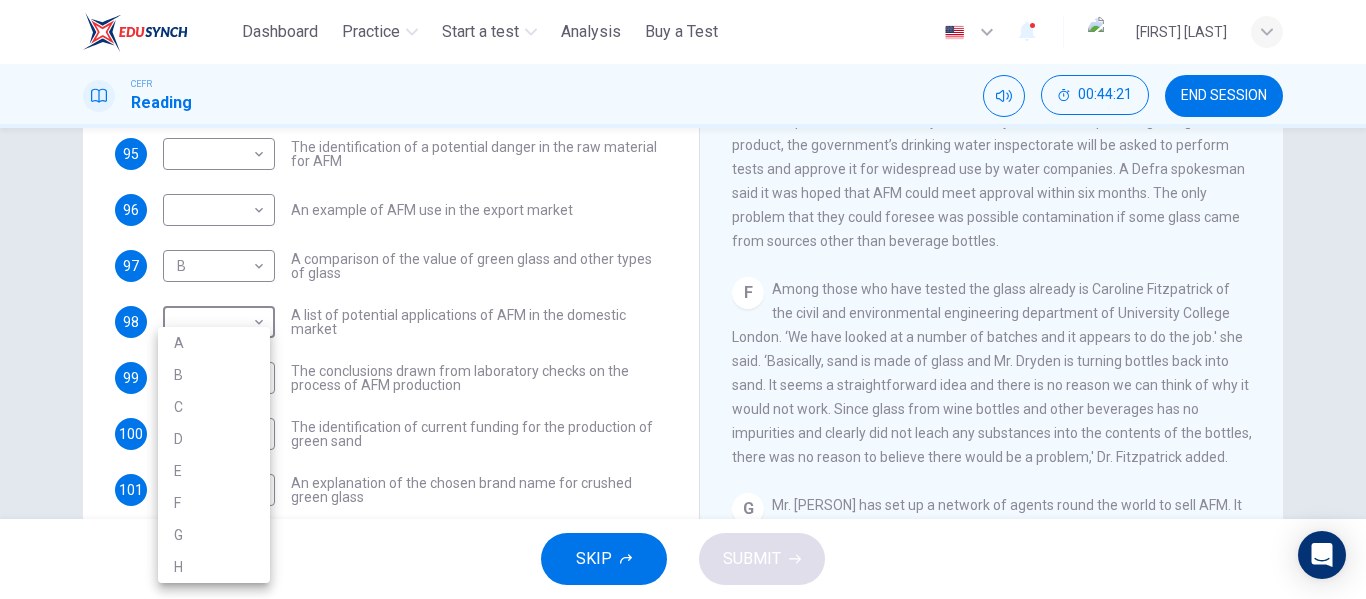 click on "D" at bounding box center [214, 439] 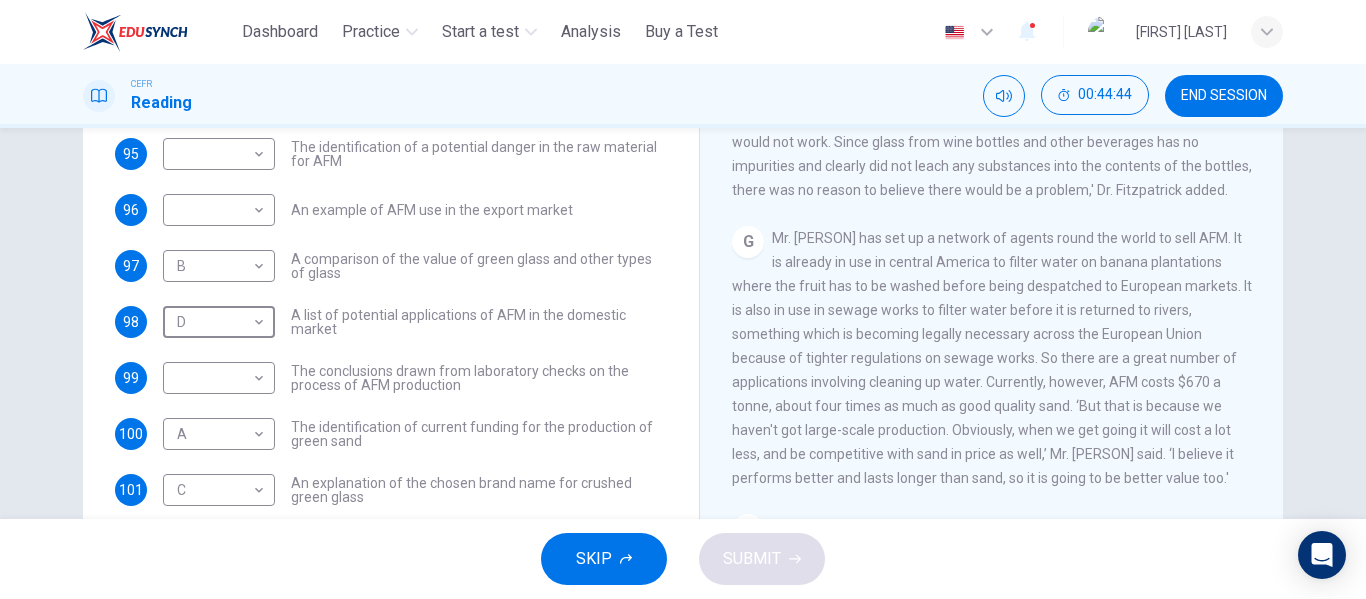 scroll, scrollTop: 1339, scrollLeft: 0, axis: vertical 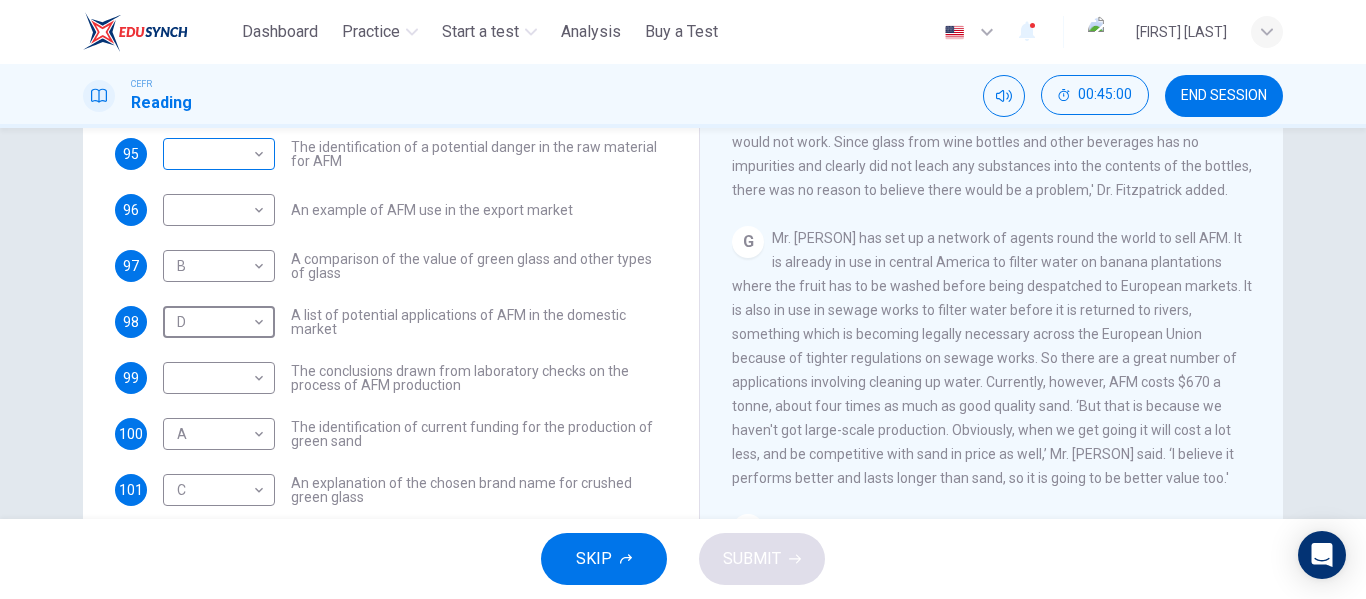 click on "This site uses cookies, as explained in our  Privacy Policy . If you agree to the use of cookies, please click the Accept button and continue to browse our site.   Privacy Policy Accept Dashboard Practice Start a test Analysis Buy a Test English ** ​ [FIRST] [LAST] CEFR Reading 00:45:00 END SESSION Questions 94 - 103 The Reading Passage has 8 paragraphs labelled  A-H . Which paragraph contains the following information?
Write the correct letter  A-H  in the boxes below.
NB  You may use any letter  more than once . 94 ​ ​ A description of plans to expand production of AFM 95 ​ ​ The identification of a potential danger in the raw material for AFM 96 ​ ​ An example of AFM use in the export market 97 B * ​ A comparison of the value of green glass and other types of glass 98 D * ​ A list of potential applications of AFM in the domestic market 99 ​ ​ The conclusions drawn from laboratory checks on the process of AFM production 100 A * ​ 101 C * ​ 102 ​ ​ 103 ​ ​" at bounding box center [683, 299] 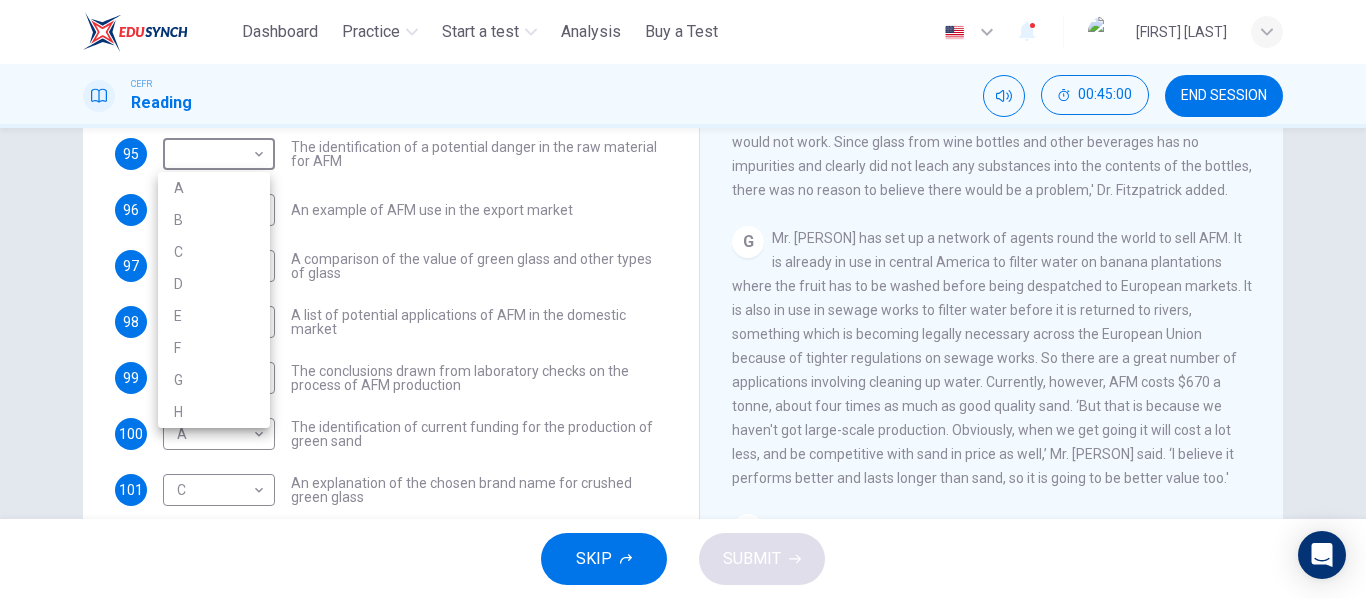 scroll, scrollTop: 203, scrollLeft: 0, axis: vertical 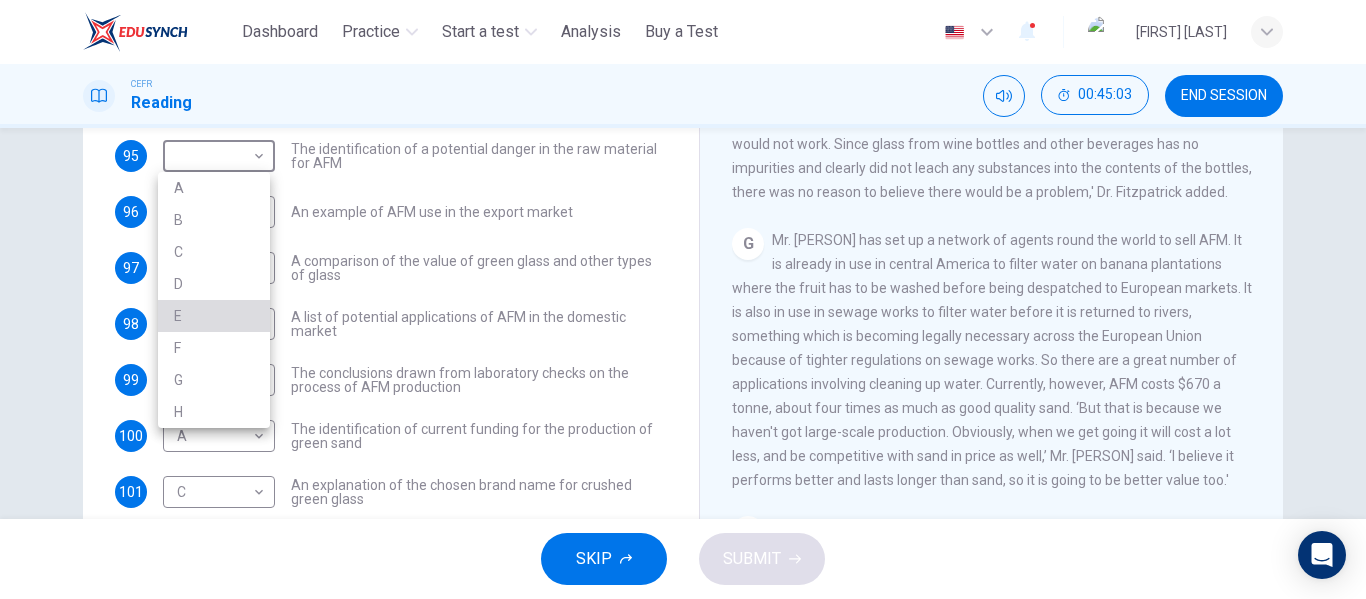 click on "E" at bounding box center (214, 316) 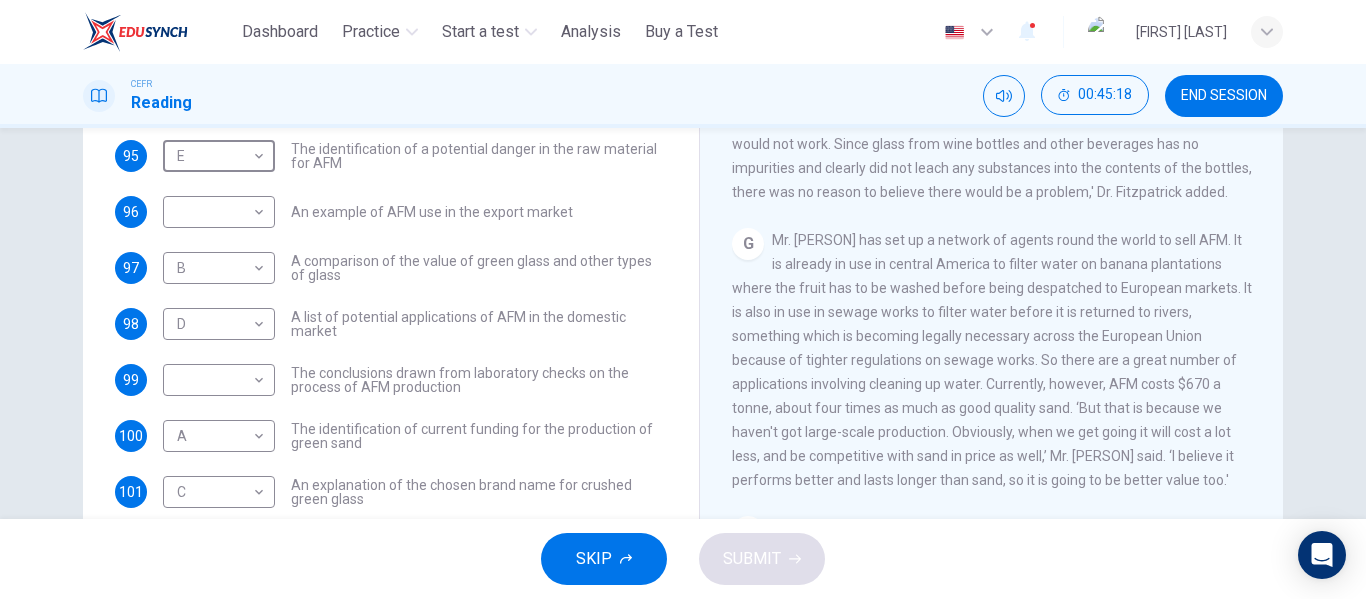 scroll, scrollTop: 1639, scrollLeft: 0, axis: vertical 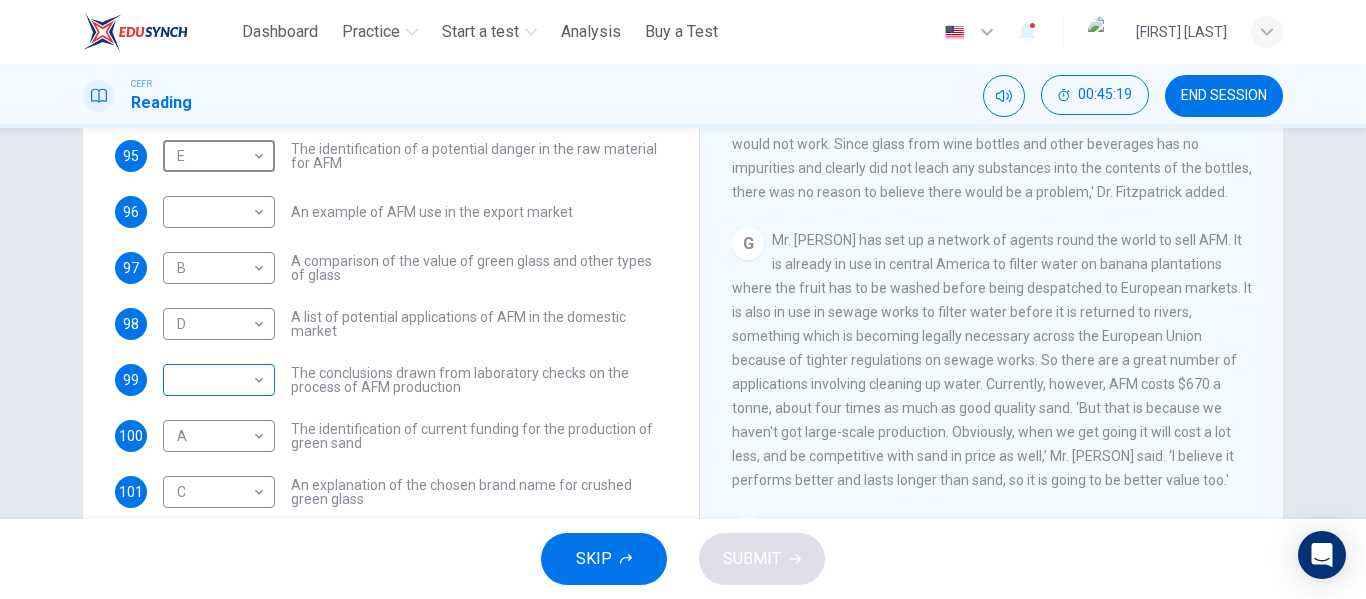 click on "This site uses cookies, as explained in our Privacy Policy. If you agree to the use of cookies, please click the Accept button and continue to browse our site. Privacy Policy Accept Dashboard Practice Start a test Analysis Buy a Test English ​ [PERSON] CEFR Reading 00:45:19 END SESSION Questions 94 - 103 The Reading Passage has 8 paragraphs labelled A-H. Which paragraph contains the following information? Write the correct letter A-H in the boxes below. NB You may use any letter more than once. 94 A description of plans to expand production of AFM 95 E The identification of a potential danger in the raw material for AFM 96 An example of AFM use in the export market 97 B A comparison of the value of green glass and other types of glass 98 D A list of potential applications of AFM in the domestic market 99 The conclusions drawn from laboratory checks on the process of AFM production 100 A 101 C 102 103" at bounding box center (683, 299) 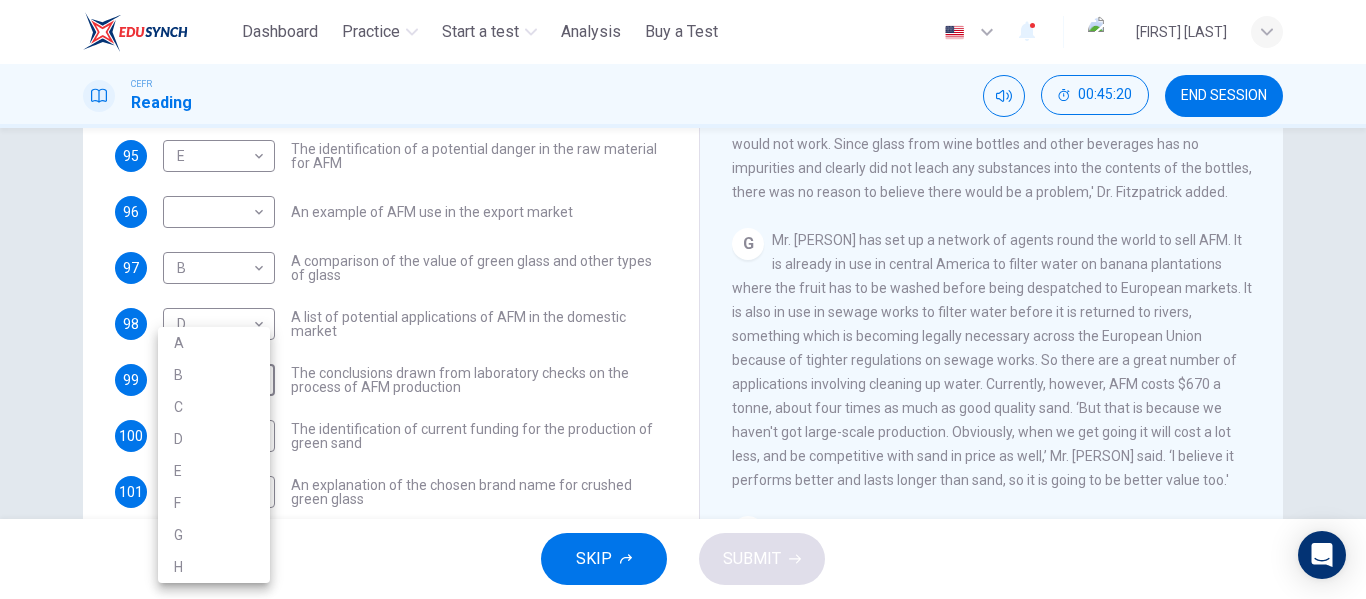 click on "F" at bounding box center (214, 503) 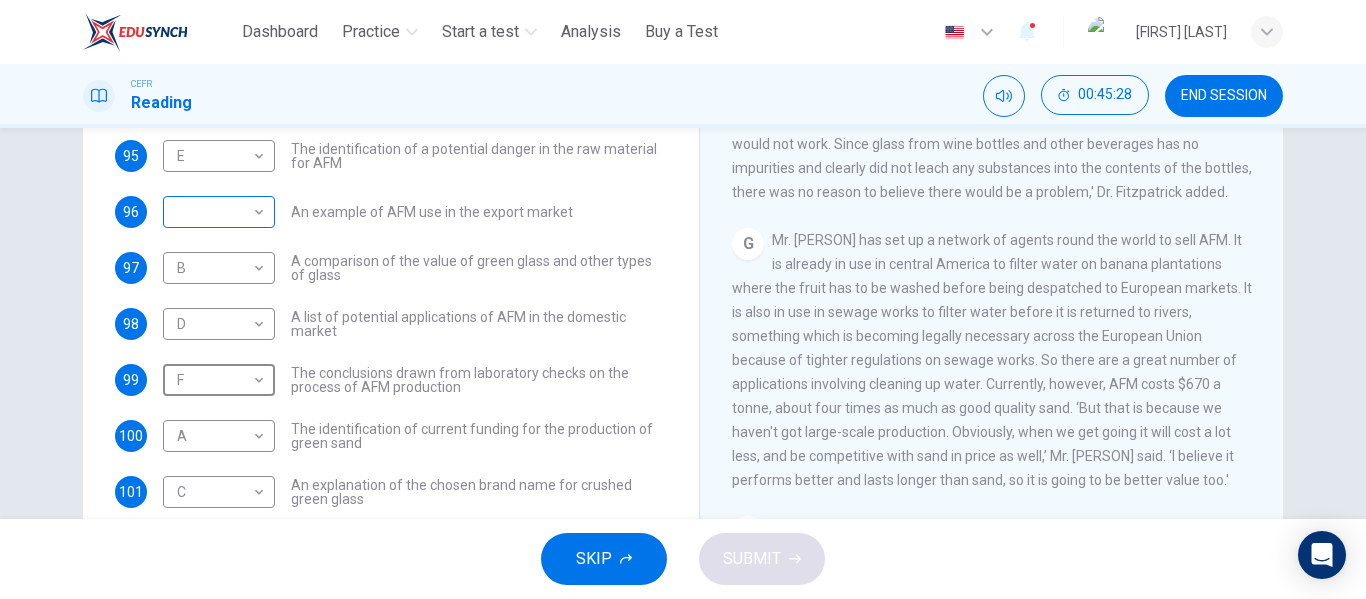 click on "[NAME]" at bounding box center (683, 299) 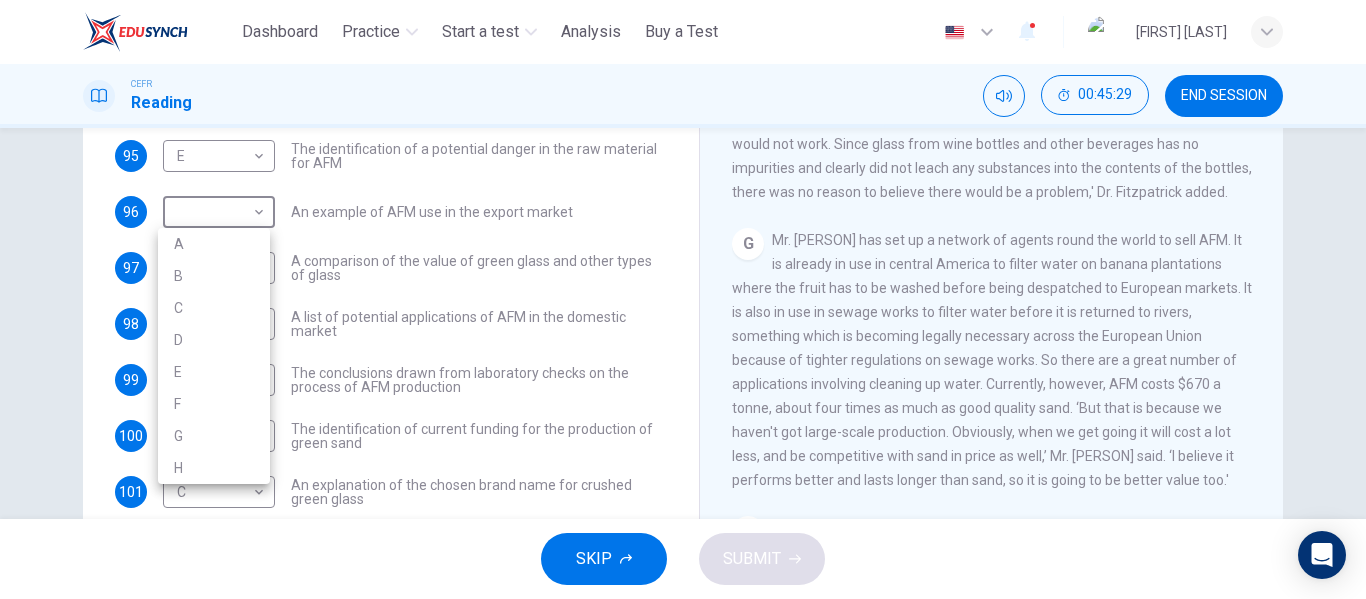 click on "G" at bounding box center (214, 436) 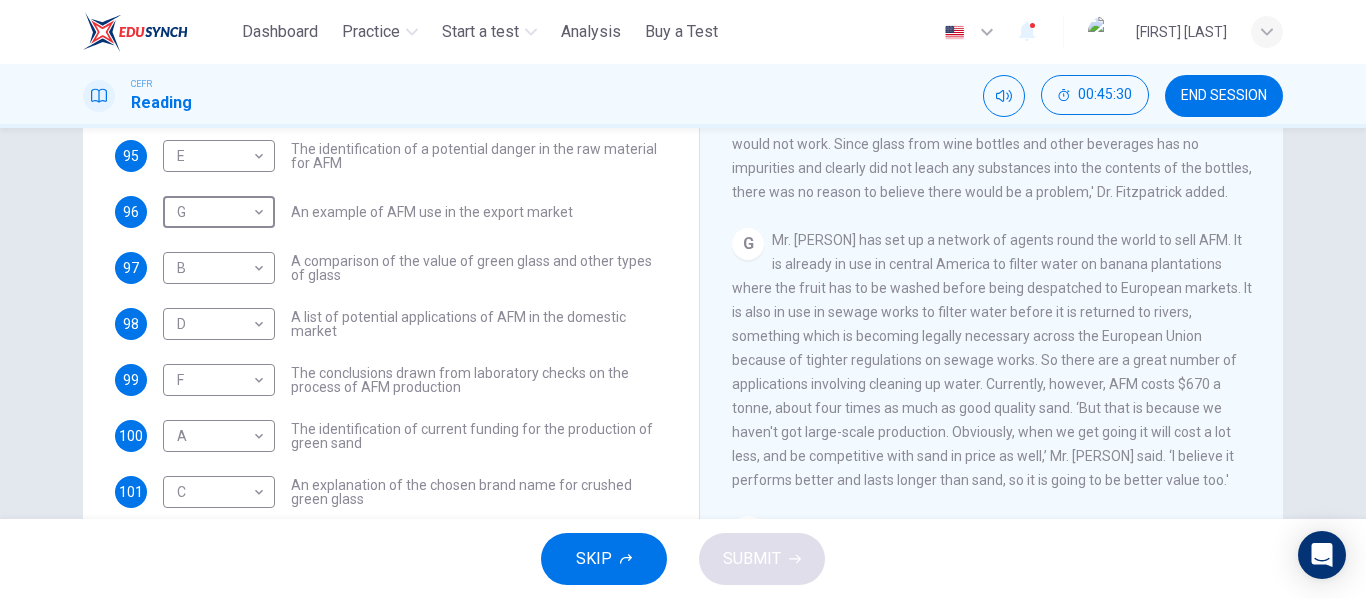 scroll, scrollTop: 1681, scrollLeft: 0, axis: vertical 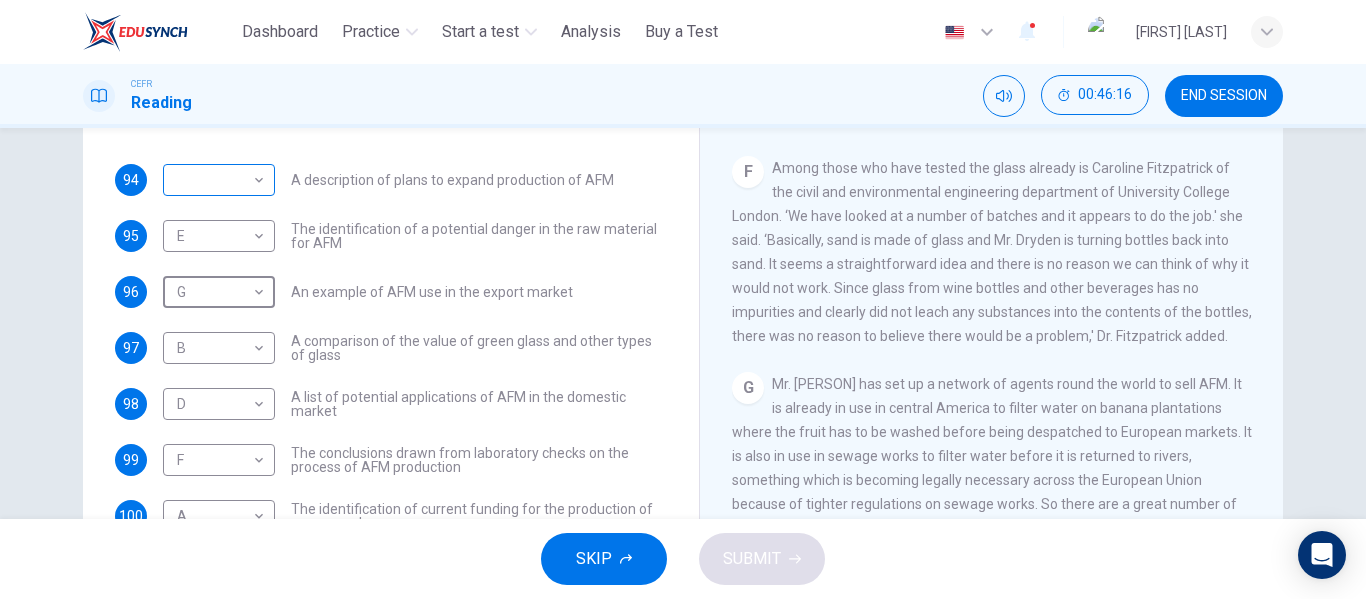 click on "This site uses cookies, as explained in our Privacy Policy . If you agree to the use of cookies, please click the Accept button and continue to browse our site. Privacy Policy Accept Dashboard Practice Start a test Analysis Buy a Test English ** ​ [PERSON] CEFR Reading 00:46:16 END SESSION Questions 94 - 103 The Reading Passage has 8 paragraphs labelled A-H . Which paragraph contains the following information?
Write the correct letter A-H in the boxes below.
NB You may use any letter more than once . 94 ​ ​ A description of plans to expand production of AFM 95 E * ​ The identification of a potential danger in the raw material for AFM 96 G * ​ An example of AFM use in the export market 97 B * ​ A comparison of the value of green glass and other types of glass 98 D * ​ A list of potential applications of AFM in the domestic market 99 F * ​ The conclusions drawn from laboratory checks on the process of AFM production 100 A * ​ 101 C * ​ 102 ​ ​ 103 ​ ​" at bounding box center [683, 299] 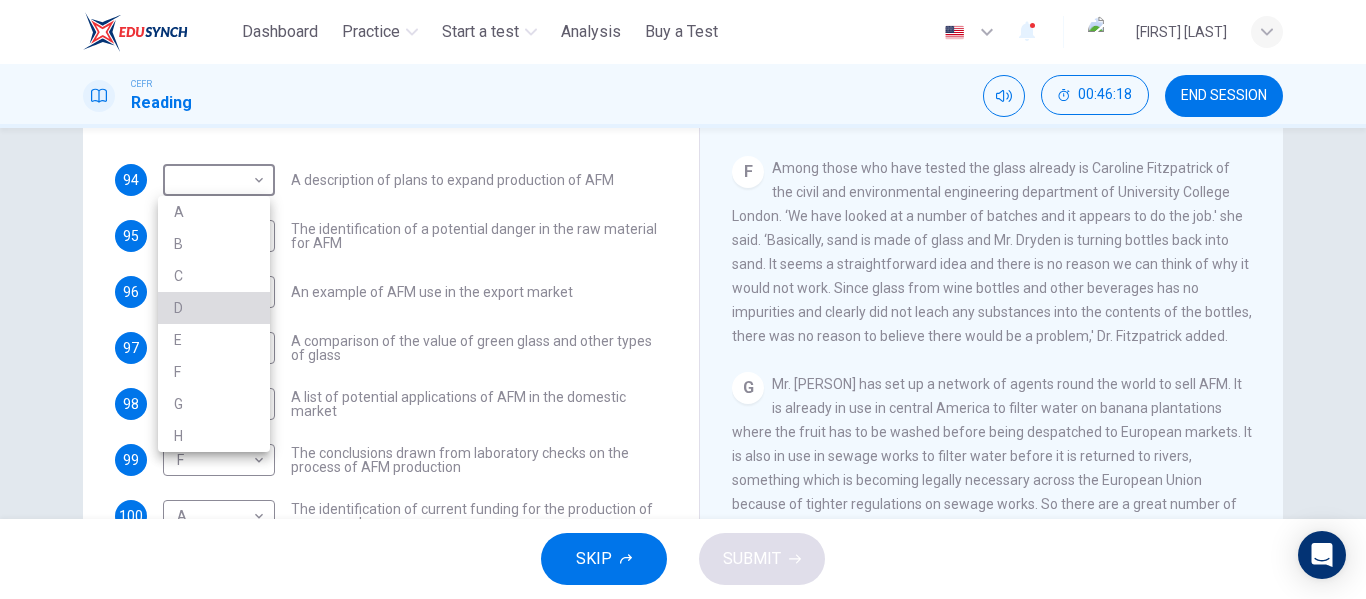 click on "D" at bounding box center (214, 308) 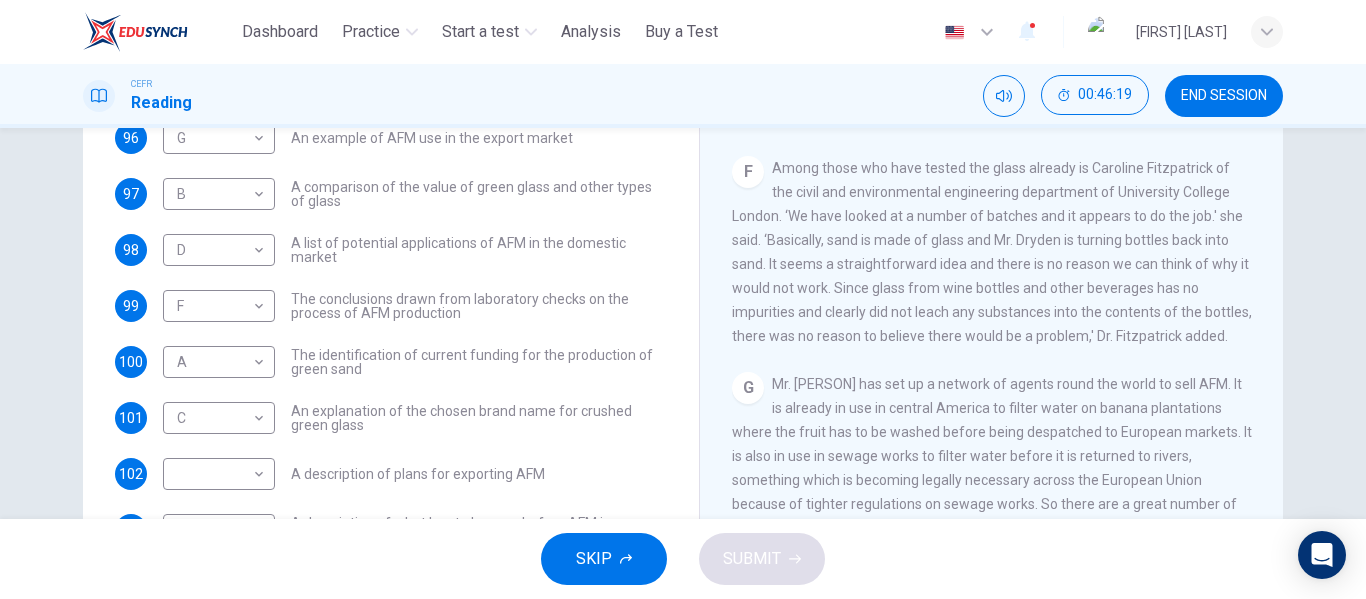 scroll, scrollTop: 161, scrollLeft: 0, axis: vertical 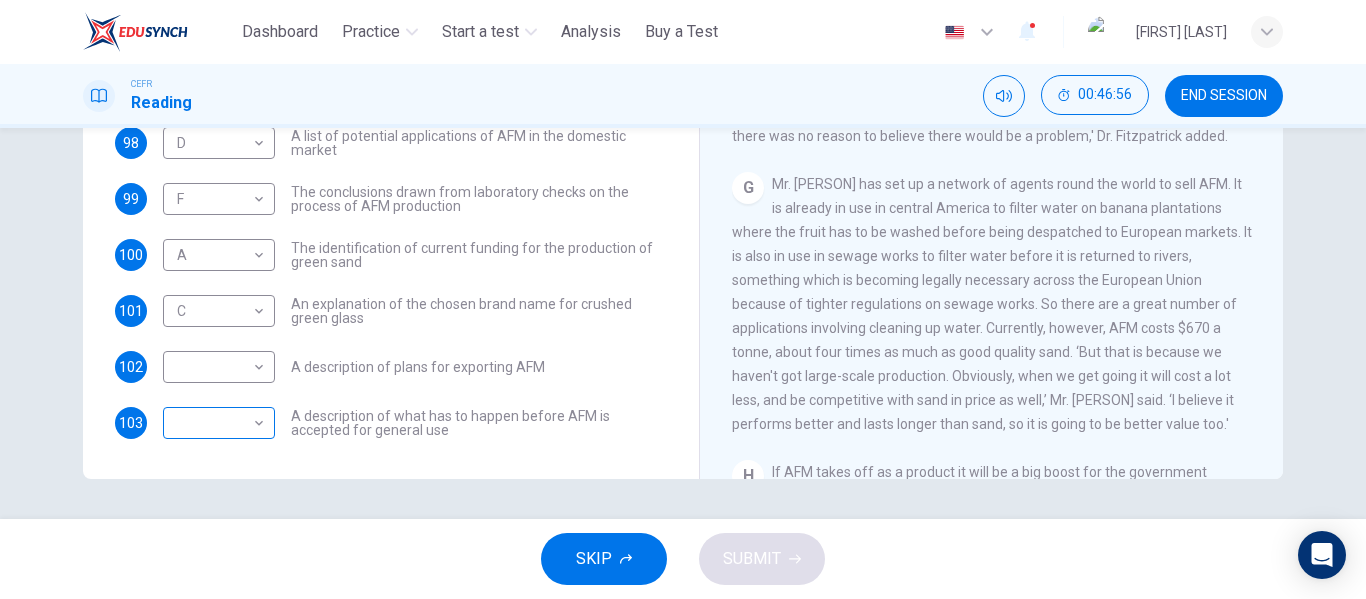 click on "This site uses cookies, as explained in our  Privacy Policy . If you agree to the use of cookies, please click the Accept button and continue to browse our site.   Privacy Policy Accept Dashboard Practice Start a test Analysis Buy a Test English ** ​ [FIRST] [LAST] CEFR Reading 00:46:56 END SESSION Questions 94 - 103 The Reading Passage has 8 paragraphs labelled  A-H . Which paragraph contains the following information?
Write the correct letter  A-H  in the boxes below.
NB  You may use any letter  more than once . 94 D * ​ A description of plans to expand production of AFM 95 E * ​ The identification of a potential danger in the raw material for AFM 96 G * ​ An example of AFM use in the export market 97 B * ​ A comparison of the value of green glass and other types of glass 98 D * ​ A list of potential applications of AFM in the domestic market 99 F * ​ The conclusions drawn from laboratory checks on the process of AFM production 100 A * ​ 101 C * ​ 102 ​ ​ 103 ​ ​" at bounding box center [683, 299] 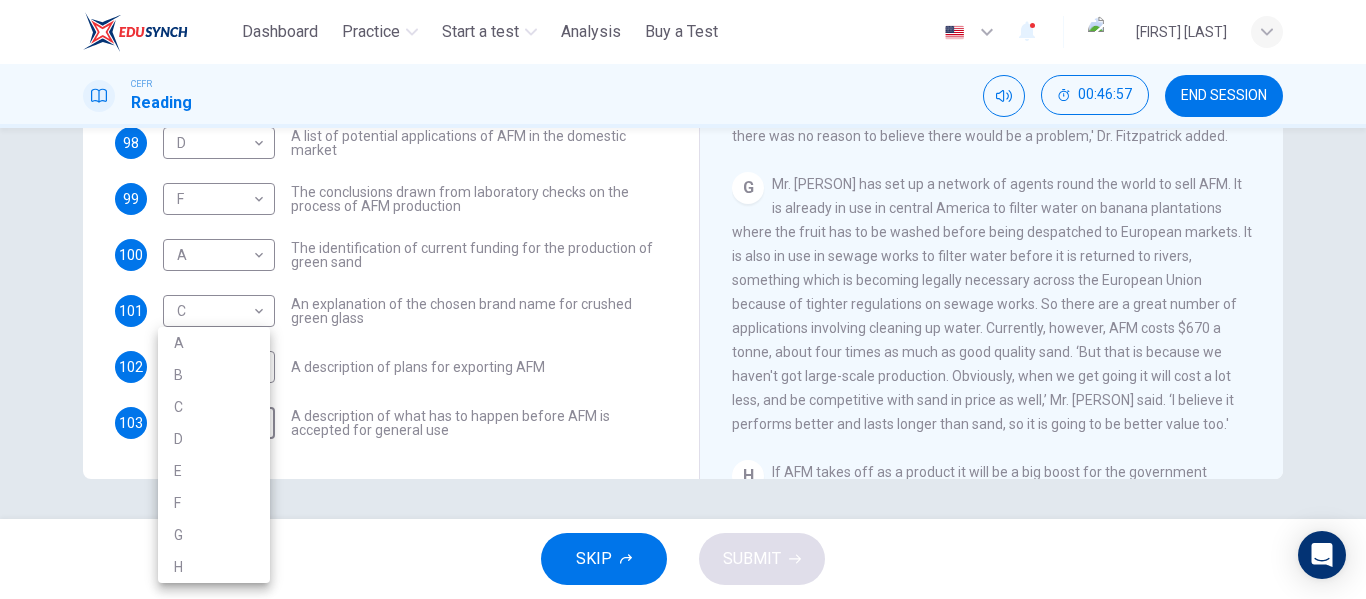 click on "E" at bounding box center [214, 471] 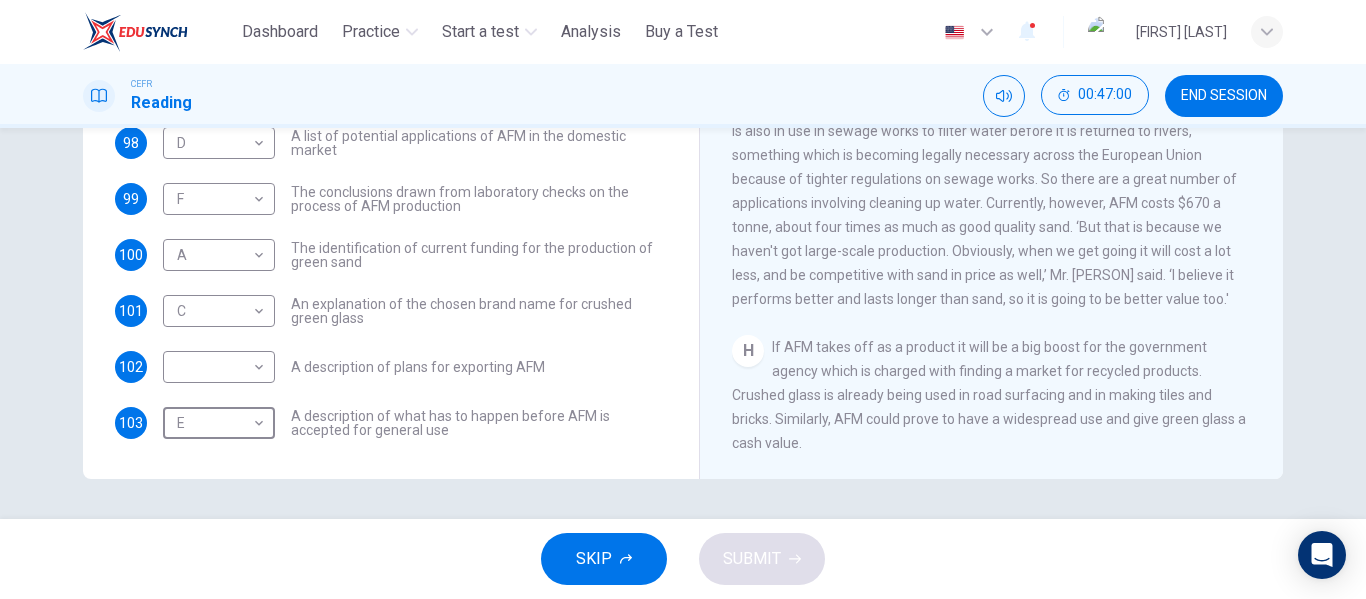 scroll, scrollTop: 1481, scrollLeft: 0, axis: vertical 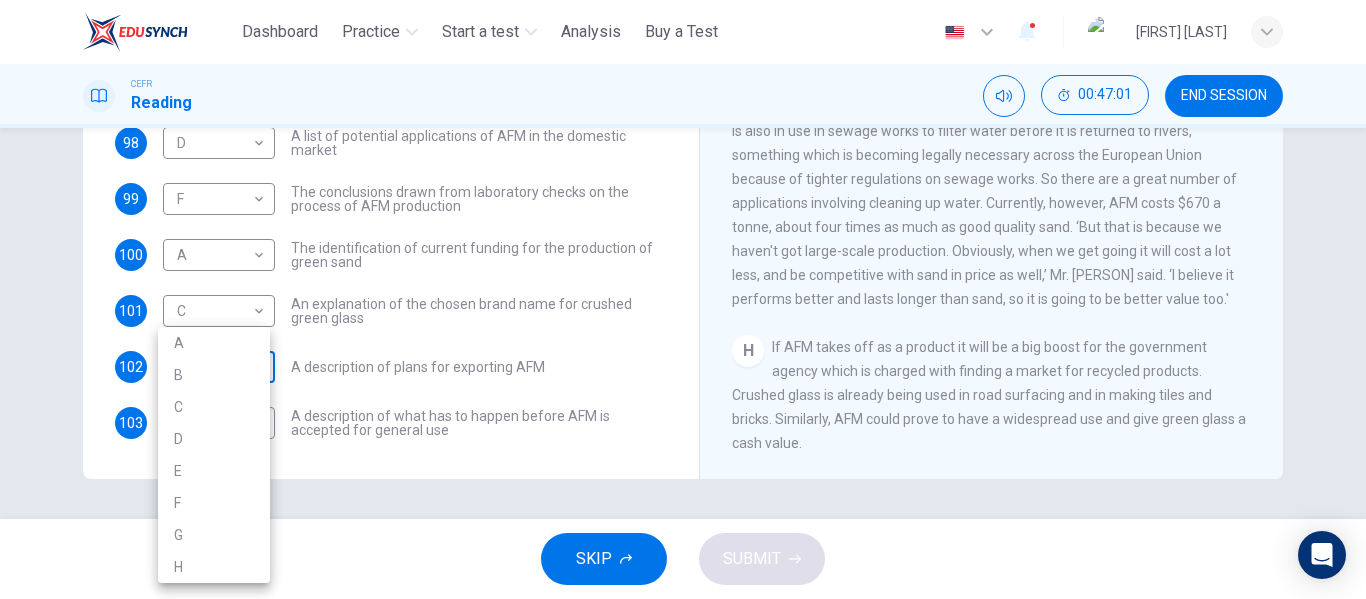 click on "This site uses cookies, as explained in our  Privacy Policy . If you agree to the use of cookies, please click the Accept button and continue to browse our site.   Privacy Policy Accept Dashboard Practice Start a test Analysis Buy a Test English ** ​ [FIRST] [LAST] CEFR Reading 00:47:01 END SESSION Questions 94 - 103 The Reading Passage has 8 paragraphs labelled  A-H . Which paragraph contains the following information?
Write the correct letter  A-H  in the boxes below.
NB  You may use any letter  more than once . 94 D * ​ A description of plans to expand production of AFM 95 E * ​ The identification of a potential danger in the raw material for AFM 96 G * ​ An example of AFM use in the export market 97 B * ​ A comparison of the value of green glass and other types of glass 98 D * ​ A list of potential applications of AFM in the domestic market 99 F * ​ The conclusions drawn from laboratory checks on the process of AFM production 100 A * ​ 101 C * ​ 102 ​ ​ 103 E *" at bounding box center (683, 299) 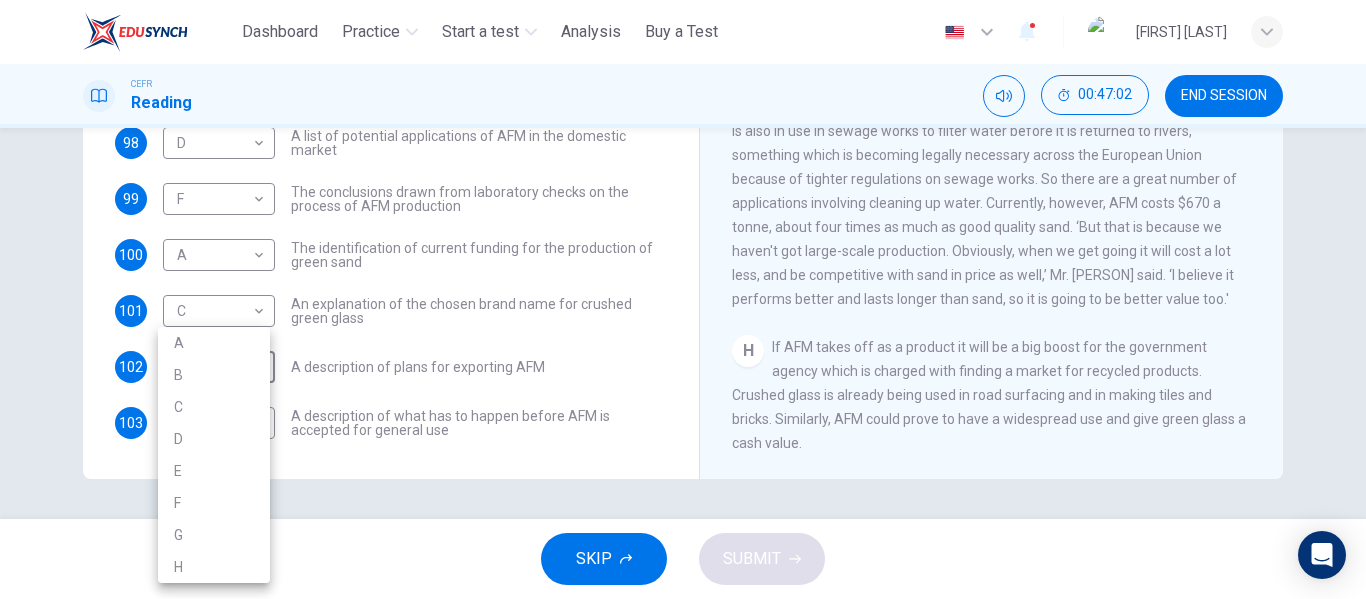 click on "G" at bounding box center [214, 535] 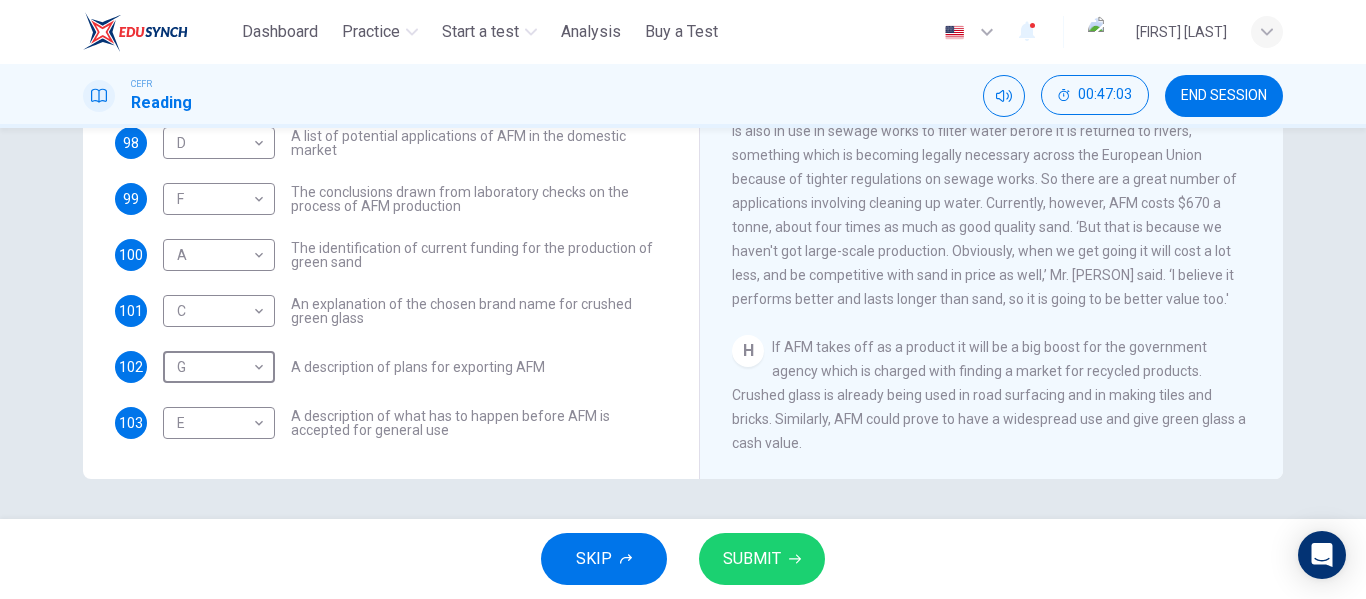 click on "SUBMIT" at bounding box center (752, 559) 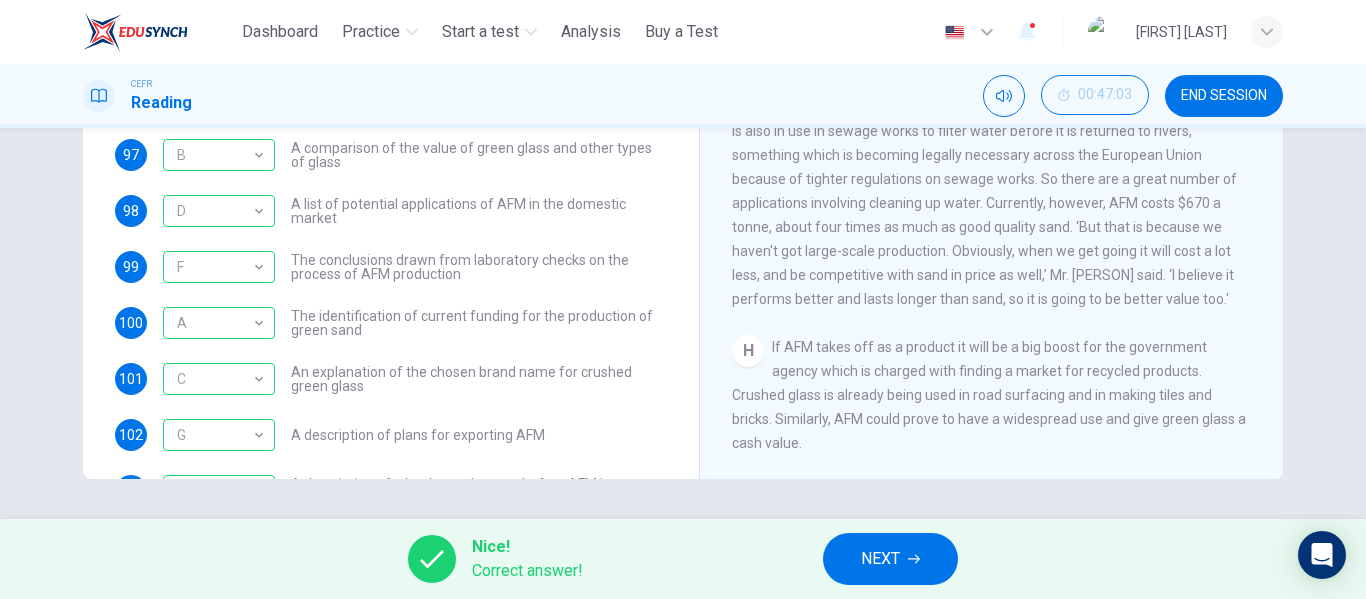 scroll, scrollTop: 0, scrollLeft: 0, axis: both 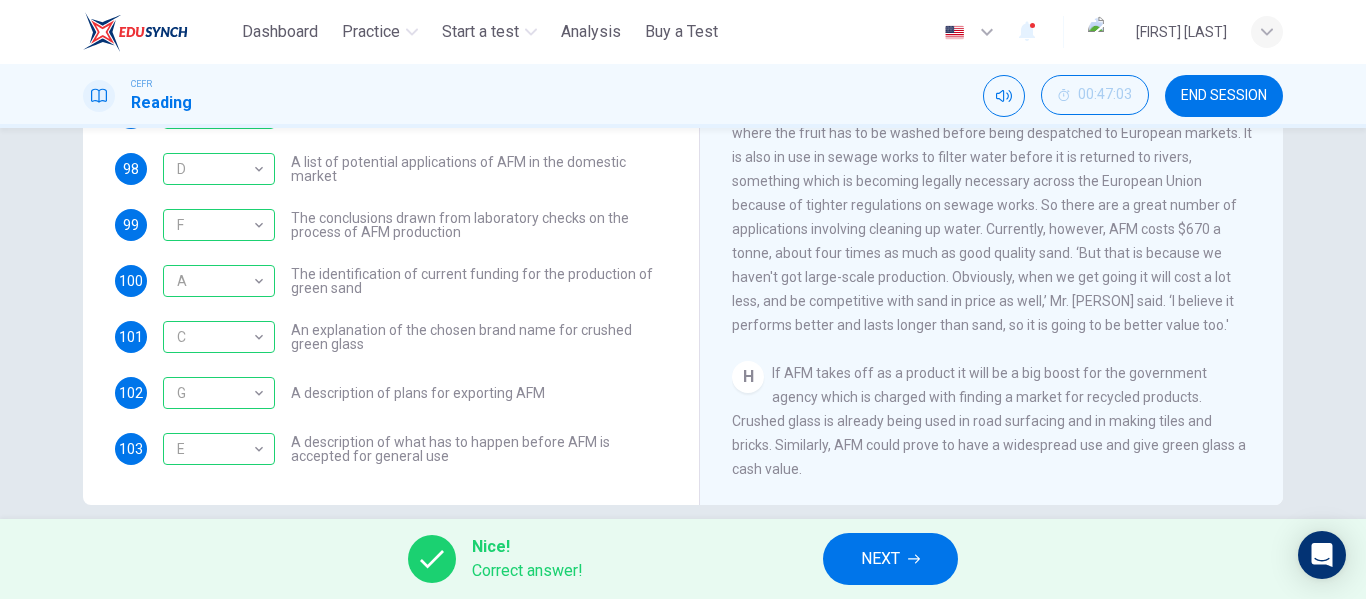 click on "94 D * ​ A description of plans to expand production of AFM 95 E * ​ The identification of a potential danger in the raw material for AFM 96 G * ​ An example of AFM use in the export market 97 B * ​ A comparison of the value of green glass and other types of glass 98 D * ​ A list of potential applications of AFM in the domestic market 99 F * ​ The conclusions drawn from laboratory checks on the process of AFM production 100 A * ​ The identification of current funding for the production of green sand 101 C * ​ An explanation of the chosen brand name for crushed green glass 102 G * ​ A description of plans for exporting AFM 103 E * ​ A description of what has to happen before AFM is accepted for general use" at bounding box center (391, 197) 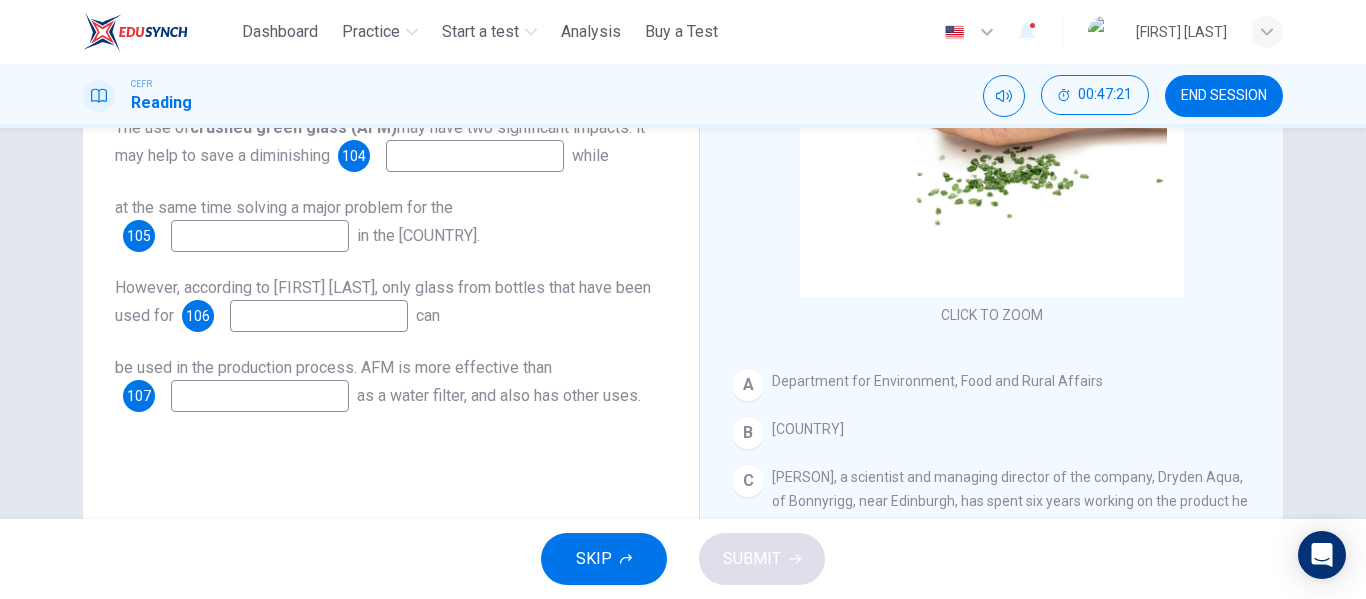 scroll, scrollTop: 384, scrollLeft: 0, axis: vertical 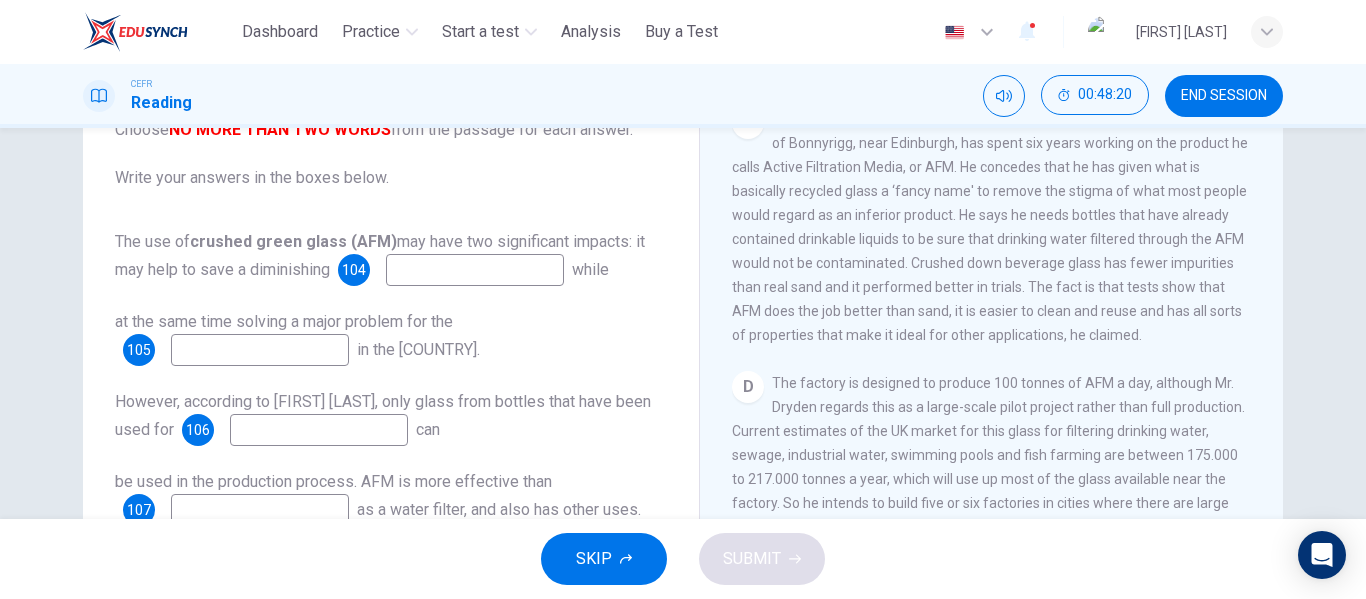 click at bounding box center (475, 270) 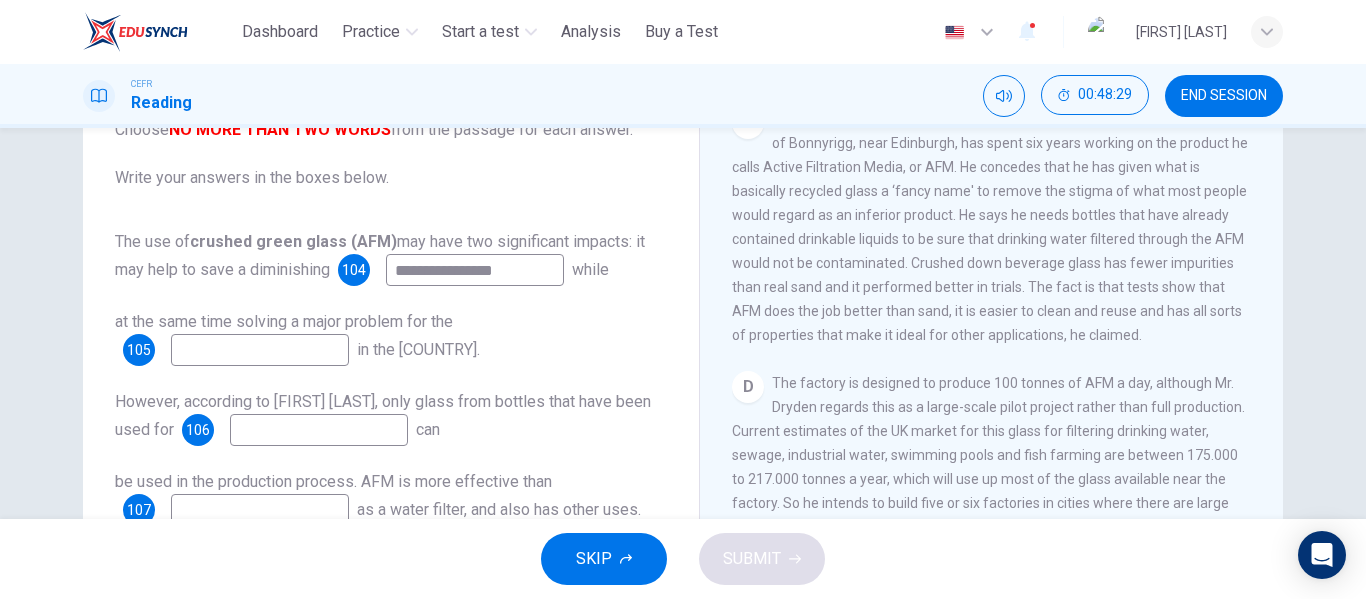 type on "**********" 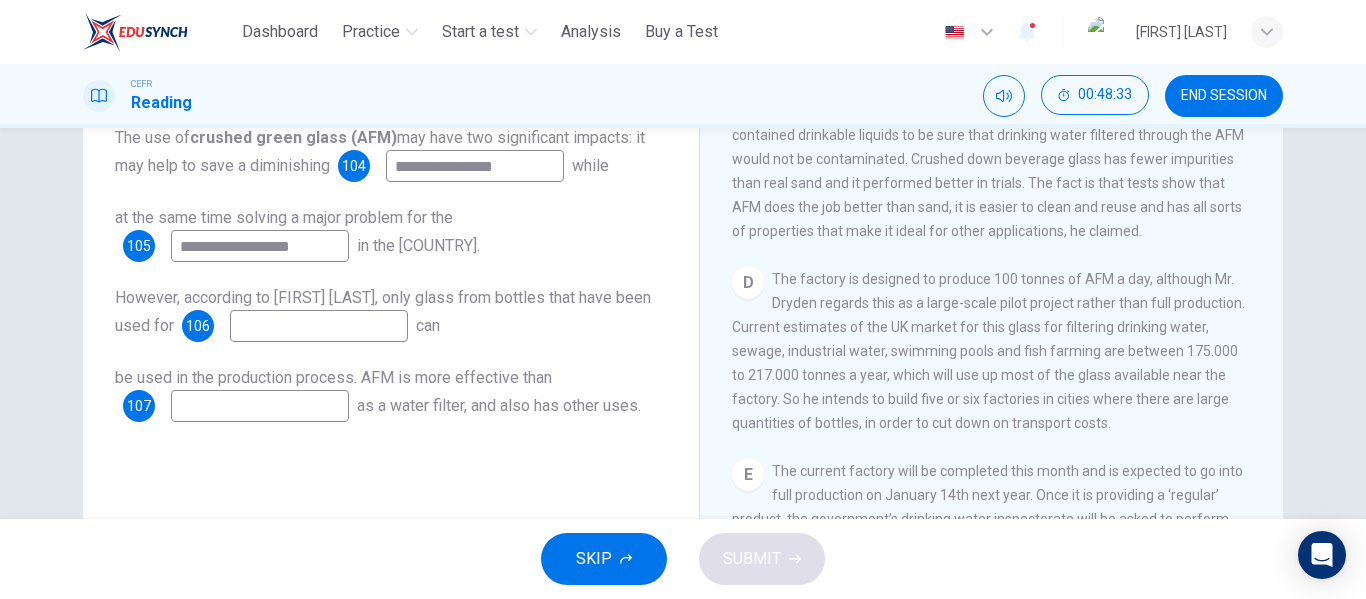 scroll, scrollTop: 300, scrollLeft: 0, axis: vertical 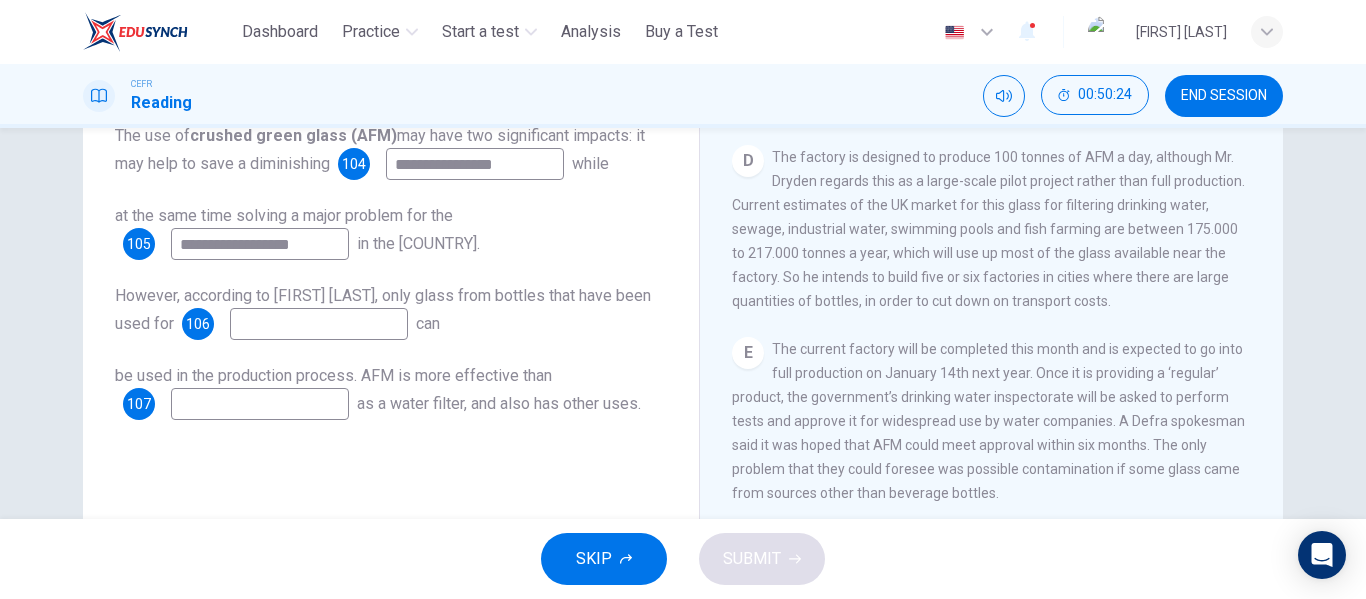 type on "**********" 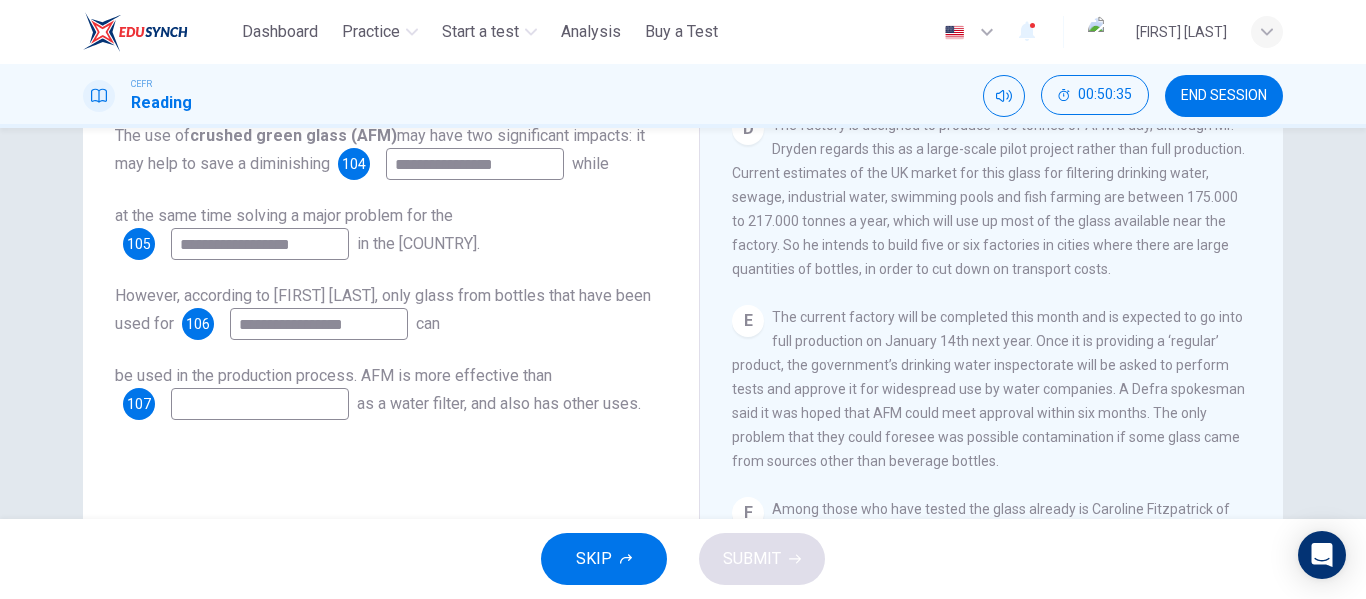 scroll, scrollTop: 625, scrollLeft: 0, axis: vertical 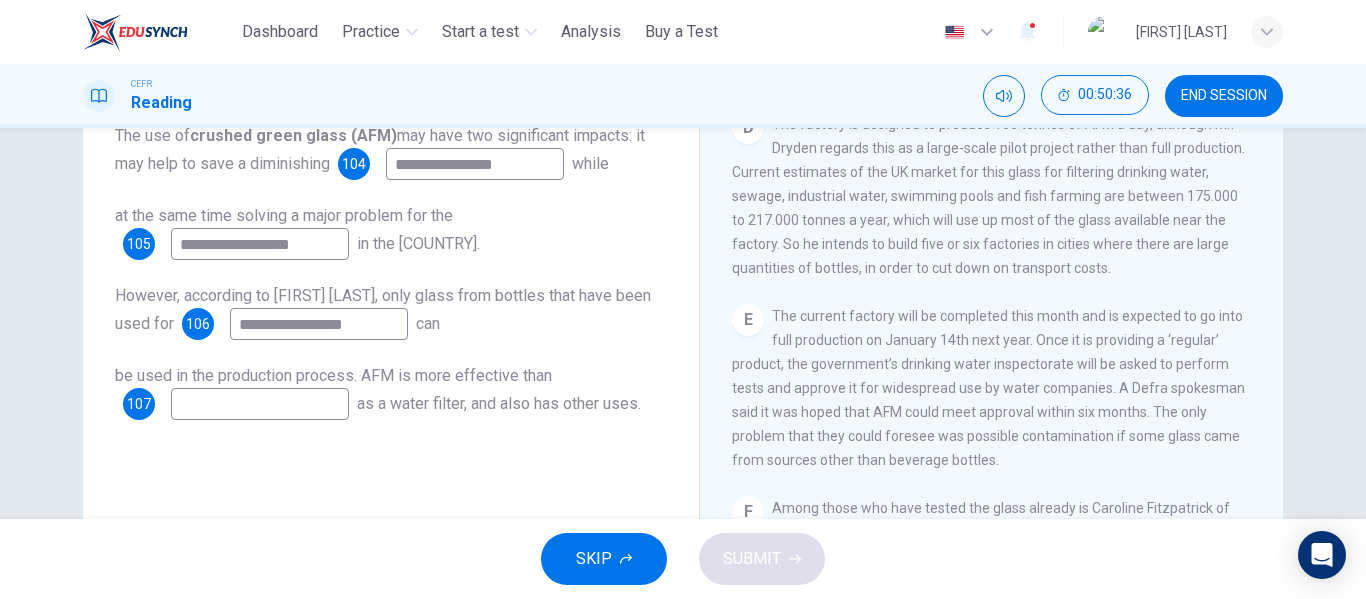 type on "**********" 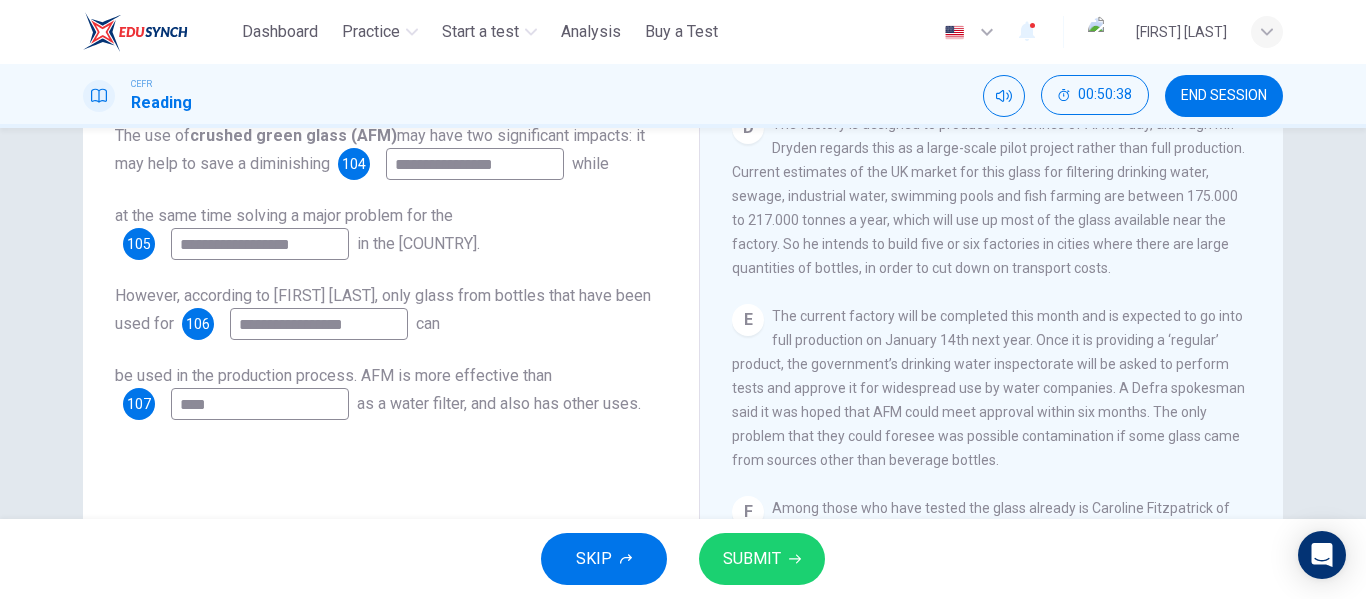 type on "****" 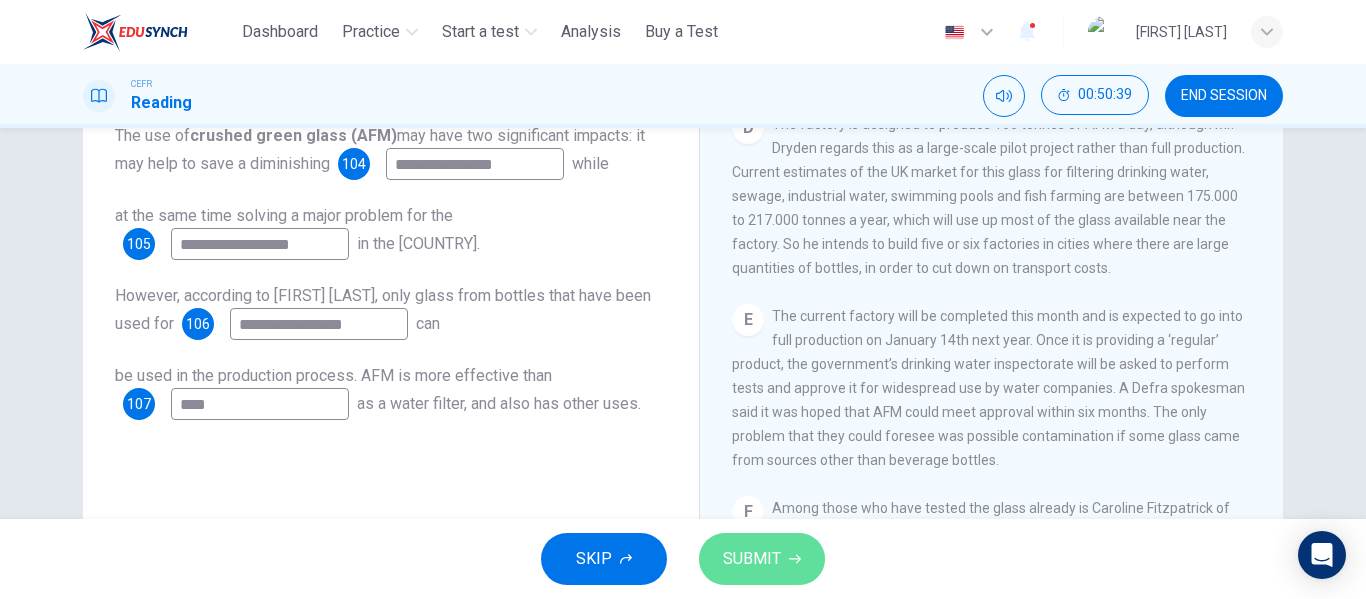 click on "SUBMIT" at bounding box center [762, 559] 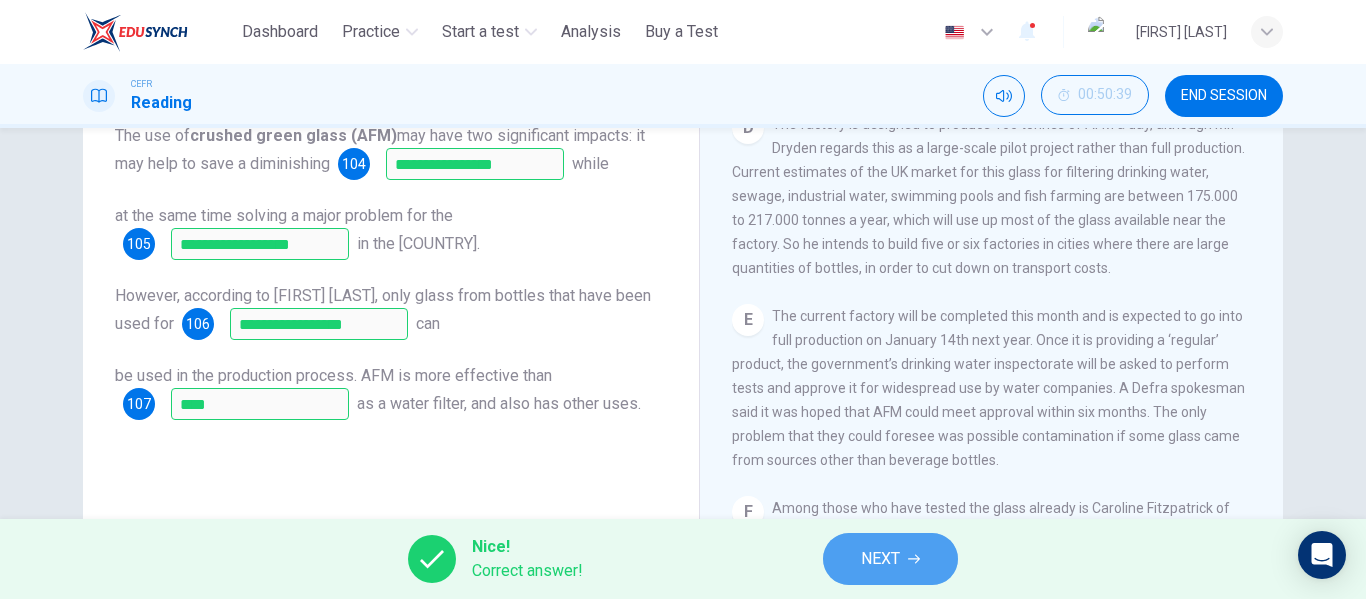 click on "NEXT" at bounding box center [890, 559] 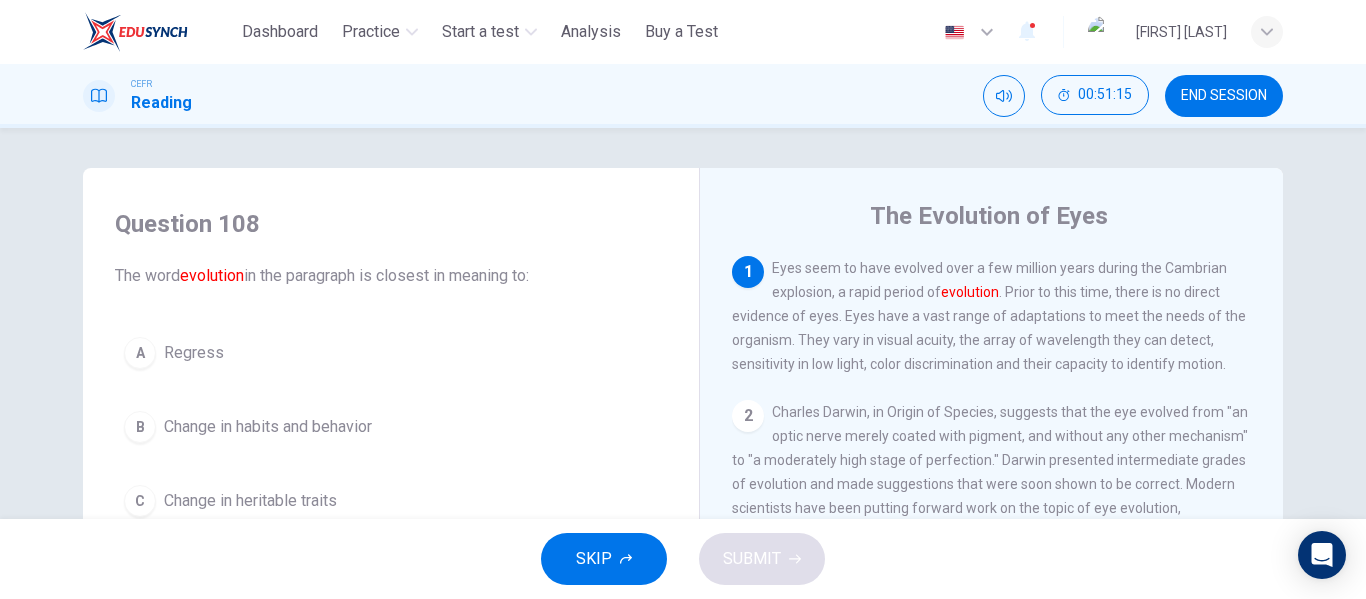 click on "Change in heritable traits" at bounding box center [250, 501] 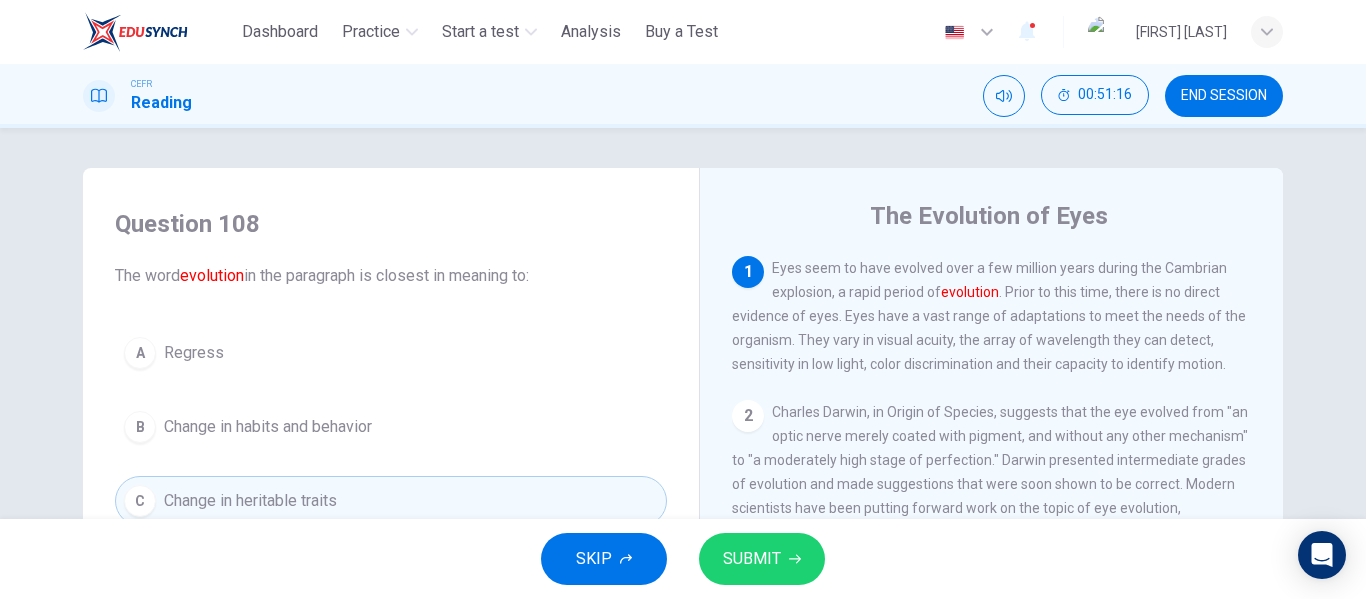 scroll, scrollTop: 100, scrollLeft: 0, axis: vertical 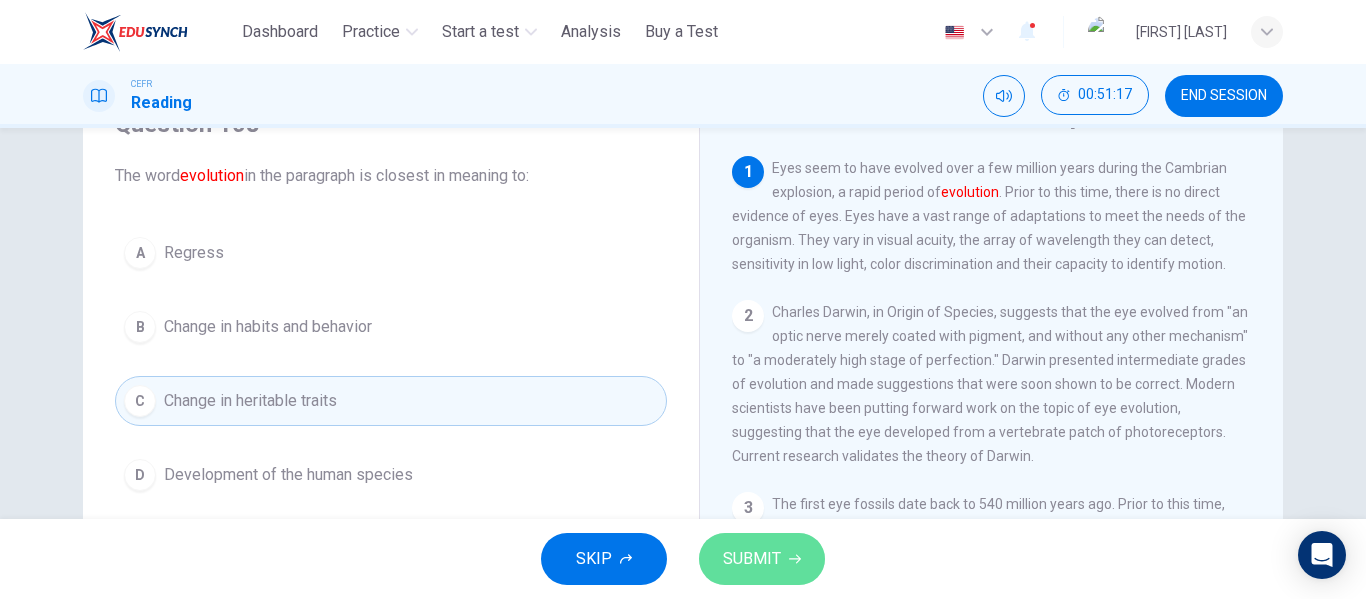 click on "SUBMIT" at bounding box center (762, 559) 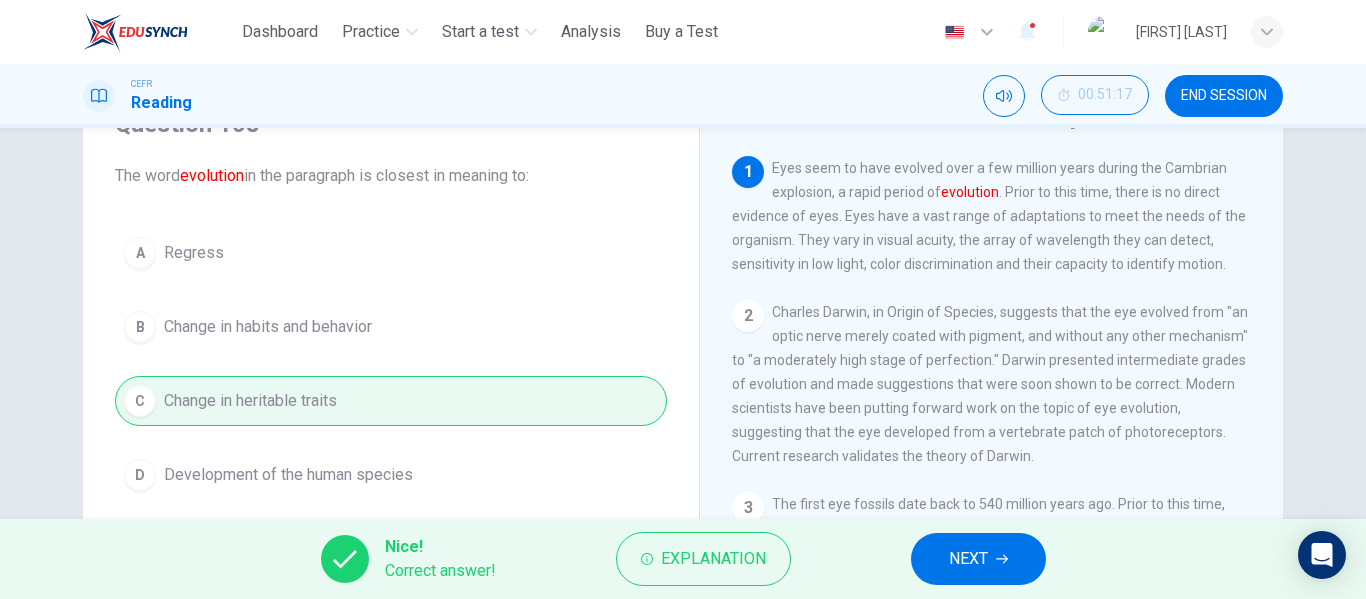 click 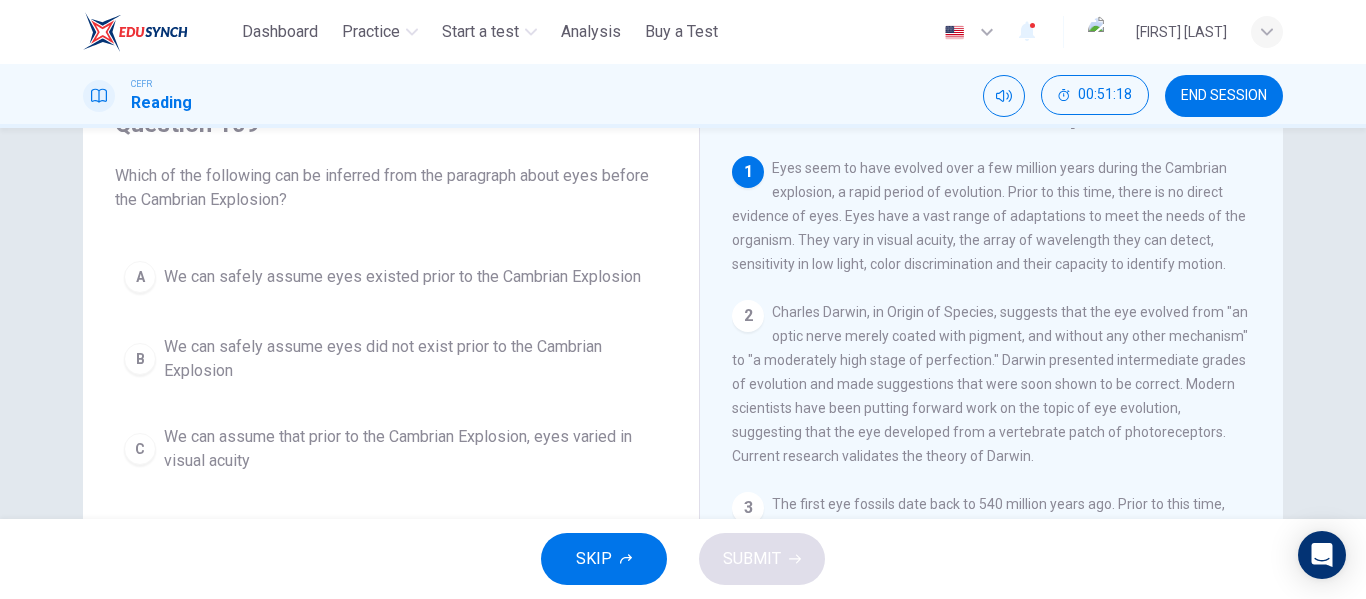 click on "We can safely assume eyes did not exist prior to the Cambrian Explosion" at bounding box center [411, 359] 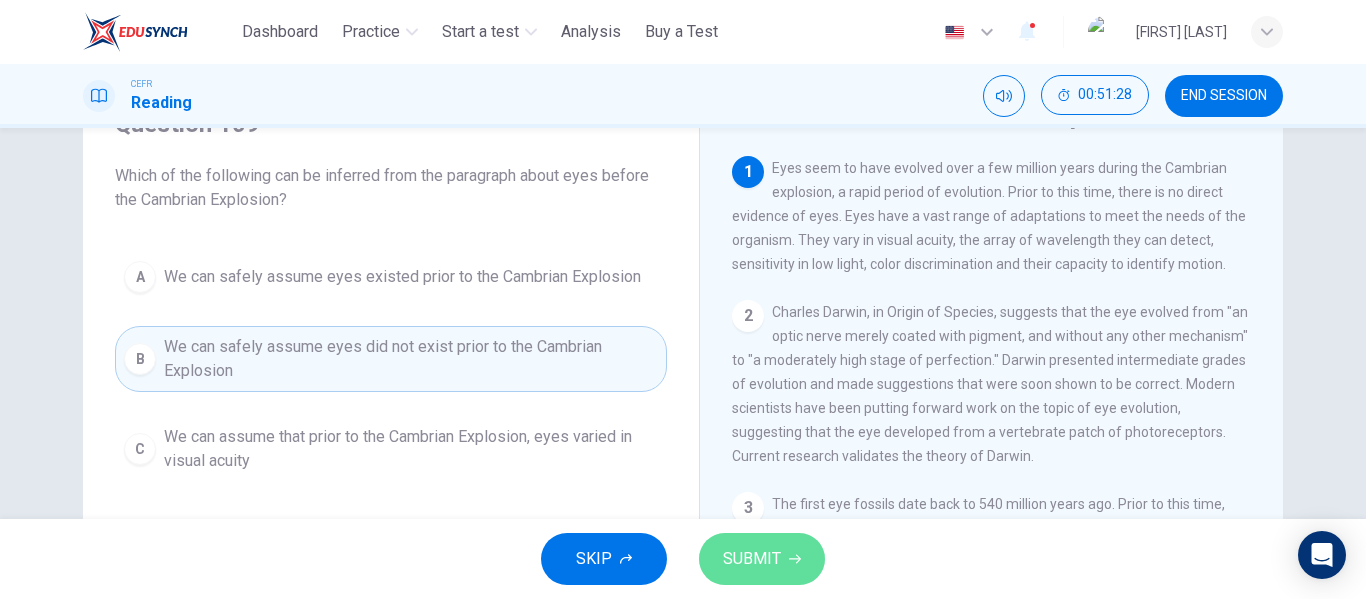 click on "SUBMIT" at bounding box center (762, 559) 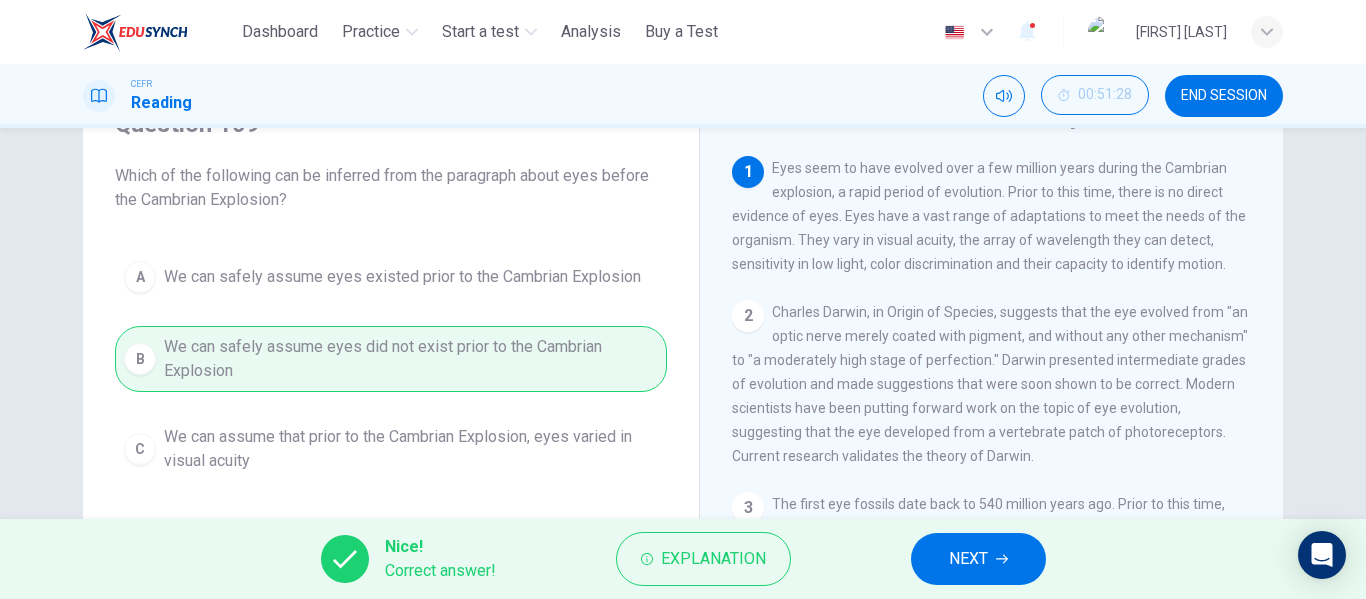 click on "NEXT" at bounding box center [978, 559] 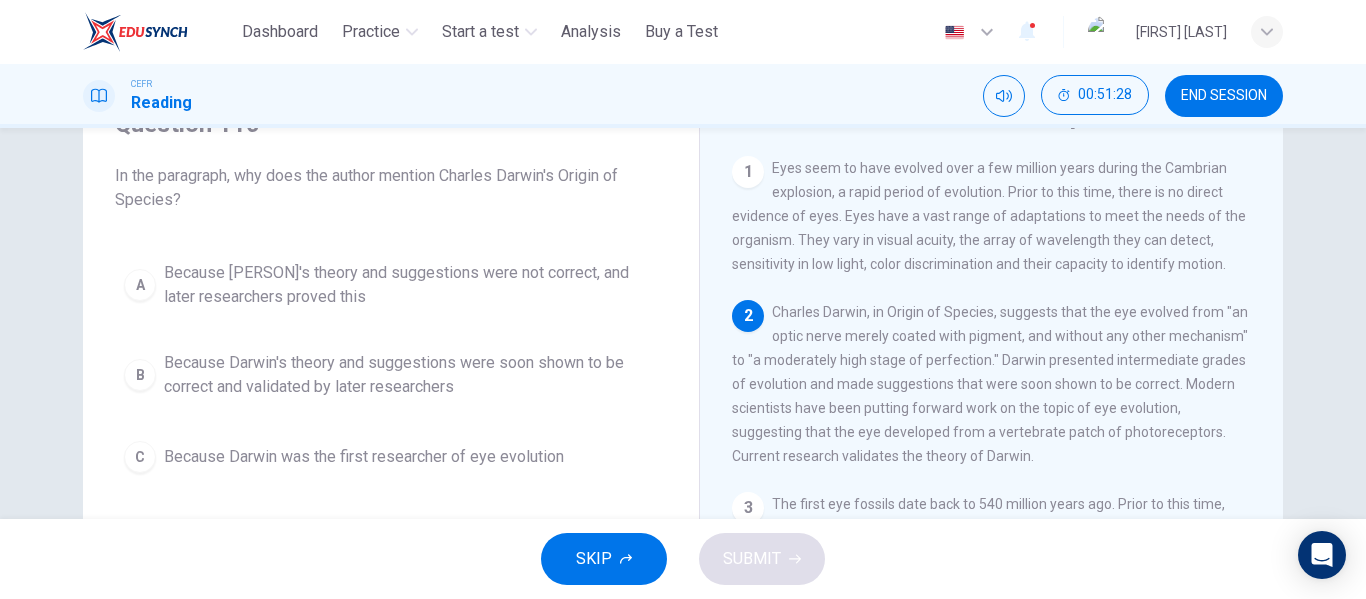 click on "Because Darwin's theory and suggestions were soon shown to be correct and validated by later researchers" at bounding box center [411, 375] 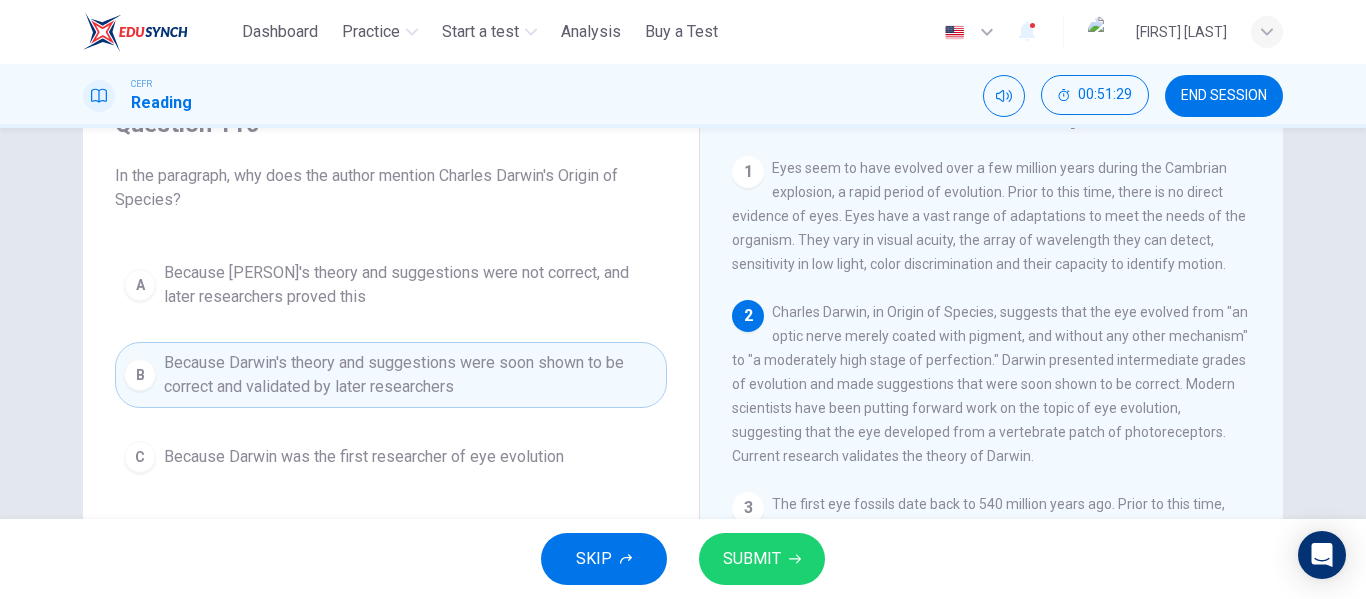click on "SUBMIT" at bounding box center (752, 559) 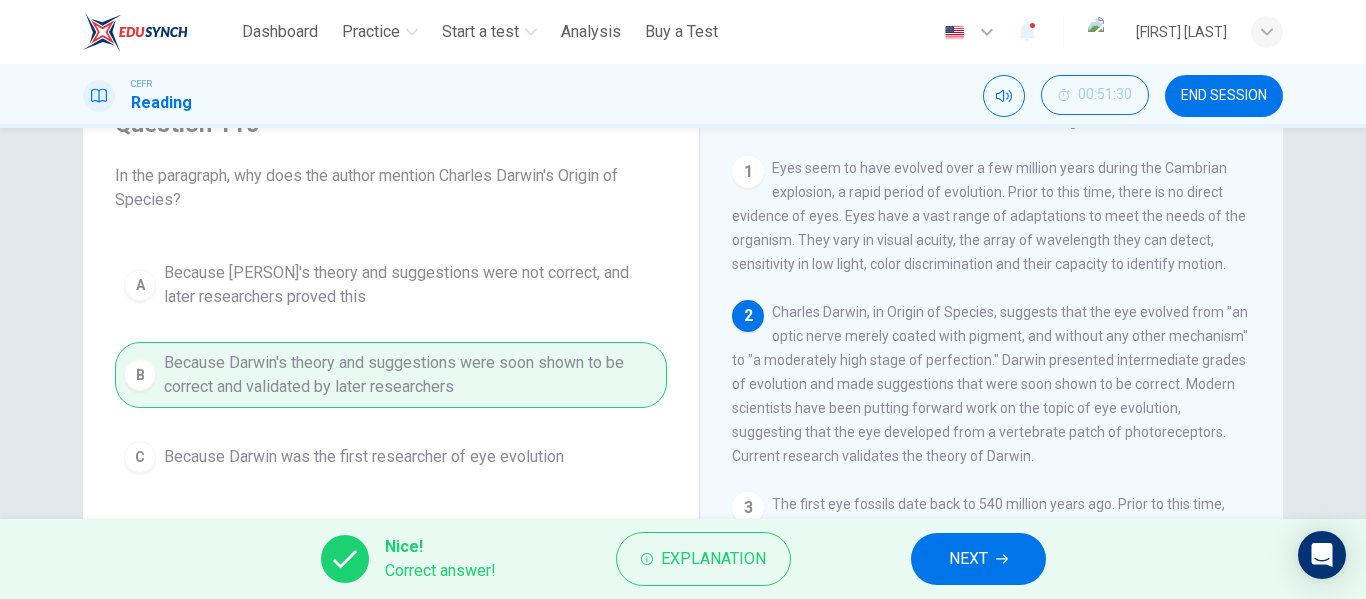 click on "Nice! Correct answer! Explanation NEXT" at bounding box center (683, 559) 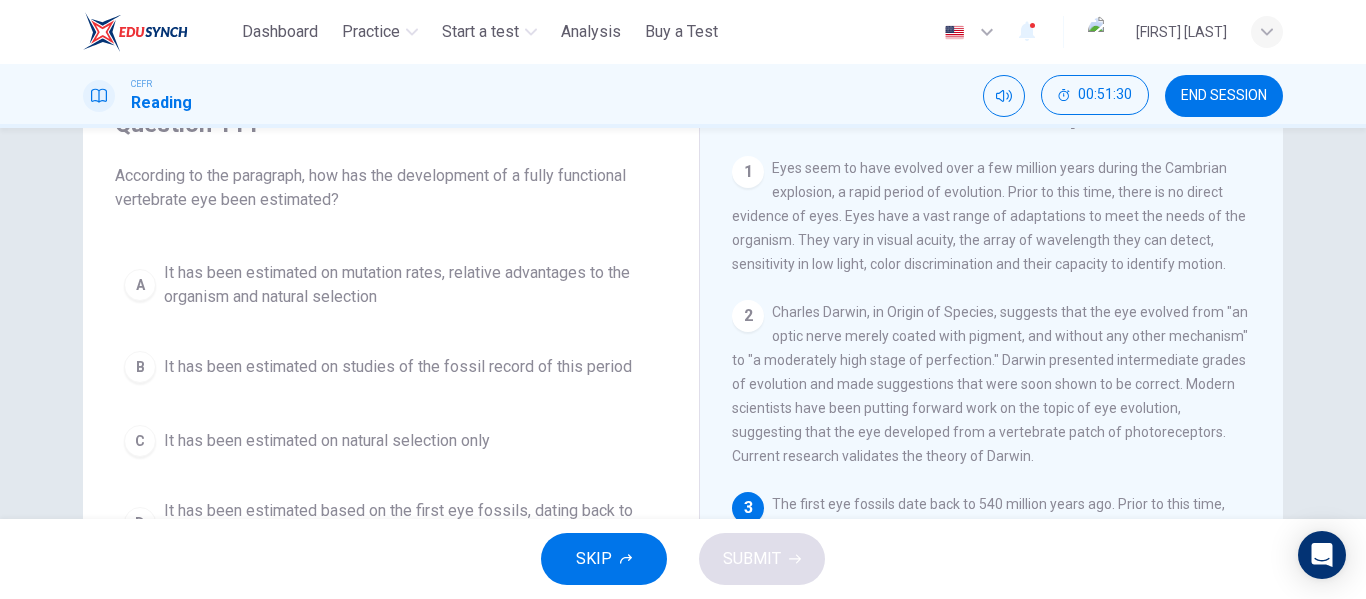 click on "It has been estimated on mutation rates, relative advantages to the organism and natural selection" at bounding box center [411, 285] 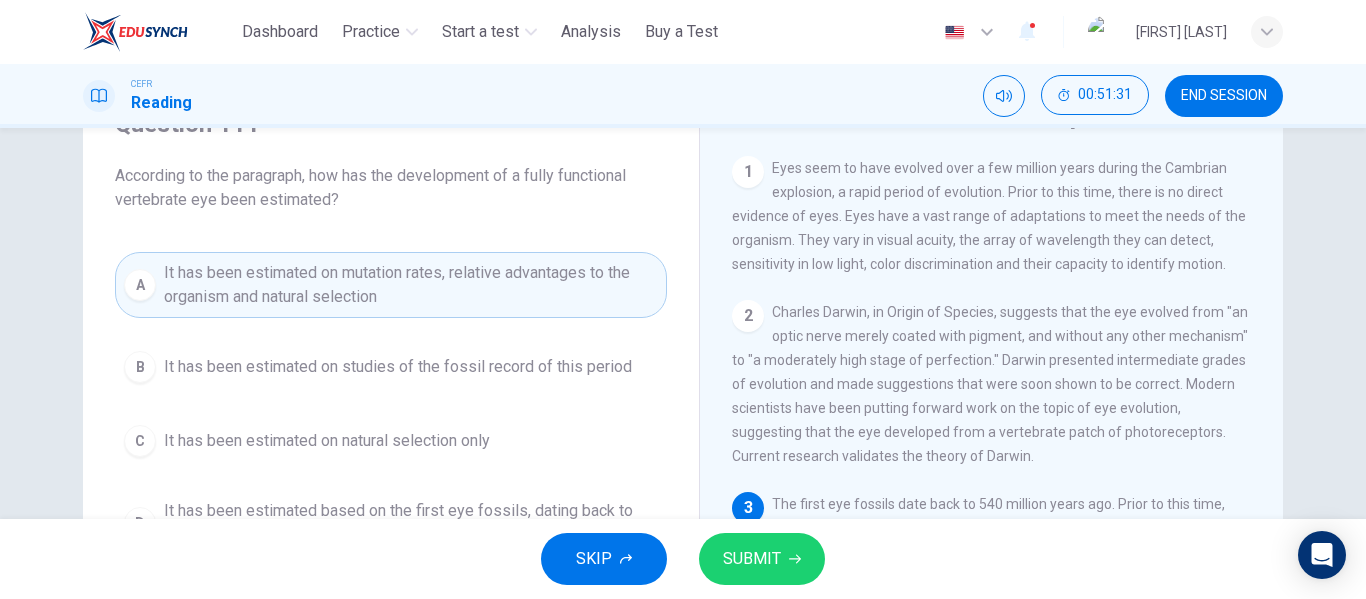 click on "SUBMIT" at bounding box center (752, 559) 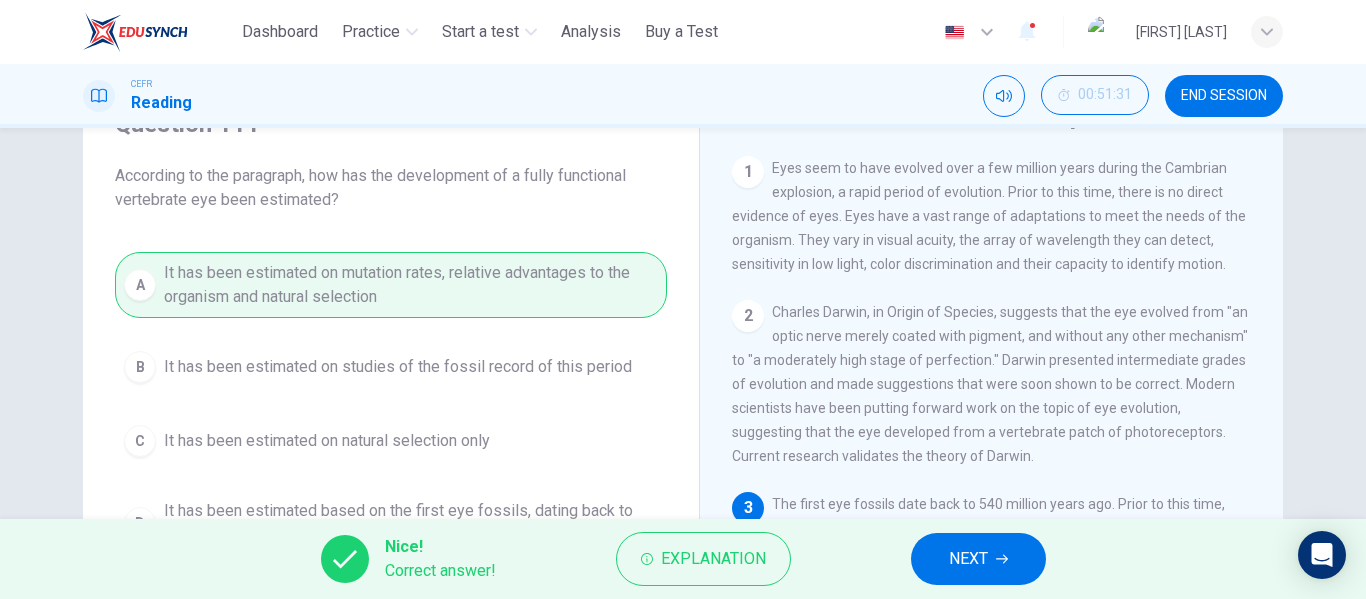 click on "NEXT" at bounding box center (968, 559) 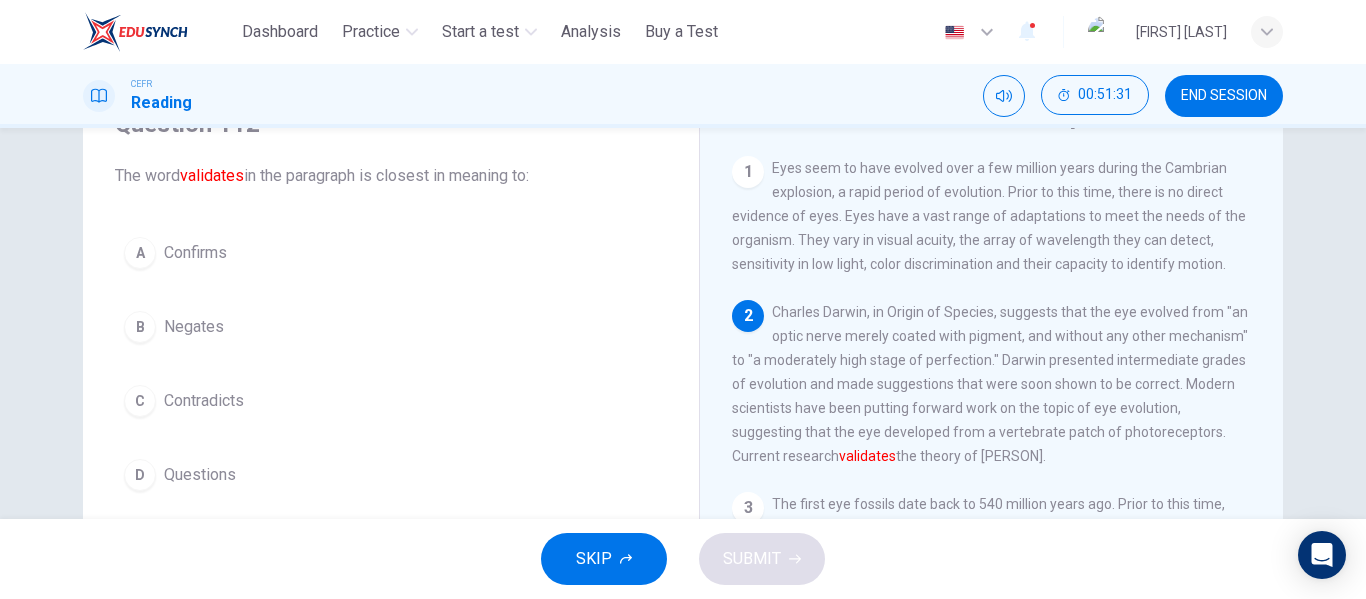 click on "A Confirms" at bounding box center [391, 253] 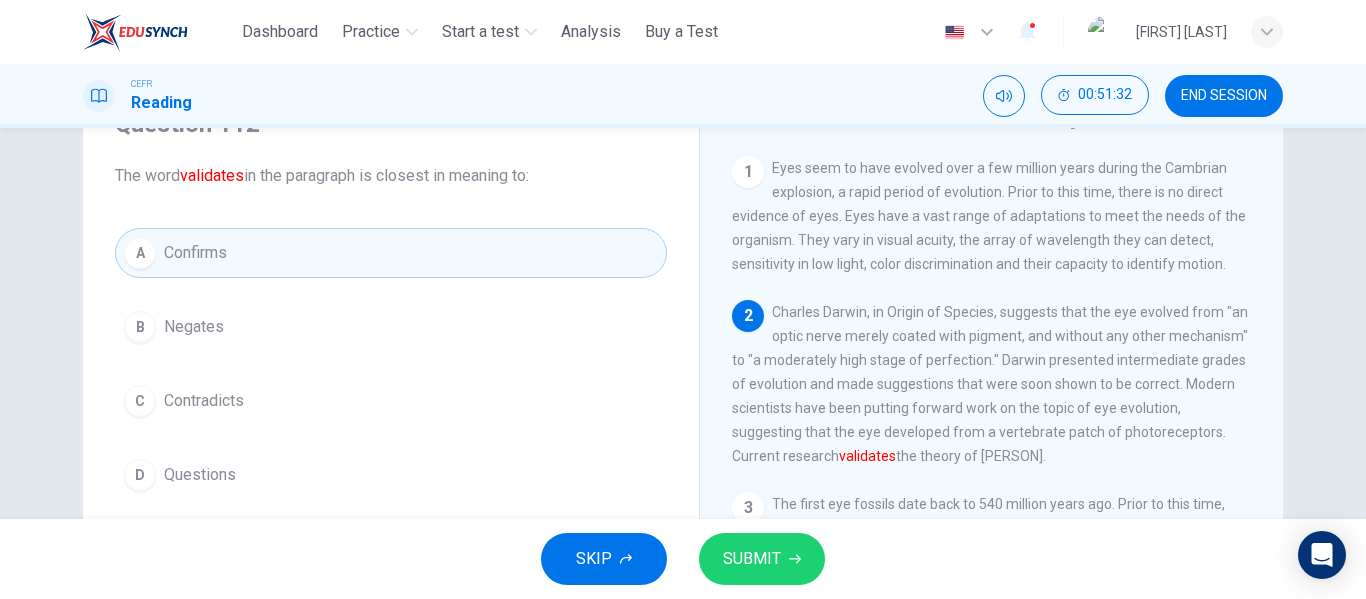 click on "SUBMIT" at bounding box center (762, 559) 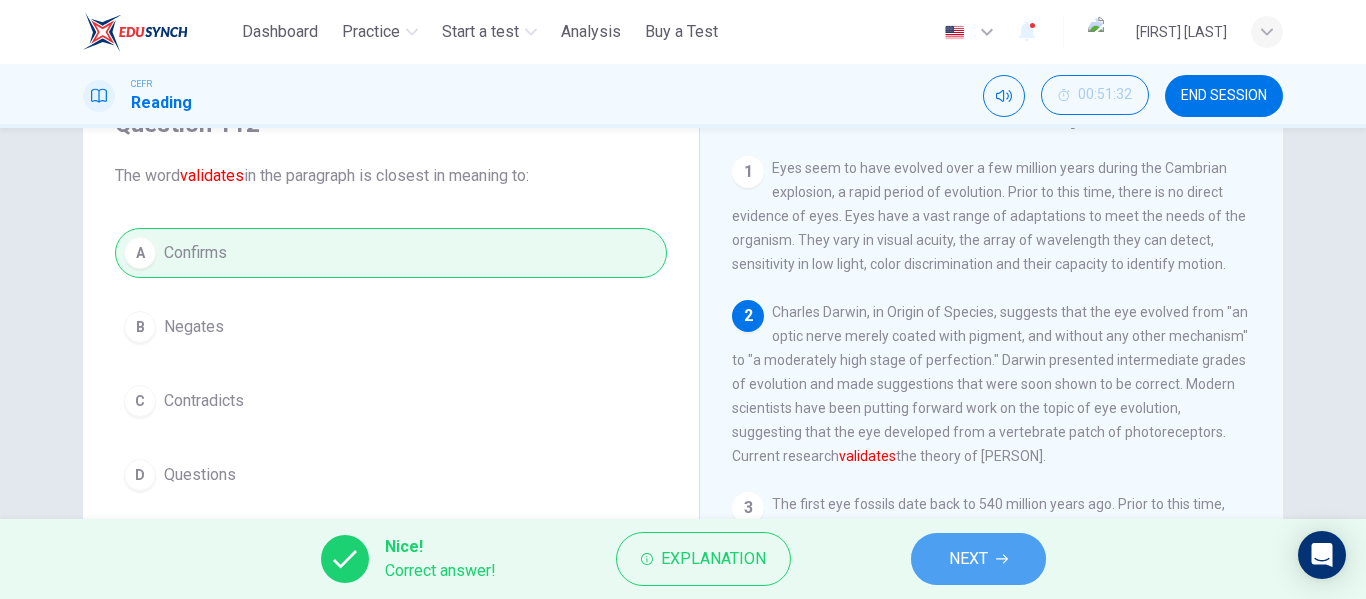 click on "NEXT" at bounding box center [968, 559] 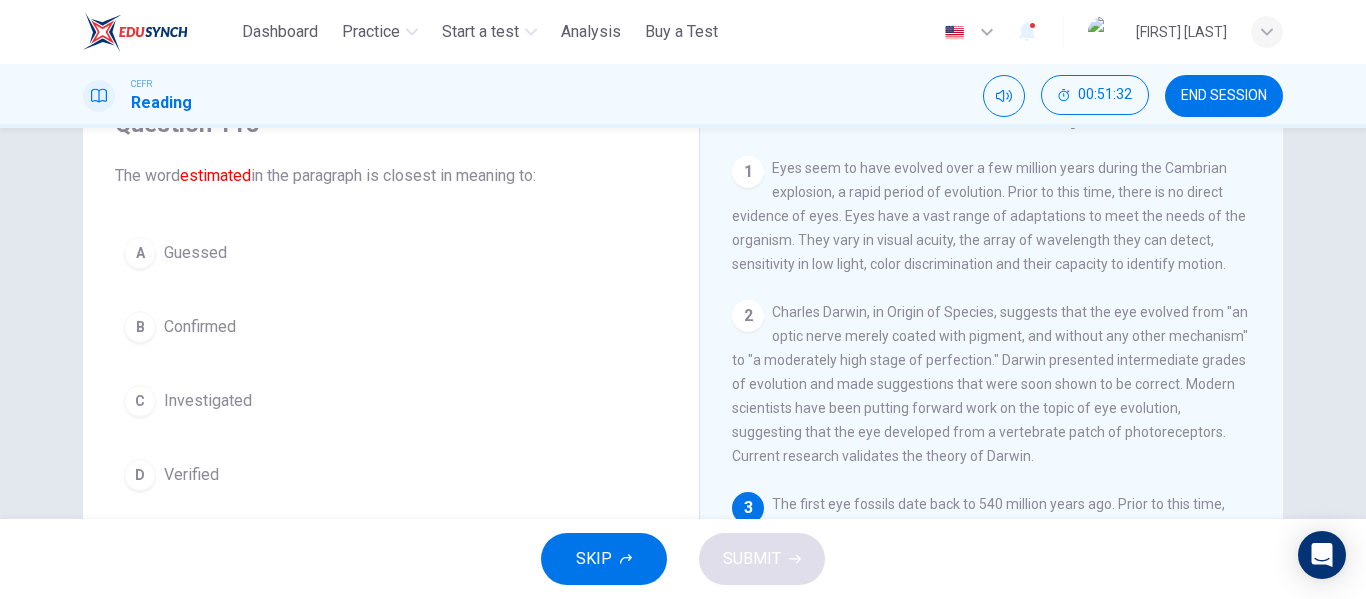click on "A Guessed" at bounding box center (391, 253) 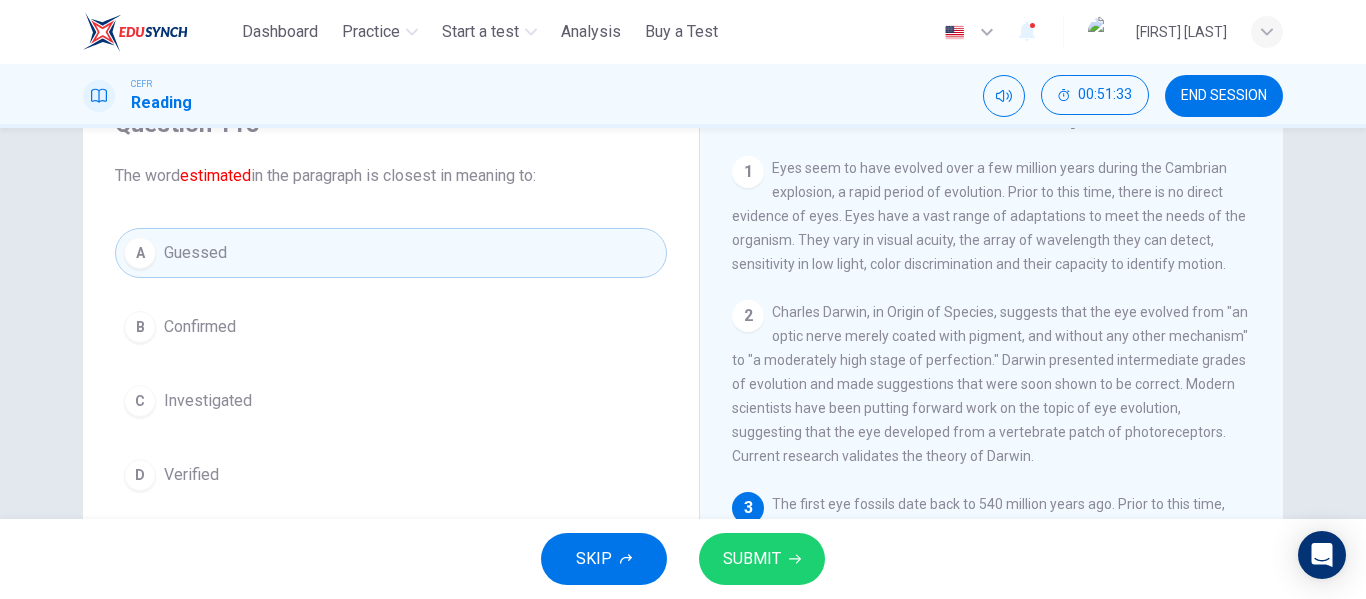 click 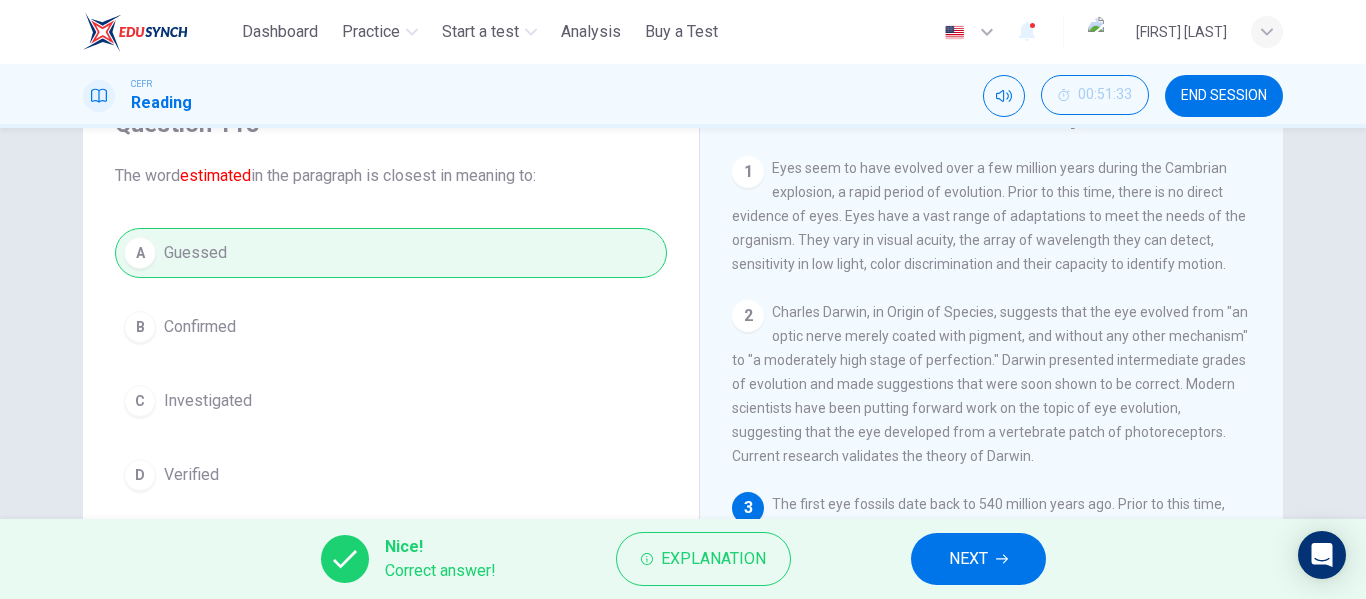 click on "NEXT" at bounding box center (978, 559) 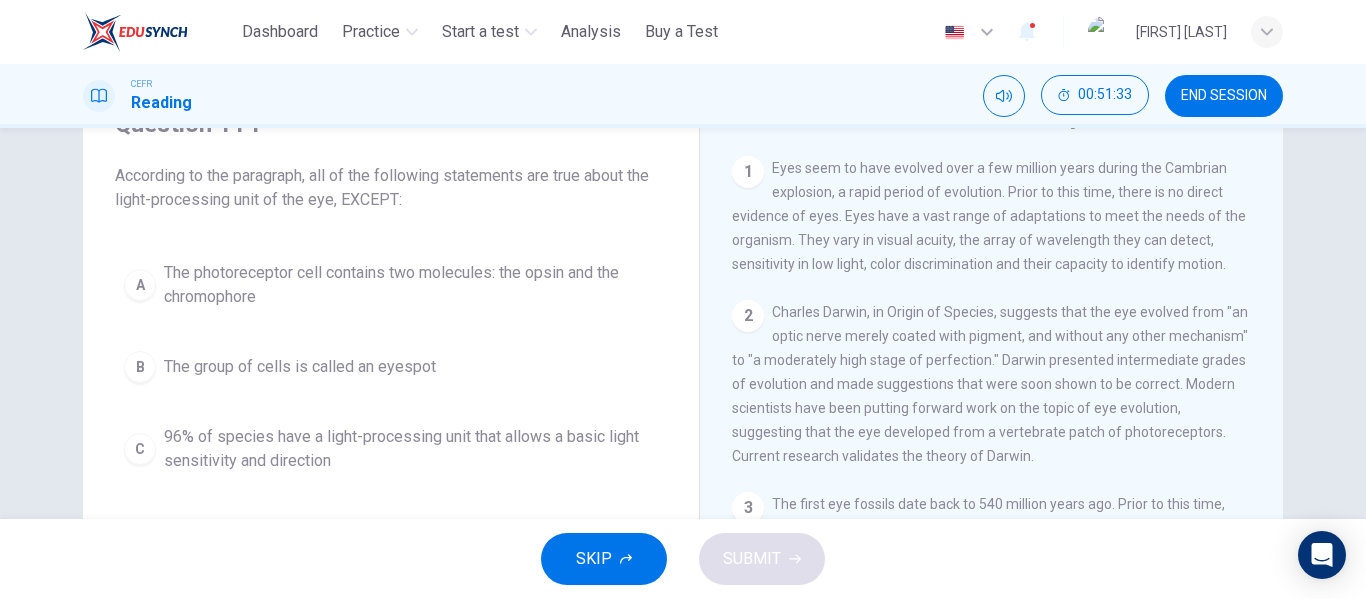 click on "C 96% of species have a light-processing unit that allows a basic light sensitivity and direction" at bounding box center (391, 449) 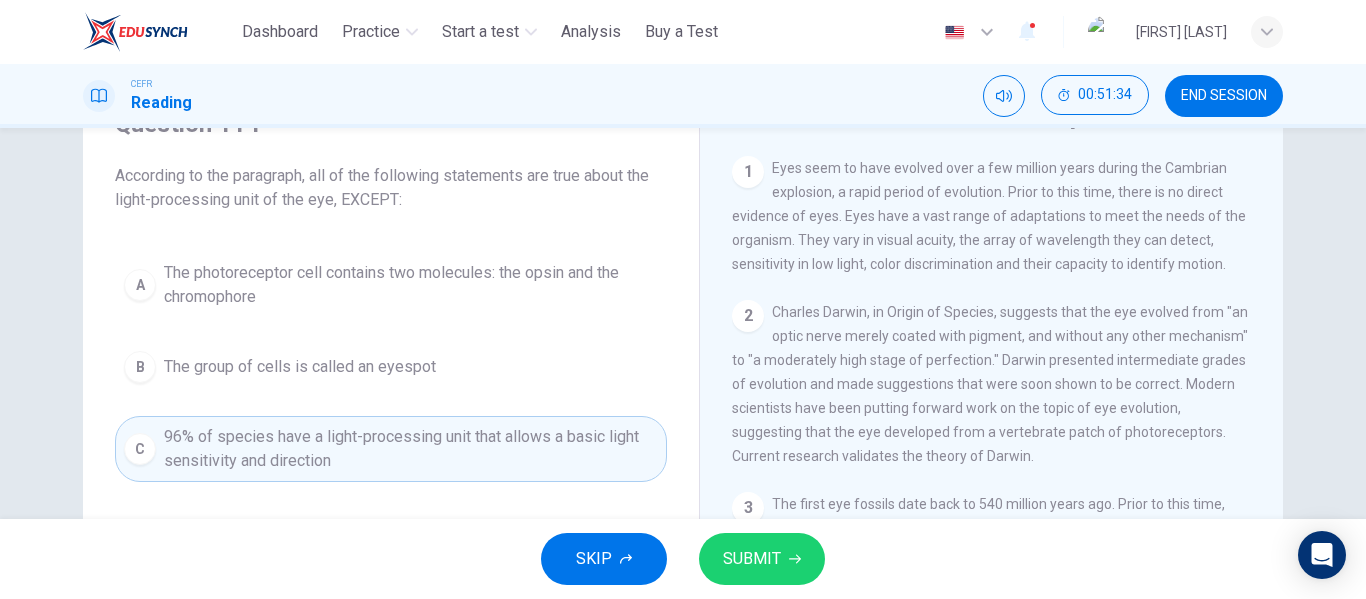 click on "SUBMIT" at bounding box center [752, 559] 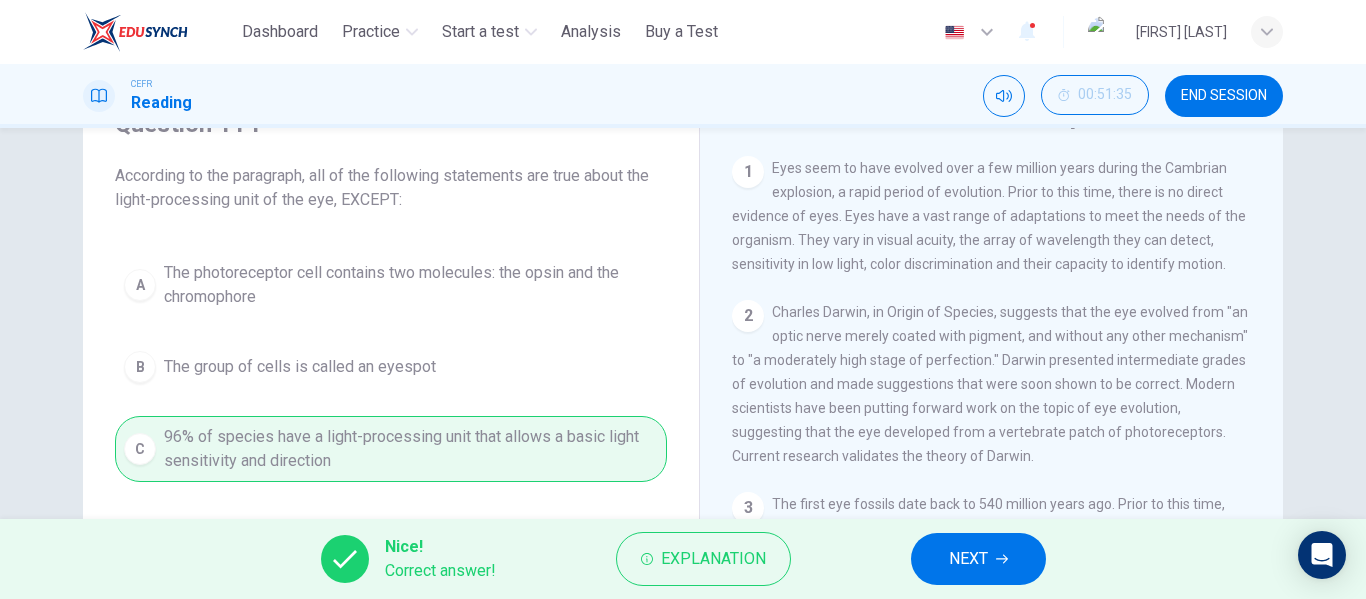 click on "NEXT" at bounding box center (968, 559) 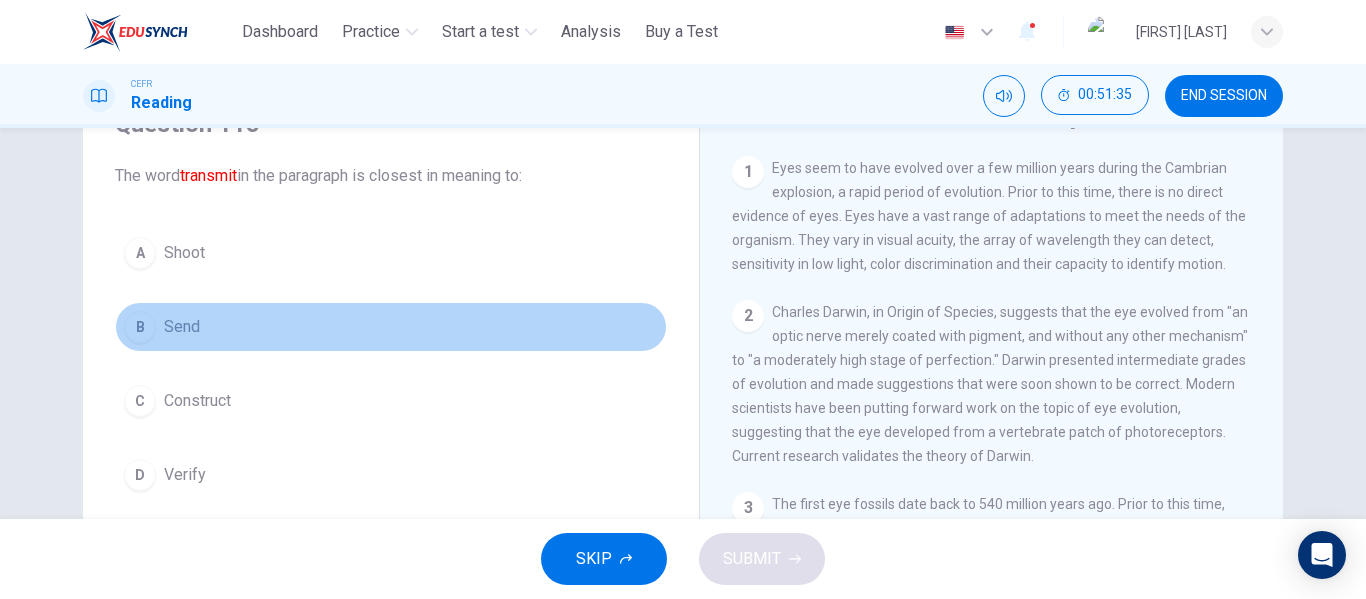 click on "B Send" at bounding box center [391, 327] 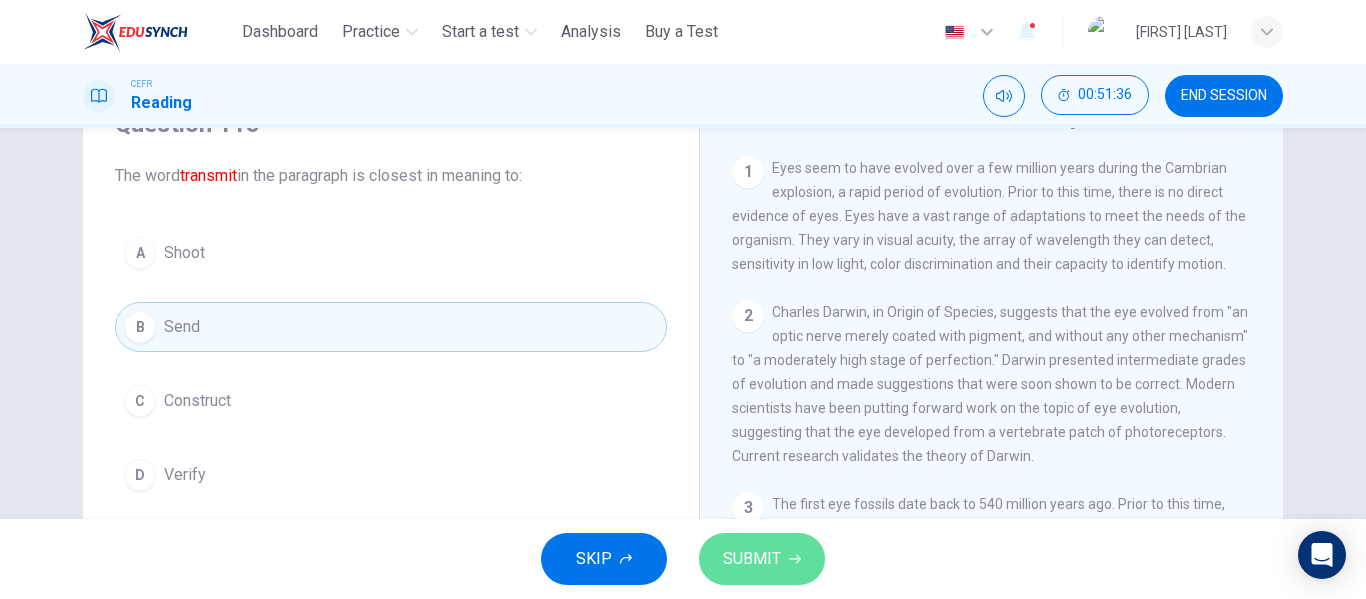 click on "SUBMIT" at bounding box center (752, 559) 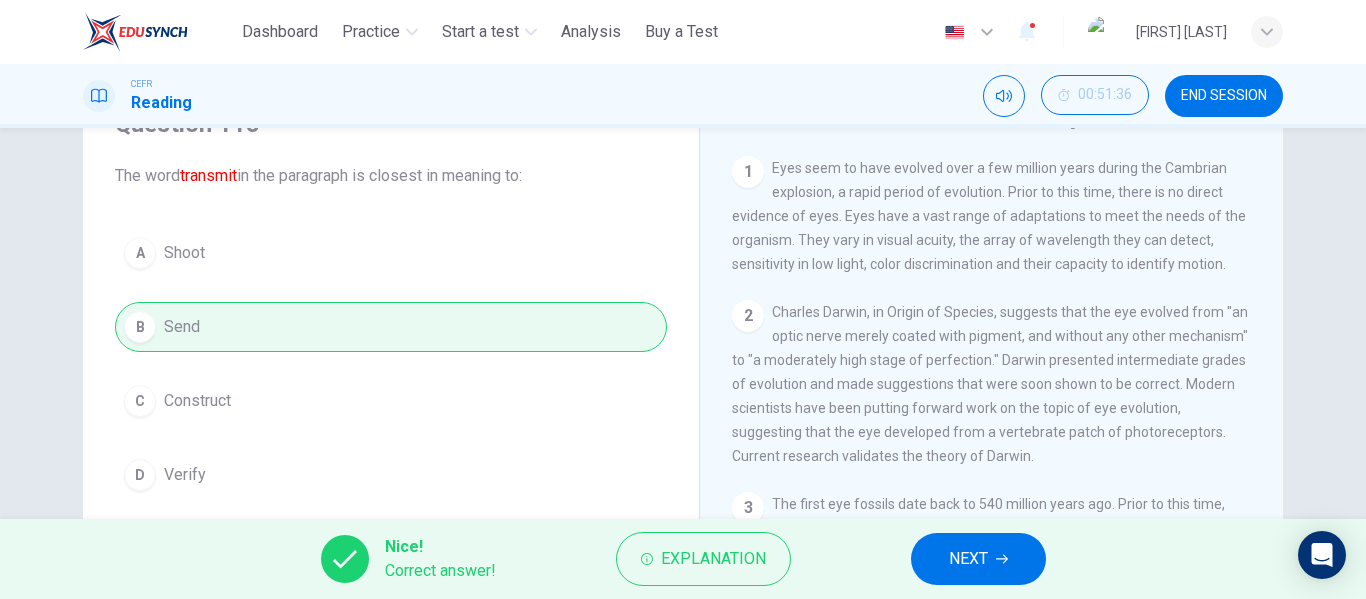 click on "NEXT" at bounding box center (968, 559) 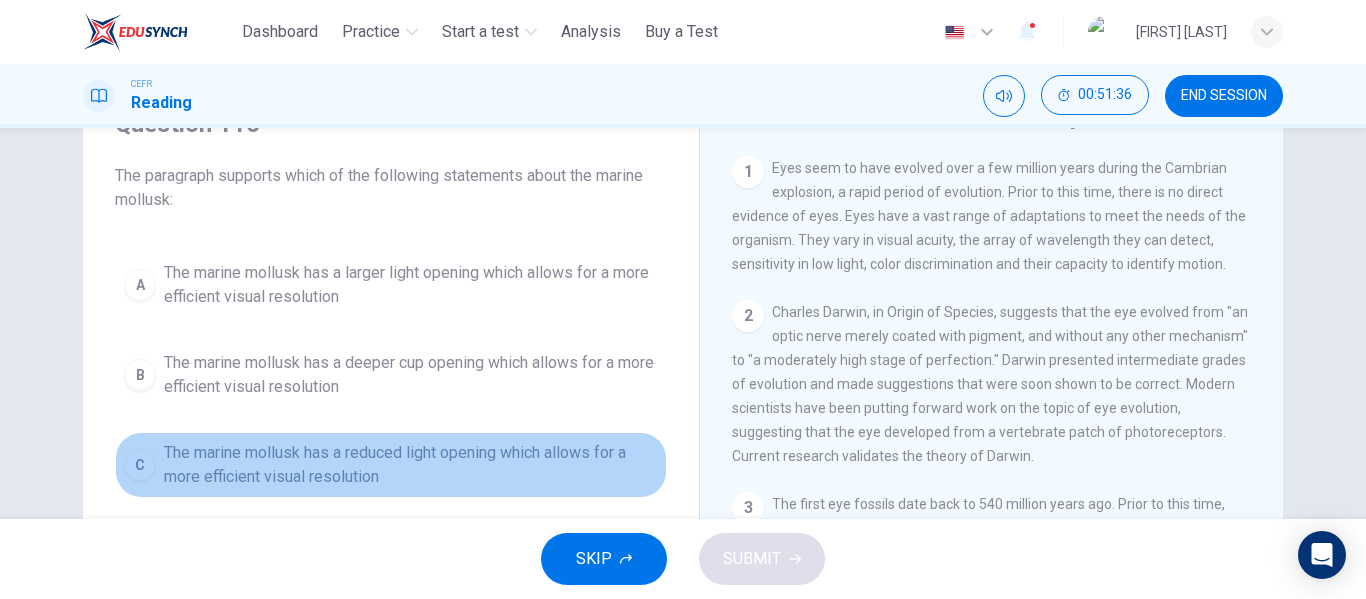 click on "The marine mollusk has a reduced light opening which allows for a more efficient visual resolution" at bounding box center (411, 465) 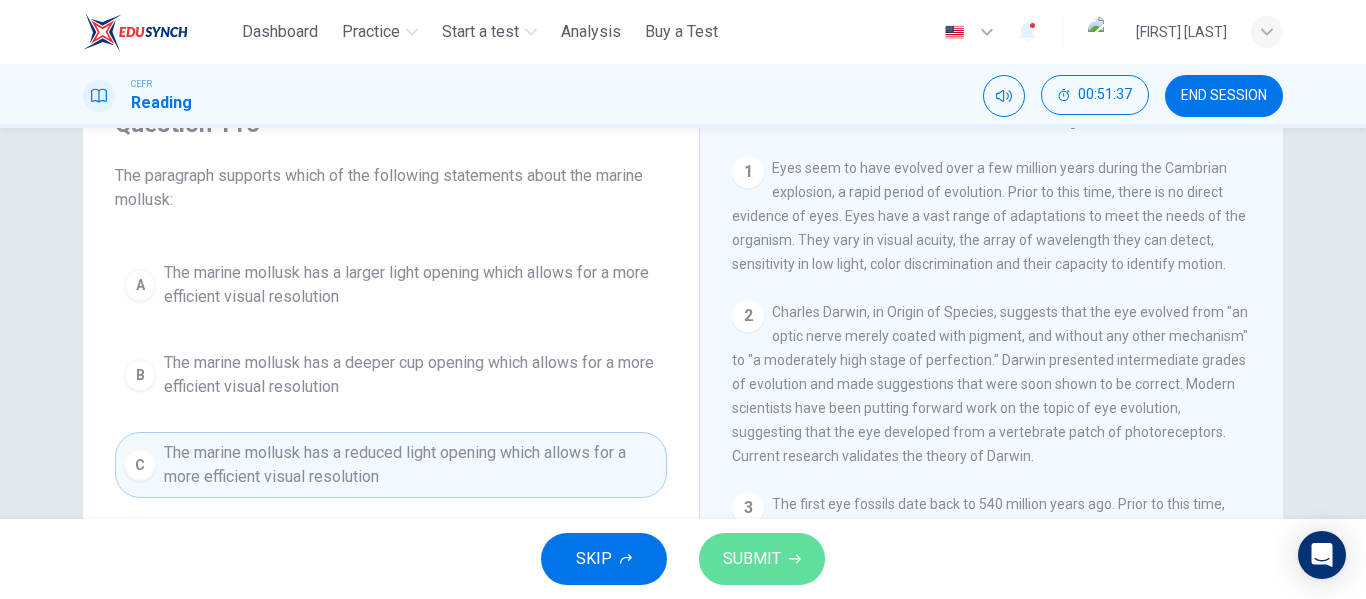 click on "SUBMIT" at bounding box center (762, 559) 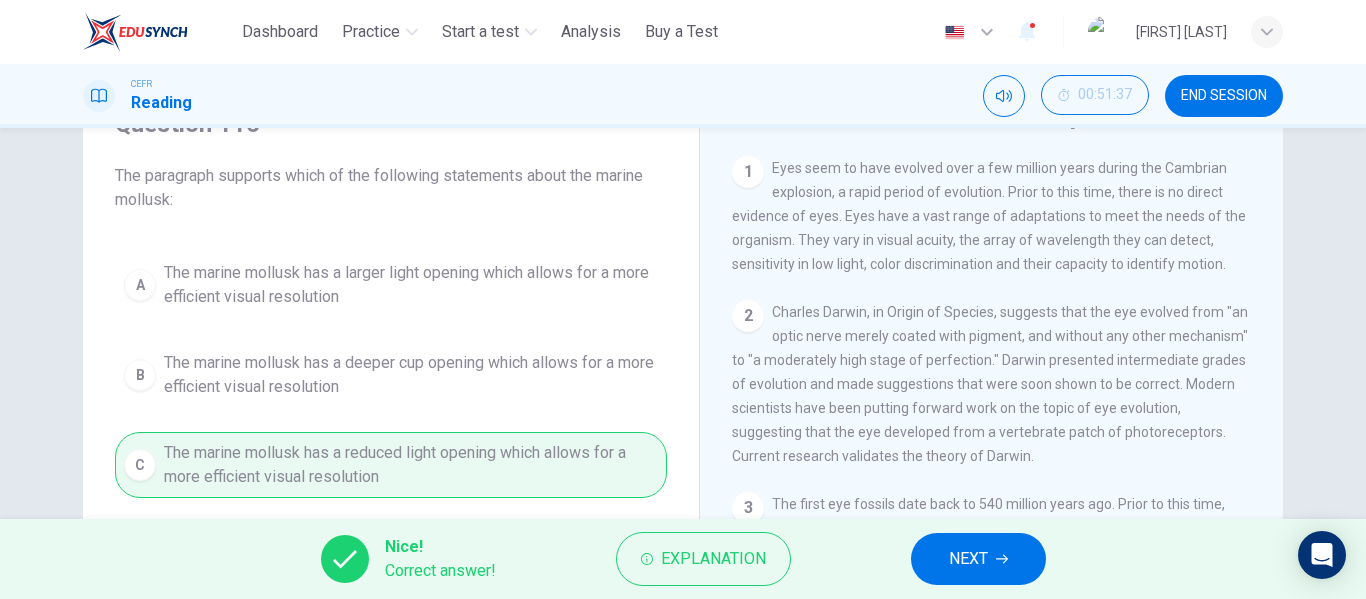 click on "NEXT" at bounding box center [978, 559] 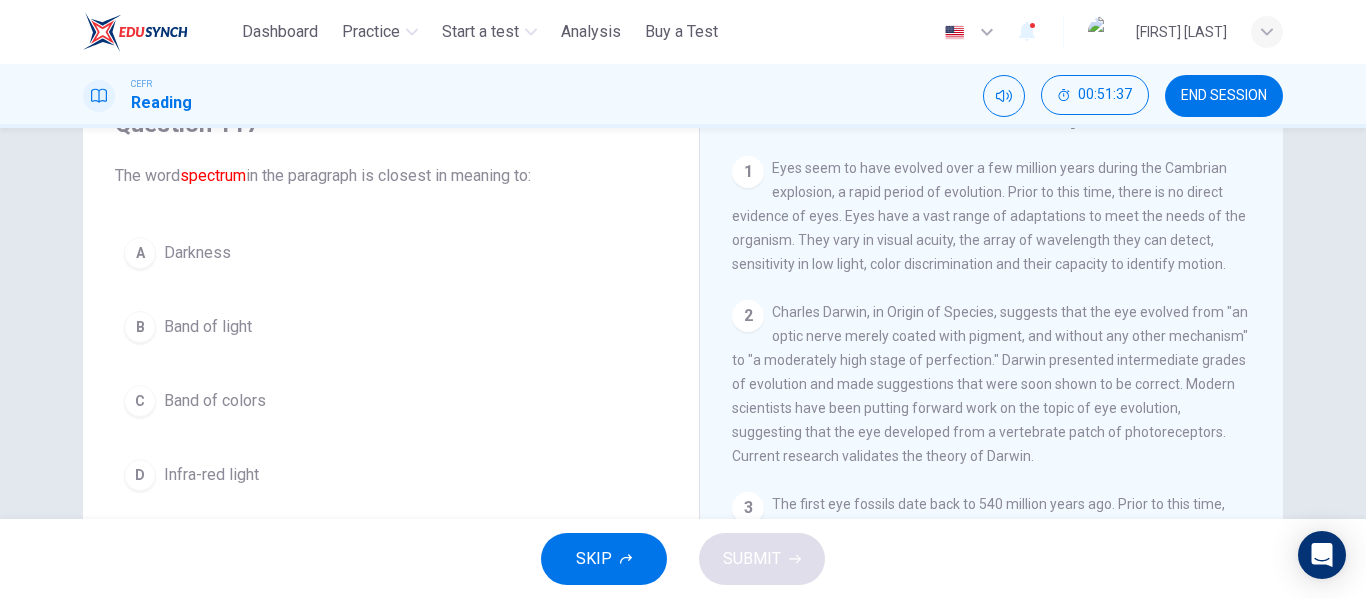 click on "C Band of colors" at bounding box center (391, 401) 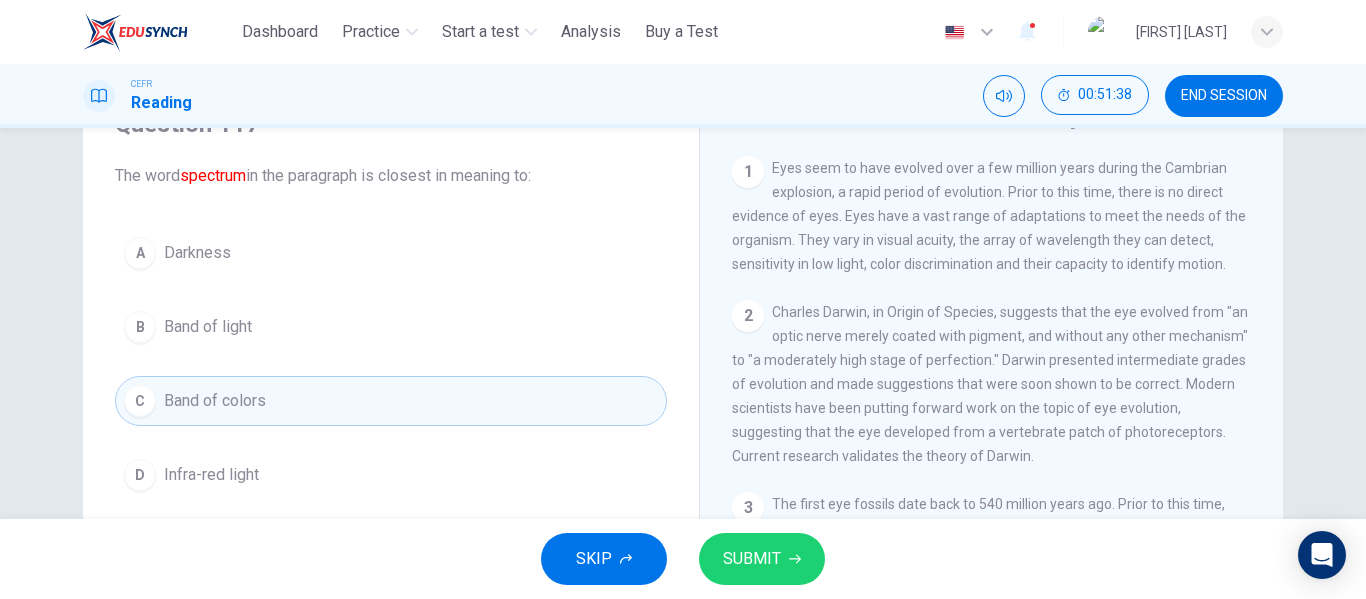 click on "SUBMIT" at bounding box center [762, 559] 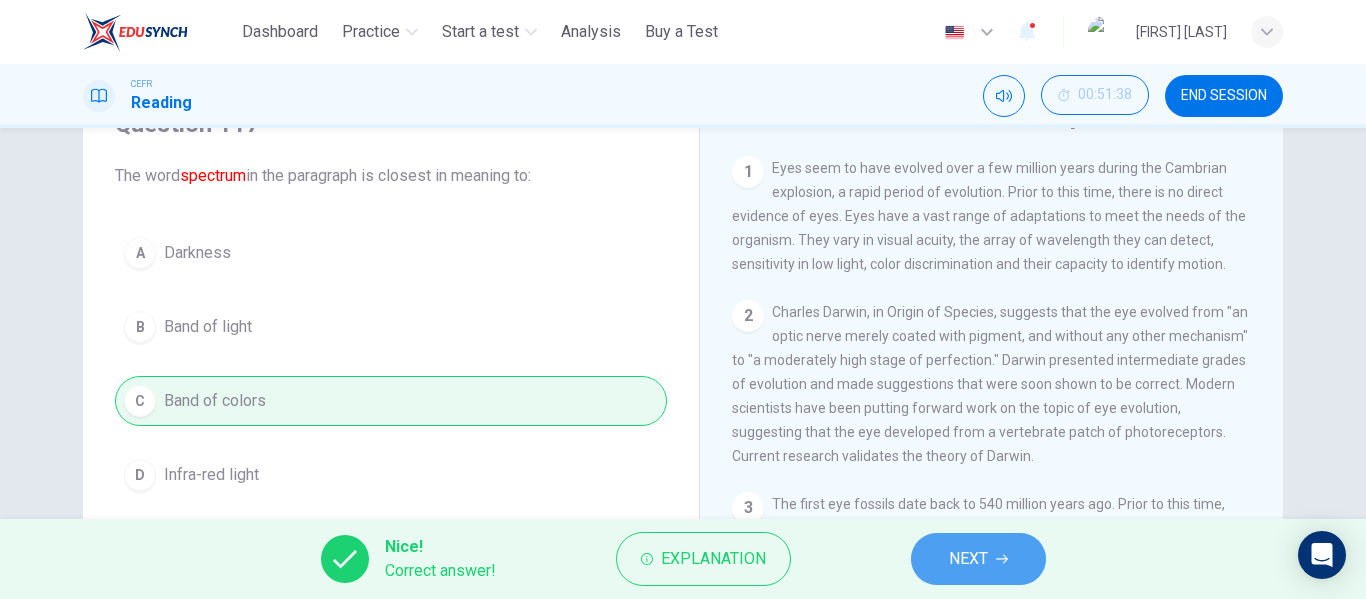 click on "NEXT" at bounding box center (978, 559) 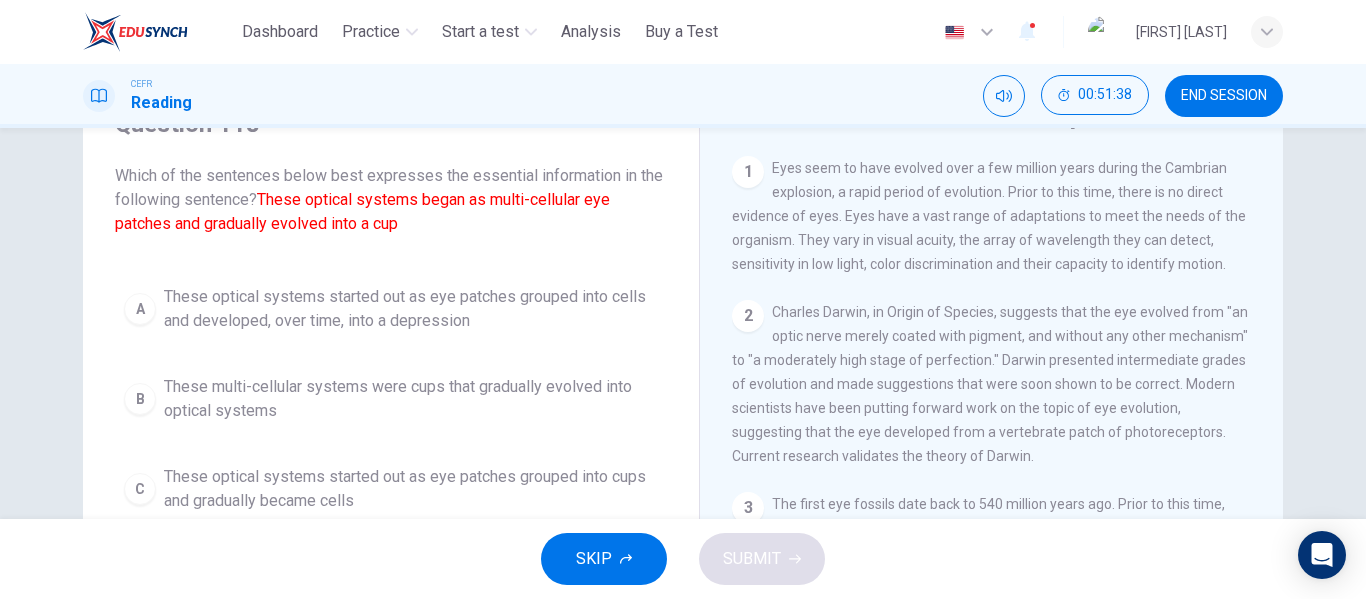click on "These optical systems started out as eye patches grouped into cells and developed, over time, into a depression" at bounding box center [411, 309] 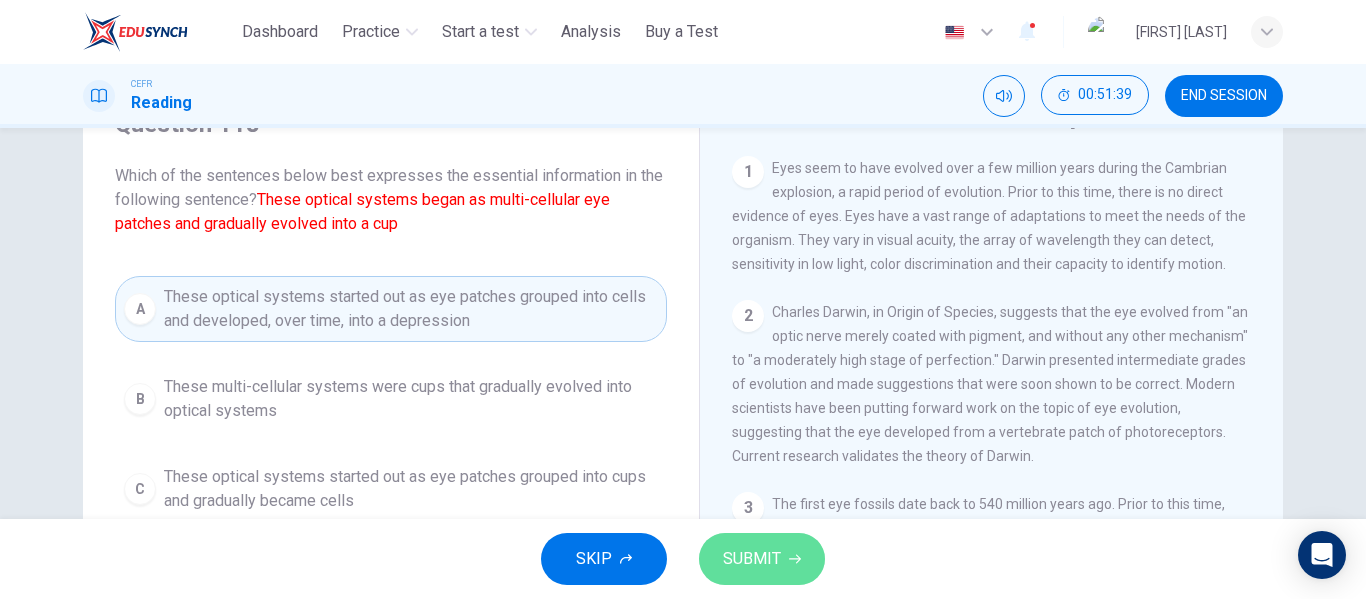 click on "SUBMIT" at bounding box center (752, 559) 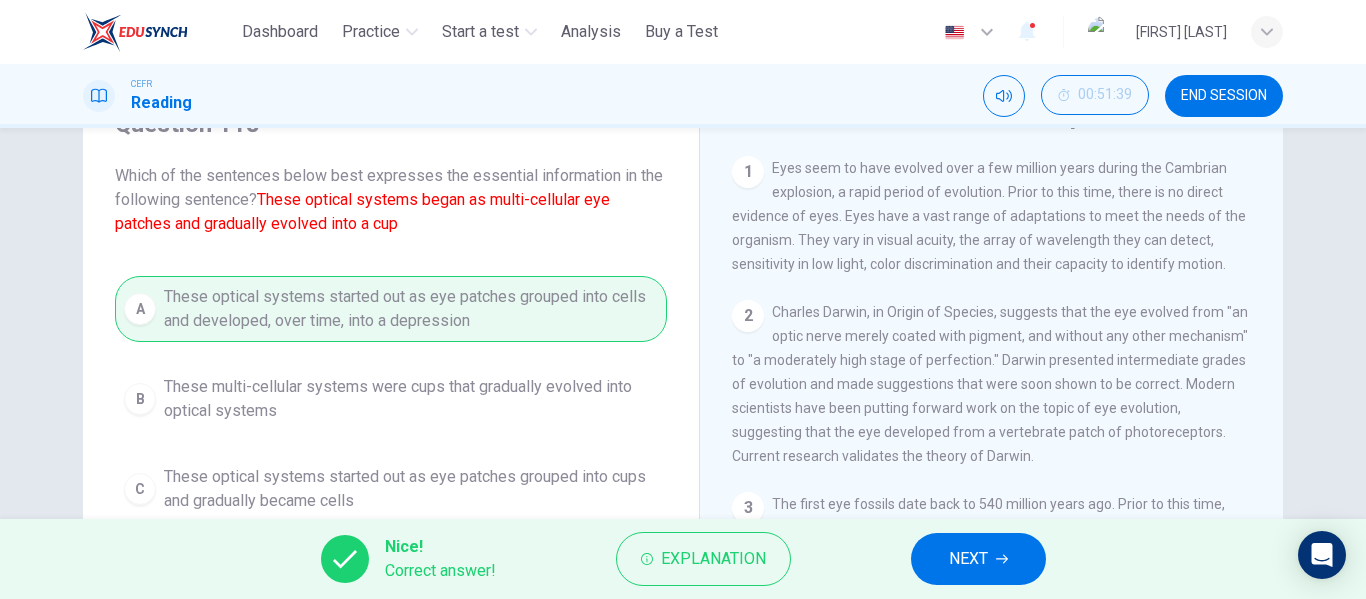 click on "NEXT" at bounding box center (968, 559) 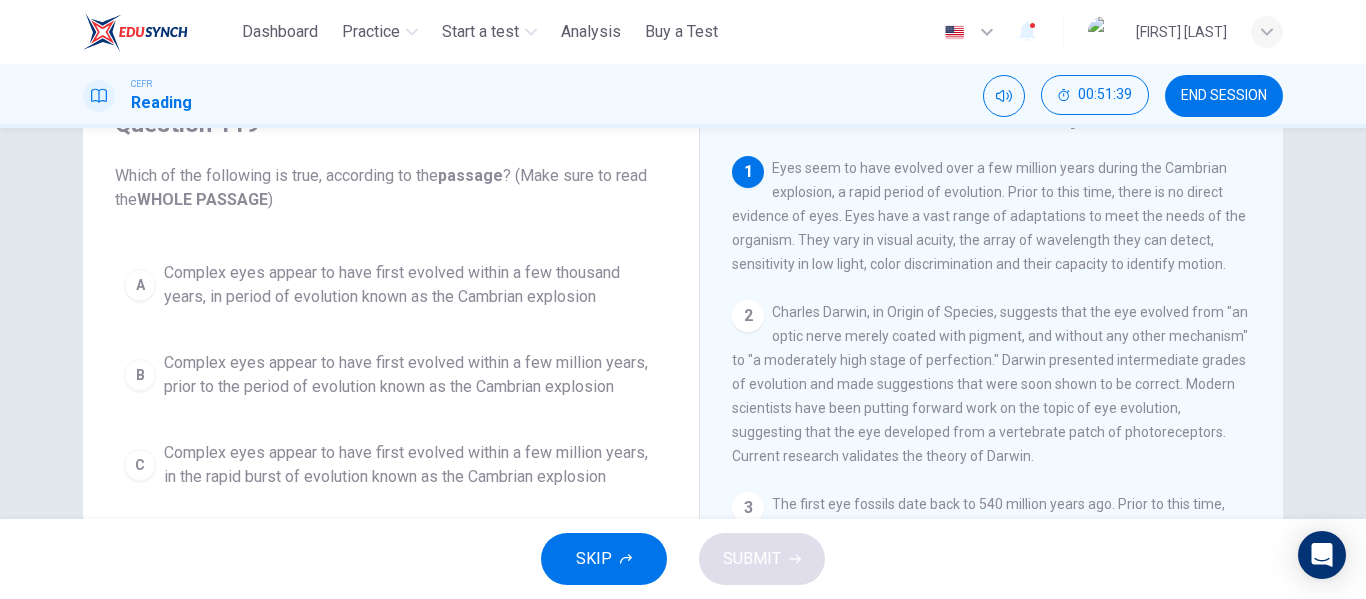 click on "Complex eyes appear to have first evolved within a few million years, in the rapid burst of evolution known as the Cambrian explosion" at bounding box center (411, 465) 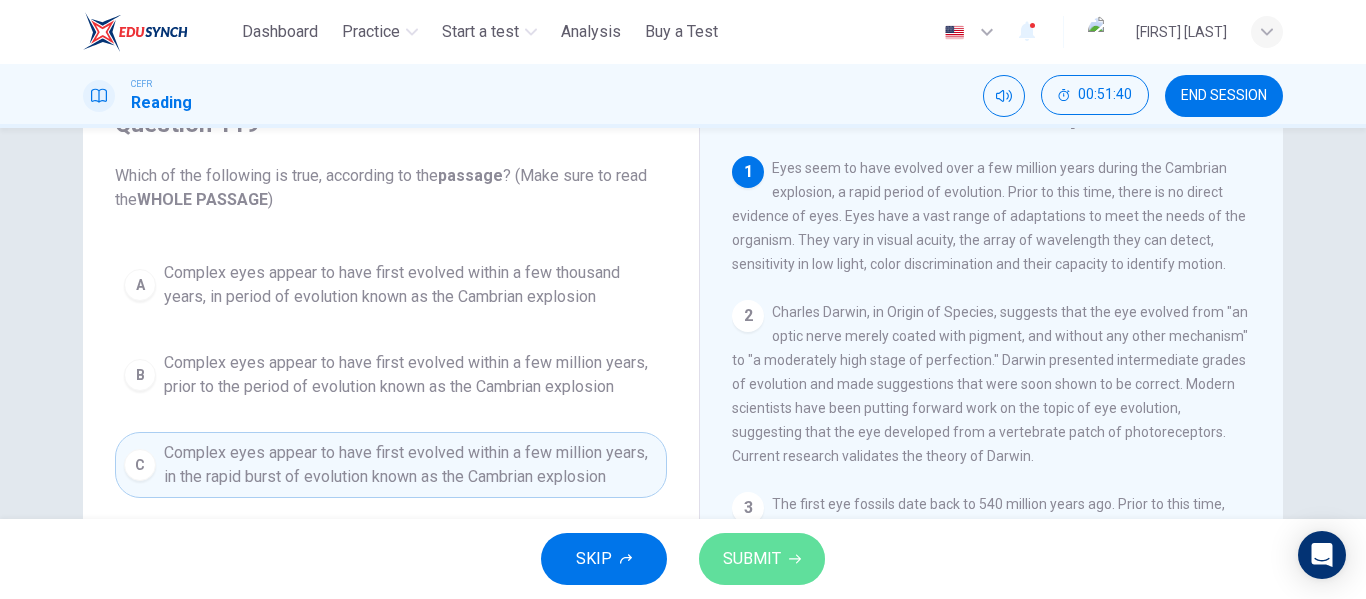 click on "SUBMIT" at bounding box center [762, 559] 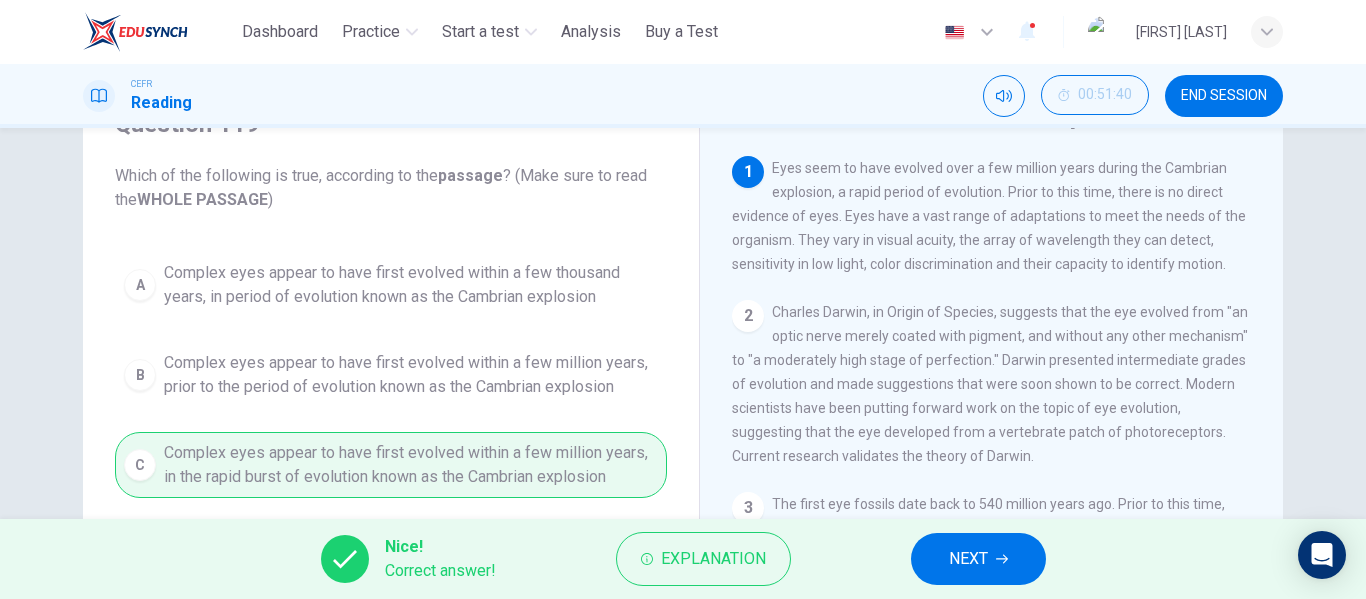 click on "NEXT" at bounding box center [978, 559] 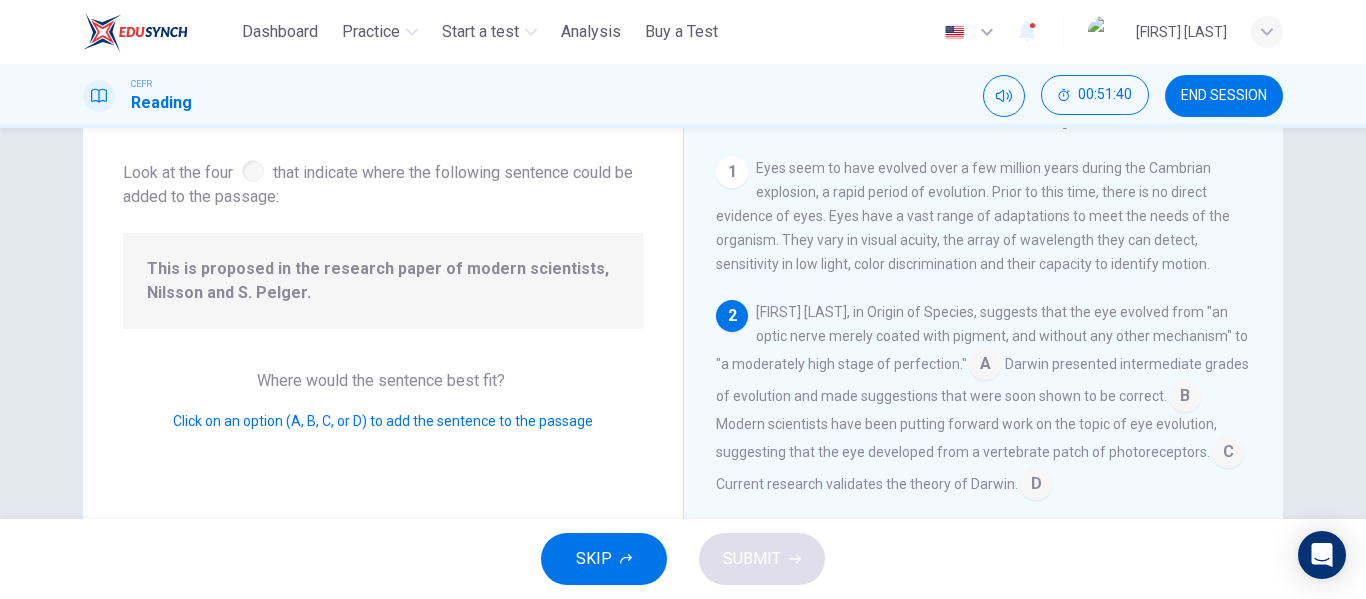 scroll, scrollTop: 149, scrollLeft: 0, axis: vertical 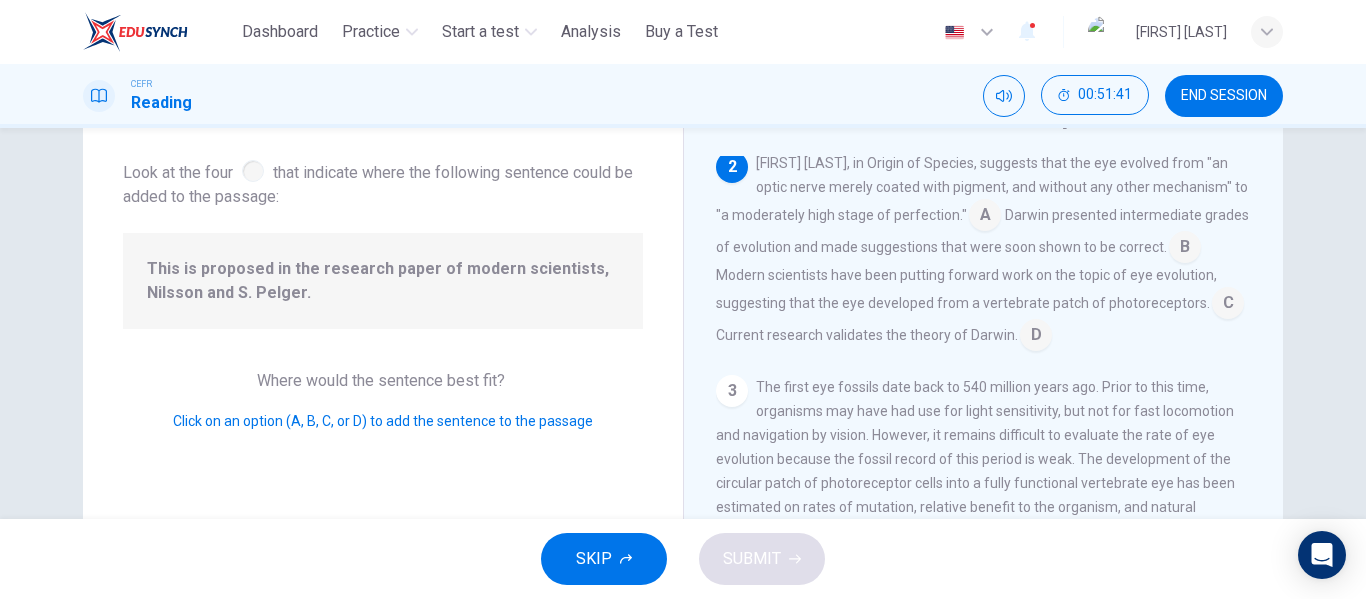 click at bounding box center [1036, 337] 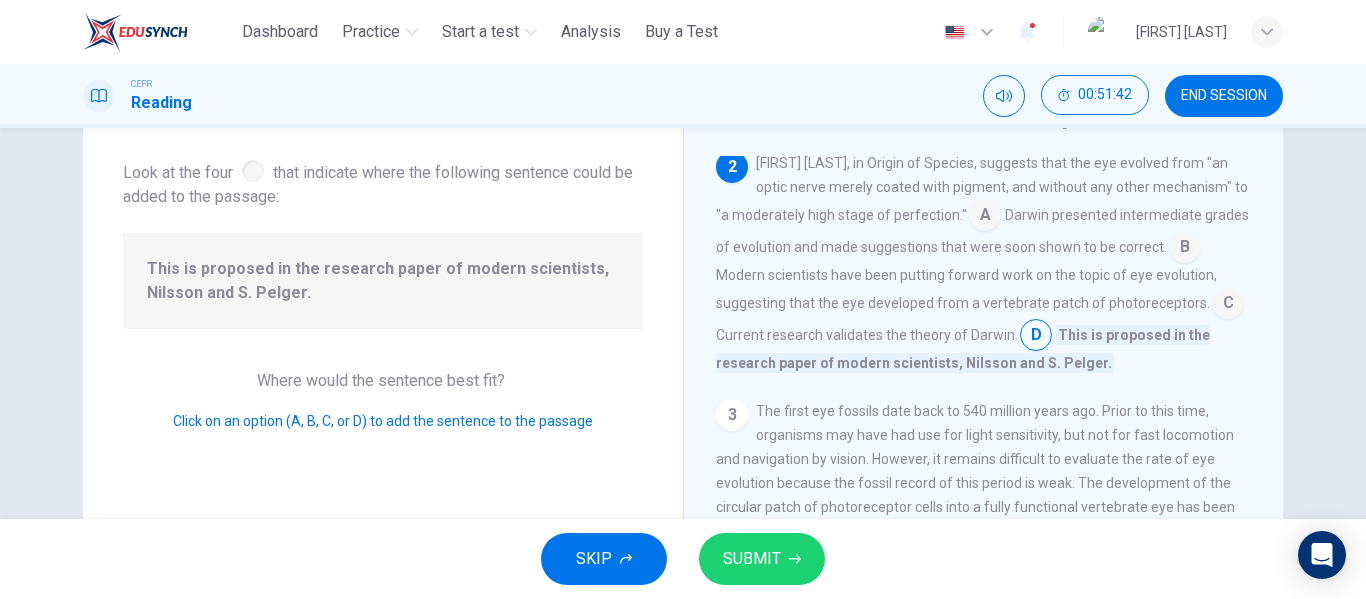 click 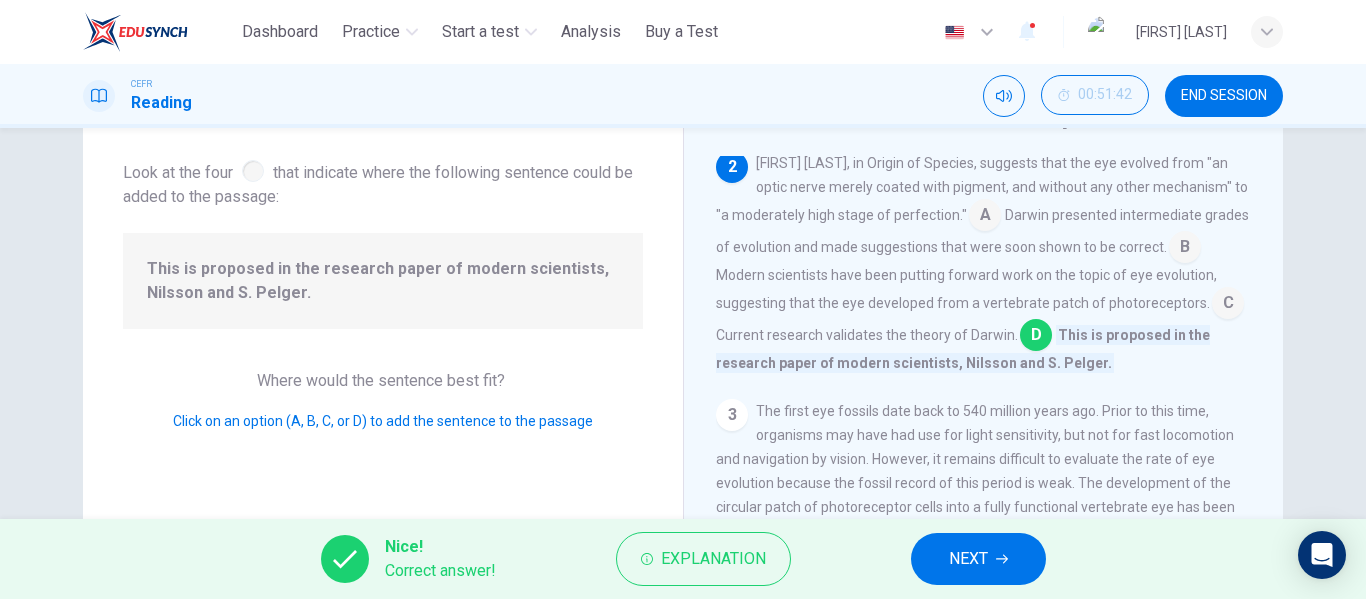 click on "NEXT" at bounding box center [968, 559] 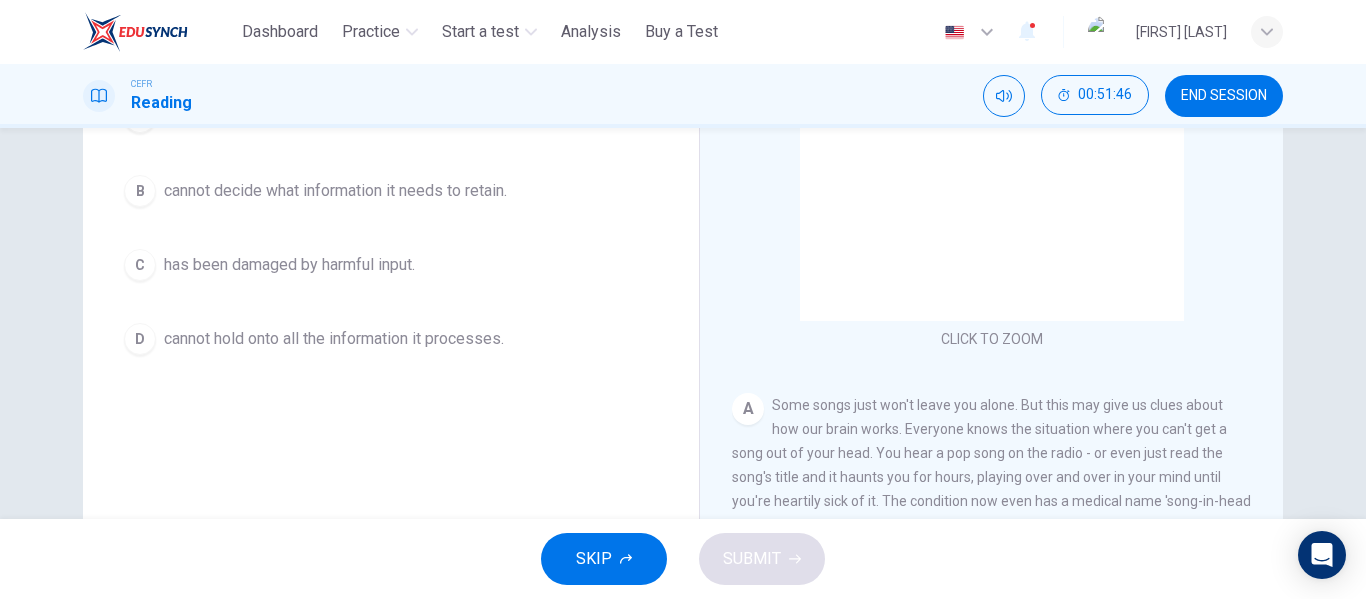 scroll, scrollTop: 84, scrollLeft: 0, axis: vertical 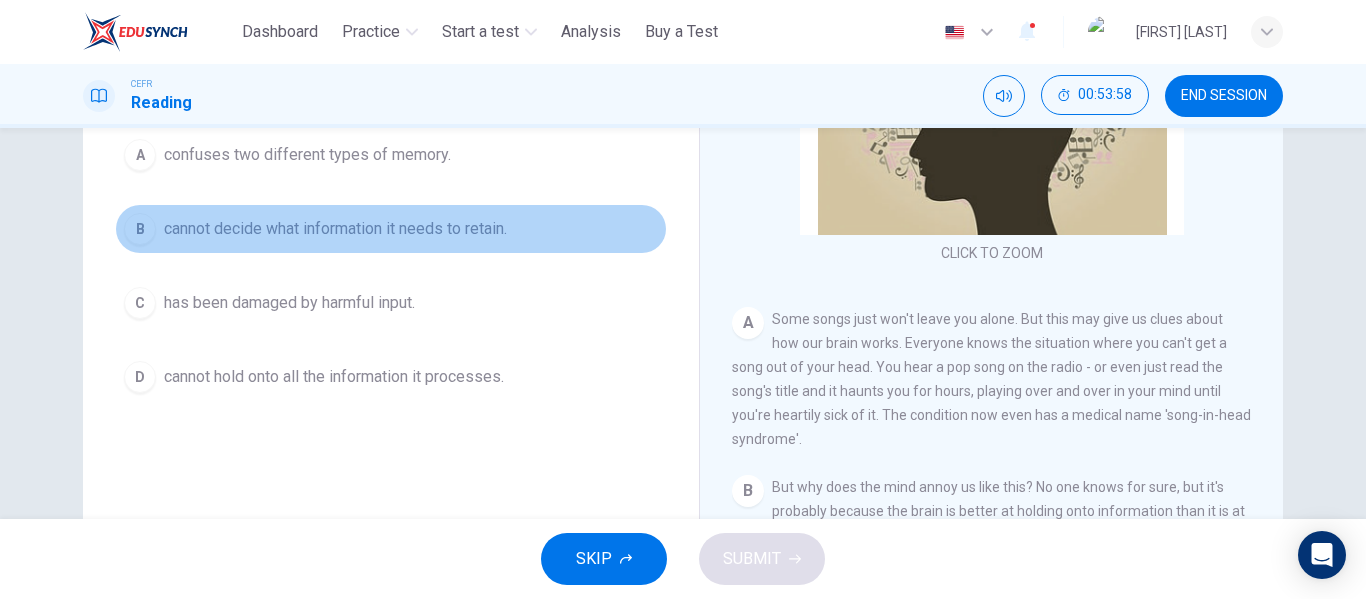 click on "B cannot decide what information it needs to retain." at bounding box center [391, 229] 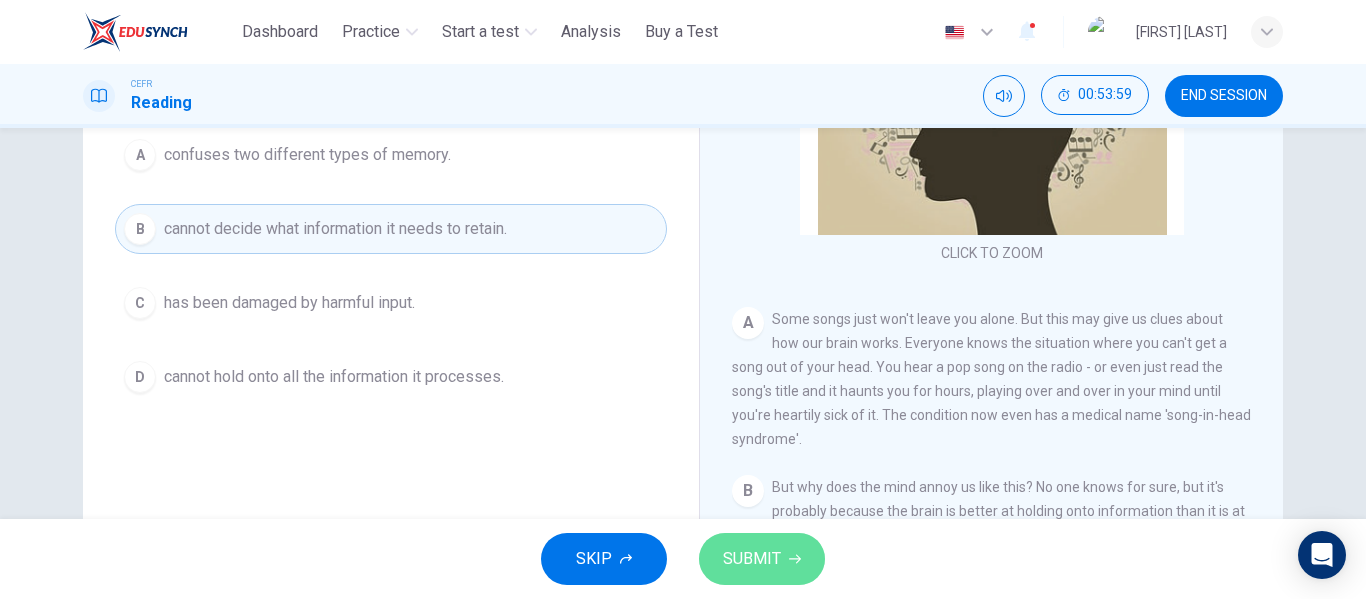 click on "SUBMIT" at bounding box center [762, 559] 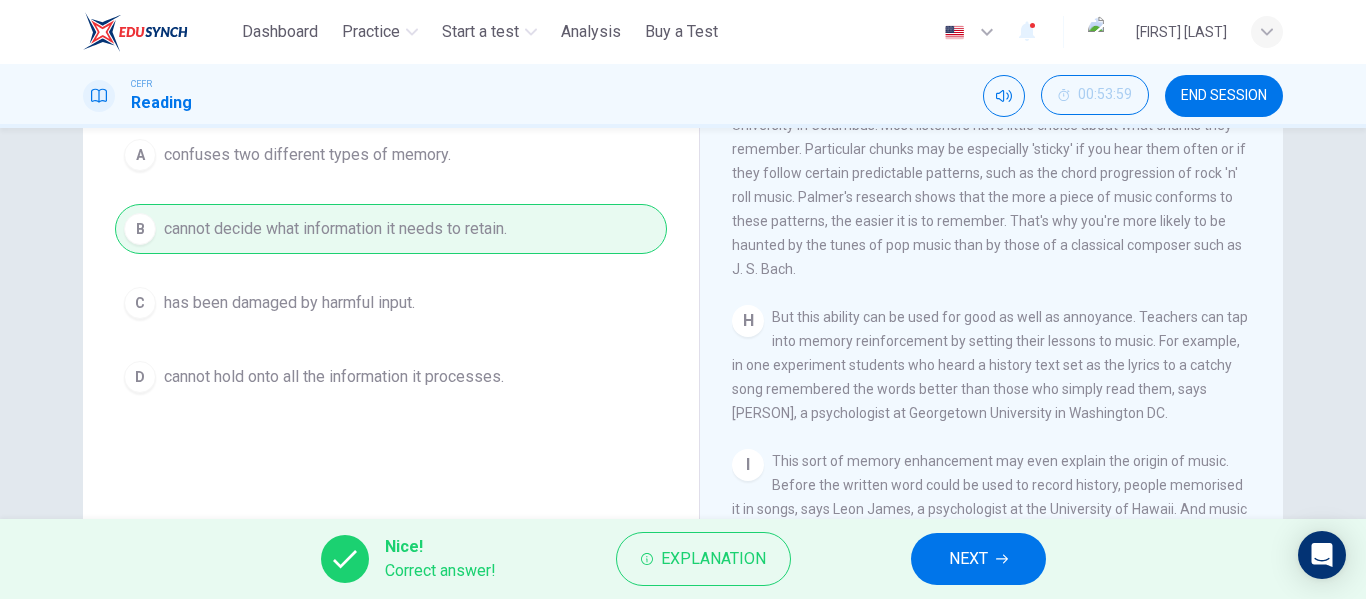 scroll, scrollTop: 1605, scrollLeft: 0, axis: vertical 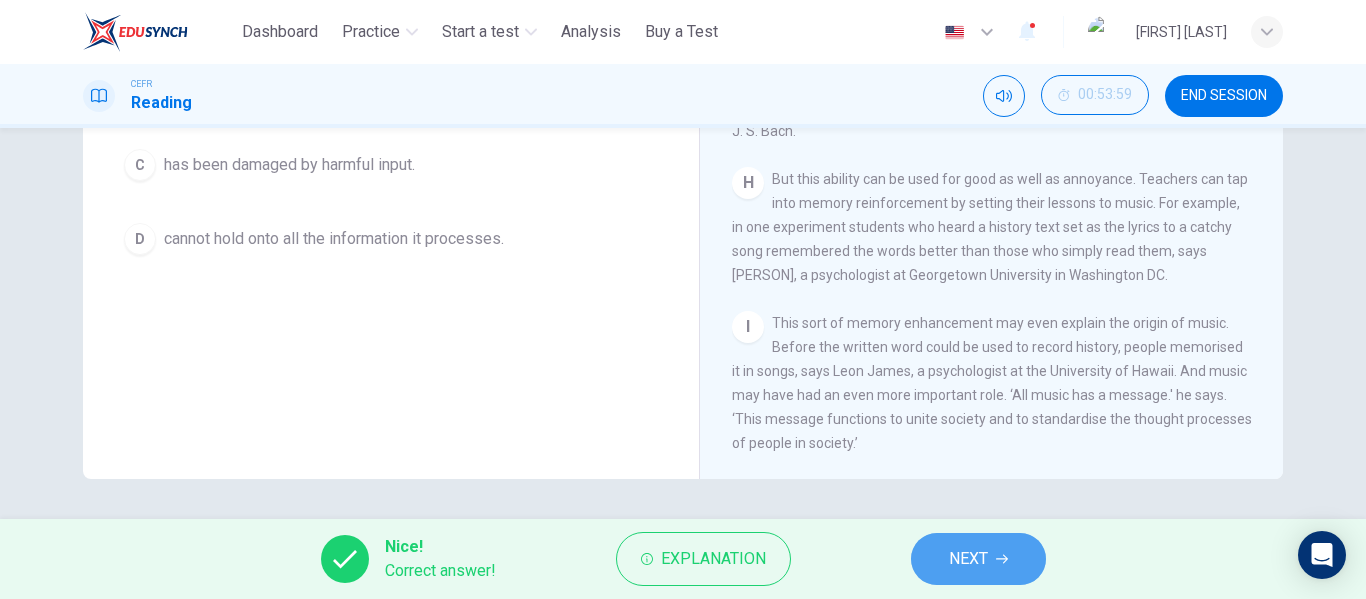 click on "NEXT" at bounding box center [978, 559] 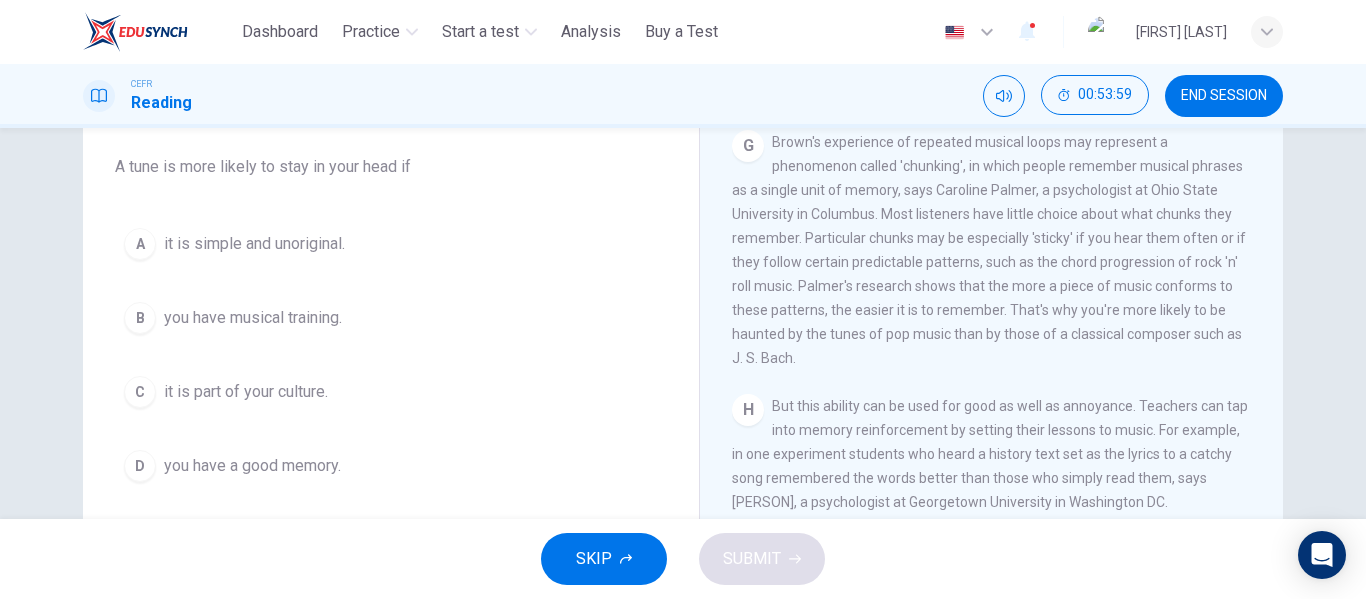 scroll, scrollTop: 153, scrollLeft: 0, axis: vertical 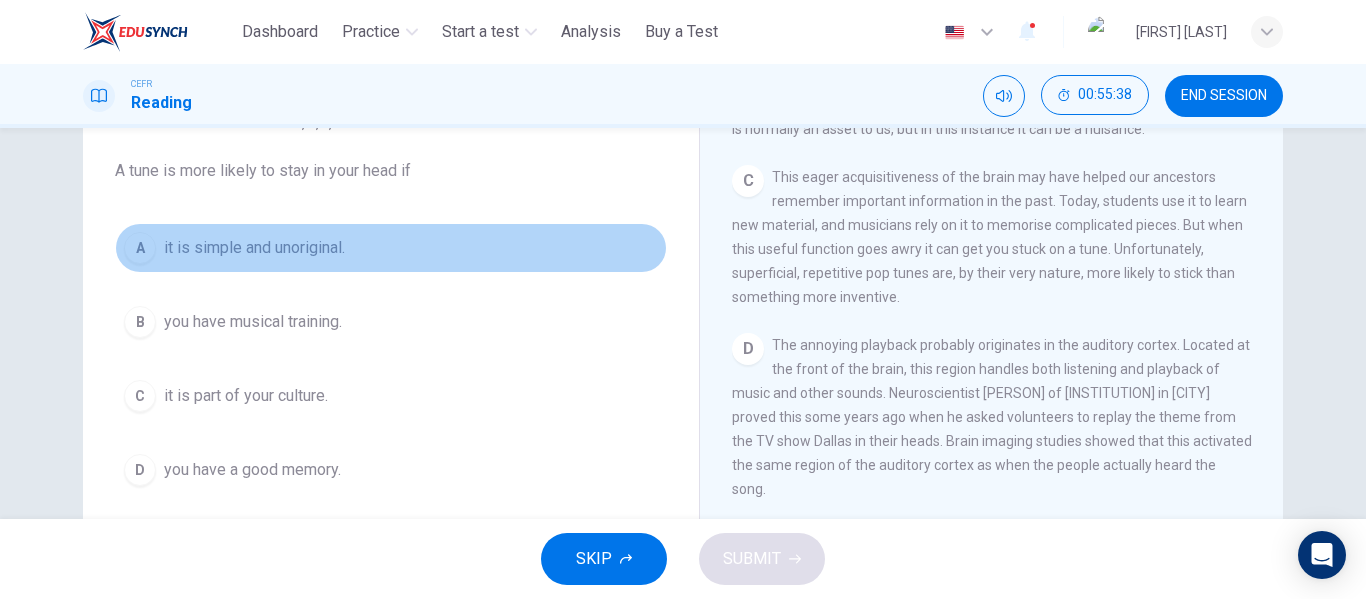 click on "it is simple and unoriginal." at bounding box center [254, 248] 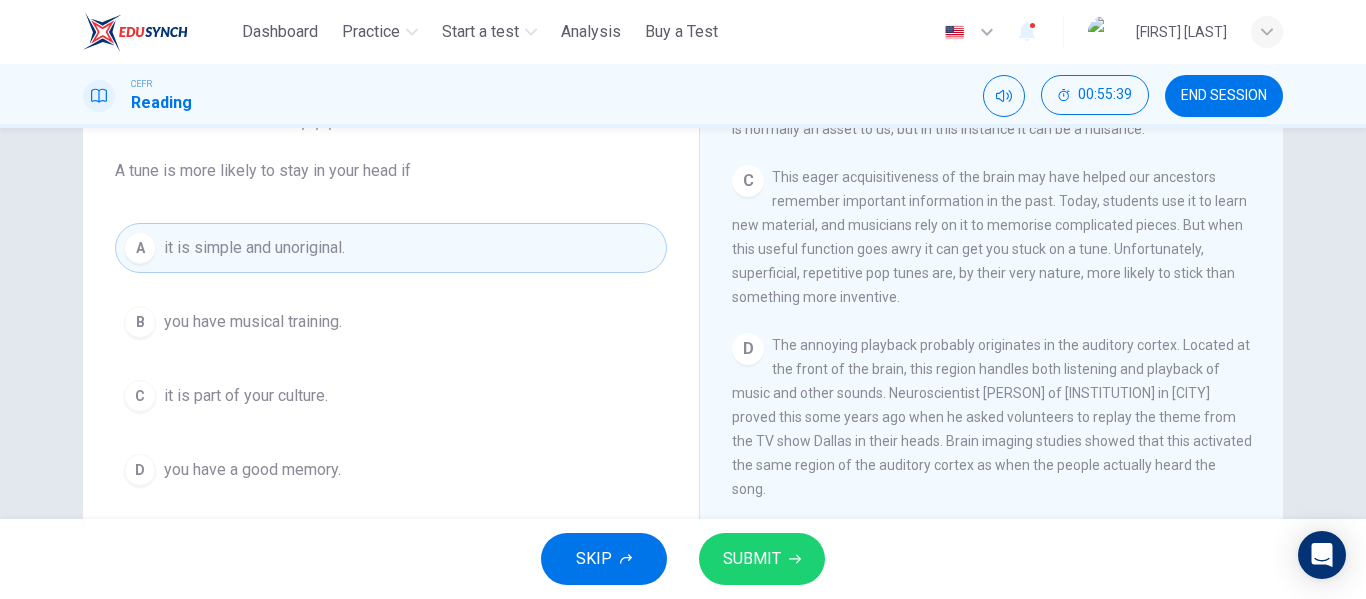 click on "SUBMIT" at bounding box center [762, 559] 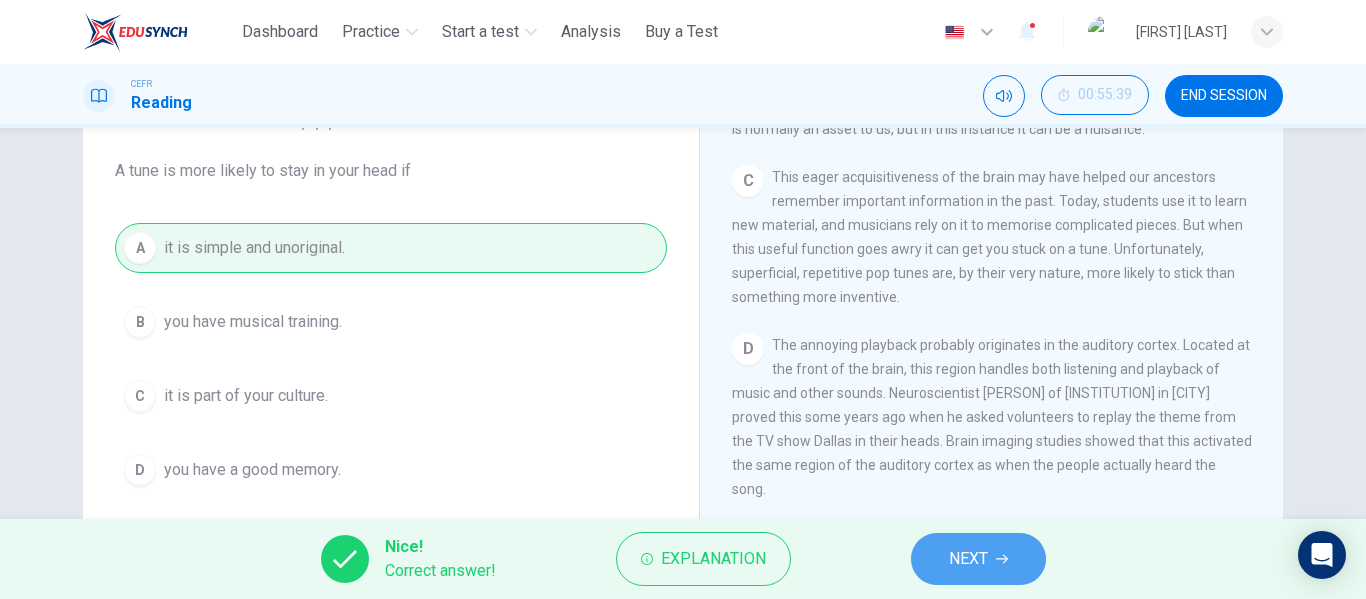 click on "NEXT" at bounding box center [978, 559] 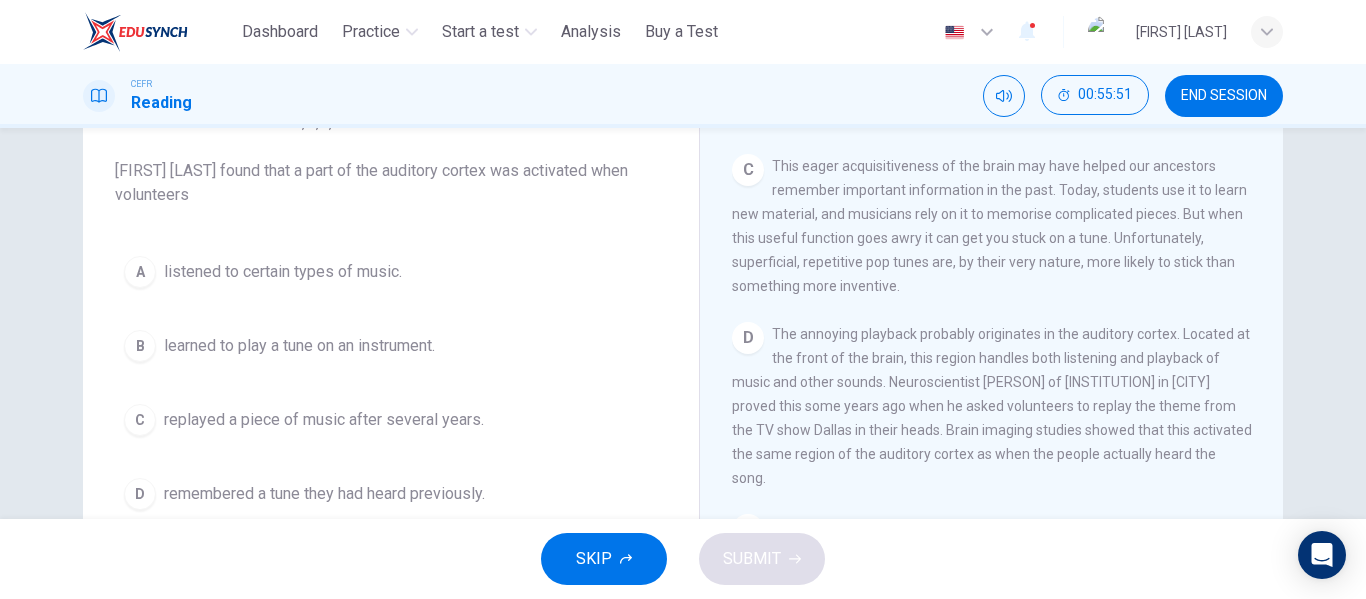scroll, scrollTop: 683, scrollLeft: 0, axis: vertical 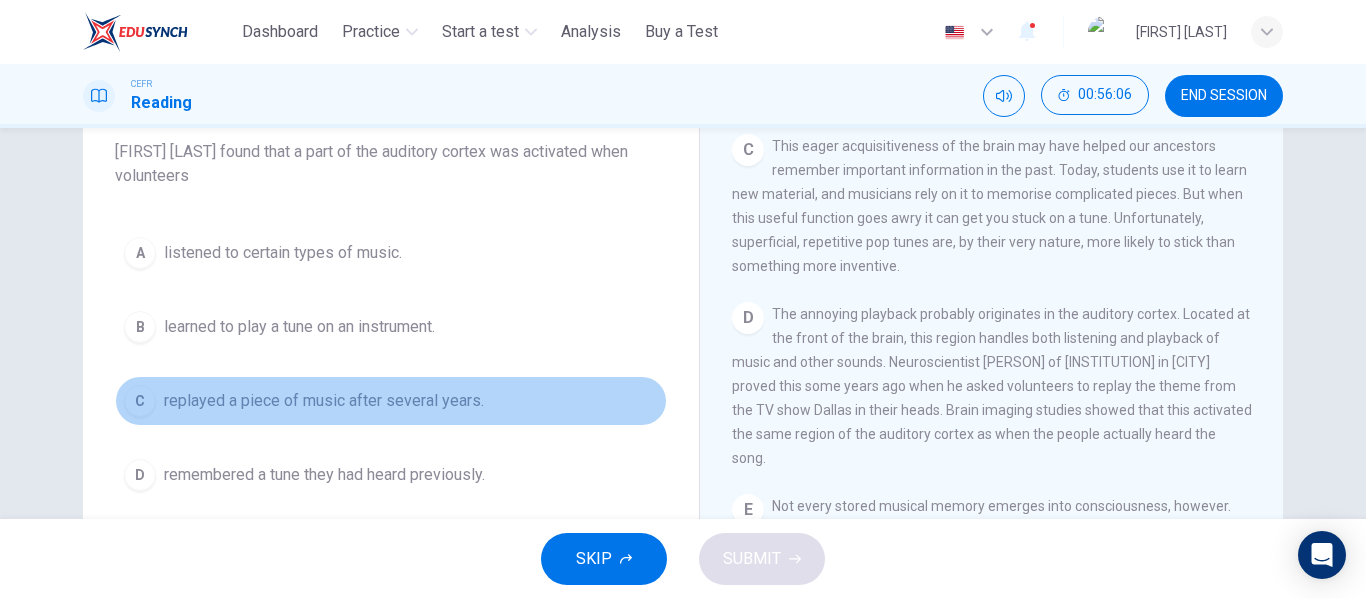 click on "C replayed a piece of music after several years." at bounding box center [391, 401] 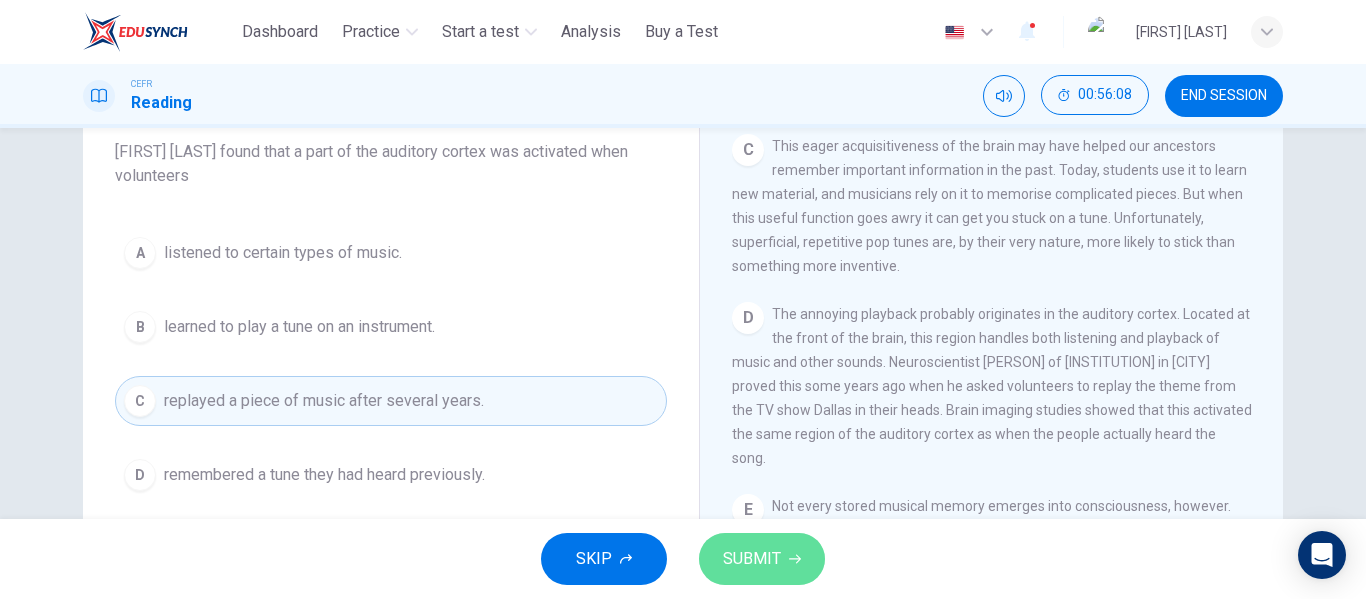 click on "SUBMIT" at bounding box center [762, 559] 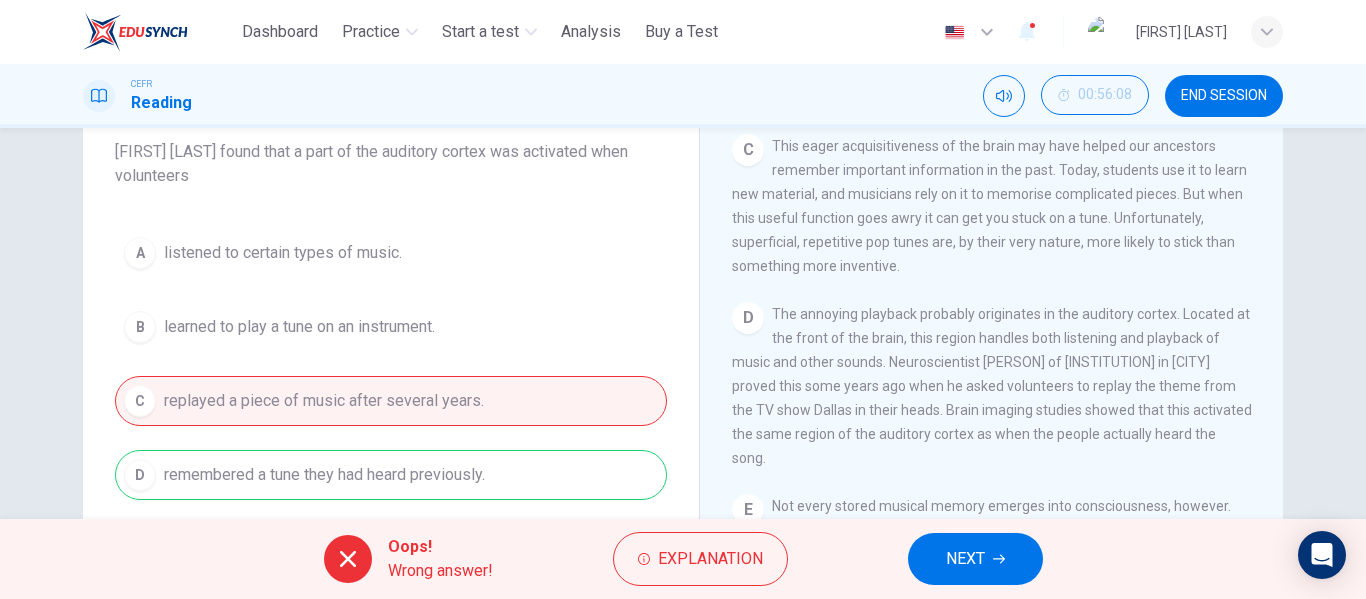 drag, startPoint x: 967, startPoint y: 531, endPoint x: 968, endPoint y: 541, distance: 10.049875 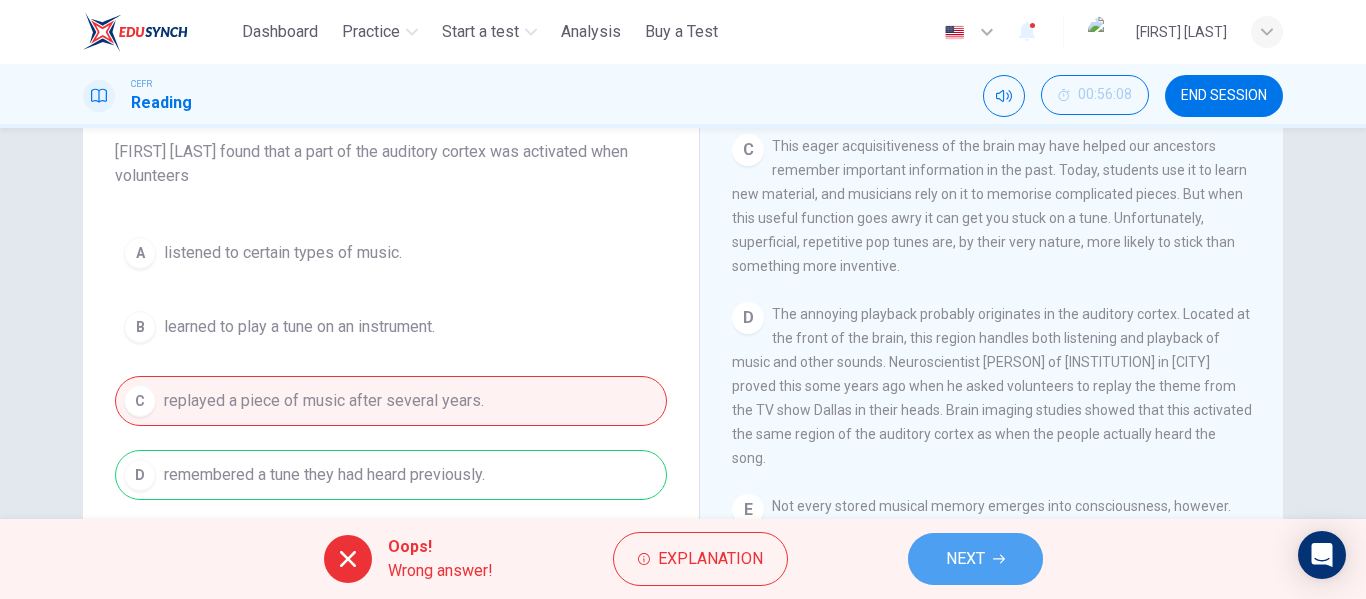 click on "NEXT" at bounding box center (975, 559) 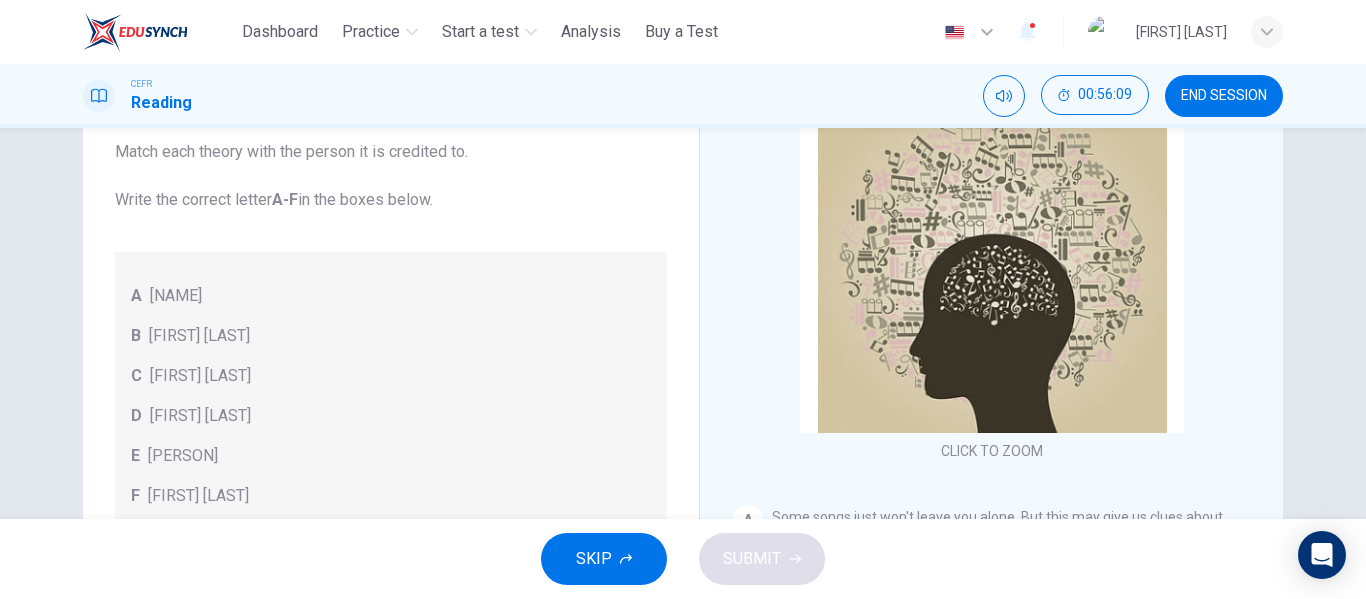 scroll, scrollTop: 113, scrollLeft: 0, axis: vertical 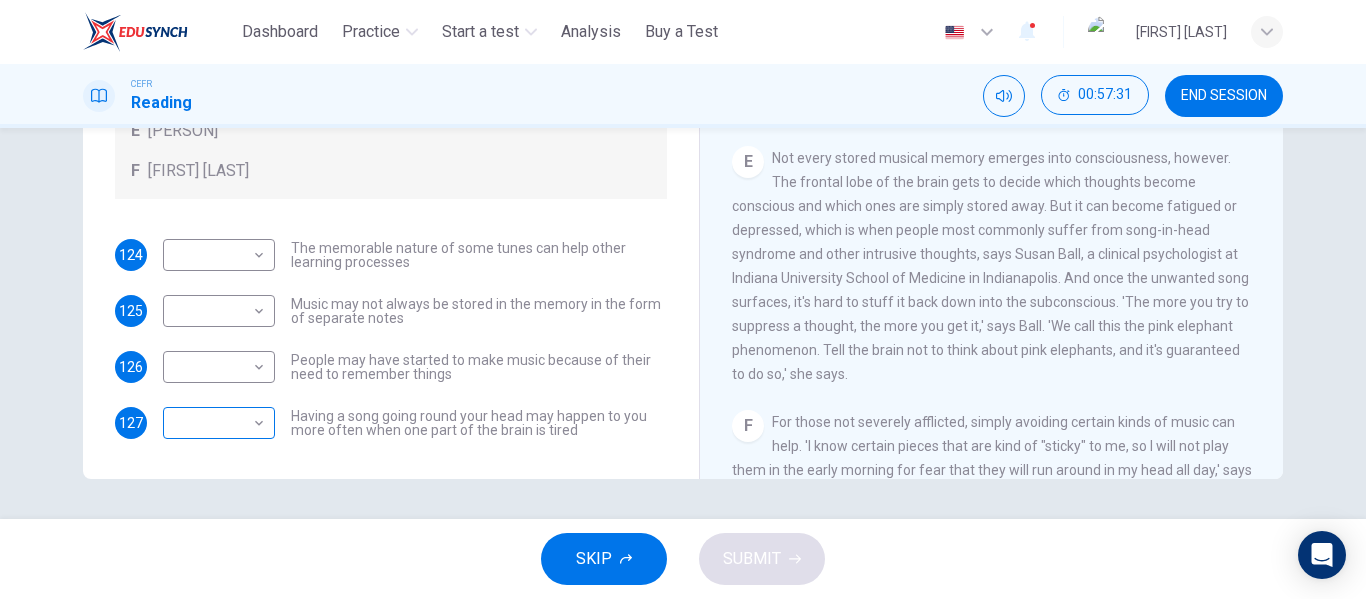 click on "[NAME]" at bounding box center (683, 299) 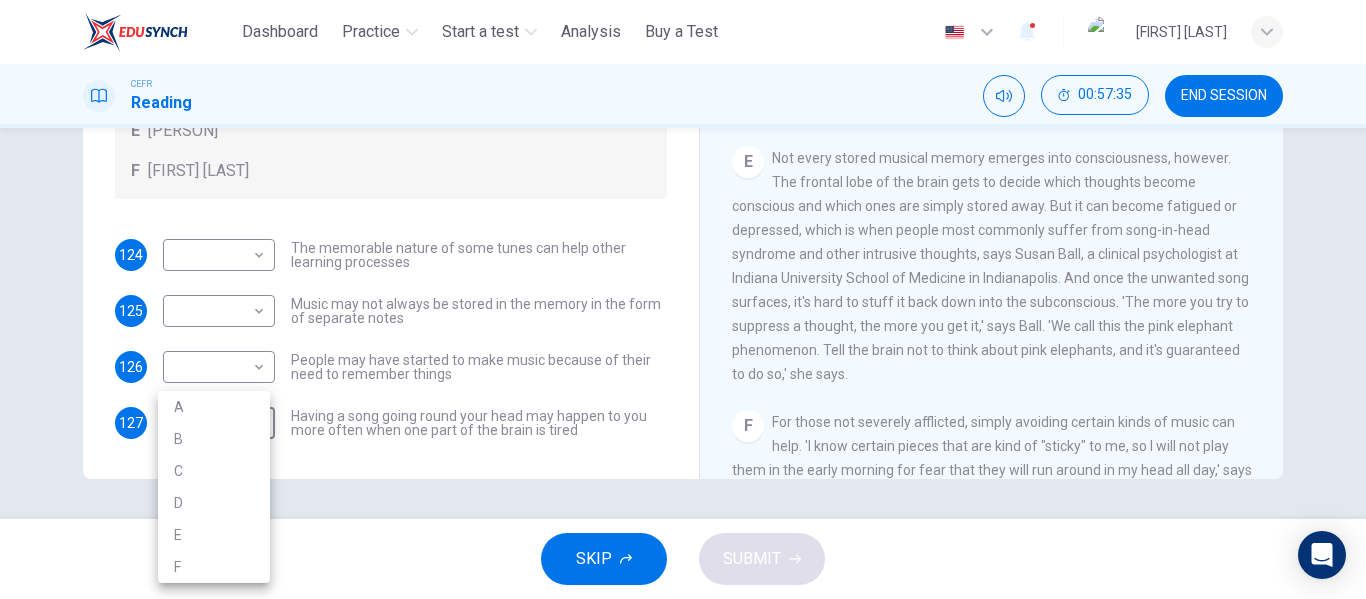 click at bounding box center (683, 299) 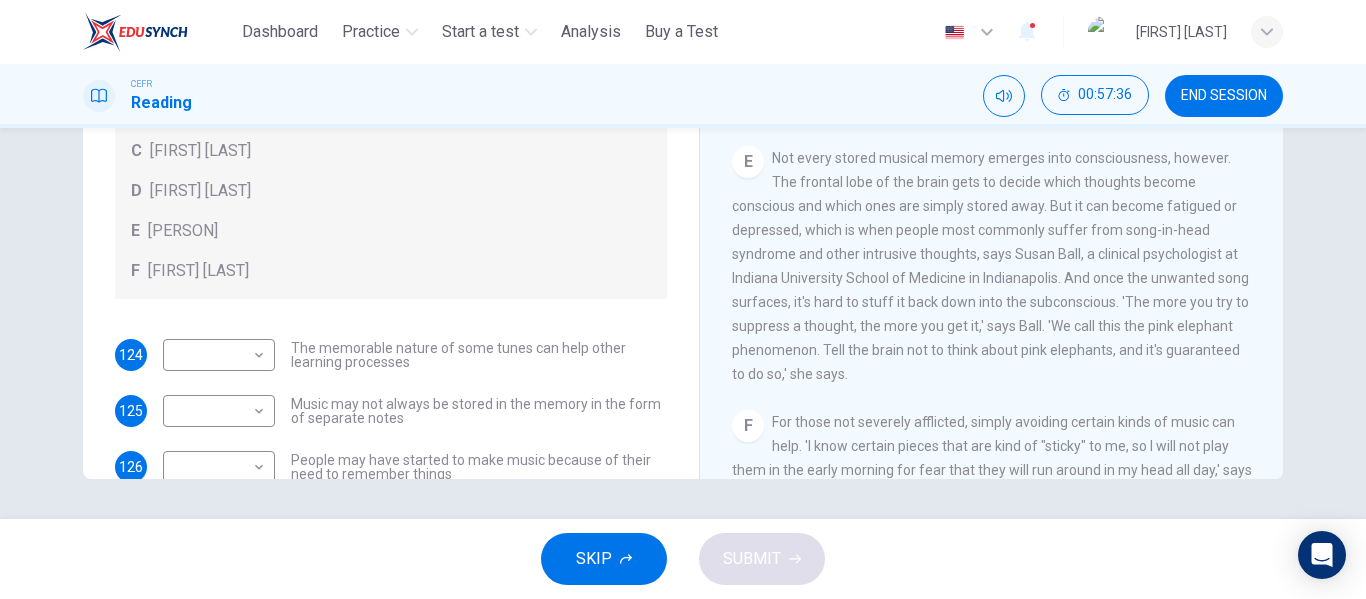 scroll, scrollTop: 0, scrollLeft: 0, axis: both 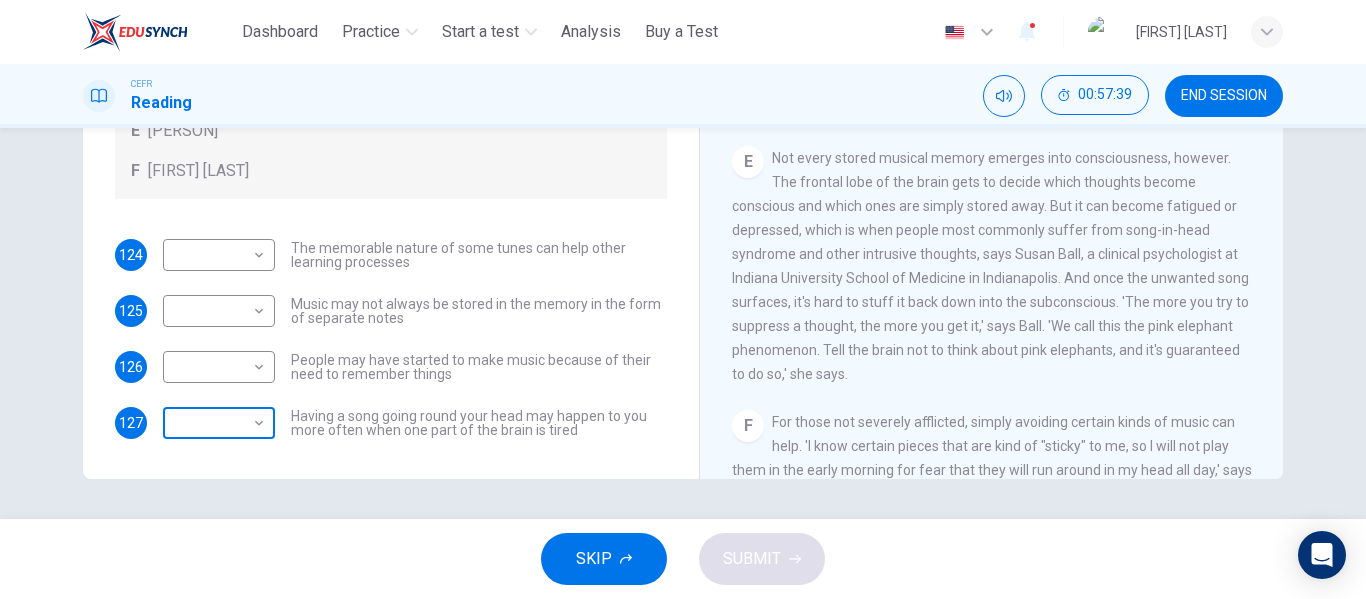click on "This site uses cookies, as explained in our  Privacy Policy . If you agree to the use of cookies, please click the Accept button and continue to browse our site.   Privacy Policy Accept Dashboard Practice Start a test Analysis Buy a Test English ** ​ [FIRST] [LAST] CEFR Reading 00:57:39 END SESSION Questions 124 - 127 Look at the following theories and the list of people below.
Match each theory with the person it is credited to.
Write the correct letter  A-F  in the boxes below. A Roger Chaffin B Susan Ball C Steven Brown D Caroline Palmer E Sandra Calvert F Leon James 124 ​ ​ The memorable nature of some tunes can help other learning processes 125 ​ ​ Music may not always be stored in the memory in the form of separate notes 126 ​ ​ People may have started to make music because of their need to remember things 127 ​ ​ Having a song going round your head may happen to you more often when one part of the brain is tired A Song on the Brain CLICK TO ZOOM Click to Zoom A B C D" at bounding box center [683, 299] 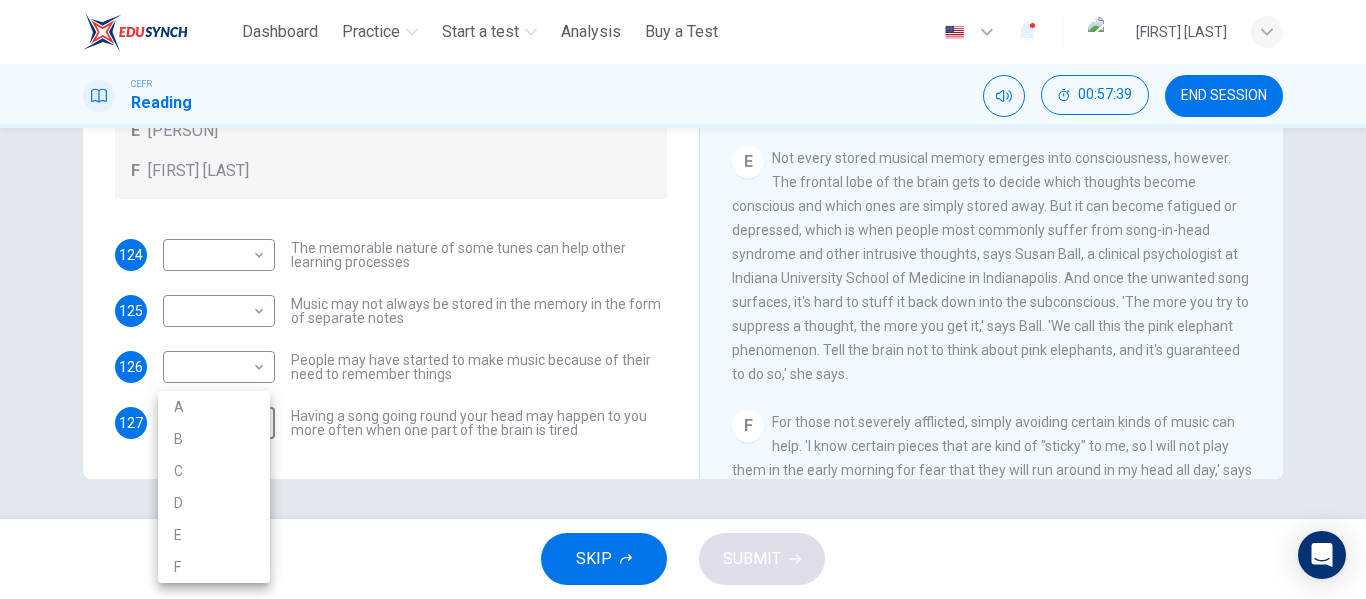 click on "B" at bounding box center (214, 439) 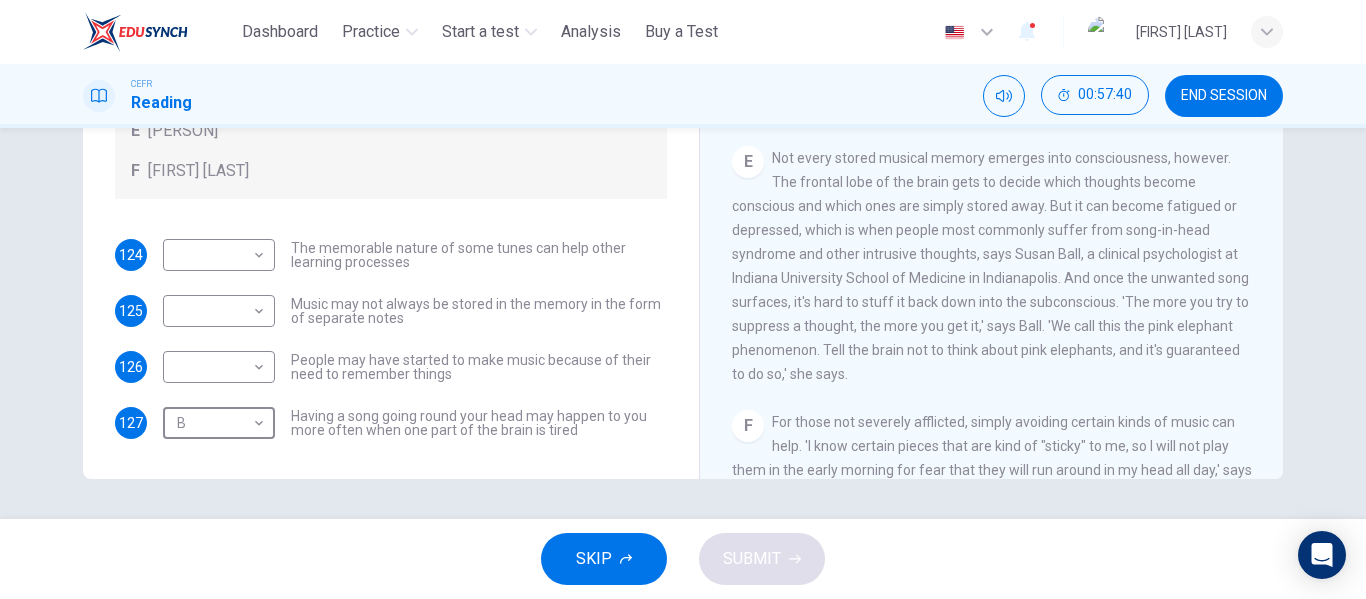 type on "*" 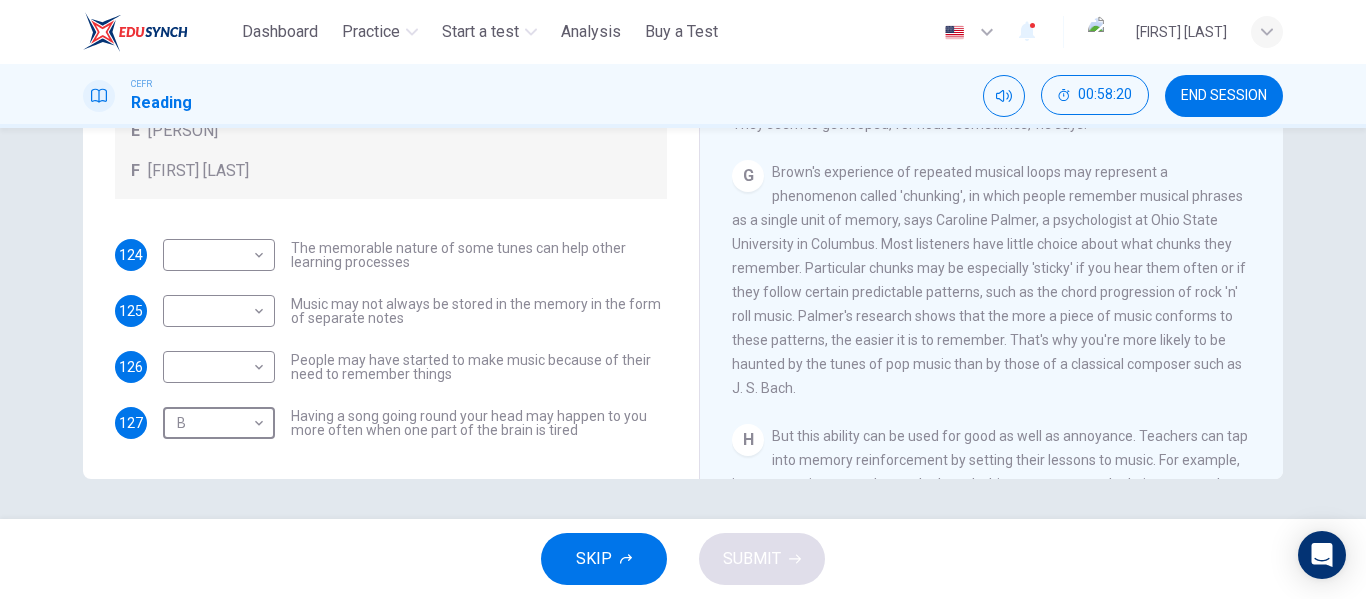scroll, scrollTop: 1319, scrollLeft: 0, axis: vertical 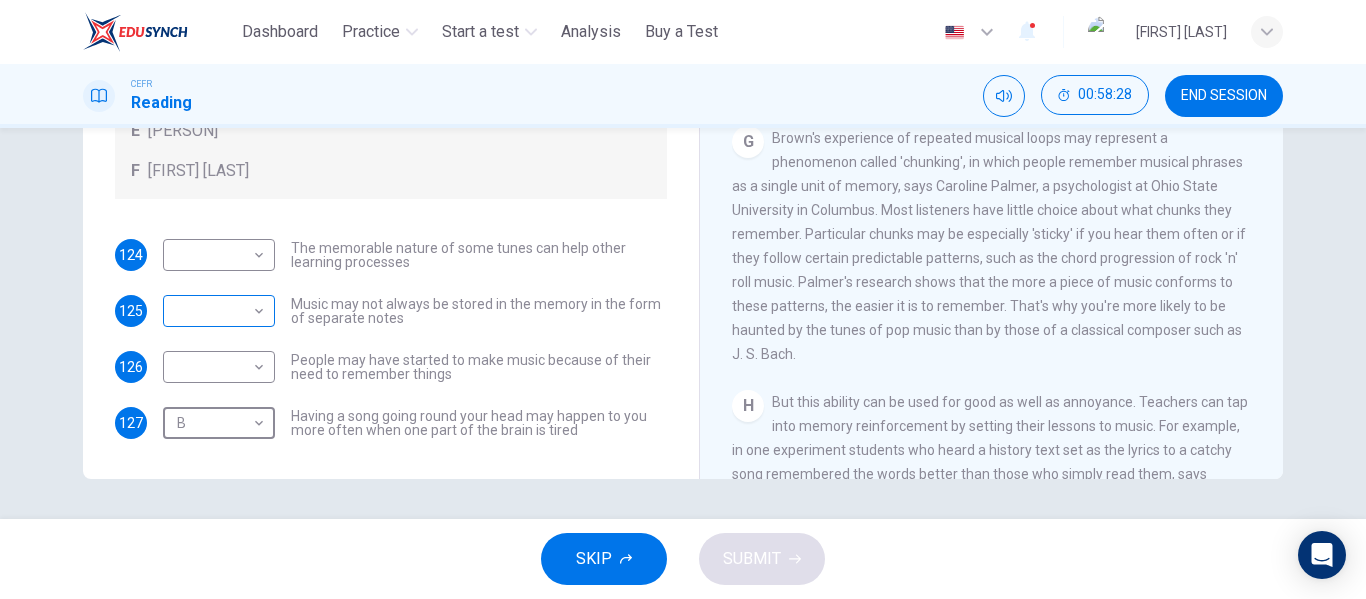 click on "This site uses cookies, as explained in our Privacy Policy. If you agree to the use of cookies, please click the Accept button and continue to browse our site. Privacy Policy Accept Dashboard Practice Start a test Analysis Buy a Test English ** ​ [PERSON] CEFR Reading [TIME] END SESSION Questions 124 - 127 Look at the following theories and the list of people below. Match each theory with the person it is credited to. Write the correct letter A-F in the boxes below. A Roger Chaffin B Susan Ball C Steven Brown D Caroline Palmer E Sandra Calvert F Leon James 124 ​ ​ The memorable nature of some tunes can help other learning processes 125 ​ ​ Music may not always be stored in the memory in the form of separate notes 126 ​ ​ People may have started to make music because of their need to remember things 127 B * ​ Having a song going round your head may happen to you more often when one part of the brain is tired A Song on the Brain CLICK TO ZOOM Click to Zoom A B C D" at bounding box center (683, 299) 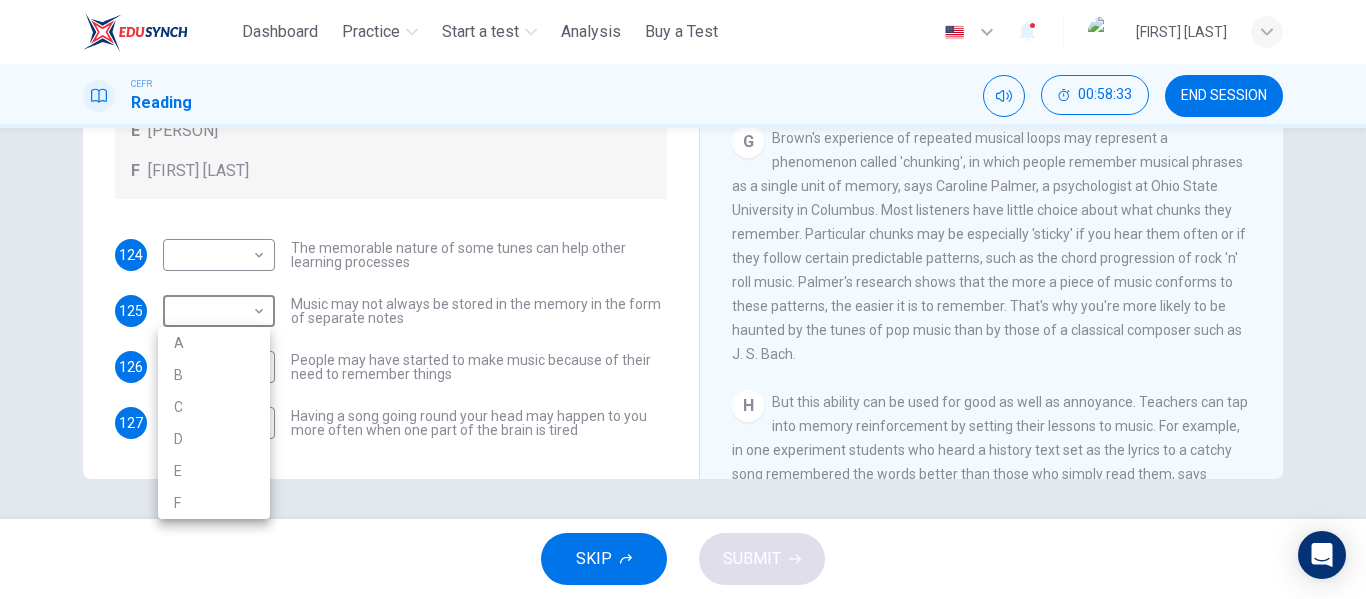 click at bounding box center [683, 299] 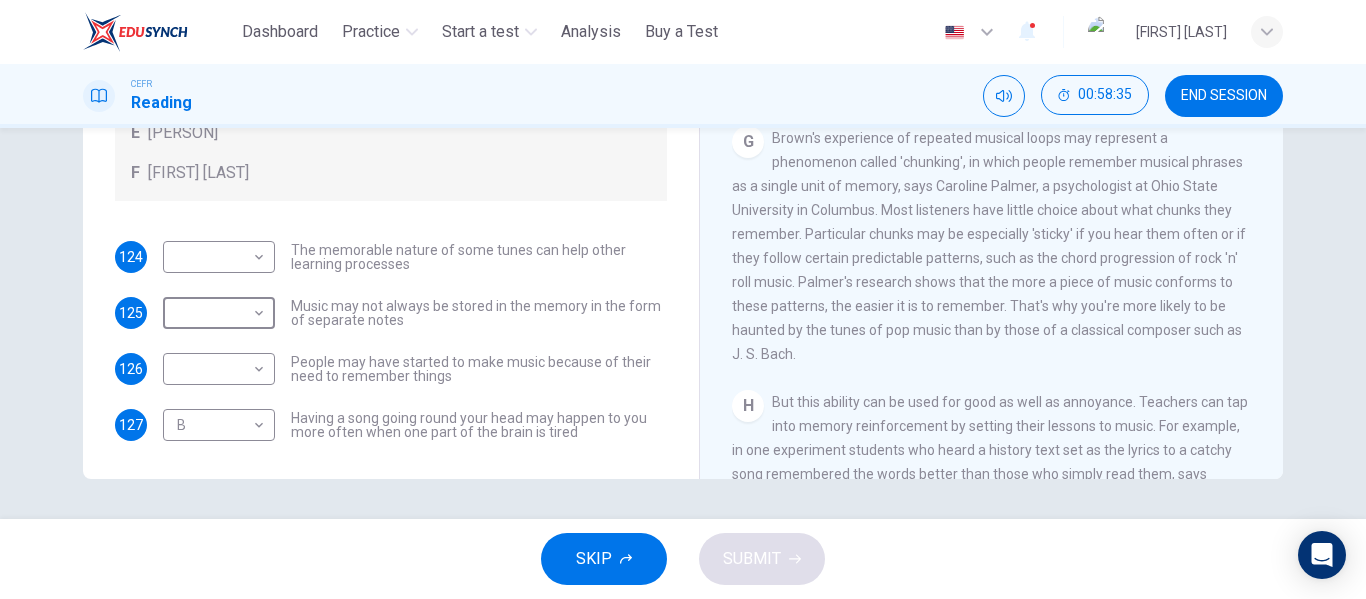 scroll, scrollTop: 113, scrollLeft: 0, axis: vertical 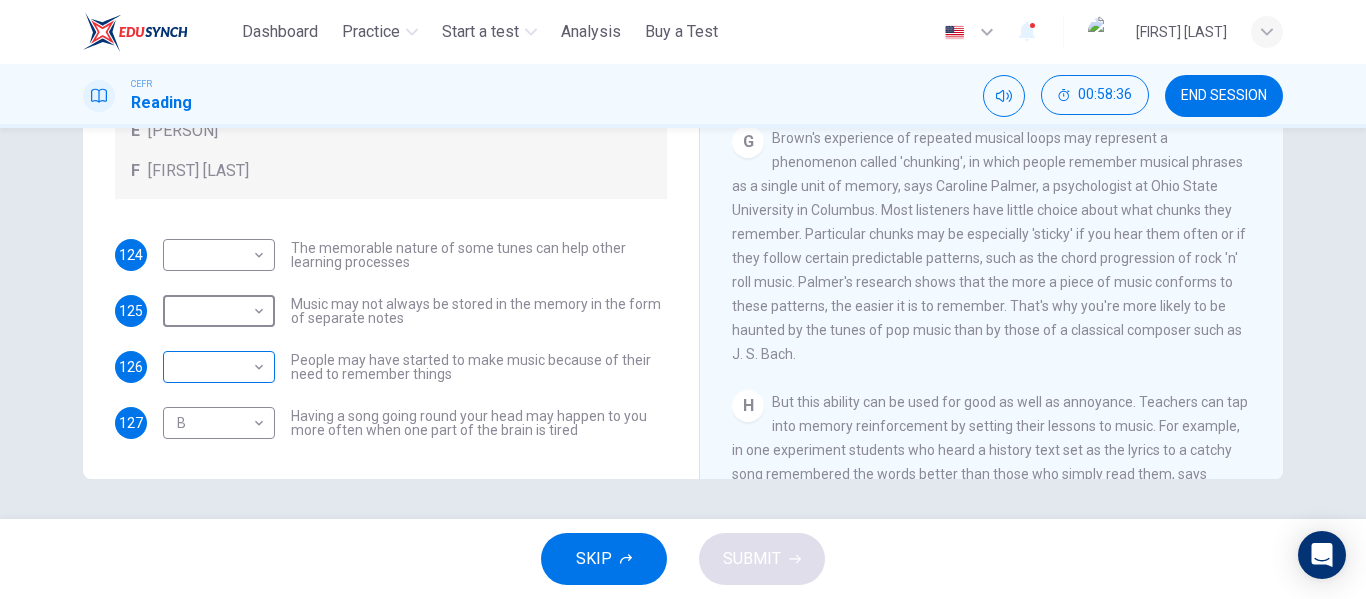 click on "This site uses cookies, as explained in our Privacy Policy. If you agree to the use of cookies, please click the Accept button and continue to browse our site. Privacy Policy Accept Dashboard Practice Start a test Analysis Buy a Test English ​ [PERSON] CEFR Reading 00:58:36 END SESSION Questions 124 - 127 Look at the following theories and the list of people below. Match each theory with the person it is credited to. Write the correct letter A-F in the boxes below. A Roger Chaffin B Susan Ball C Steven Brown D Caroline Palmer E Sandra Calvert F Leon James 124 The memorable nature of some tunes can help other learning processes 125 Music may not always be stored in the memory in the form of separate notes 126 People may have started to make music because of their need to remember things 127 B Having a song going round your head may happen to you more often when one part of the brain is tired A Song on the Brain CLICK TO ZOOM Click to Zoom A B C D" at bounding box center (683, 299) 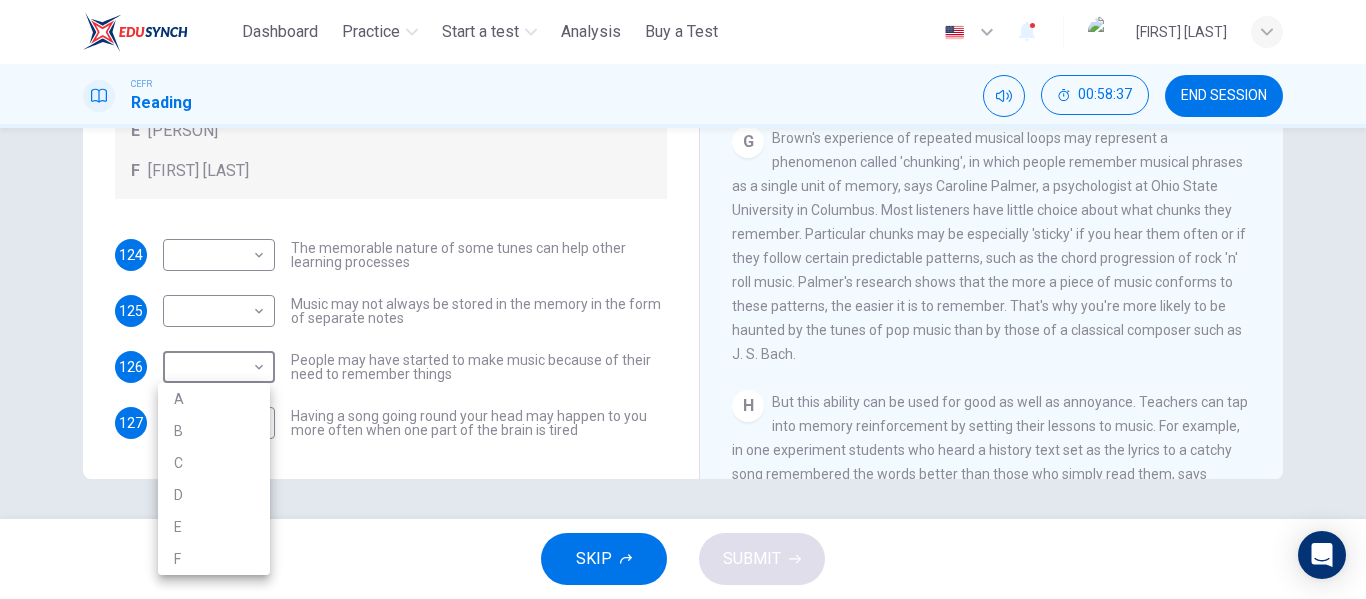 click at bounding box center [683, 299] 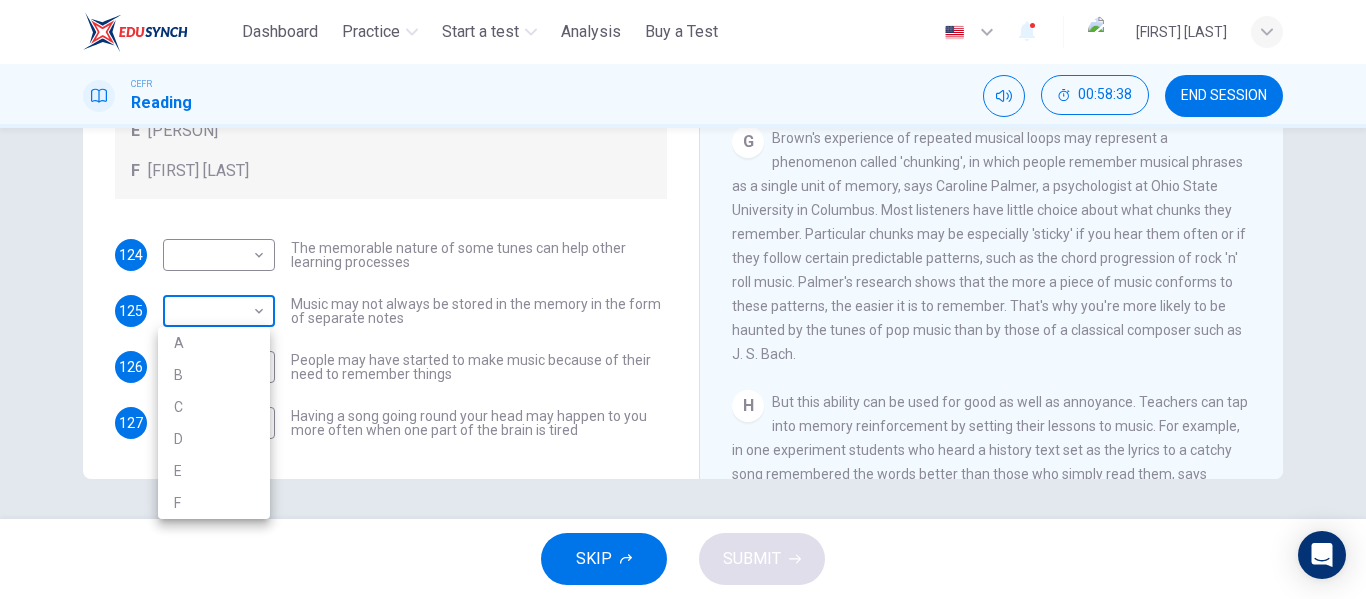click on "This site uses cookies, as explained in our Privacy Policy. If you agree to the use of cookies, please click the Accept button and continue to browse our site. Privacy Policy Accept Dashboard Practice Start a test Analysis Buy a Test English ** ​ [PERSON] CEFR Reading [TIME] END SESSION Questions 124 - 127 Look at the following theories and the list of people below. Match each theory with the person it is credited to. Write the correct letter A-F in the boxes below. A Roger Chaffin B Susan Ball C Steven Brown D Caroline Palmer E Sandra Calvert F Leon James 124 ​ ​ The memorable nature of some tunes can help other learning processes 125 ​ ​ Music may not always be stored in the memory in the form of separate notes 126 ​ ​ People may have started to make music because of their need to remember things 127 B * ​ Having a song going round your head may happen to you more often when one part of the brain is tired A Song on the Brain CLICK TO ZOOM Click to Zoom A B C D" at bounding box center (683, 299) 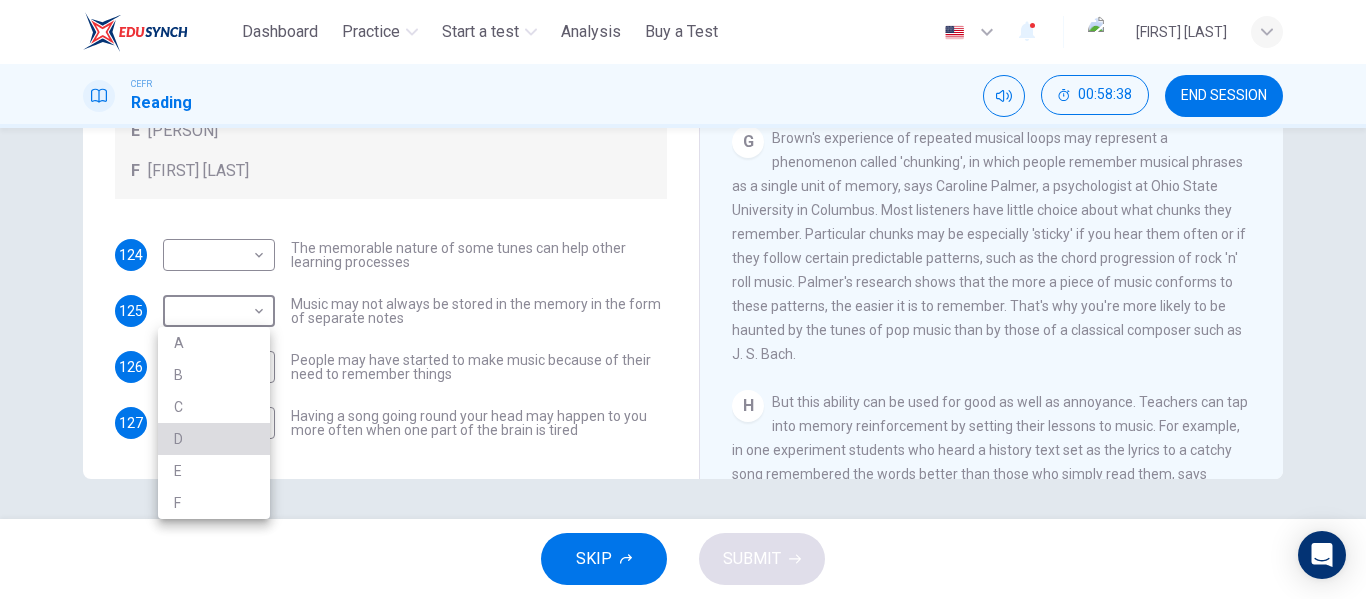 click on "D" at bounding box center (214, 439) 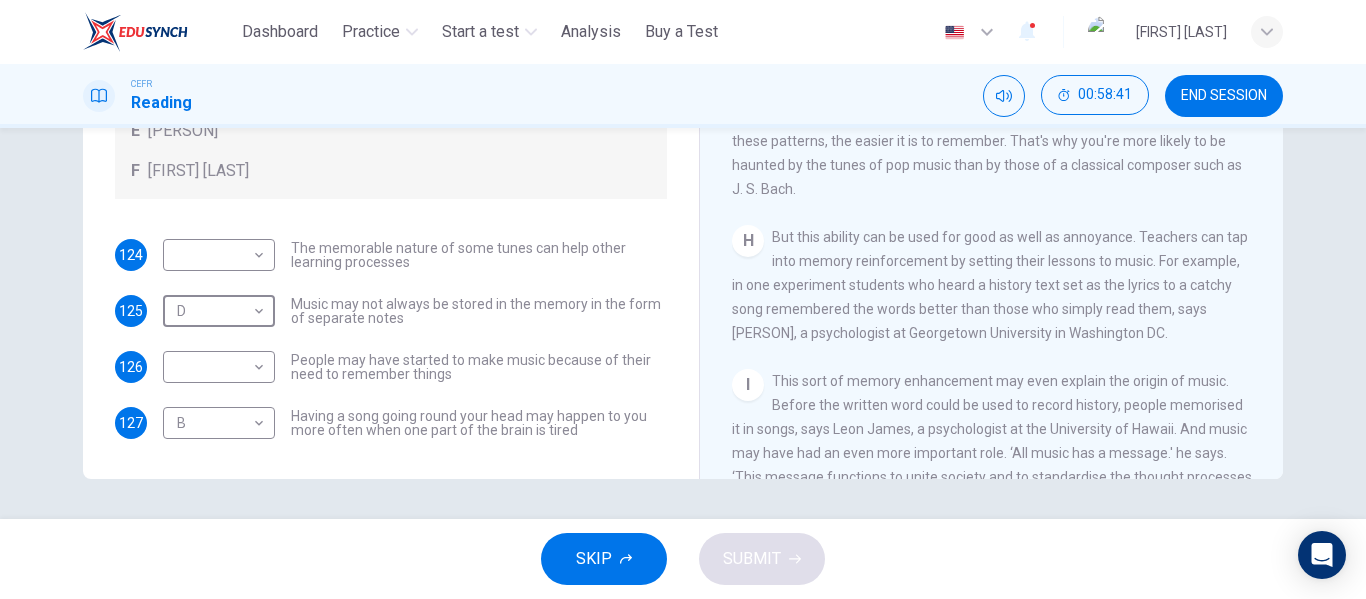 scroll, scrollTop: 1519, scrollLeft: 0, axis: vertical 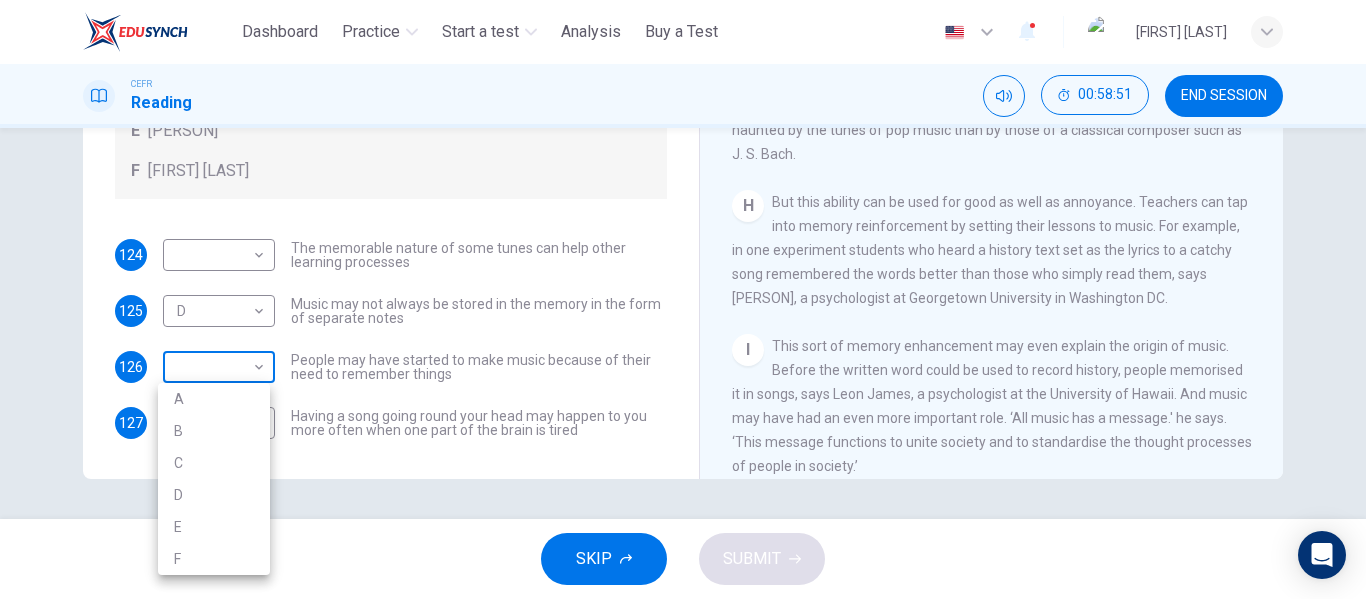 click on "This site uses cookies, as explained in our  Privacy Policy . If you agree to the use of cookies, please click the Accept button and continue to browse our site.   Privacy Policy Accept Dashboard Practice Start a test Analysis Buy a Test English ** ​ [FIRST] [LAST] CEFR Reading 00:58:51 END SESSION Questions 124 - 127 Look at the following theories and the list of people below.
Match each theory with the person it is credited to.
Write the correct letter  A-F  in the boxes below. A Roger Chaffin B Susan Ball C Steven Brown D Caroline Palmer E Sandra Calvert F Leon James 124 ​ ​ The memorable nature of some tunes can help other learning processes 125 D * ​ Music may not always be stored in the memory in the form of separate notes 126 ​ ​ People may have started to make music because of their need to remember things 127 B * ​ Having a song going round your head may happen to you more often when one part of the brain is tired A Song on the Brain CLICK TO ZOOM Click to Zoom A B C D" at bounding box center [683, 299] 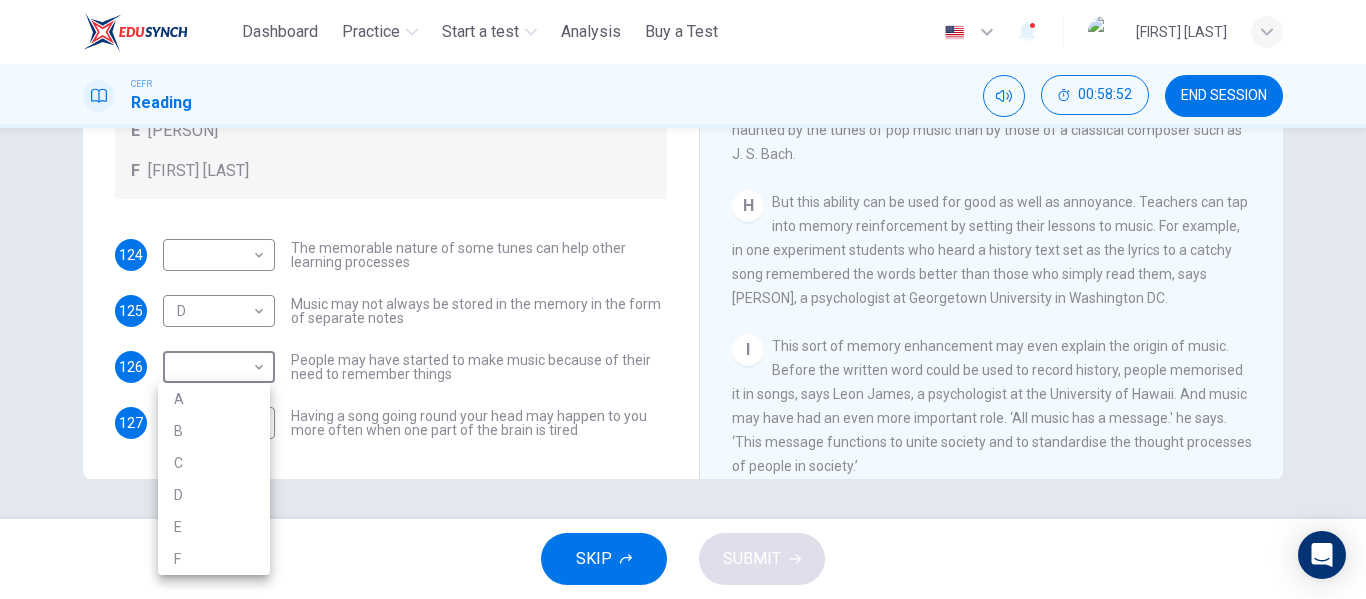 drag, startPoint x: 223, startPoint y: 525, endPoint x: 232, endPoint y: 510, distance: 17.492855 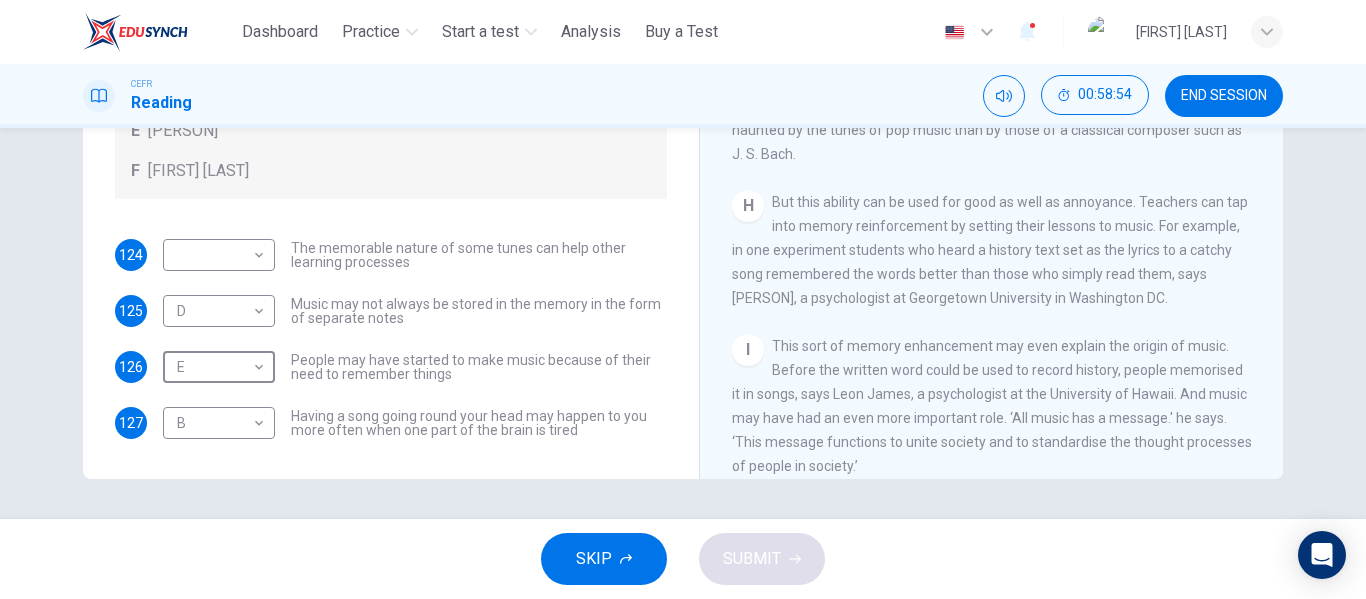 scroll, scrollTop: 1605, scrollLeft: 0, axis: vertical 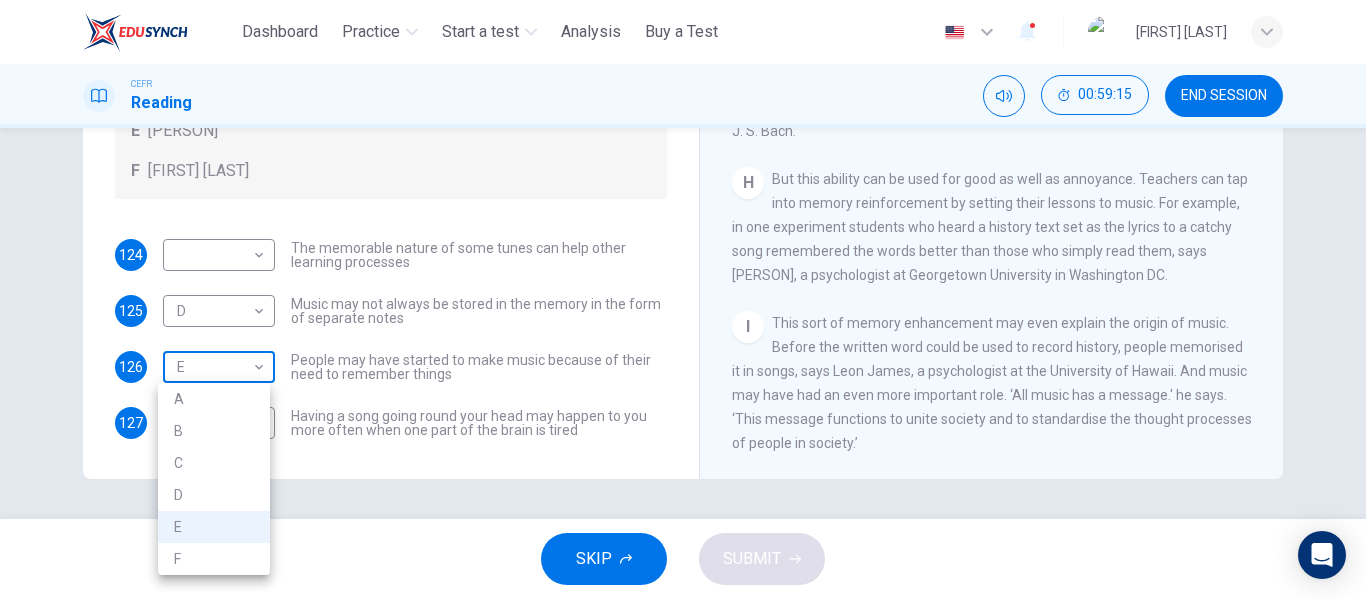 click on "[NAME]" at bounding box center (683, 299) 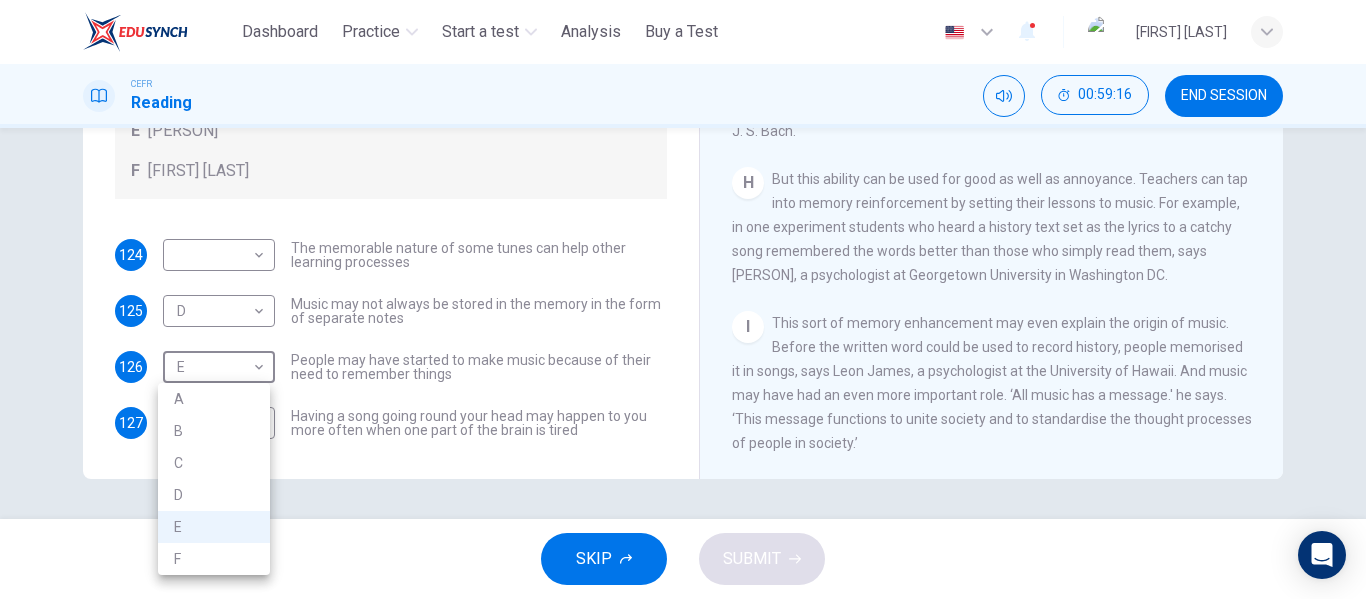click on "F" at bounding box center [214, 559] 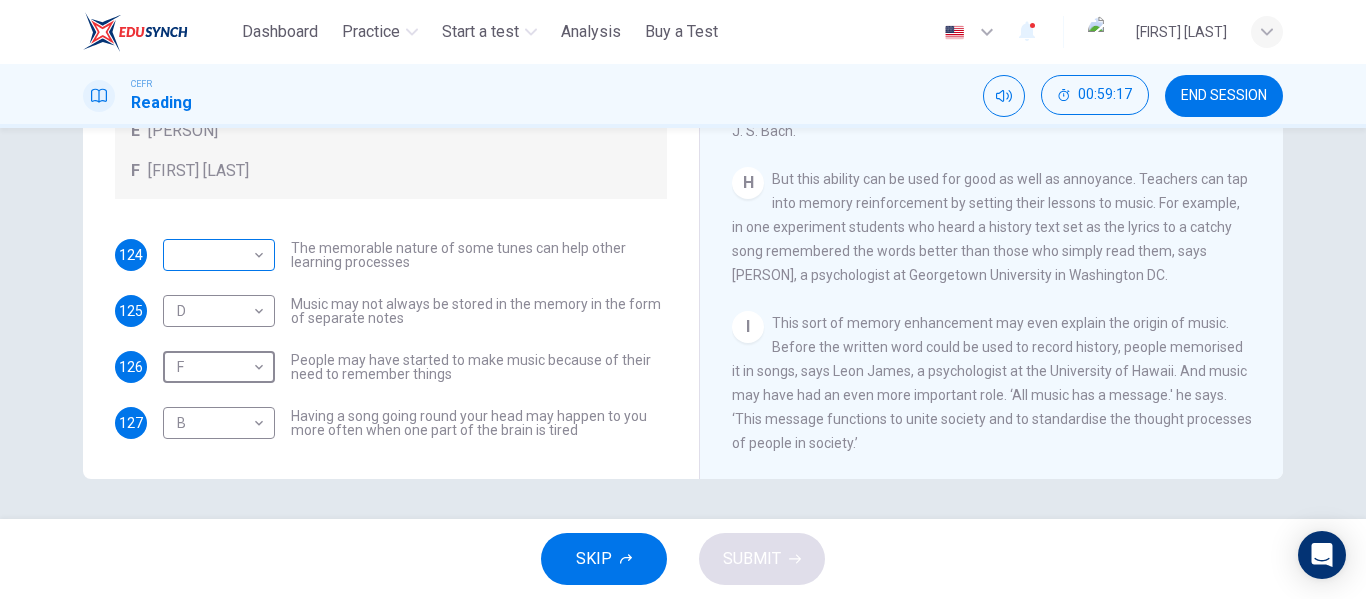 click on "This site uses cookies, as explained in our Privacy Policy. If you agree to the use of cookies, please click the Accept button and continue to browse our site. Privacy Policy Accept Dashboard Practice Start a test Analysis Buy a Test English ** ​ [PERSON] CEFR Reading [TIME] END SESSION Questions 124 - 127 Look at the following theories and the list of people below. Match each theory with the person it is credited to. Write the correct letter A-F in the boxes below. A Roger Chaffin B Susan Ball C Steven Brown D Caroline Palmer E Sandra Calvert F Leon James 124 ​ ​ The memorable nature of some tunes can help other learning processes 125 D * ​ Music may not always be stored in the memory in the form of separate notes 126 F * ​ People may have started to make music because of their need to remember things 127 B * ​ Having a song going round your head may happen to you more often when one part of the brain is tired A Song on the Brain CLICK TO ZOOM Click to Zoom A B C D" at bounding box center [683, 299] 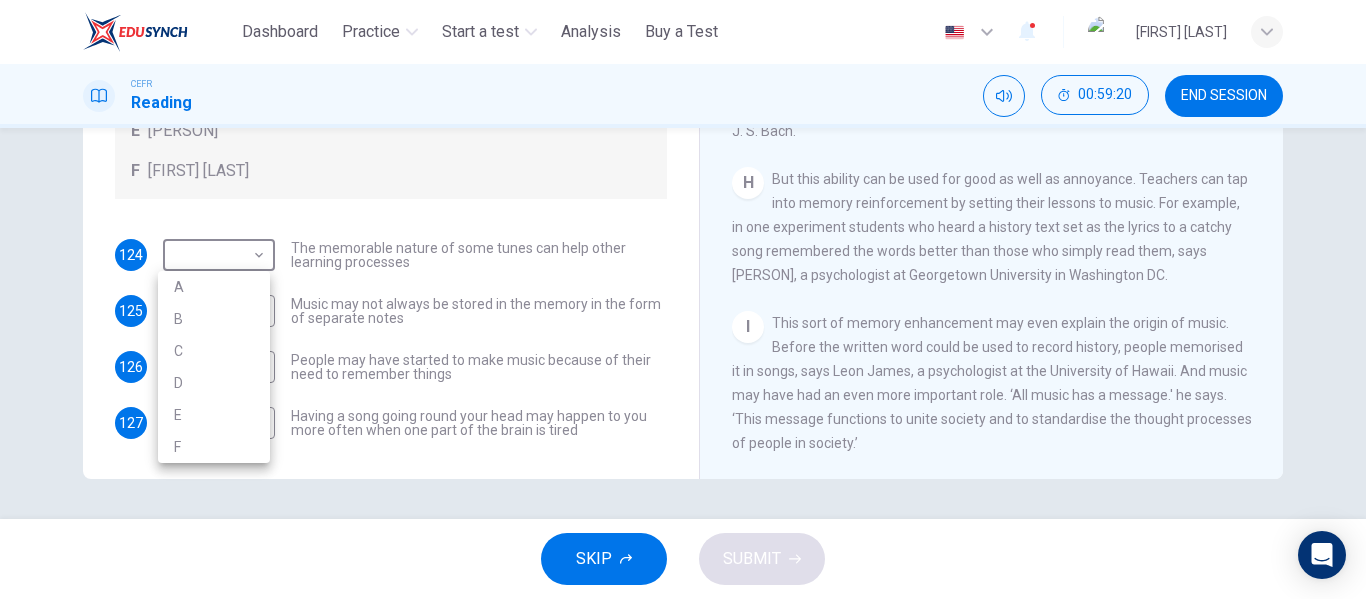 click on "E" at bounding box center (214, 415) 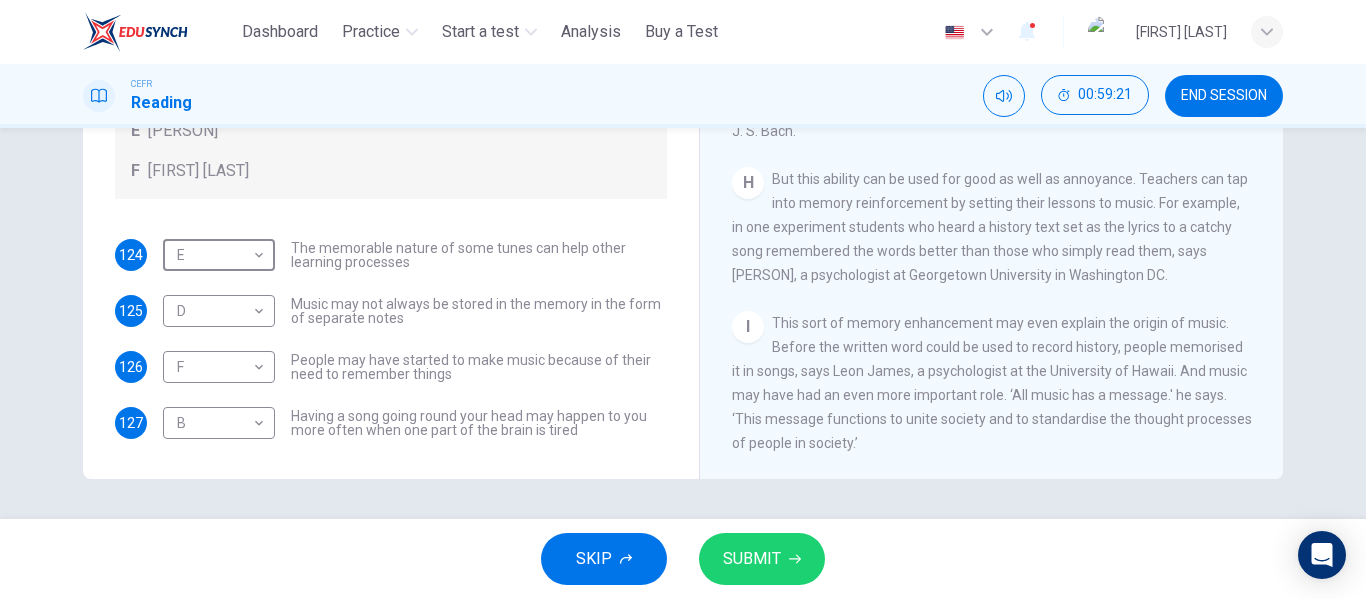 click on "SUBMIT" at bounding box center [752, 559] 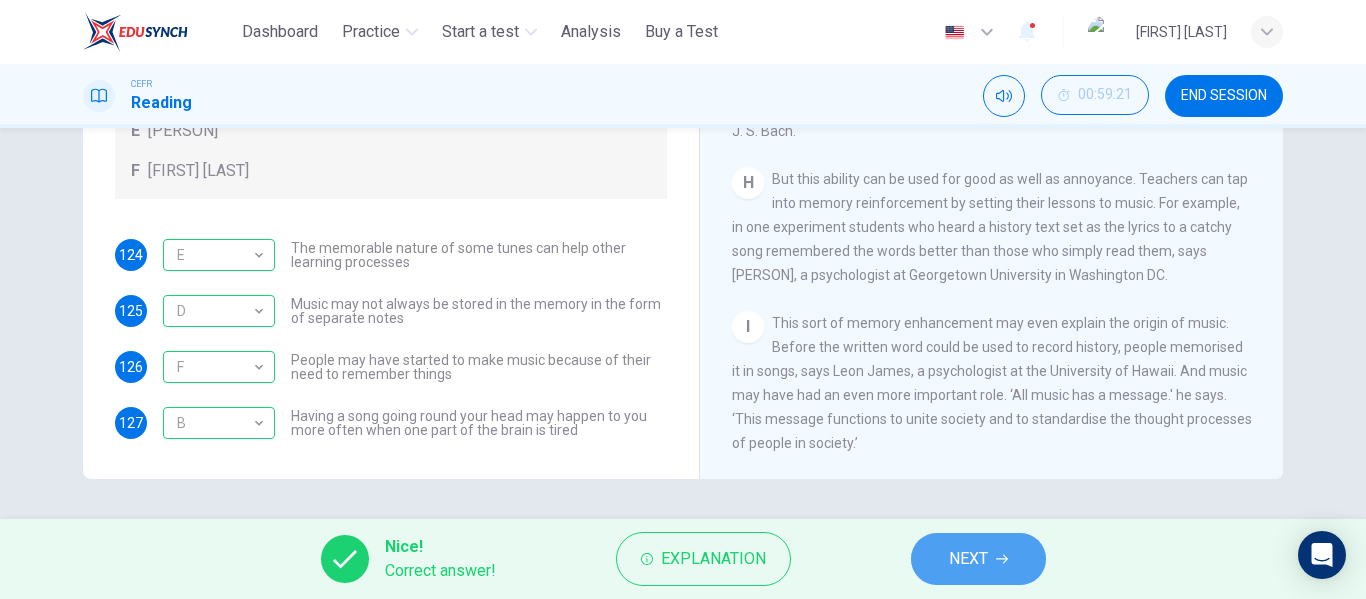 click on "NEXT" at bounding box center (978, 559) 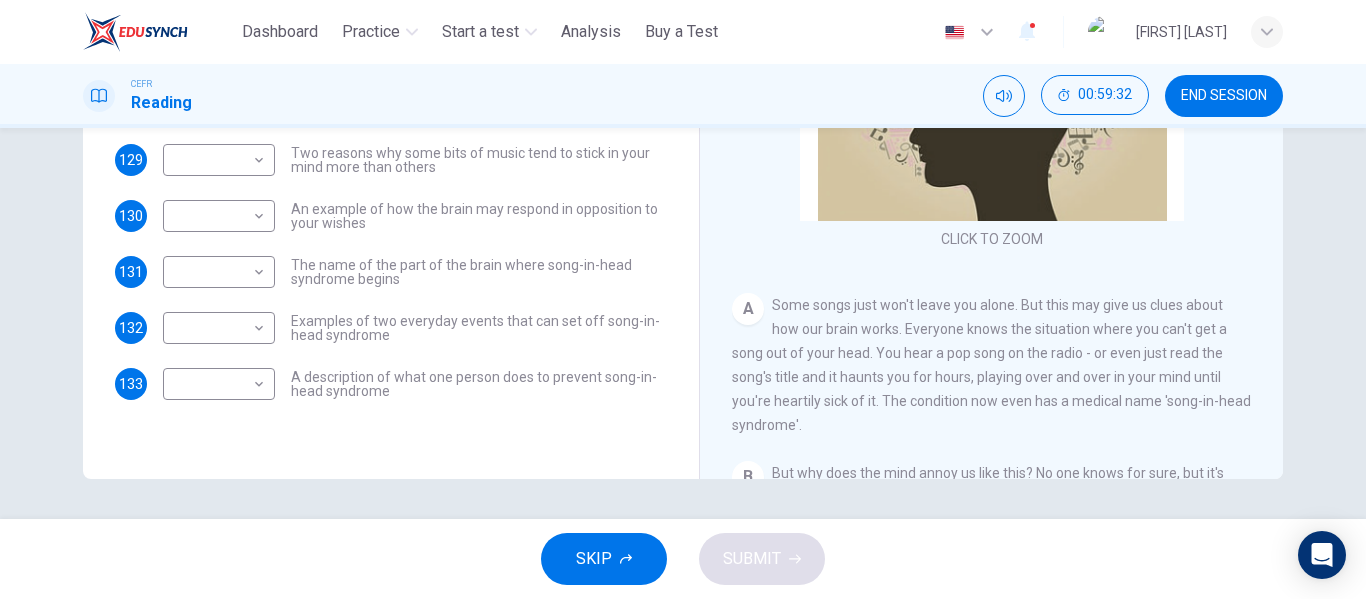 scroll, scrollTop: 284, scrollLeft: 0, axis: vertical 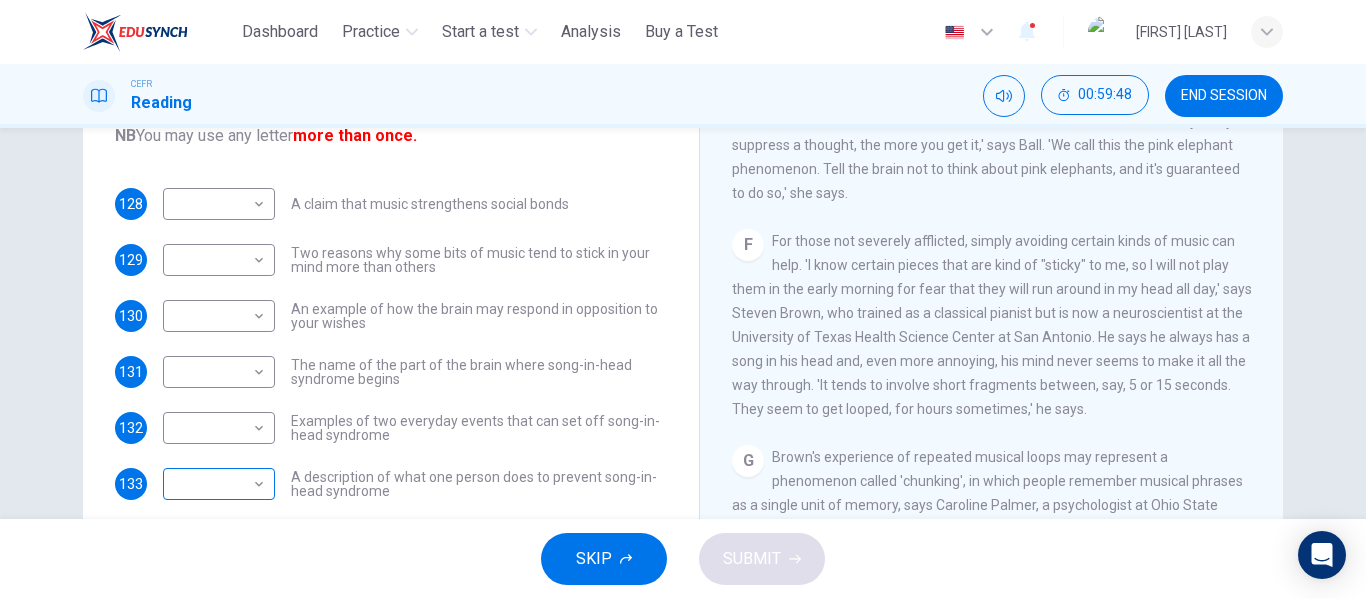 click on "This site uses cookies, as explained in our Privacy Policy. If you agree to the use of cookies, please click the Accept button and continue to browse our site. Privacy Policy Accept Dashboard Practice Start a test Analysis Buy a Test English ​ [PERSON] CEFR Reading 00:59:48 END SESSION Questions 128 - 133 The Reading Passage has nine paragraphs labelled A-l. Which paragraph contains the following information? Write the correct letter A-l in the boxes below. NB You may use any letter more than once. 128 A claim that music strengthens social bonds 129 Two reasons why some bits of music tend to stick in your mind more than others 130 An example of how the brain may respond in opposition to your wishes 131 The name of the part of the brain where song-in-head syndrome begins 132 Examples of two everyday events that can set off song-in-head syndrome 133 A description of what one person does to prevent song-in-head syndrome A B" at bounding box center (683, 299) 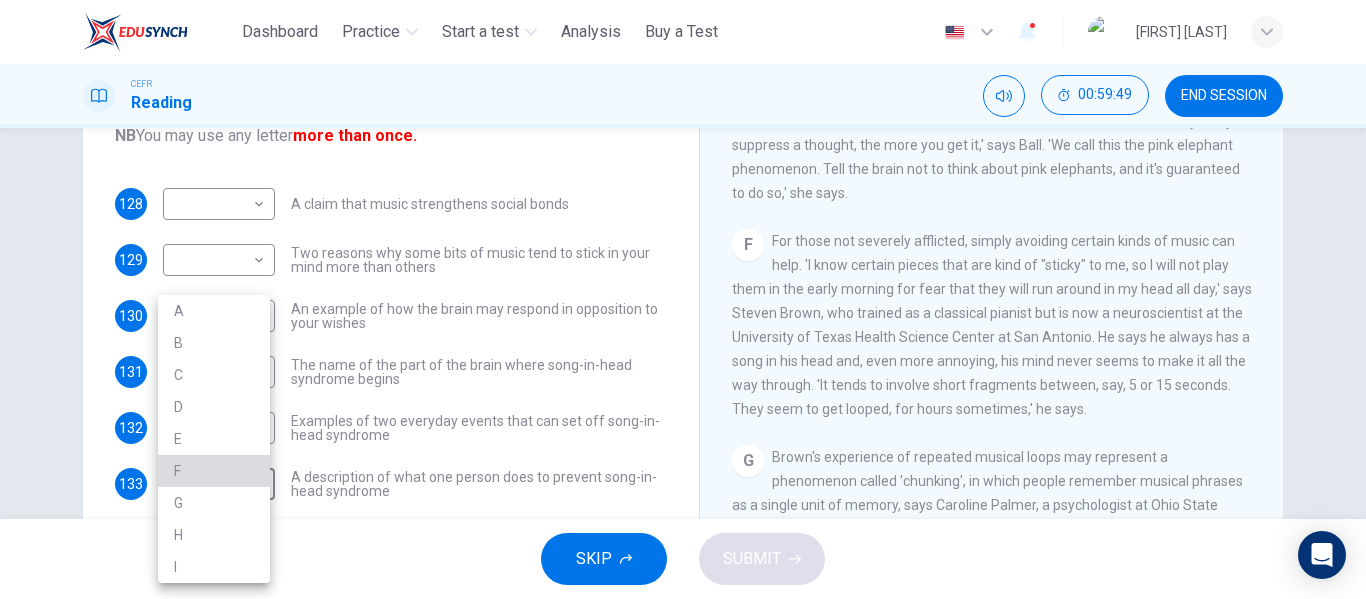 click on "F" at bounding box center (214, 471) 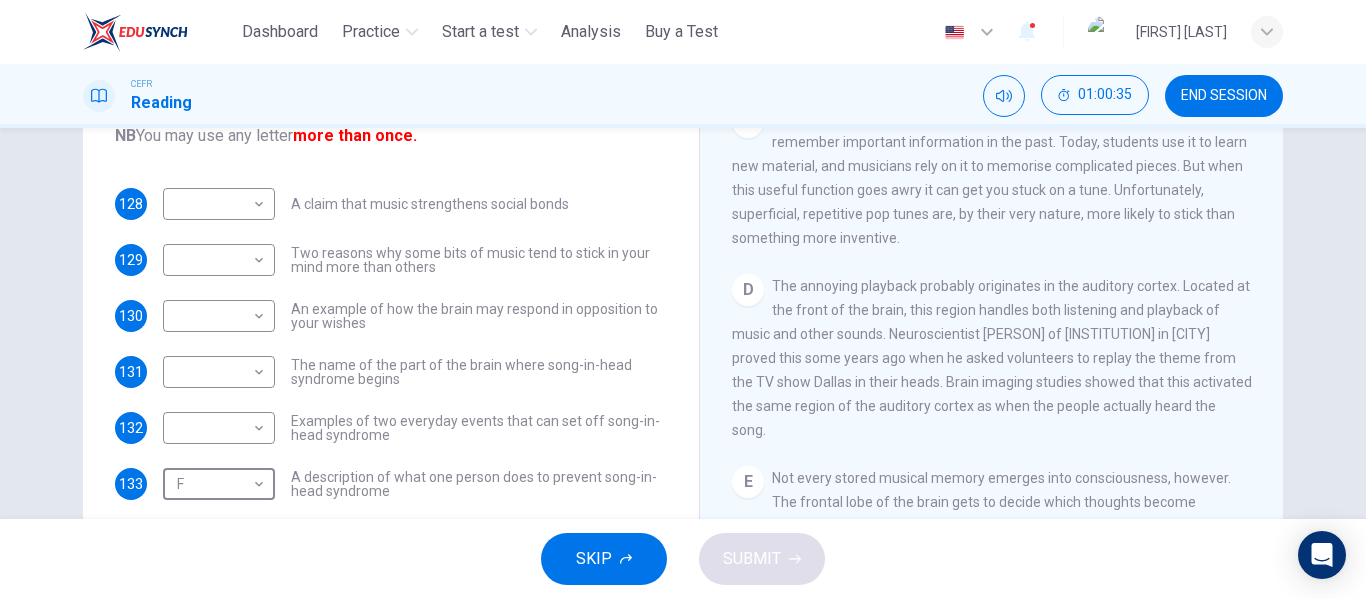 scroll, scrollTop: 600, scrollLeft: 0, axis: vertical 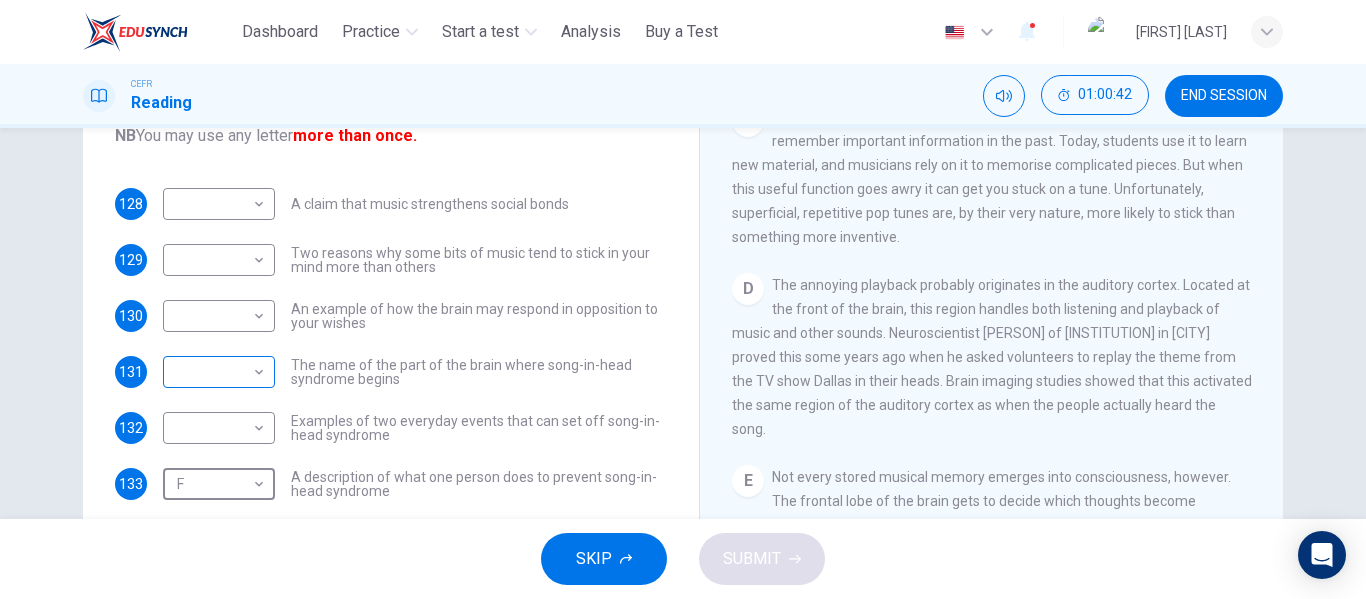 click on "This site uses cookies, as explained in our  Privacy Policy . If you agree to the use of cookies, please click the Accept button and continue to browse our site.   Privacy Policy Accept Dashboard Practice Start a test Analysis Buy a Test English ** ​ [FIRST] [LAST] CEFR Reading 01:00:42 END SESSION Questions 128 - 133 The Reading Passage has nine paragraphs labelled  A-l .
Which paragraph contains the following information?
Write the correct letter  A-l  in the boxes below.
NB  You may use any letter  more than once. 128 ​ ​ A claim that music strengthens social bonds 129 ​ ​ Two reasons why some bits of music tend to stick in your mind more than others 130 ​ ​ An example of how the brain may respond in opposition to your wishes 131 ​ ​ The name of the part of the brain where song-in-head syndrome begins 132 ​ ​ Examples of two everyday events that can set off song-in-head syndrome 133 F * ​ A description of what one person does to prevent song-in-head syndrome A B" at bounding box center (683, 299) 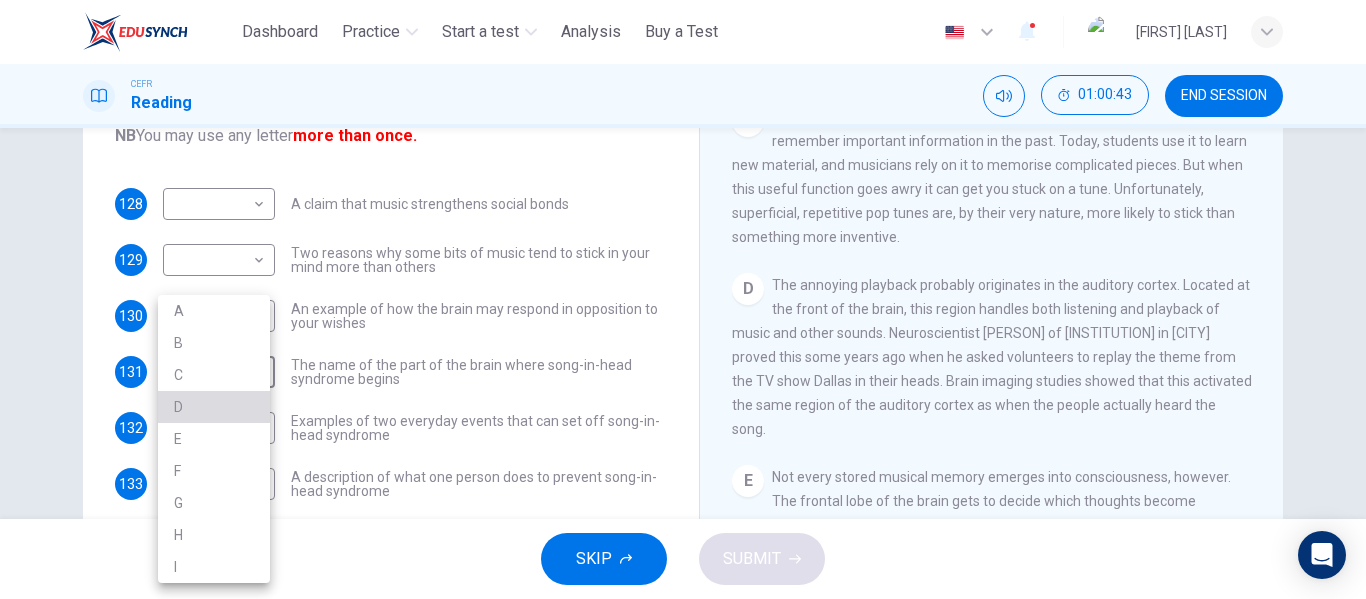 click on "D" at bounding box center (214, 407) 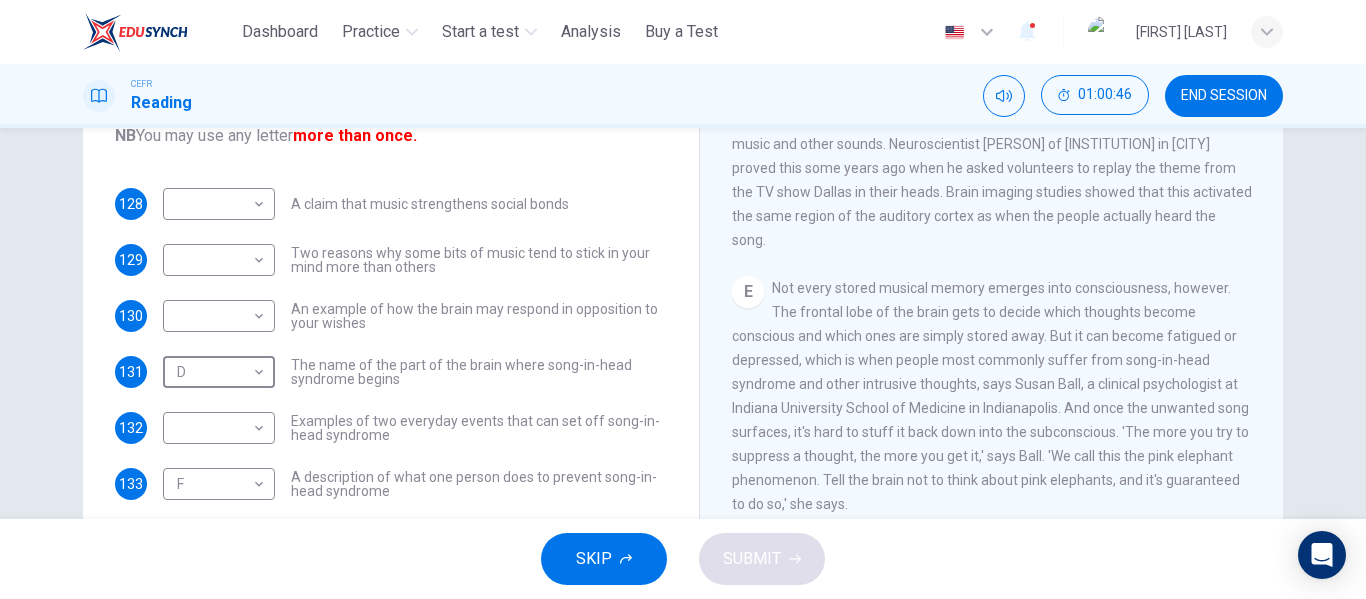 scroll, scrollTop: 800, scrollLeft: 0, axis: vertical 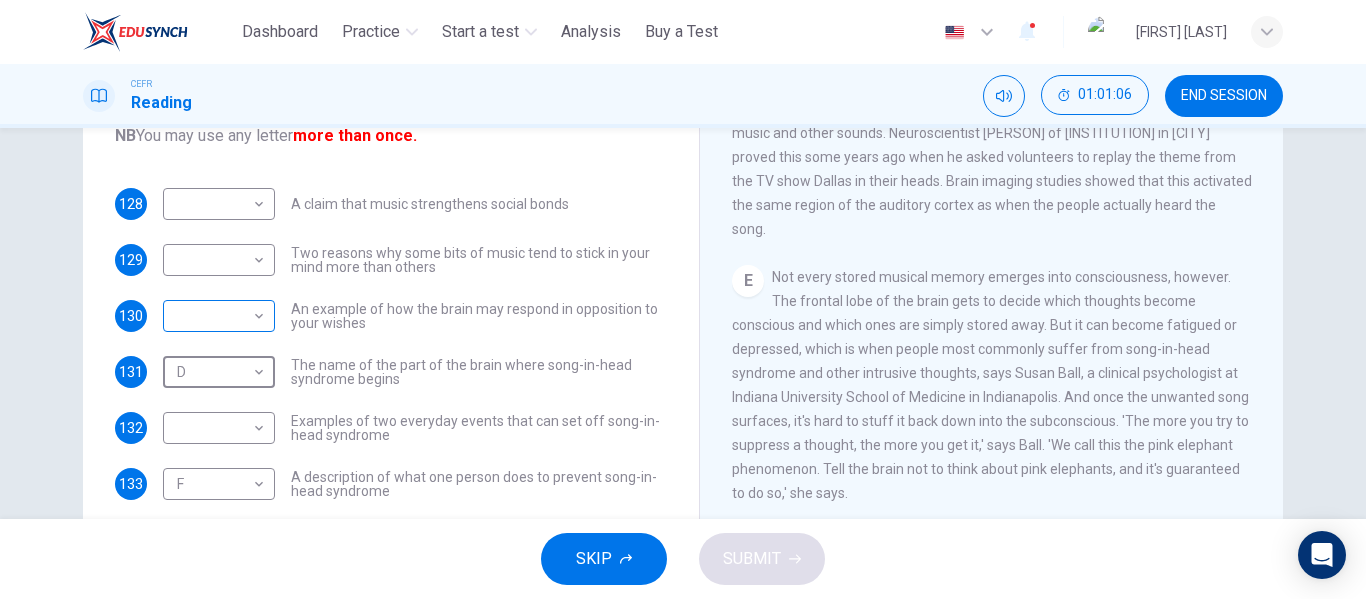 click on "This site uses cookies, as explained in our  Privacy Policy . If you agree to the use of cookies, please click the Accept button and continue to browse our site.   Privacy Policy Accept Dashboard Practice Start a test Analysis Buy a Test English ** ​ [FIRST] [LAST] CEFR Reading 01:01:06 END SESSION Questions 128 - 133 The Reading Passage has nine paragraphs labelled  A-l .
Which paragraph contains the following information?
Write the correct letter  A-l  in the boxes below.
NB  You may use any letter  more than once. 128 ​ ​ A claim that music strengthens social bonds 129 ​ ​ Two reasons why some bits of music tend to stick in your mind more than others 130 ​ ​ An example of how the brain may respond in opposition to your wishes 131 D * ​ The name of the part of the brain where song-in-head syndrome begins 132 ​ ​ Examples of two everyday events that can set off song-in-head syndrome 133 F * ​ A description of what one person does to prevent song-in-head syndrome A B" at bounding box center (683, 299) 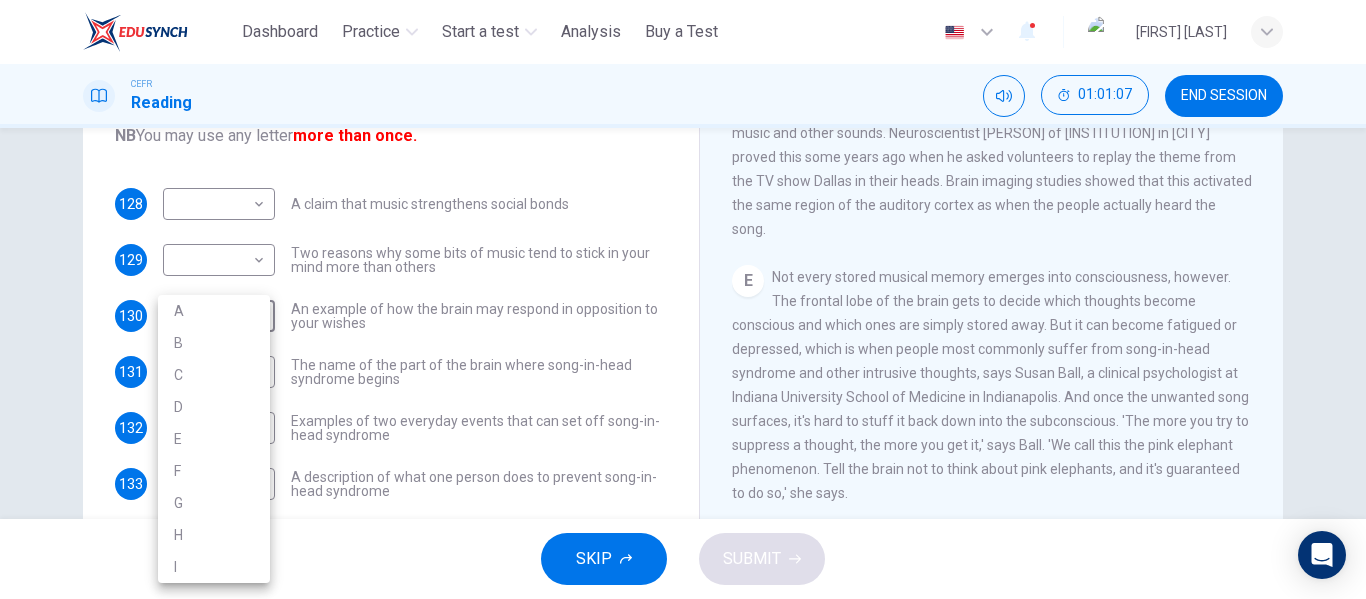 click on "E" at bounding box center (214, 439) 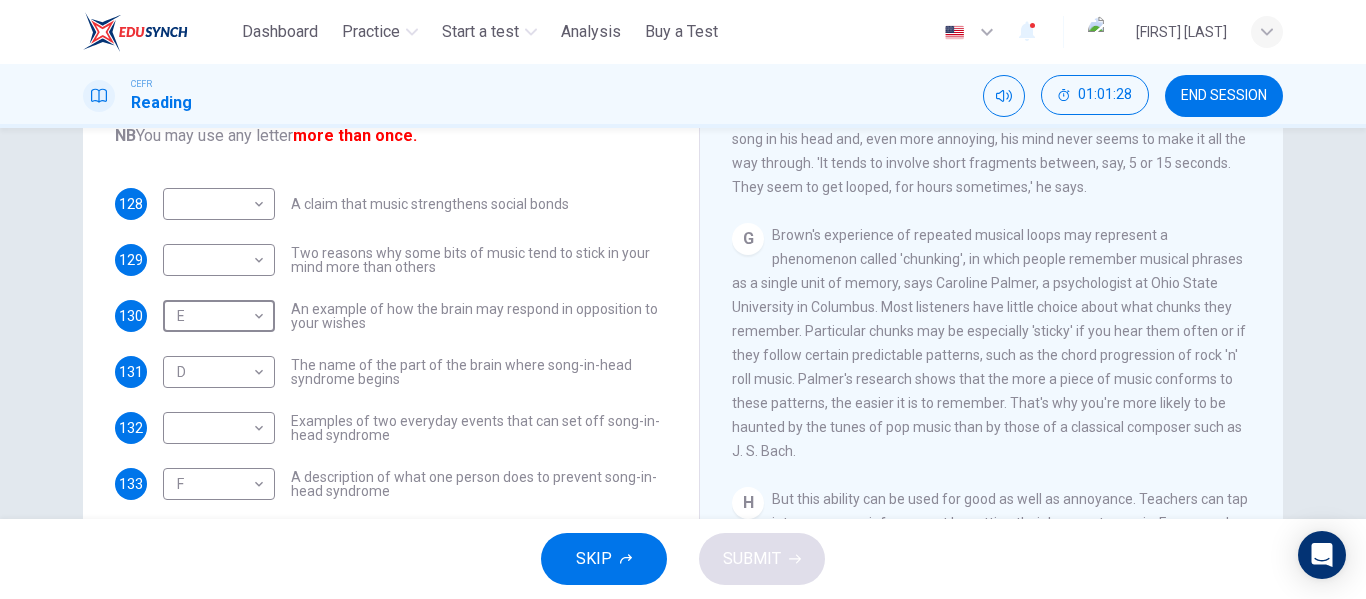 scroll, scrollTop: 1400, scrollLeft: 0, axis: vertical 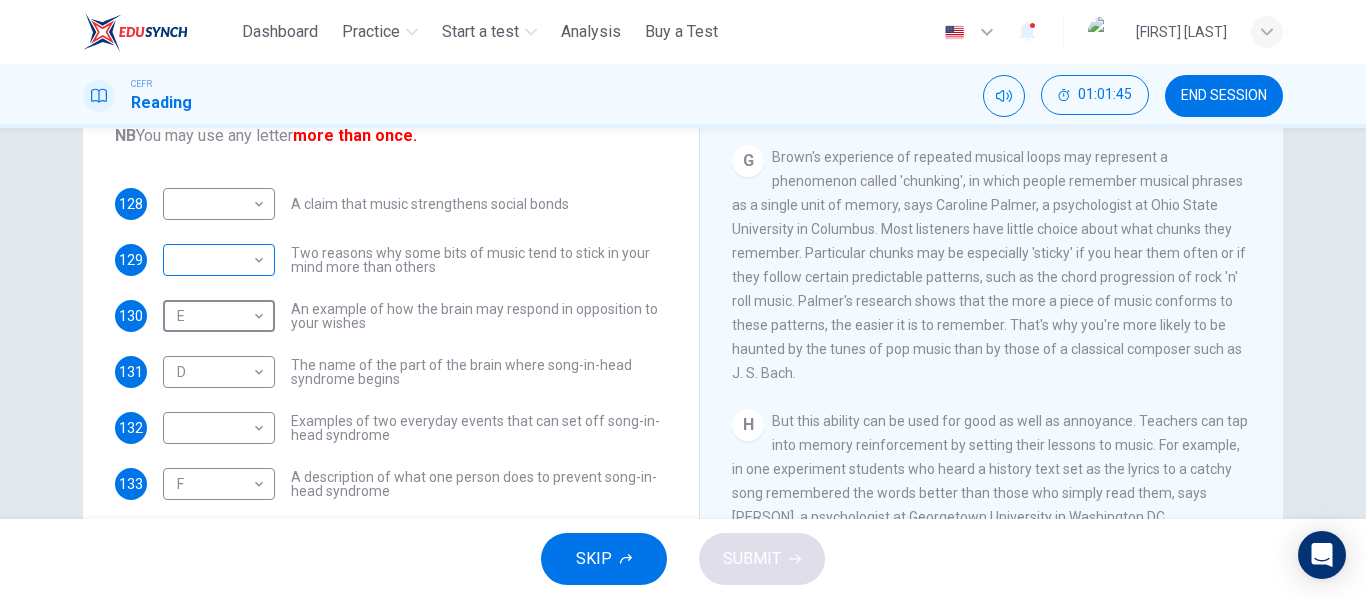 click on "[NAME]" at bounding box center (683, 299) 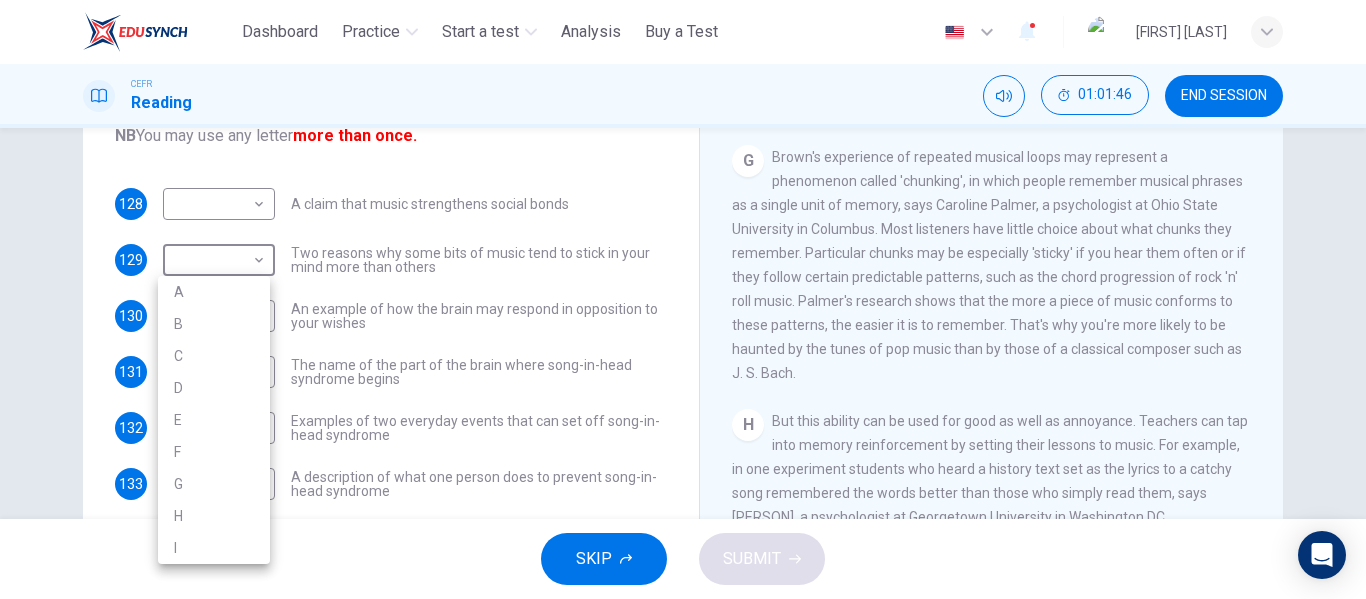click on "G" at bounding box center [214, 484] 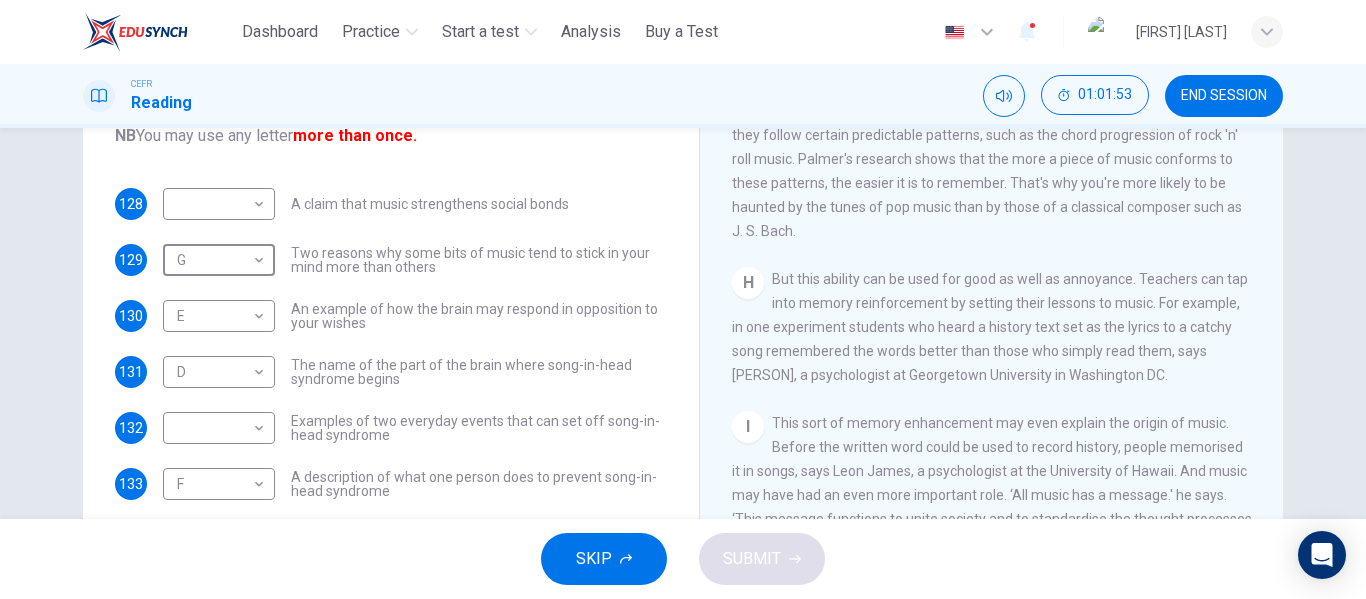 scroll, scrollTop: 1605, scrollLeft: 0, axis: vertical 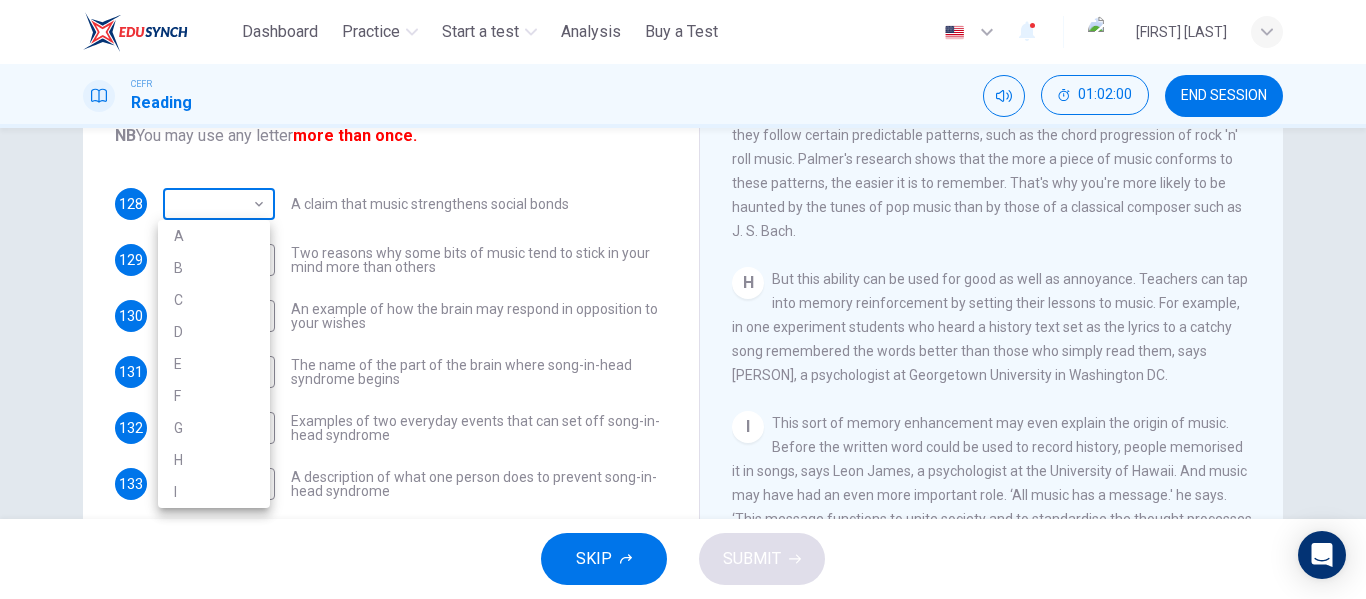 click on "This site uses cookies, as explained in our Privacy Policy . If you agree to the use of cookies, please click the Accept button and continue to browse our site. Privacy Policy Accept Dashboard Practice Start a test Analysis Buy a Test English ** ​ [PERSON] CEFR Reading 01:02:00 END SESSION Questions 128 - 133 The Reading Passage has nine paragraphs labelled A-l .
Which paragraph contains the following information?
Write the correct letter A-l in the boxes below.
NB You may use any letter more than once. 128 ​ ​ A claim that music strengthens social bonds 129 G * ​ Two reasons why some bits of music tend to stick in your mind more than others 130 E * ​ An example of how the brain may respond in opposition to your wishes 131 D * ​ The name of the part of the brain where song-in-head syndrome begins 132 ​ ​ Examples of two everyday events that can set off song-in-head syndrome 133 F * ​ A description of what one person does to prevent song-in-head syndrome A B" at bounding box center [683, 299] 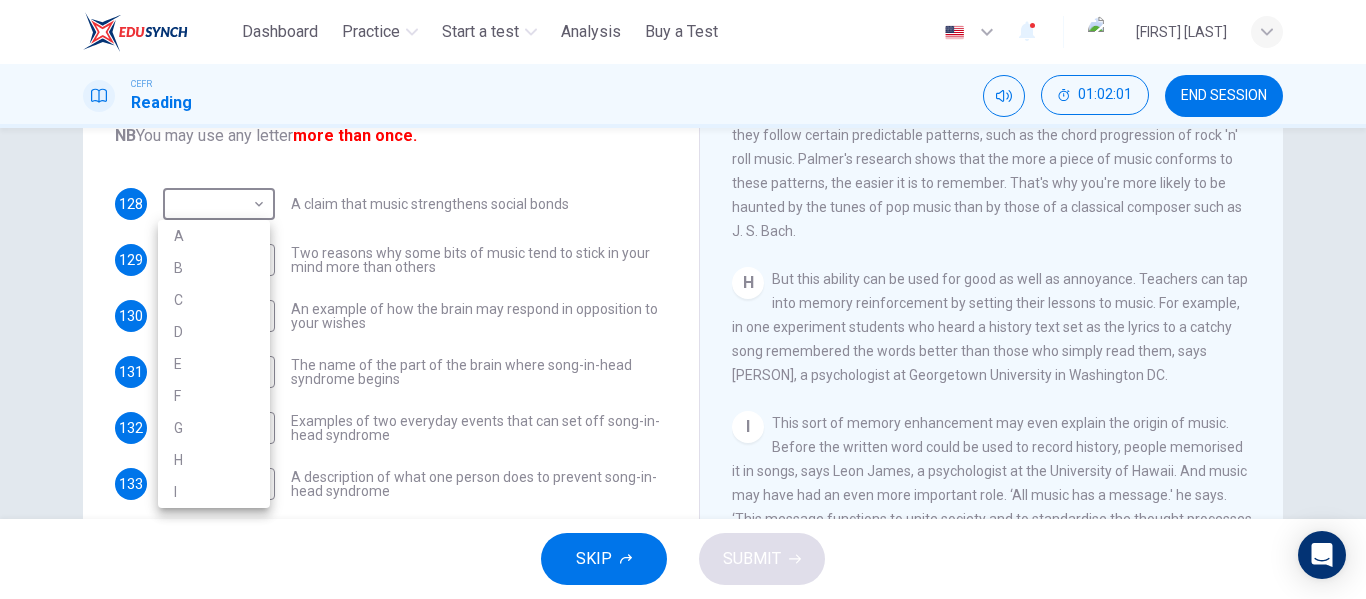 click on "I" at bounding box center (214, 492) 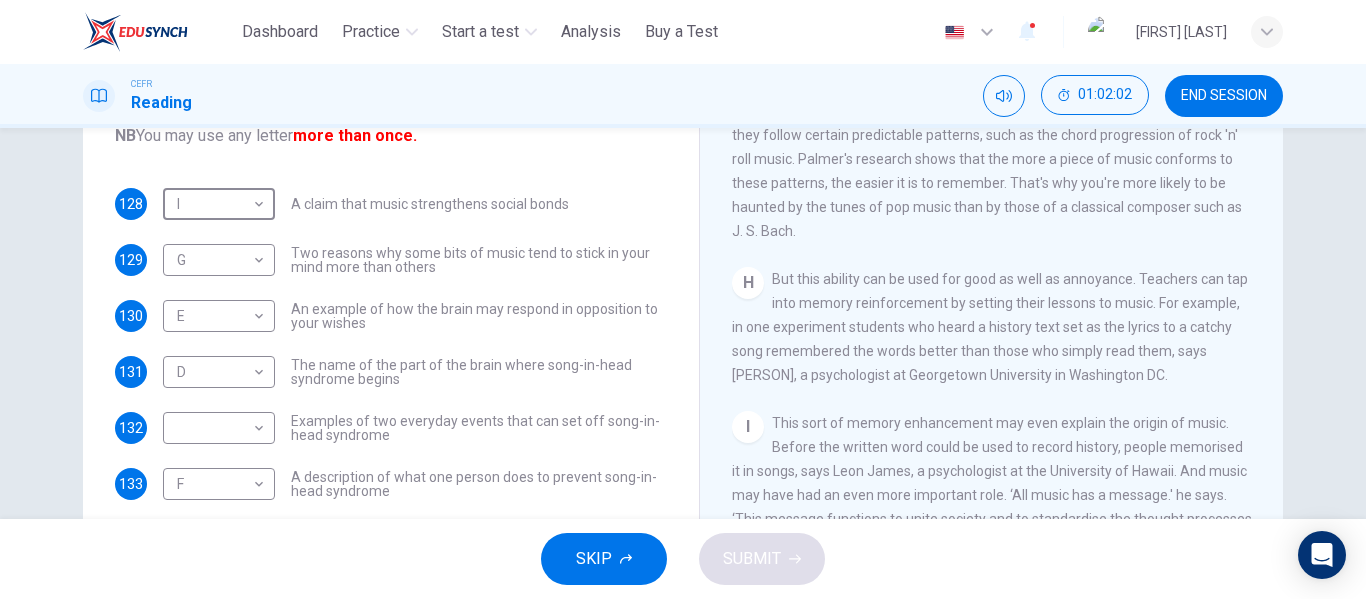 scroll, scrollTop: 384, scrollLeft: 0, axis: vertical 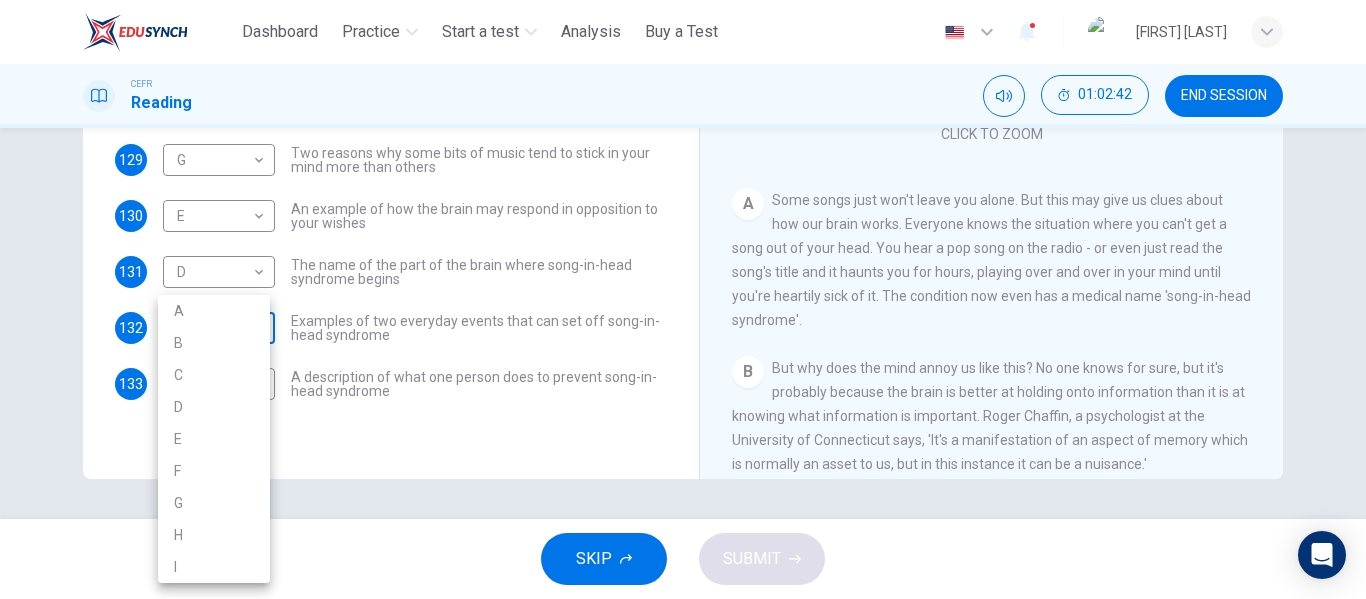 click on "This site uses cookies, as explained in our  Privacy Policy . If you agree to the use of cookies, please click the Accept button and continue to browse our site.   Privacy Policy Accept Dashboard Practice Start a test Analysis Buy a Test English ** ​ [FIRST] [LAST] CEFR Reading 01:02:42 END SESSION Questions 128 - 133 The Reading Passage has nine paragraphs labelled  A-l .
Which paragraph contains the following information?
Write the correct letter  A-l  in the boxes below.
NB  You may use any letter  more than once. 128 I * ​ A claim that music strengthens social bonds 129 G * ​ Two reasons why some bits of music tend to stick in your mind more than others 130 E * ​ An example of how the brain may respond in opposition to your wishes 131 D * ​ The name of the part of the brain where song-in-head syndrome begins 132 ​ ​ Examples of two everyday events that can set off song-in-head syndrome 133 F * ​ A description of what one person does to prevent song-in-head syndrome A B" at bounding box center (683, 299) 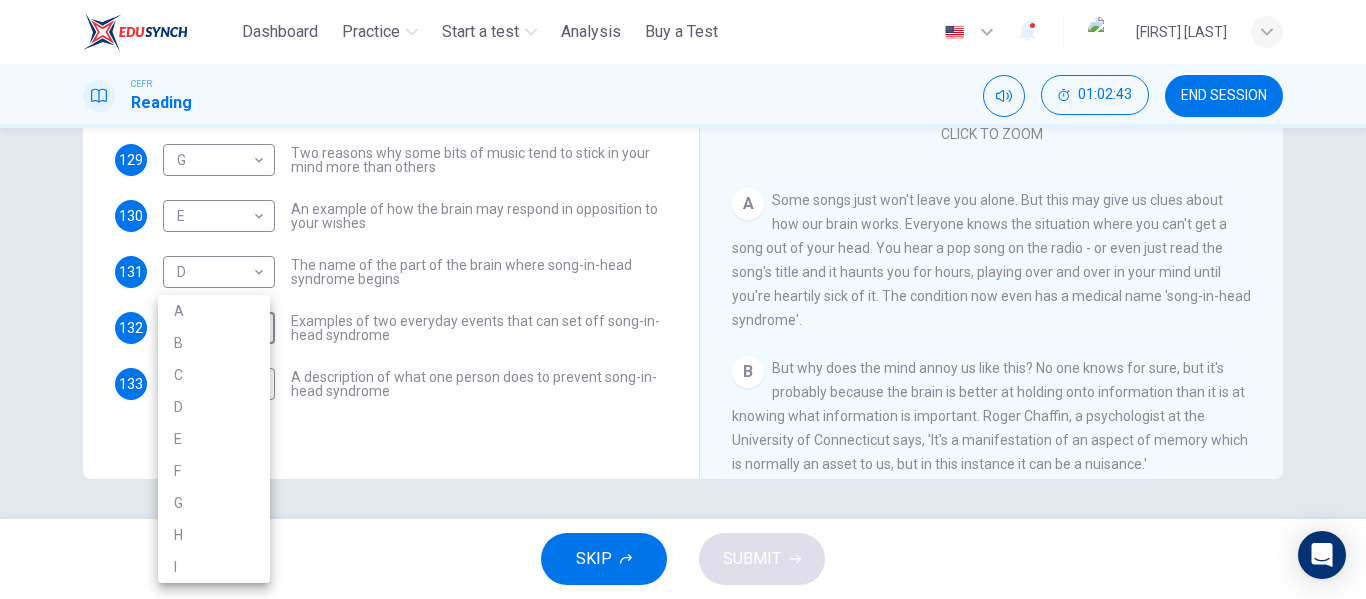 click on "A" at bounding box center (214, 311) 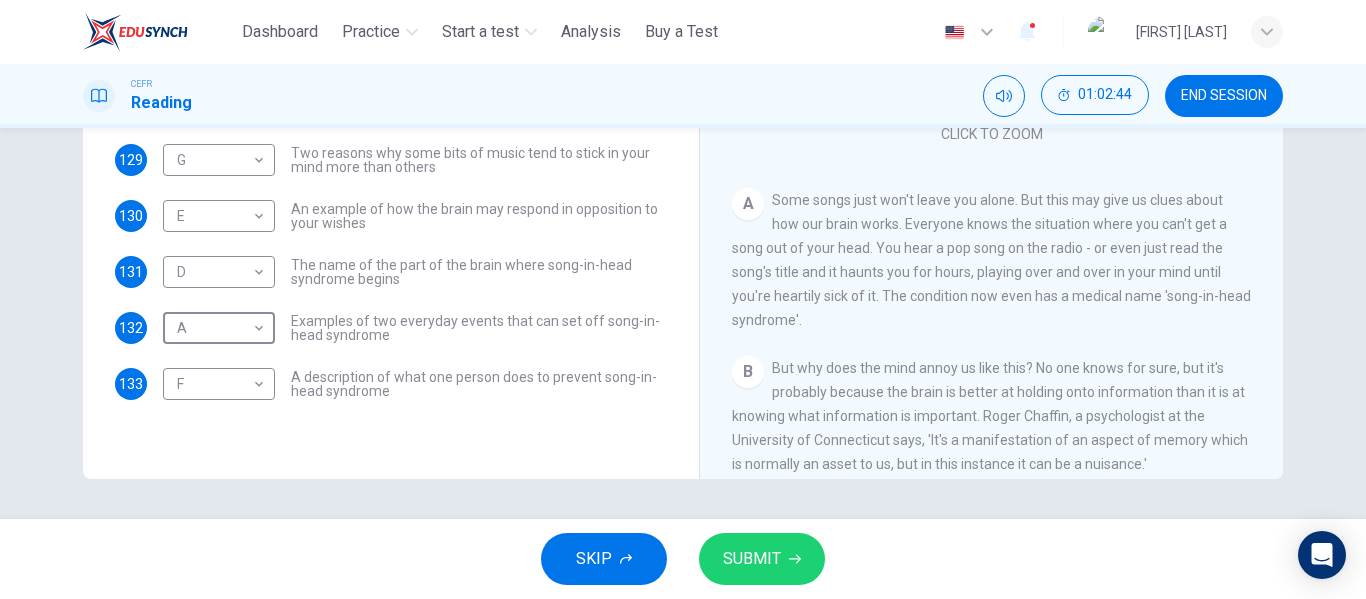 click on "SUBMIT" at bounding box center [762, 559] 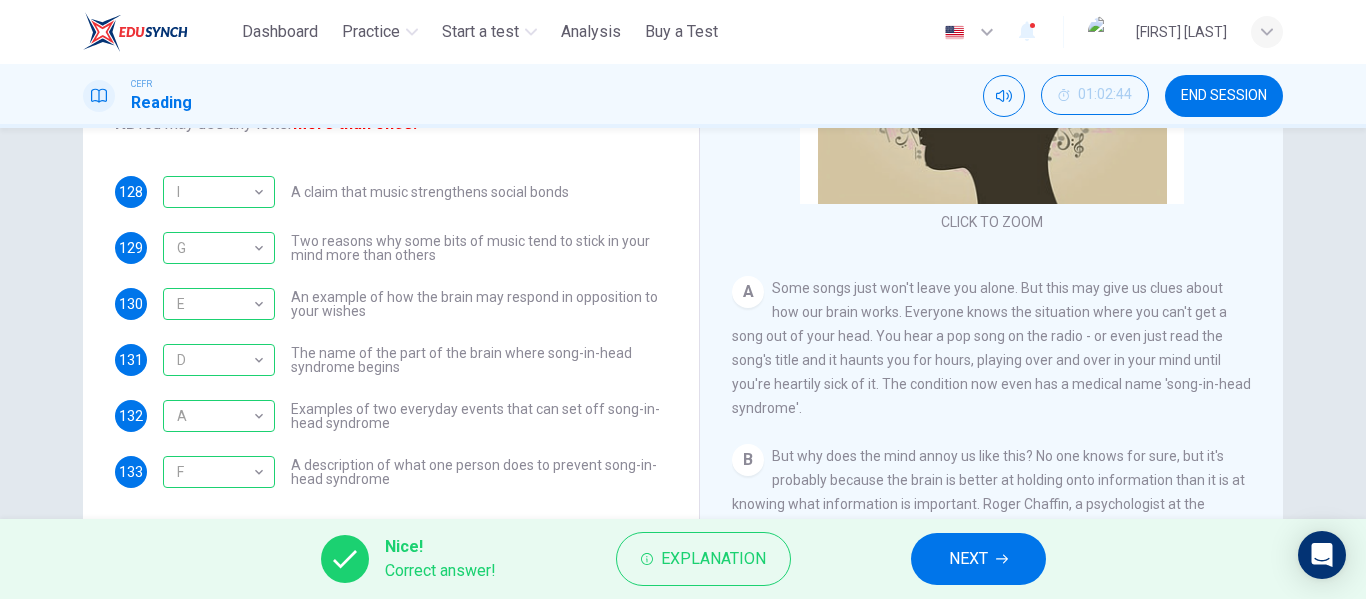 scroll, scrollTop: 302, scrollLeft: 0, axis: vertical 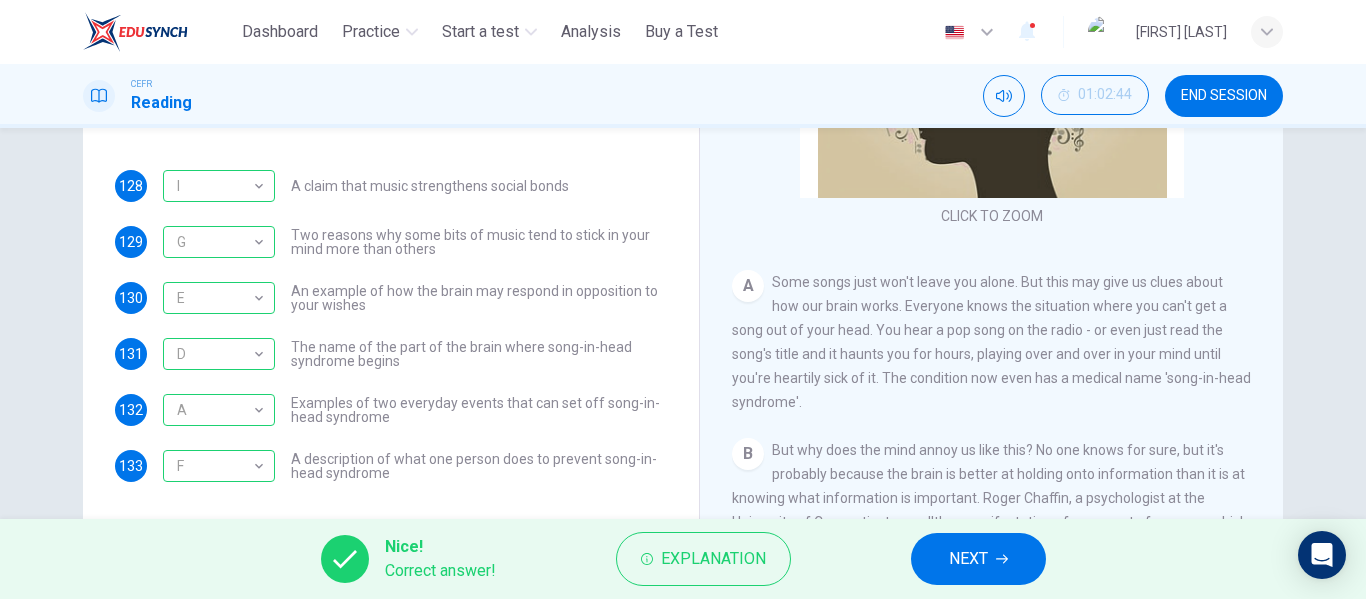 click 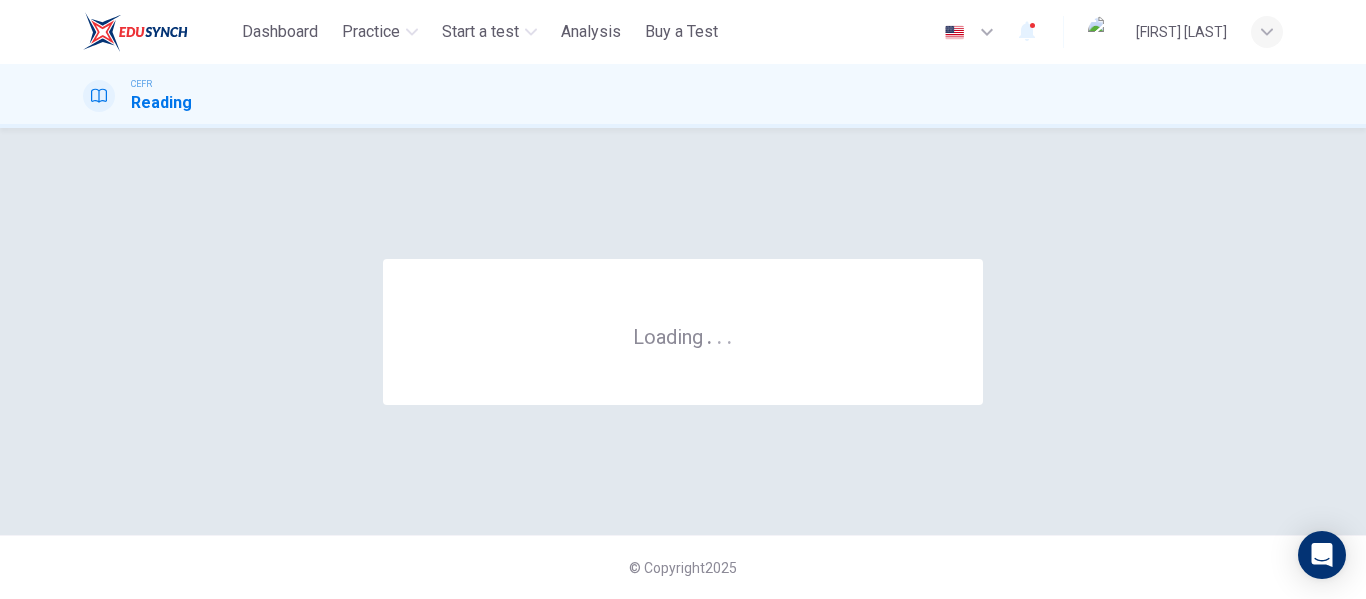 scroll, scrollTop: 0, scrollLeft: 0, axis: both 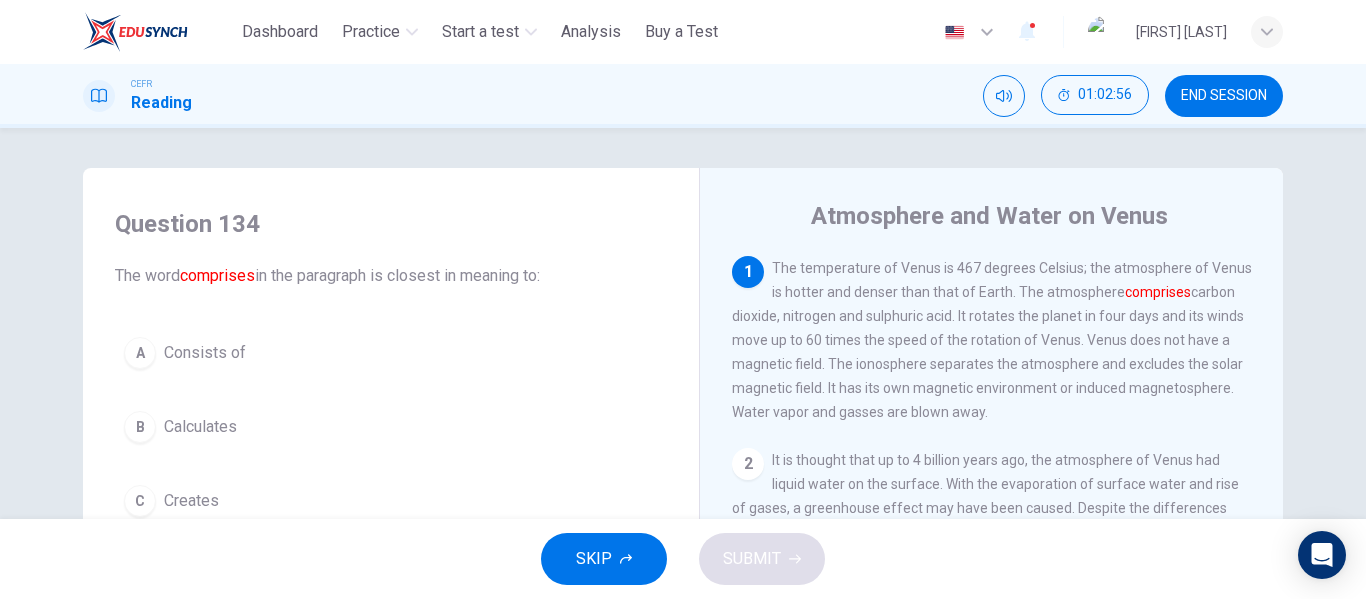 click on "Consists of" at bounding box center (205, 353) 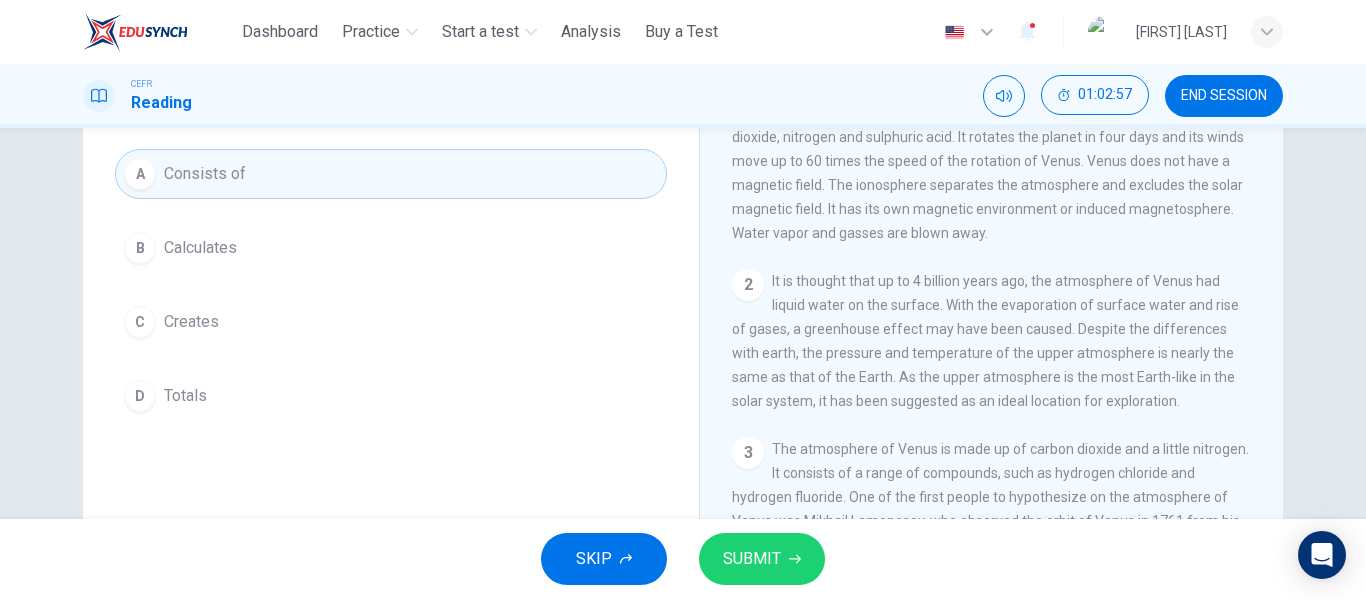 scroll, scrollTop: 200, scrollLeft: 0, axis: vertical 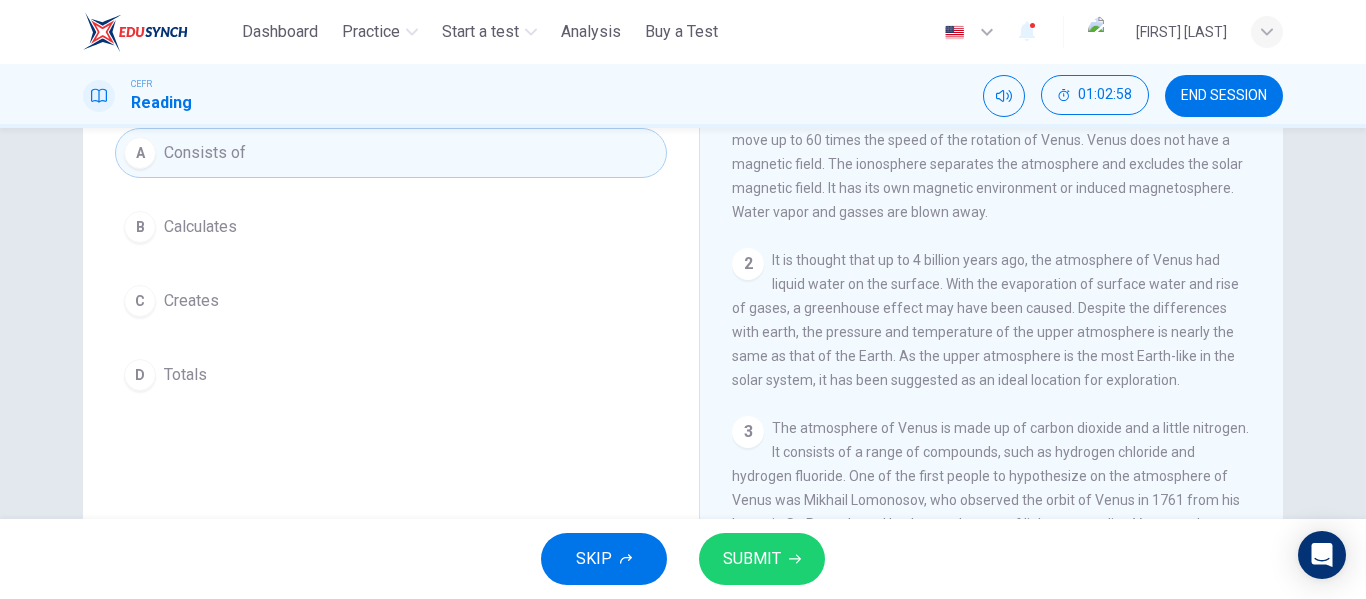 click on "SUBMIT" at bounding box center [762, 559] 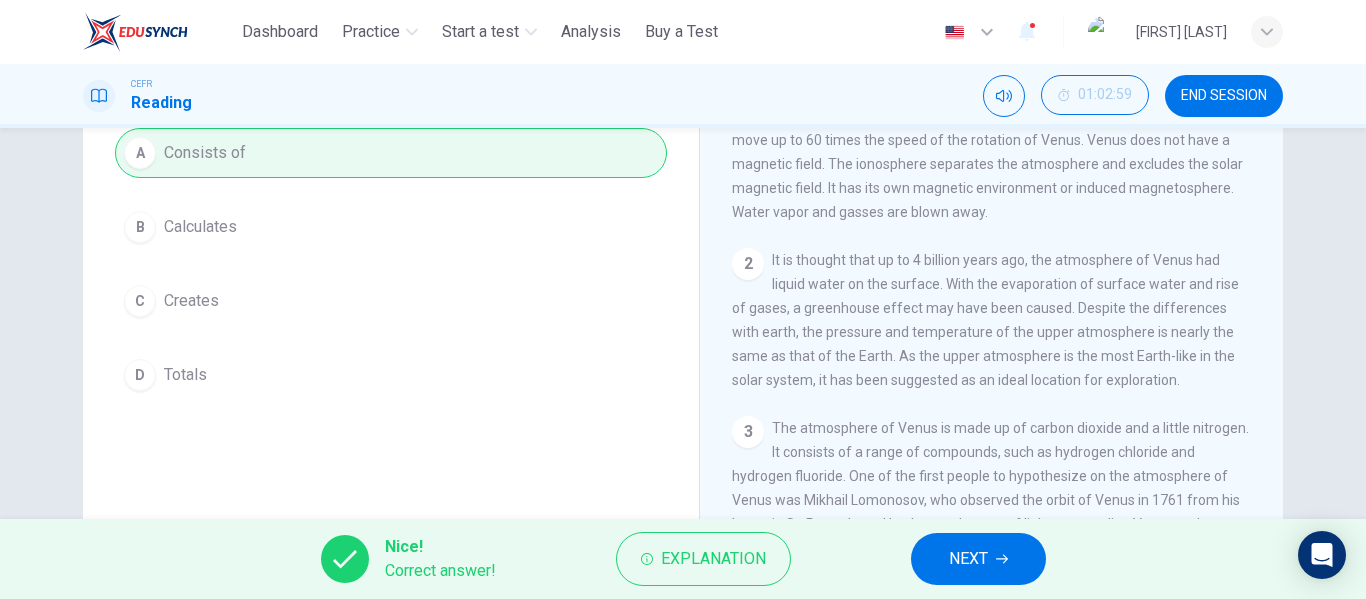 click on "NEXT" at bounding box center (978, 559) 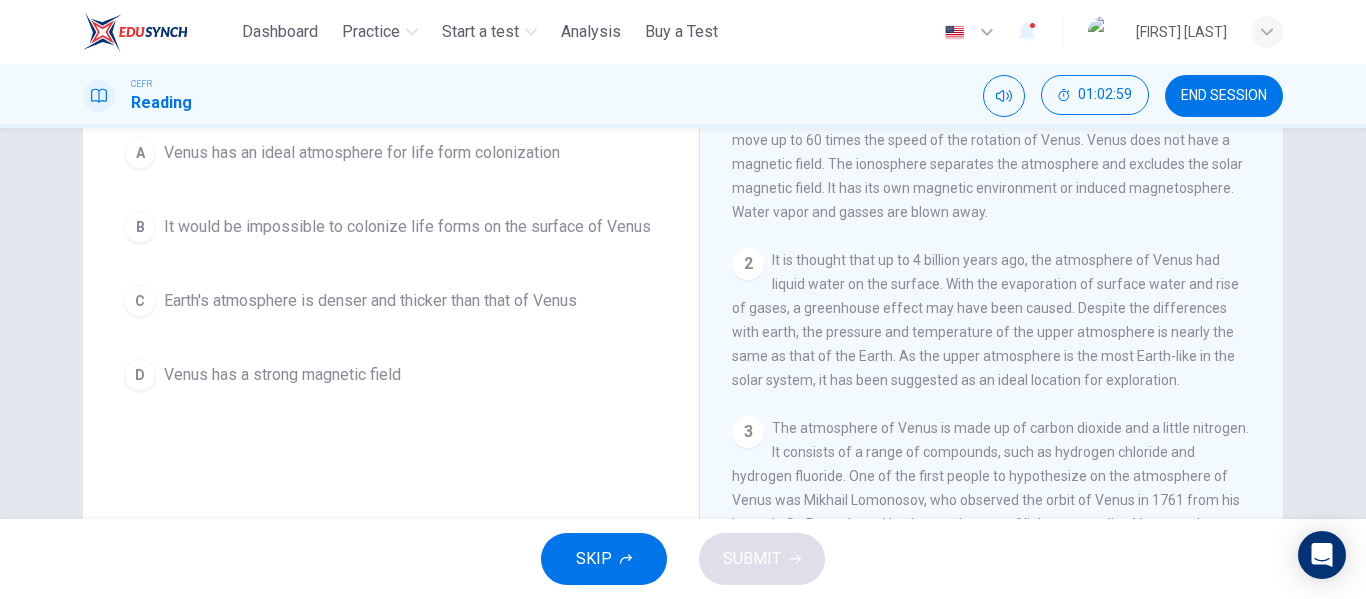 click on "It would be impossible to colonize life forms on the surface of Venus" at bounding box center (407, 227) 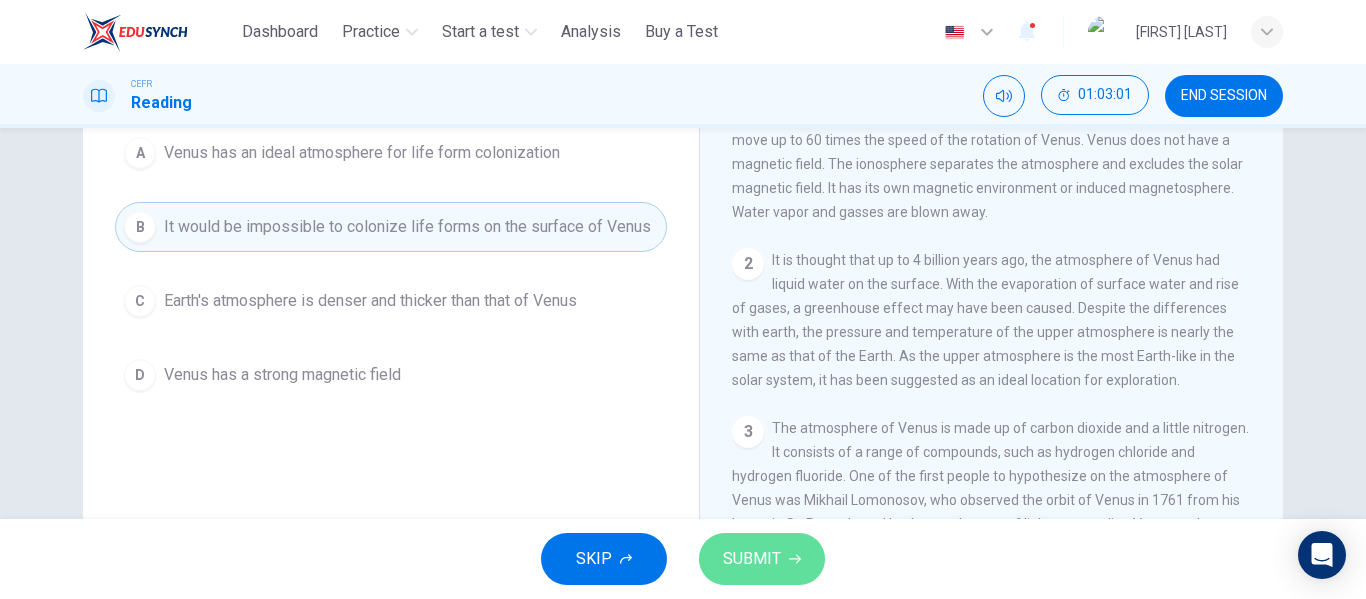 click on "SUBMIT" at bounding box center (752, 559) 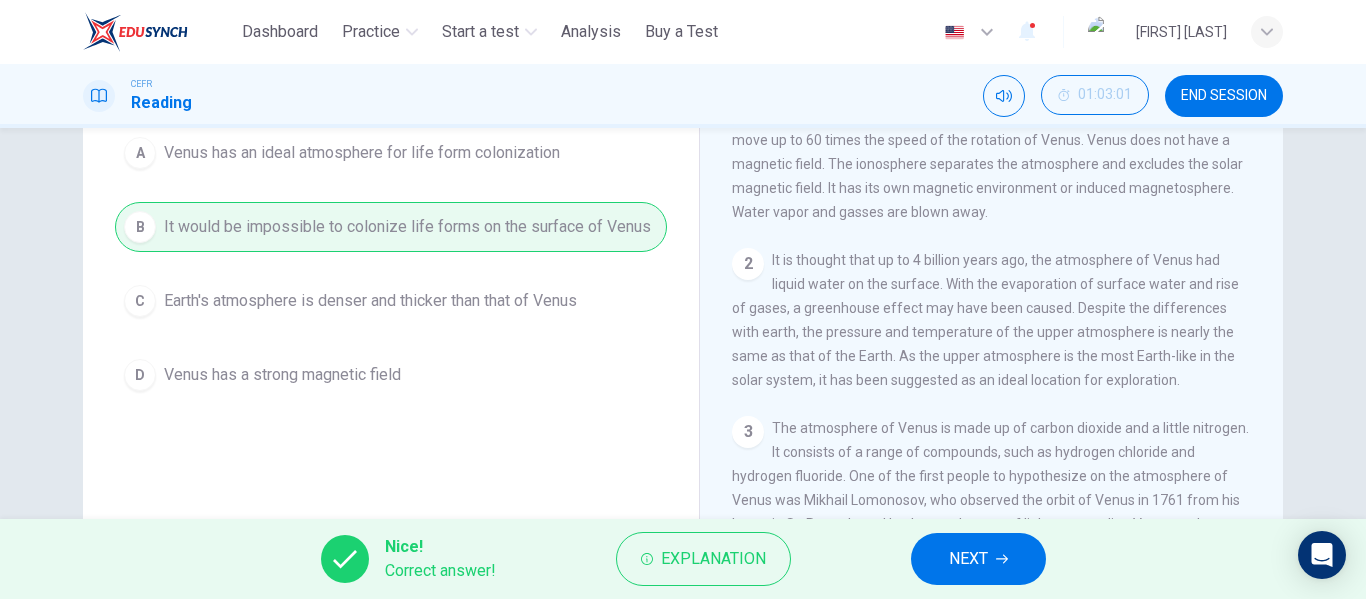 click on "NEXT" at bounding box center [978, 559] 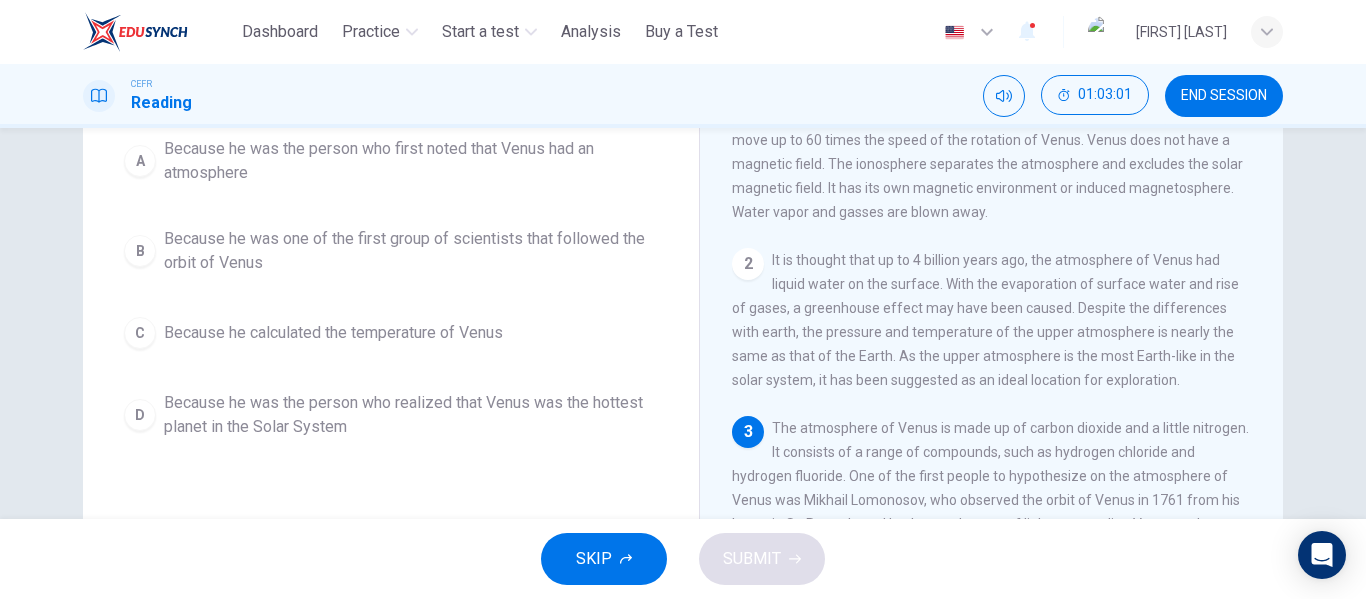 click on "Because he was the person who first noted that Venus had an atmosphere" at bounding box center (411, 161) 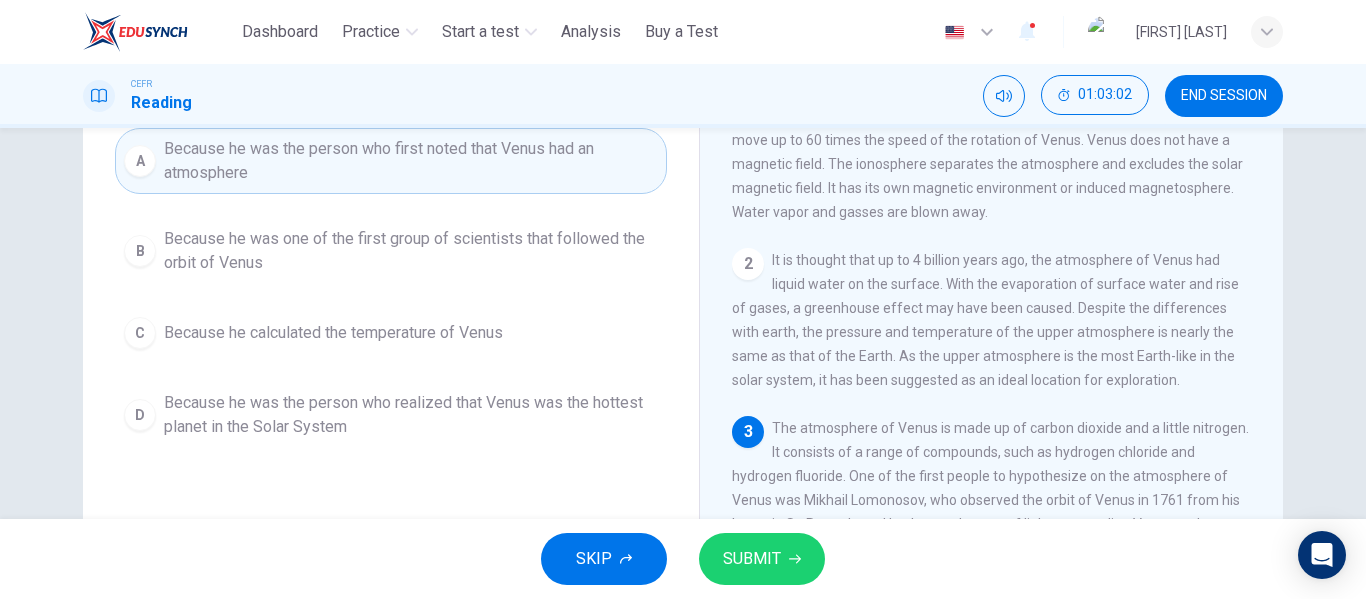 click on "SUBMIT" at bounding box center [762, 559] 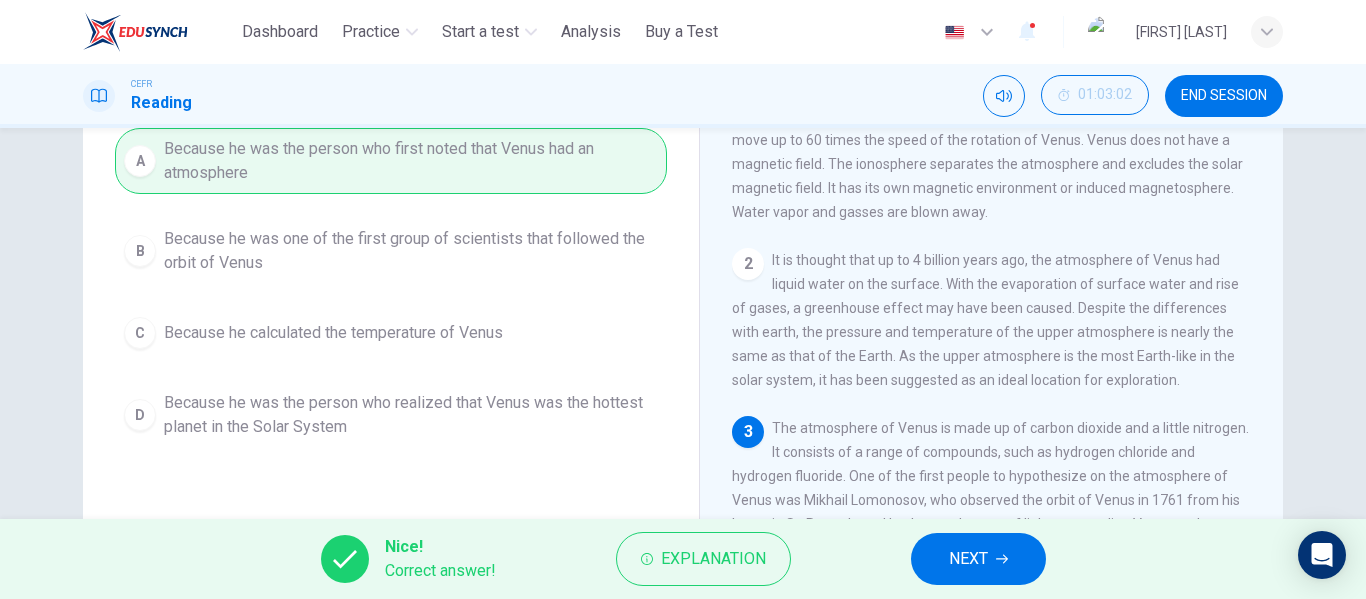 click on "NEXT" at bounding box center (978, 559) 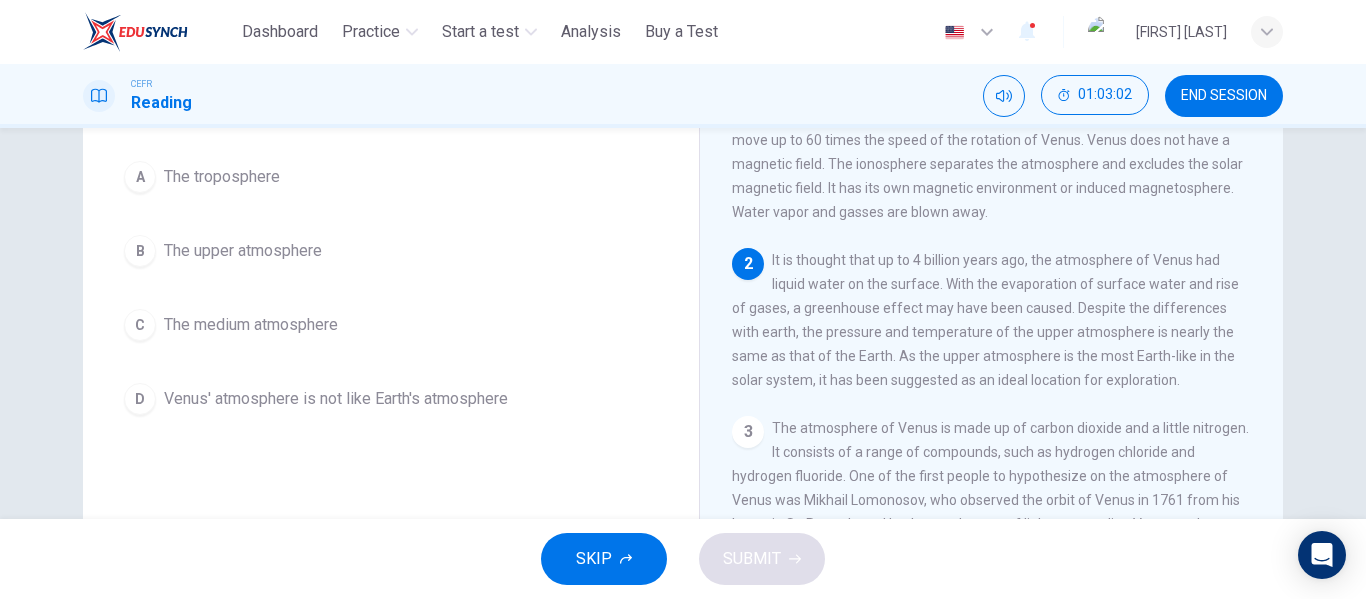 scroll, scrollTop: 224, scrollLeft: 0, axis: vertical 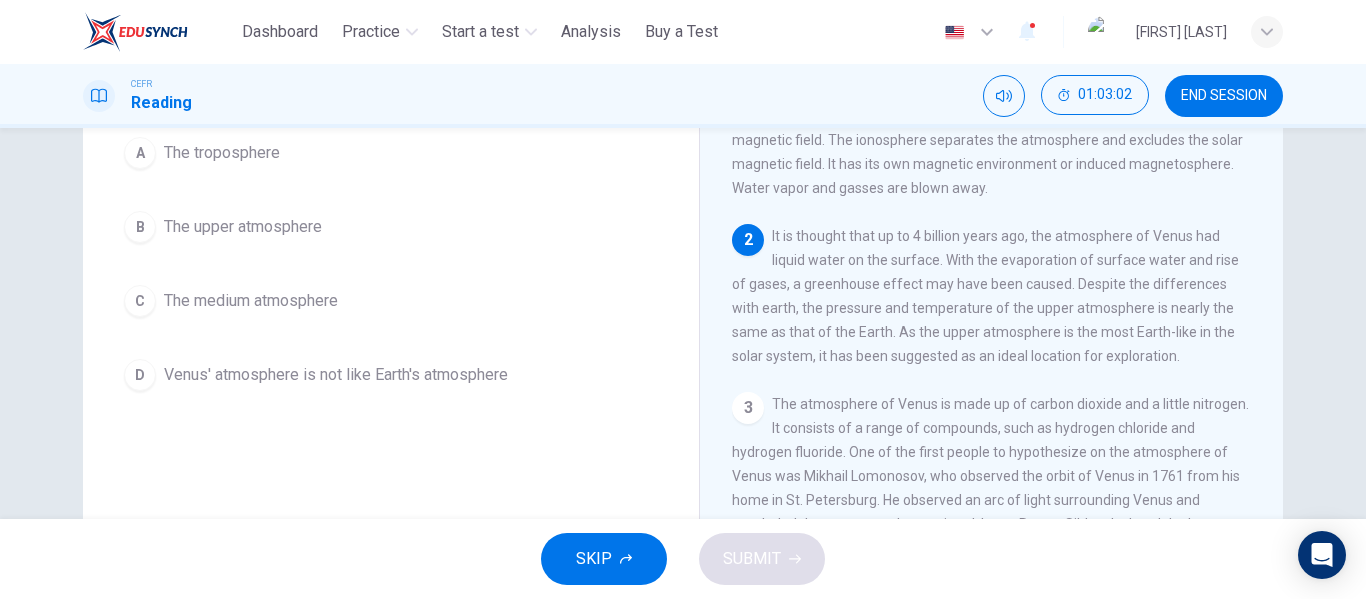 click on "B The upper atmosphere" at bounding box center (391, 227) 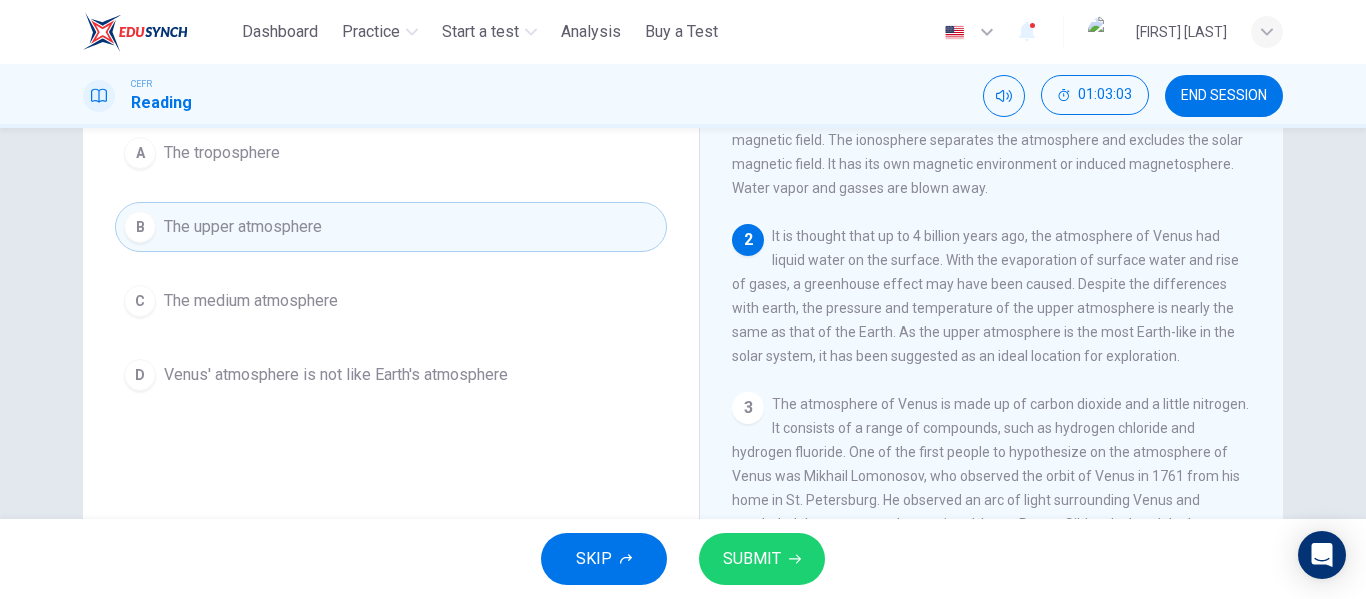 click on "SUBMIT" at bounding box center [762, 559] 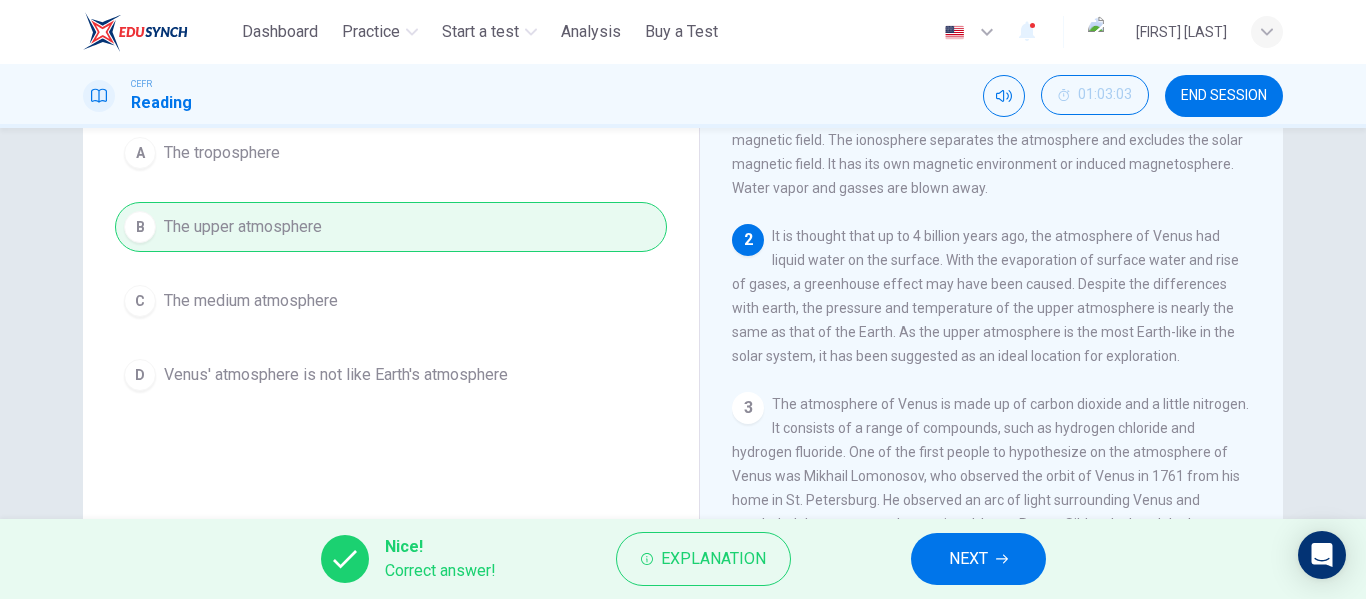 click on "NEXT" at bounding box center (968, 559) 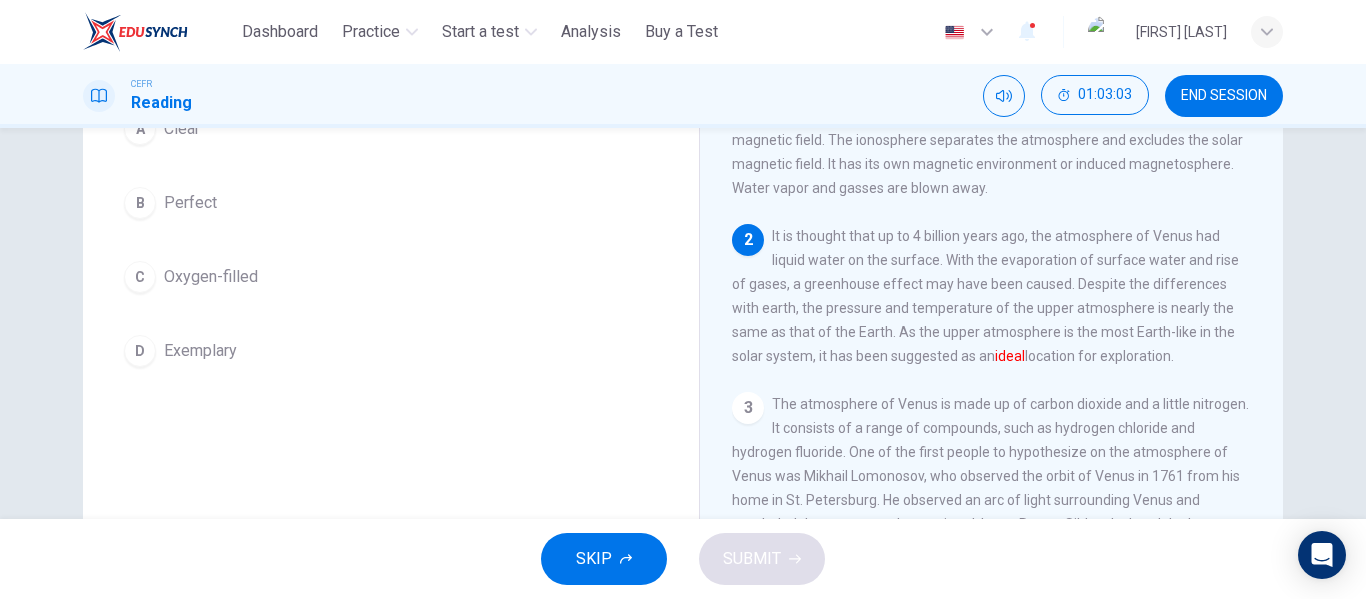 scroll, scrollTop: 200, scrollLeft: 0, axis: vertical 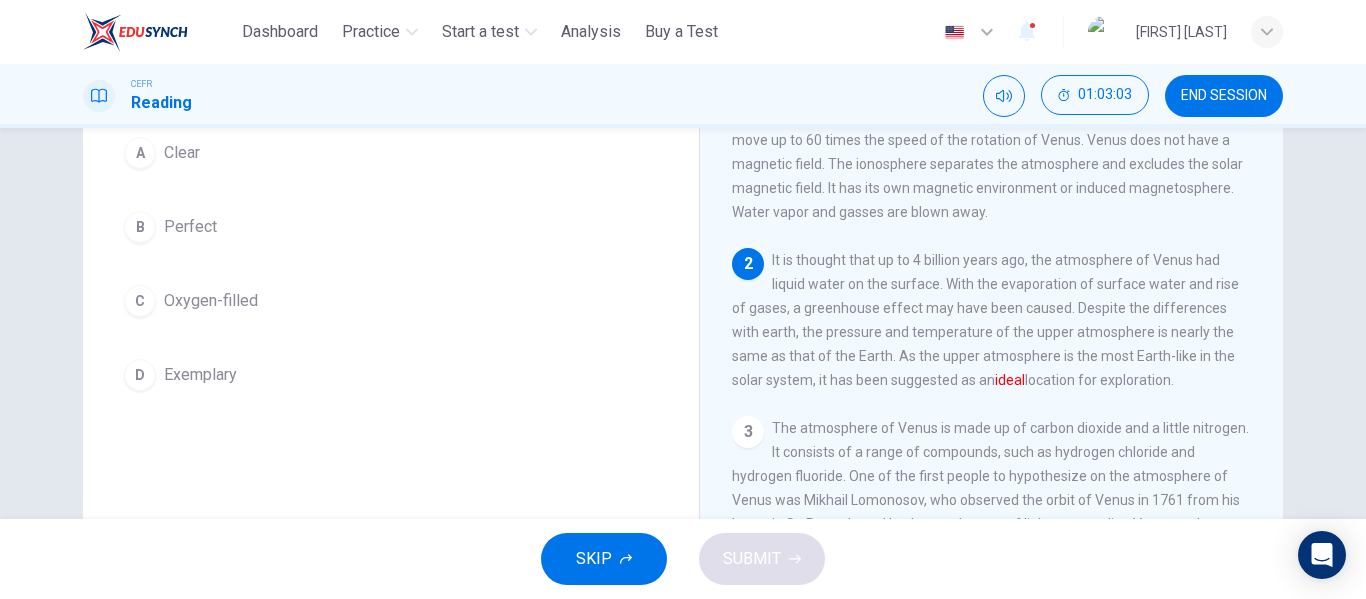 click on "B Perfect" at bounding box center (391, 227) 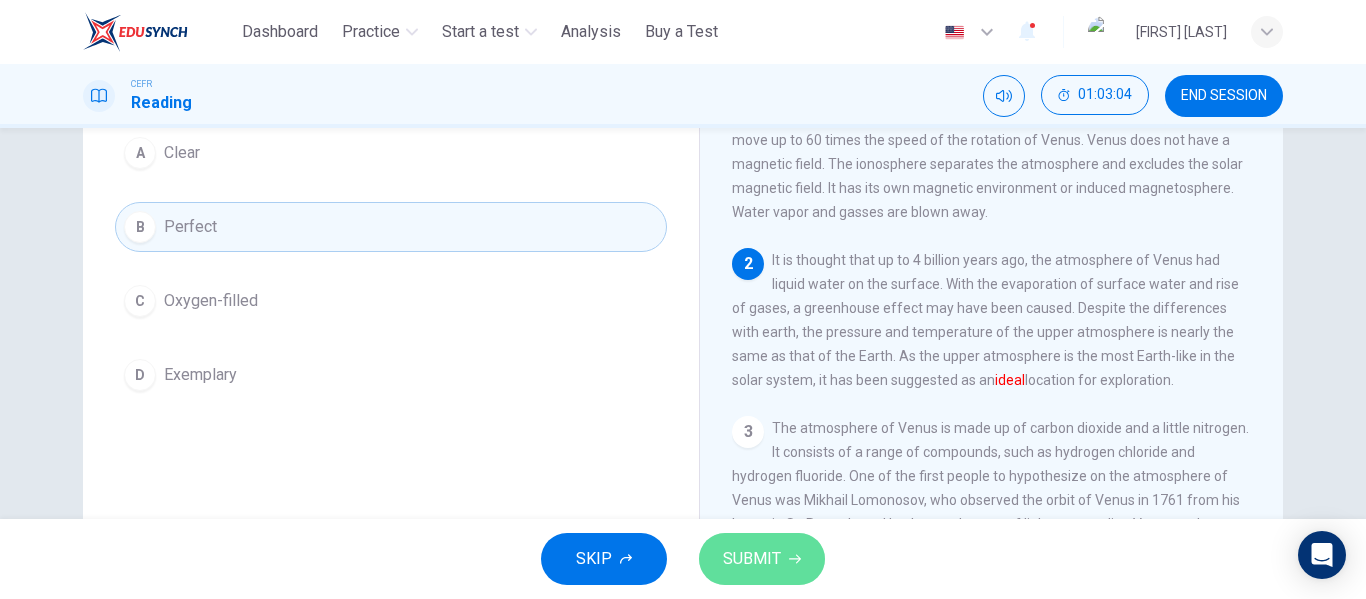 click on "SUBMIT" at bounding box center (752, 559) 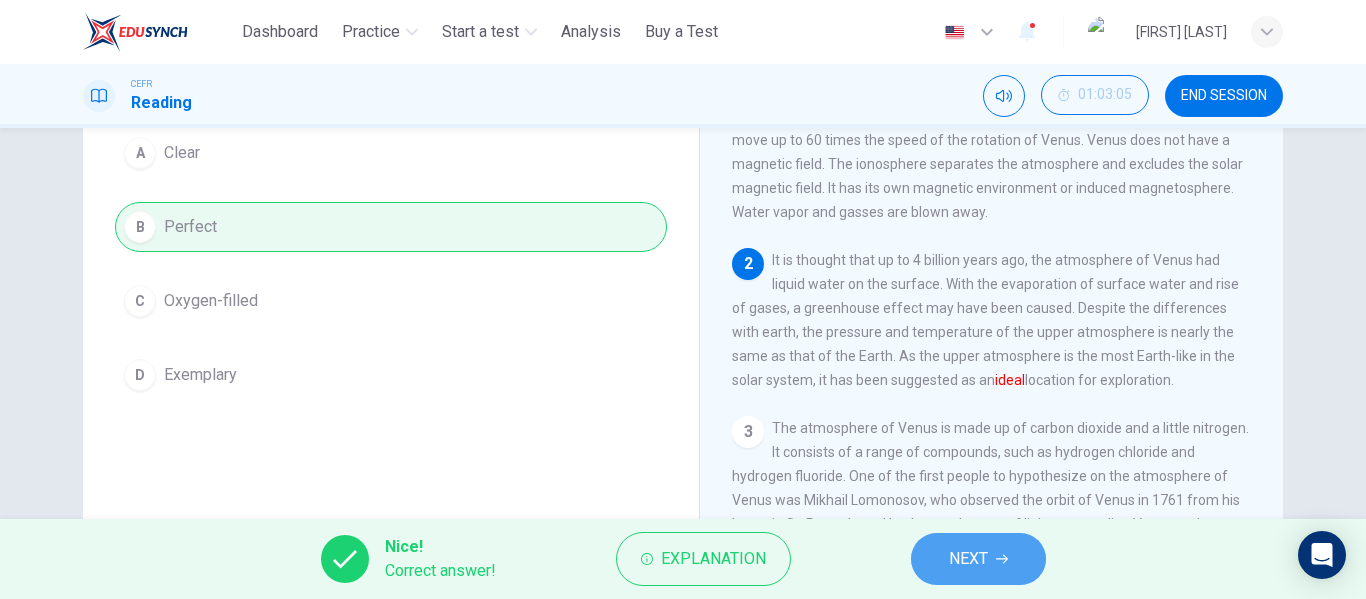 click on "NEXT" at bounding box center [978, 559] 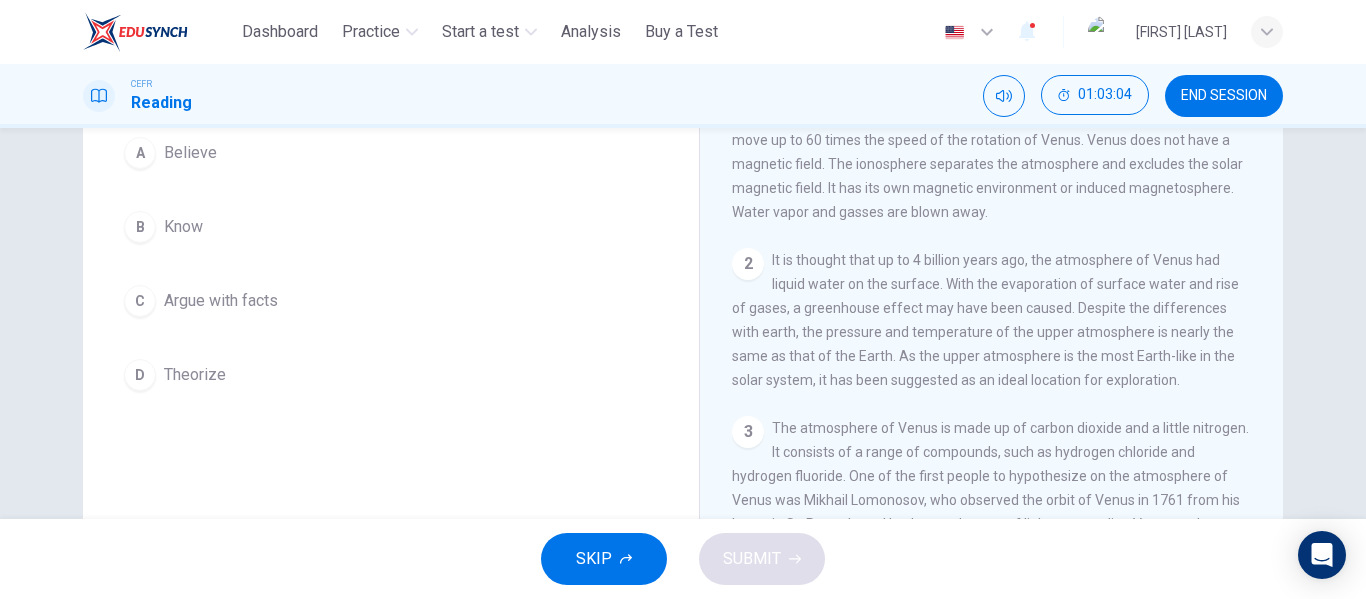 click on "C Argue with facts" at bounding box center [391, 301] 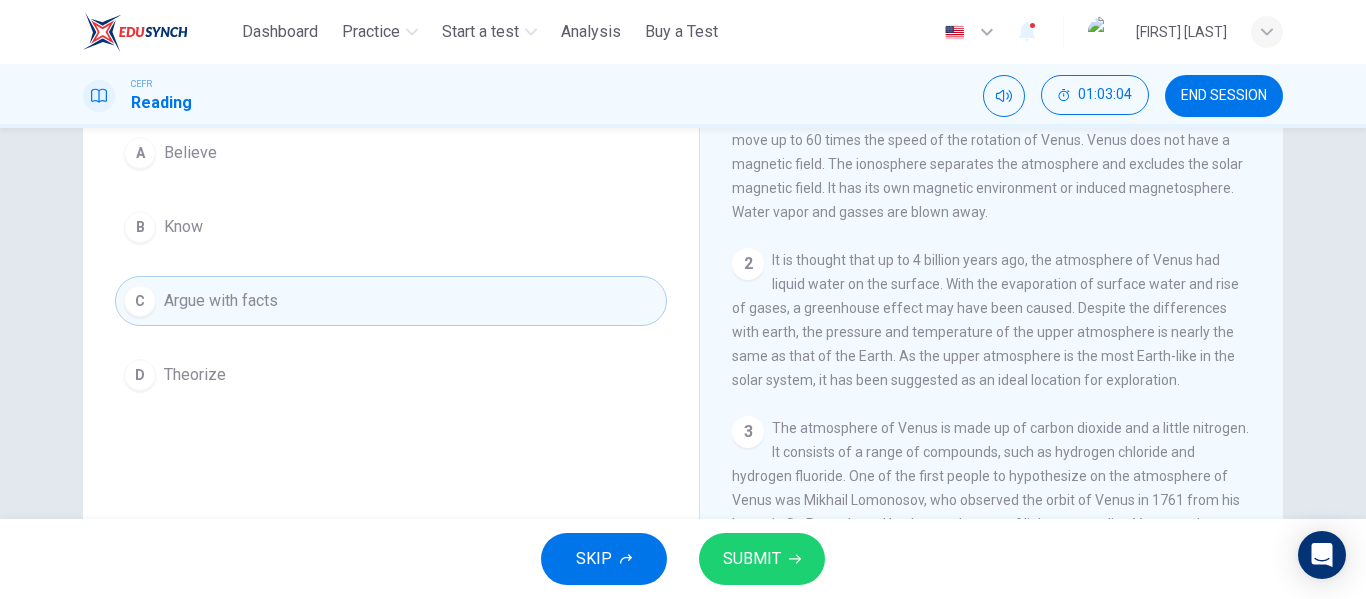 click on "D Theorize" at bounding box center (391, 375) 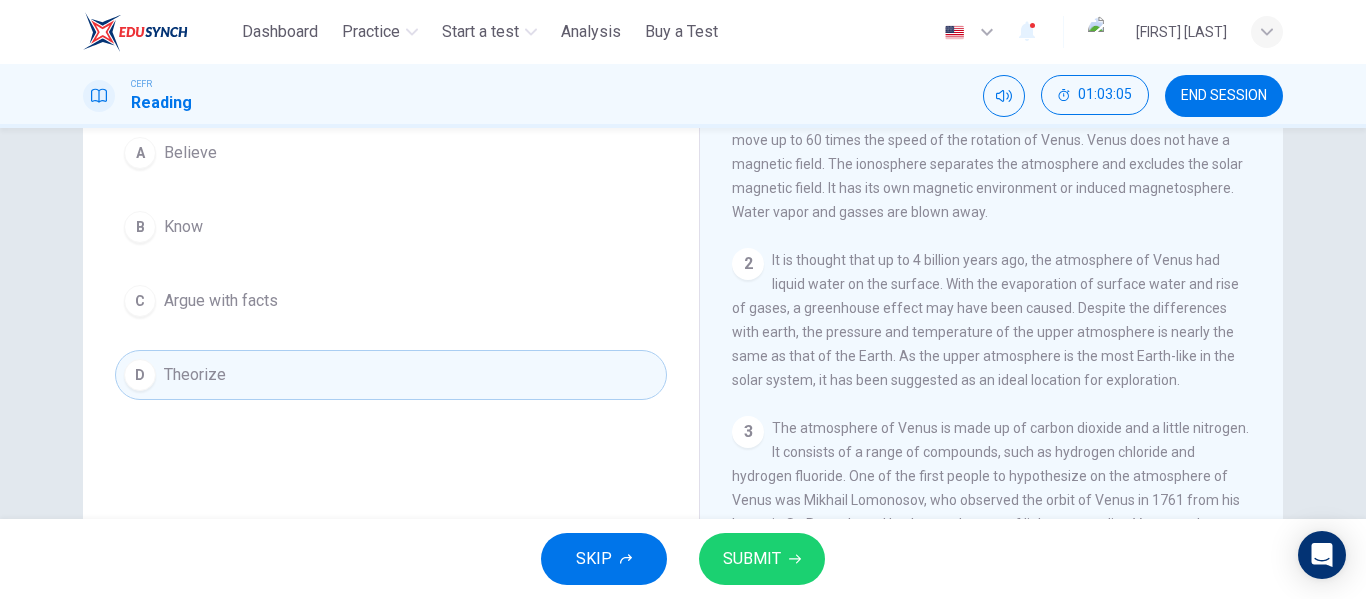 click on "SUBMIT" at bounding box center (752, 559) 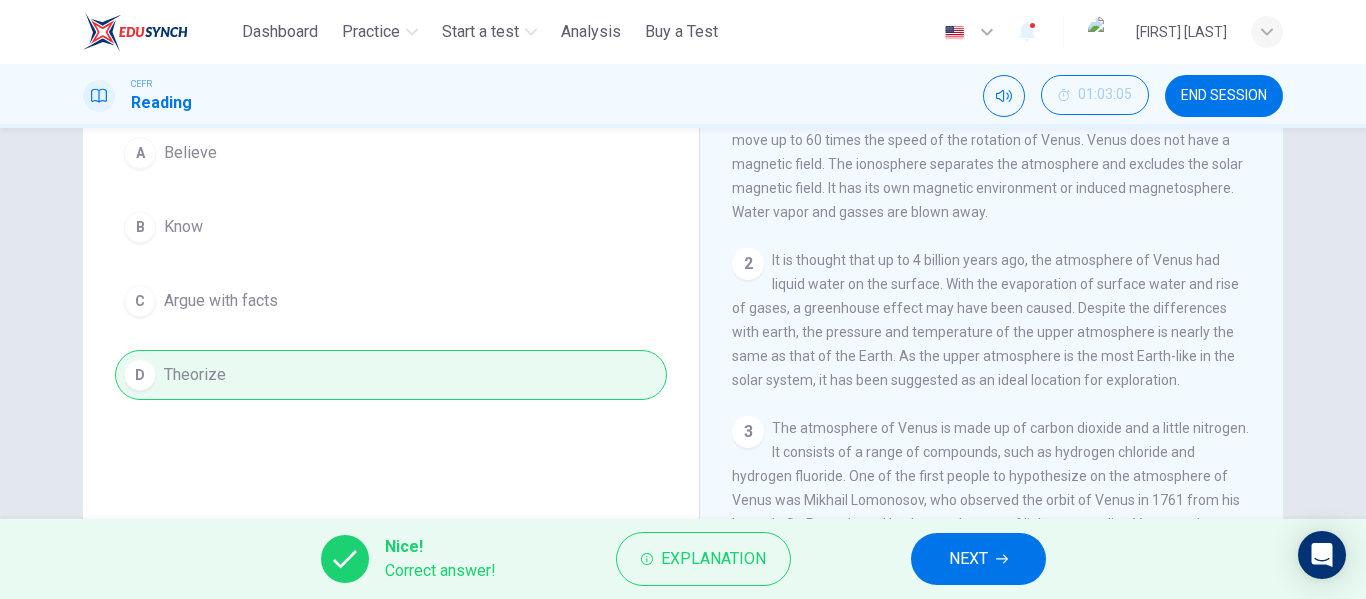 click on "NEXT" at bounding box center (968, 559) 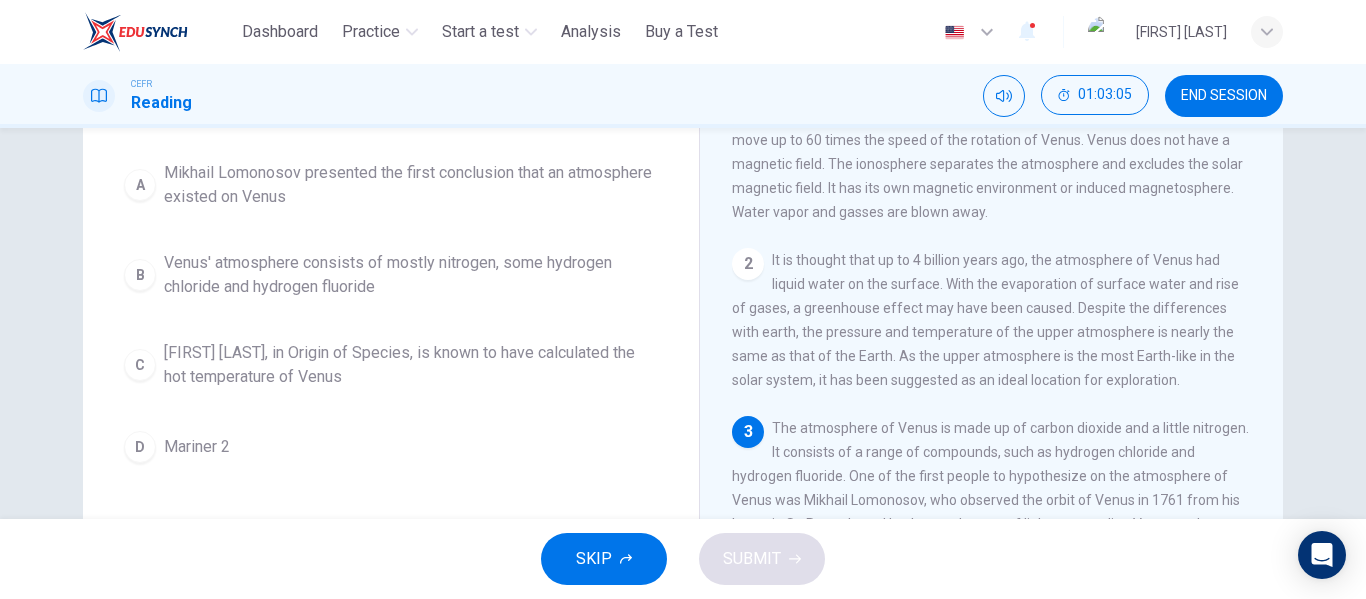 scroll, scrollTop: 224, scrollLeft: 0, axis: vertical 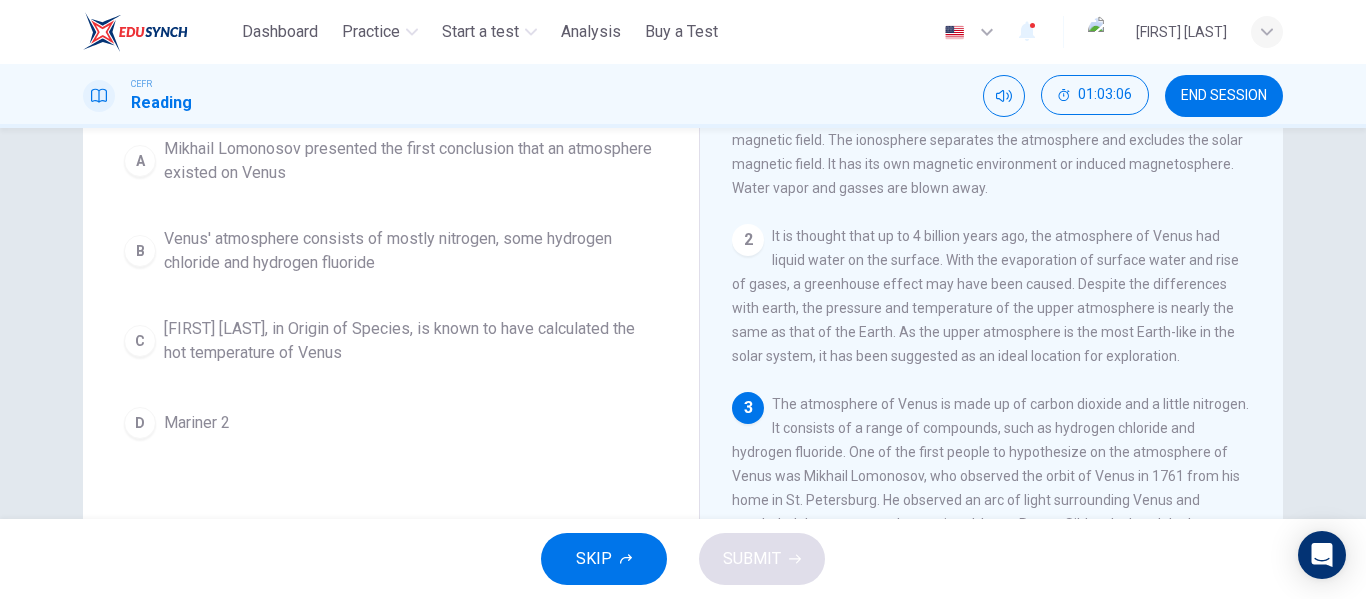 click on "Venus' atmosphere consists of mostly nitrogen, some hydrogen chloride and hydrogen fluoride" at bounding box center [411, 251] 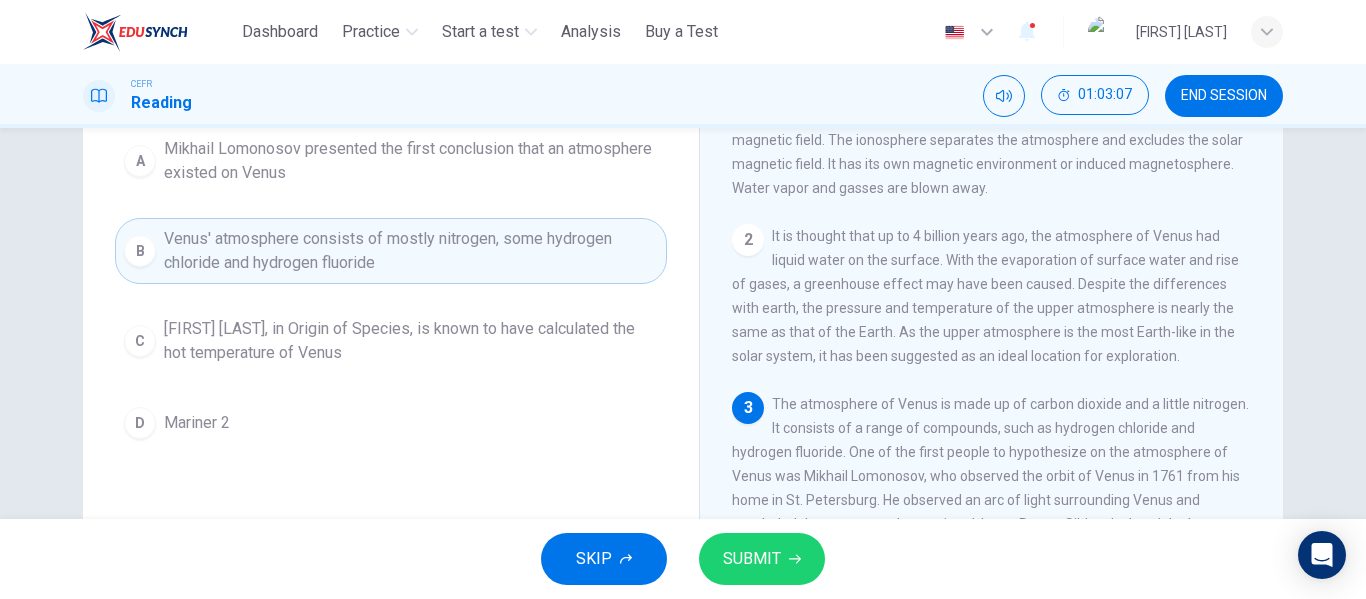 click 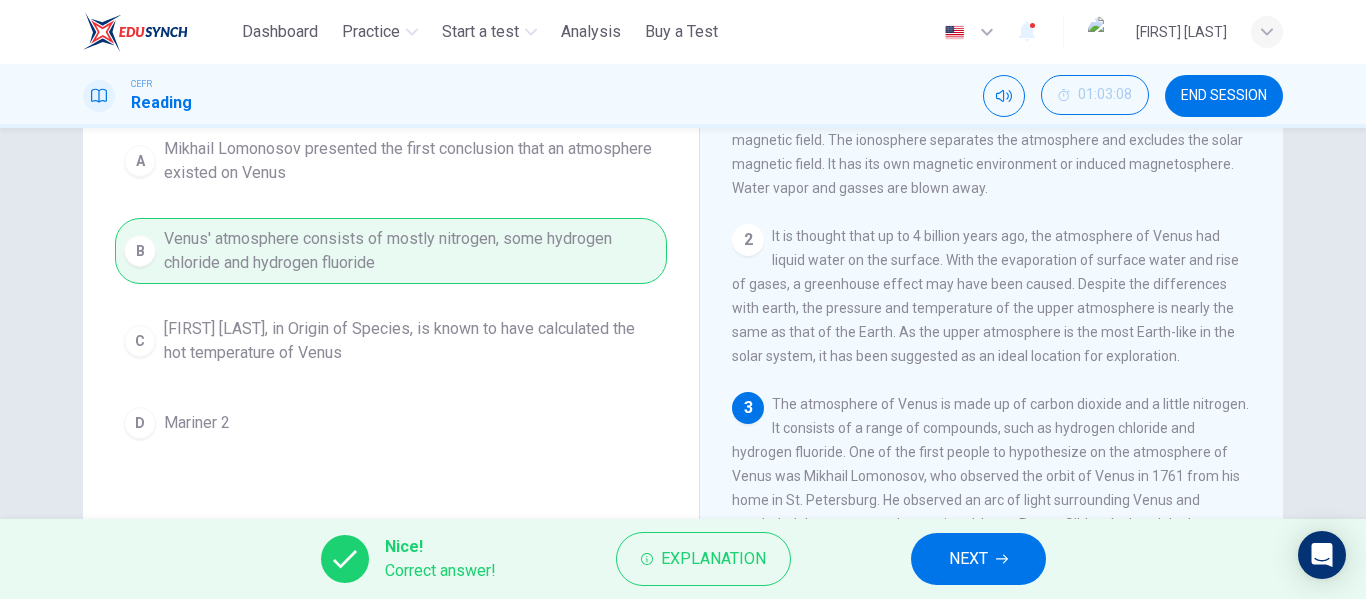 click on "NEXT" at bounding box center (968, 559) 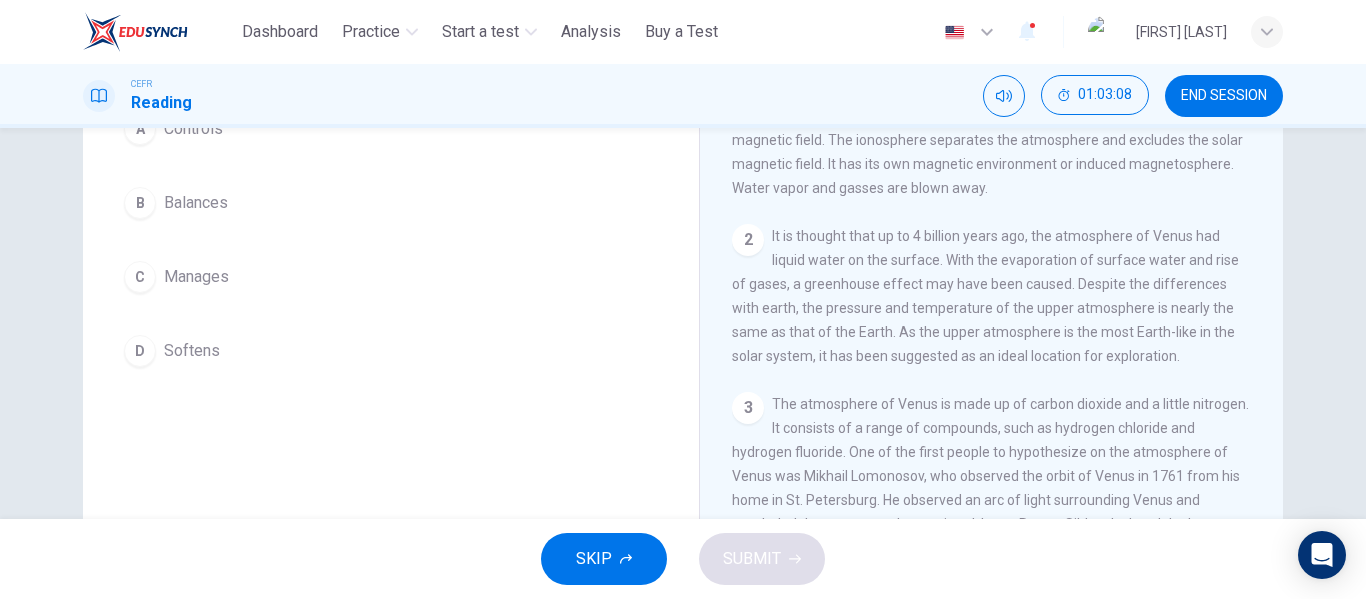 scroll, scrollTop: 200, scrollLeft: 0, axis: vertical 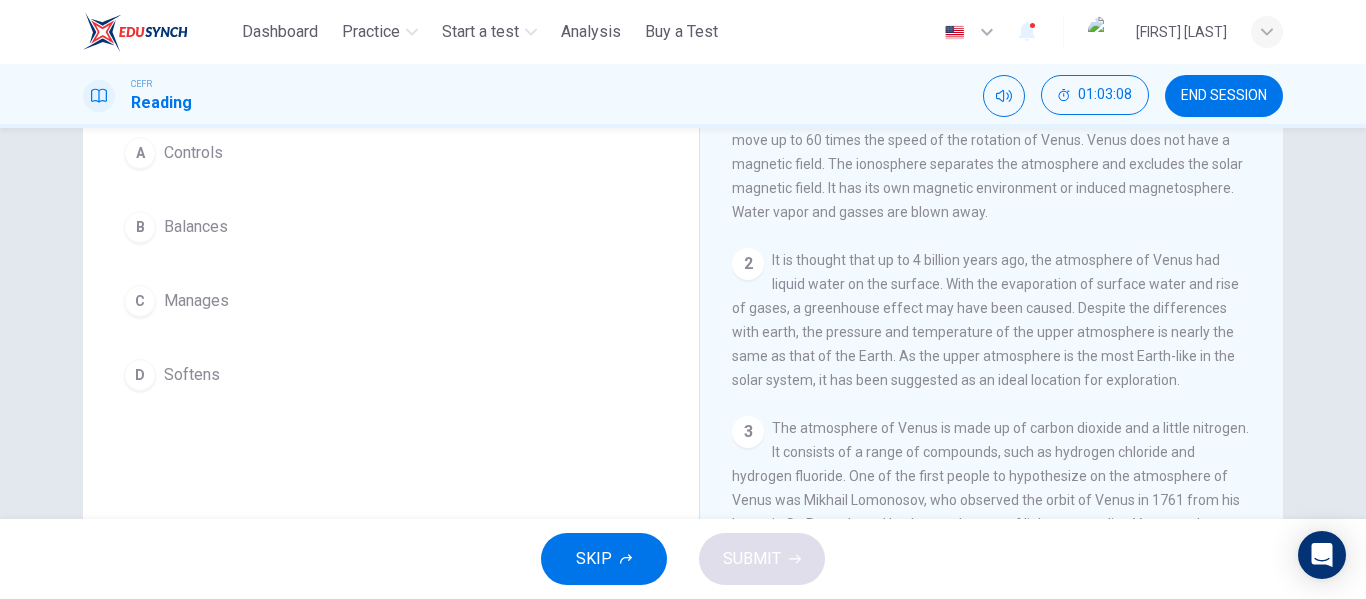 click on "B Balances" at bounding box center [391, 227] 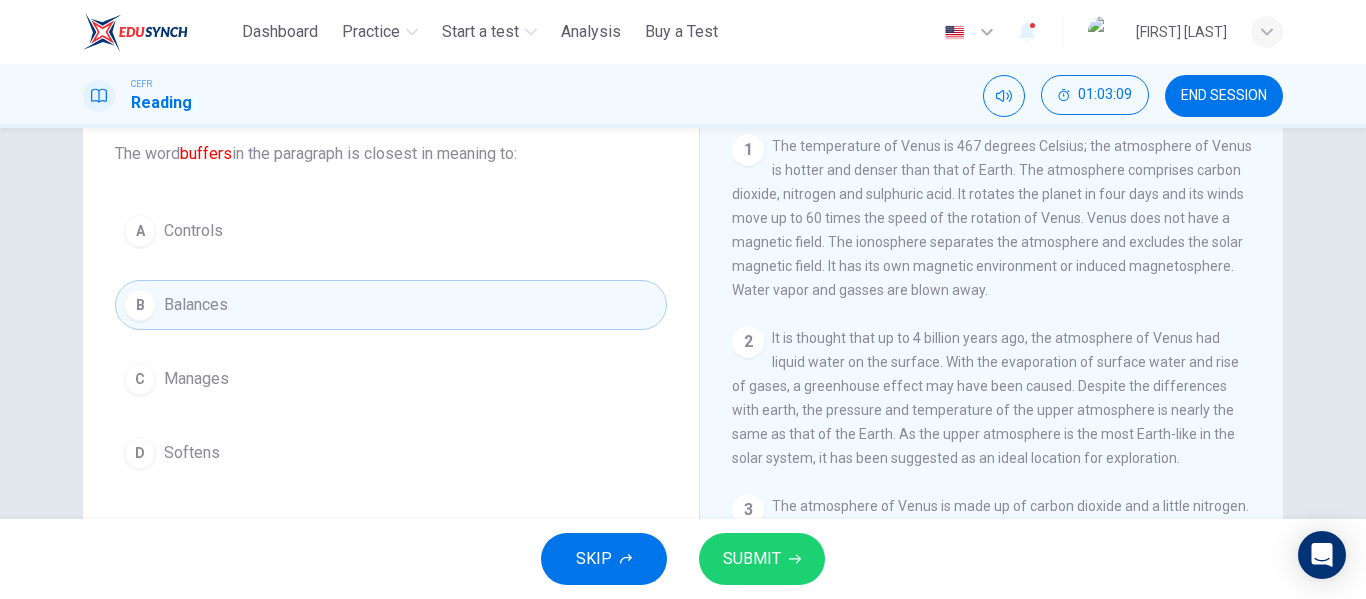 scroll, scrollTop: 100, scrollLeft: 0, axis: vertical 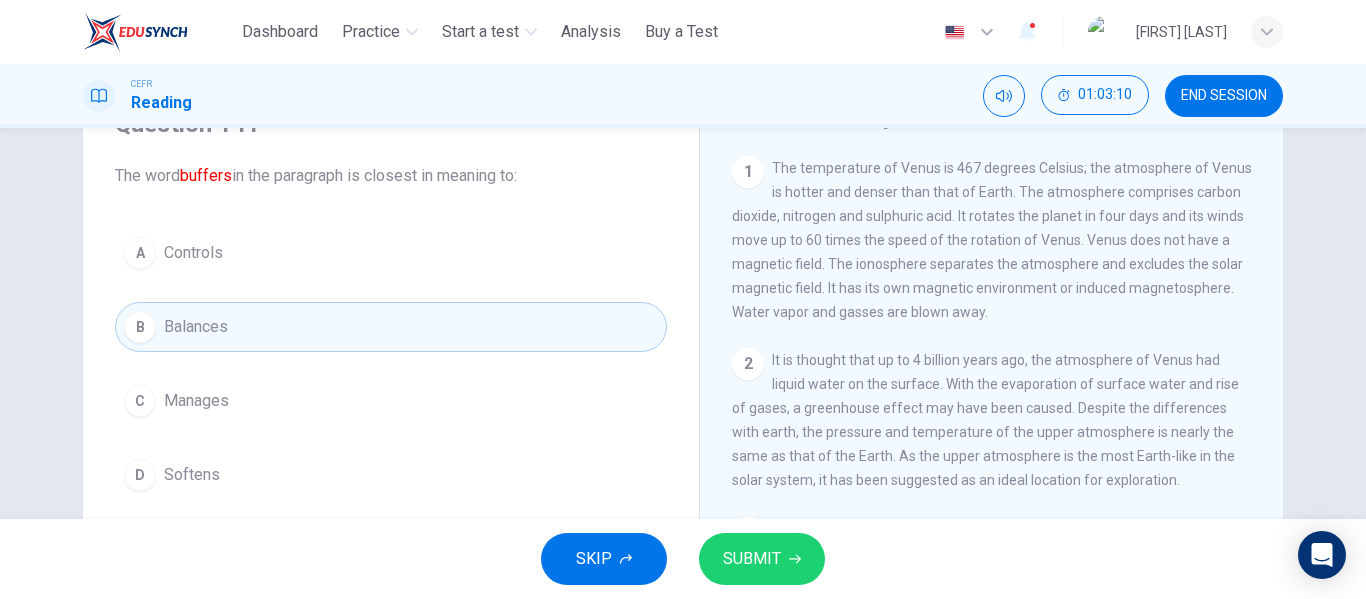 click on "SUBMIT" at bounding box center (762, 559) 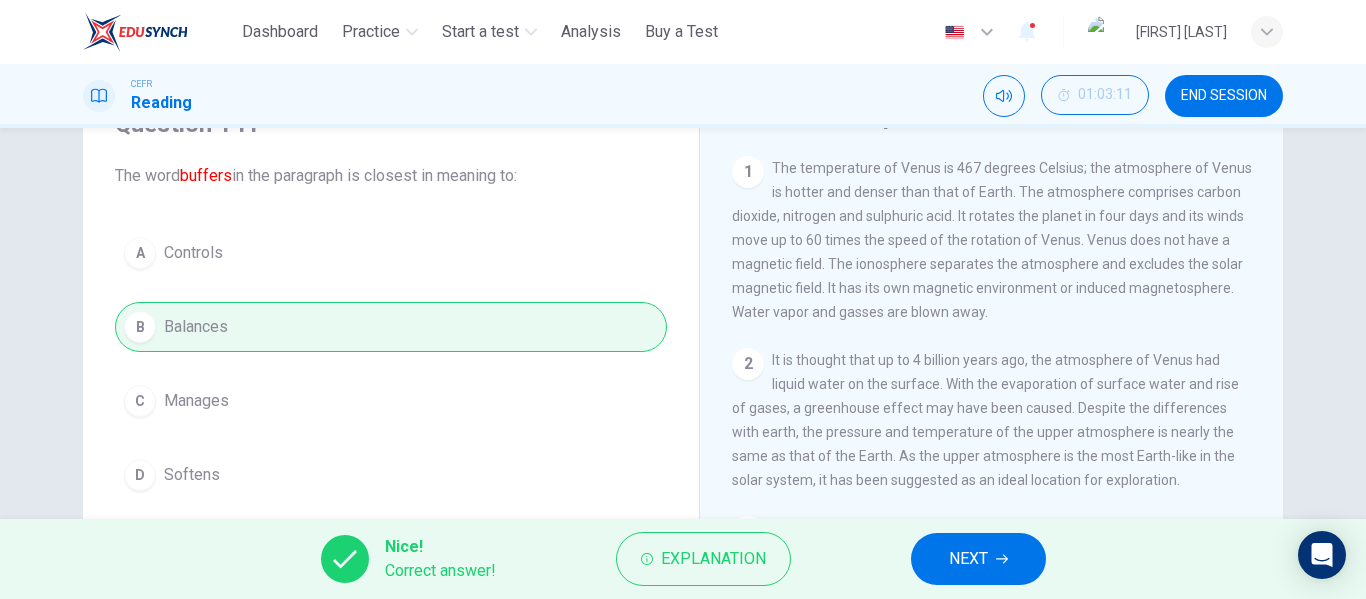 click on "NEXT" at bounding box center (968, 559) 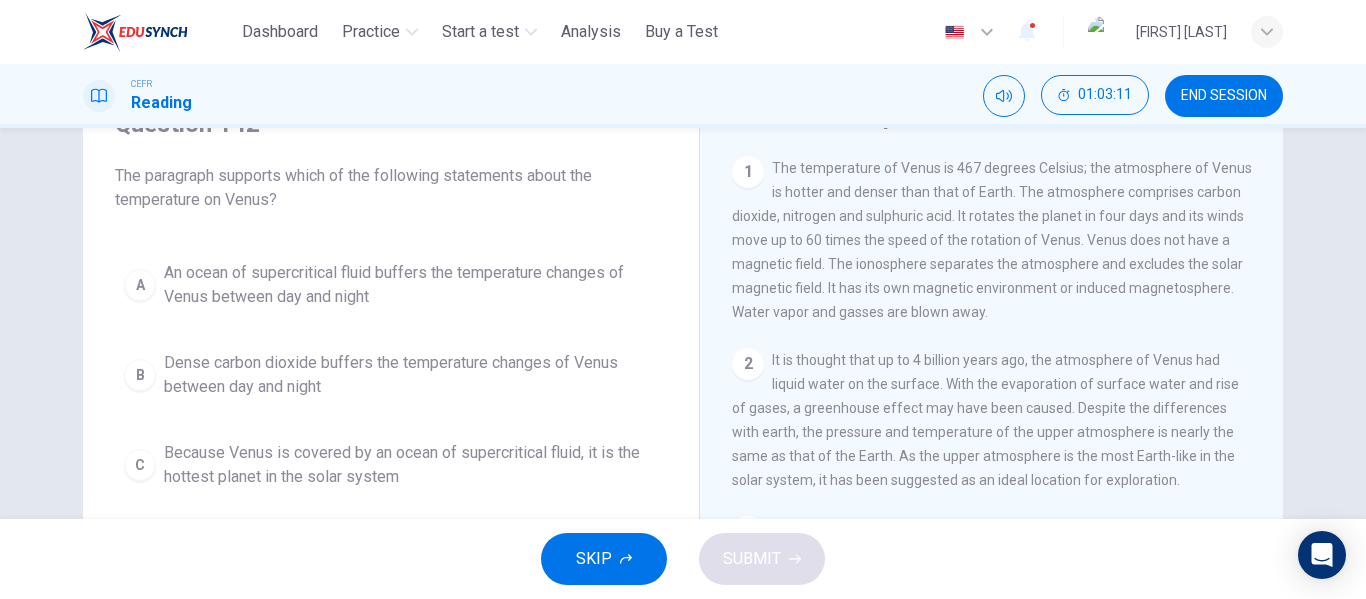 click on "Dense carbon dioxide buffers the temperature changes of Venus between day and night" at bounding box center [411, 375] 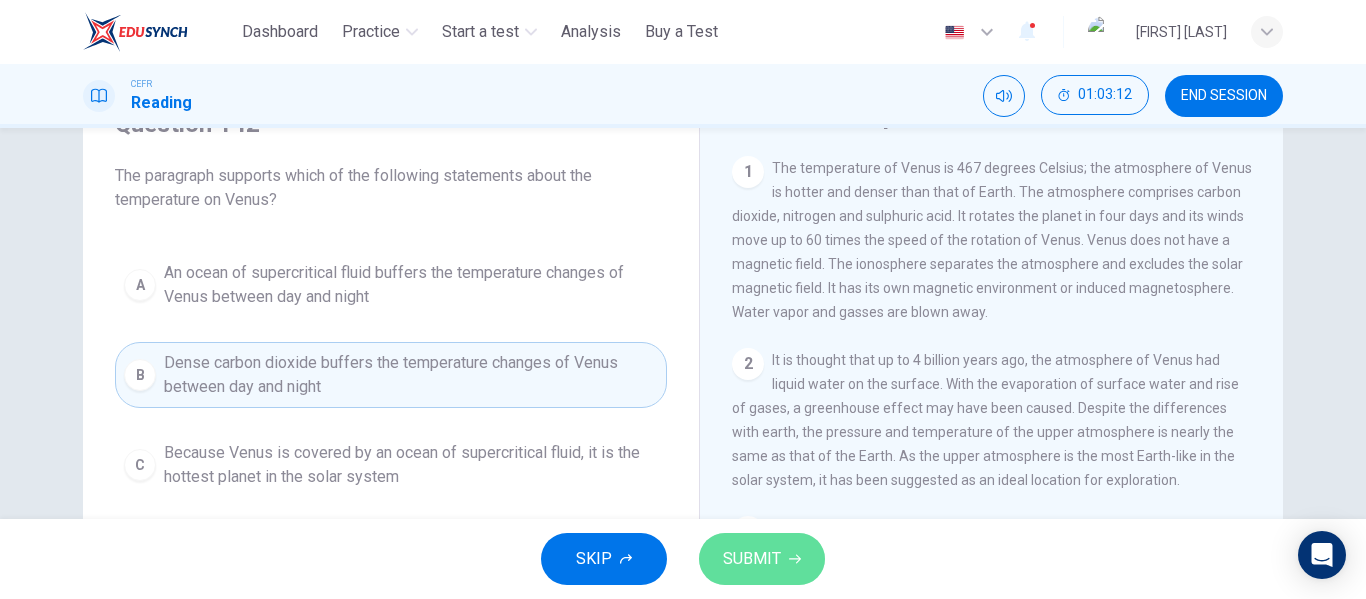 click on "SUBMIT" at bounding box center (762, 559) 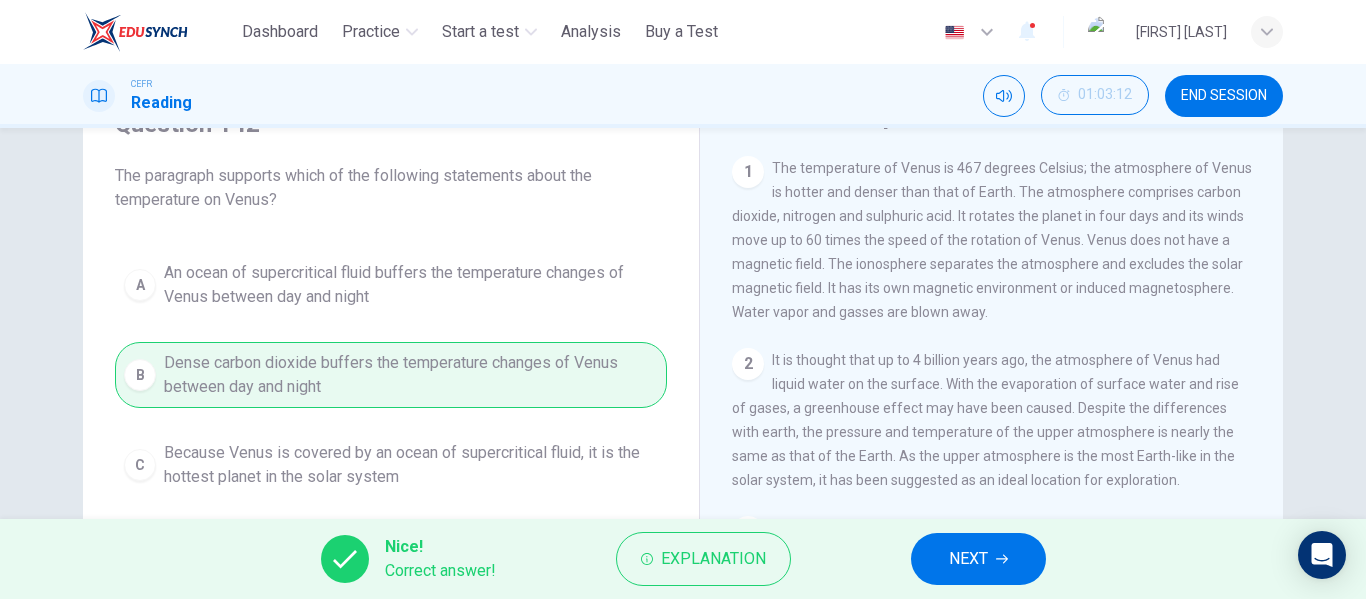 click 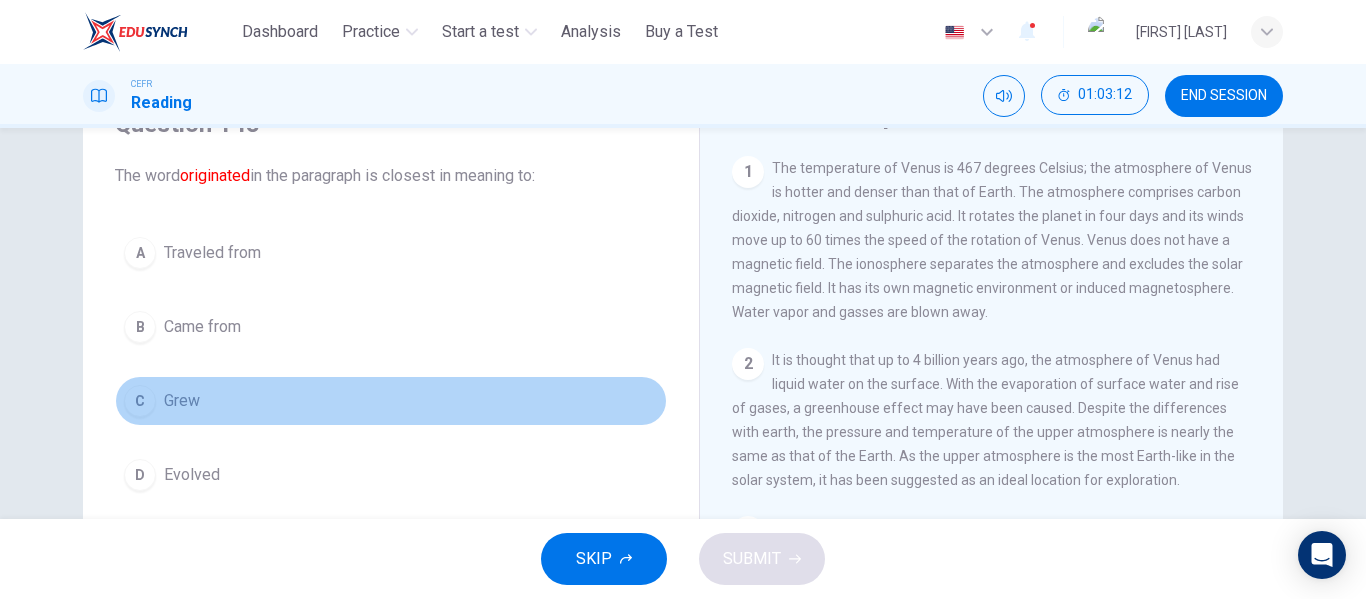click on "C Grew" at bounding box center [391, 401] 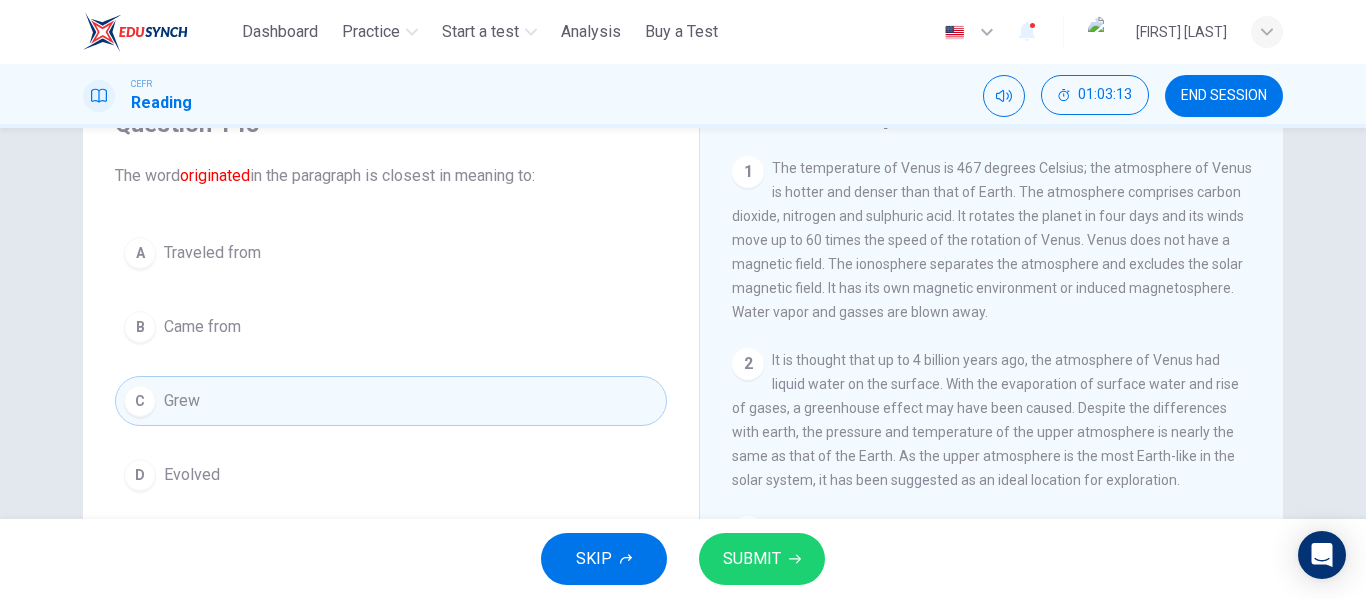 click on "SUBMIT" at bounding box center [762, 559] 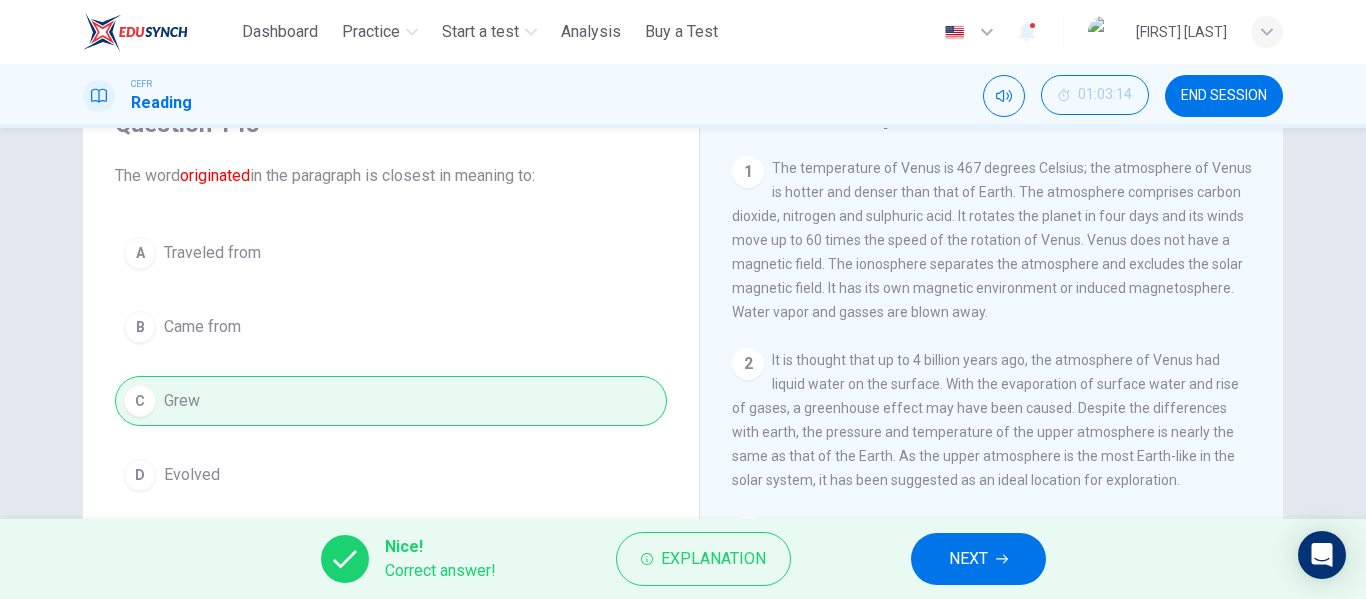 click on "NEXT" at bounding box center [978, 559] 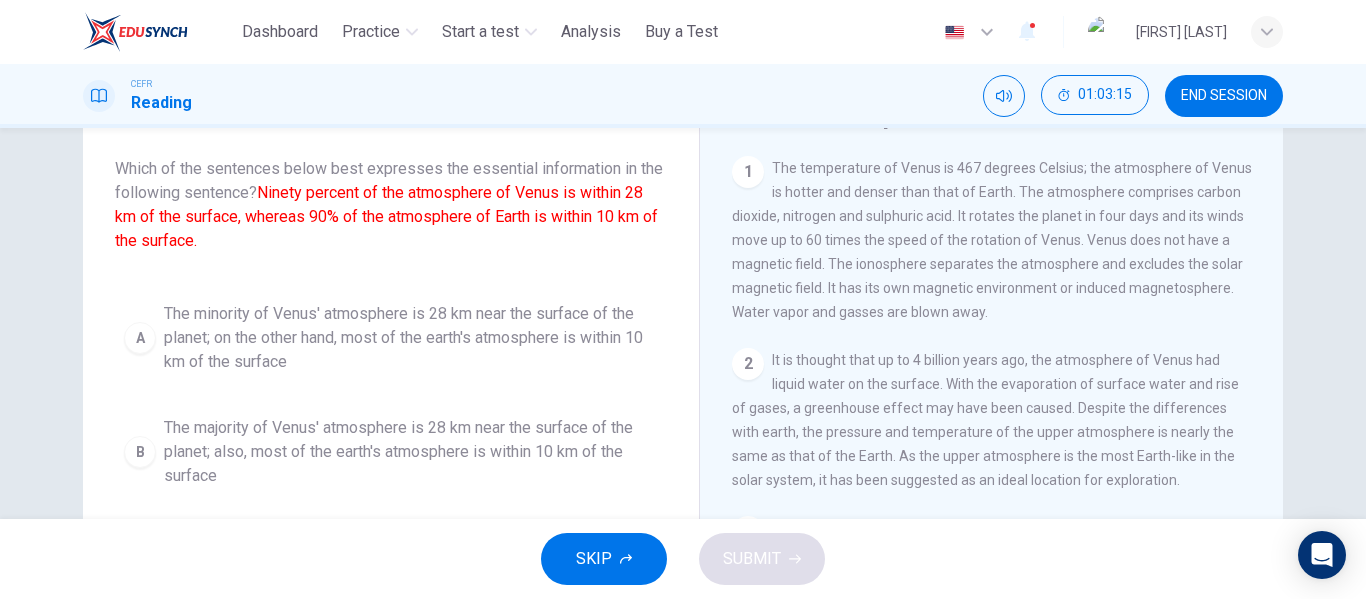 scroll, scrollTop: 9, scrollLeft: 0, axis: vertical 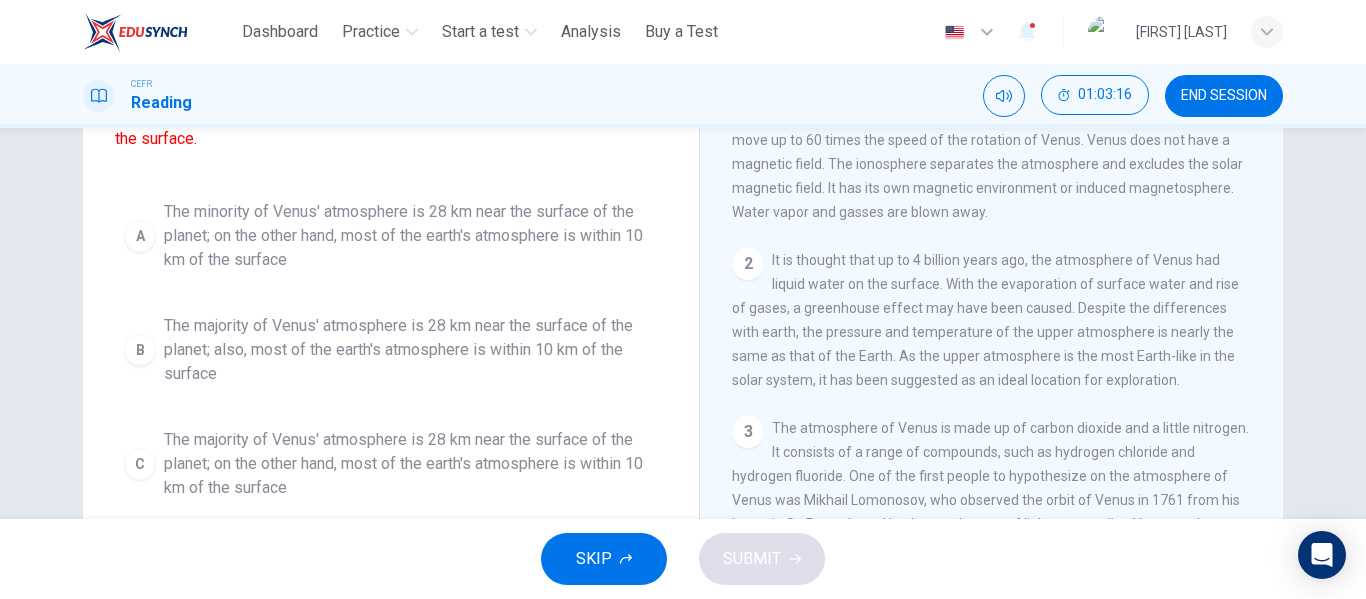 click on "The majority of Venus' atmosphere is 28 km near the surface of the planet; on the other hand, most of the earth's atmosphere is within 10 km of the surface" at bounding box center [411, 464] 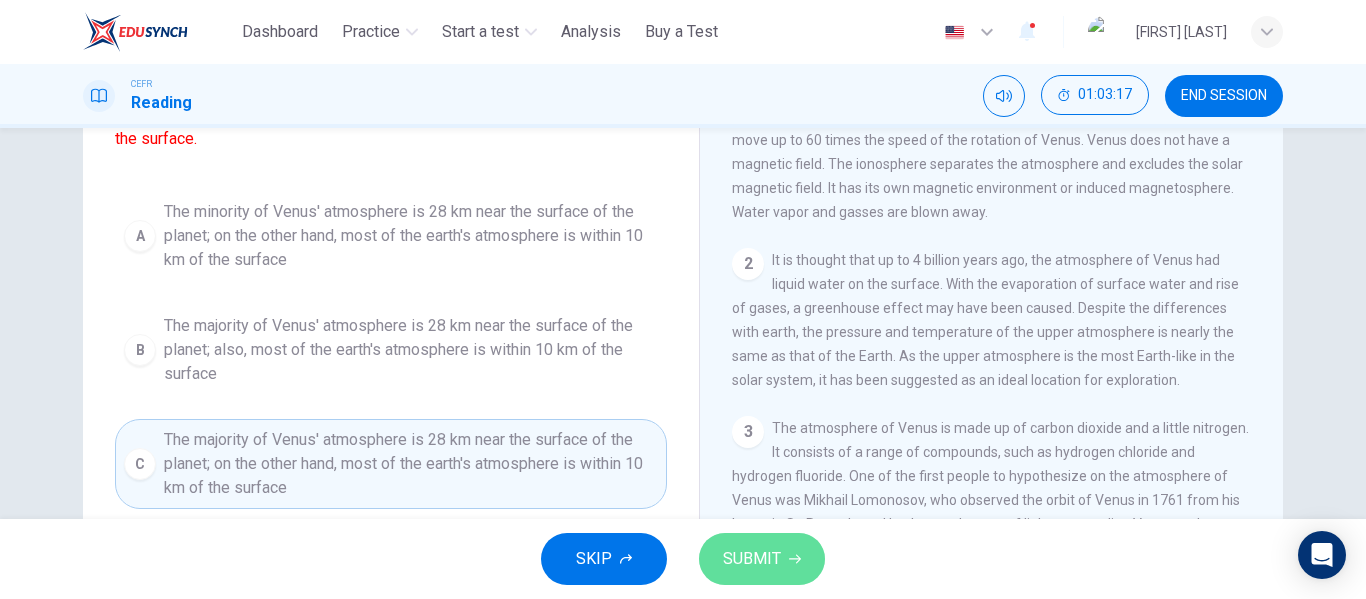 click on "SUBMIT" at bounding box center [762, 559] 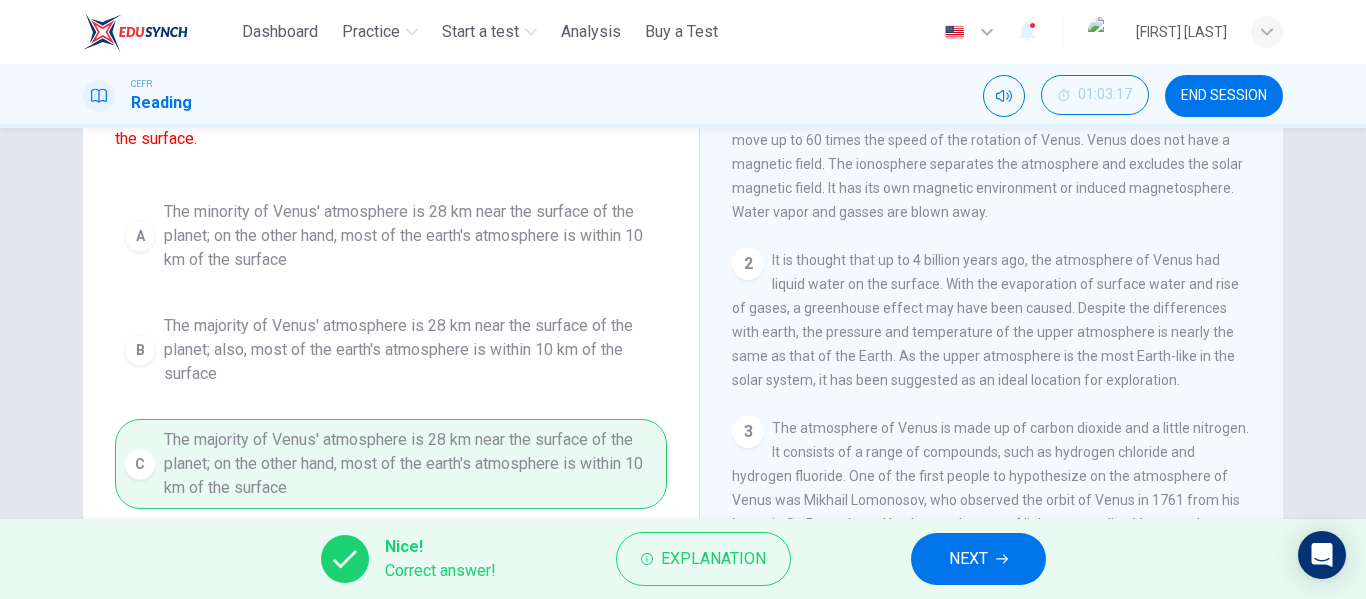 click on "NEXT" at bounding box center [968, 559] 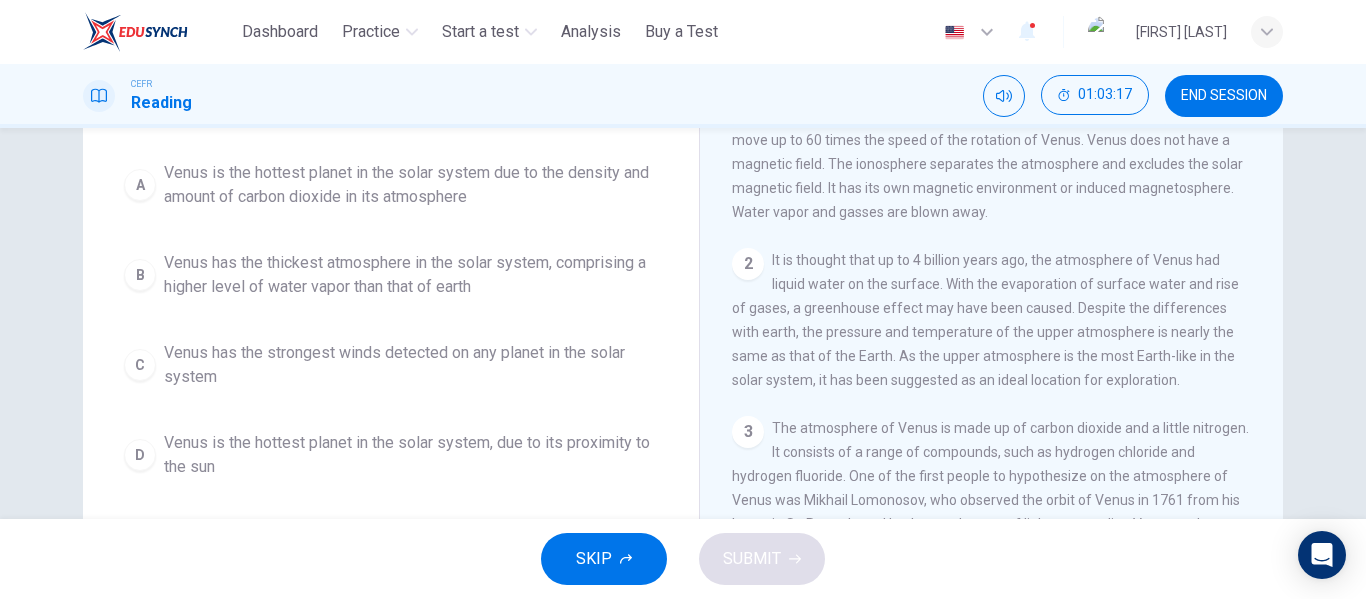 scroll, scrollTop: 0, scrollLeft: 0, axis: both 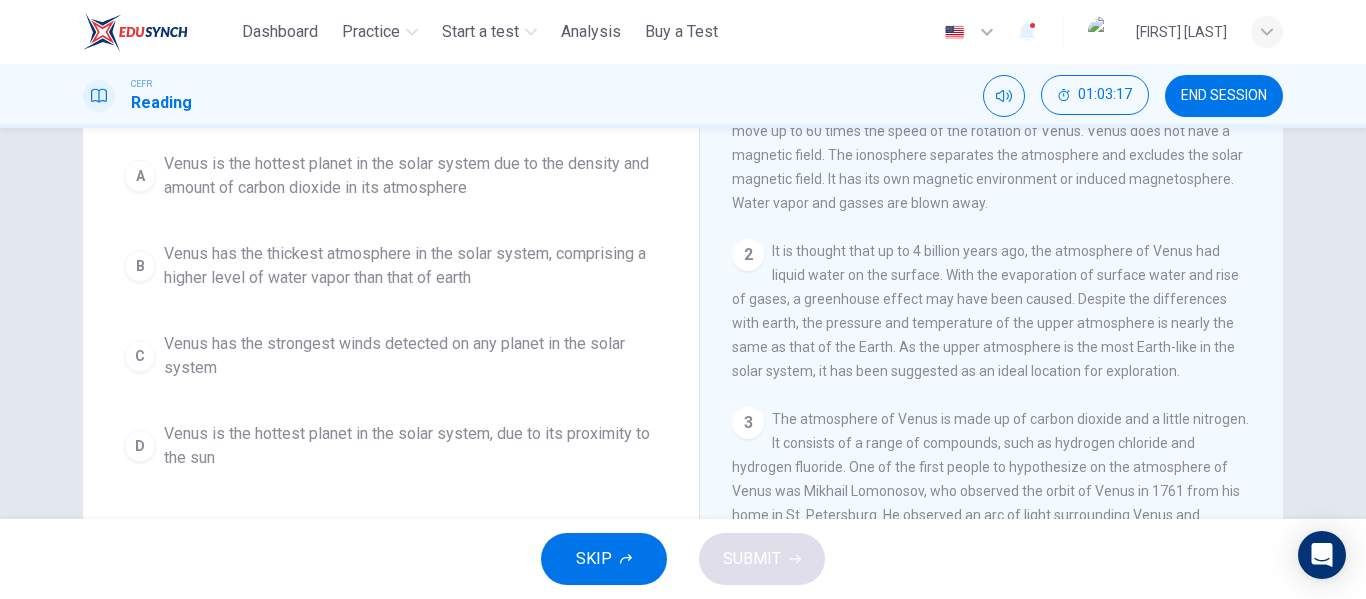 click on "Venus is the hottest planet in the solar system due to the density and amount of carbon dioxide in its atmosphere" at bounding box center [411, 176] 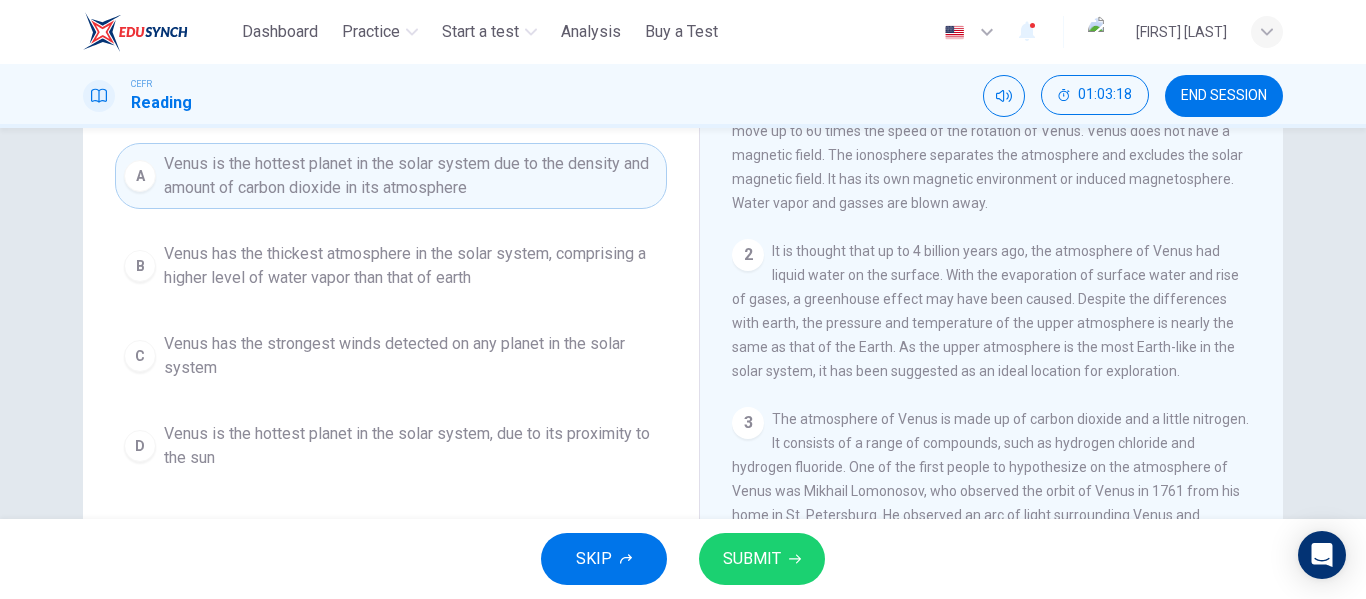 click on "SUBMIT" at bounding box center [762, 559] 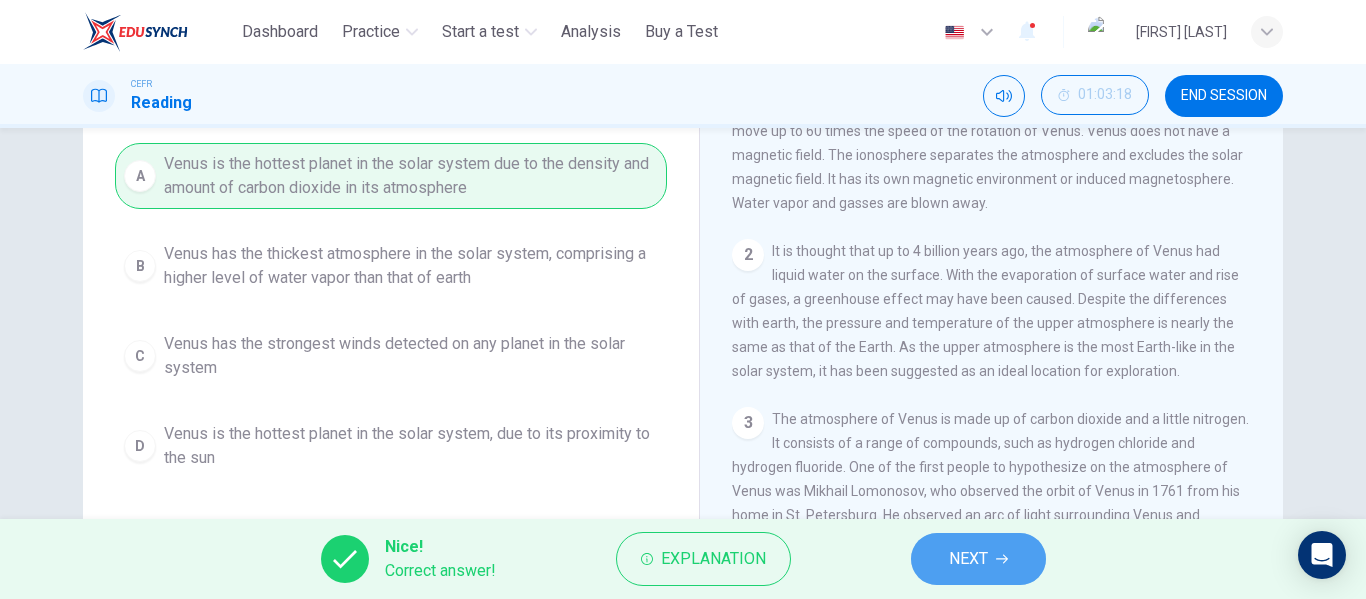 click on "NEXT" at bounding box center (968, 559) 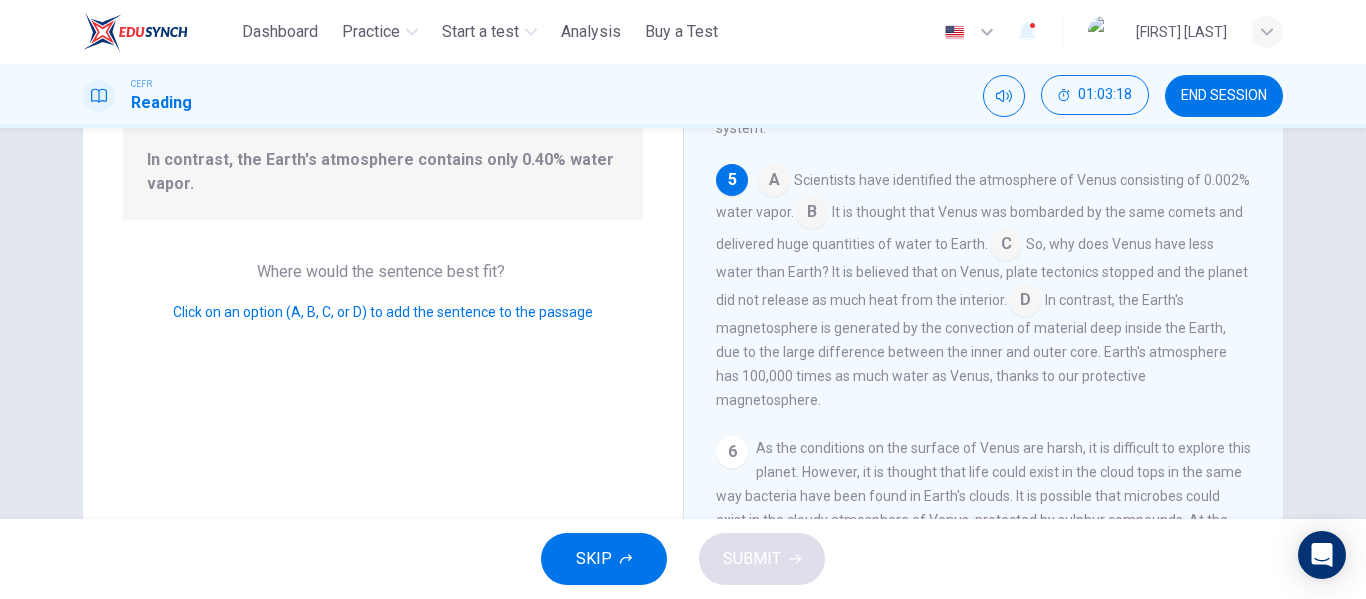 scroll, scrollTop: 744, scrollLeft: 0, axis: vertical 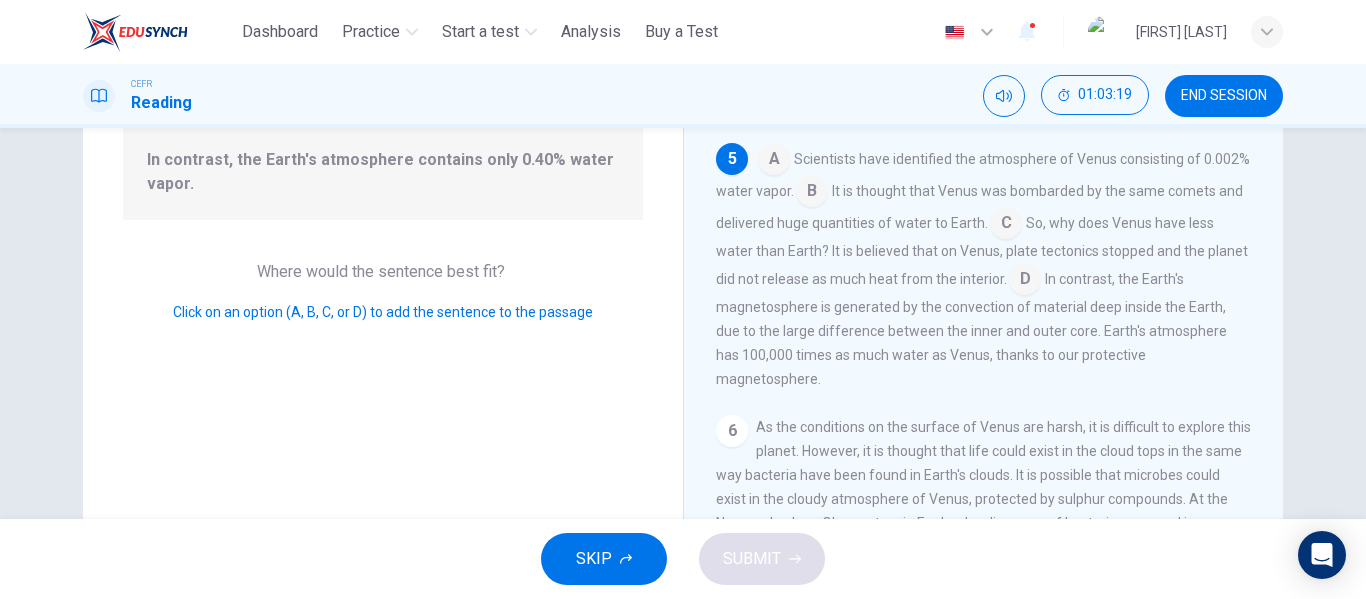 click at bounding box center (812, 193) 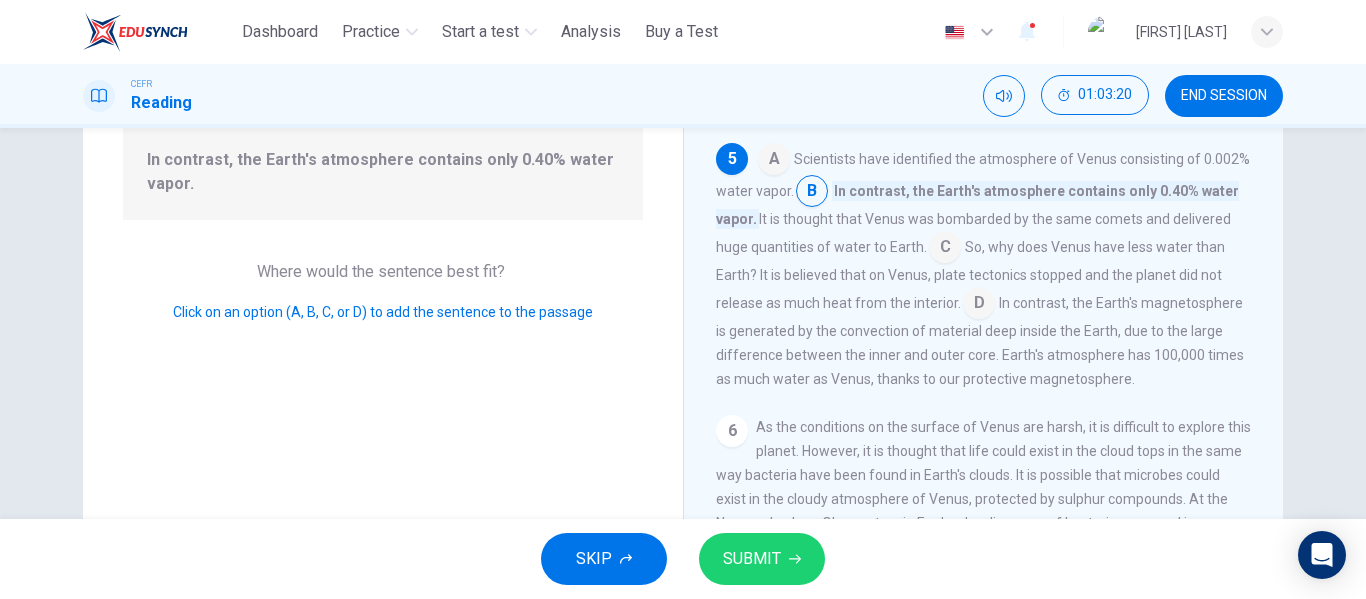 click on "SUBMIT" at bounding box center (762, 559) 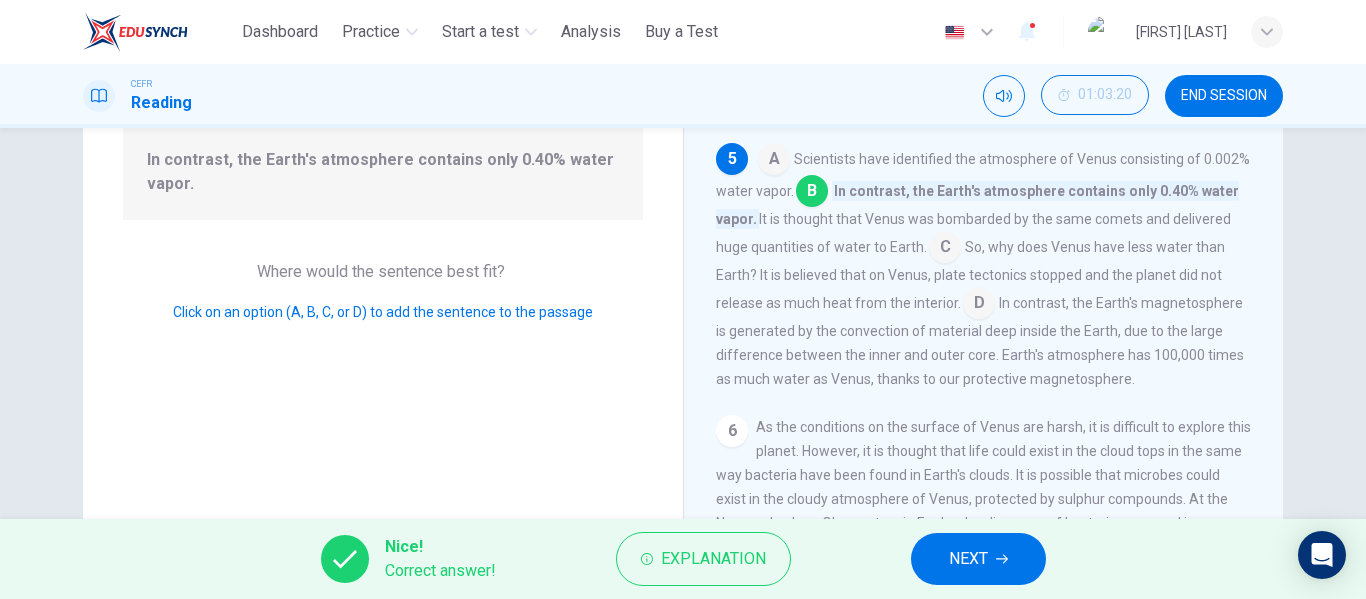 click on "NEXT" at bounding box center (978, 559) 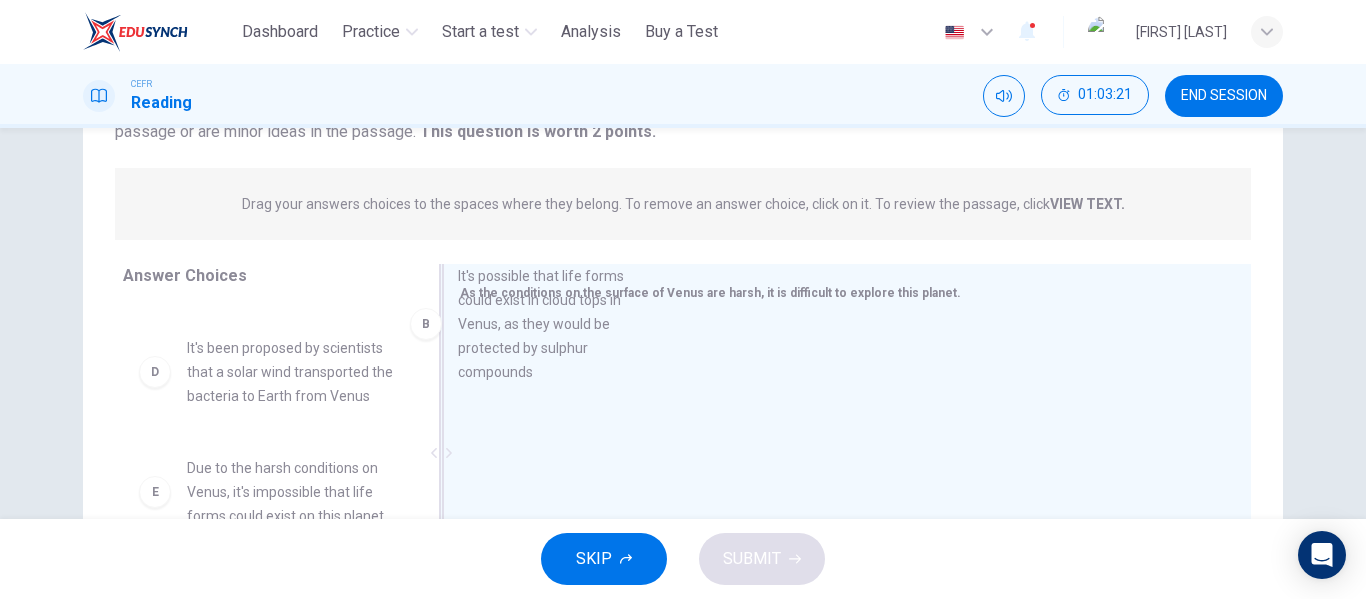 scroll, scrollTop: 196, scrollLeft: 0, axis: vertical 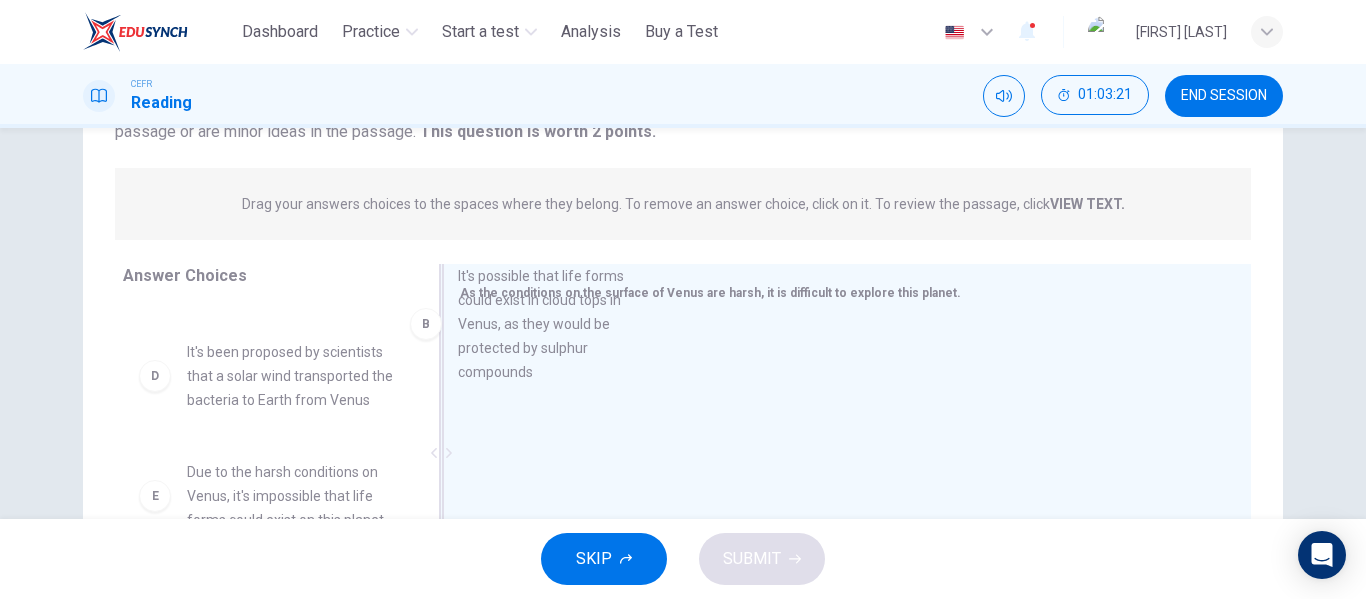 drag, startPoint x: 231, startPoint y: 319, endPoint x: 557, endPoint y: 357, distance: 328.20724 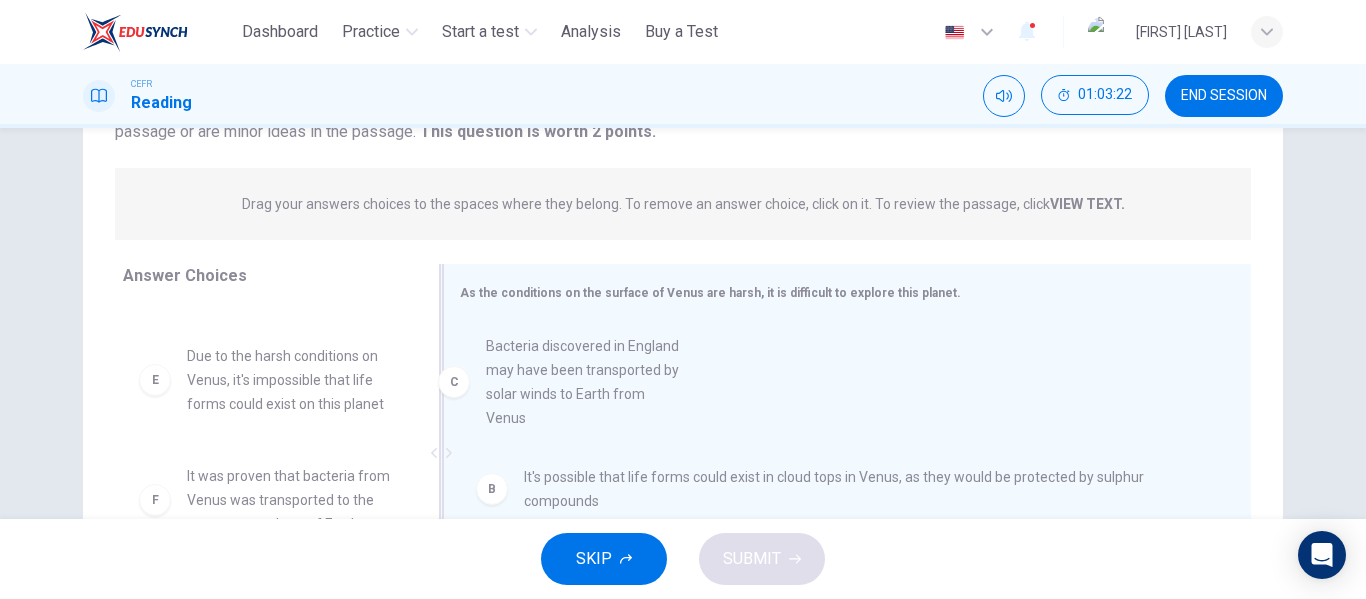 drag, startPoint x: 236, startPoint y: 326, endPoint x: 546, endPoint y: 421, distance: 324.22986 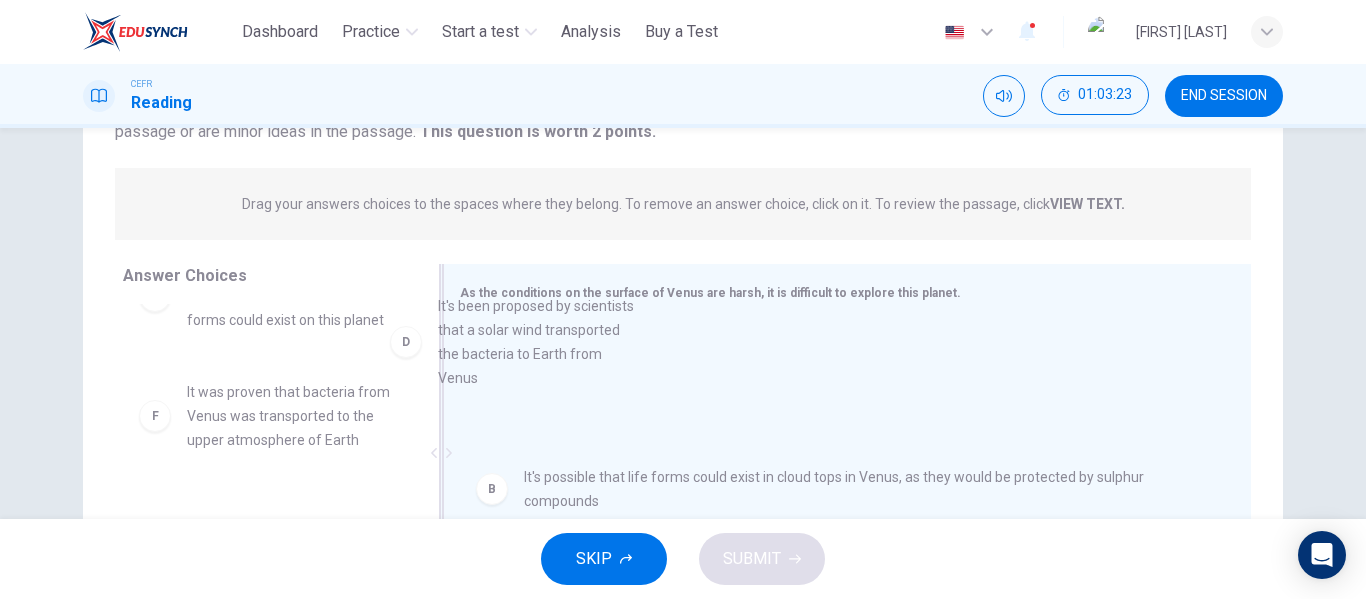 drag, startPoint x: 242, startPoint y: 358, endPoint x: 737, endPoint y: 450, distance: 503.4769 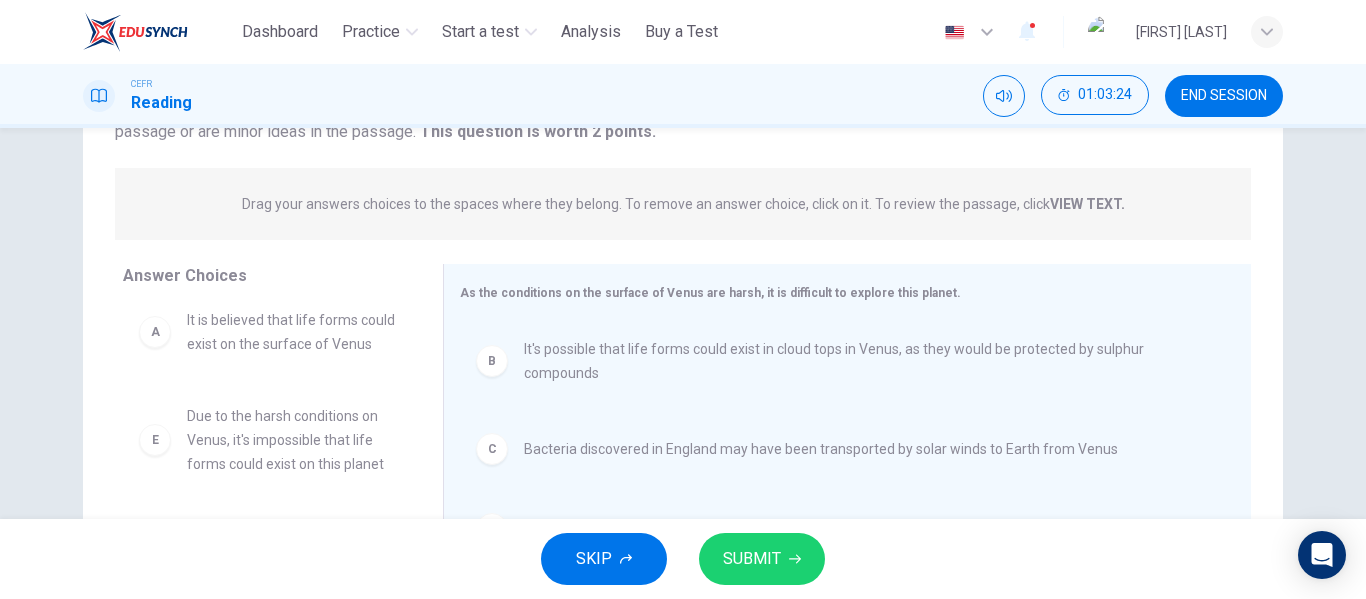 scroll, scrollTop: 36, scrollLeft: 0, axis: vertical 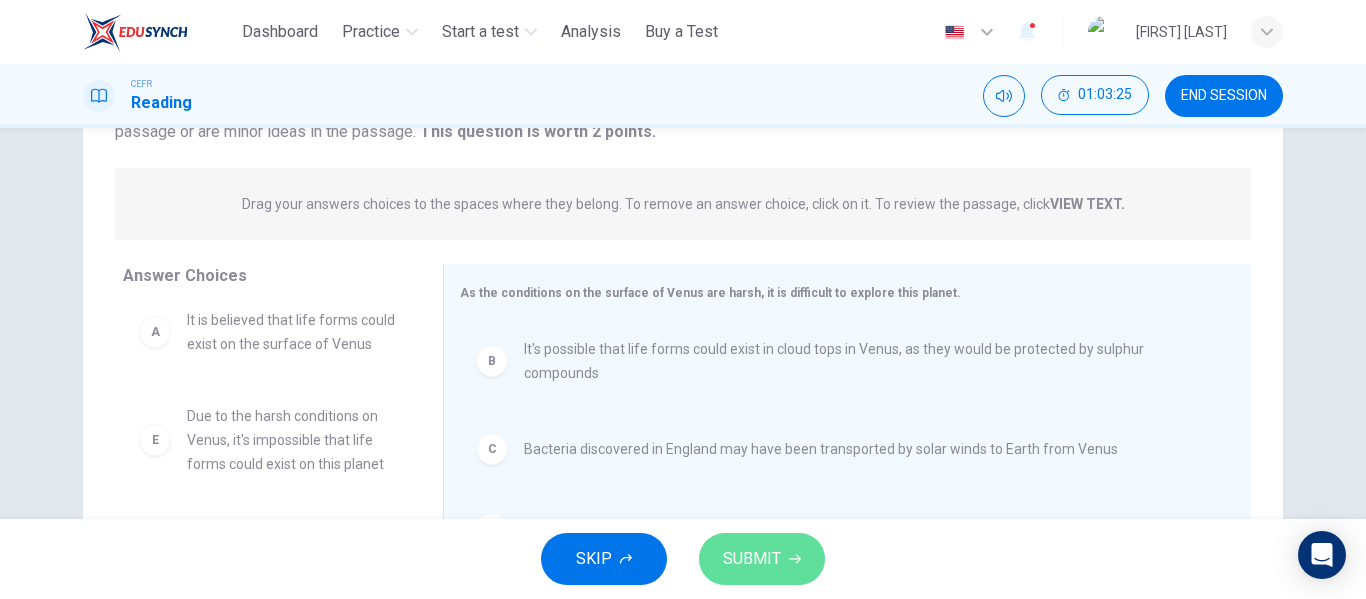 click on "SUBMIT" at bounding box center [752, 559] 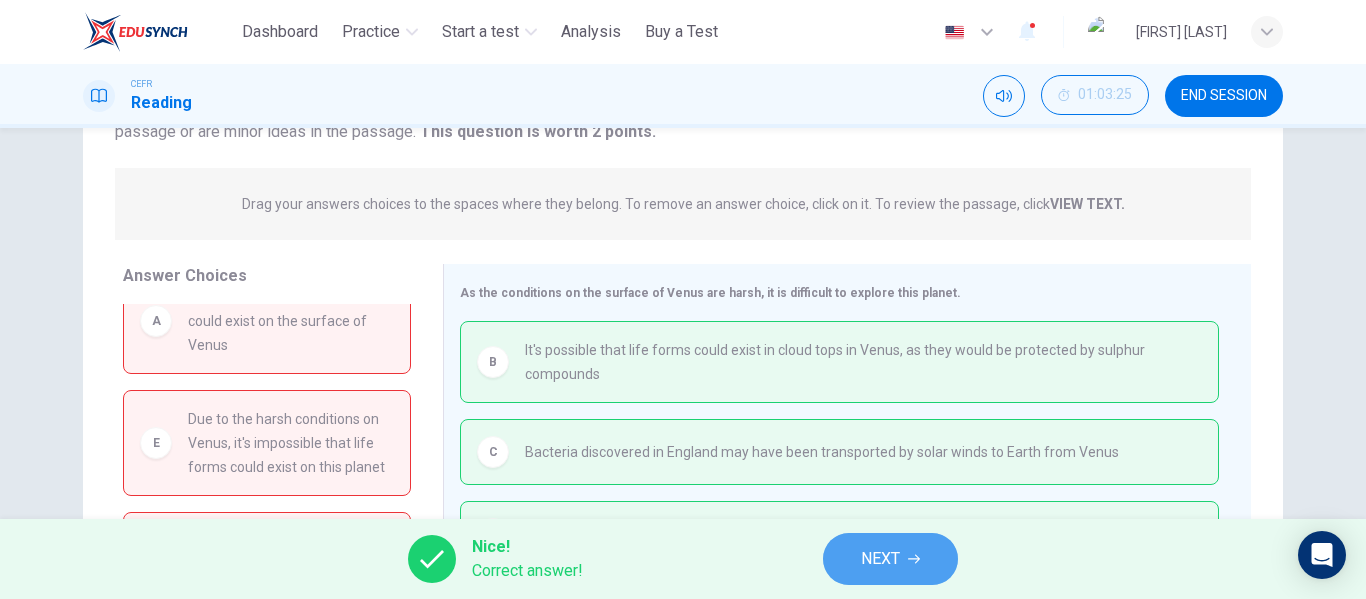 click on "NEXT" at bounding box center [880, 559] 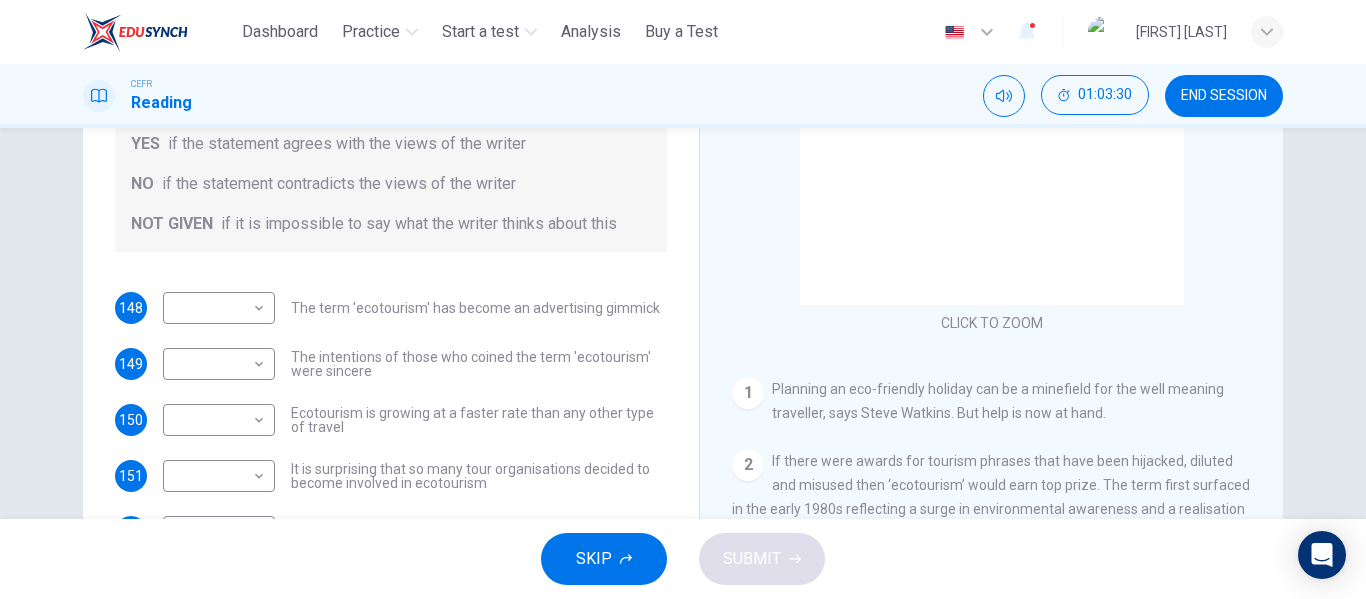 scroll, scrollTop: 384, scrollLeft: 0, axis: vertical 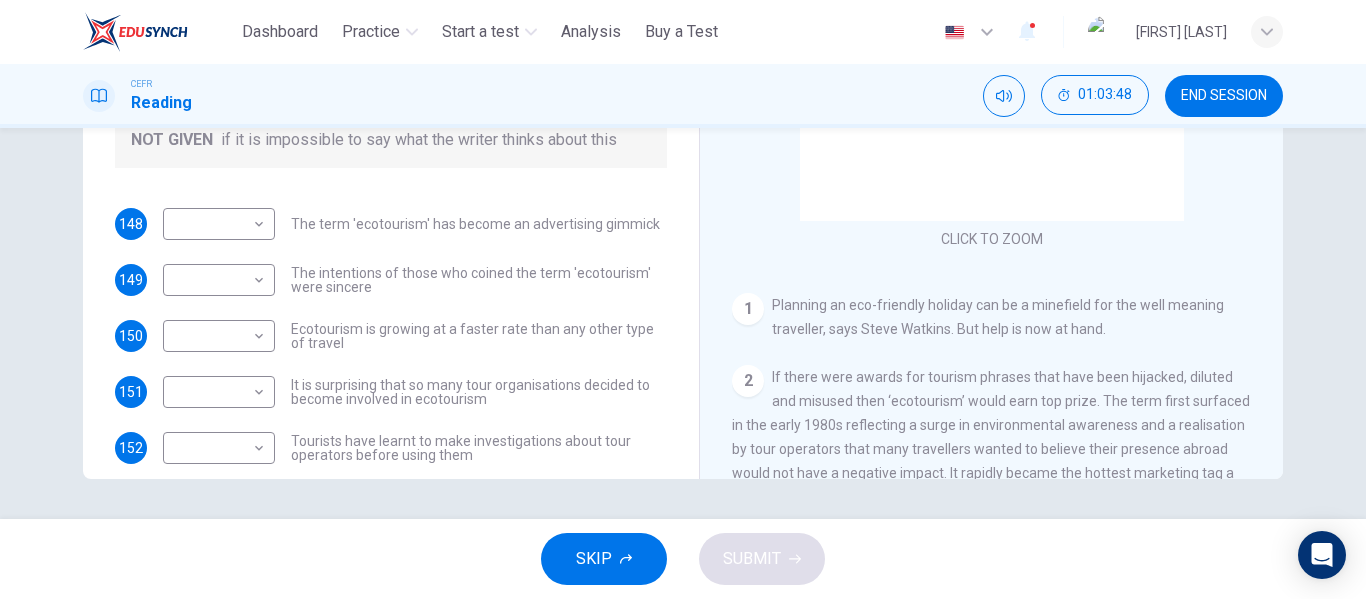 click on "148 ​ ​ The term 'ecotourism' has become an advertising gimmick 149 ​ ​ The intentions of those who coined the term 'ecotourism' were sincere 150 ​ ​ Ecotourism is growing at a faster rate than any other type of travel 151 ​ ​ It is surprising that so many tour organisations decided to become involved in ecotourism 152 ​ ​ Tourists have learnt to make investigations about tour operators before using them 153 ​ ​ Tourists have had bad experiences on ecotour holidays" at bounding box center (391, 364) 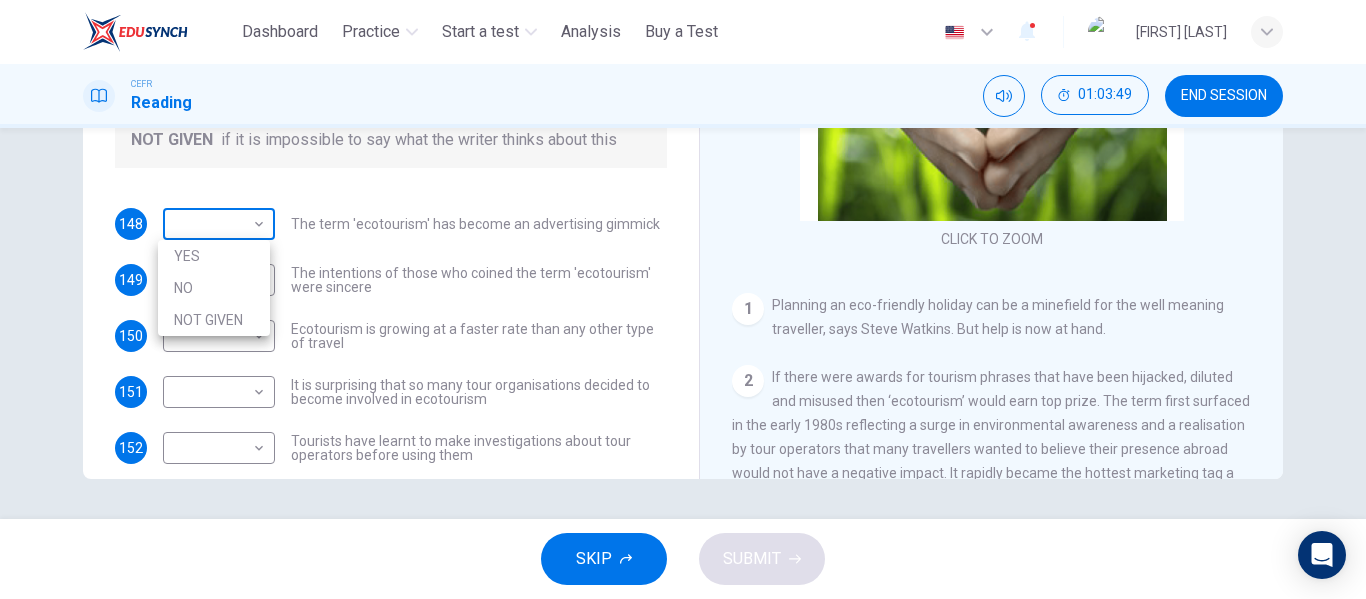 click on "This site uses cookies, as explained in our Privacy Policy . If you agree to the use of cookies, please click the Accept button and continue to browse our site. Privacy Policy Accept Dashboard Practice Start a test Analysis Buy a Test English ** ​ [PERSON] CEFR Reading 01:03:49 END SESSION Questions 148 - 153 Do the following statements agree with the information given in the Reading Passage ?
In the boxes below write YES if the statement agrees with the views of the writer NO if the statement contradicts the views of the writer NOT GIVEN if it is impossible to say what the writer thinks about this 148 ​ ​ The term 'ecotourism' has become an advertising gimmick 149 ​ ​ The intentions of those who coined the term 'ecotourism' were sincere 150 ​ ​ Ecotourism is growing at a faster rate than any other type of travel 151 ​ ​ It is surprising that so many tour organisations decided to become involved in ecotourism 152 ​ ​ 153 ​ ​ It's Eco-logical CLICK TO ZOOM 1" at bounding box center (683, 299) 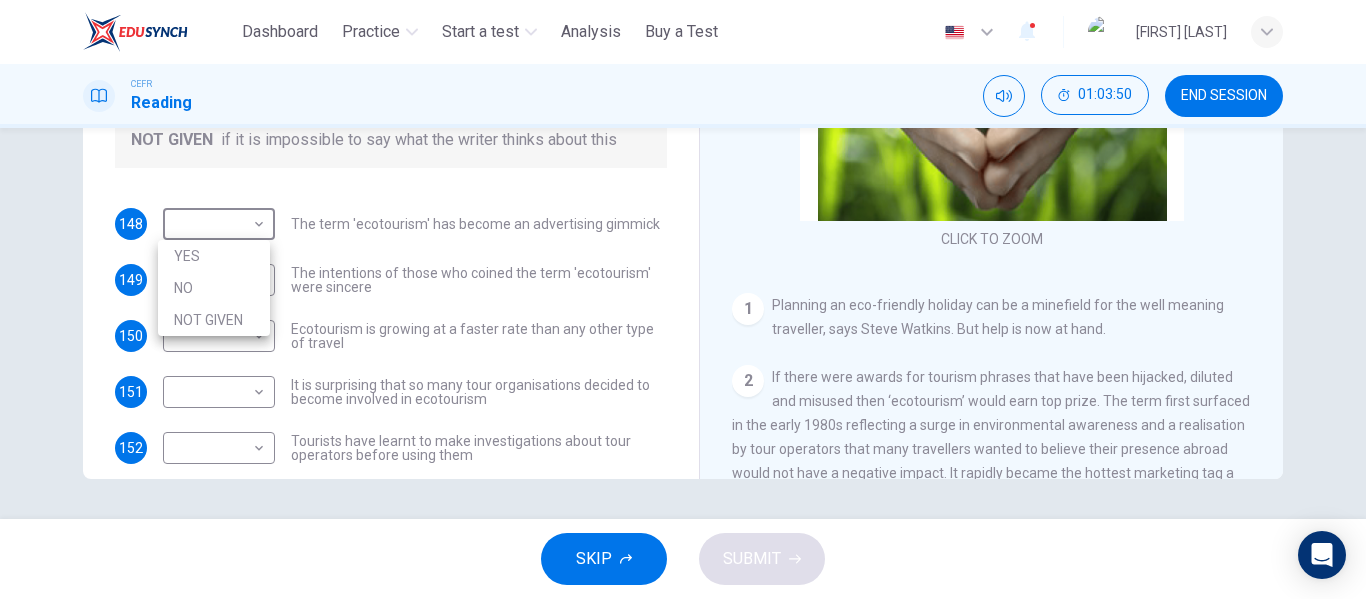 click on "YES" at bounding box center (214, 256) 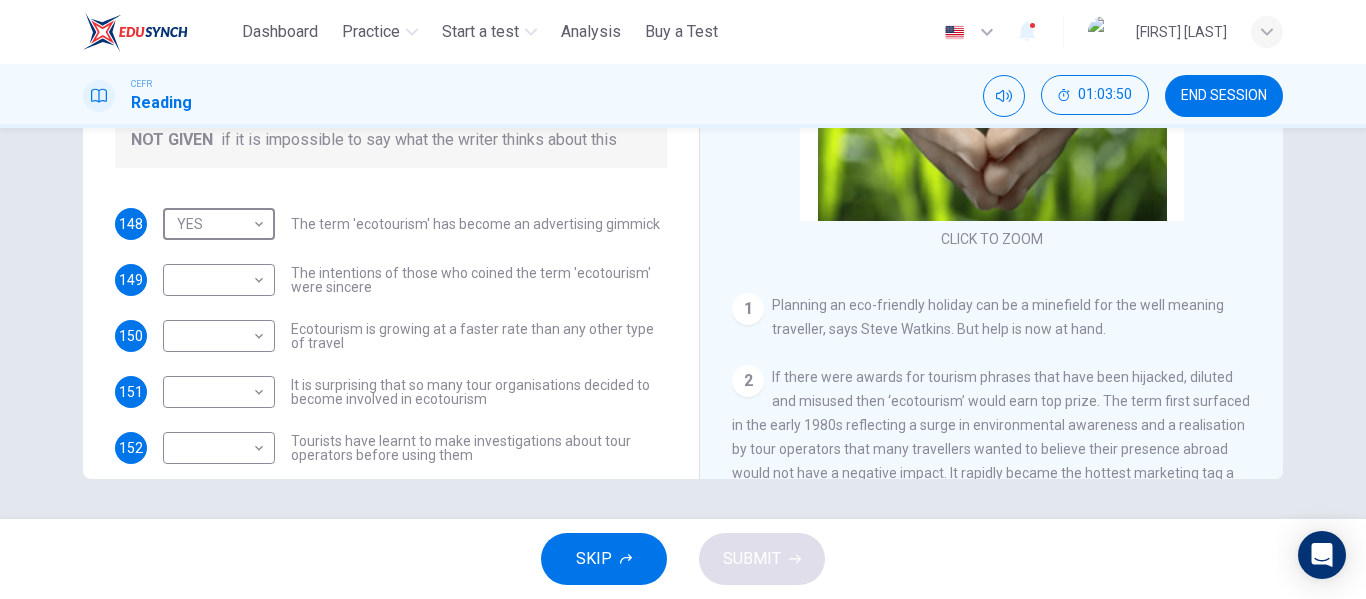 type on "***" 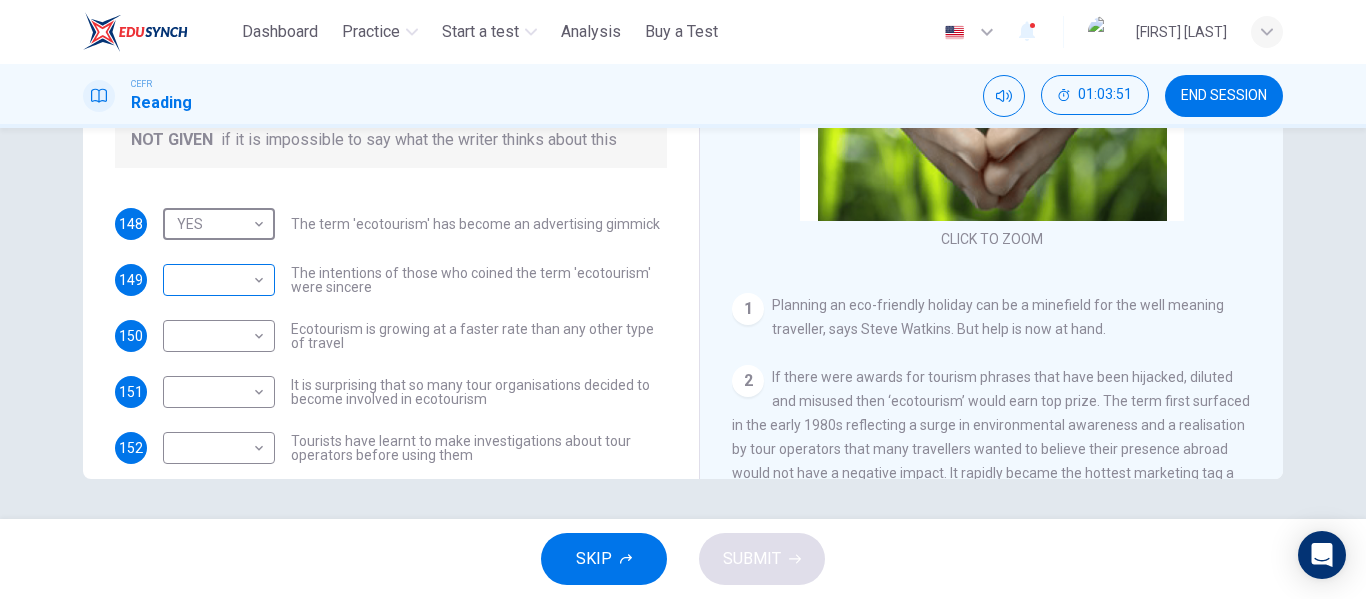 click on "This site uses cookies, as explained in our  Privacy Policy . If you agree to the use of cookies, please click the Accept button and continue to browse our site.   Privacy Policy Accept Dashboard Practice Start a test Analysis Buy a Test English ** ​ [FIRST] [LAST] CEFR Reading 01:03:51 END SESSION Questions 148 - 153 Do the following statements agree with the information given in the Reading Passage ?
In the boxes below write YES if the statement agrees with the views of the writer NO if the statement contradicts the views of the writer NOT GIVEN if it is impossible to say what the writer thinks about this 148 YES *** ​ The term 'ecotourism' has become an advertising gimmick 149 ​ ​ The intentions of those who coined the term 'ecotourism' were sincere 150 ​ ​ Ecotourism is growing at a faster rate than any other type of travel 151 ​ ​ It is surprising that so many tour organisations decided to become involved in ecotourism 152 ​ ​ 153 ​ ​ It's Eco-logical 1 2 3 4 5 6" at bounding box center [683, 299] 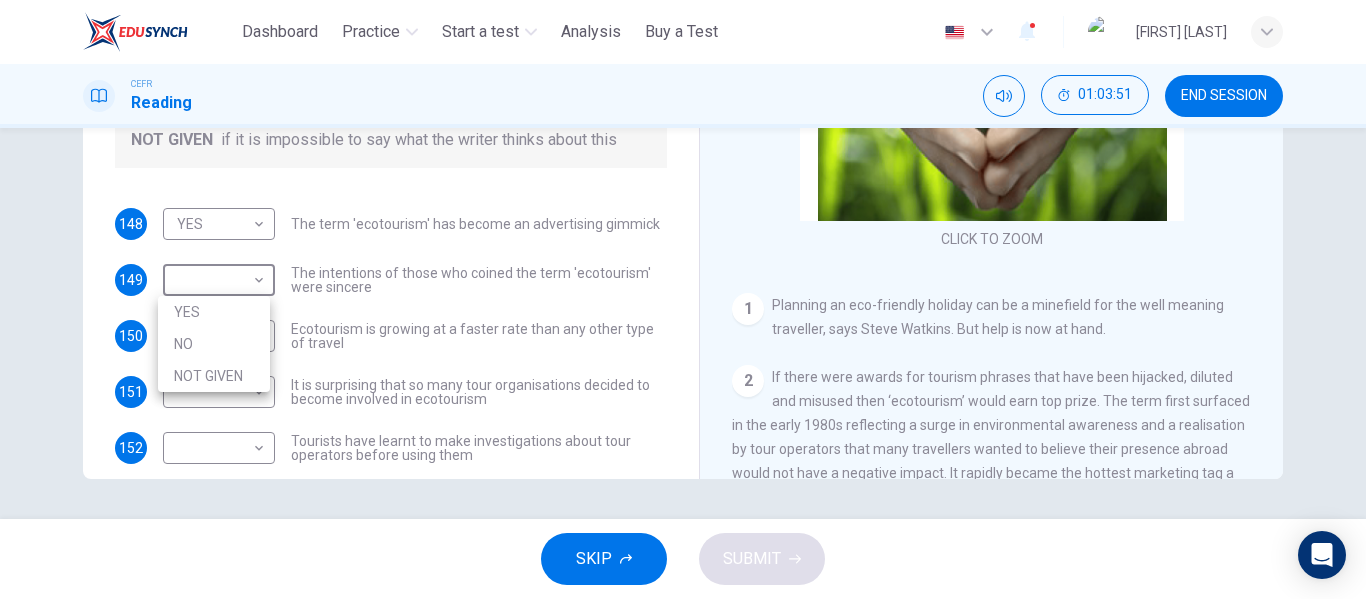 click on "YES" at bounding box center (214, 312) 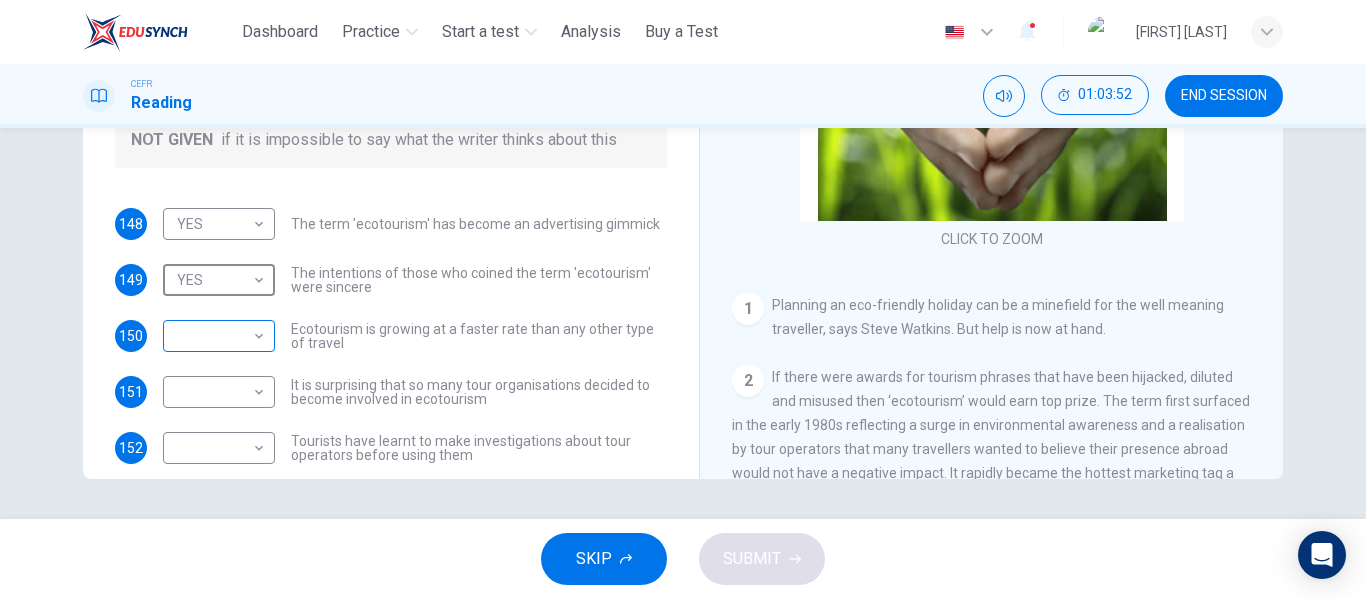 click on "This site uses cookies, as explained in our Privacy Policy. If you agree to the use of cookies, please click the Accept button and continue to browse our site. Privacy Policy Accept Dashboard Practice Start a test Analysis Buy a Test English ** ​ [PERSON] CEFR Reading [TIME] END SESSION Questions 148 - 153 Do the following statements agree with the information given in the Reading Passage ? In the boxes below write YES if the statement agrees with the views of the writer NO if the statement contradicts the views of the writer NOT GIVEN if it is impossible to say what the writer thinks about this 148 YES *** ​ The term 'ecotourism' has become an advertising gimmick 149 YES *** ​ The intentions of those who coined the term 'ecotourism' were sincere 150 ​ ​ Ecotourism is growing at a faster rate than any other type of travel 151 ​ ​ It is surprising that so many tour organisations decided to become involved in ecotourism 152 ​ ​ 153 ​ ​ It's Eco-logical 1 2 3 4" at bounding box center [683, 299] 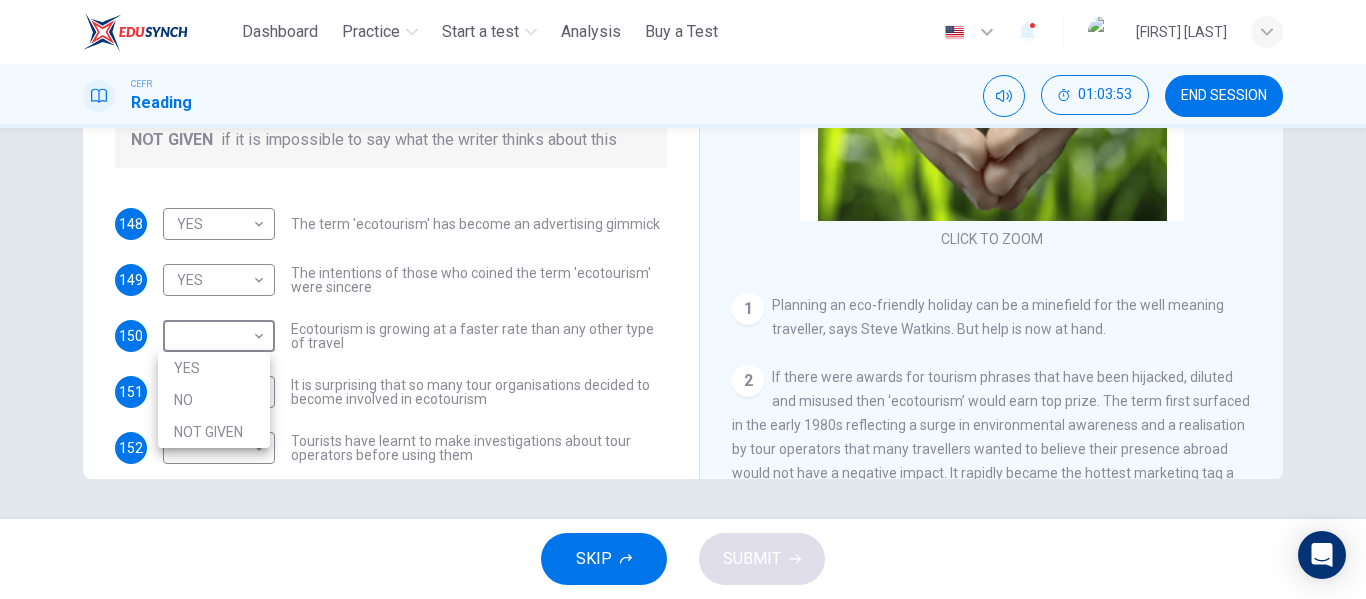 click on "NOT GIVEN" at bounding box center (214, 432) 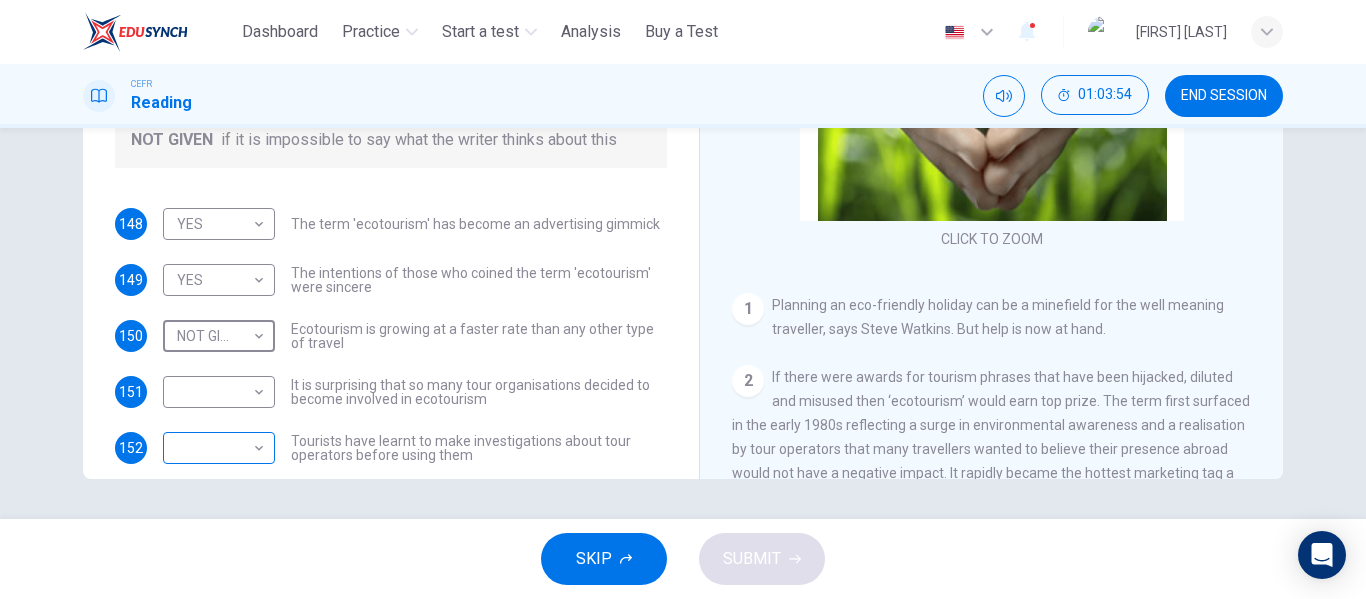 click on "This site uses cookies, as explained in our  Privacy Policy . If you agree to the use of cookies, please click the Accept button and continue to browse our site.   Privacy Policy Accept Dashboard Practice Start a test Analysis Buy a Test English ** ​ [FIRST] [LAST] CEFR Reading 01:03:54 END SESSION Questions 148 - 153 Do the following statements agree with the information given in the Reading Passage ?
In the boxes below write YES if the statement agrees with the views of the writer NO if the statement contradicts the views of the writer NOT GIVEN if it is impossible to say what the writer thinks about this 148 YES *** ​ The term 'ecotourism' has become an advertising gimmick 149 YES *** ​ The intentions of those who coined the term 'ecotourism' were sincere 150 NOT GIVEN ********* ​ Ecotourism is growing at a faster rate than any other type of travel 151 ​ ​ It is surprising that so many tour organisations decided to become involved in ecotourism 152 ​ ​ 153 ​ ​ 1 2 3 4" at bounding box center [683, 299] 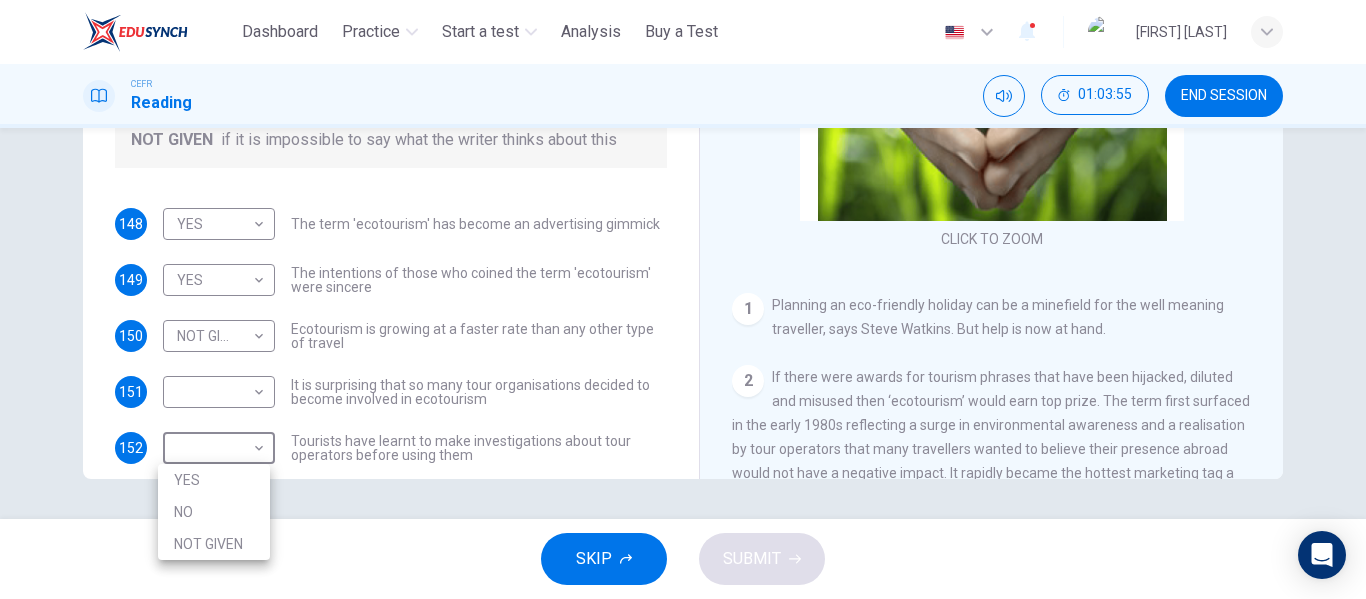 click at bounding box center (683, 299) 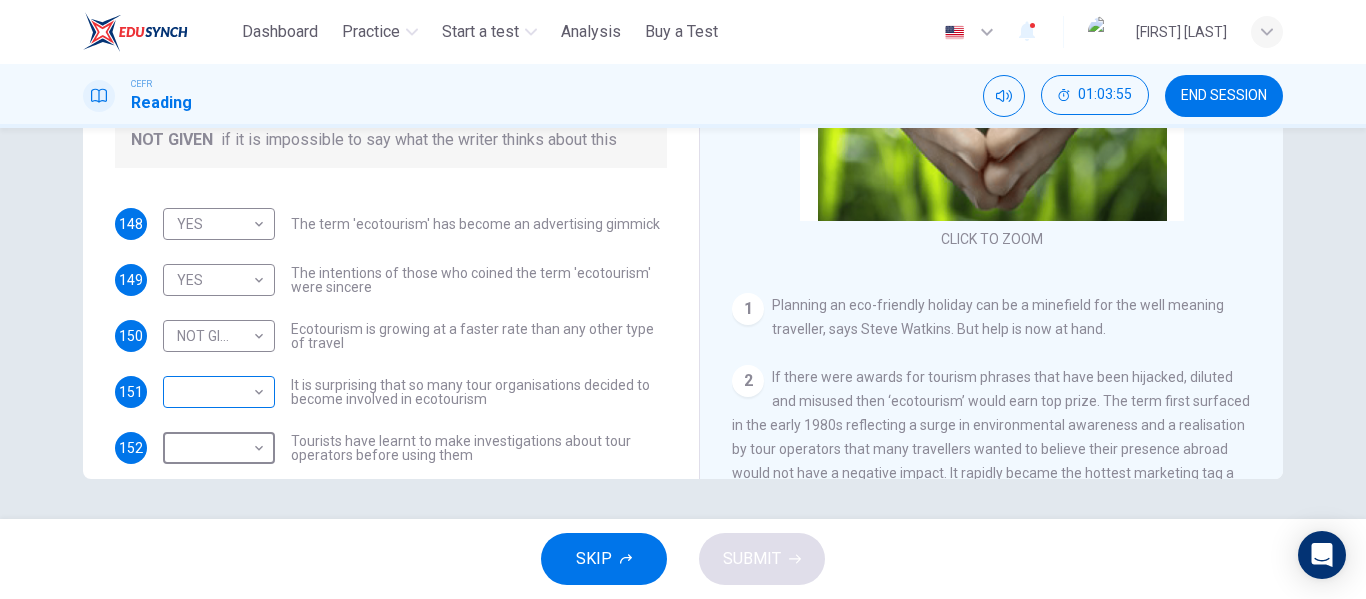 click on "This site uses cookies, as explained in our  Privacy Policy . If you agree to the use of cookies, please click the Accept button and continue to browse our site.   Privacy Policy Accept Dashboard Practice Start a test Analysis Buy a Test English ** ​ [FIRST] [LAST] CEFR Reading 01:03:55 END SESSION Questions 148 - 153 Do the following statements agree with the information given in the Reading Passage ?
In the boxes below write YES if the statement agrees with the views of the writer NO if the statement contradicts the views of the writer NOT GIVEN if it is impossible to say what the writer thinks about this 148 YES *** ​ The term 'ecotourism' has become an advertising gimmick 149 YES *** ​ The intentions of those who coined the term 'ecotourism' were sincere 150 NOT GIVEN ********* ​ Ecotourism is growing at a faster rate than any other type of travel 151 ​ ​ It is surprising that so many tour organisations decided to become involved in ecotourism 152 ​ ​ 153 ​ ​ 1 2 3 4" at bounding box center (683, 299) 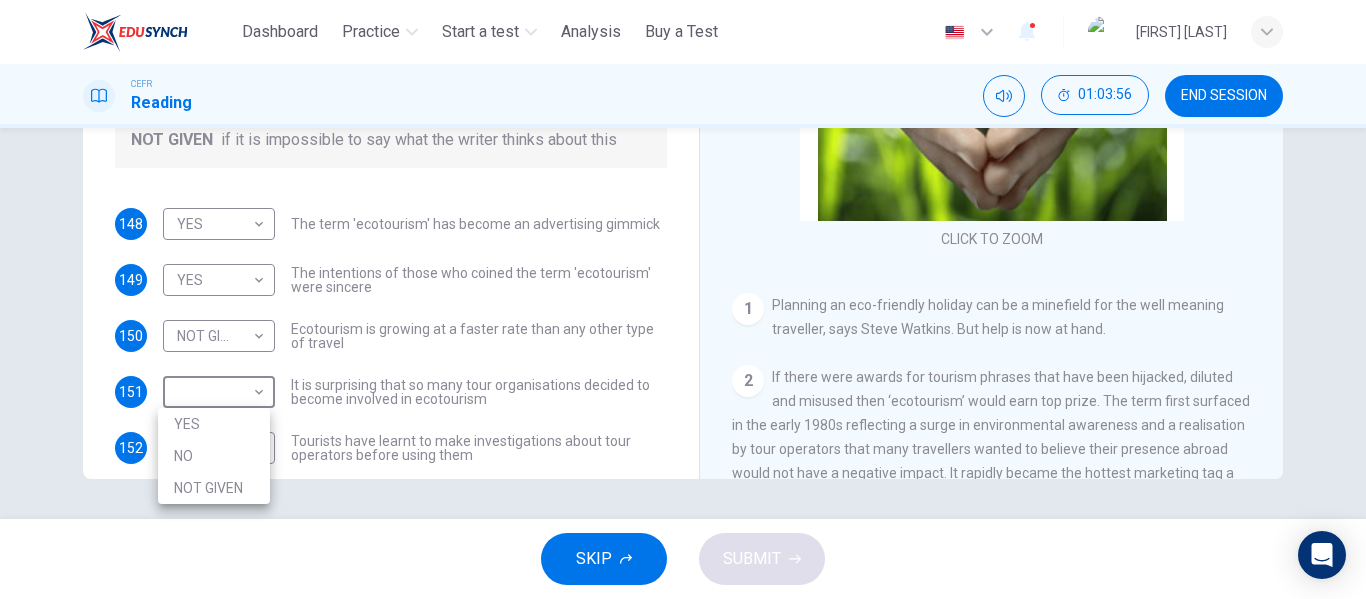 click on "NO" at bounding box center [214, 456] 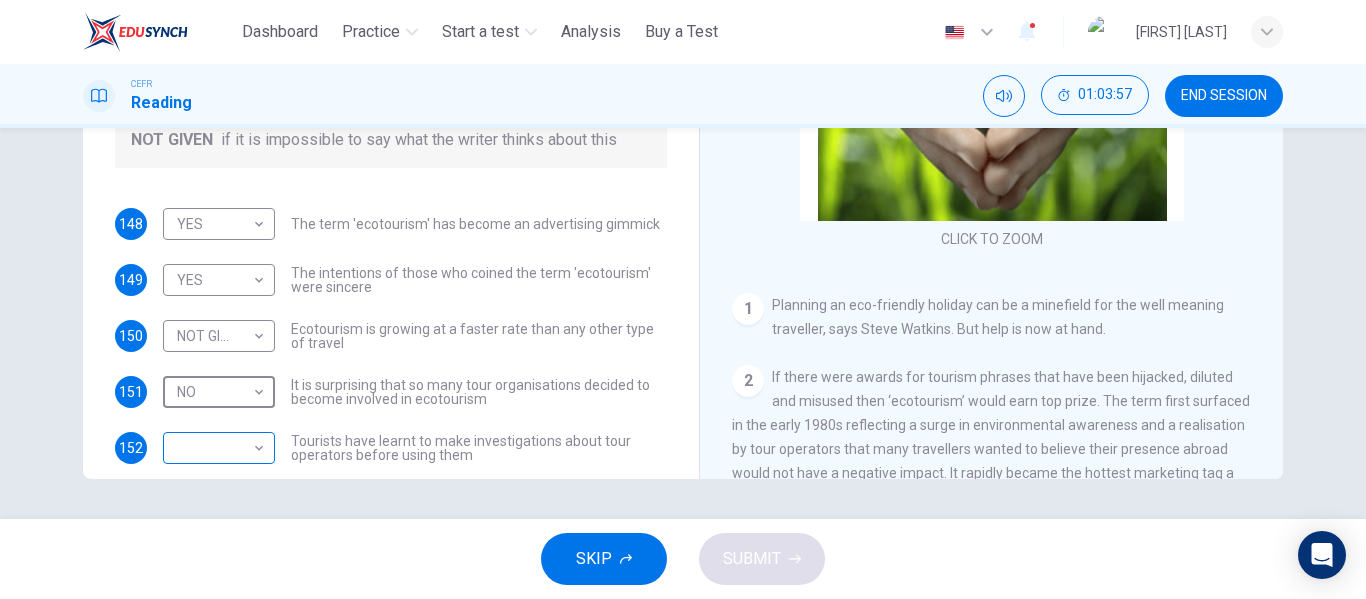 click on "This site uses cookies, as explained in our Privacy Policy . If you agree to the use of cookies, please click the Accept button and continue to browse our site. Privacy Policy Accept Dashboard Practice Start a test Analysis Buy a Test English ** ​ [PERSON] CEFR Reading 01:03:57 END SESSION Questions 148 - 153 Do the following statements agree with the information given in the Reading Passage ?
In the boxes below write YES if the statement agrees with the views of the writer NO if the statement contradicts the views of the writer NOT GIVEN if it is impossible to say what the writer thinks about this 148 YES *** ​ The term 'ecotourism' has become an advertising gimmick 149 YES *** ​ The intentions of those who coined the term 'ecotourism' were sincere 150 NOT GIVEN ********* ​ Ecotourism is growing at a faster rate than any other type of travel 151 NO ** ​ It is surprising that so many tour organisations decided to become involved in ecotourism 152 ​ ​ 153 ​ ​ 1 2 3" at bounding box center [683, 299] 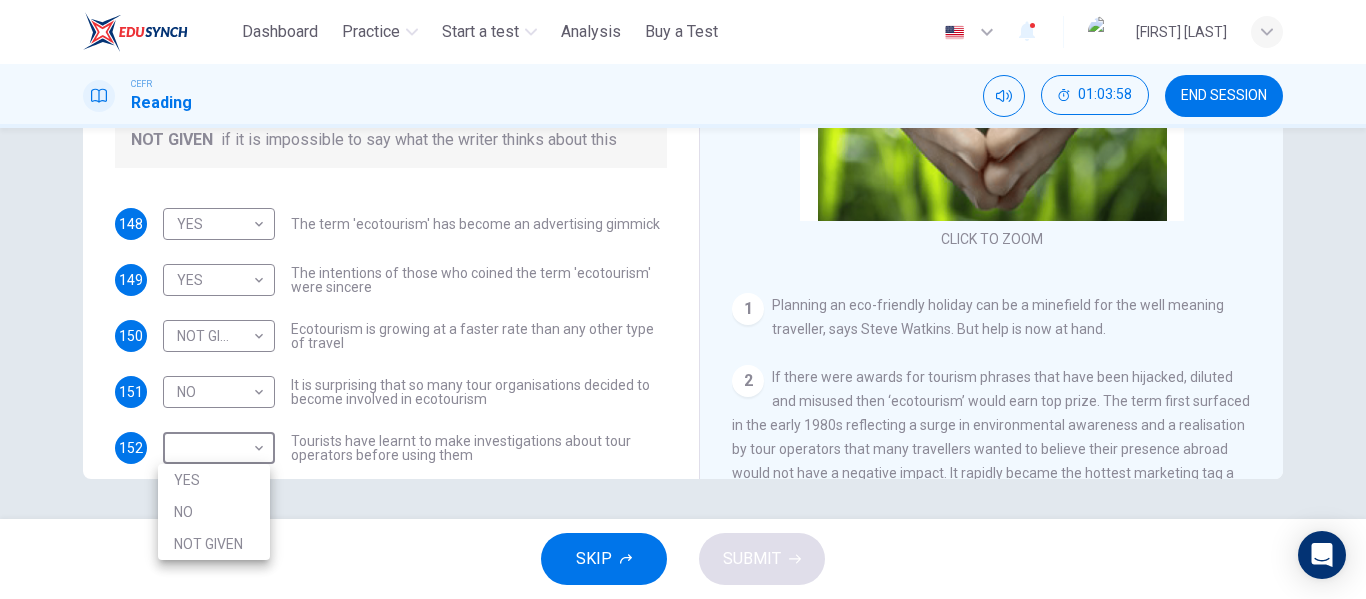 click on "NO" at bounding box center [214, 512] 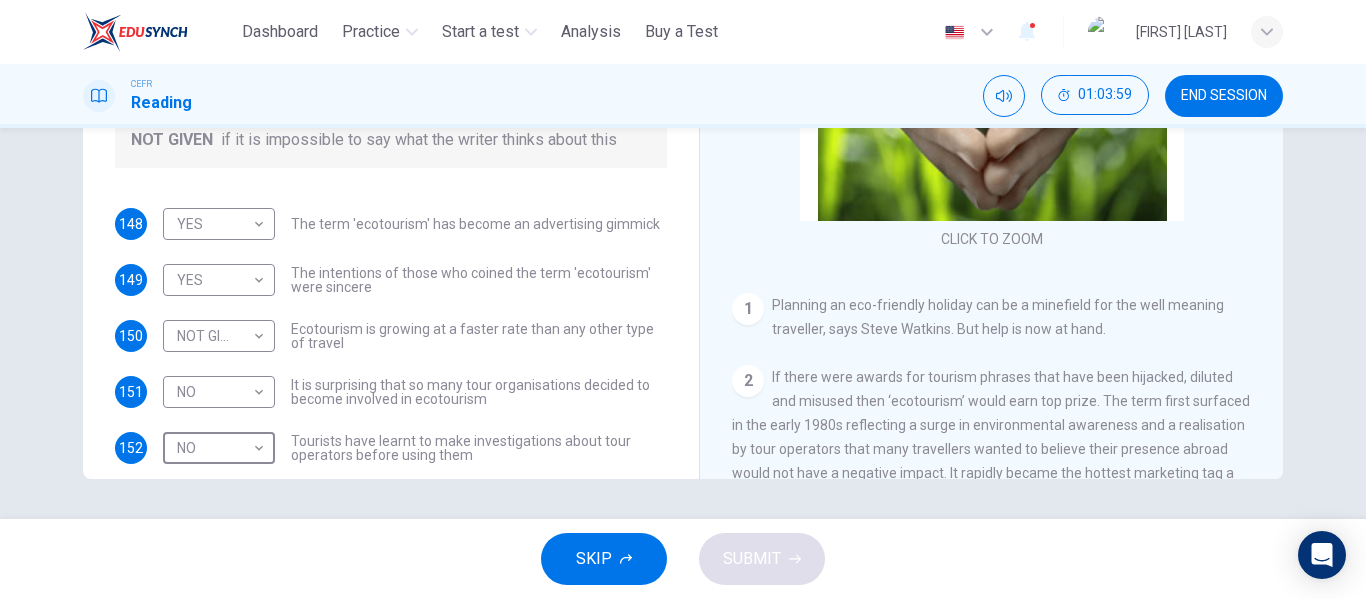 scroll, scrollTop: 81, scrollLeft: 0, axis: vertical 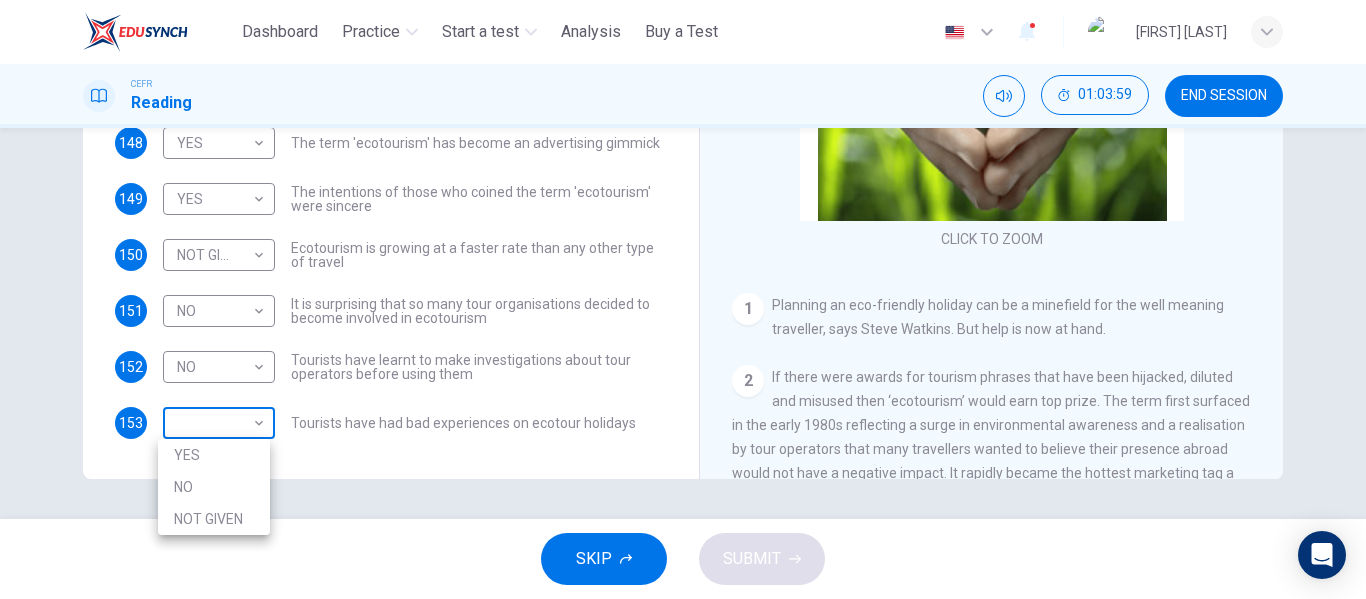 click on "This site uses cookies, as explained in our Privacy Policy. If you agree to the use of cookies, please click the Accept button and continue to browse our site. Privacy Policy Accept Dashboard Practice Start a test Analysis Buy a Test English ​ [PERSON] CEFR Reading 01:03:59 END SESSION Questions 148 - 153 Do the following statements agree with the information given in the Reading Passage ? In the boxes below write YES if the statement agrees with the views of the writer NO if the statement contradicts the views of the writer NOT GIVEN if it is impossible to say what the writer thinks about this 148 YES *** The term 'ecotourism' has become an advertising gimmick 149 YES *** The intentions of those who coined the term 'ecotourism' were sincere 150 NOT GIVEN ********* Ecotourism is growing at a faster rate than any other type of travel 151 NO ** It is surprising that so many tour organisations decided to become involved in ecotourism 152 NO ** 153 1 2" at bounding box center (683, 299) 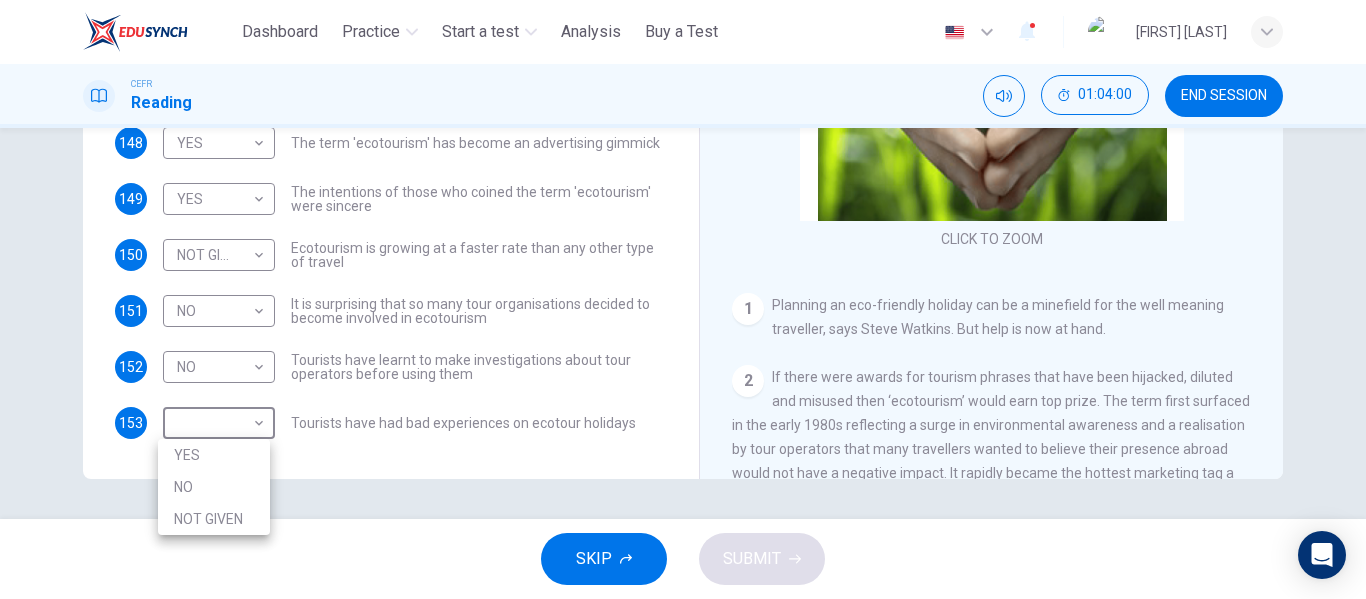 click on "NO" at bounding box center [214, 487] 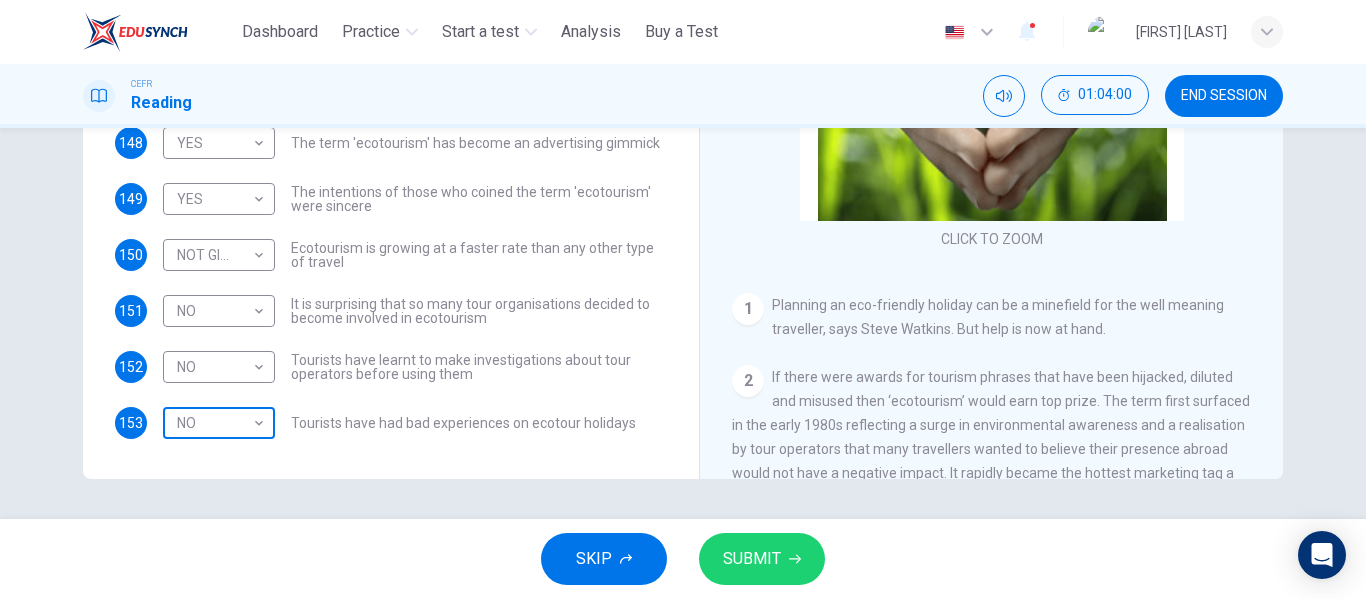click on "This site uses cookies, as explained in our  Privacy Policy . If you agree to the use of cookies, please click the Accept button and continue to browse our site.   Privacy Policy Accept Dashboard Practice Start a test Analysis Buy a Test English ** ​ [FIRST] [LAST] CEFR Reading 01:04:00 END SESSION Questions 148 - 153 Do the following statements agree with the information given in the Reading Passage ?
In the boxes below write YES if the statement agrees with the views of the writer NO if the statement contradicts the views of the writer NOT GIVEN if it is impossible to say what the writer thinks about this 148 YES *** ​ The term 'ecotourism' has become an advertising gimmick 149 YES *** ​ The intentions of those who coined the term 'ecotourism' were sincere 150 NOT GIVEN ********* ​ Ecotourism is growing at a faster rate than any other type of travel 151 NO ** ​ It is surprising that so many tour organisations decided to become involved in ecotourism 152 NO ** ​ 153 NO ** ​ 1" at bounding box center (683, 299) 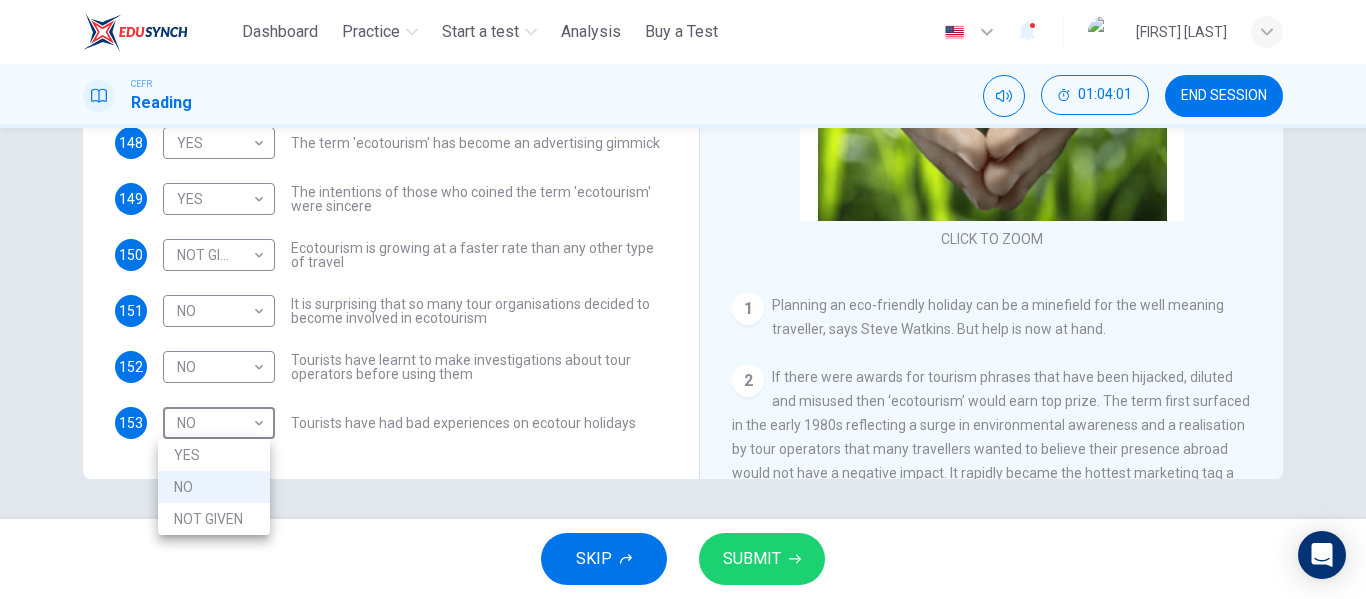 click on "NOT GIVEN" at bounding box center [214, 519] 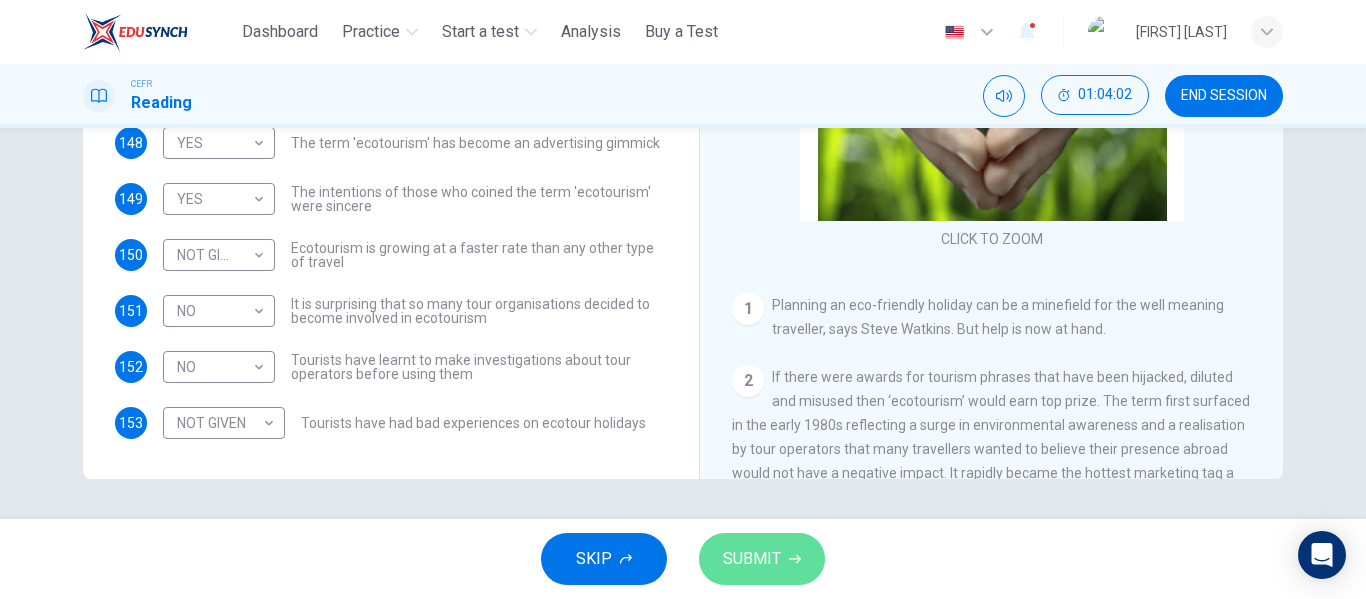 click on "SUBMIT" at bounding box center (752, 559) 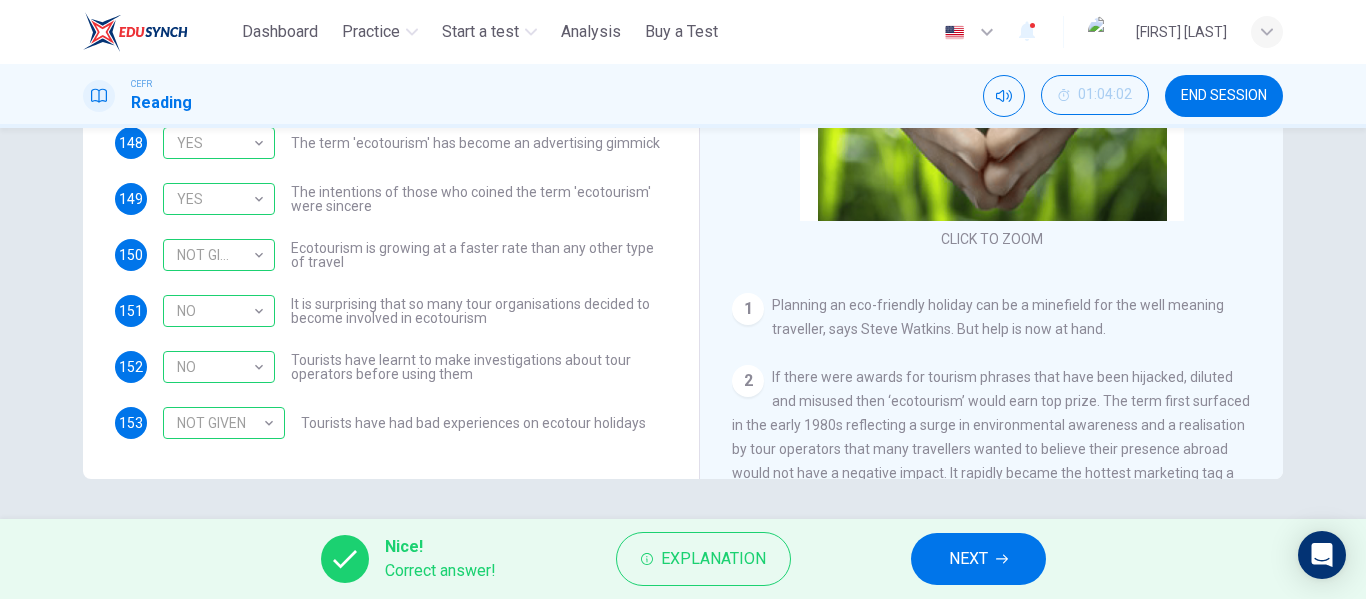 click on "NEXT" at bounding box center [968, 559] 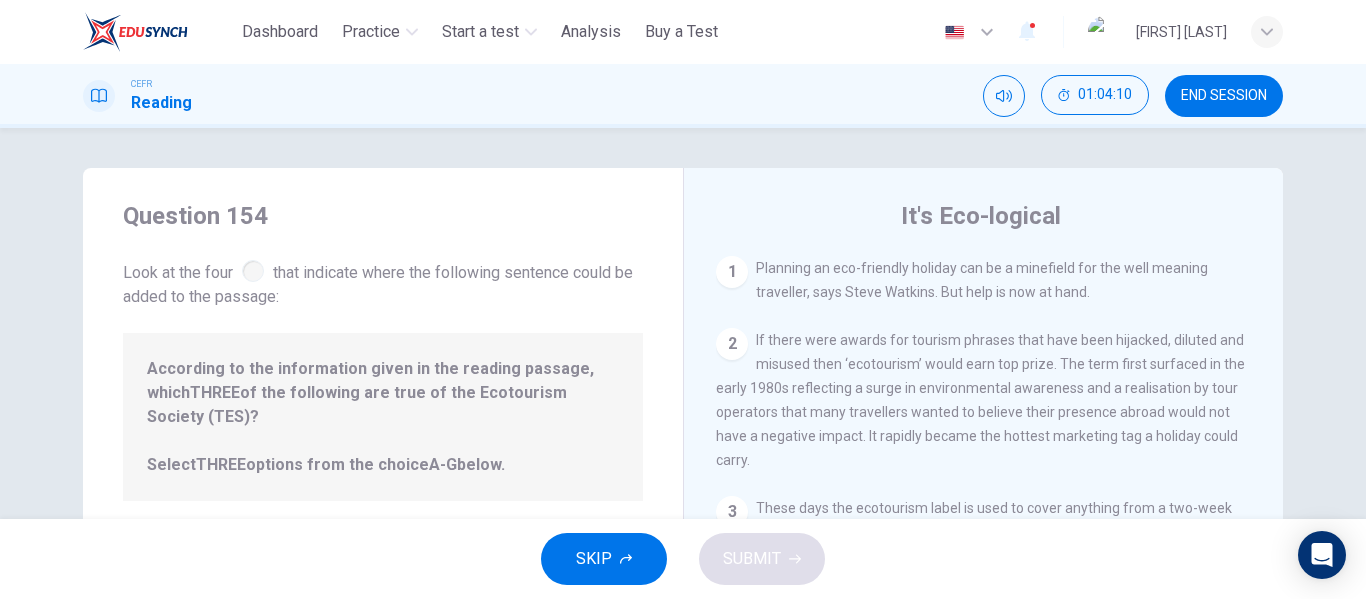 scroll, scrollTop: 100, scrollLeft: 0, axis: vertical 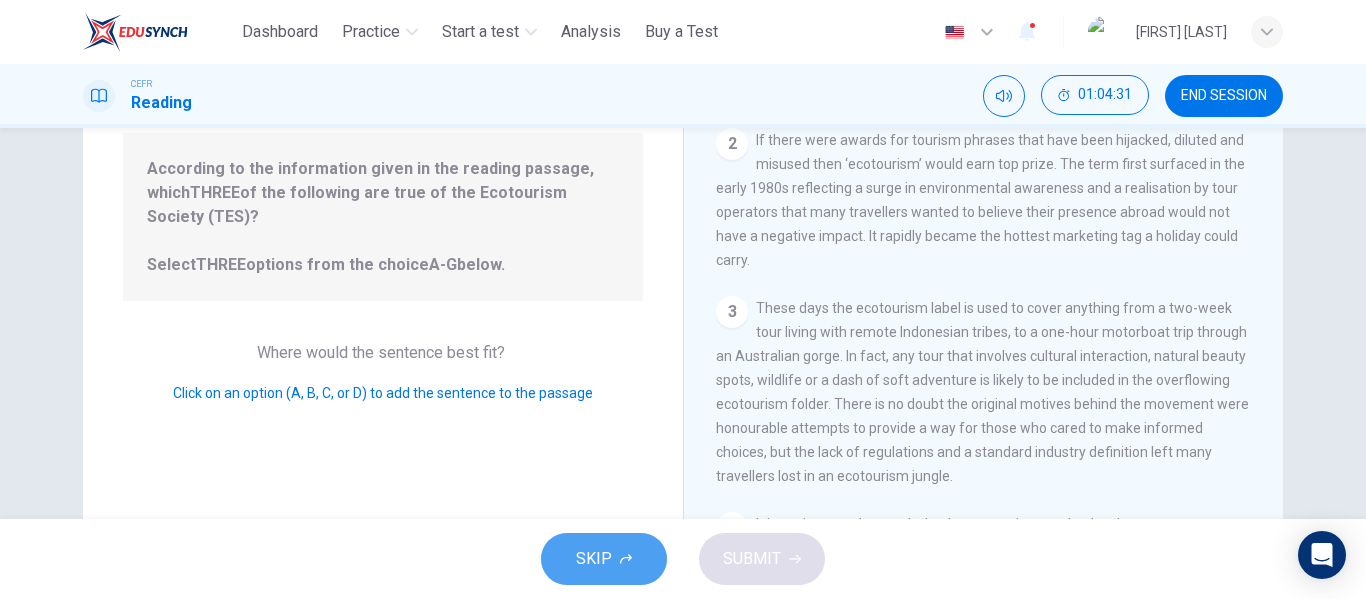 click on "SKIP" at bounding box center [594, 559] 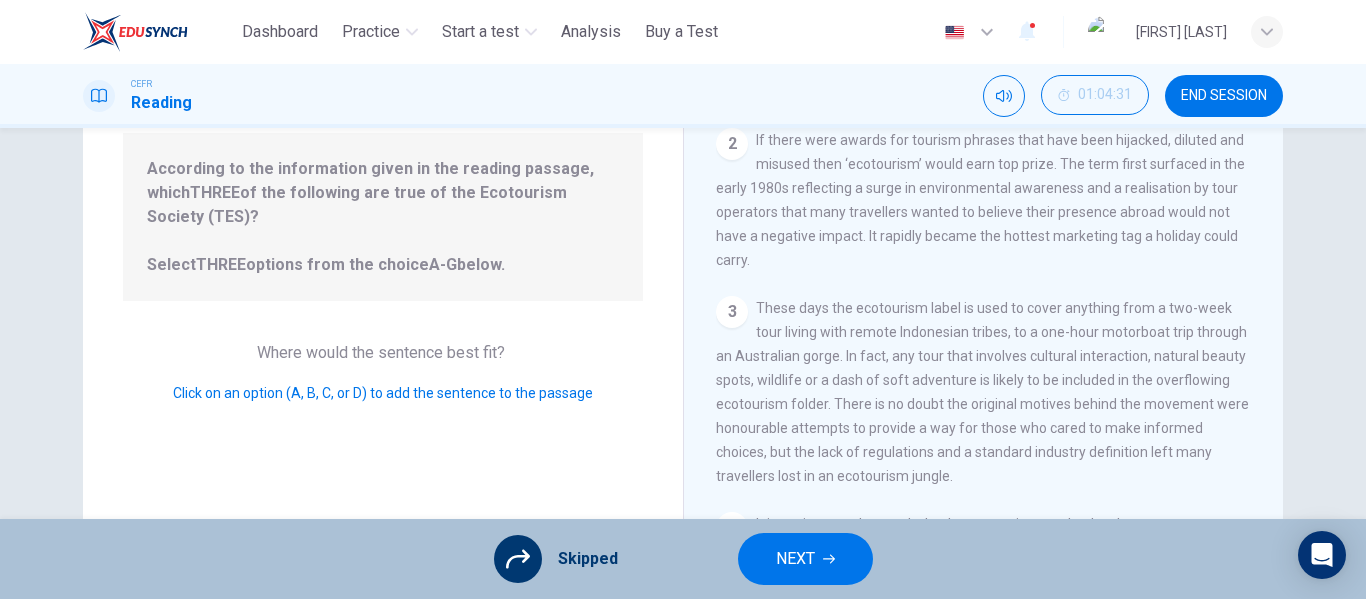 click on "NEXT" at bounding box center [805, 559] 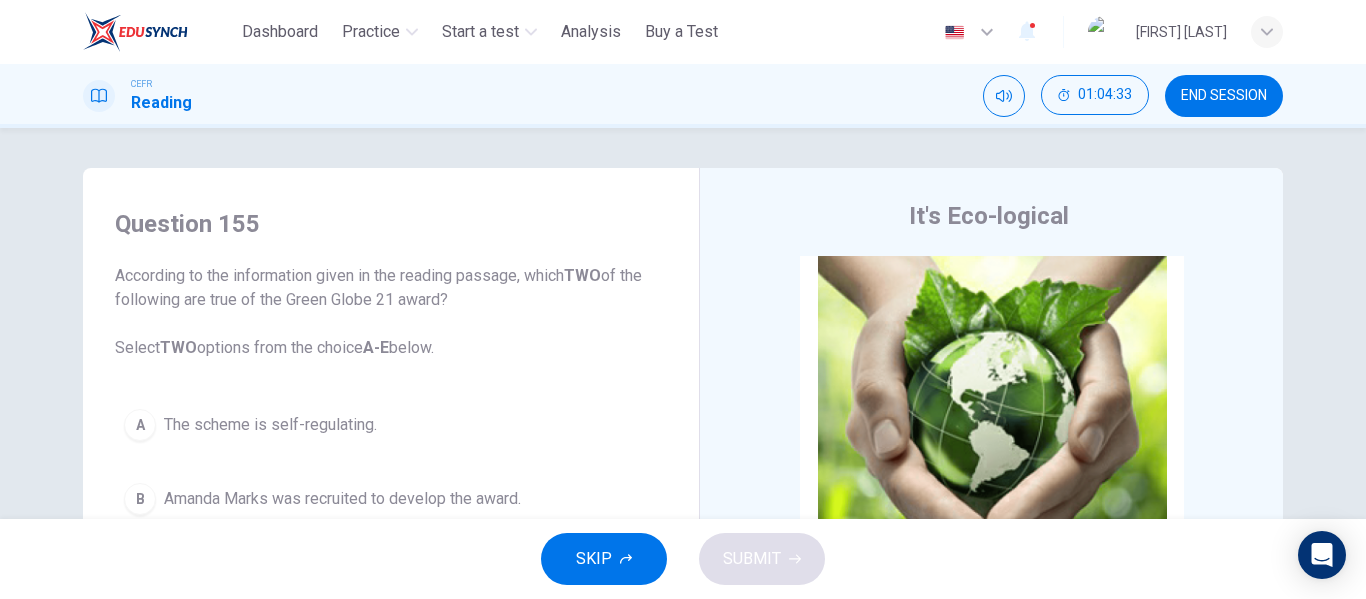 scroll, scrollTop: 100, scrollLeft: 0, axis: vertical 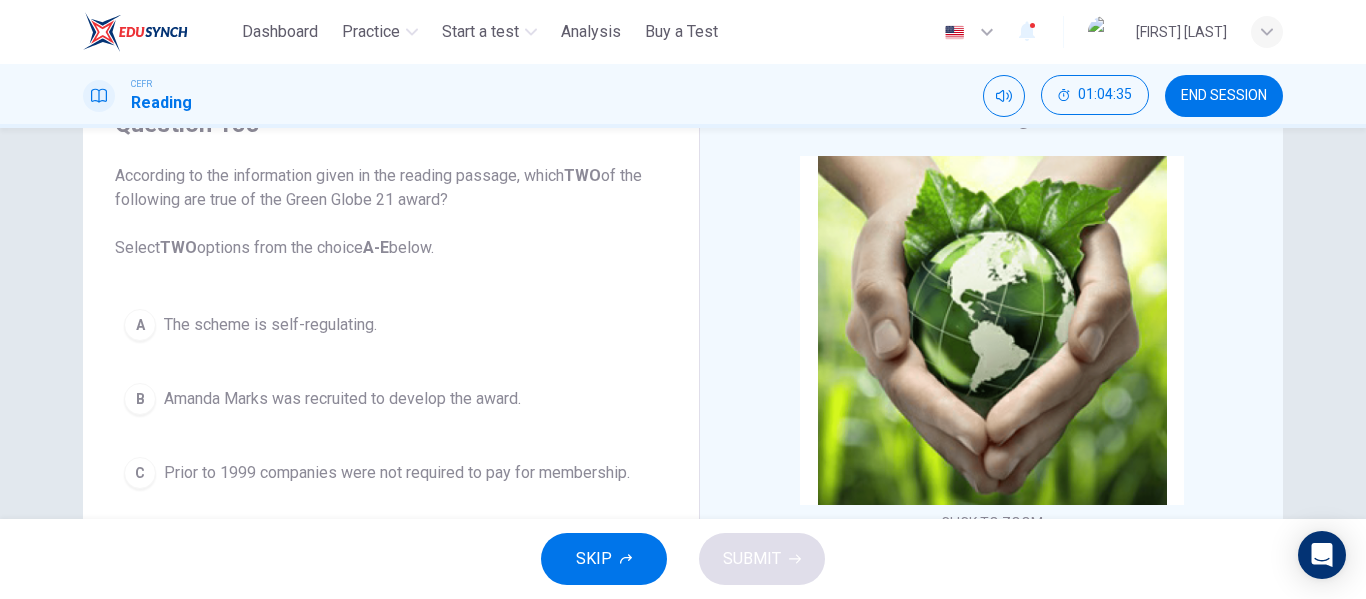 click on "A The scheme is self-regulating." at bounding box center [391, 325] 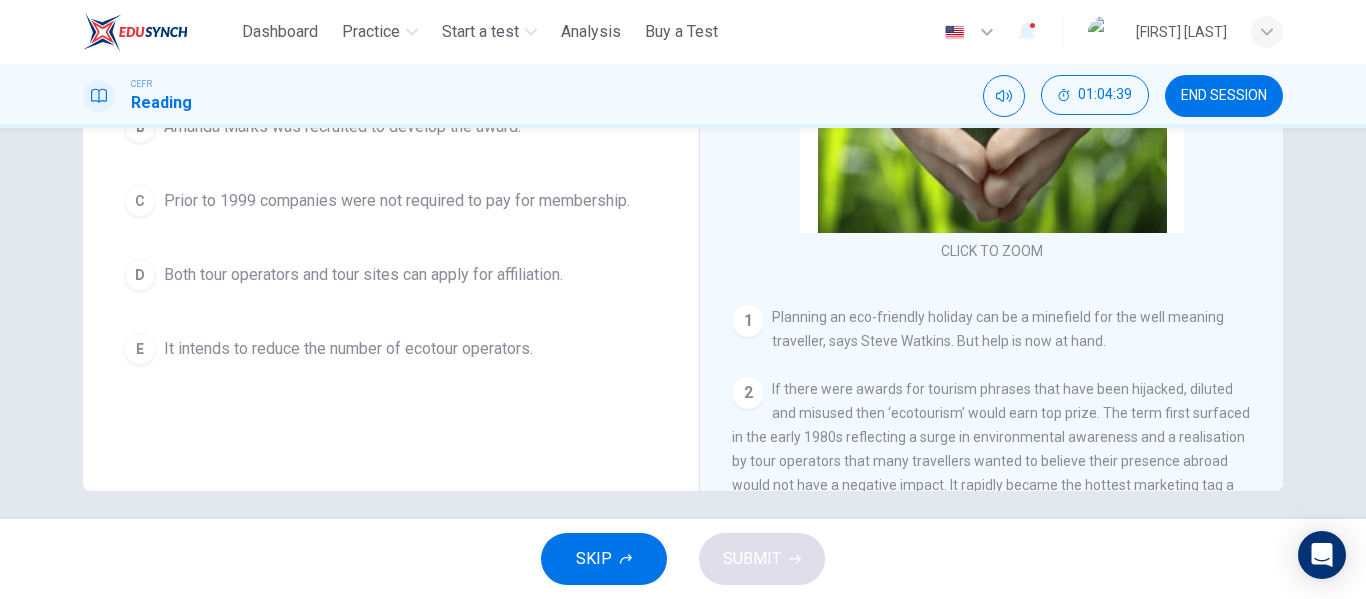 scroll, scrollTop: 384, scrollLeft: 0, axis: vertical 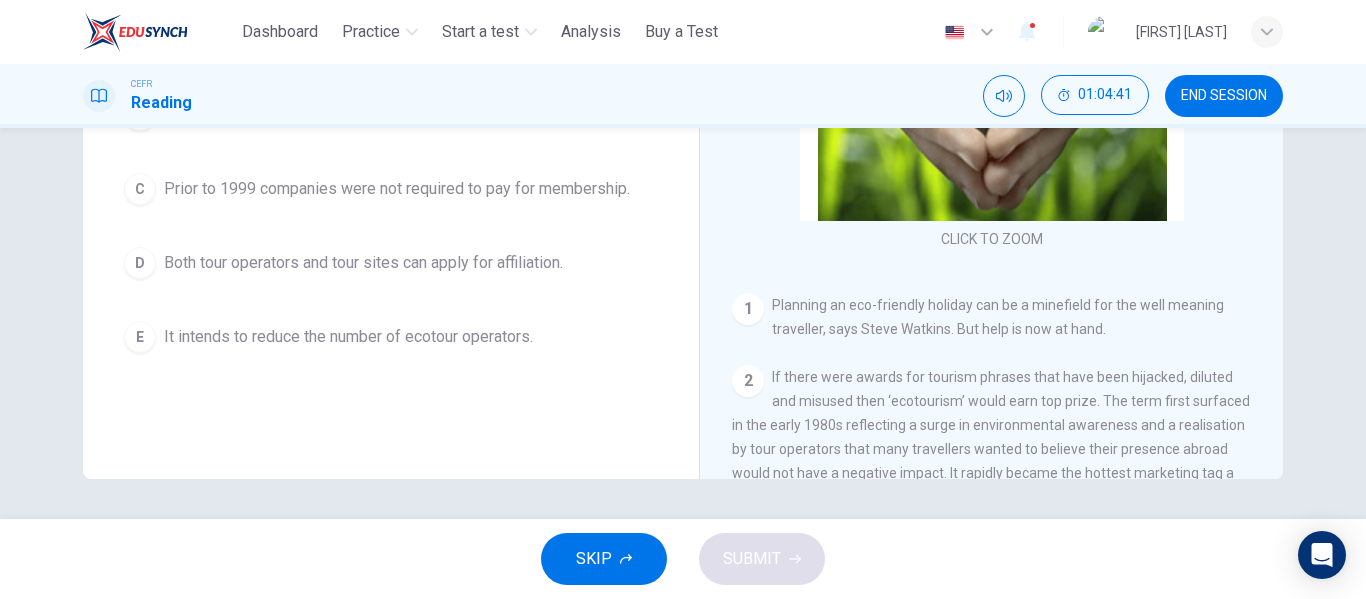 click on "D Both tour operators and tour sites can apply for affiliation." at bounding box center (391, 263) 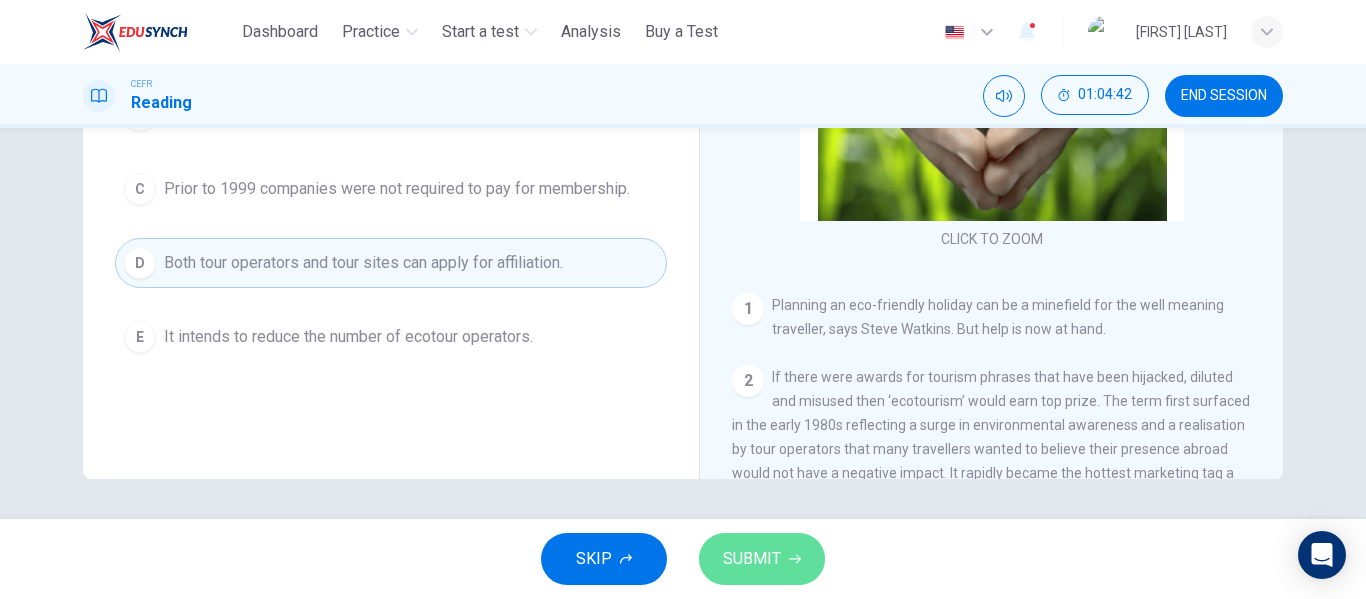 click on "SUBMIT" at bounding box center [752, 559] 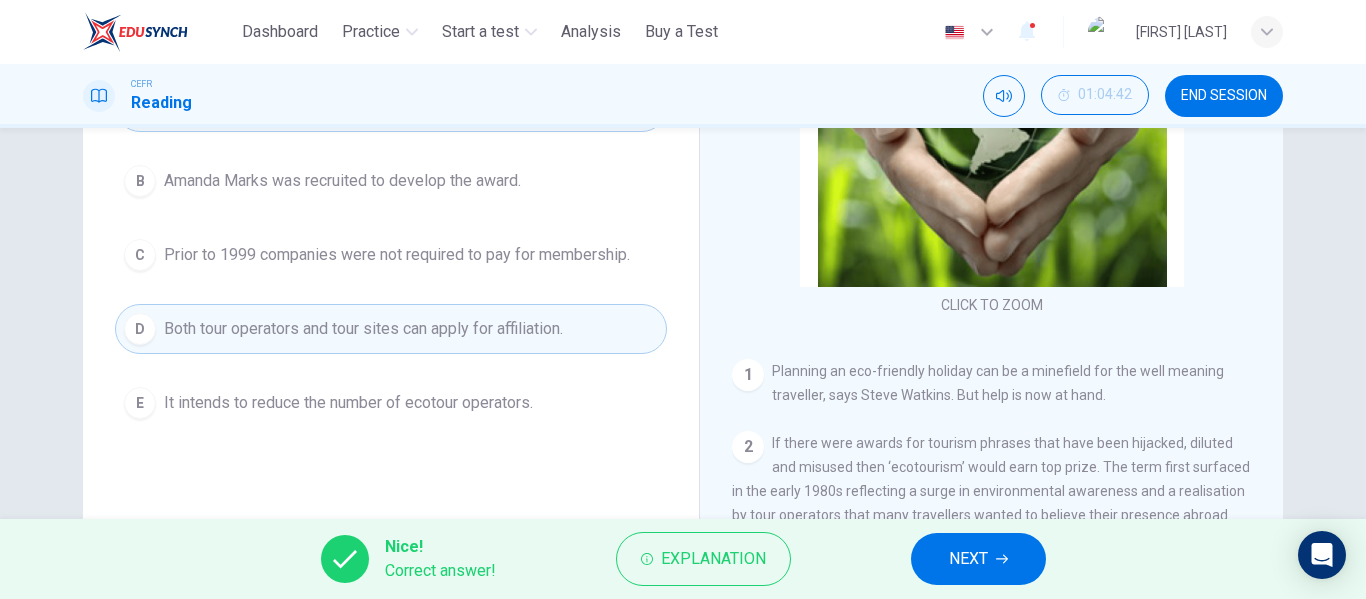 scroll, scrollTop: 284, scrollLeft: 0, axis: vertical 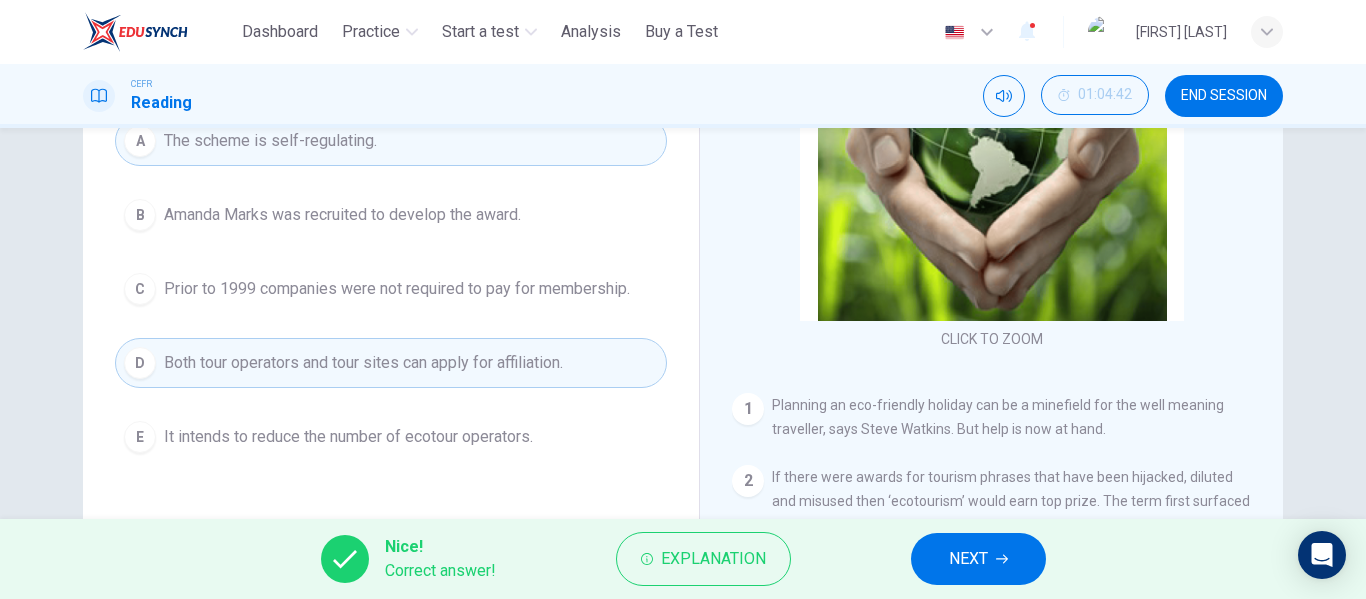 click on "NEXT" at bounding box center [968, 559] 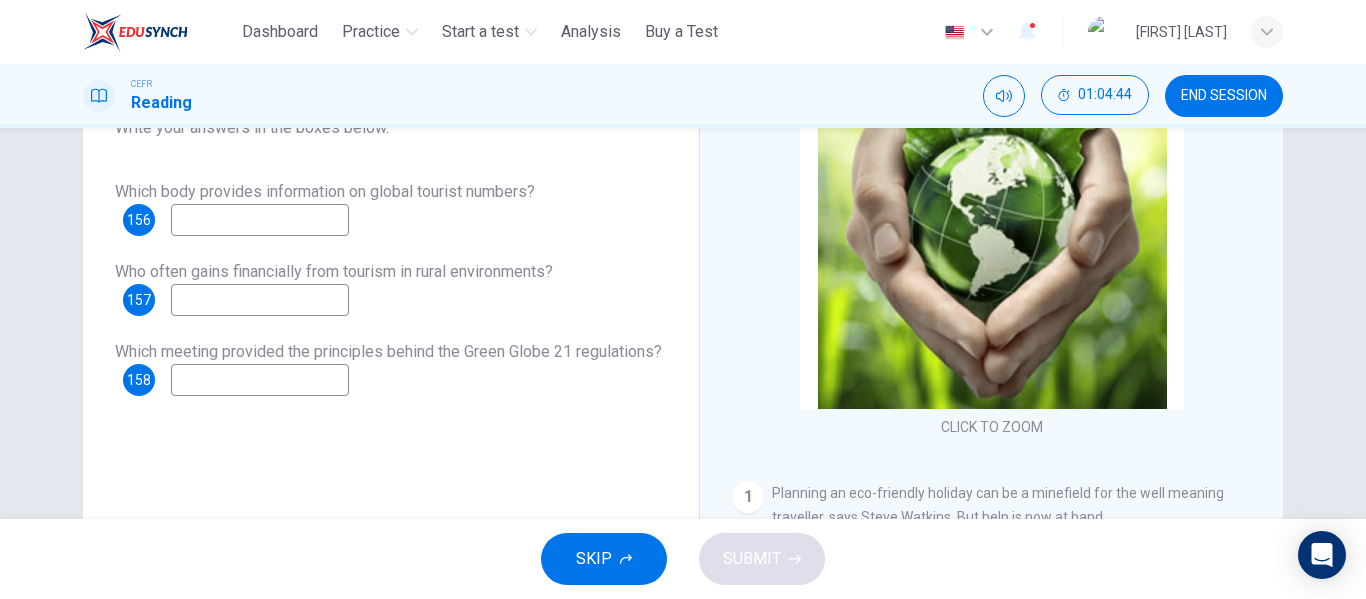 scroll, scrollTop: 184, scrollLeft: 0, axis: vertical 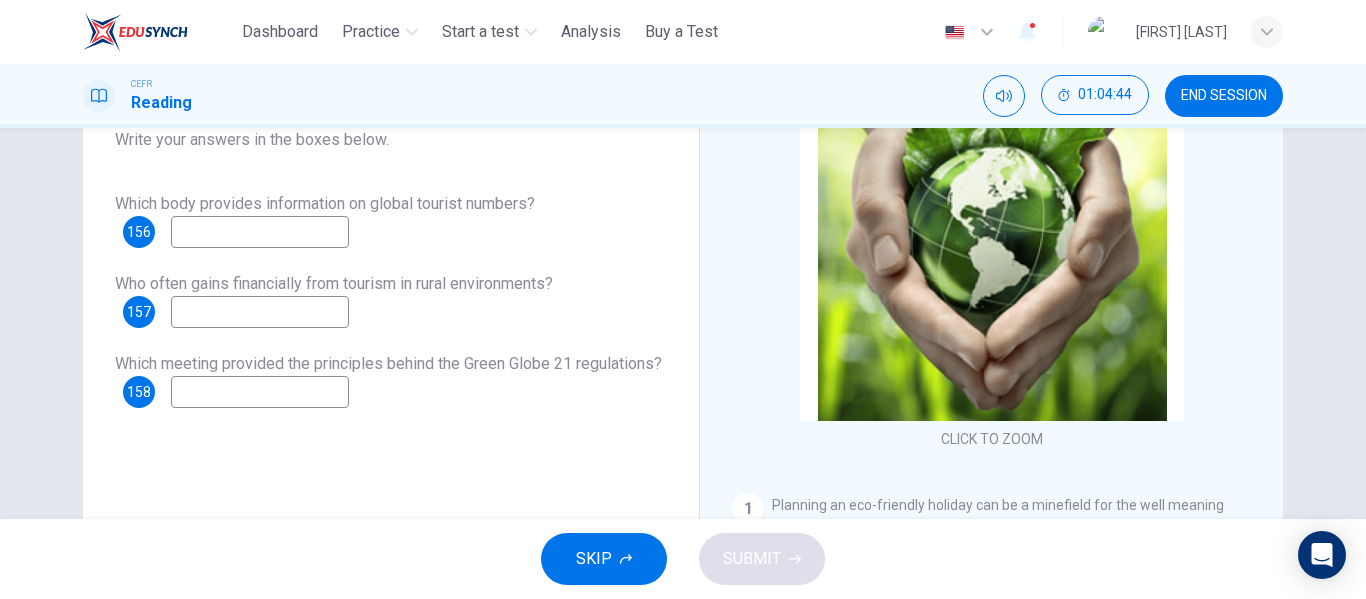 click at bounding box center [260, 232] 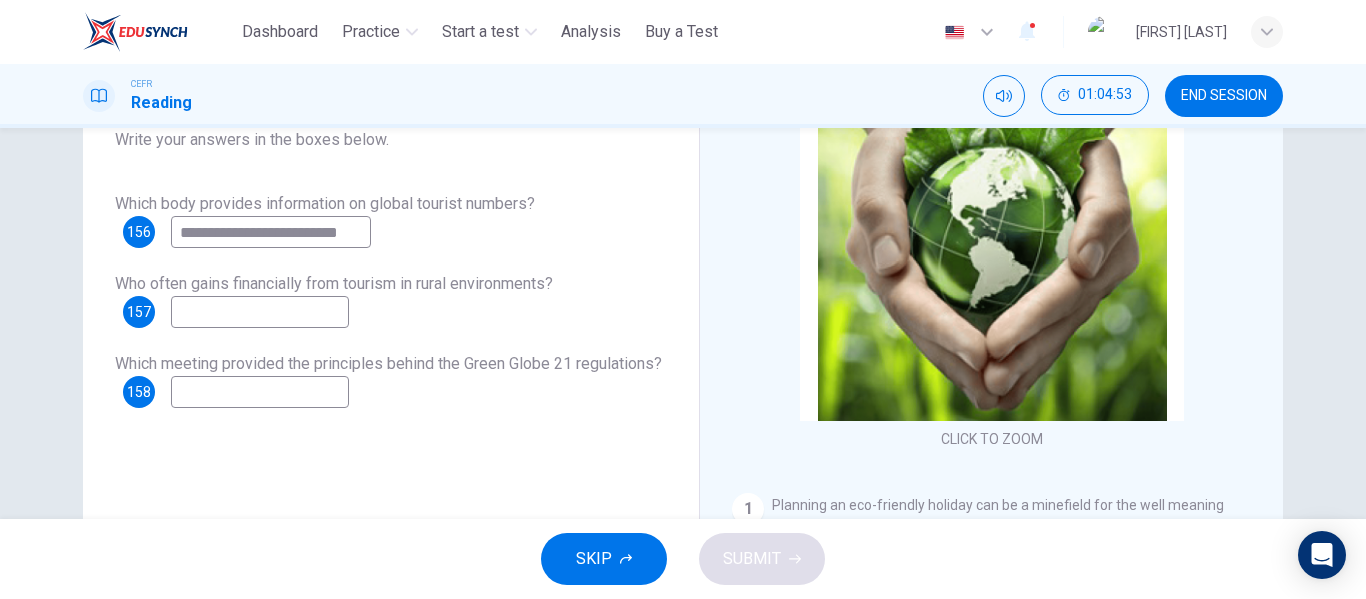 scroll, scrollTop: 0, scrollLeft: 14, axis: horizontal 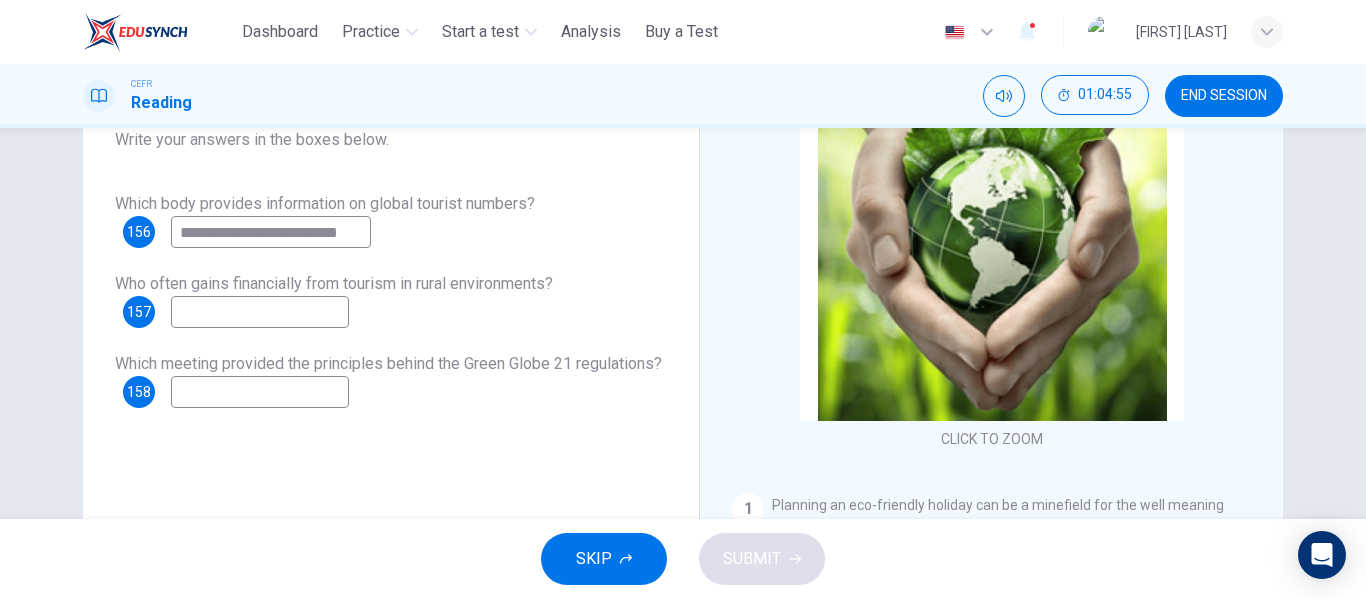 type on "**********" 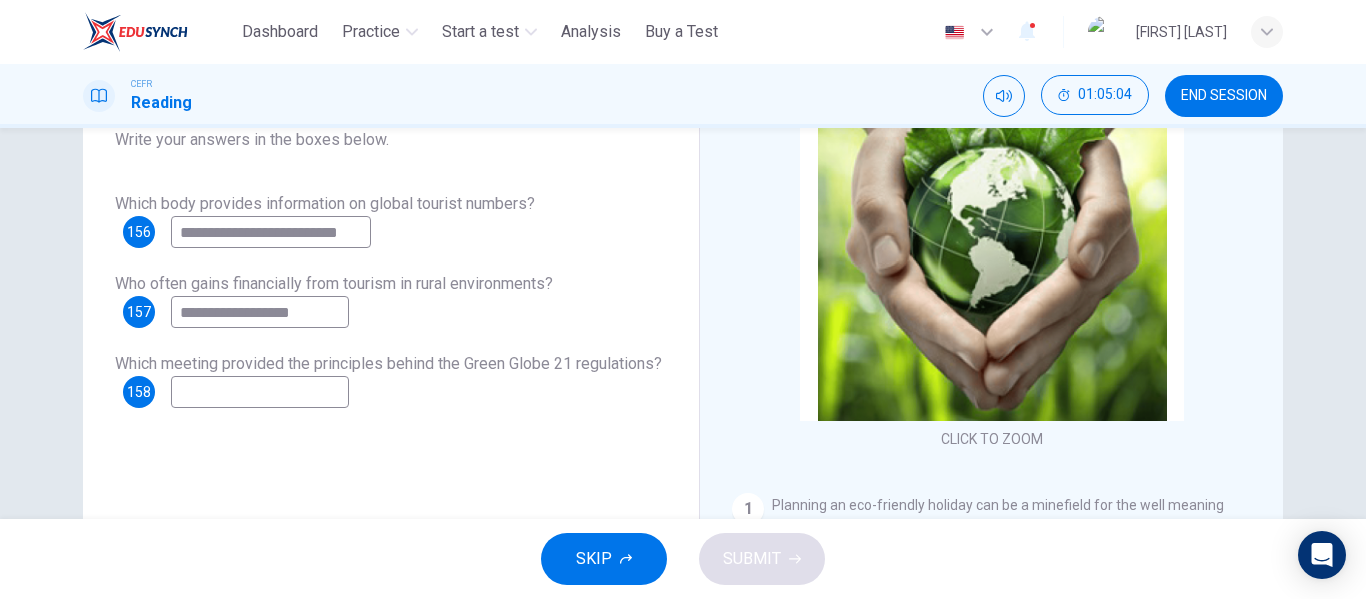 type on "**********" 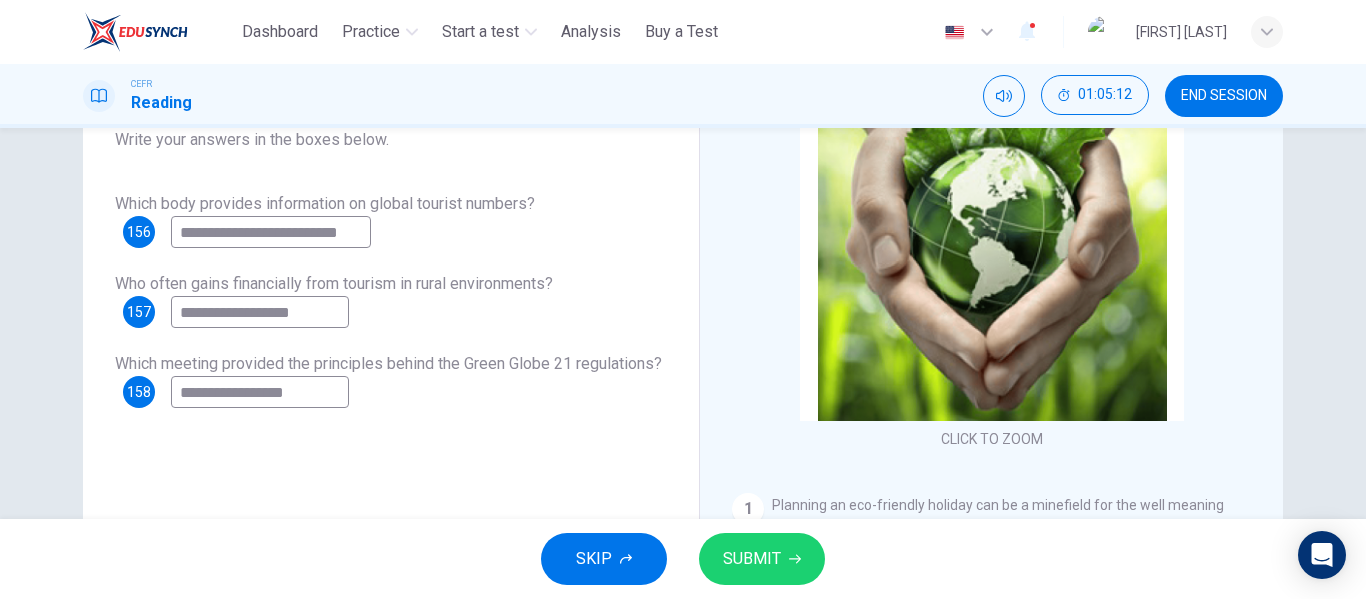 type on "**********" 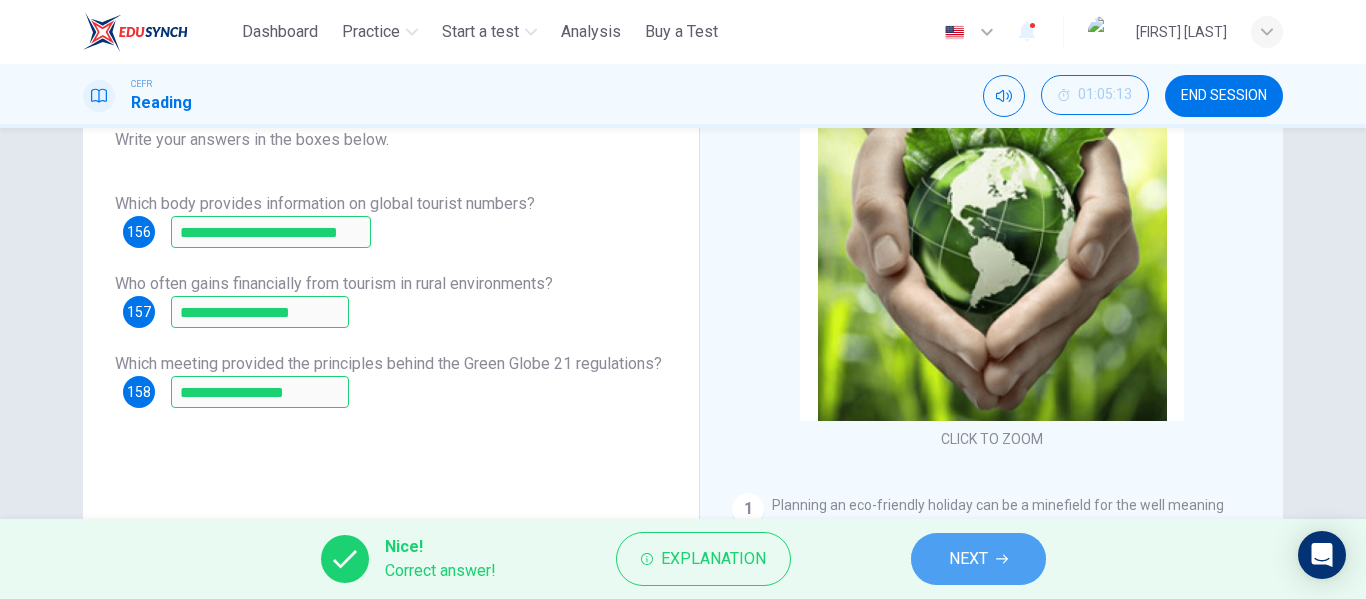 click on "NEXT" at bounding box center [978, 559] 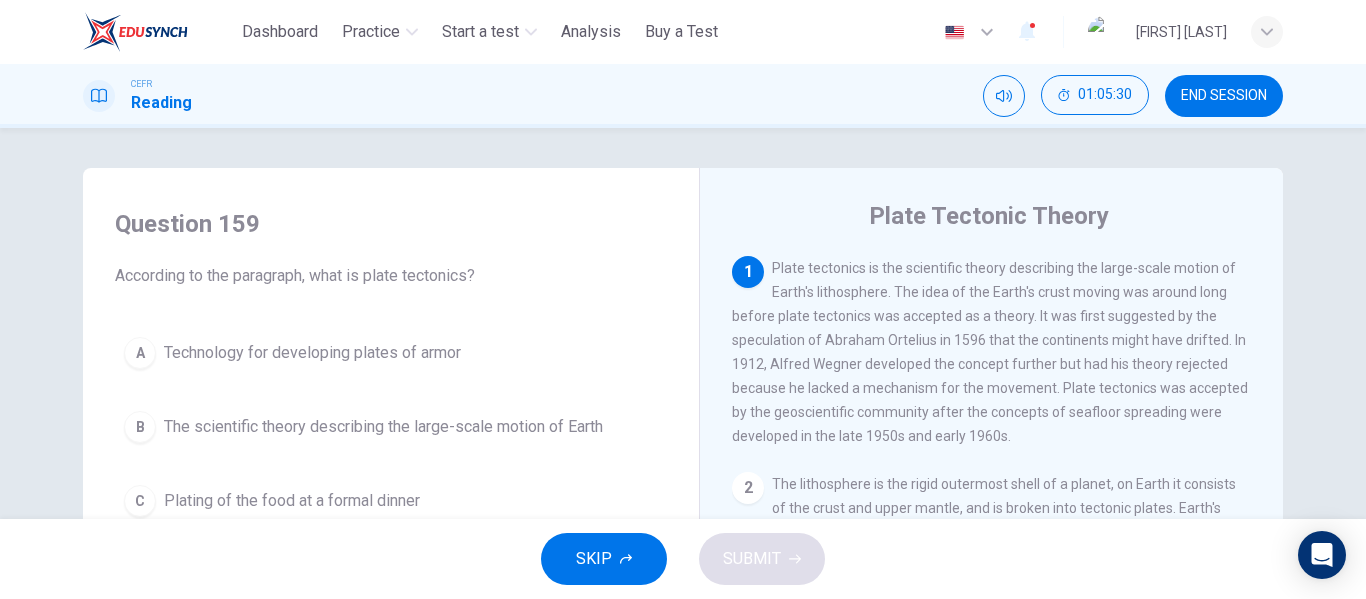 click on "A Technology for developing plates of armor B The scientific theory describing the large-scale motion of Earth C Plating of the food at a formal dinner D The imaginary lines dividing the hemispheres into North, South, East and West" at bounding box center [391, 472] 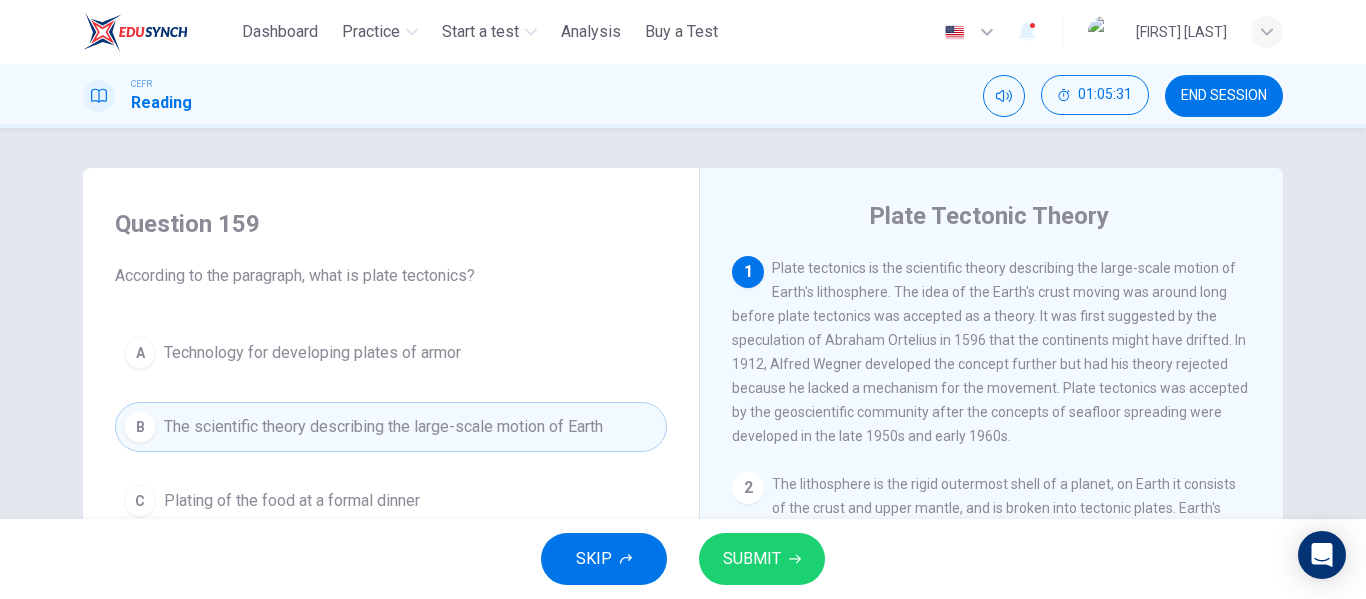 click on "SUBMIT" at bounding box center (762, 559) 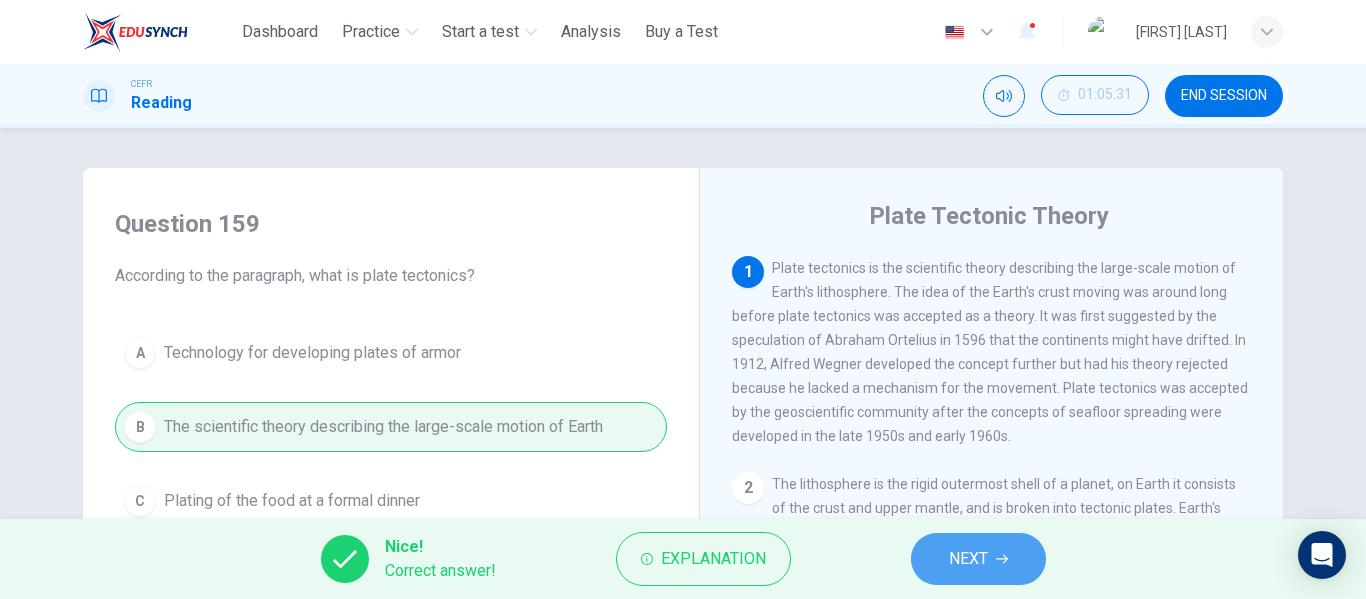 click on "NEXT" at bounding box center [978, 559] 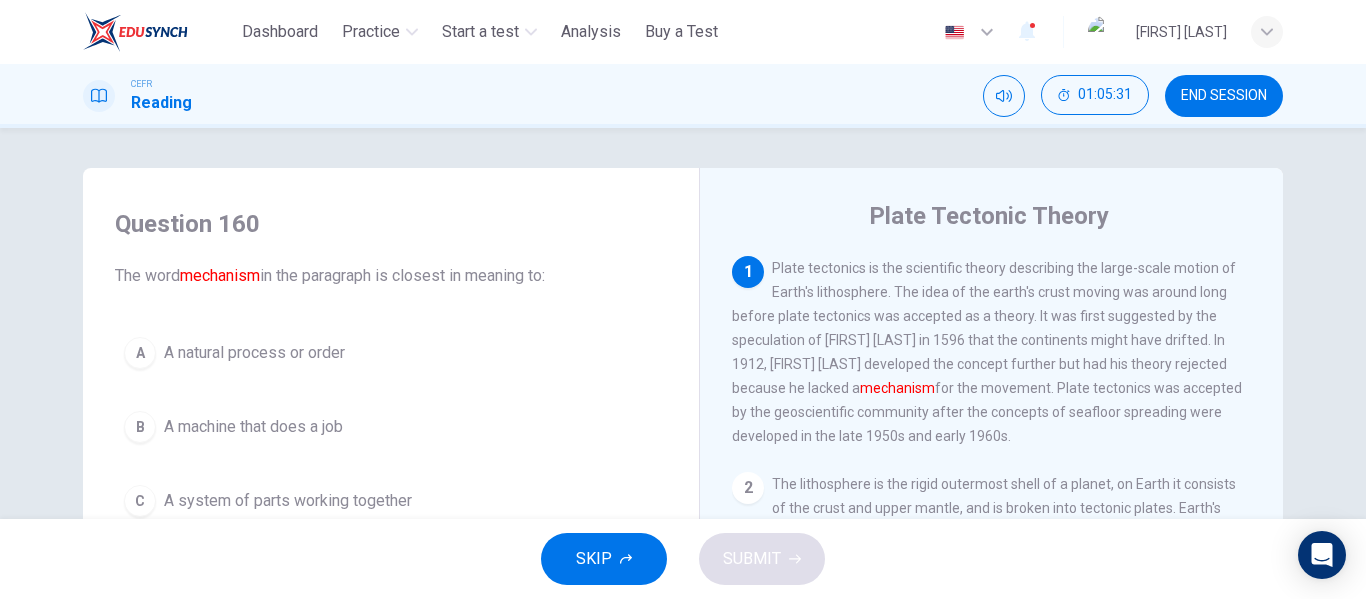 click on "A A natural process or order" at bounding box center [391, 353] 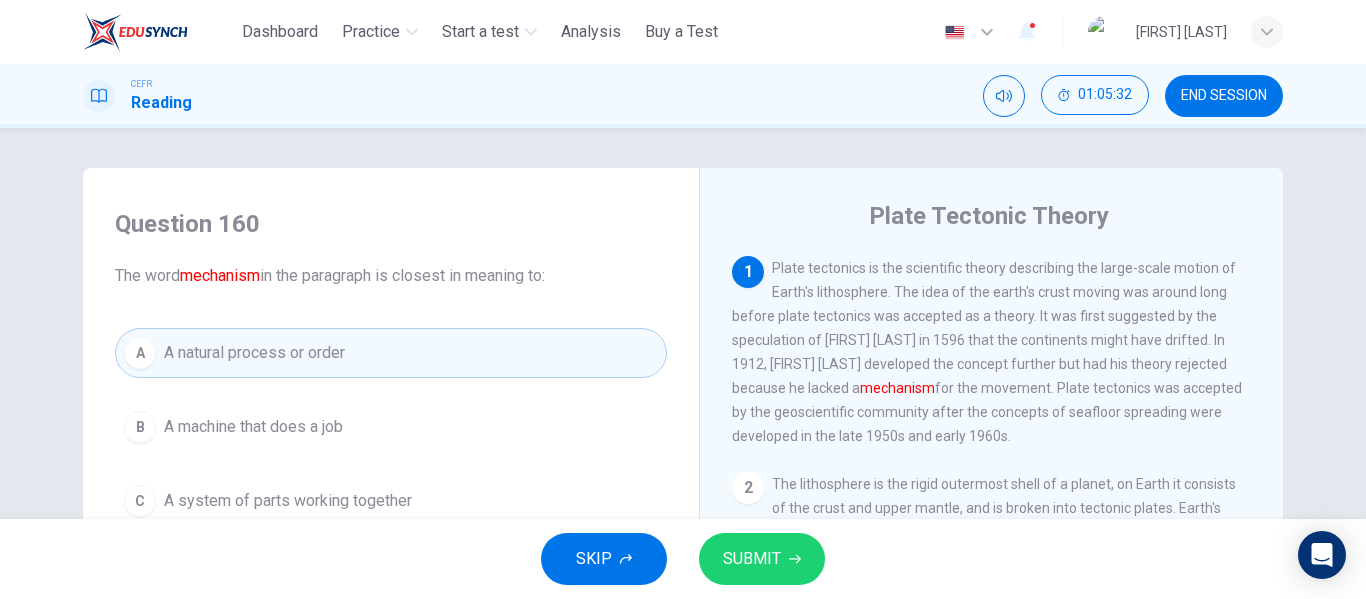 click on "SUBMIT" at bounding box center (762, 559) 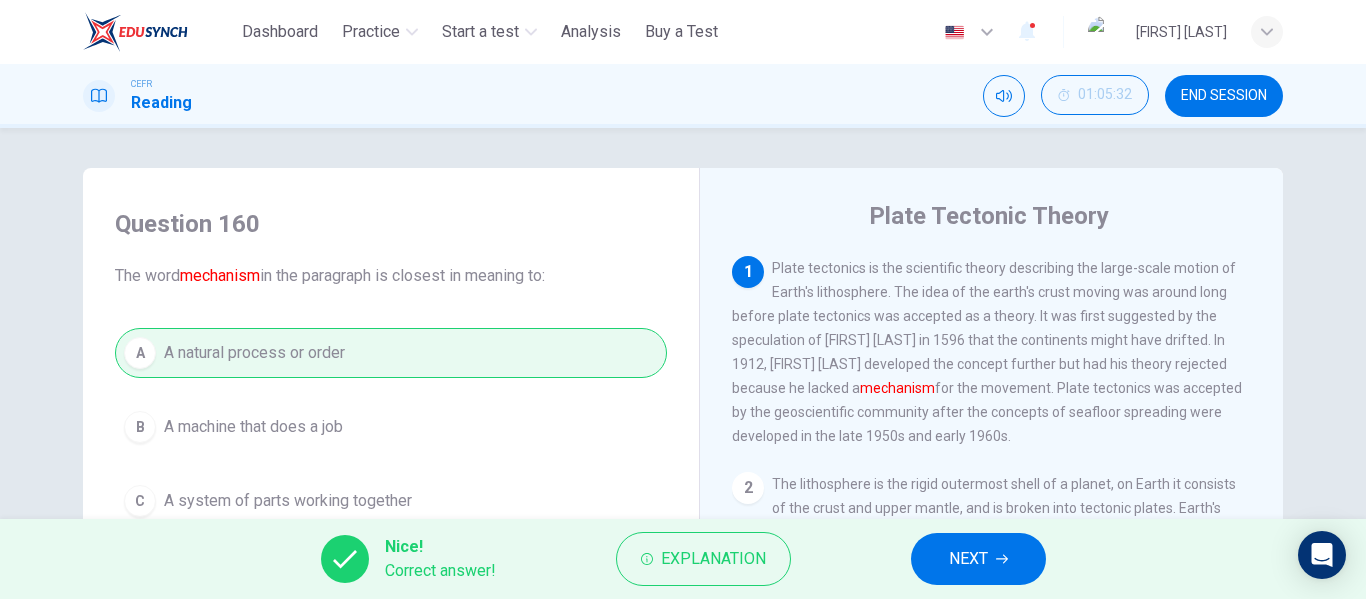 click on "NEXT" at bounding box center [978, 559] 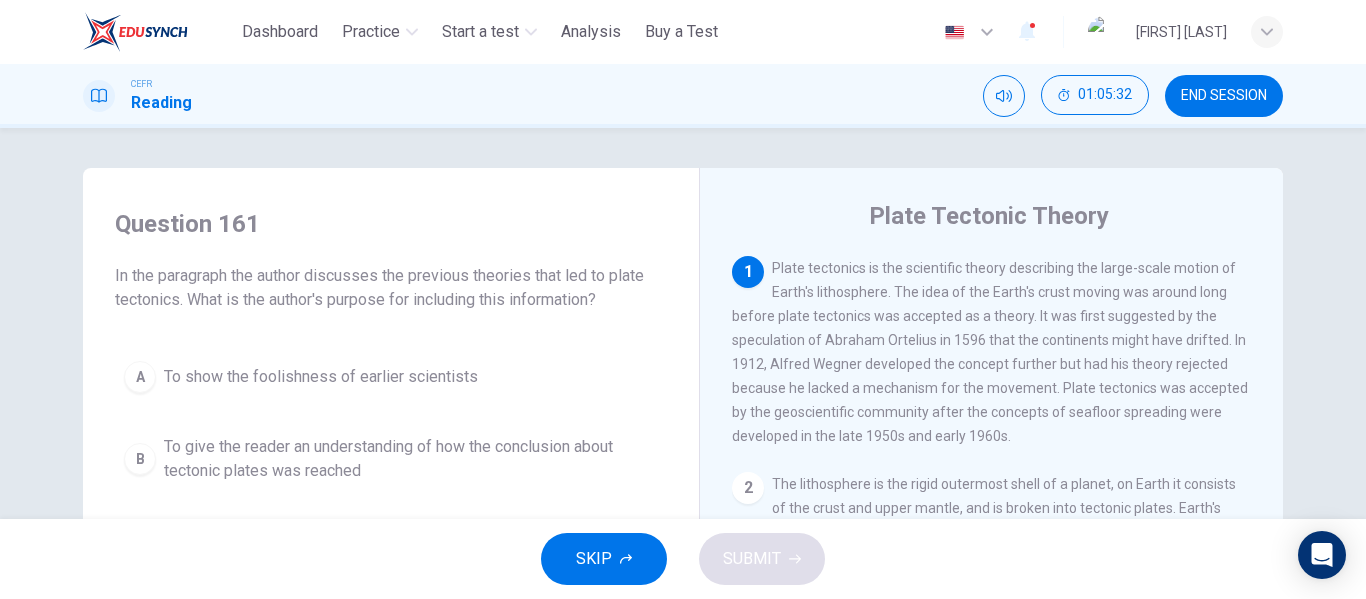 click on "To give the reader an understanding of how the conclusion about tectonic plates was reached" at bounding box center (411, 459) 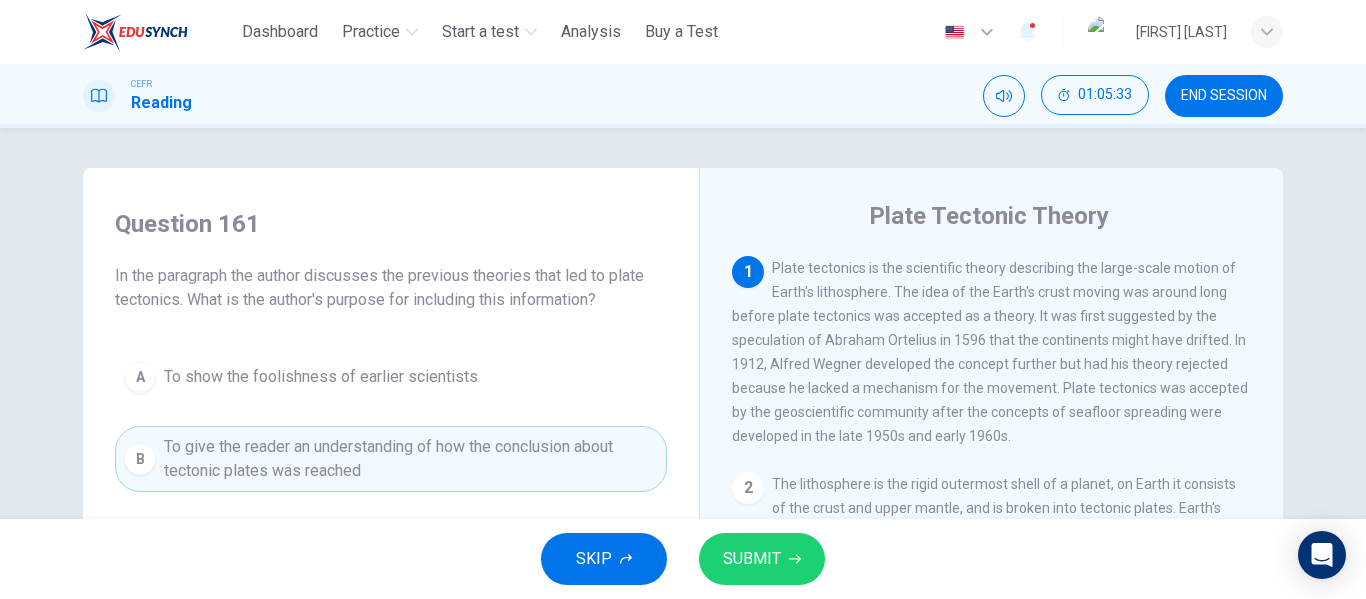 click on "SUBMIT" at bounding box center (752, 559) 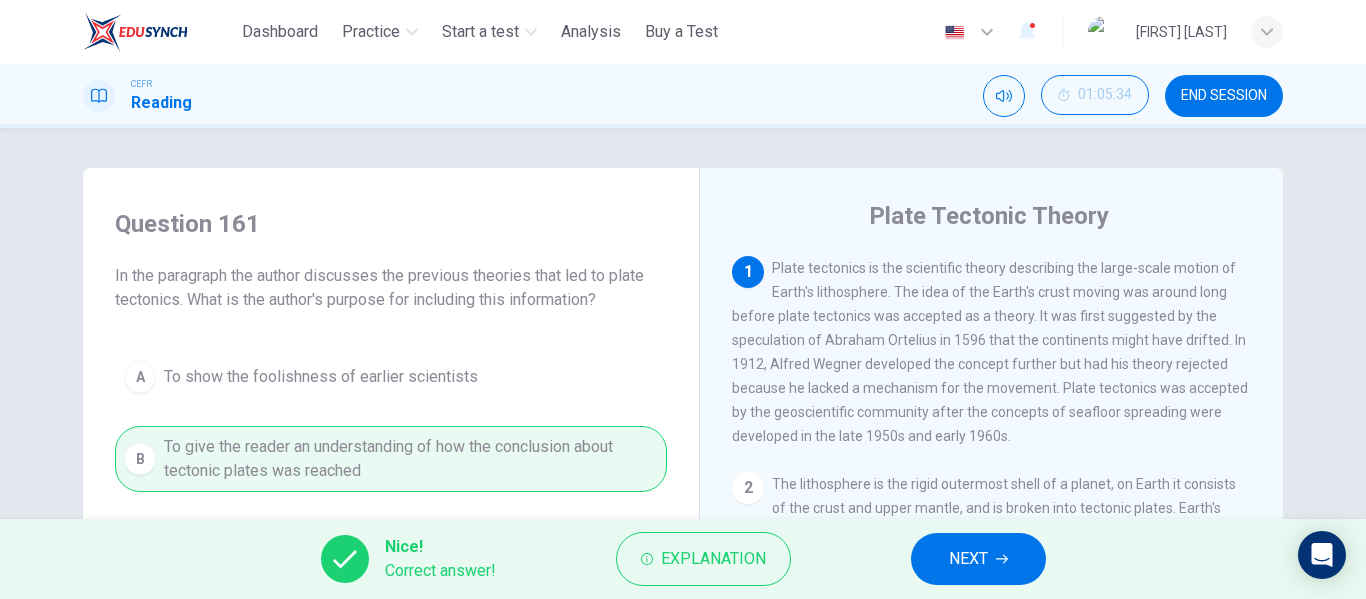 click on "NEXT" at bounding box center [968, 559] 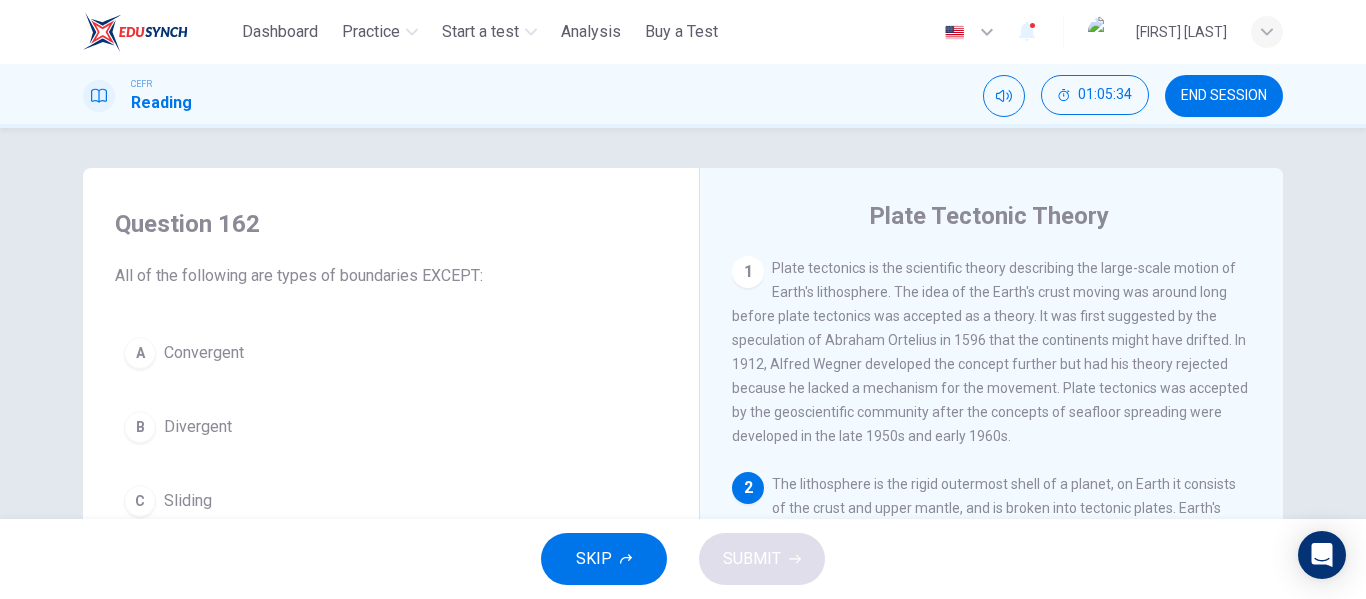 click on "C Sliding" at bounding box center [391, 501] 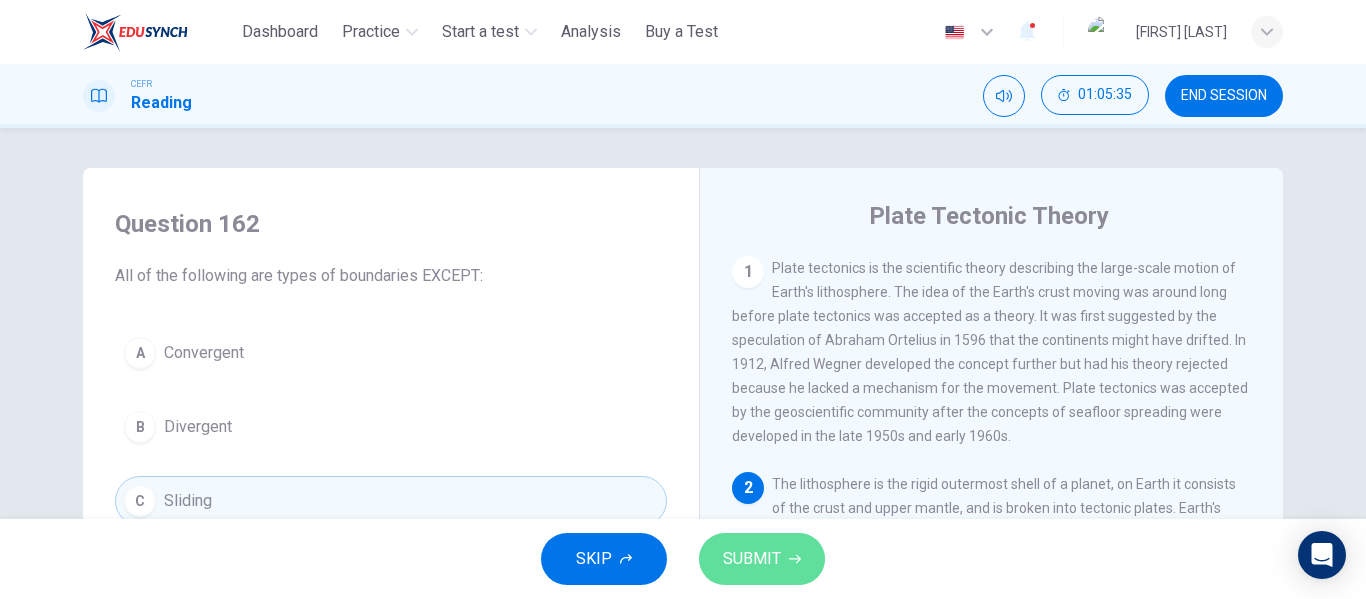 click on "SUBMIT" at bounding box center [752, 559] 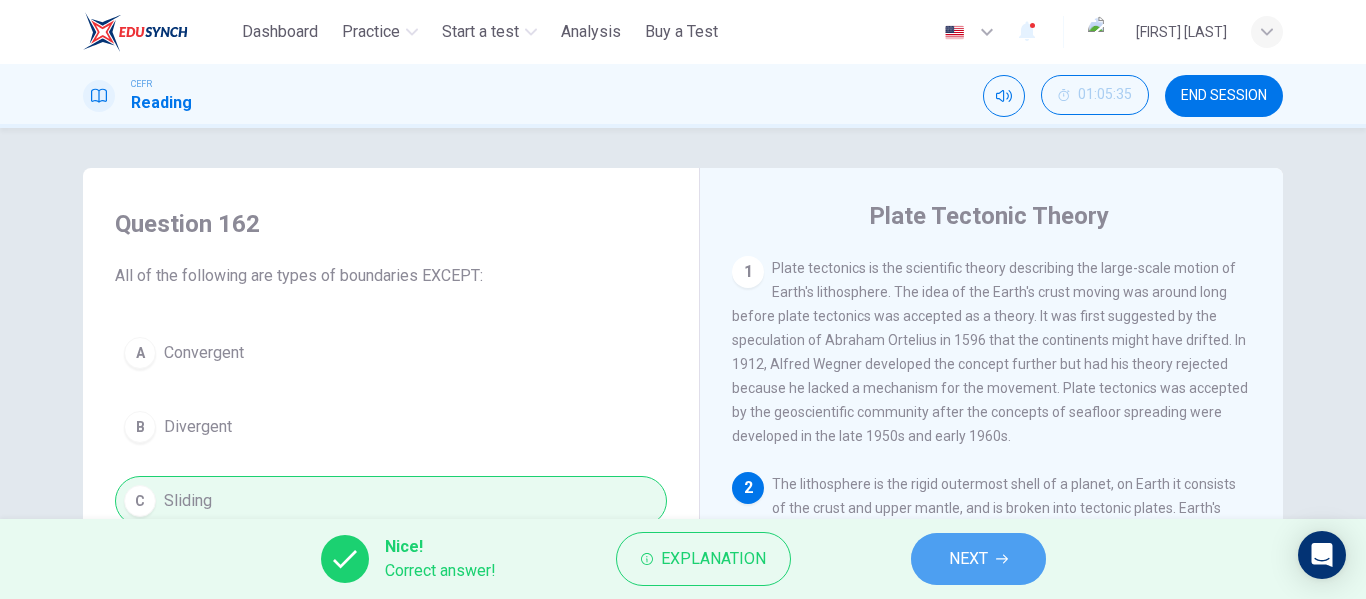 click on "NEXT" at bounding box center (978, 559) 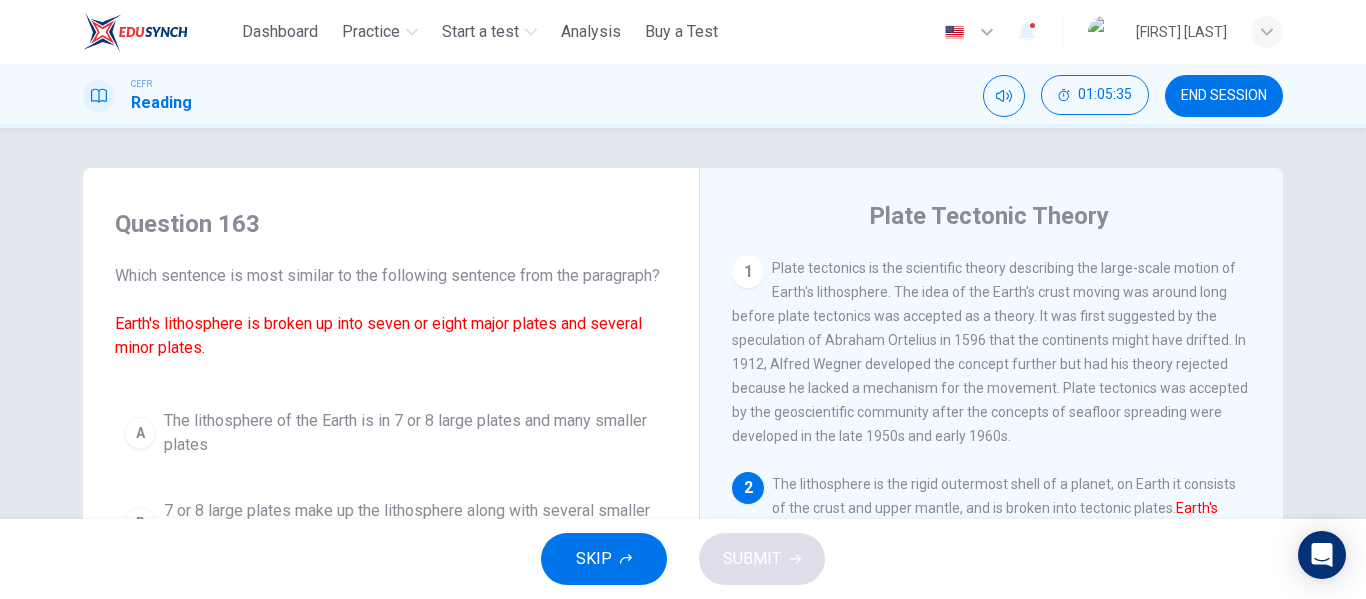 click on "The lithosphere of the Earth is in 7 or 8 large plates and many smaller plates" at bounding box center [411, 433] 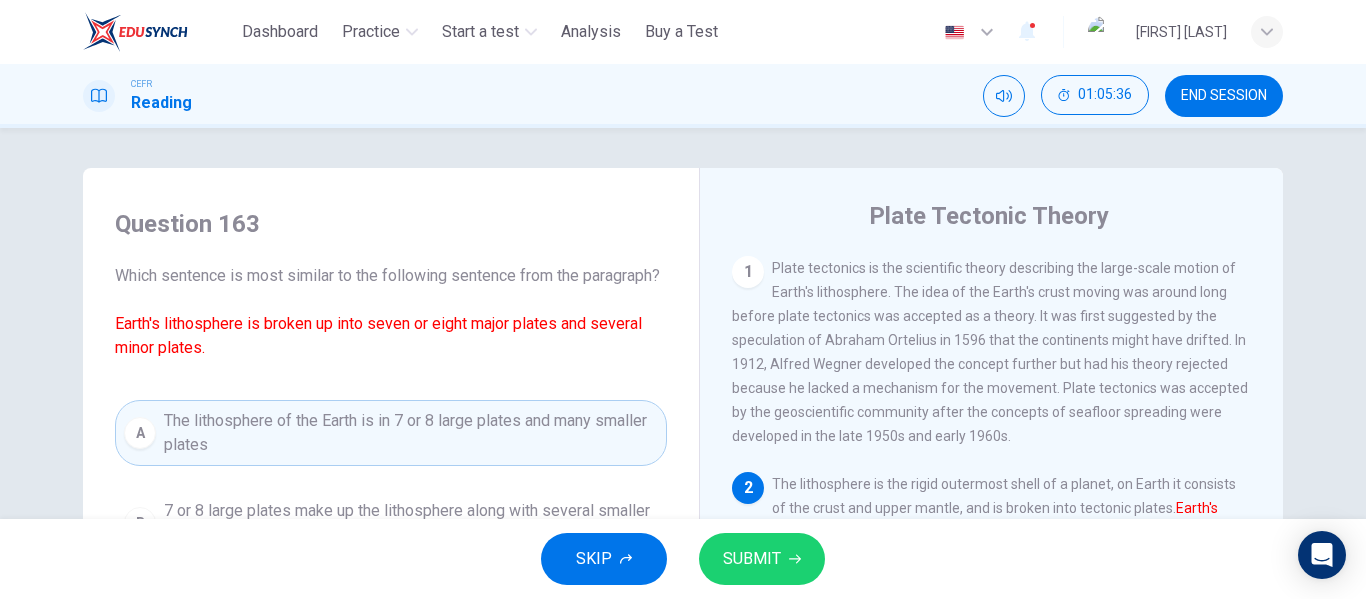 click on "SKIP SUBMIT" at bounding box center [683, 559] 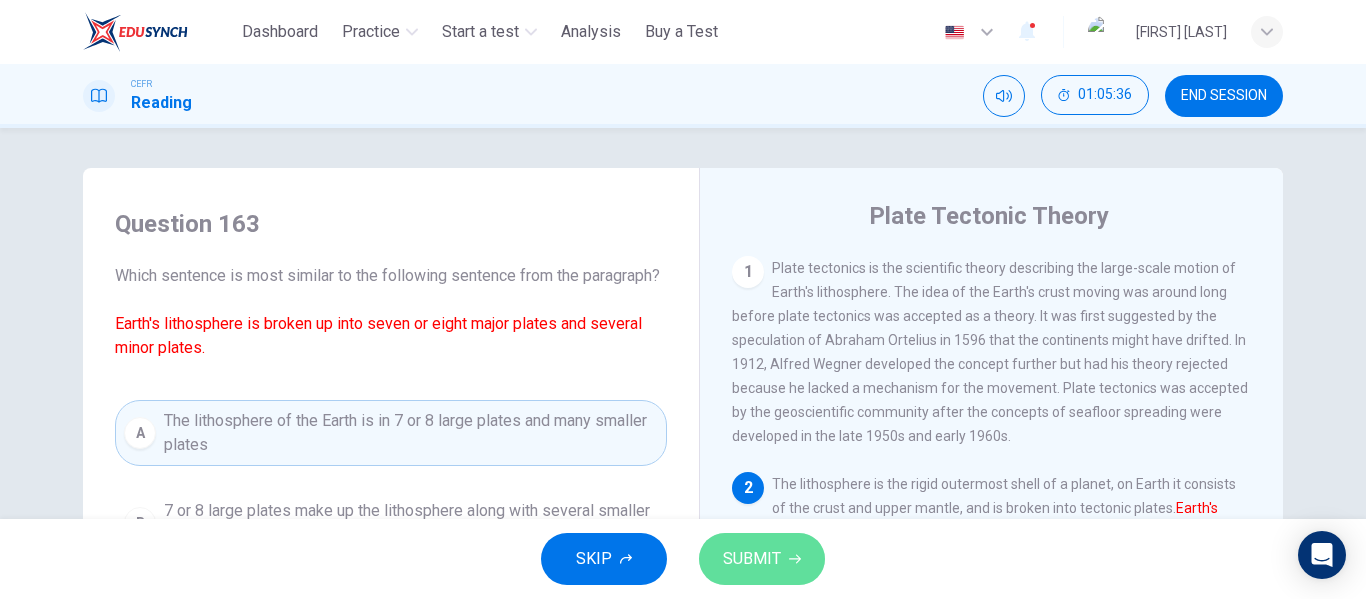 click on "SUBMIT" at bounding box center [752, 559] 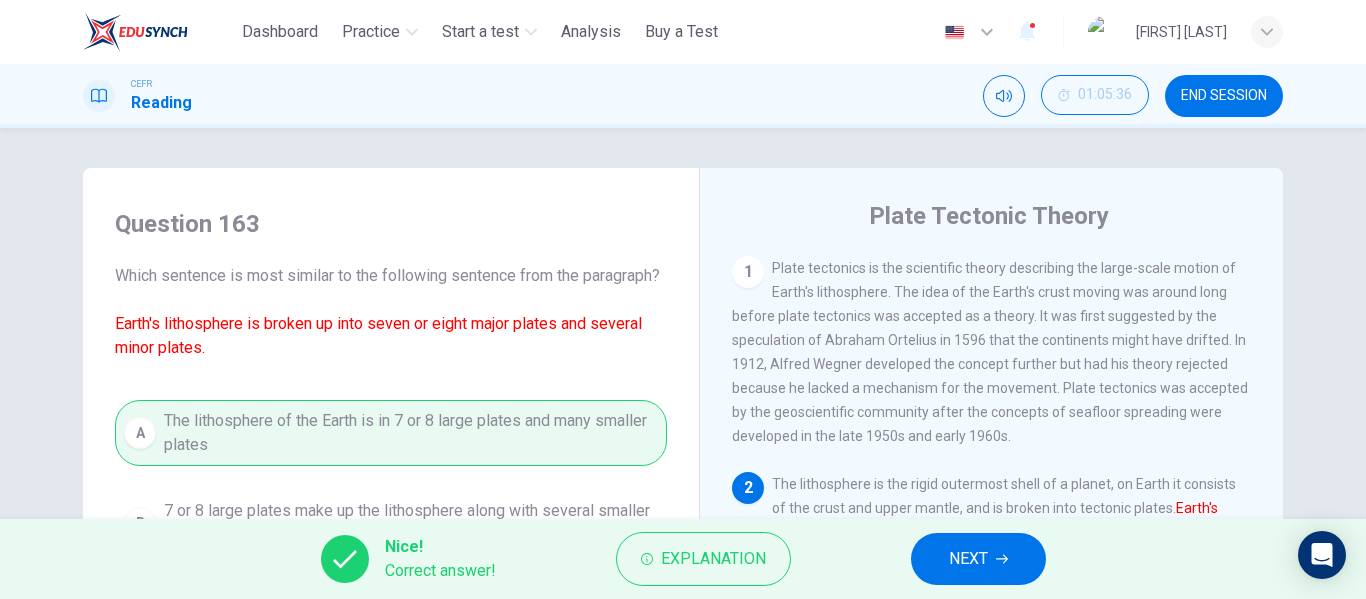 click 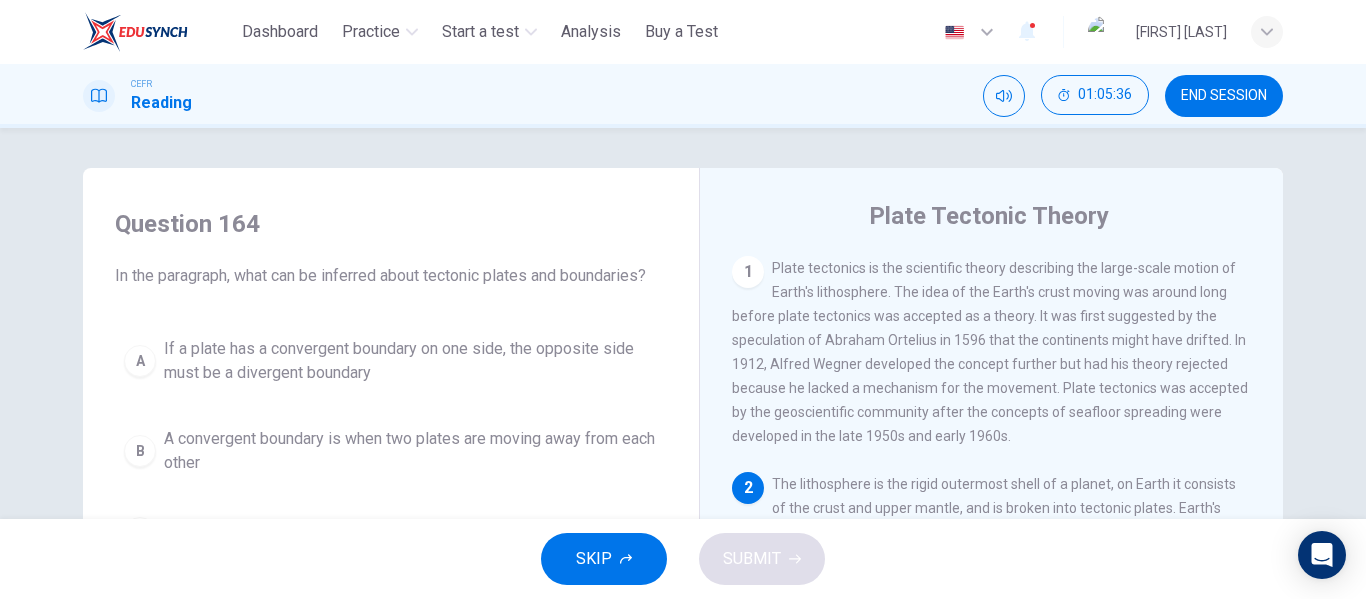click on "If a plate has a convergent boundary on one side, the opposite side must be a divergent boundary" at bounding box center [411, 361] 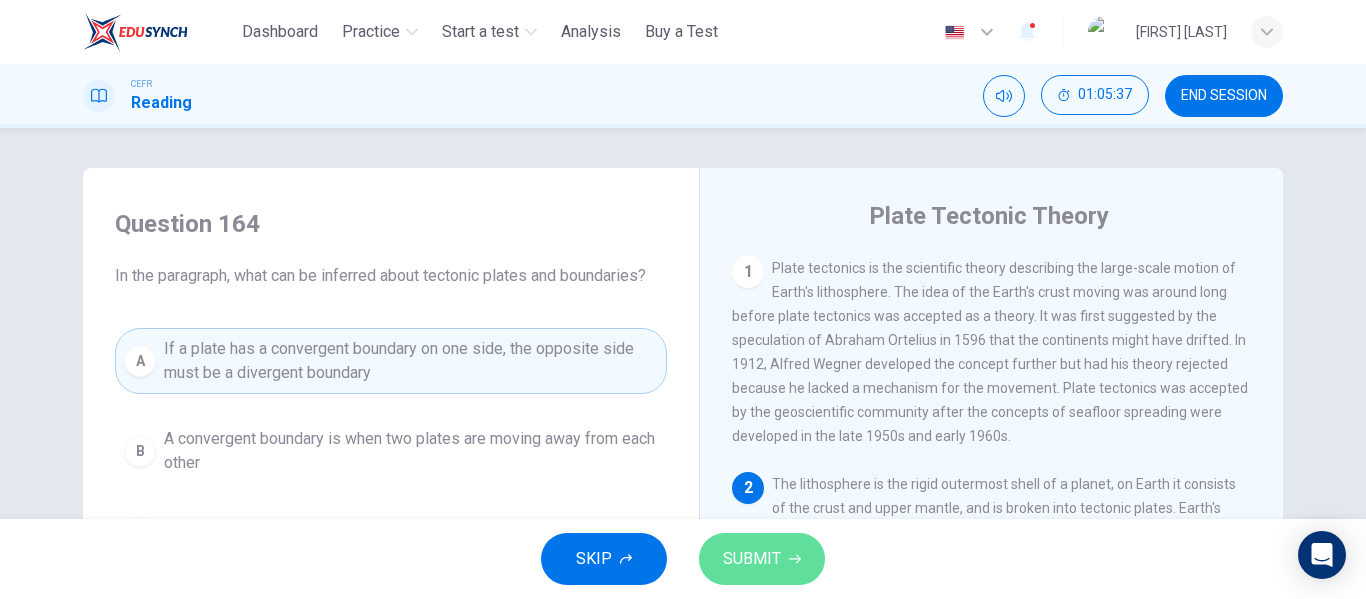 click on "SUBMIT" at bounding box center [752, 559] 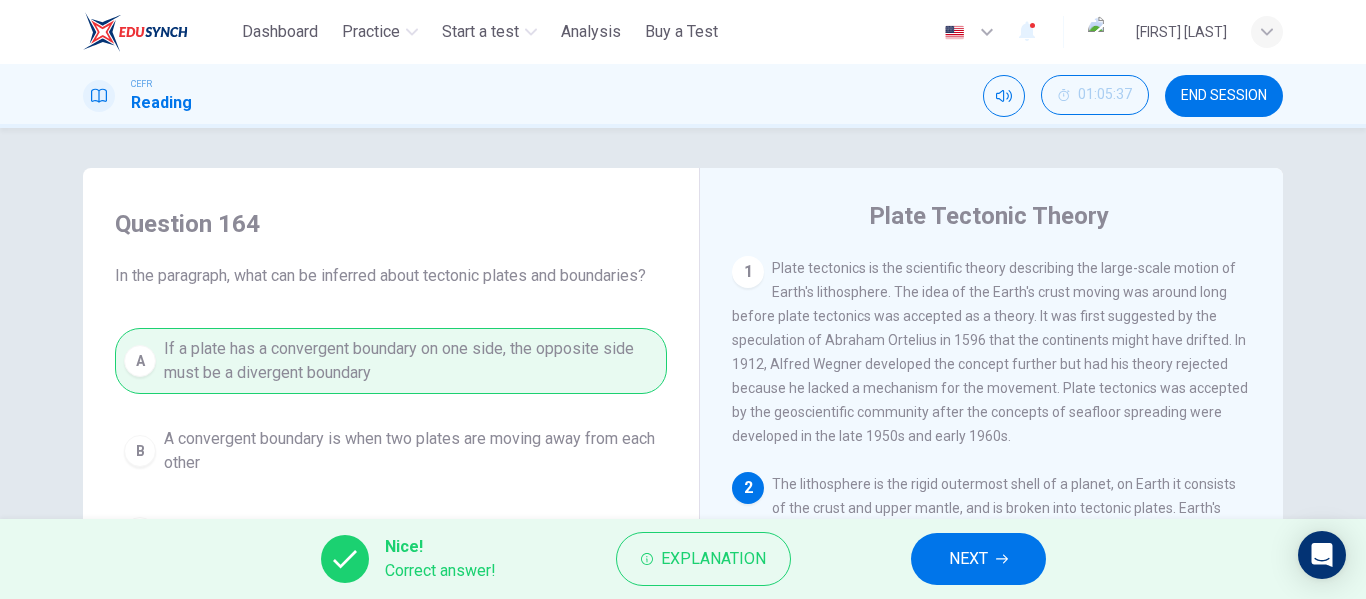 click on "NEXT" at bounding box center [978, 559] 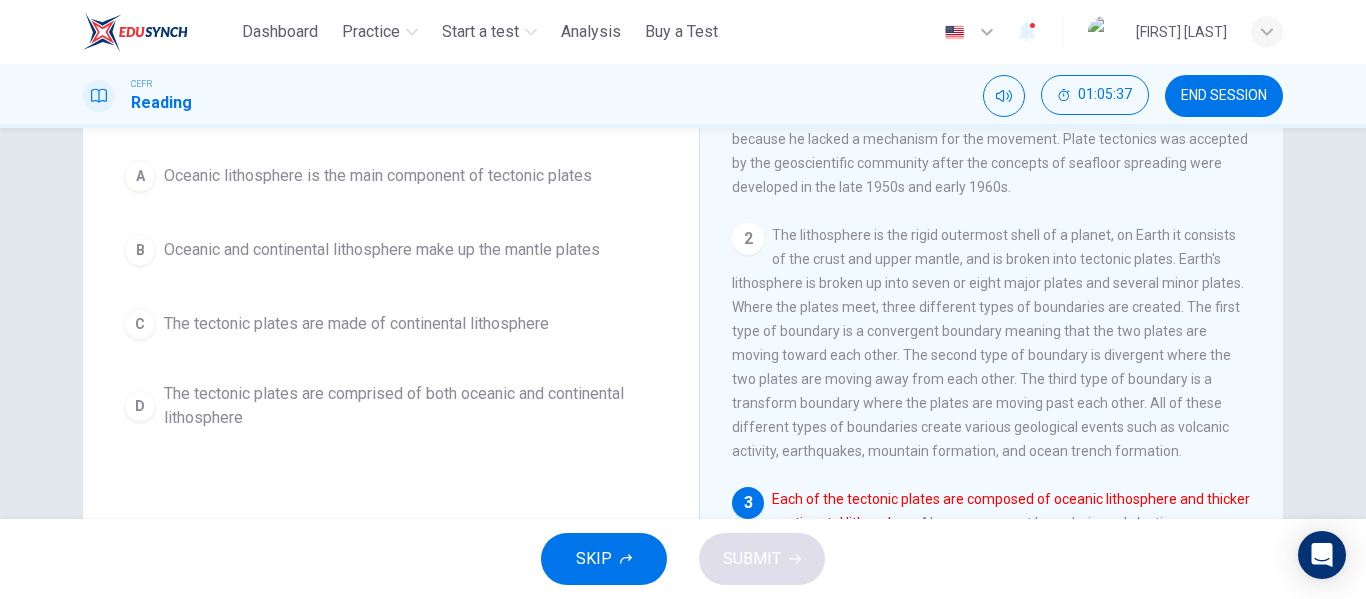 scroll, scrollTop: 300, scrollLeft: 0, axis: vertical 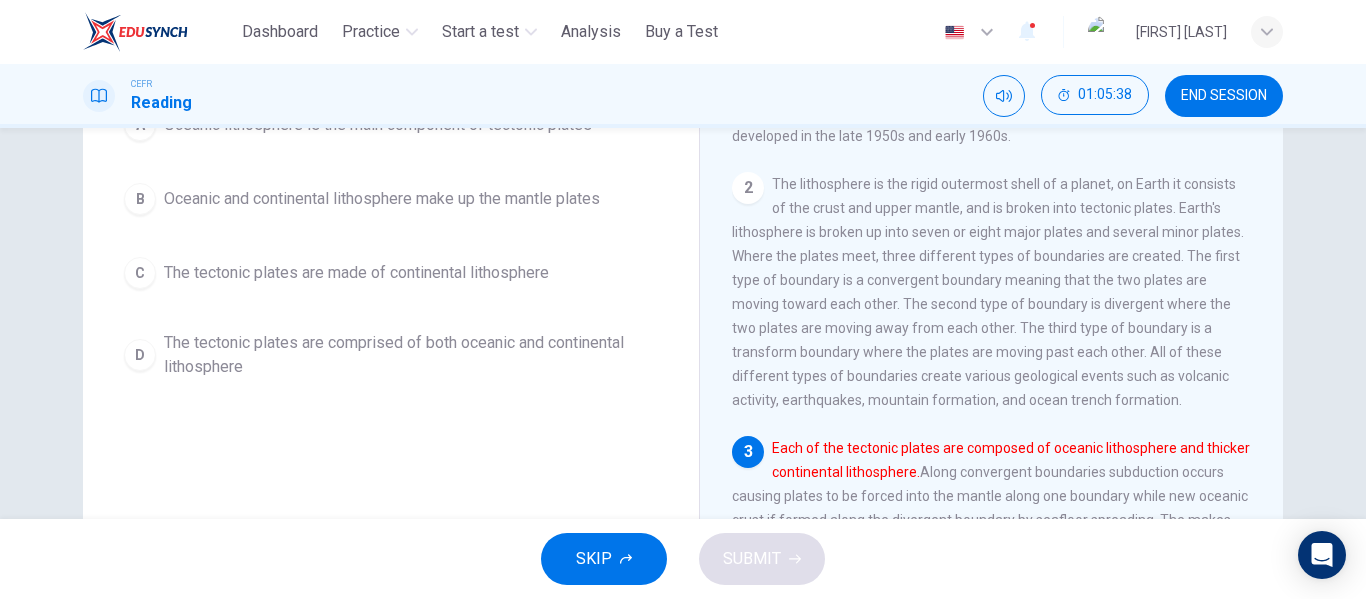 click on "The tectonic plates are comprised of both oceanic and continental lithosphere" at bounding box center (411, 355) 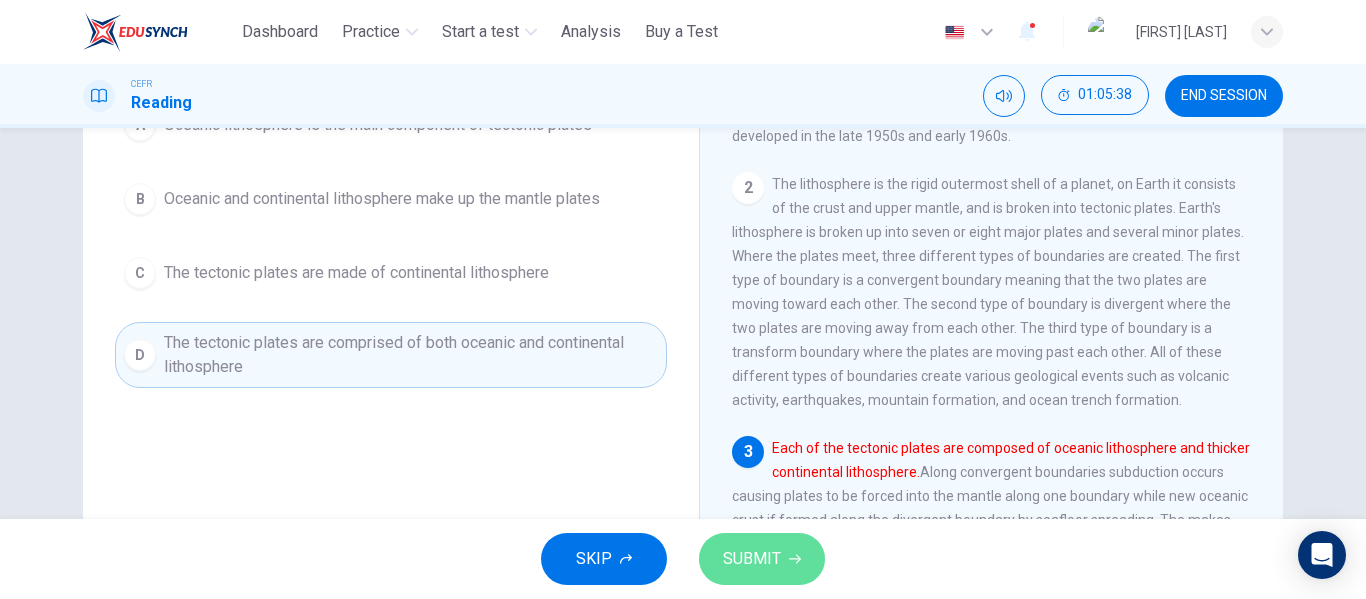 click on "SUBMIT" at bounding box center (752, 559) 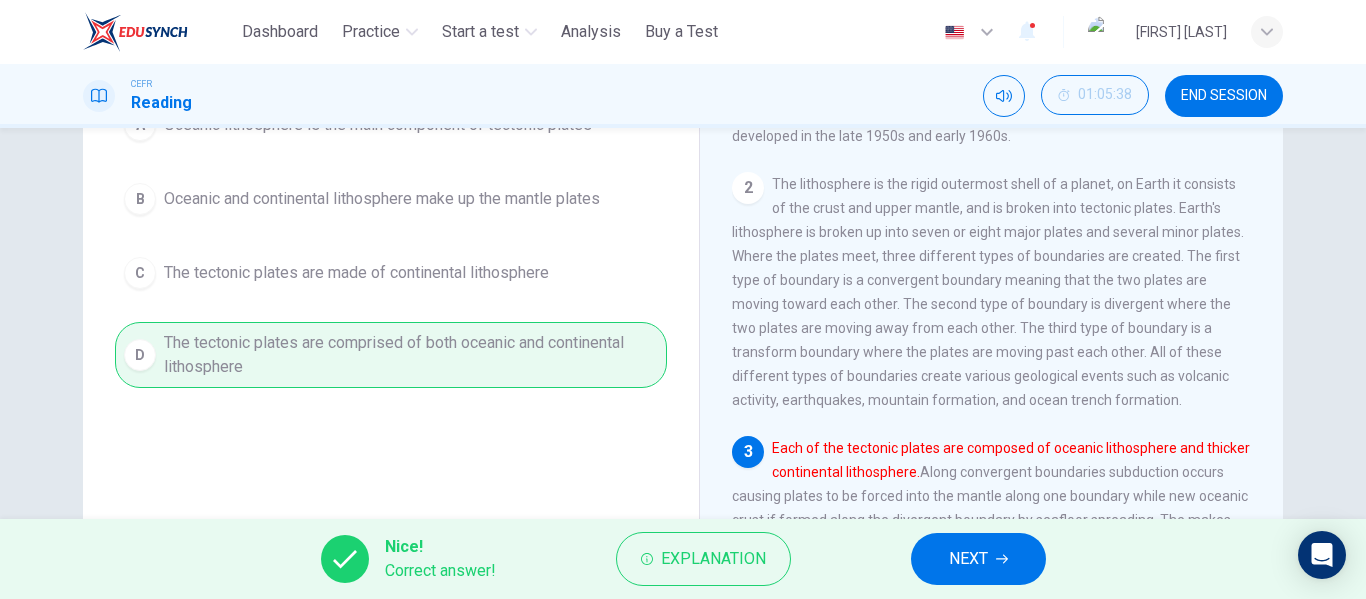 click on "NEXT" at bounding box center [978, 559] 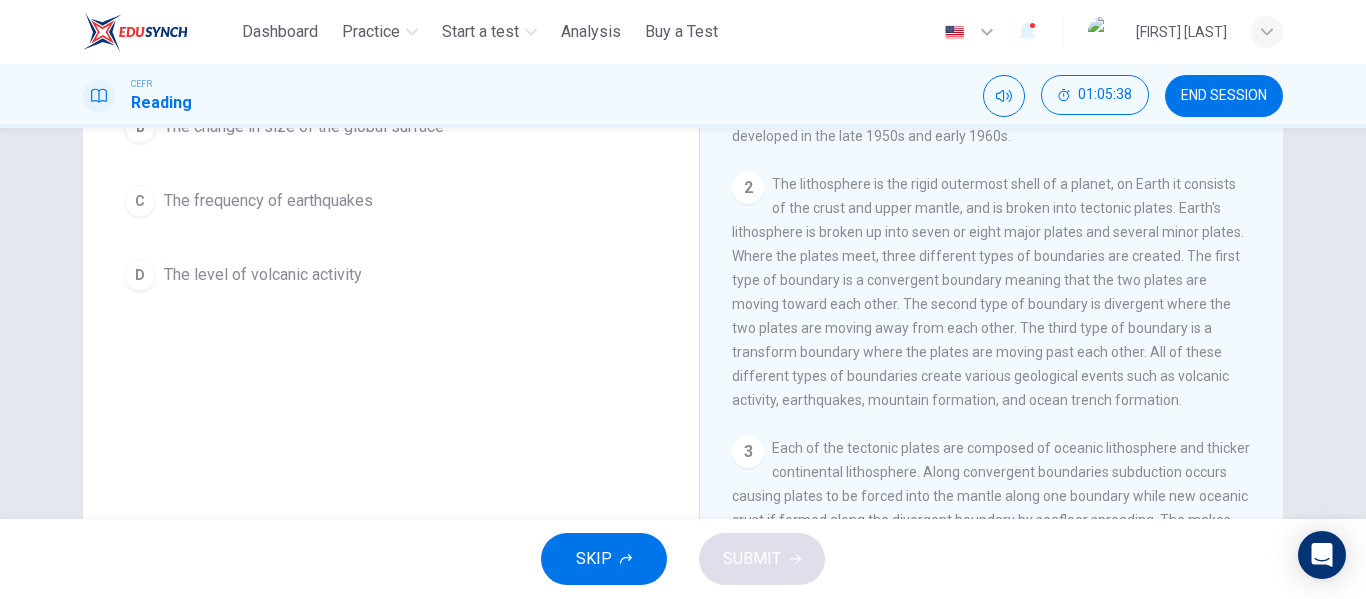 scroll, scrollTop: 204, scrollLeft: 0, axis: vertical 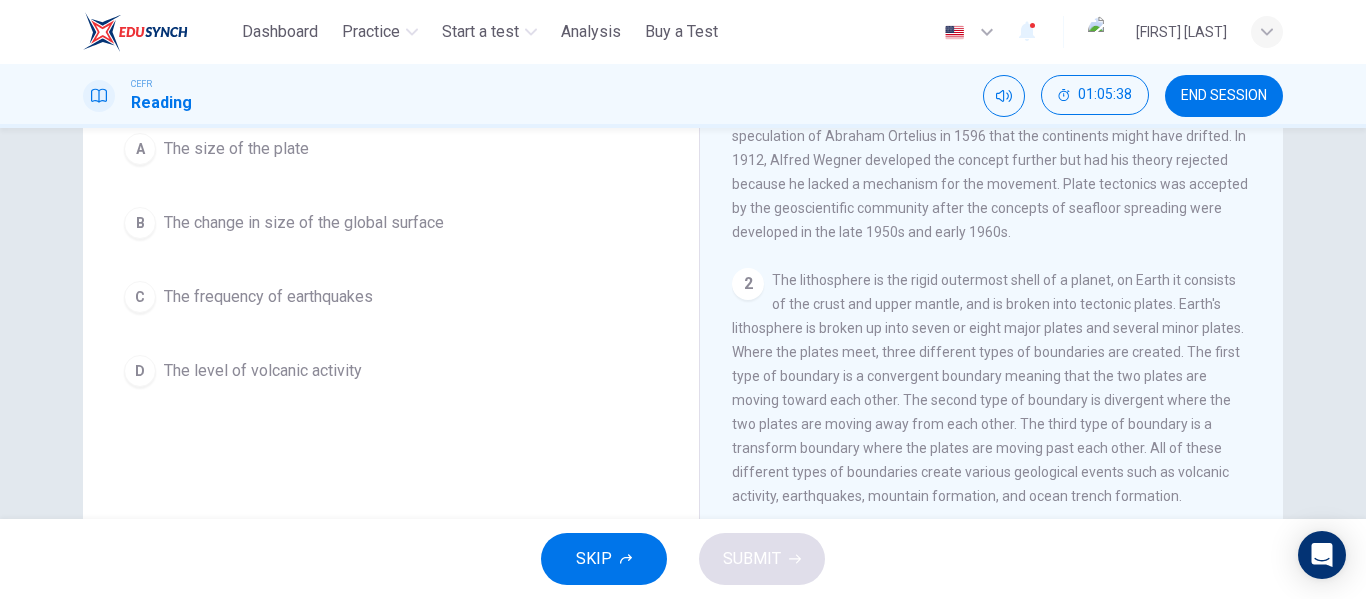 click on "The frequency of earthquakes" at bounding box center [268, 297] 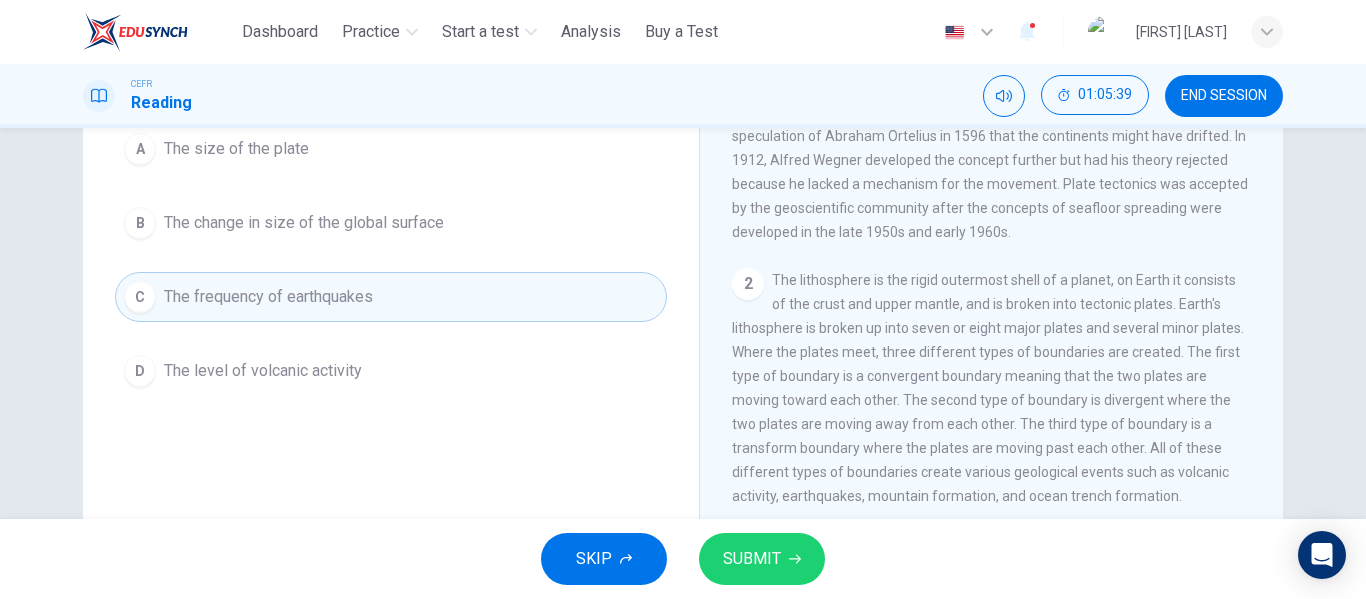 click on "SUBMIT" at bounding box center (752, 559) 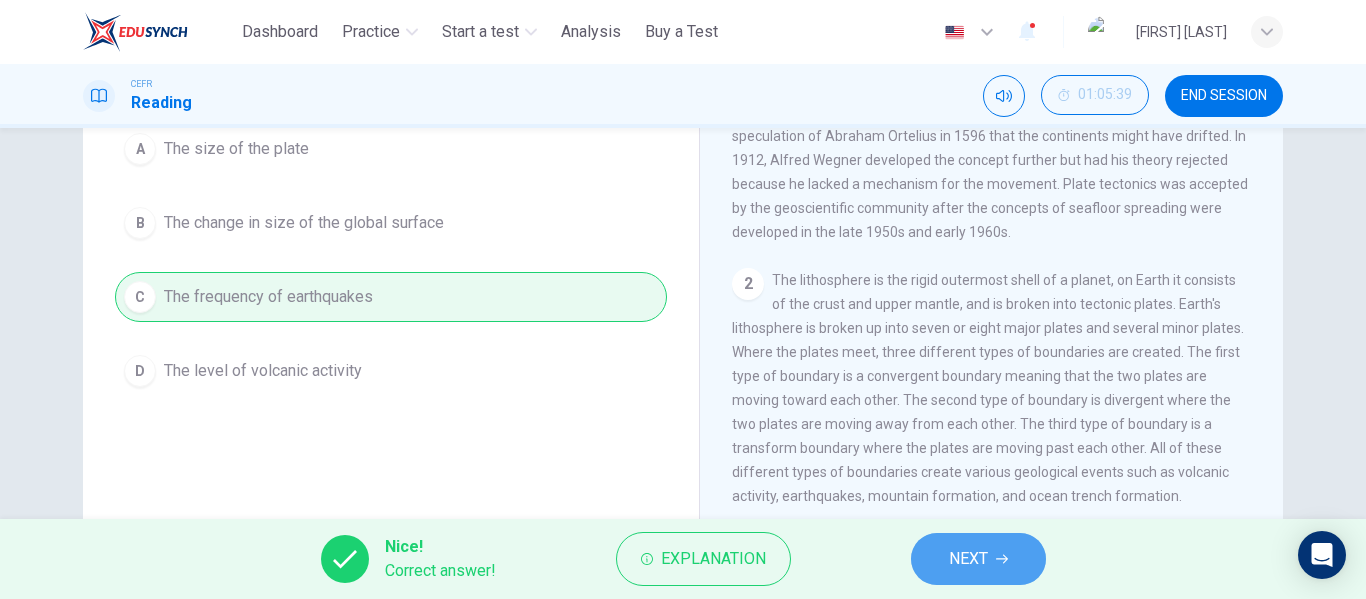 click 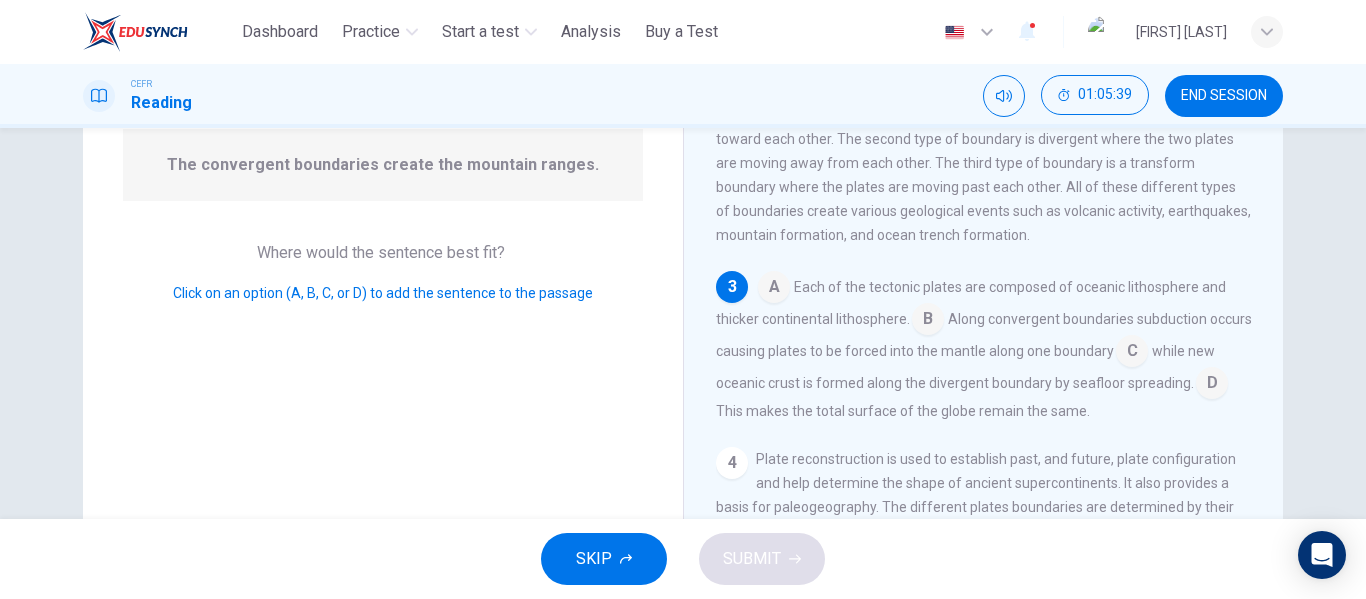 scroll, scrollTop: 275, scrollLeft: 0, axis: vertical 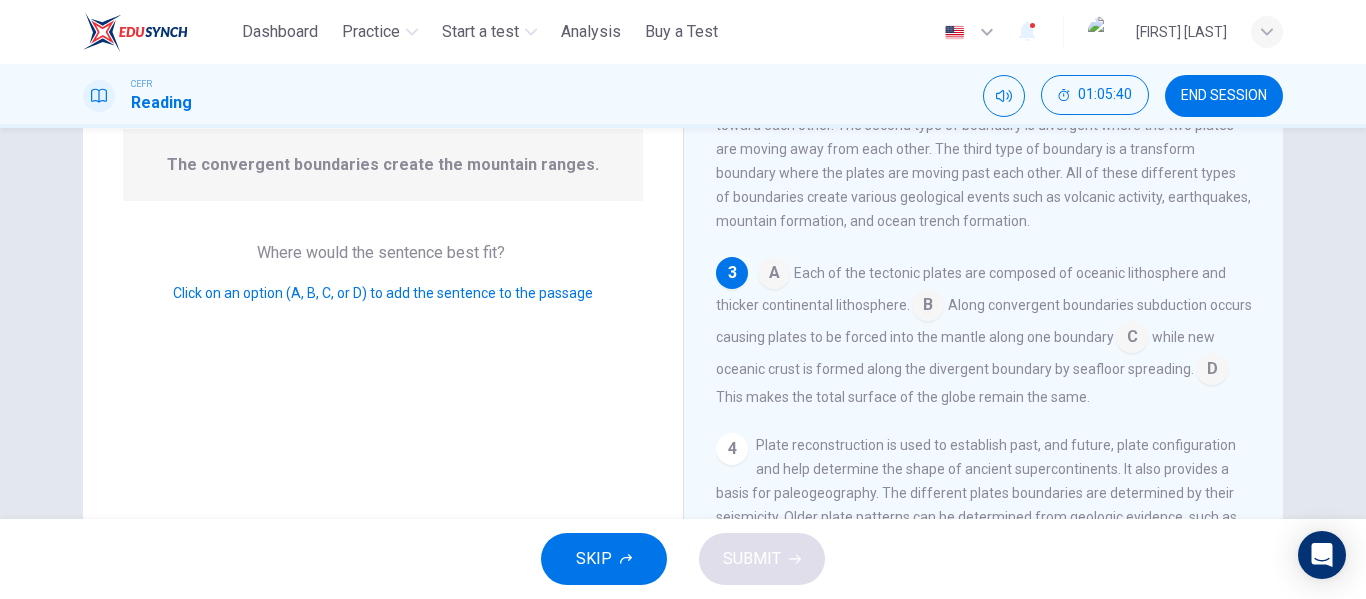 click at bounding box center [1212, 371] 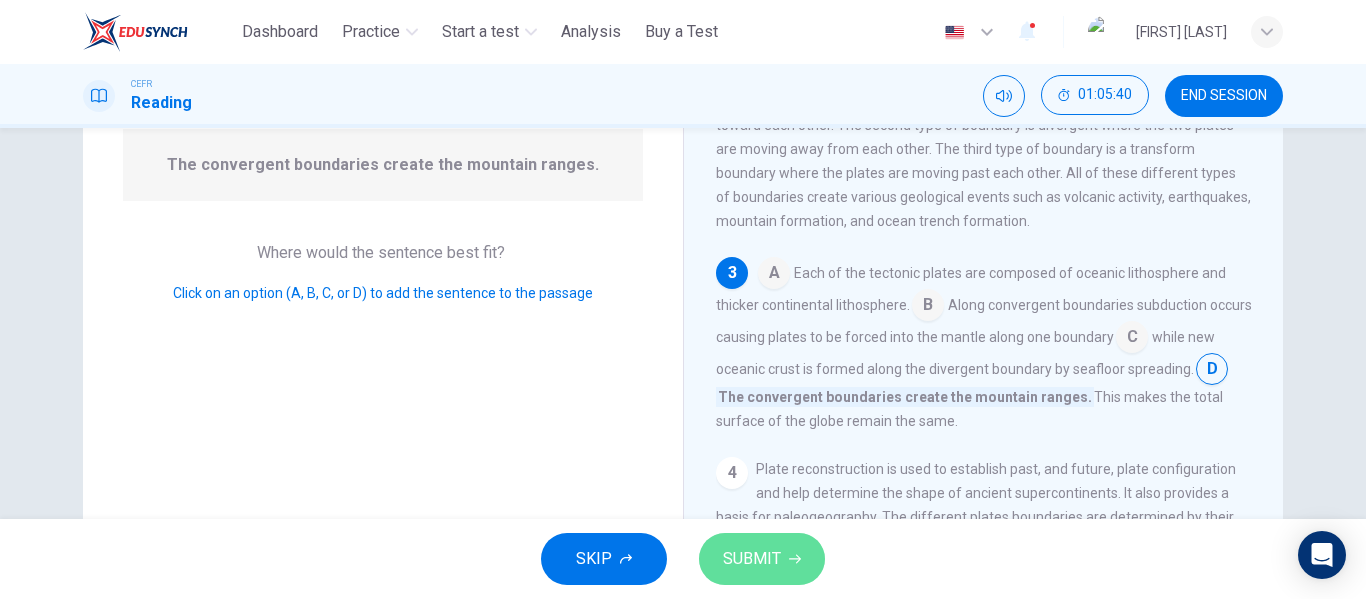 click on "SUBMIT" at bounding box center (752, 559) 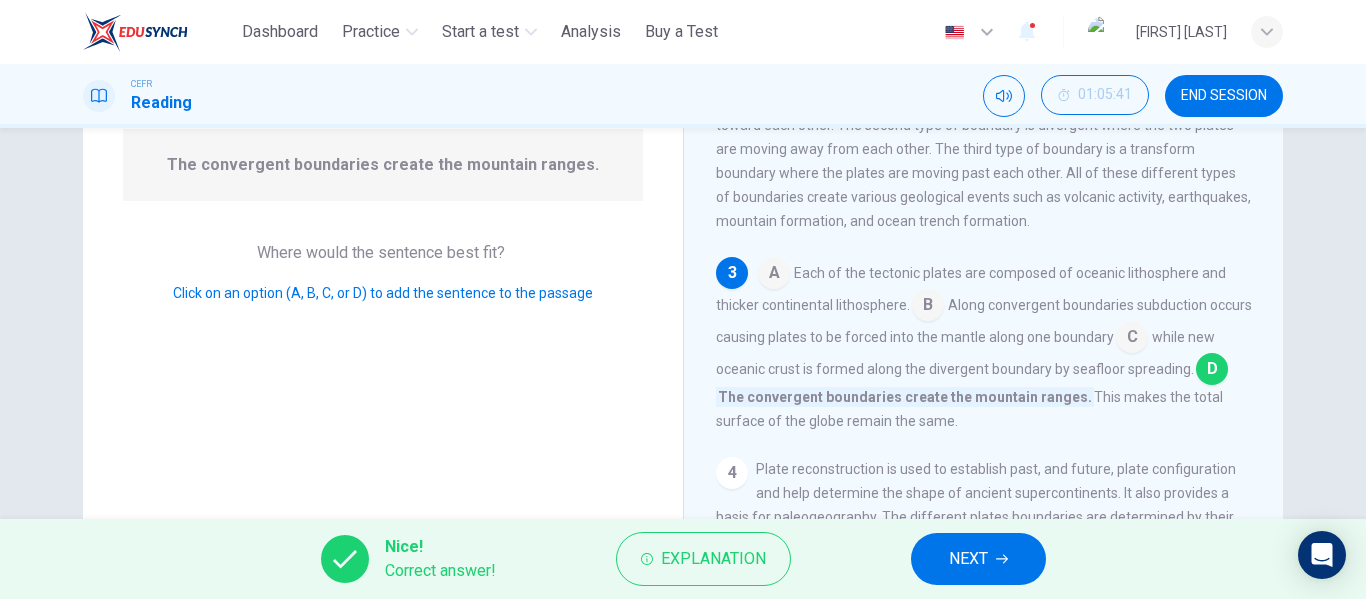 click on "NEXT" at bounding box center [978, 559] 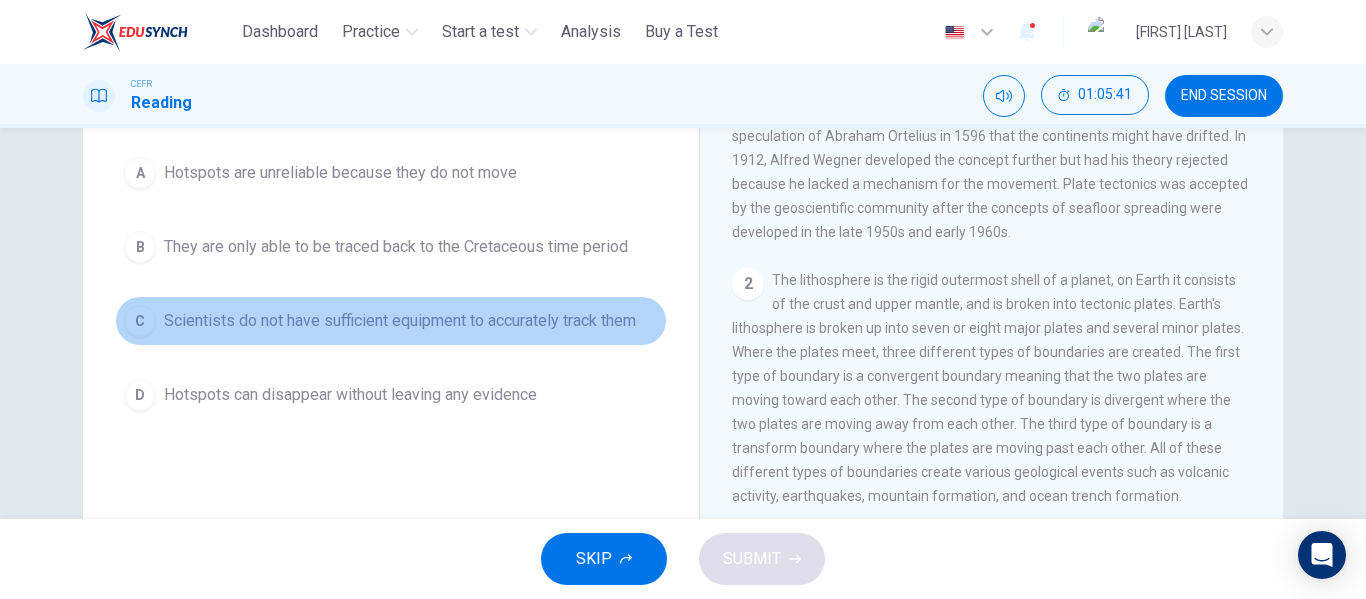 click on "Scientists do not have sufficient equipment to accurately track them" at bounding box center [400, 321] 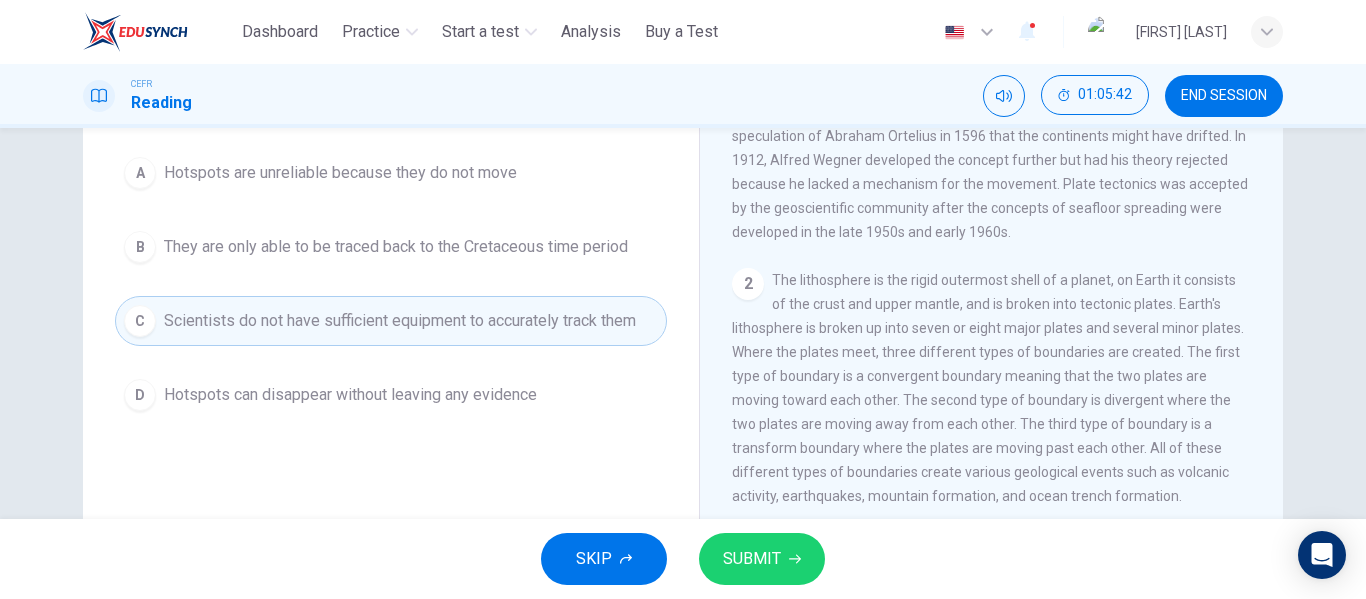 click 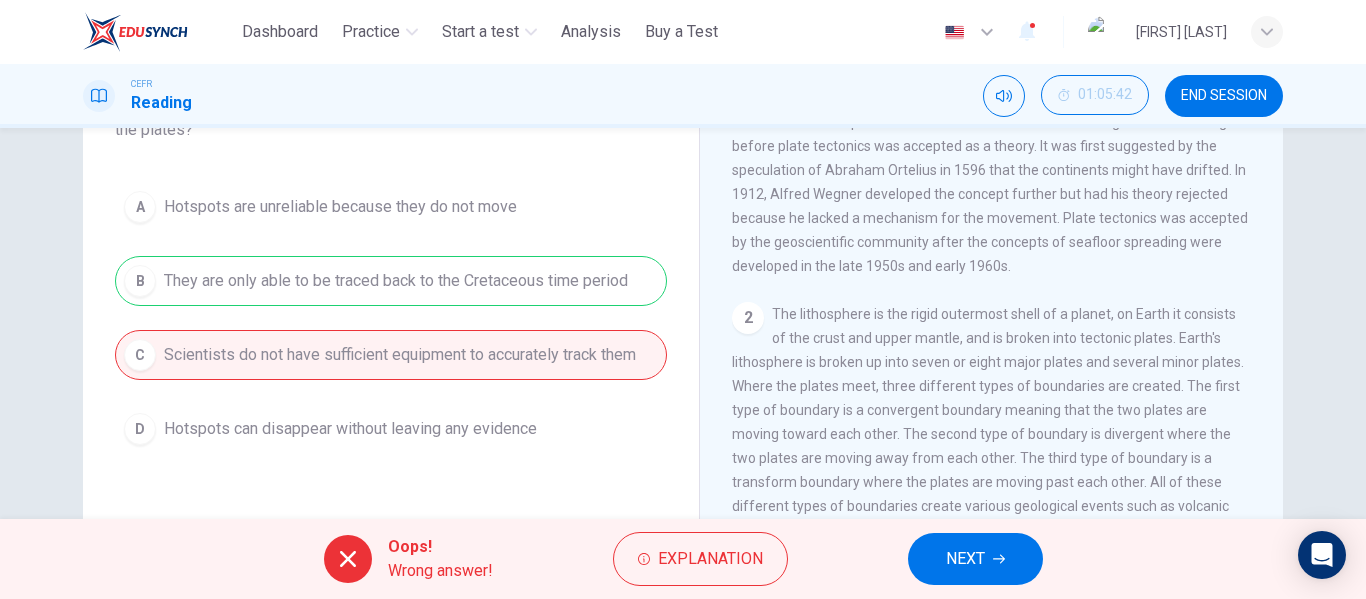 scroll, scrollTop: 204, scrollLeft: 0, axis: vertical 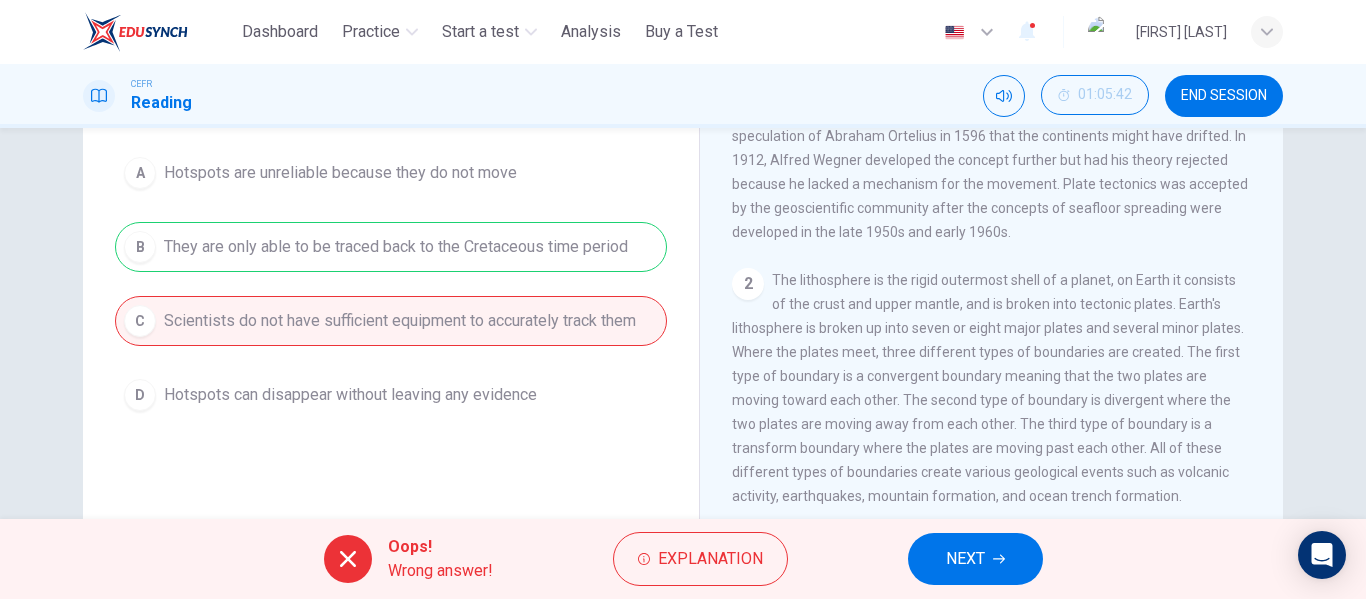 click on "NEXT" at bounding box center (975, 559) 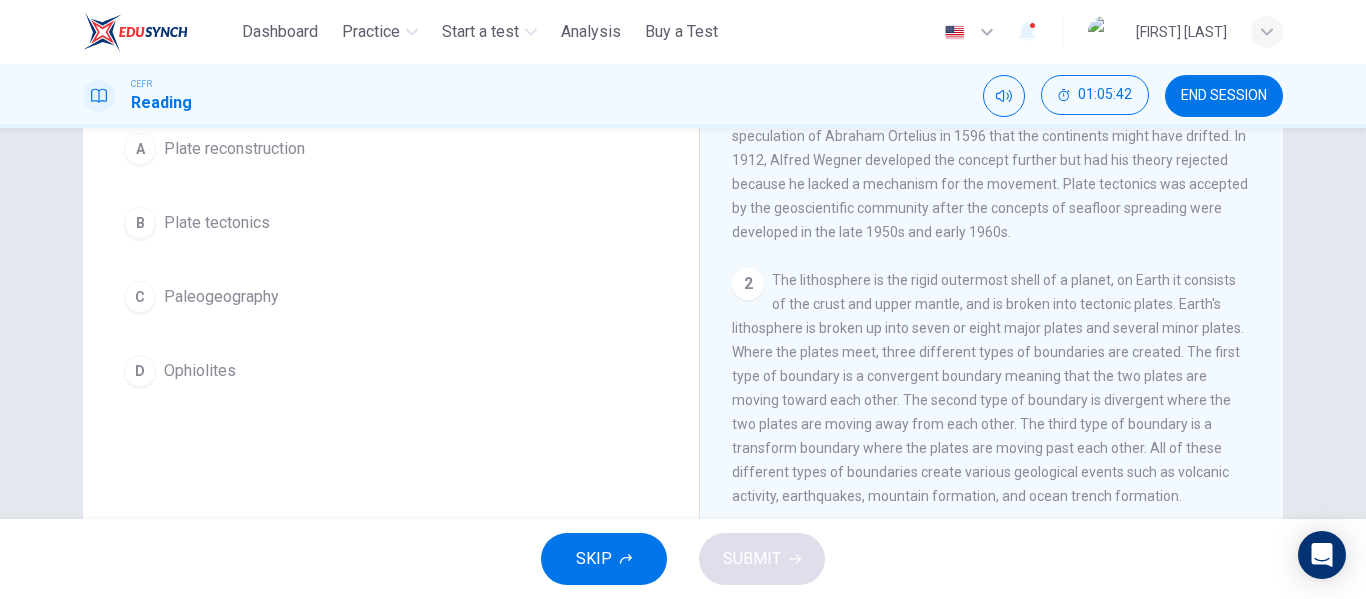 scroll, scrollTop: 180, scrollLeft: 0, axis: vertical 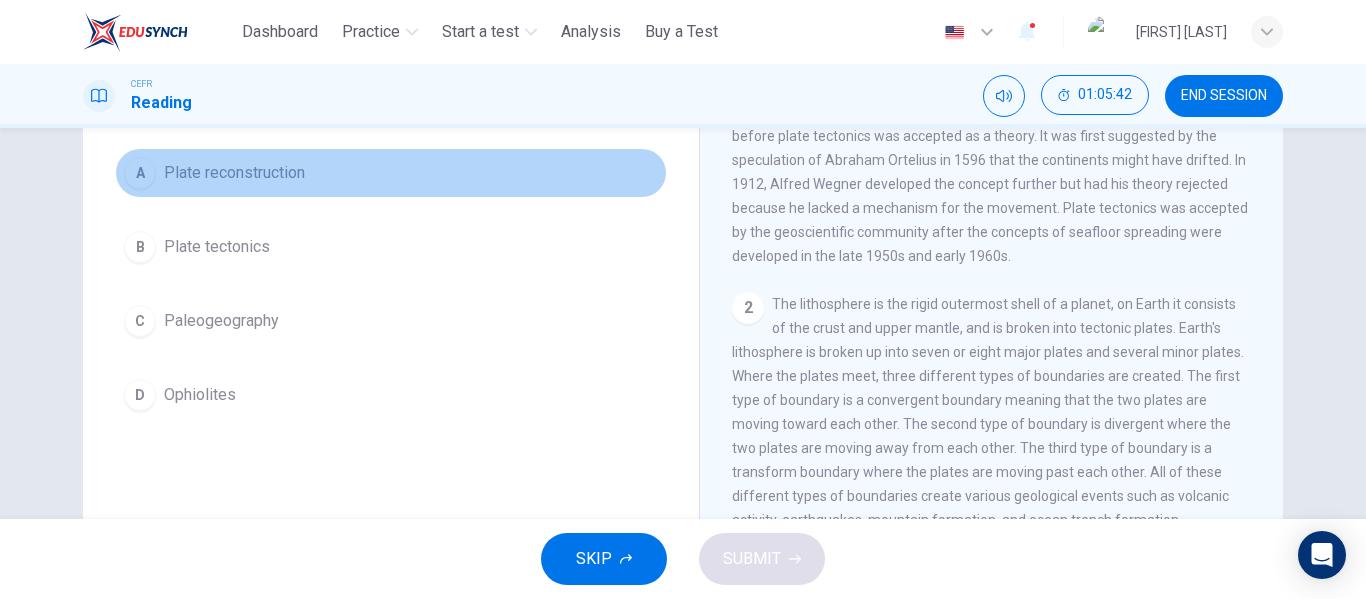 click on "Plate reconstruction" at bounding box center (234, 173) 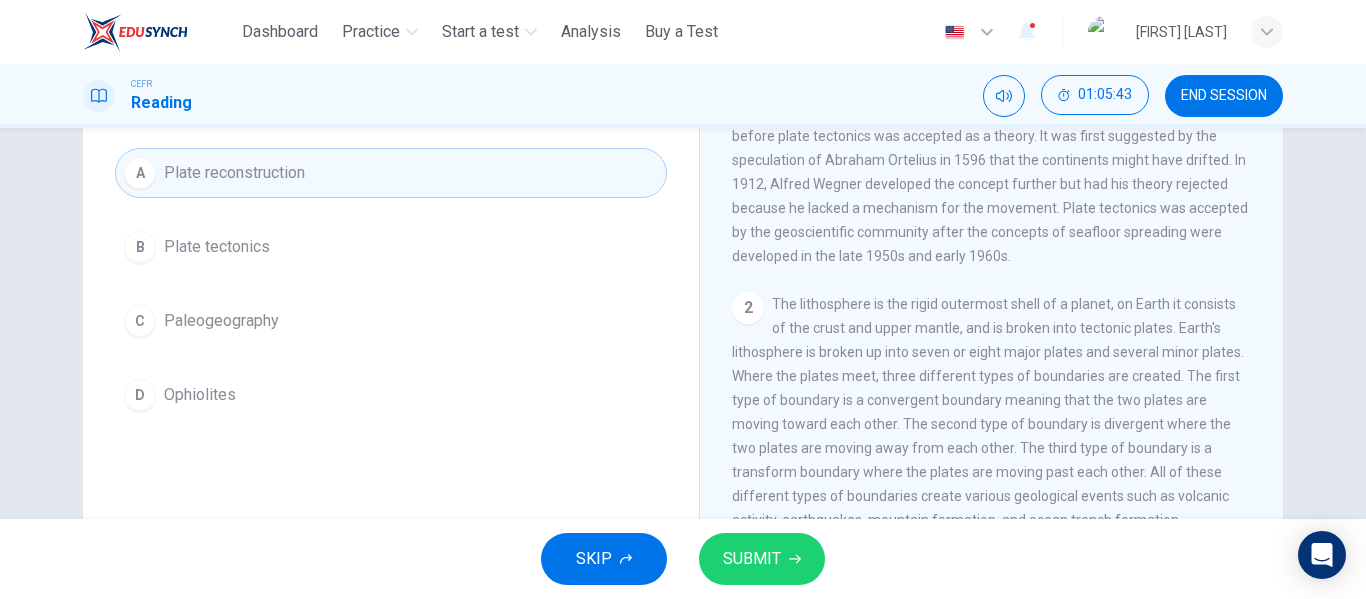 click on "SUBMIT" at bounding box center (762, 559) 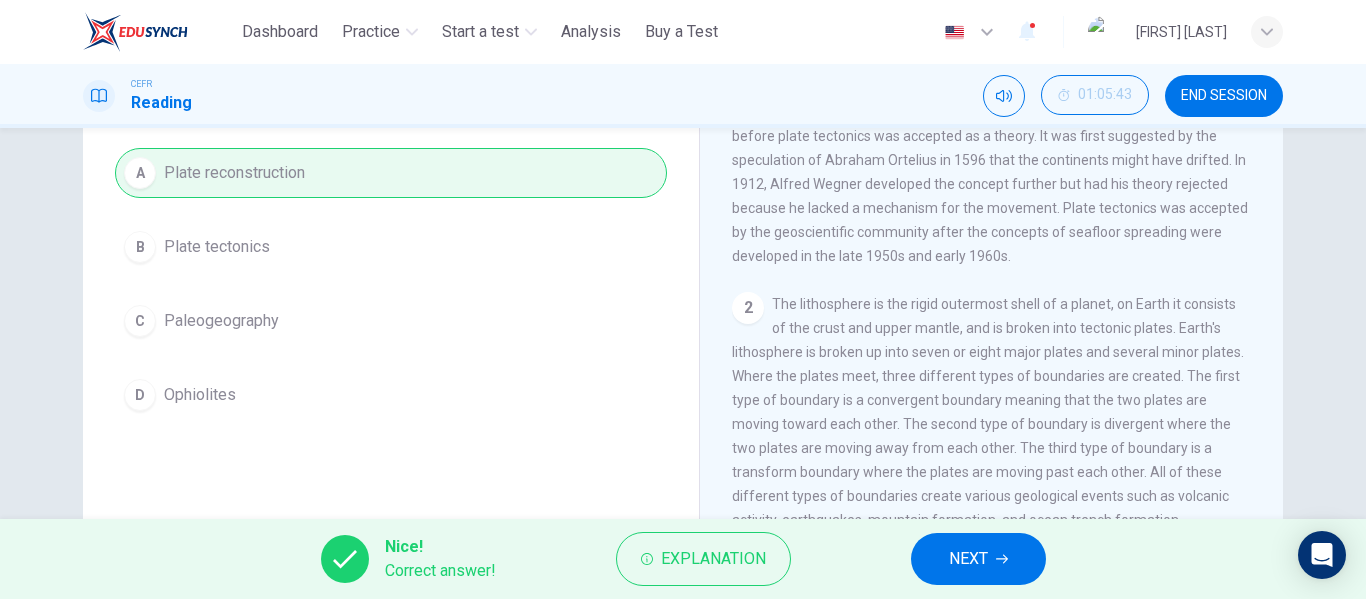 click on "NEXT" at bounding box center (968, 559) 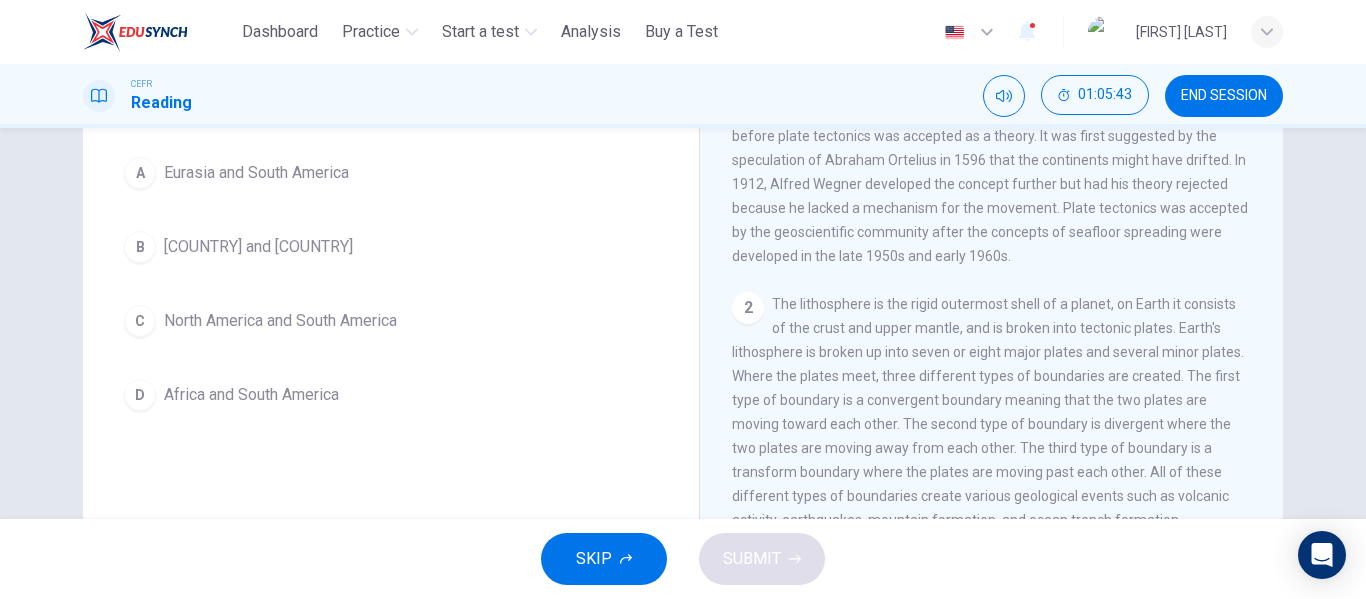 click on "Africa and South America" at bounding box center (251, 395) 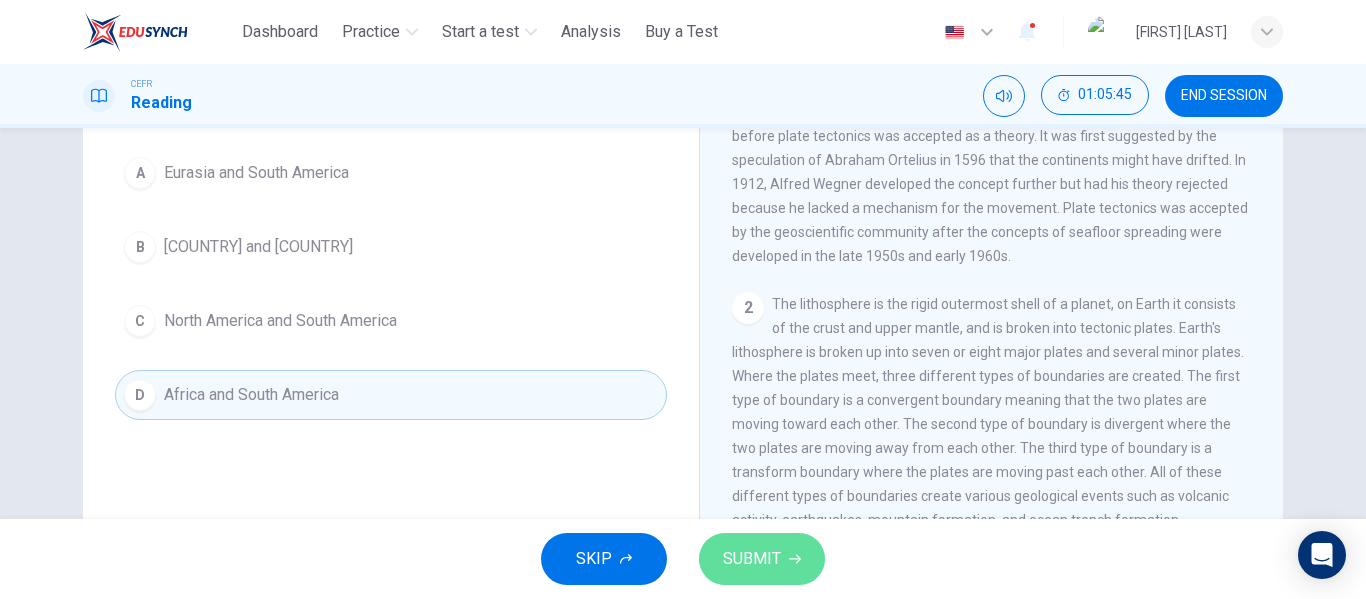 click on "SUBMIT" at bounding box center (752, 559) 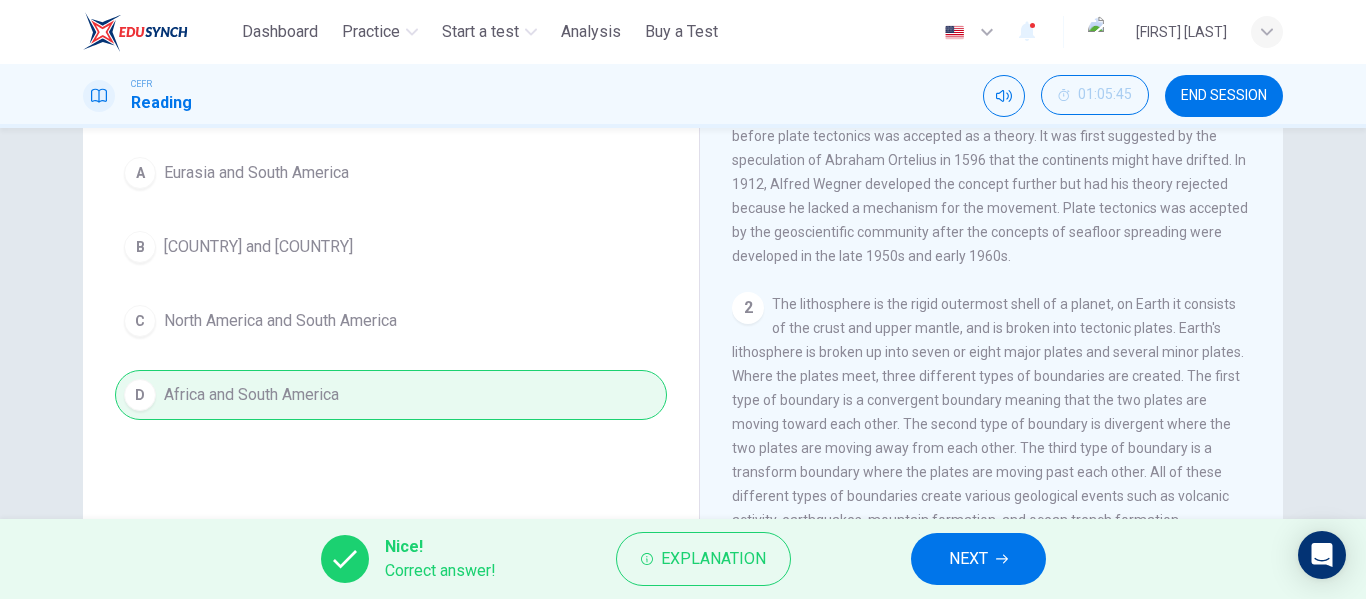 click on "NEXT" at bounding box center [968, 559] 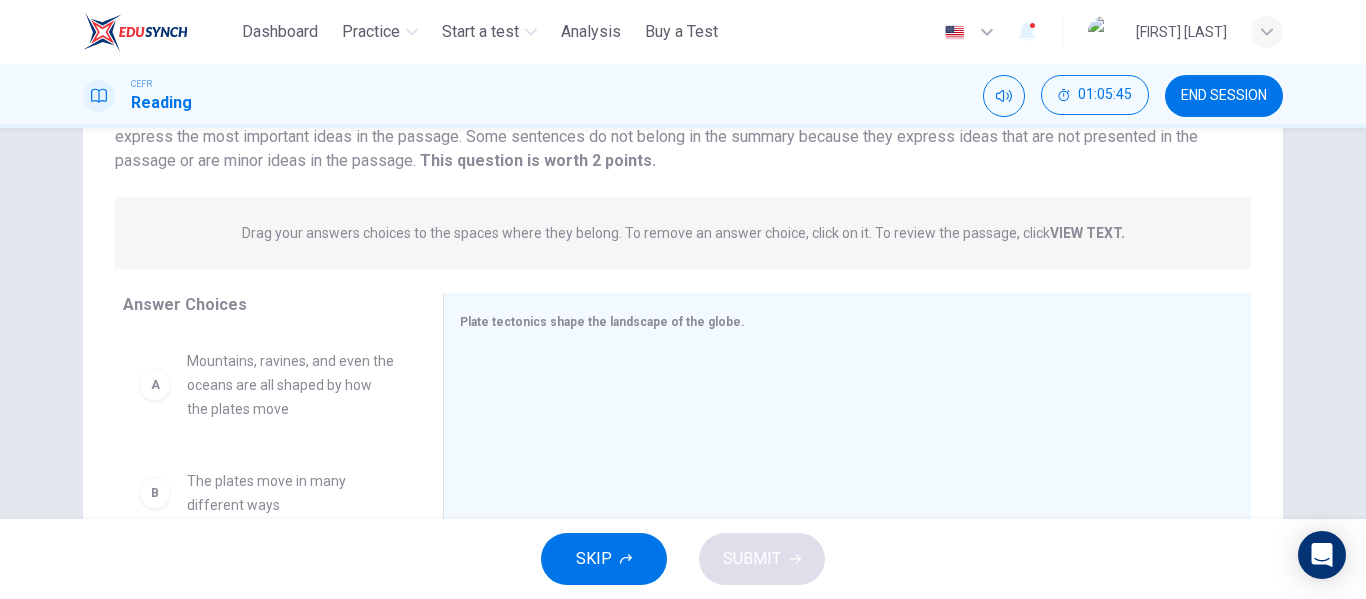 click on "Mountains, ravines, and even the oceans are all shaped by how the plates move" at bounding box center (291, 385) 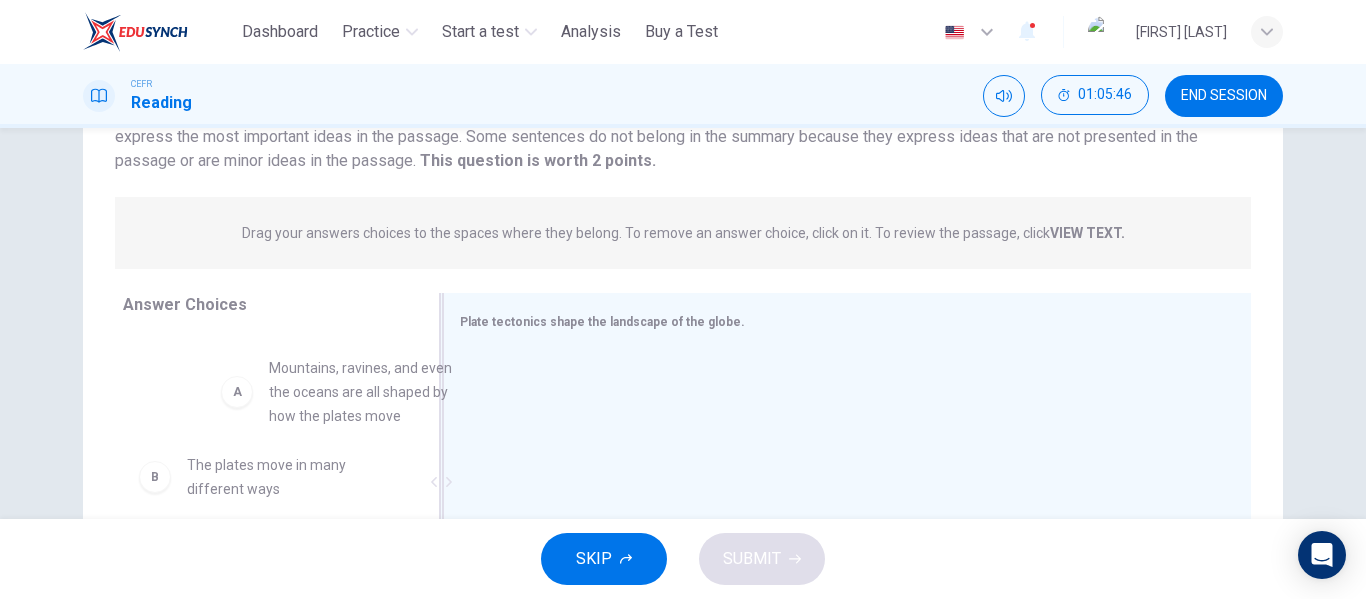 drag, startPoint x: 281, startPoint y: 402, endPoint x: 553, endPoint y: 415, distance: 272.3105 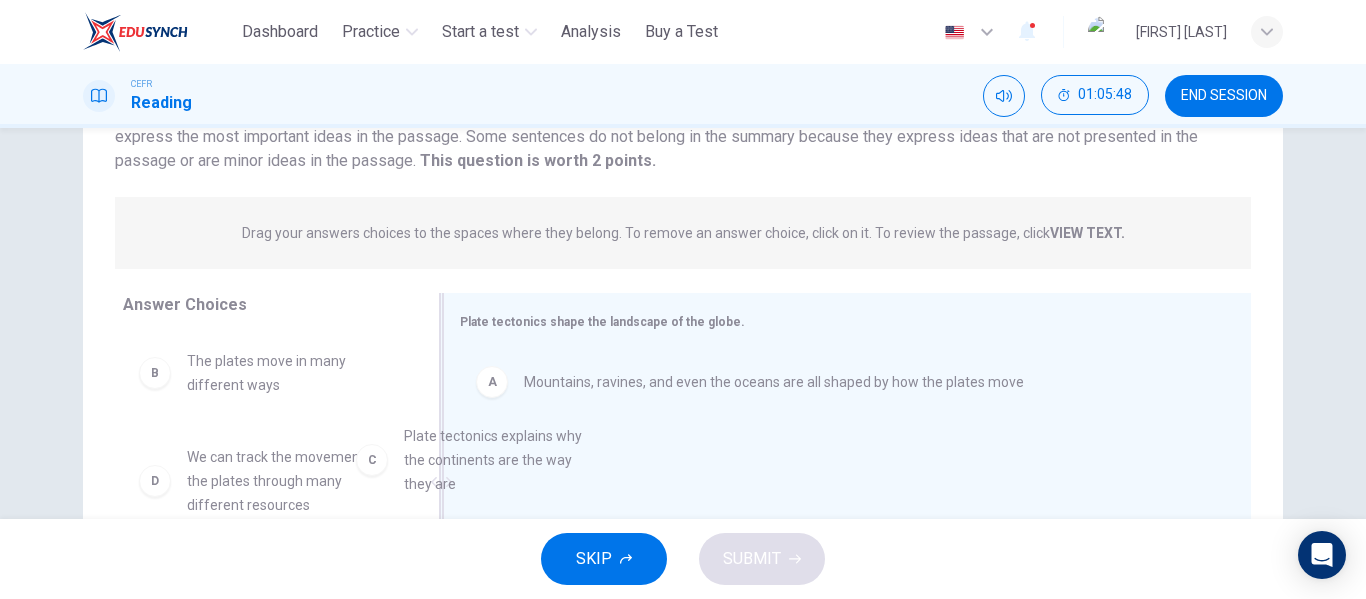 drag, startPoint x: 244, startPoint y: 478, endPoint x: 538, endPoint y: 455, distance: 294.8983 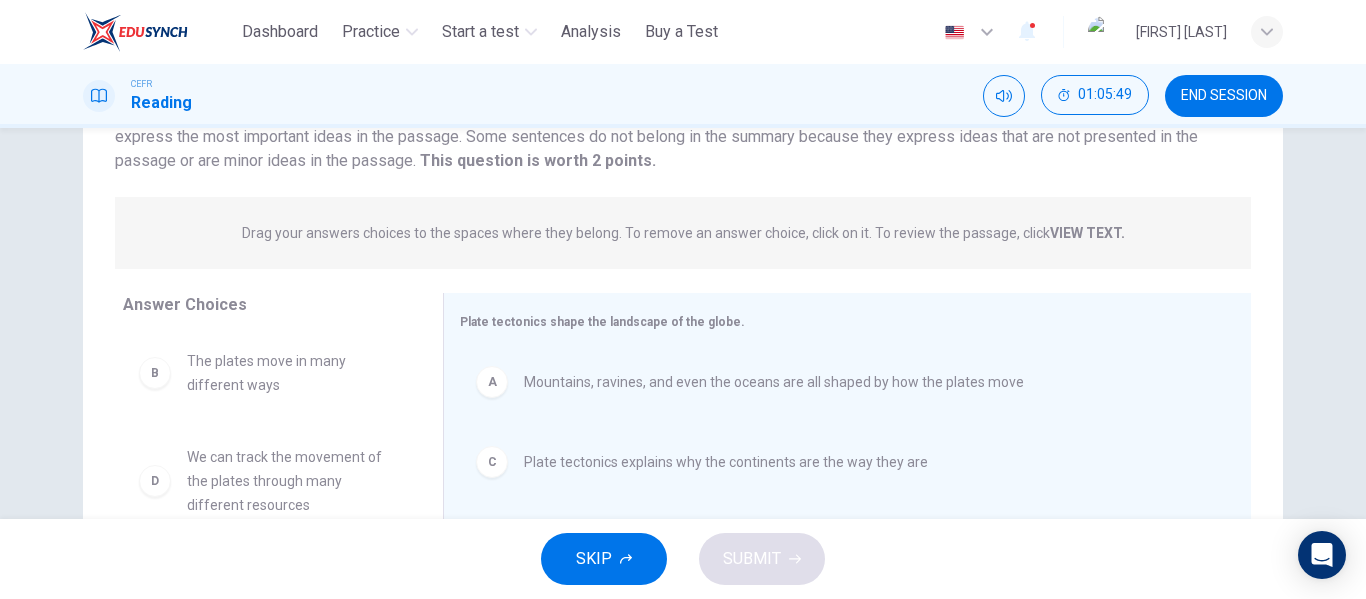 scroll, scrollTop: 180, scrollLeft: 0, axis: vertical 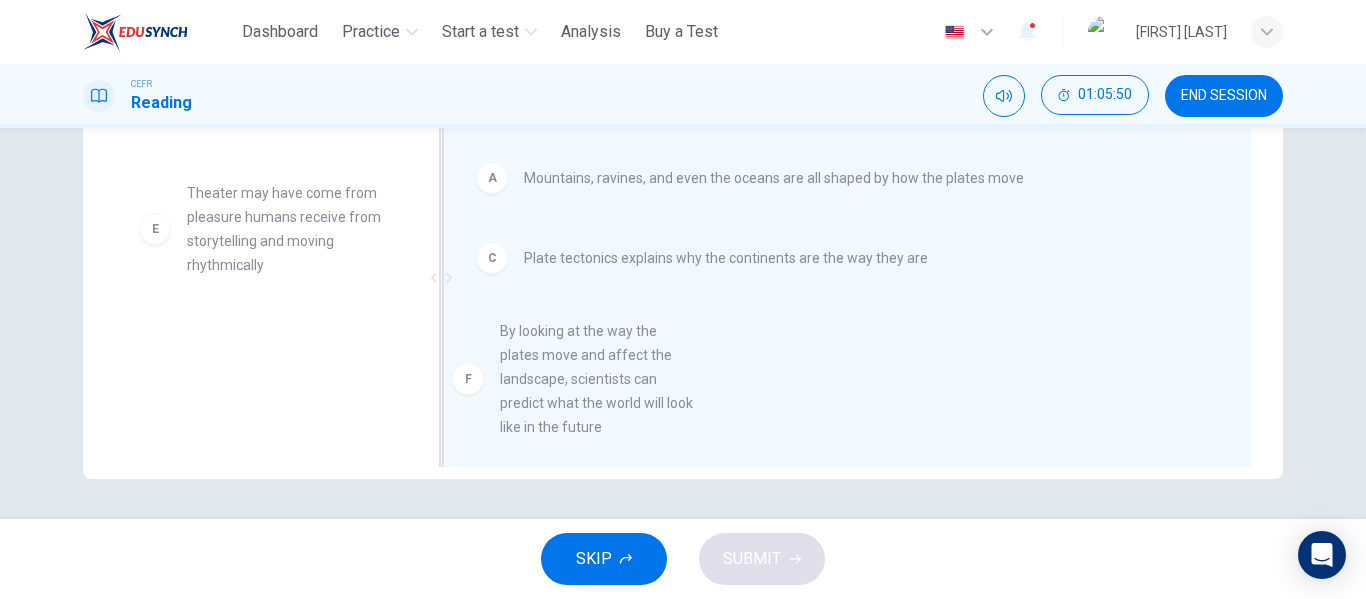 drag, startPoint x: 280, startPoint y: 375, endPoint x: 607, endPoint y: 371, distance: 327.02448 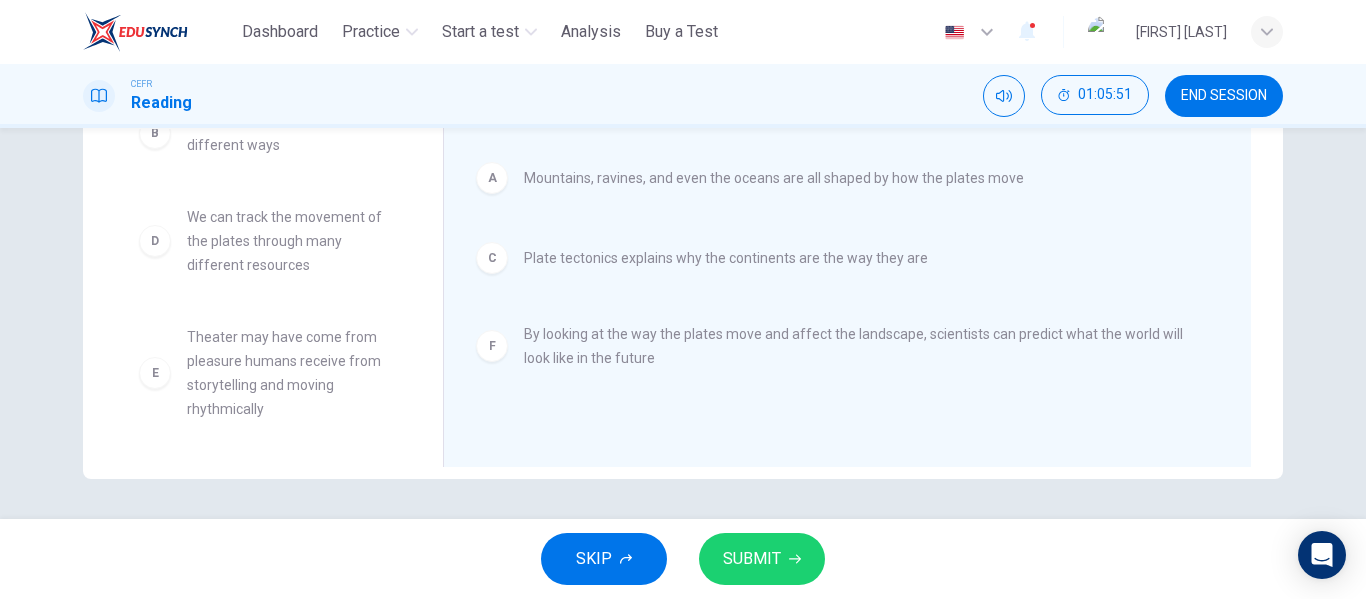 scroll, scrollTop: 36, scrollLeft: 0, axis: vertical 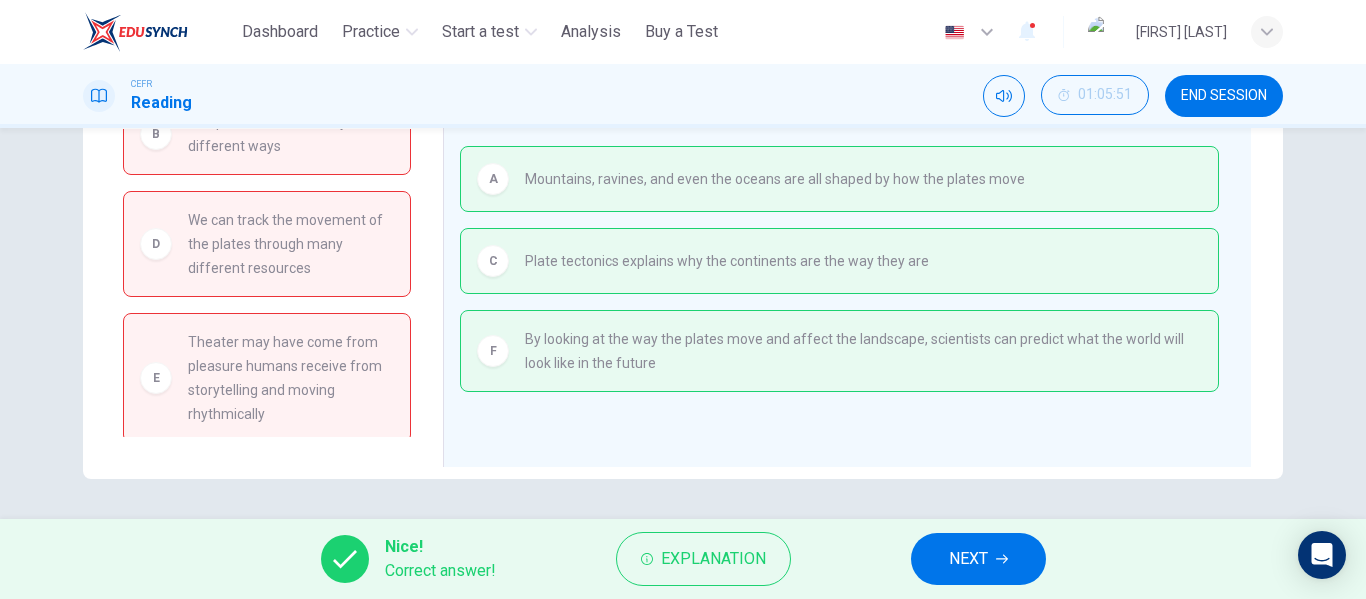click on "NEXT" at bounding box center [978, 559] 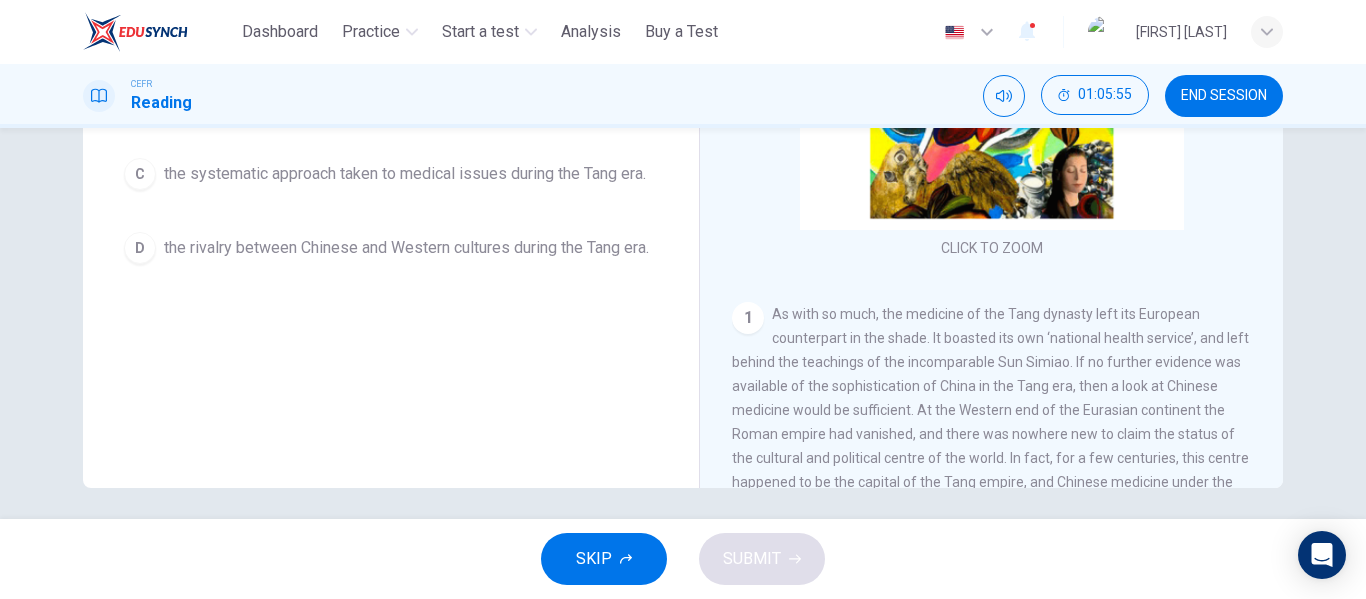 scroll, scrollTop: 384, scrollLeft: 0, axis: vertical 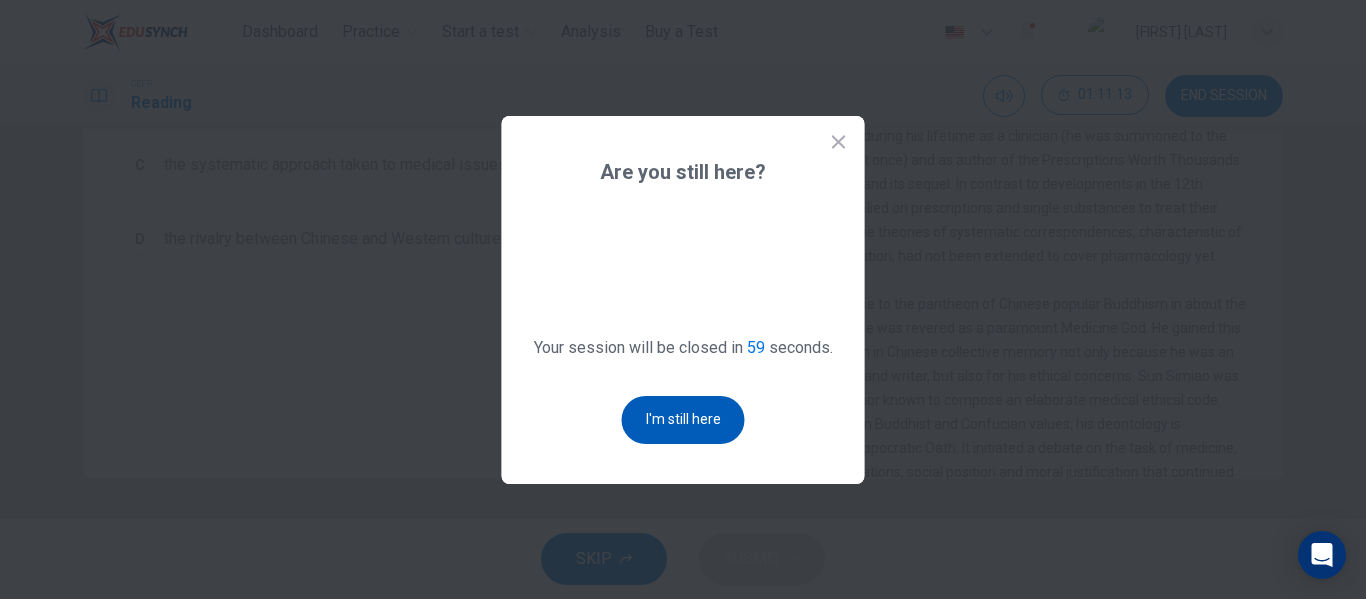 click on "I'm still here" at bounding box center [683, 420] 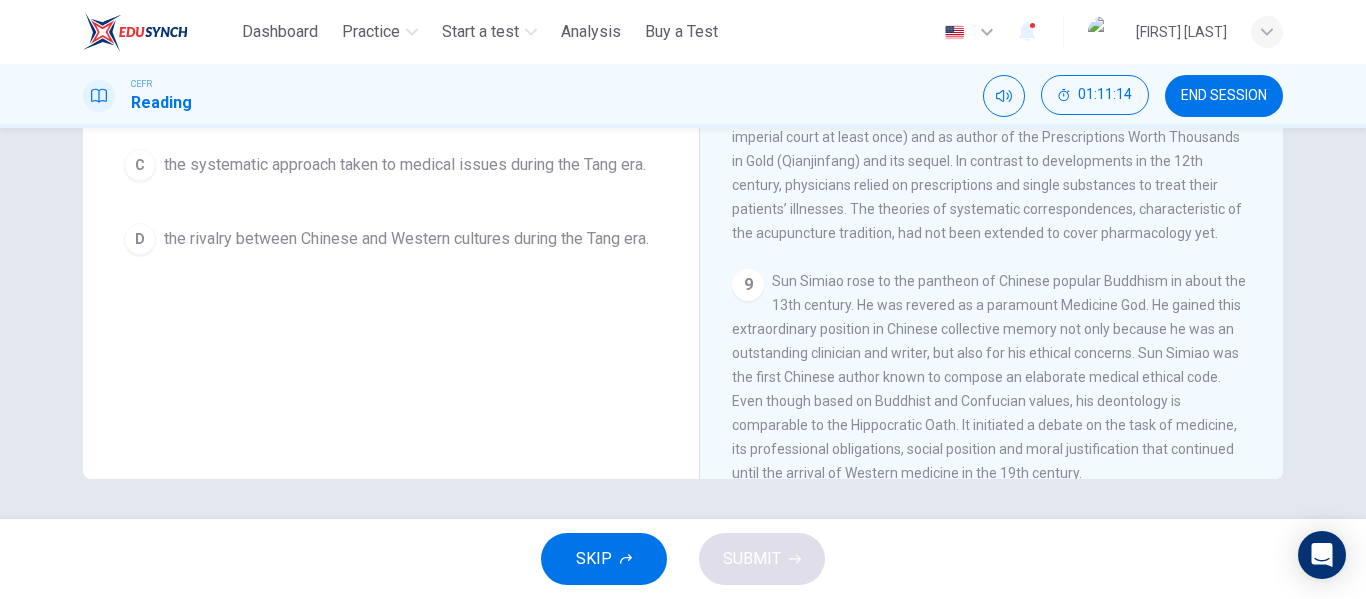 scroll, scrollTop: 1731, scrollLeft: 0, axis: vertical 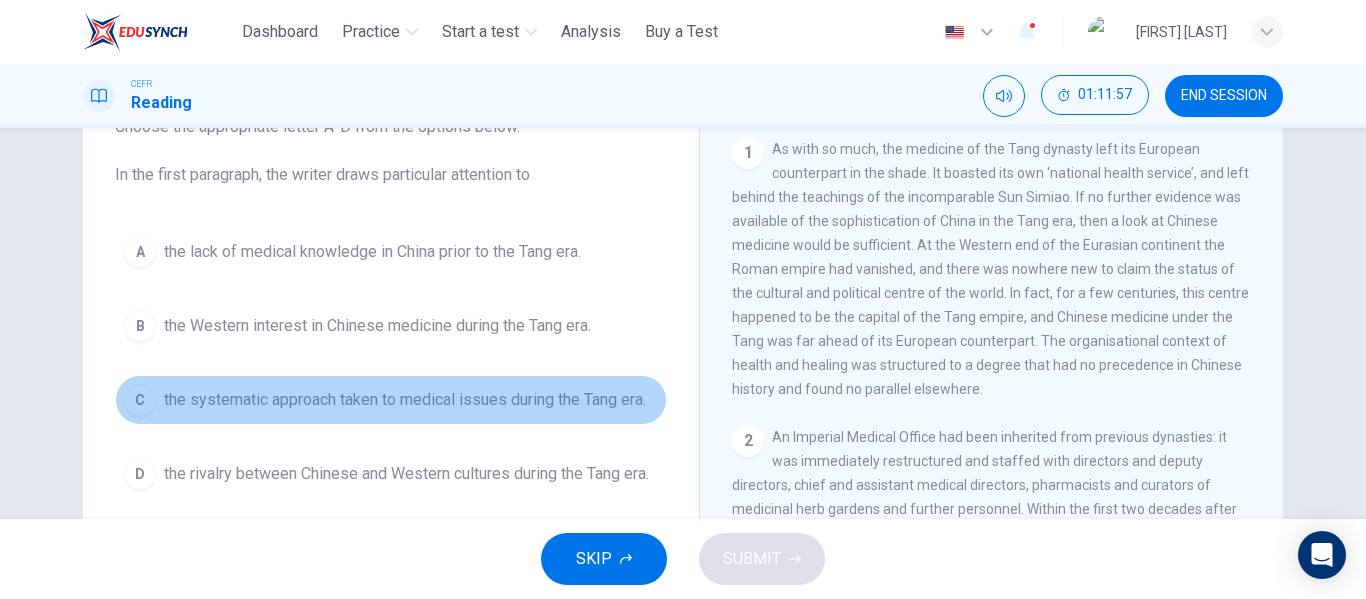 click on "the systematic approach taken to medical issues during the Tang era." at bounding box center [405, 400] 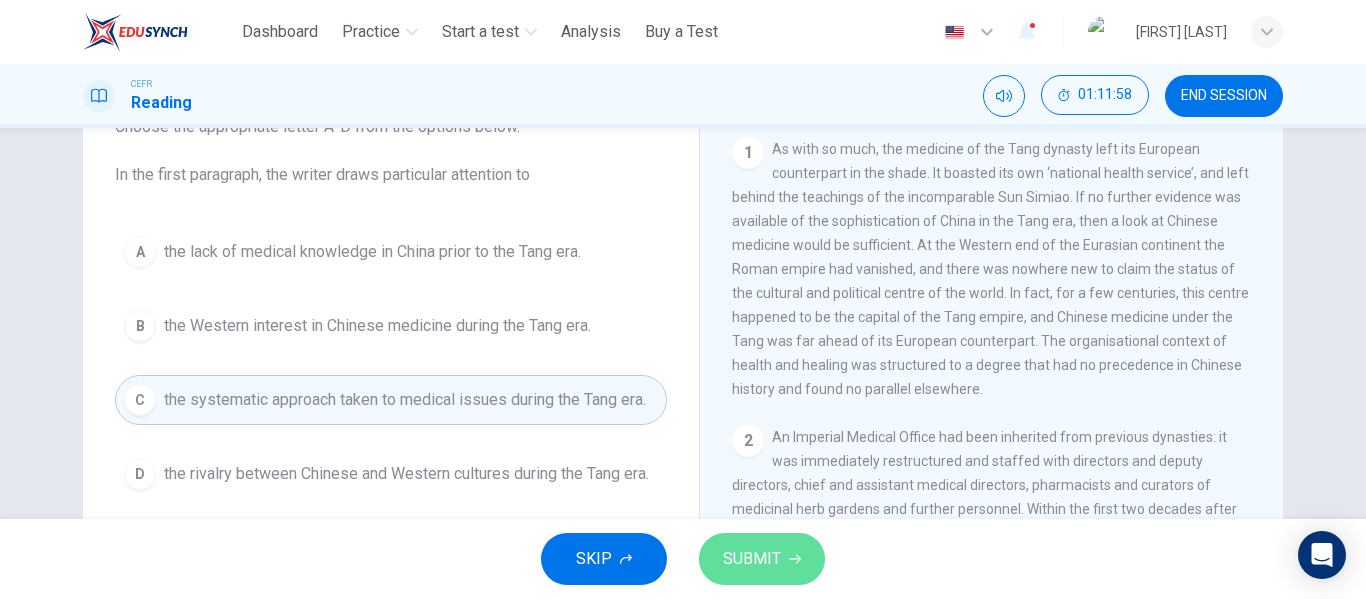 click on "SUBMIT" at bounding box center (762, 559) 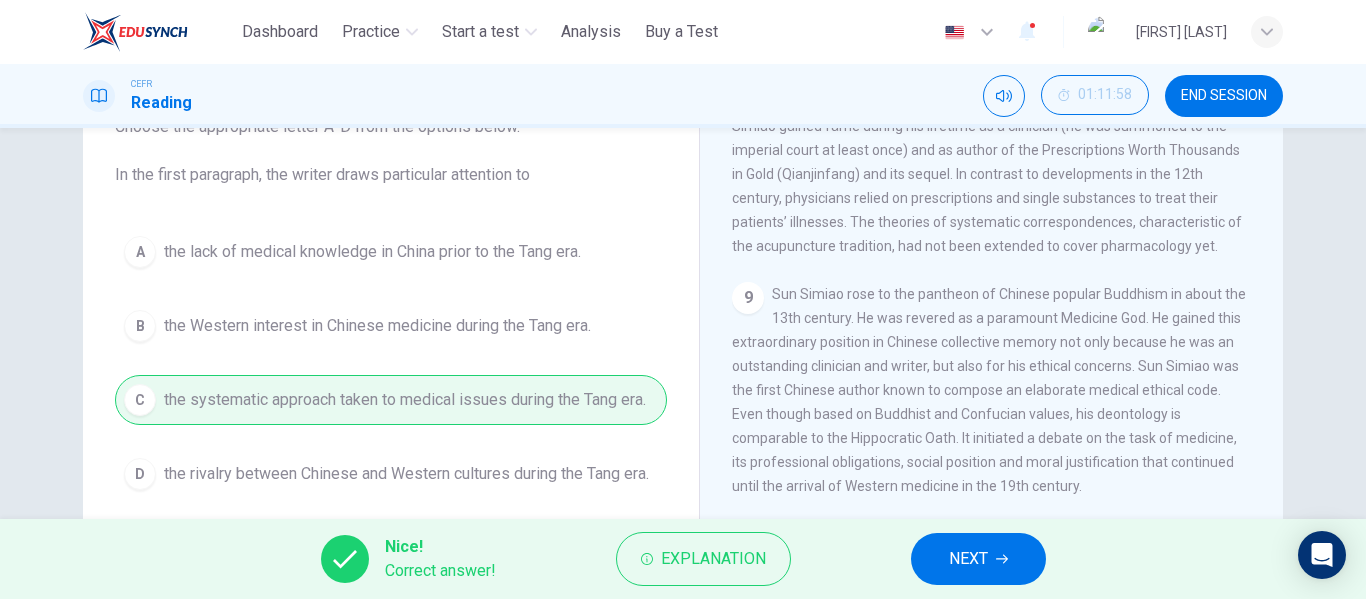 scroll, scrollTop: 2054, scrollLeft: 0, axis: vertical 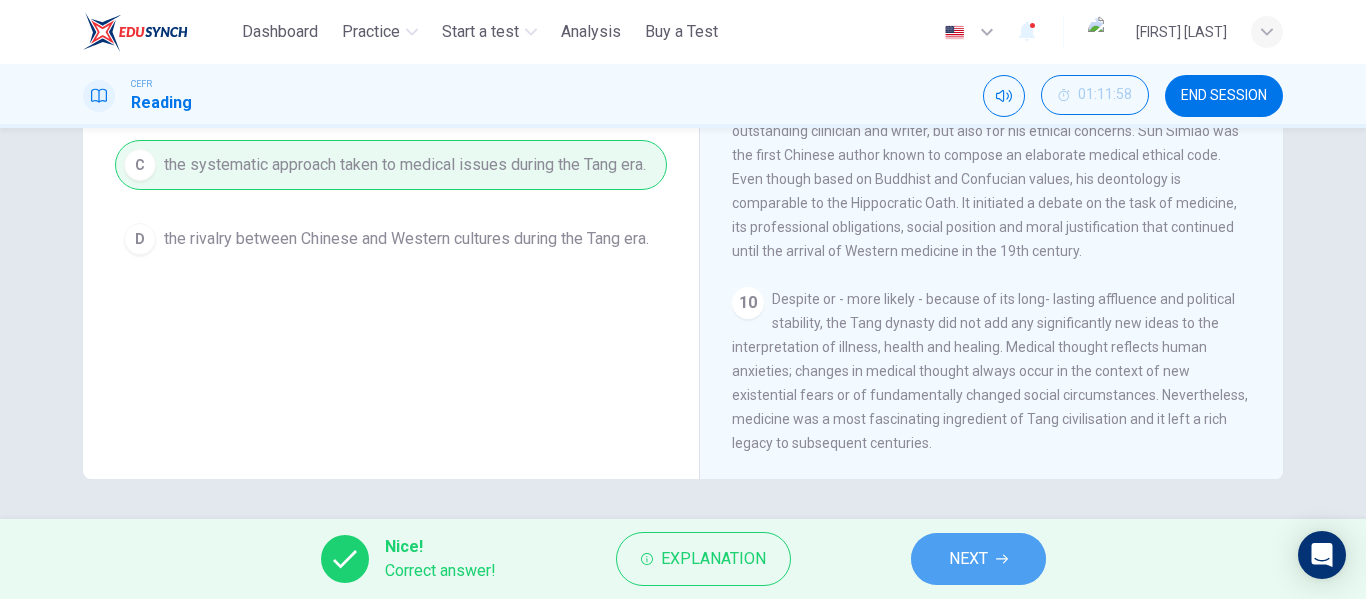 click on "NEXT" at bounding box center [968, 559] 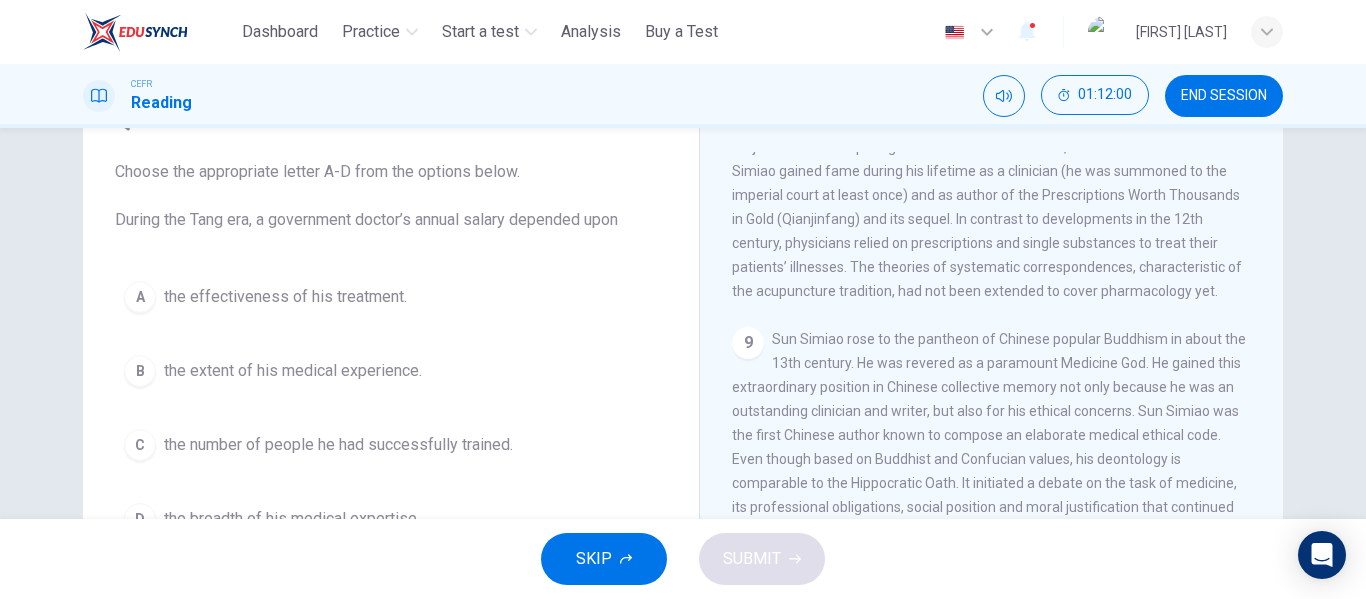 scroll, scrollTop: 105, scrollLeft: 0, axis: vertical 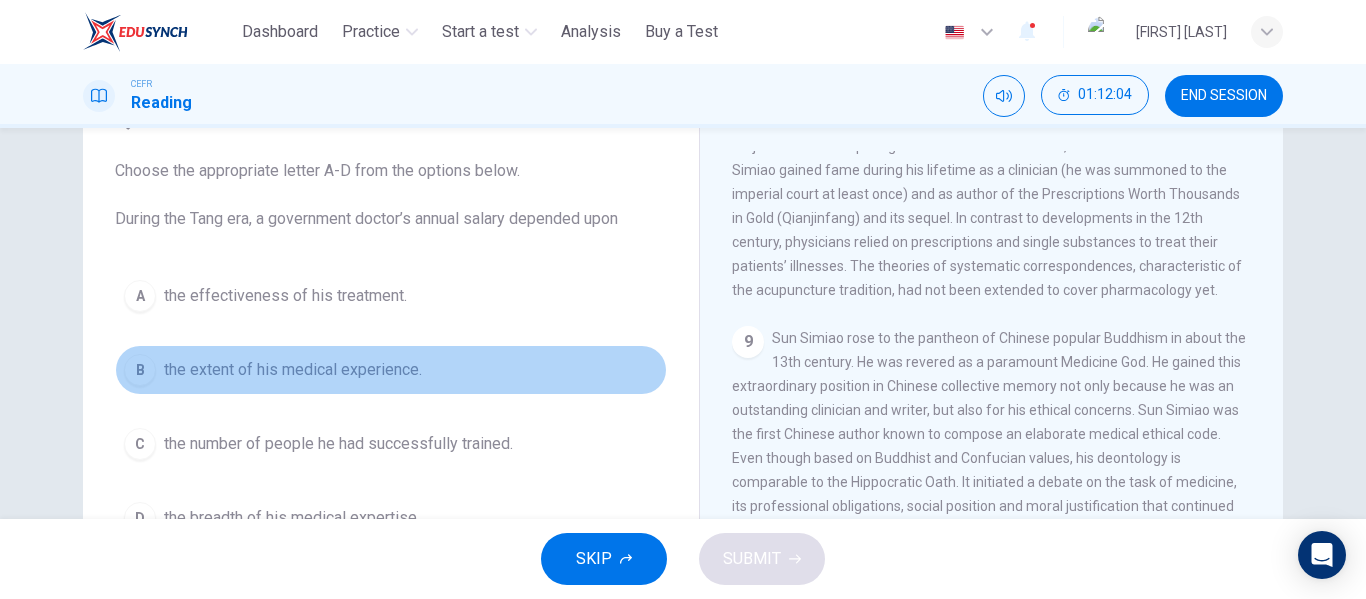 click on "B the extent of his medical experience." at bounding box center [391, 370] 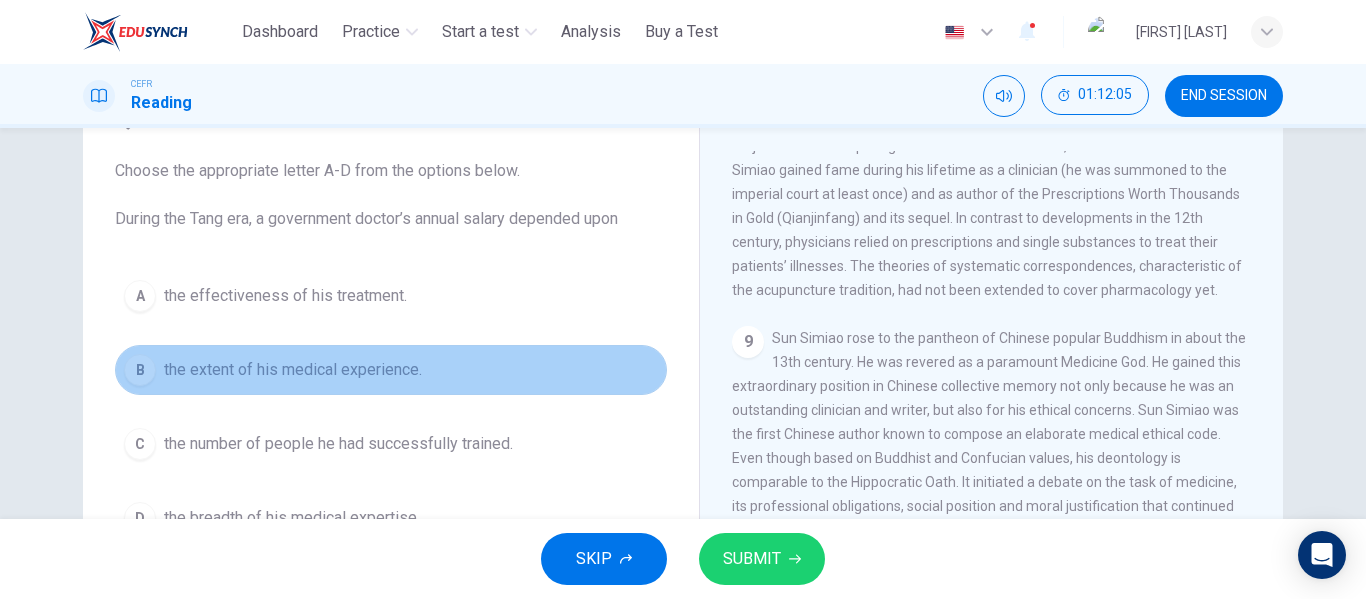 click on "B the extent of his medical experience." at bounding box center [391, 370] 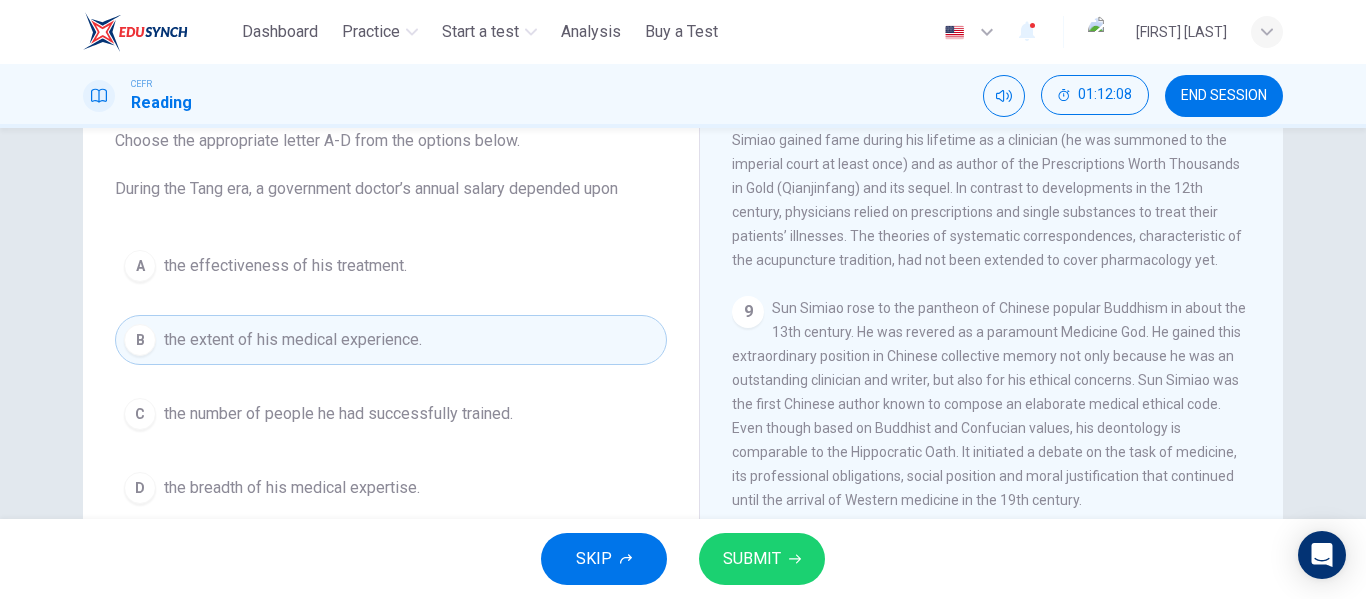 scroll, scrollTop: 134, scrollLeft: 0, axis: vertical 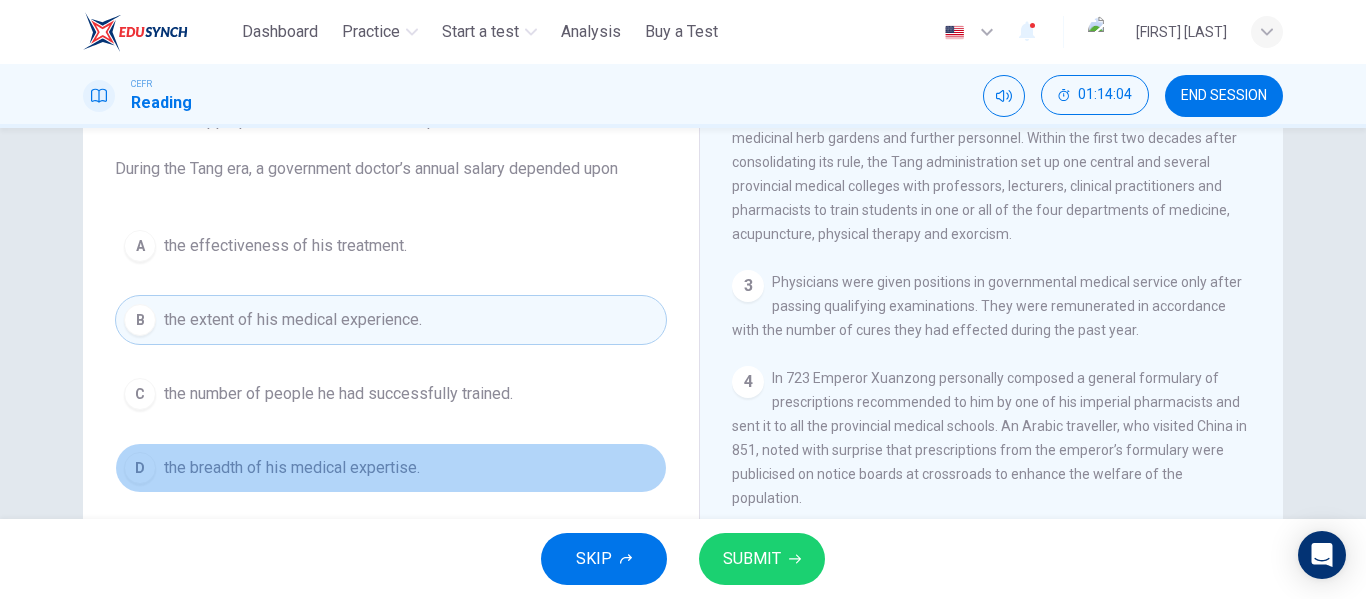 click on "D the breadth of his medical expertise." at bounding box center (391, 468) 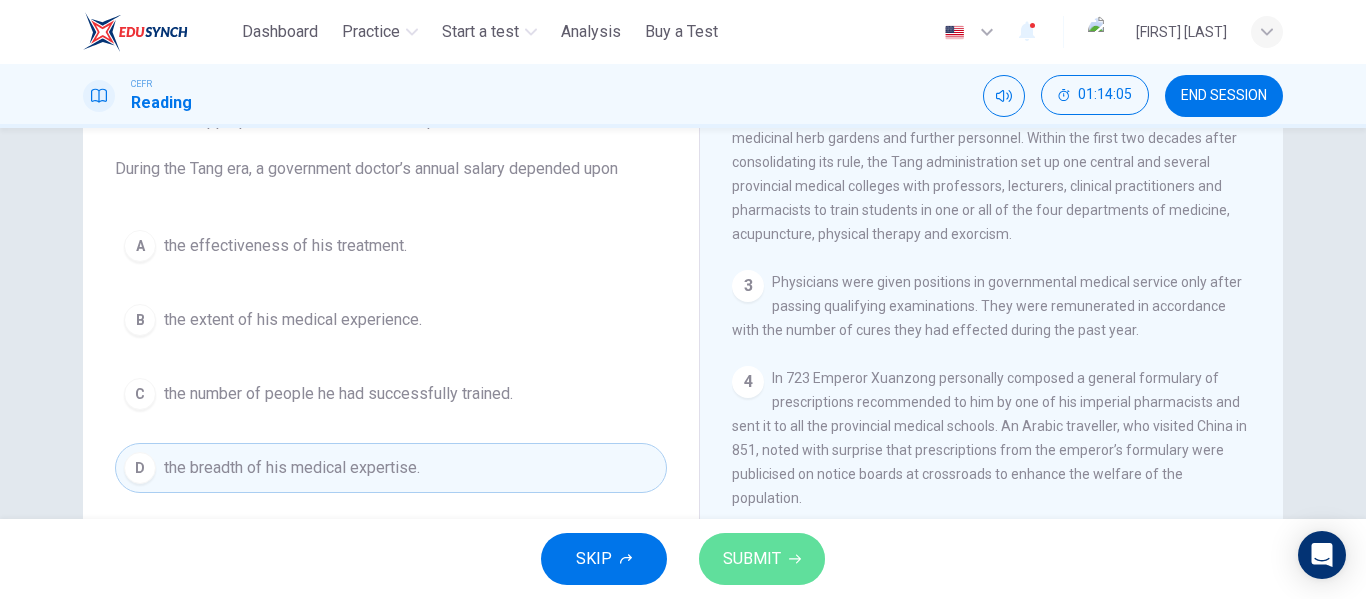 click on "SUBMIT" at bounding box center (762, 559) 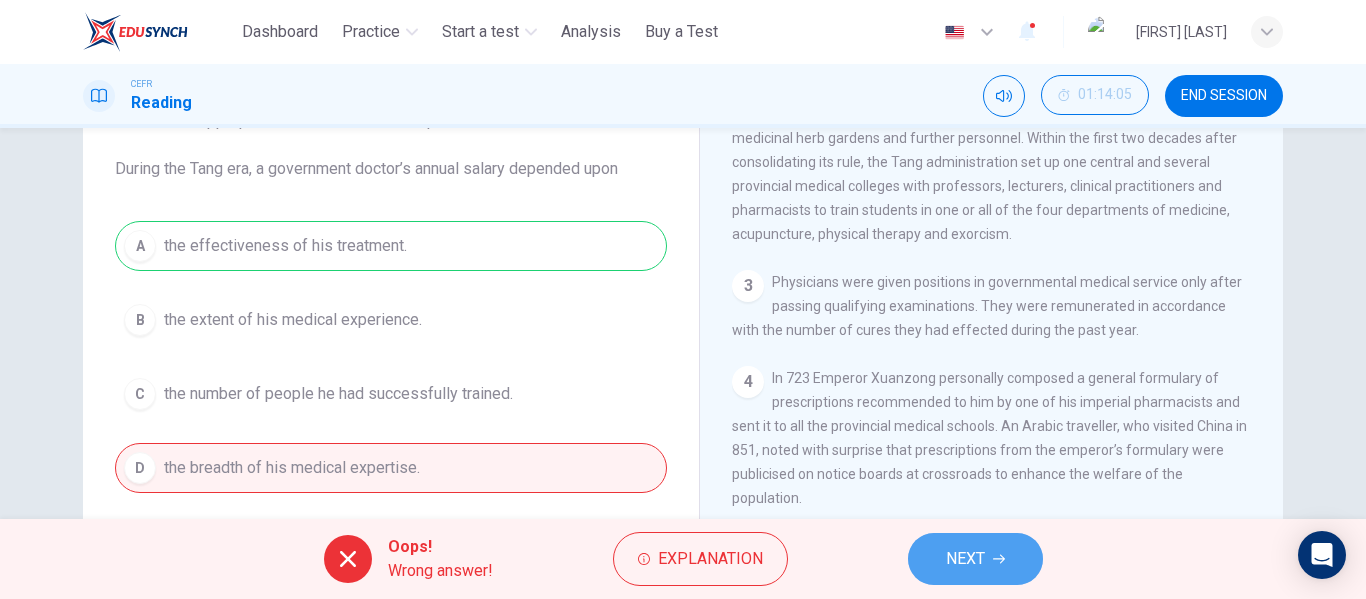 click on "NEXT" at bounding box center [975, 559] 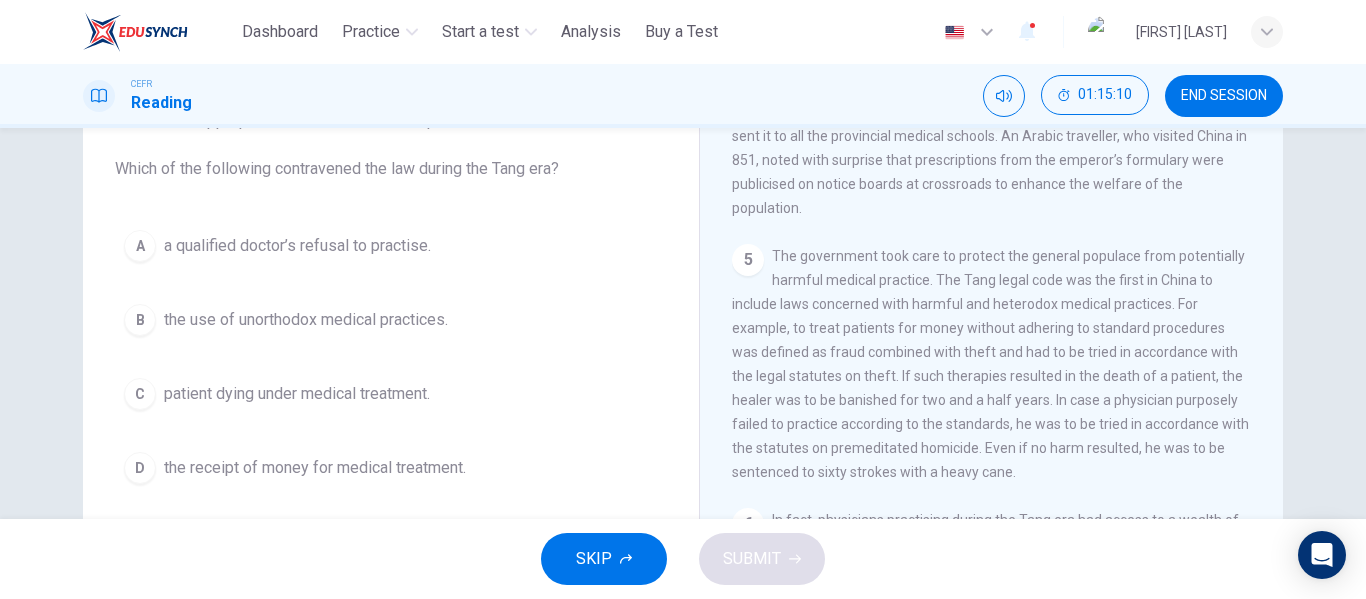 scroll, scrollTop: 1046, scrollLeft: 0, axis: vertical 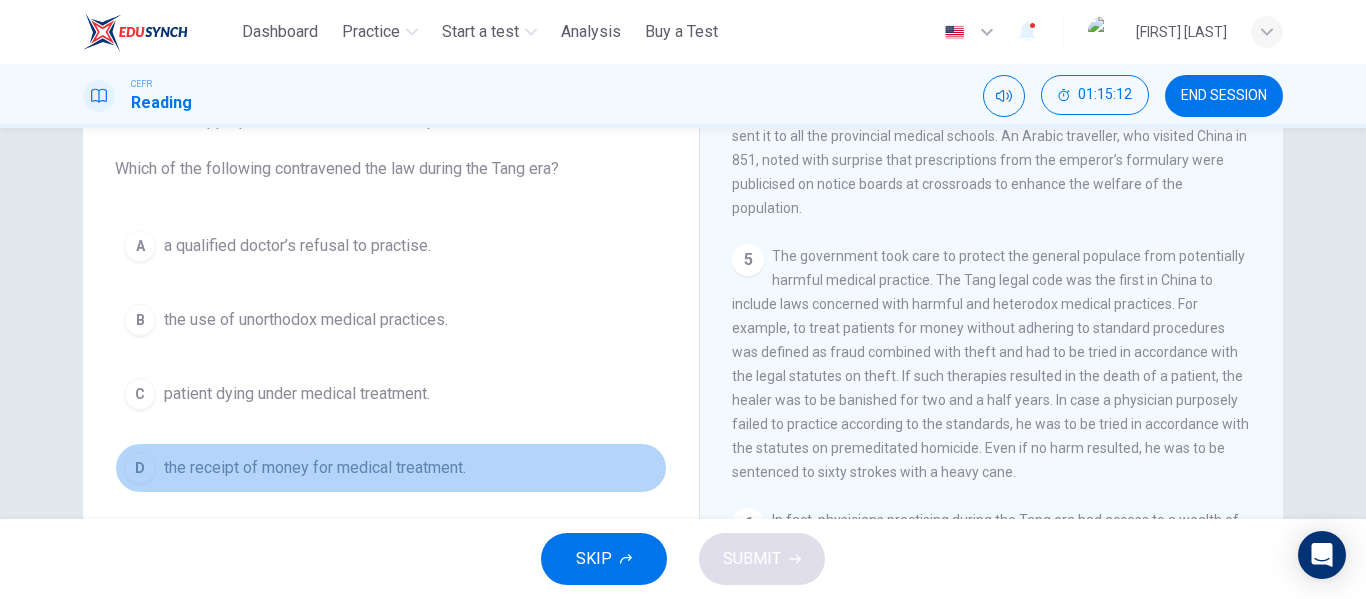 click on "D the receipt of money for medical treatment." at bounding box center (391, 468) 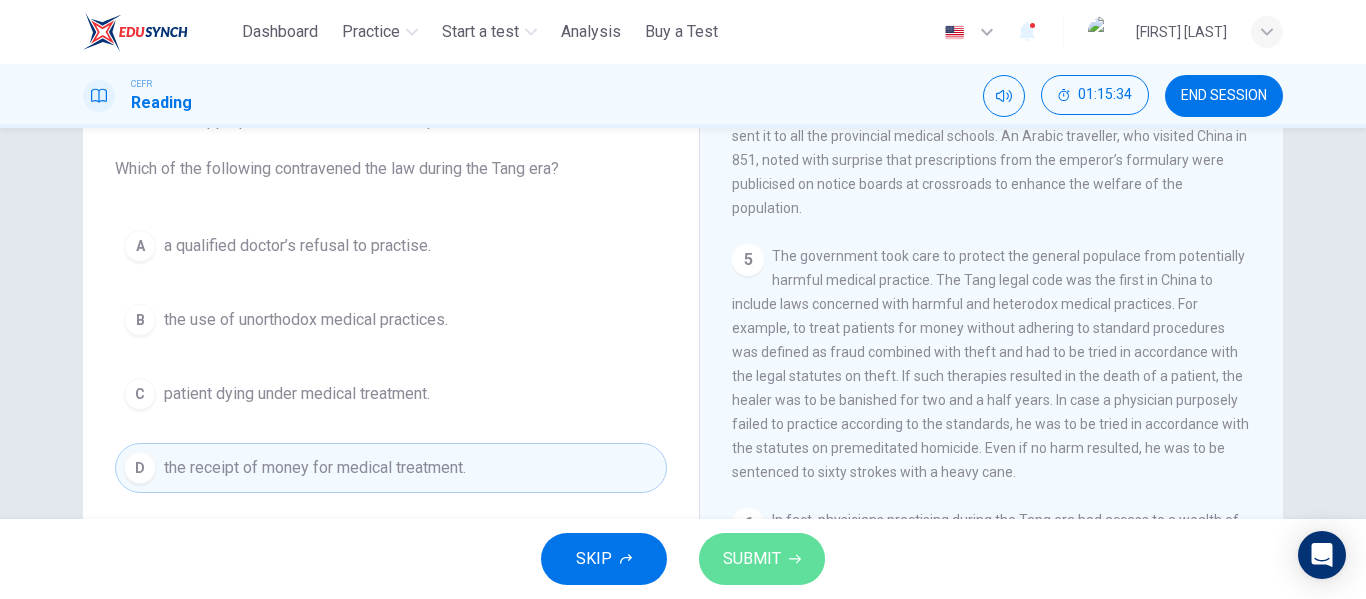 click on "SUBMIT" at bounding box center [762, 559] 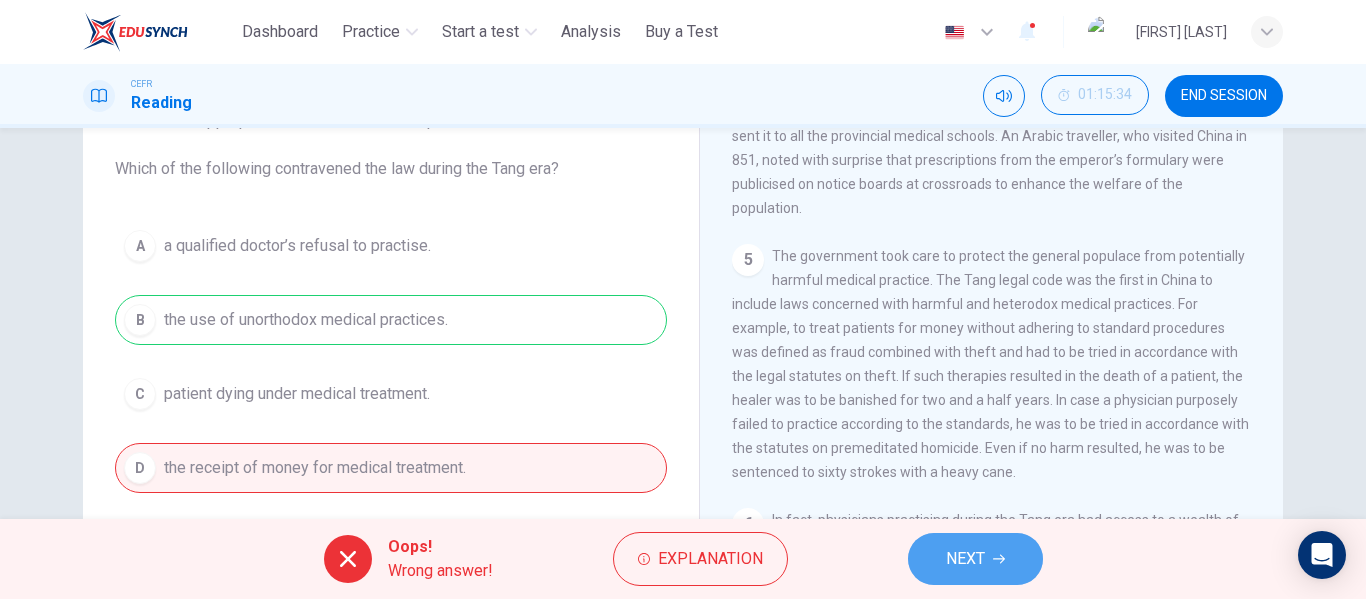 click on "NEXT" at bounding box center [975, 559] 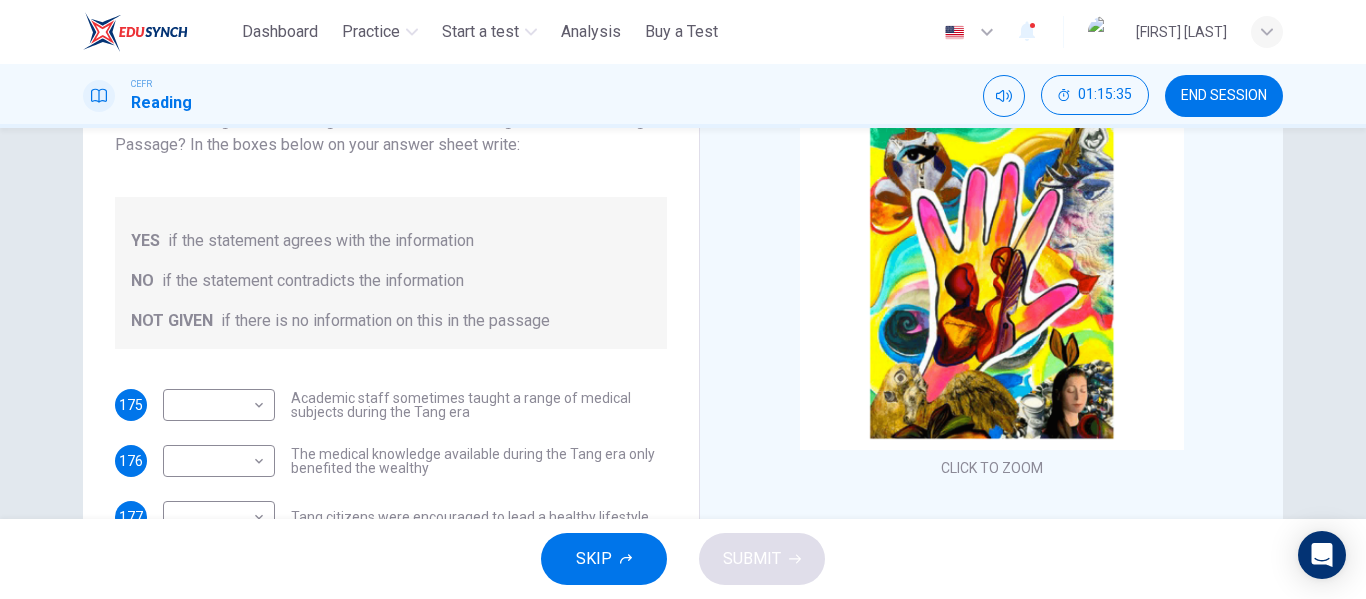scroll, scrollTop: 89, scrollLeft: 0, axis: vertical 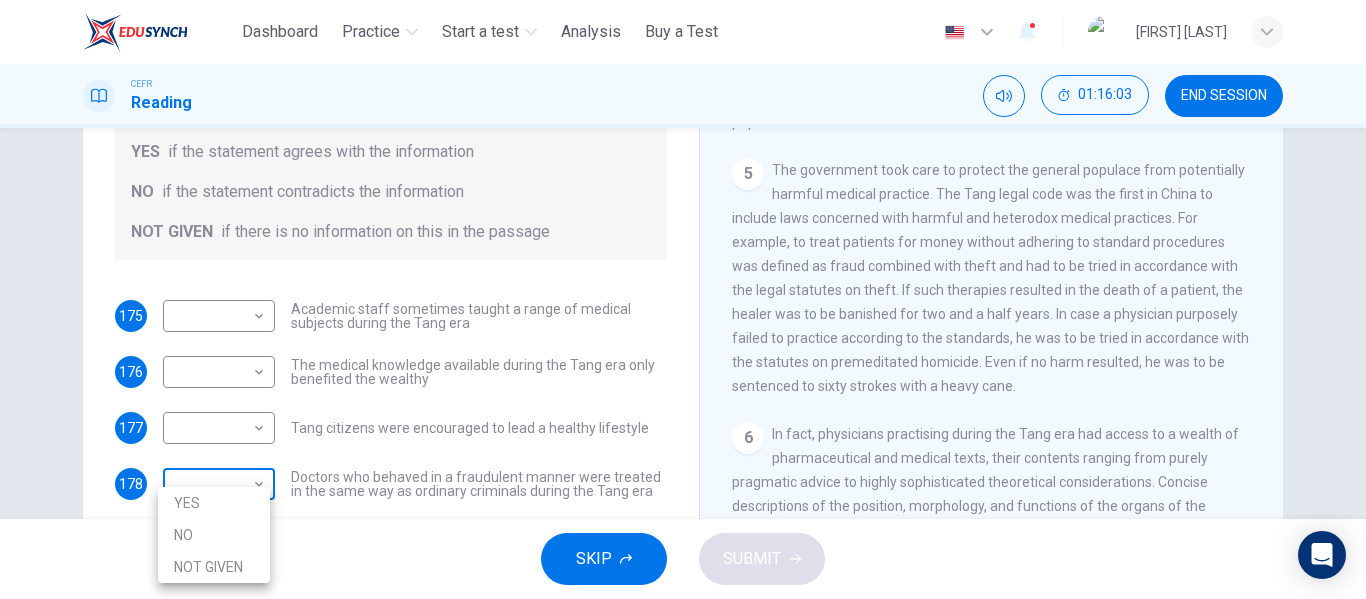 click on "This site uses cookies, as explained in our  Privacy Policy . If you agree to the use of cookies, please click the Accept button and continue to browse our site.   Privacy Policy Accept Dashboard Practice Start a test Analysis Buy a Test English ** ​ [FIRST] [LAST] CEFR Reading 01:16:03 END SESSION Questions 175 - 181 Do the following statements agree with the information given in the Reading Passage?
In the boxes below on your answer sheet write: YES if the statement agrees with the information NO if the statement contradicts the information NOT GIVEN if there is no information on this in the passage 175 ​ ​ Academic staff sometimes taught a range of medical subjects during the Tang era 176 ​ ​ The medical knowledge available during the Tang era only benefited the wealthy 177 ​ ​ Tang citizens were encouraged to lead a healthy lifestyle 178 ​ ​ Doctors who behaved in a fraudulent manner were treated in the same way as ordinary criminals during the Tang era 179 ​ ​ 180 1" at bounding box center [683, 299] 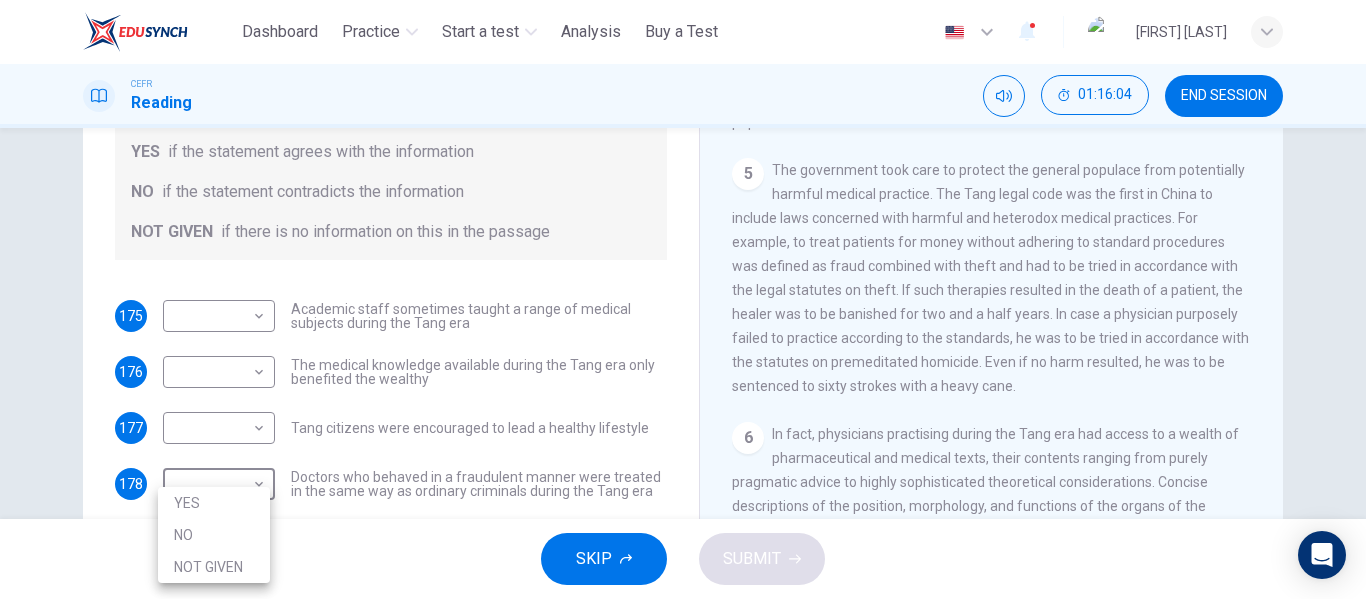 click on "NOT GIVEN" at bounding box center (214, 567) 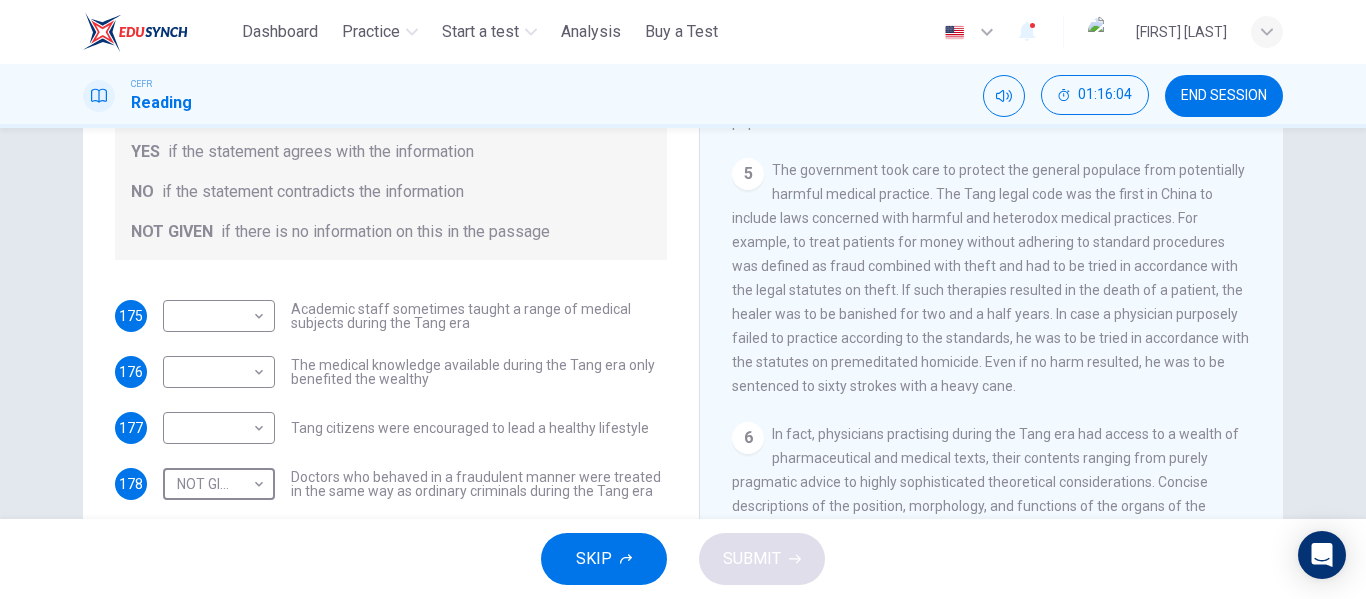 type on "*********" 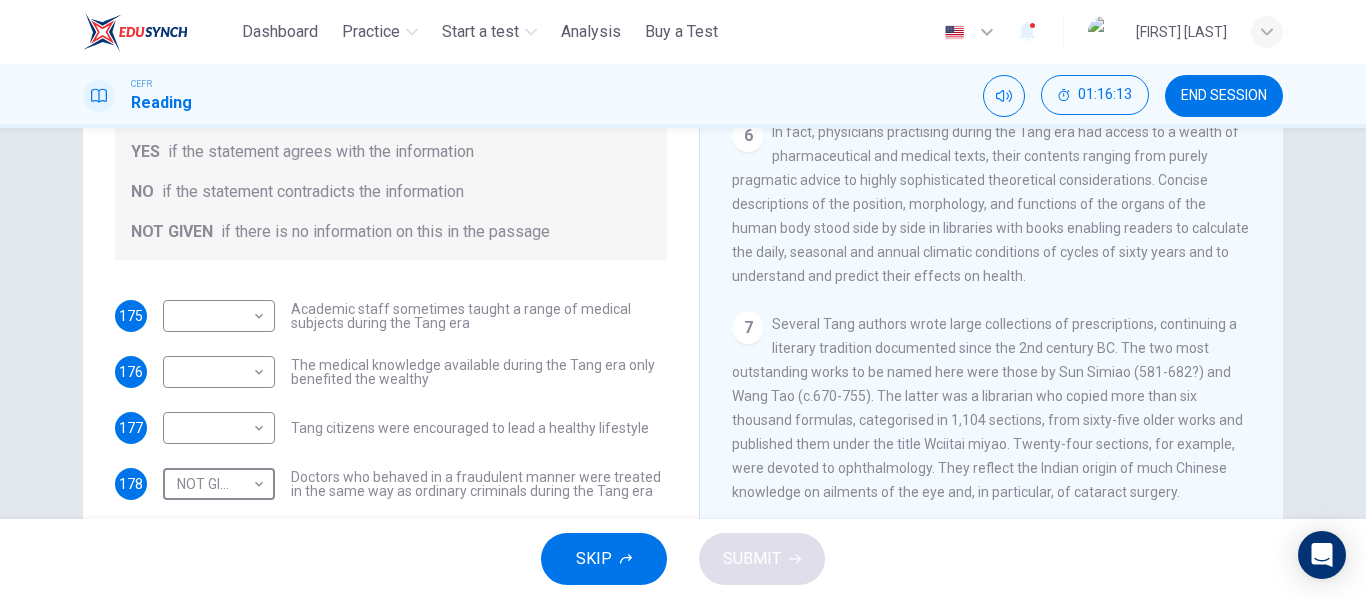 scroll, scrollTop: 1433, scrollLeft: 0, axis: vertical 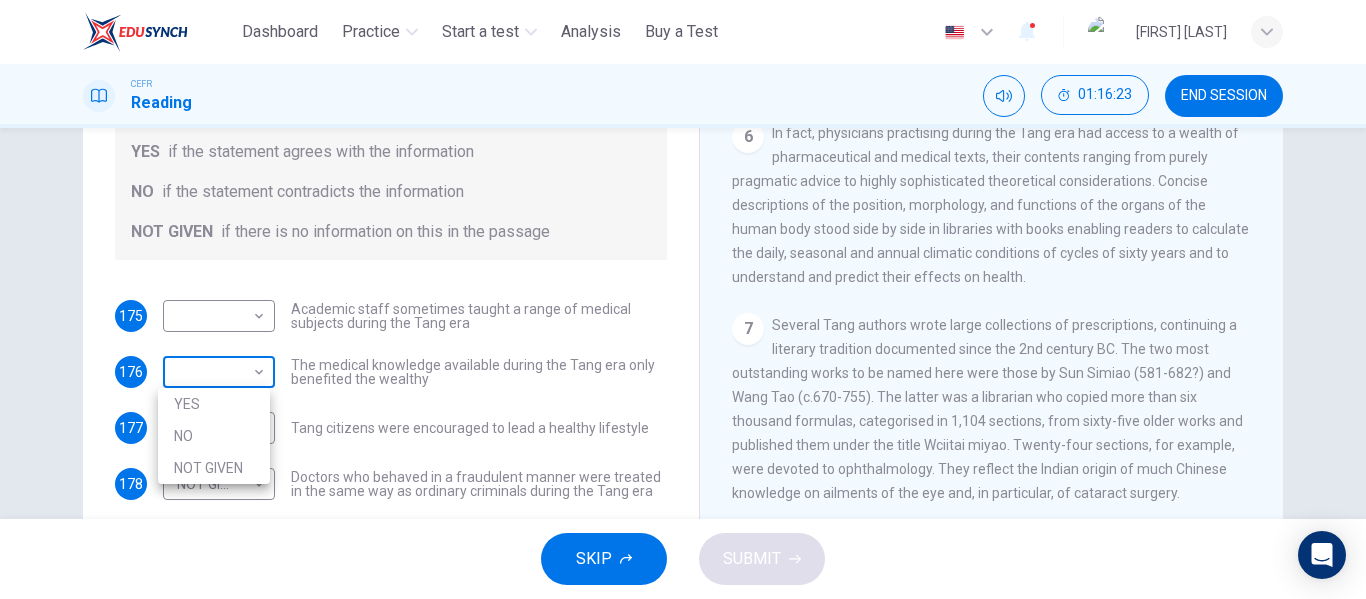 click on "This site uses cookies, as explained in our  Privacy Policy . If you agree to the use of cookies, please click the Accept button and continue to browse our site.   Privacy Policy Accept Dashboard Practice Start a test Analysis Buy a Test English ** ​ [FIRST] [LAST] CEFR Reading 01:16:23 END SESSION Questions 175 - 181 Do the following statements agree with the information given in the Reading Passage?
In the boxes below on your answer sheet write: YES if the statement agrees with the information NO if the statement contradicts the information NOT GIVEN if there is no information on this in the passage 175 ​ ​ Academic staff sometimes taught a range of medical subjects during the Tang era 176 ​ ​ The medical knowledge available during the Tang era only benefited the wealthy 177 ​ ​ Tang citizens were encouraged to lead a healthy lifestyle 178 NOT GIVEN ********* ​ Doctors who behaved in a fraudulent manner were treated in the same way as ordinary criminals during the Tang era 1" at bounding box center [683, 299] 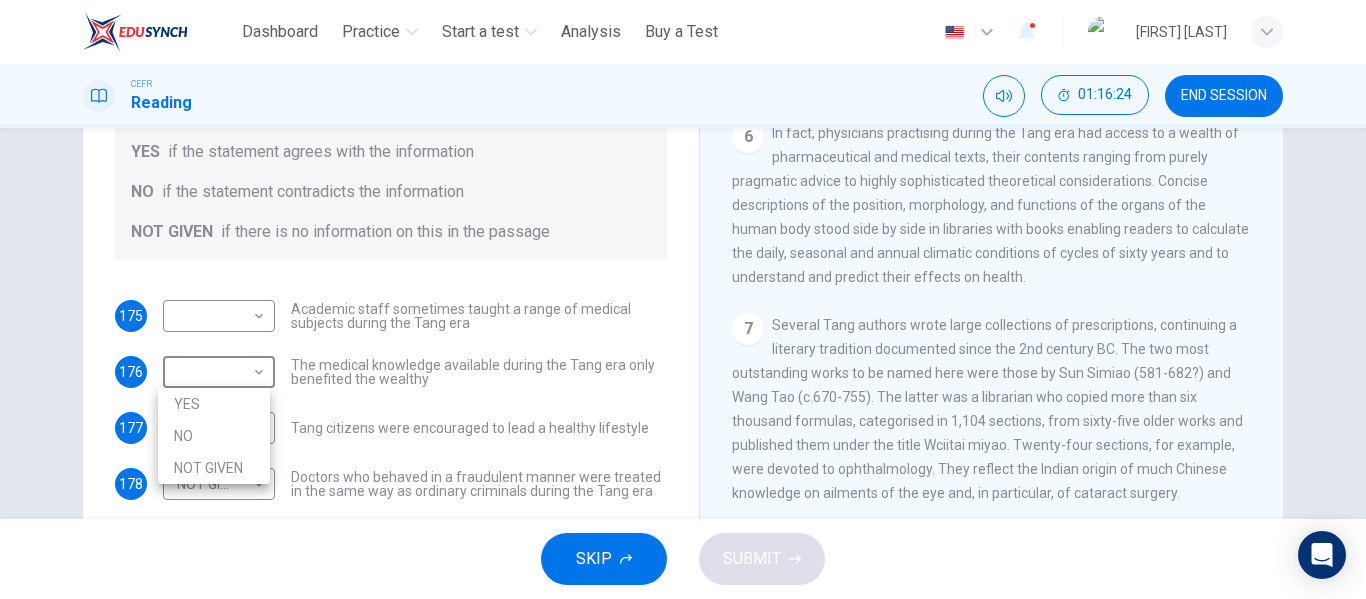 click on "NO" at bounding box center [214, 436] 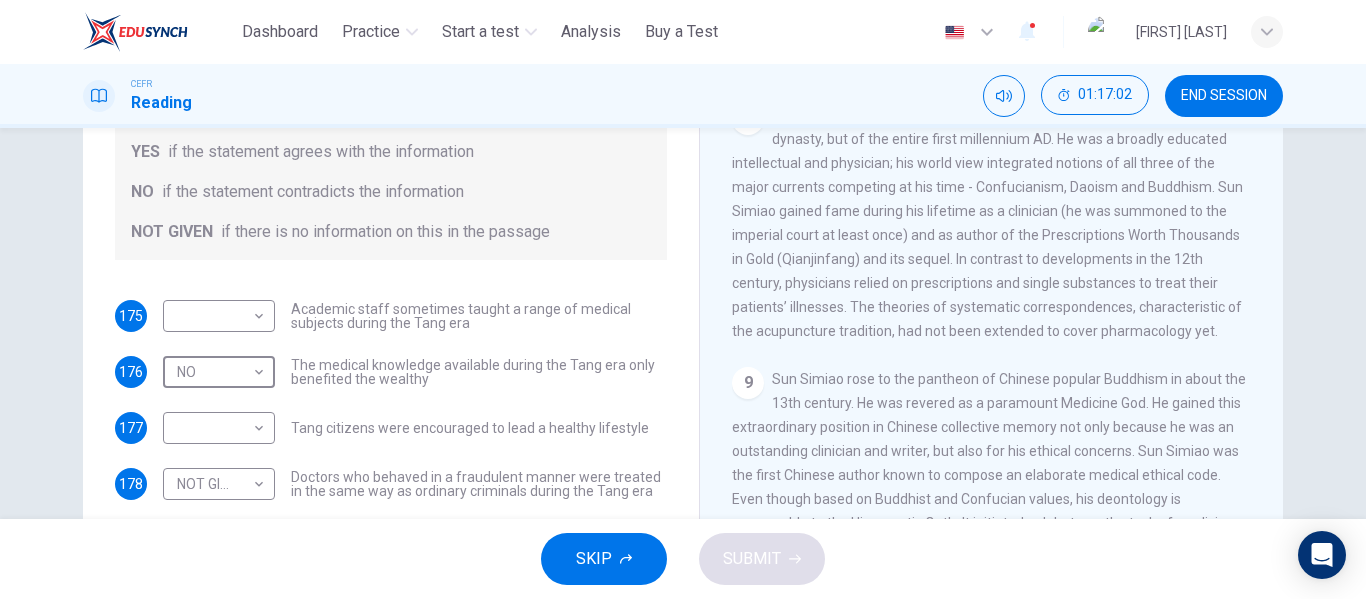 scroll, scrollTop: 1861, scrollLeft: 0, axis: vertical 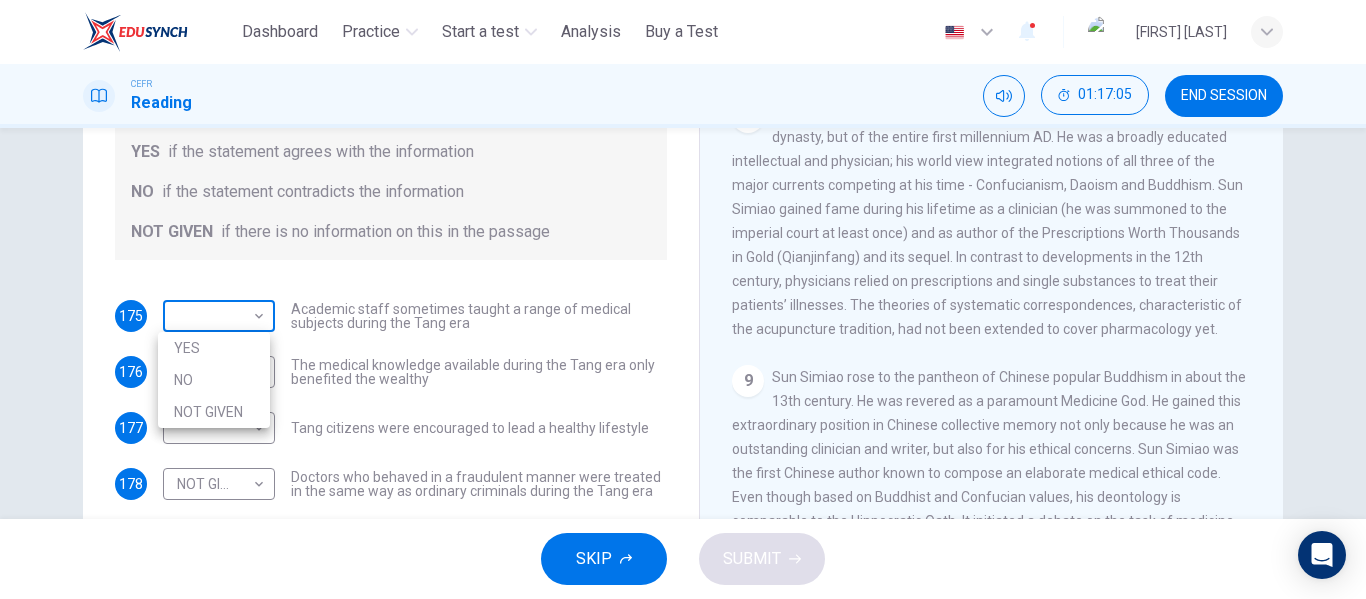 click on "This site uses cookies, as explained in our  Privacy Policy . If you agree to the use of cookies, please click the Accept button and continue to browse our site.   Privacy Policy Accept Dashboard Practice Start a test Analysis Buy a Test English ** ​ [FIRST] [LAST] CEFR Reading 01:17:05 END SESSION Questions 175 - 181 Do the following statements agree with the information given in the Reading Passage?
In the boxes below on your answer sheet write: YES if the statement agrees with the information NO if the statement contradicts the information NOT GIVEN if there is no information on this in the passage 175 ​ ​ Academic staff sometimes taught a range of medical subjects during the Tang era 176 NO ** ​ The medical knowledge available during the Tang era only benefited the wealthy 177 ​ ​ Tang citizens were encouraged to lead a healthy lifestyle 178 NOT GIVEN ********* ​ Doctors who behaved in a fraudulent manner were treated in the same way as ordinary criminals during the Tang era" at bounding box center (683, 299) 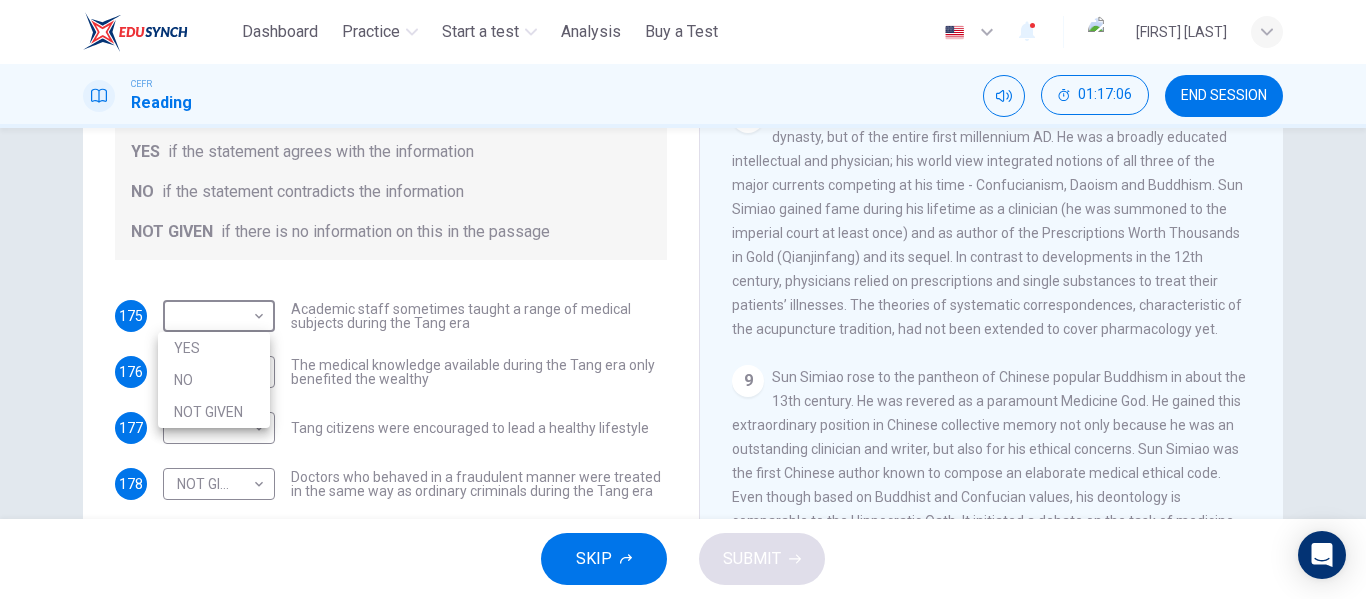 click on "YES" at bounding box center [214, 348] 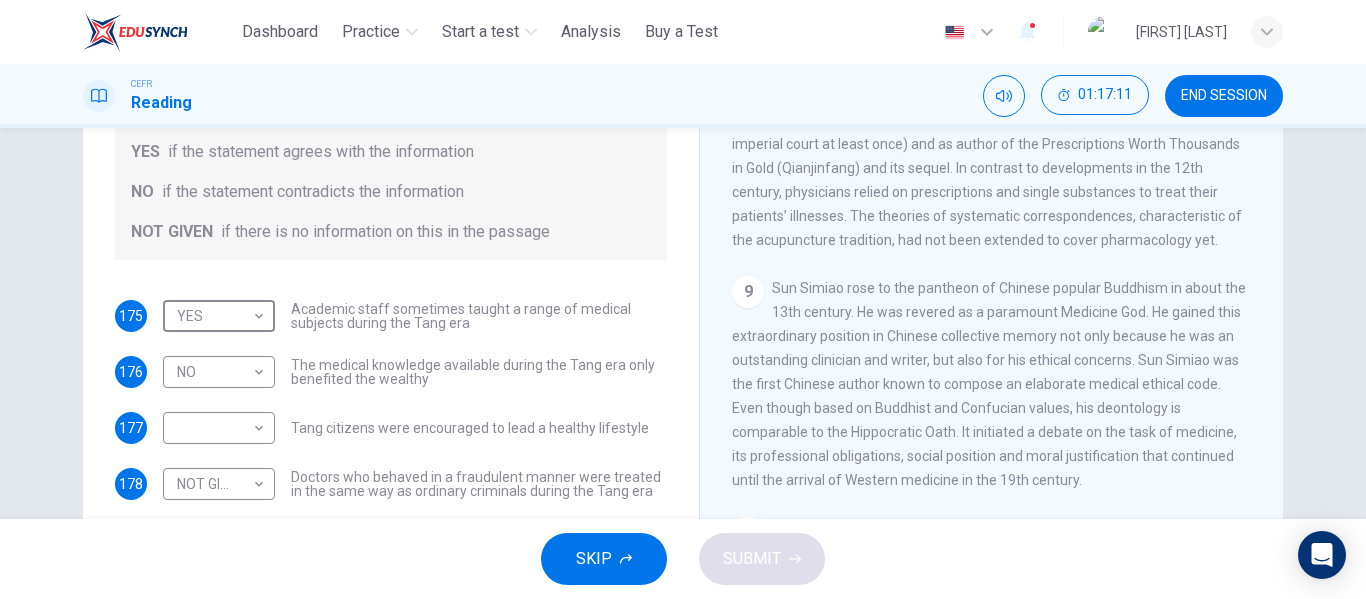 scroll, scrollTop: 2054, scrollLeft: 0, axis: vertical 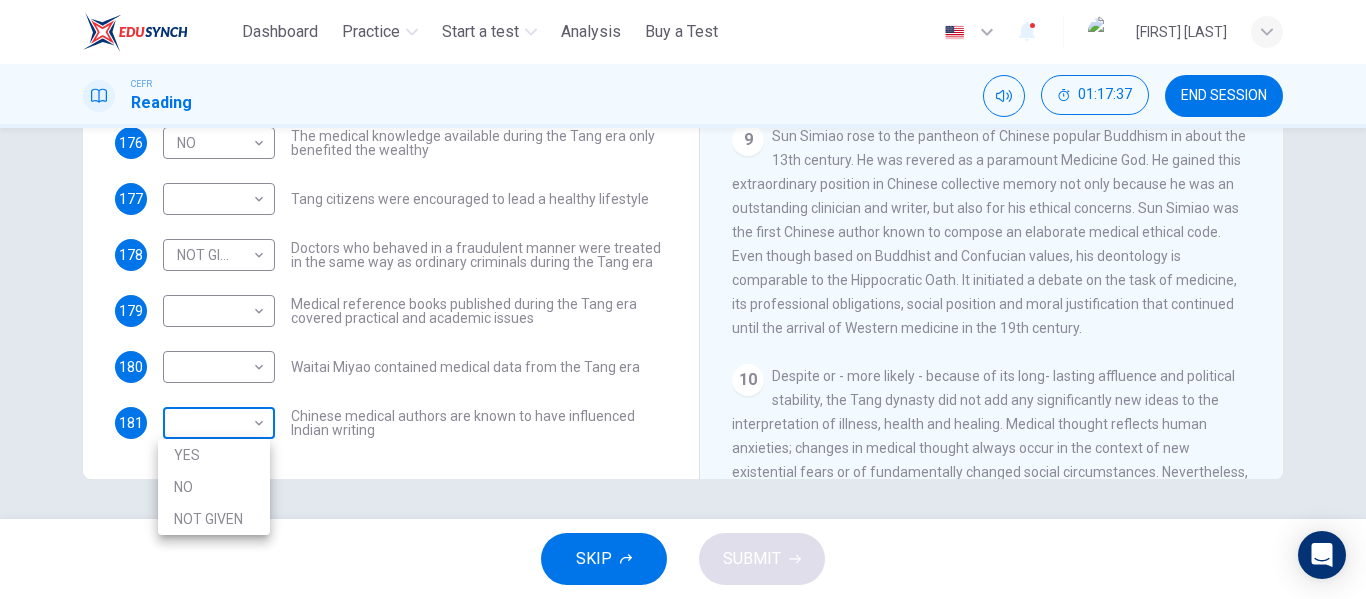 click on "This site uses cookies, as explained in our  Privacy Policy . If you agree to the use of cookies, please click the Accept button and continue to browse our site.   Privacy Policy Accept Dashboard Practice Start a test Analysis Buy a Test English ** ​ [FIRST] [LAST] CEFR Reading 01:17:37 END SESSION Questions 175 - 181 Do the following statements agree with the information given in the Reading Passage?
In the boxes below on your answer sheet write: YES if the statement agrees with the information NO if the statement contradicts the information NOT GIVEN if there is no information on this in the passage 175 YES *** ​ Academic staff sometimes taught a range of medical subjects during the Tang era 176 NO ** ​ The medical knowledge available during the Tang era only benefited the wealthy 177 ​ ​ Tang citizens were encouraged to lead a healthy lifestyle 178 NOT GIVEN ********* ​ 179 ​ ​ Medical reference books published during the Tang era covered practical and academic issues 180 1" at bounding box center [683, 299] 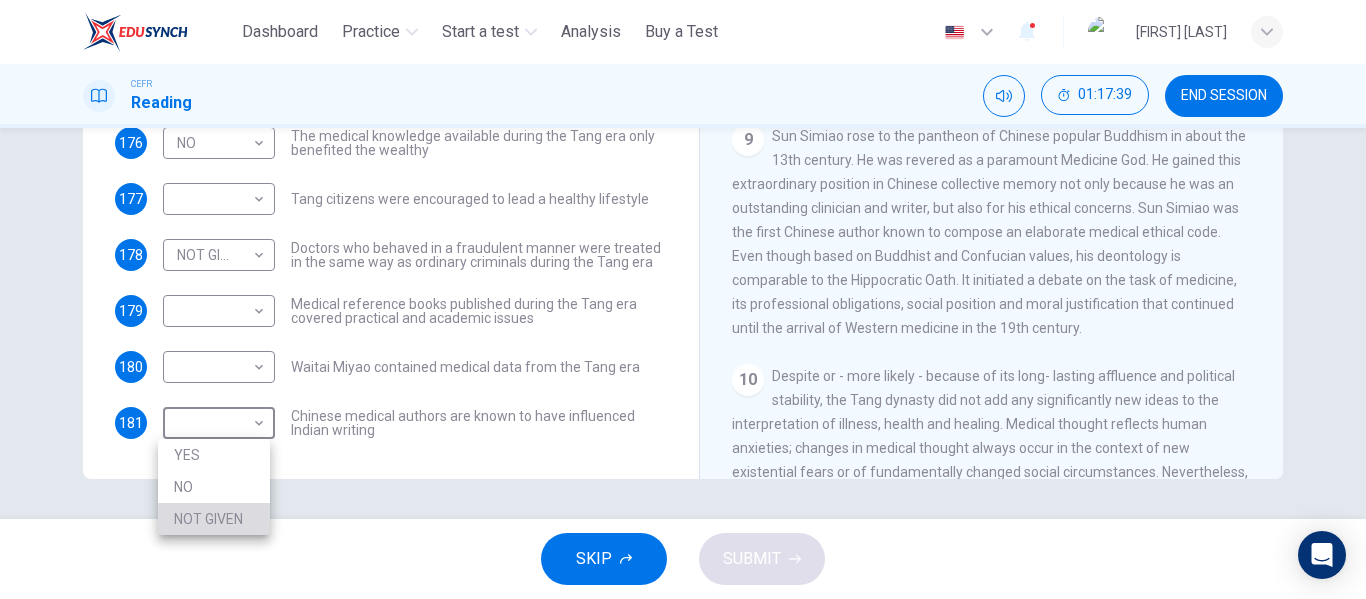 click on "NOT GIVEN" at bounding box center [214, 519] 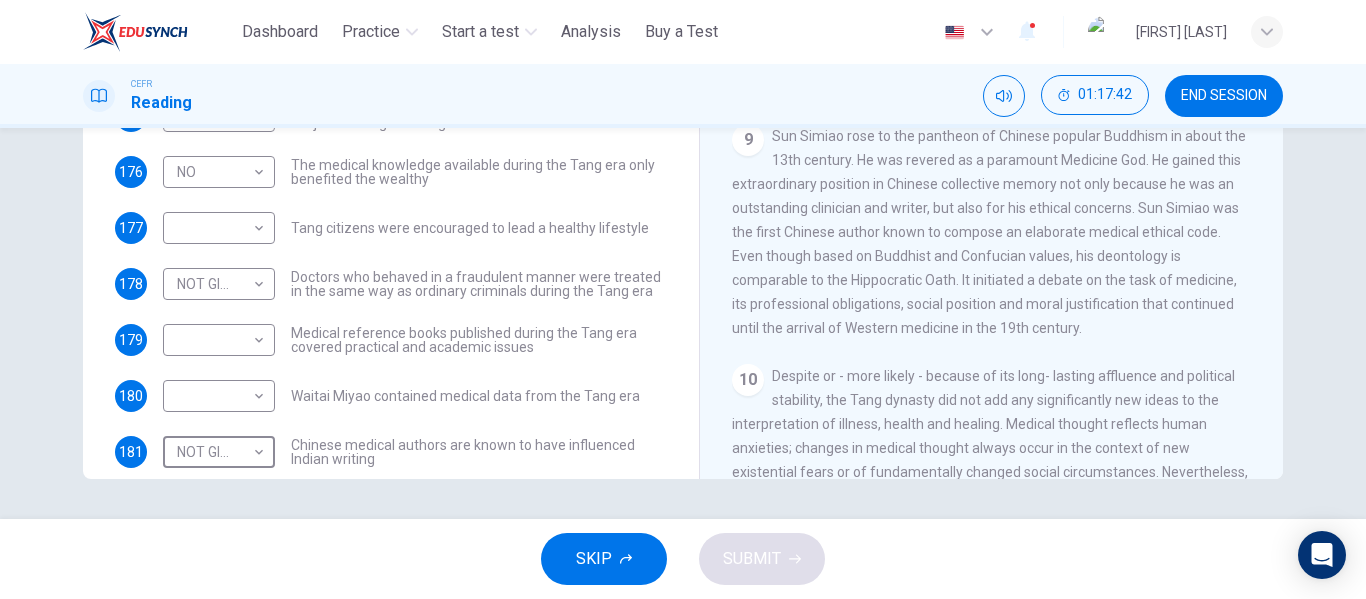 scroll, scrollTop: 59, scrollLeft: 0, axis: vertical 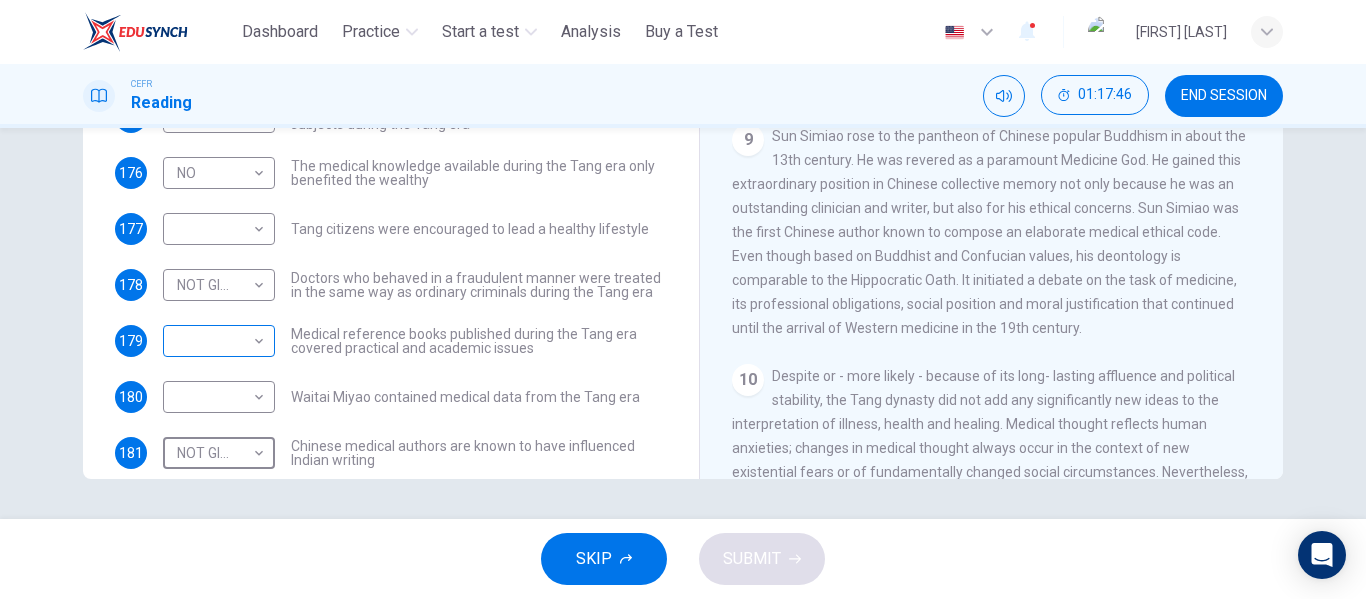 click on "​ ​" at bounding box center [219, 341] 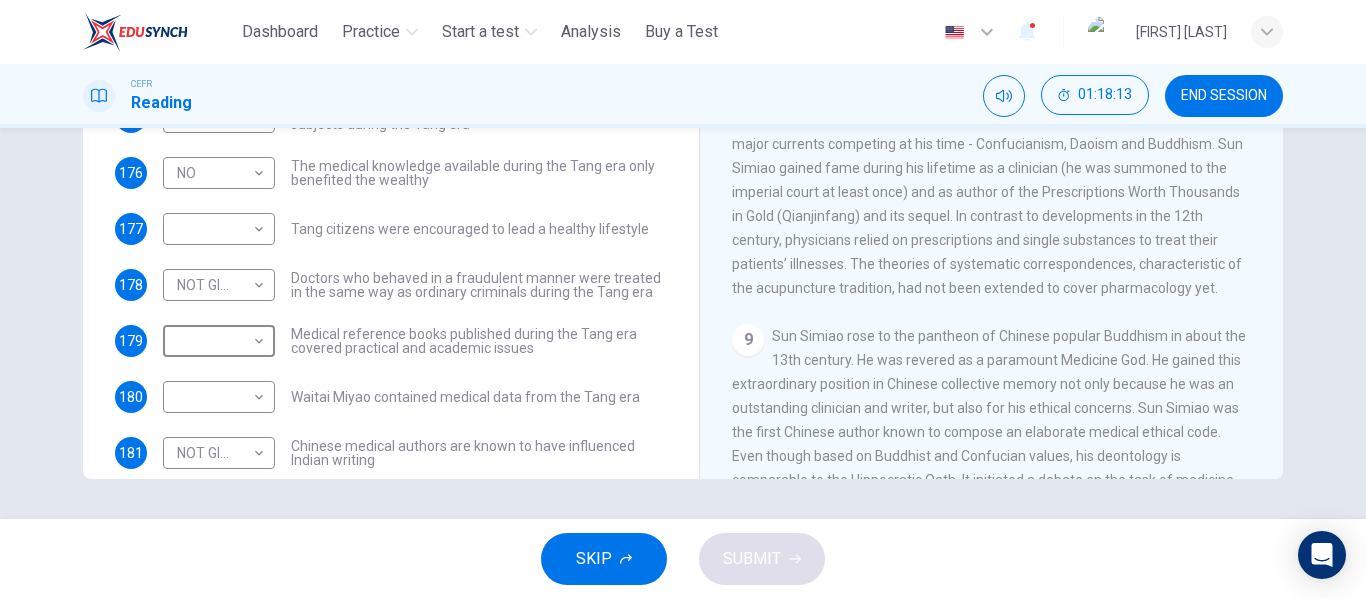 scroll, scrollTop: 1674, scrollLeft: 0, axis: vertical 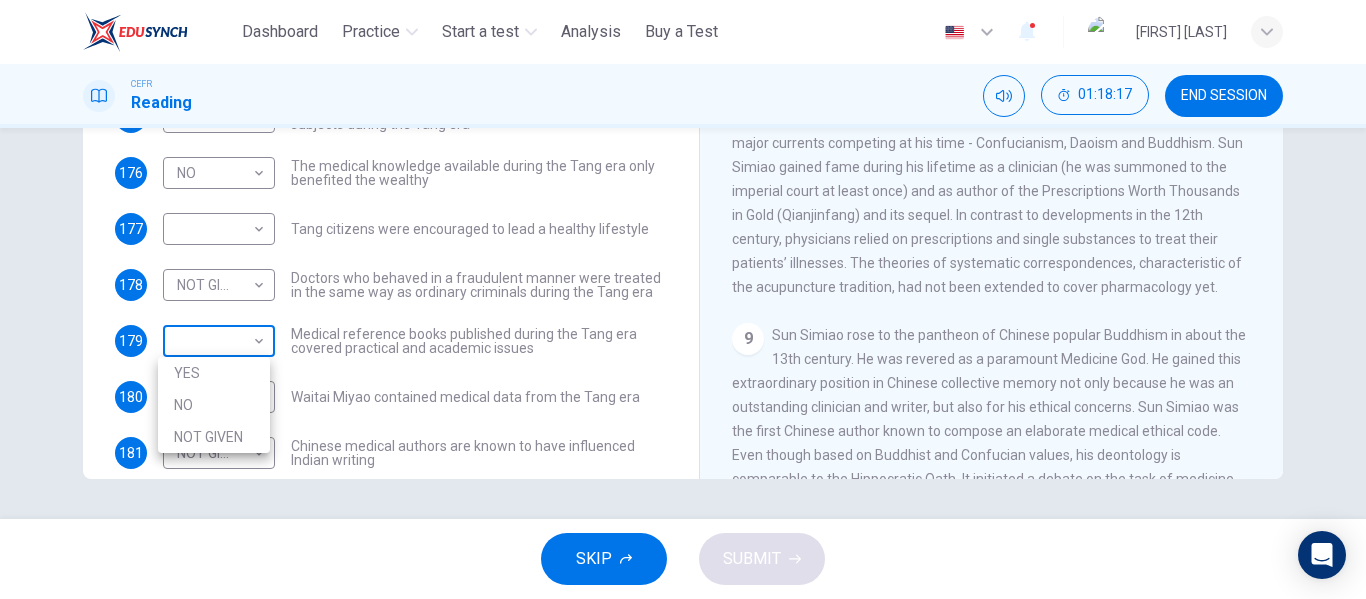 click on "This site uses cookies, as explained in our Privacy Policy. If you agree to the use of cookies, please click the Accept button and continue to browse our site. Privacy Policy Accept Dashboard Practice Start a test Analysis Buy a Test English ** ​ [PERSON] CEFR Reading [TIME] END SESSION Questions 175 - 181 Do the following statements agree with the information given in the Reading Passage? In the boxes below on your answer sheet write: YES if the statement agrees with the information NO if the statement contradicts the information NOT GIVEN if there is no information on this in the passage 175 YES *** ​ Academic staff sometimes taught a range of medical subjects during the Tang era 176 NO ** ​ The medical knowledge available during the Tang era only benefited the wealthy 177 ​ ​ Tang citizens were encouraged to lead a healthy lifestyle 178 NOT GIVEN ********* ​ 179 ​ ​ Medical reference books published during the Tang era covered practical and academic issues 180 1" at bounding box center [683, 299] 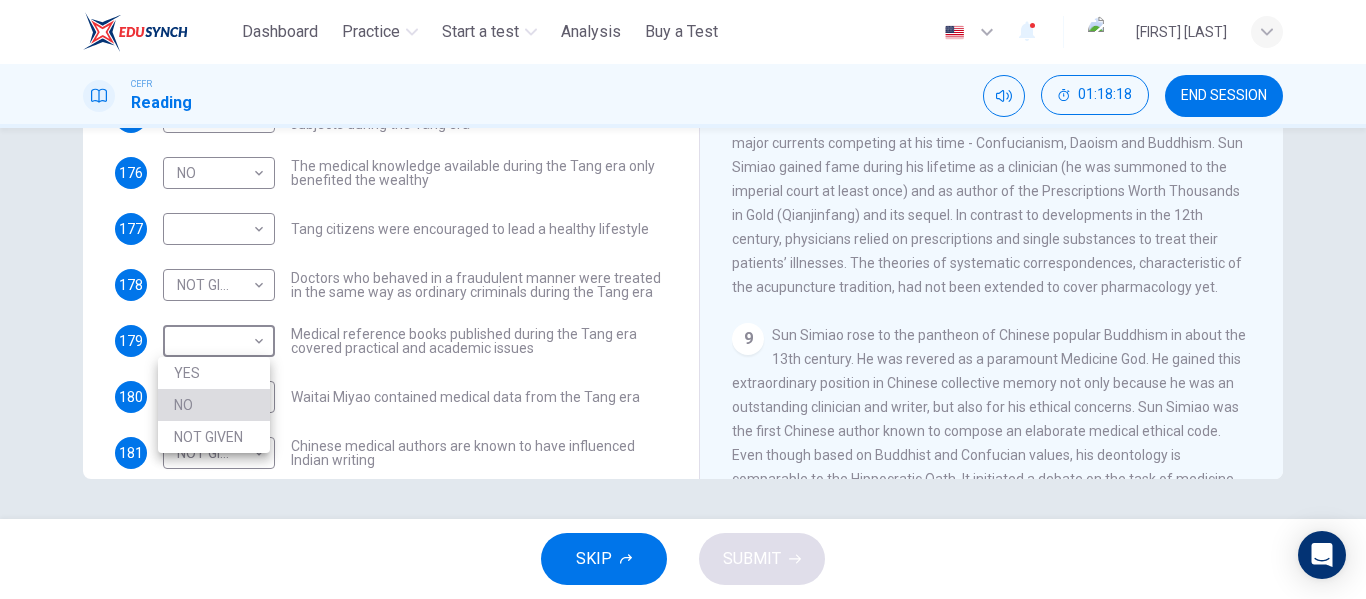 click on "NO" at bounding box center (214, 405) 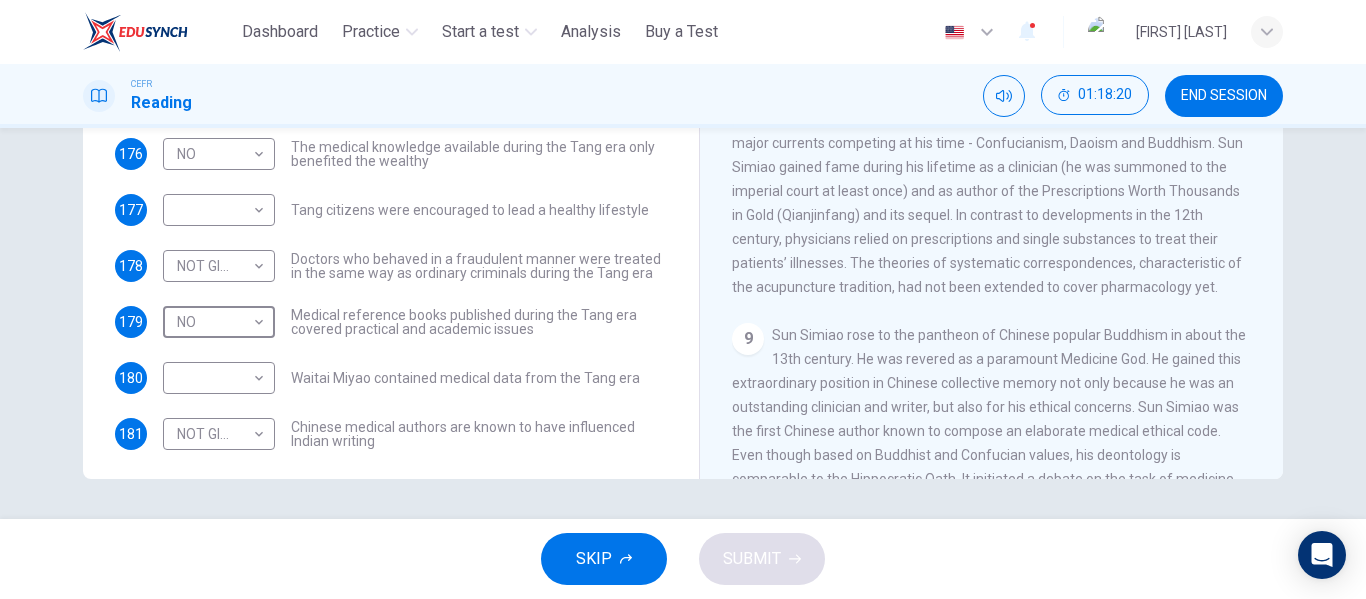 scroll, scrollTop: 79, scrollLeft: 0, axis: vertical 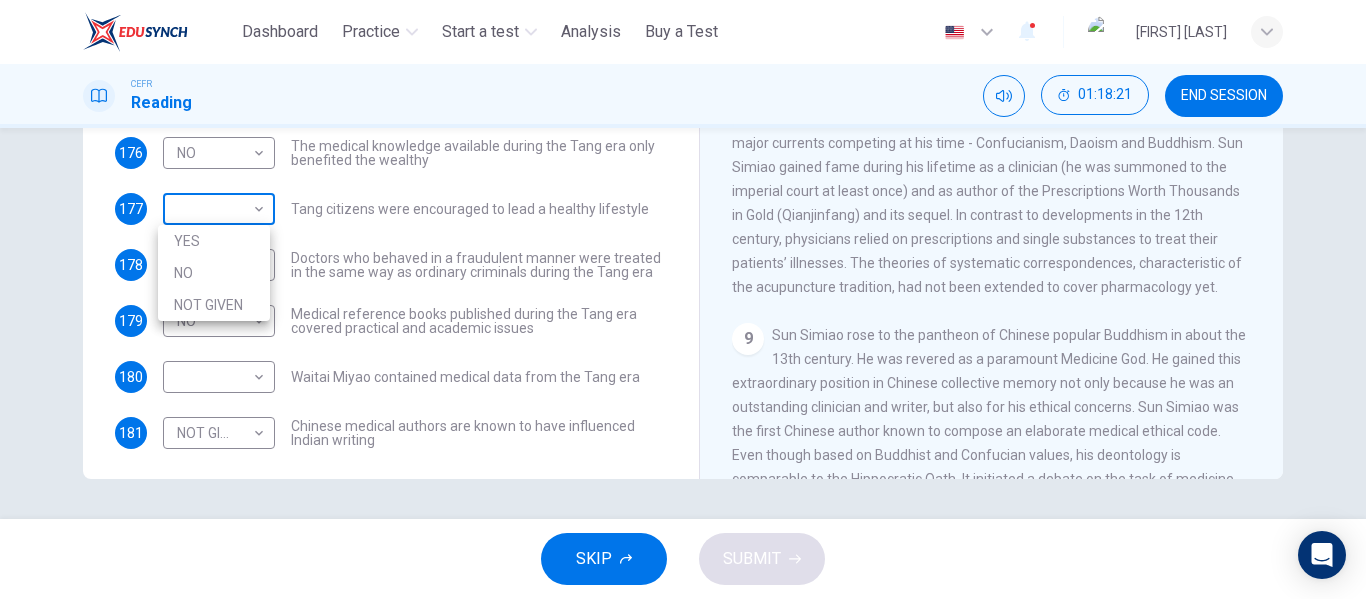 click on "[NAME]" at bounding box center [683, 299] 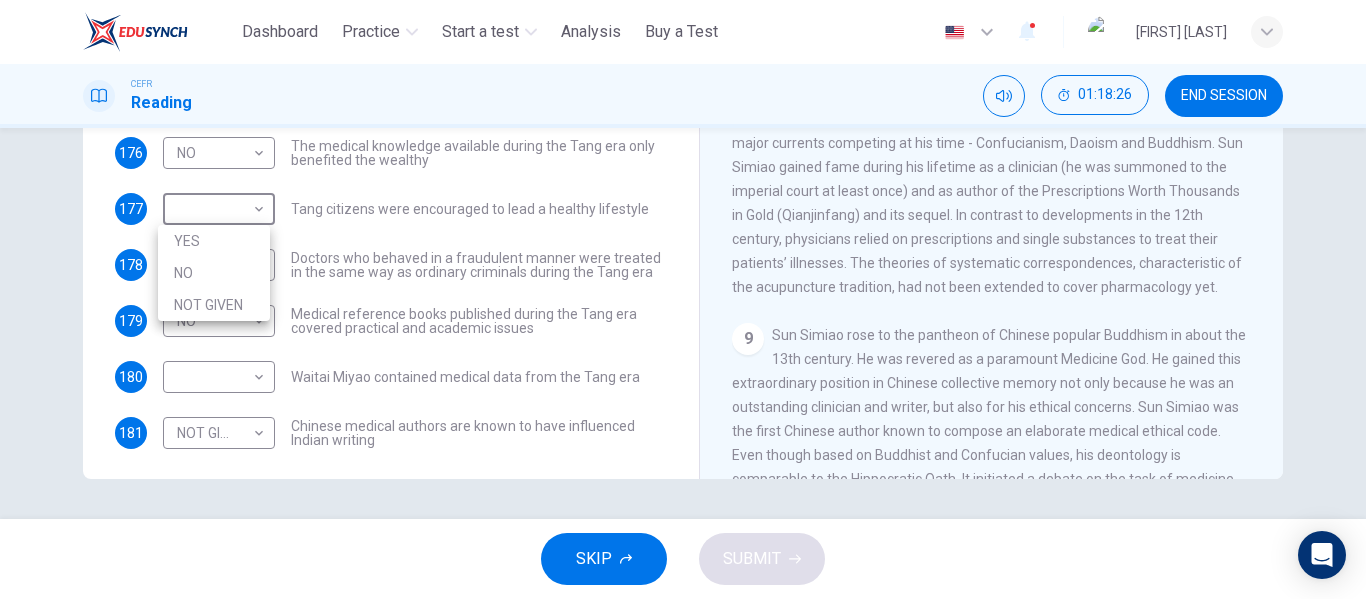 click at bounding box center (683, 299) 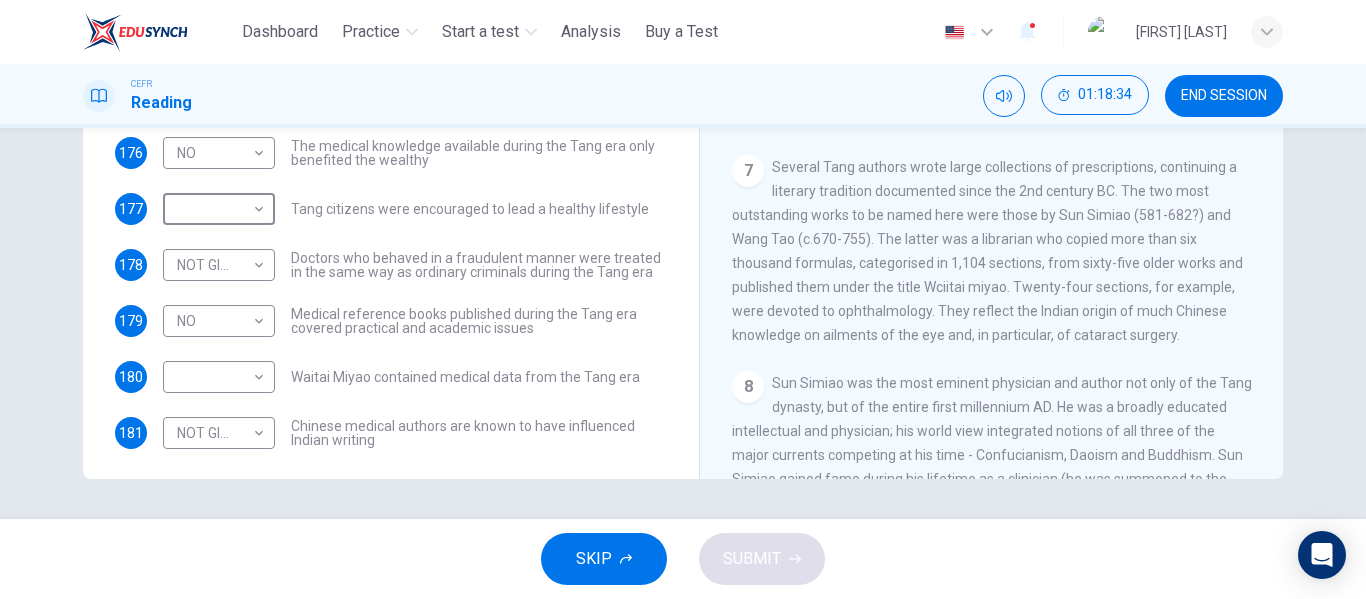 scroll, scrollTop: 1366, scrollLeft: 0, axis: vertical 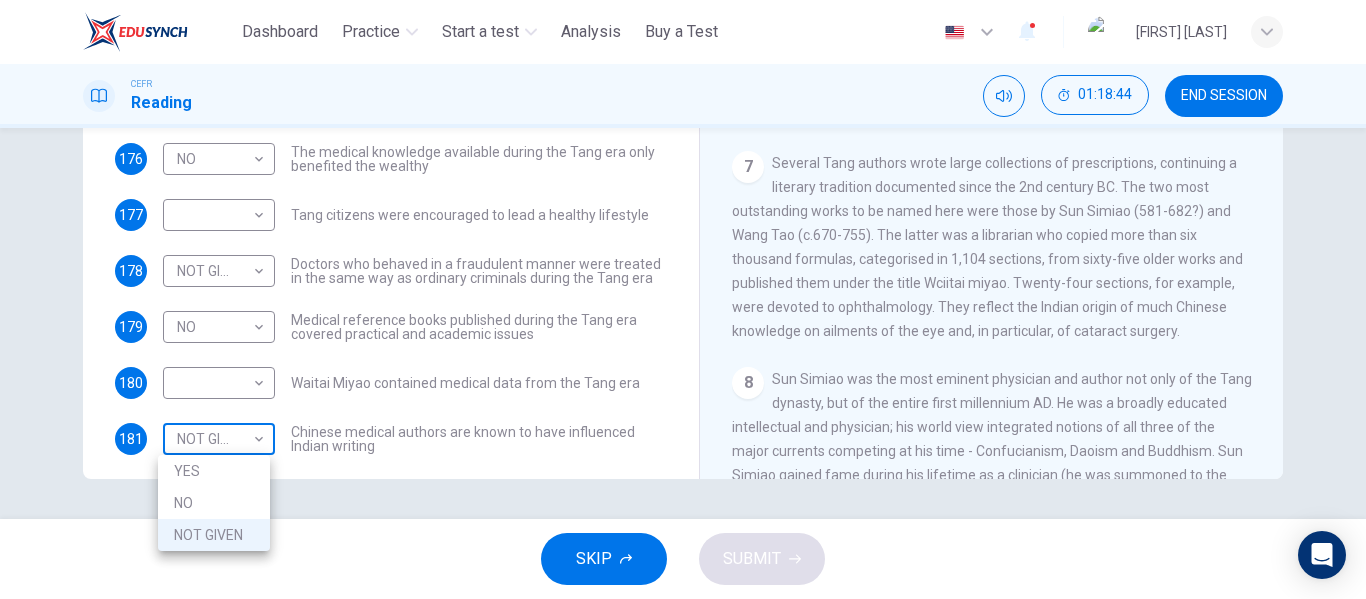 click on "This site uses cookies, as explained in our Privacy Policy. If you agree to the use of cookies, please click the Accept button and continue to browse our site. Privacy Policy Accept Dashboard Practice Start a test Analysis Buy a Test English ** ​ [PERSON] CEFR Reading [TIME] END SESSION Questions 175 - 181 Do the following statements agree with the information given in the Reading Passage? In the boxes below on your answer sheet write: YES if the statement agrees with the information NO if the statement contradicts the information NOT GIVEN if there is no information on this in the passage 175 YES *** ​ Academic staff sometimes taught a range of medical subjects during the Tang era 176 NO ** ​ The medical knowledge available during the Tang era only benefited the wealthy 177 ​ ​ Tang citizens were encouraged to lead a healthy lifestyle 178 NOT GIVEN ********* ​ 179 NO ** ​ Medical reference books published during the Tang era covered practical and academic issues 180" at bounding box center [683, 299] 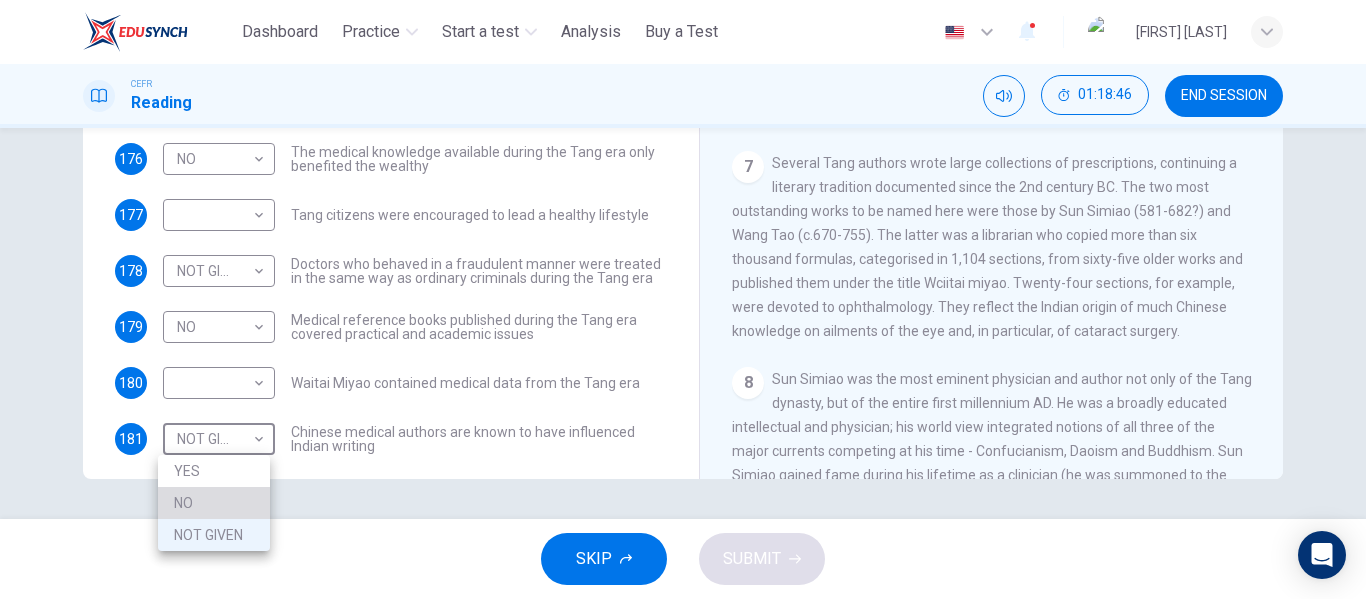 click on "NO" at bounding box center [214, 503] 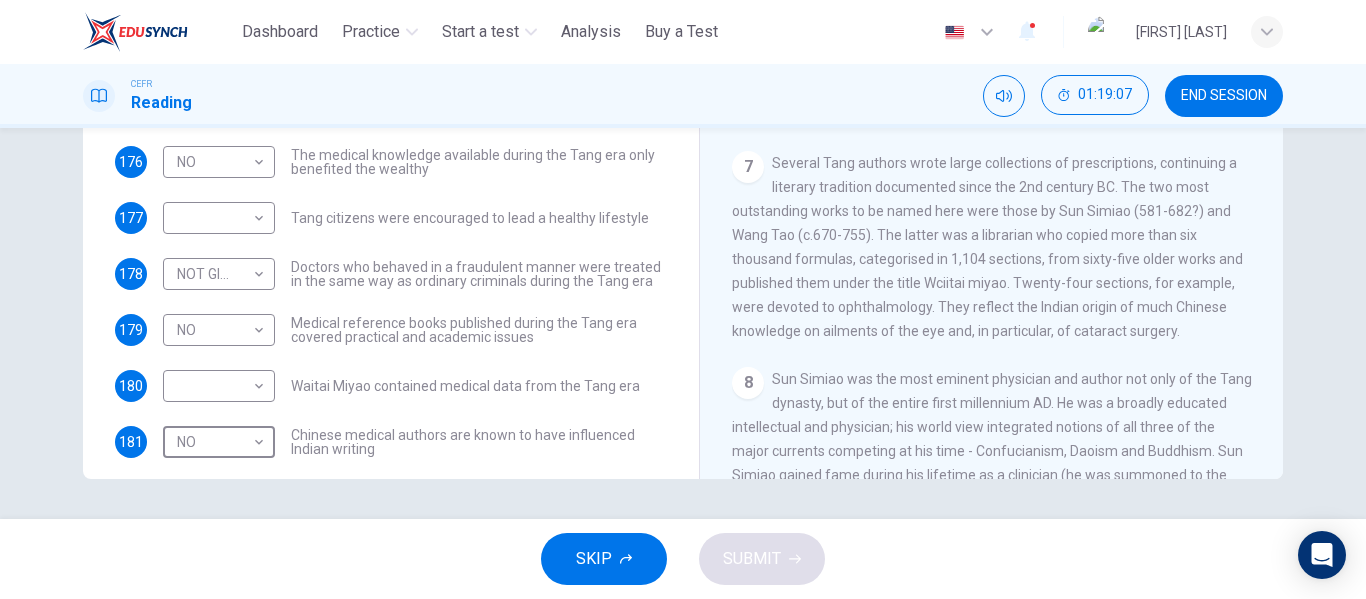 scroll, scrollTop: 69, scrollLeft: 0, axis: vertical 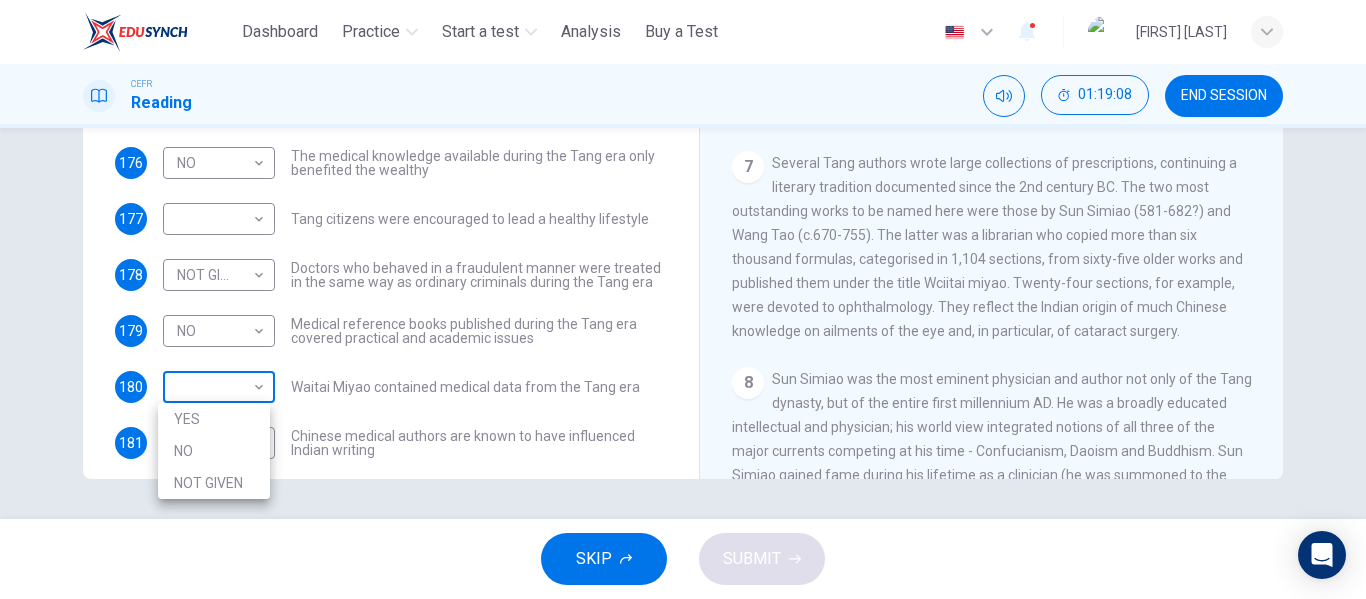 click on "This site uses cookies, as explained in our  Privacy Policy . If you agree to the use of cookies, please click the Accept button and continue to browse our site.   Privacy Policy Accept Dashboard Practice Start a test Analysis Buy a Test English ** ​ [FIRST] [LAST] CEFR Reading 01:19:08 END SESSION Questions 175 - 181 Do the following statements agree with the information given in the Reading Passage?
In the boxes below on your answer sheet write: YES if the statement agrees with the information NO if the statement contradicts the information NOT GIVEN if there is no information on this in the passage 175 YES *** ​ Academic staff sometimes taught a range of medical subjects during the Tang era 176 NO ** ​ The medical knowledge available during the Tang era only benefited the wealthy 177 ​ ​ Tang citizens were encouraged to lead a healthy lifestyle 178 NOT GIVEN ********* ​ 179 NO ** ​ Medical reference books published during the Tang era covered practical and academic issues 180" at bounding box center [683, 299] 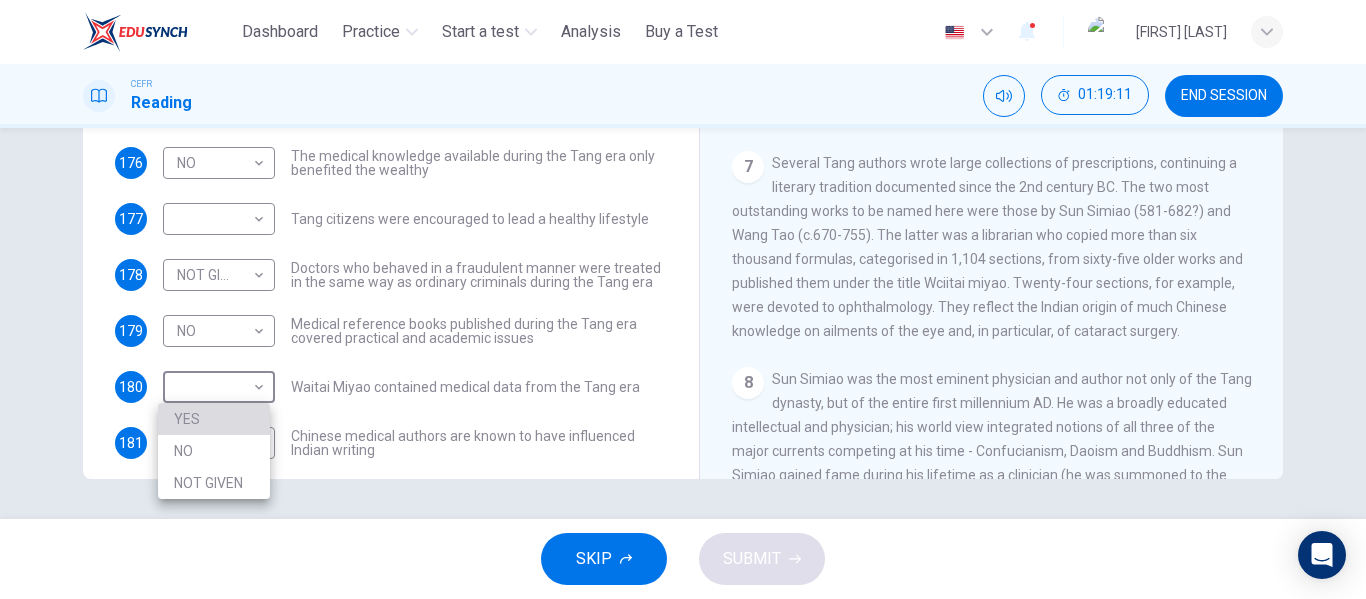 click on "YES" at bounding box center [214, 419] 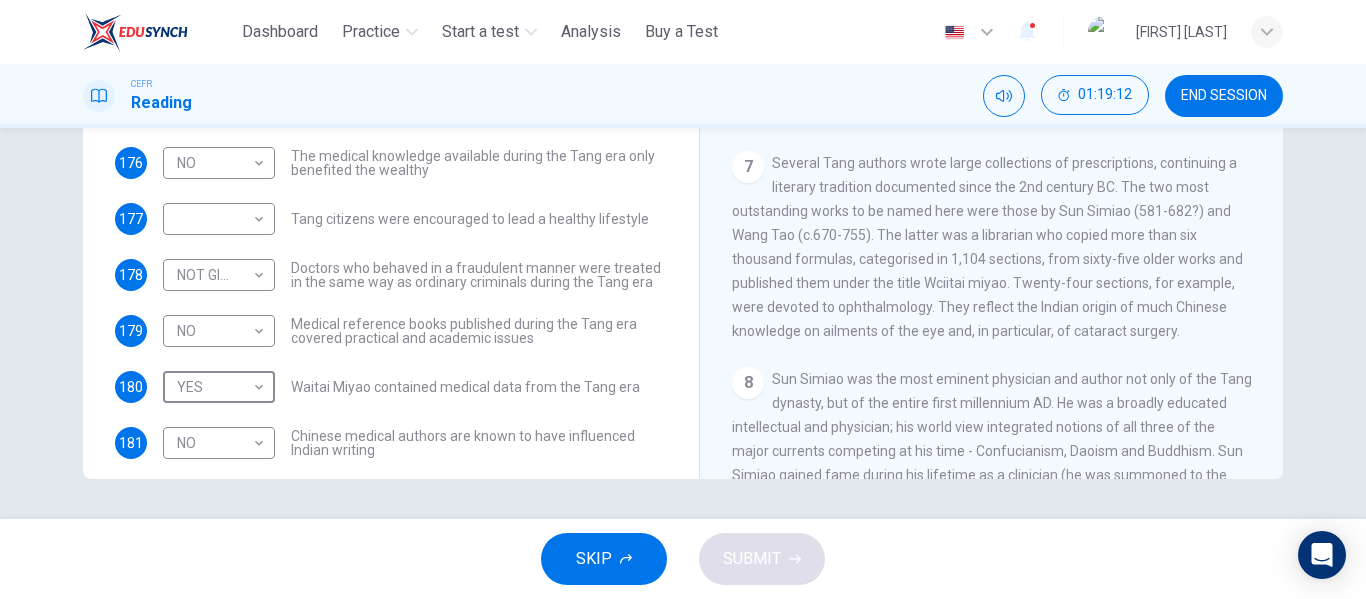 scroll, scrollTop: 0, scrollLeft: 0, axis: both 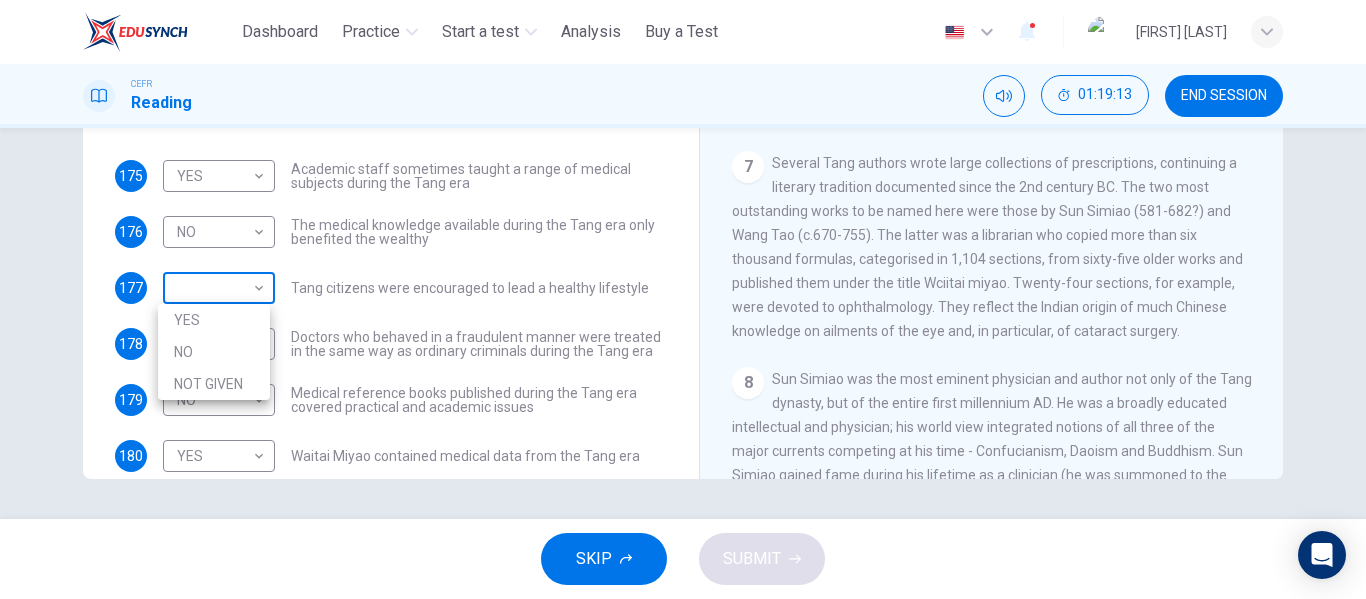 click on "This site uses cookies, as explained in our  Privacy Policy . If you agree to the use of cookies, please click the Accept button and continue to browse our site.   Privacy Policy Accept Dashboard Practice Start a test Analysis Buy a Test English ** ​ [FIRST] [LAST] CEFR Reading 01:19:13 END SESSION Questions 175 - 181 Do the following statements agree with the information given in the Reading Passage?
In the boxes below on your answer sheet write: YES if the statement agrees with the information NO if the statement contradicts the information NOT GIVEN if there is no information on this in the passage 175 YES *** ​ Academic staff sometimes taught a range of medical subjects during the Tang era 176 NO ** ​ The medical knowledge available during the Tang era only benefited the wealthy 177 ​ ​ Tang citizens were encouraged to lead a healthy lifestyle 178 NOT GIVEN ********* ​ 179 NO ** ​ Medical reference books published during the Tang era covered practical and academic issues 180" at bounding box center [683, 299] 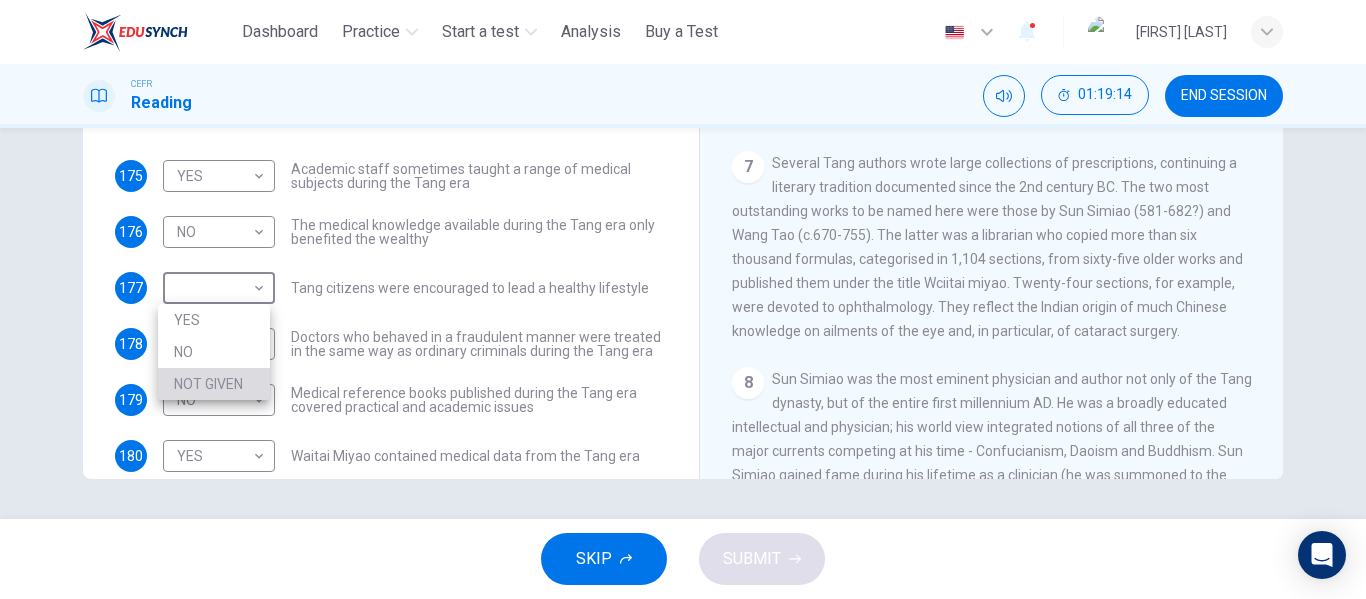 click on "NOT GIVEN" at bounding box center [214, 384] 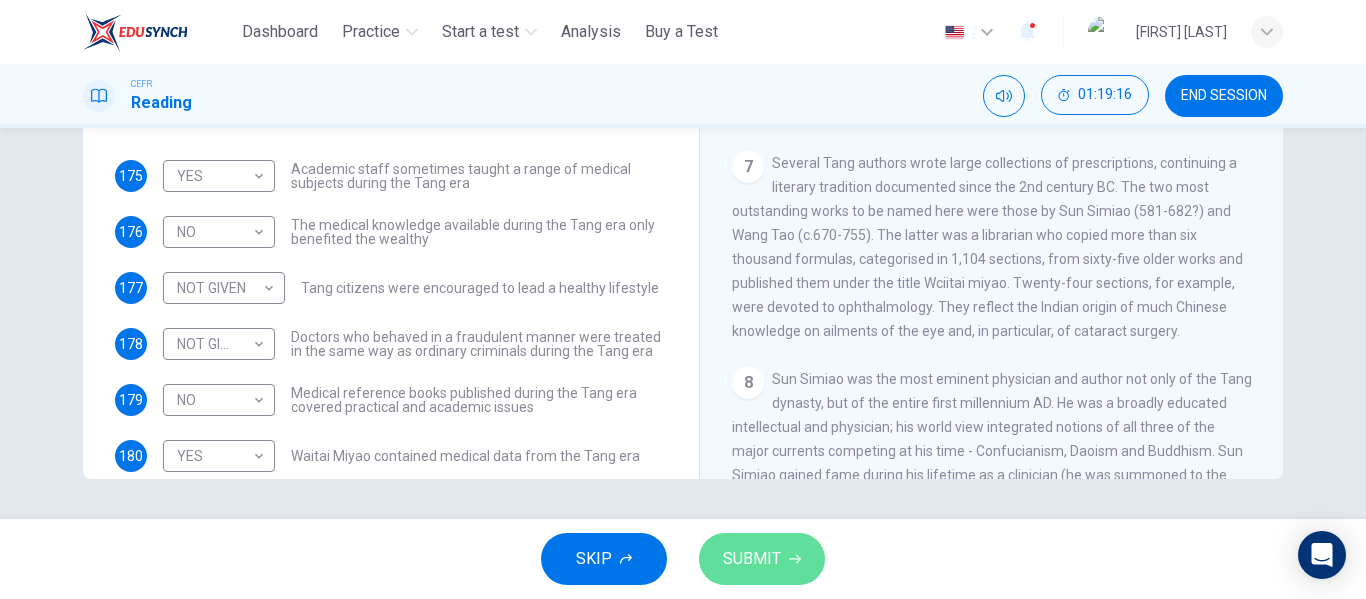 click on "SUBMIT" at bounding box center [762, 559] 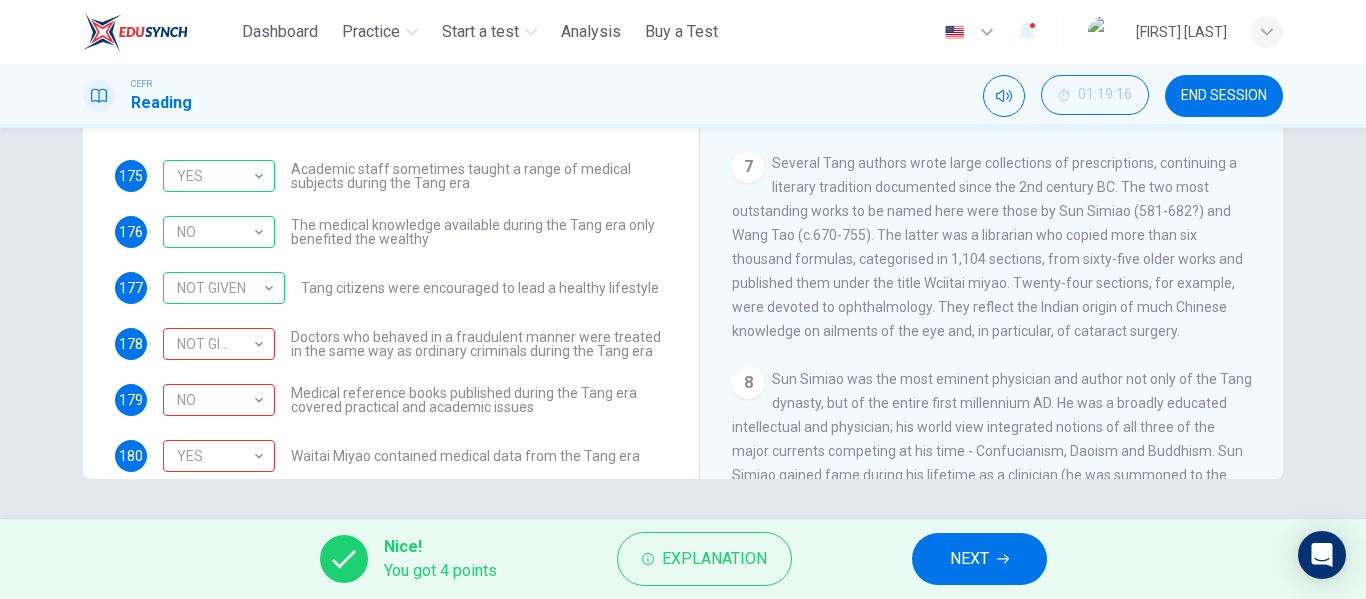 scroll, scrollTop: 89, scrollLeft: 0, axis: vertical 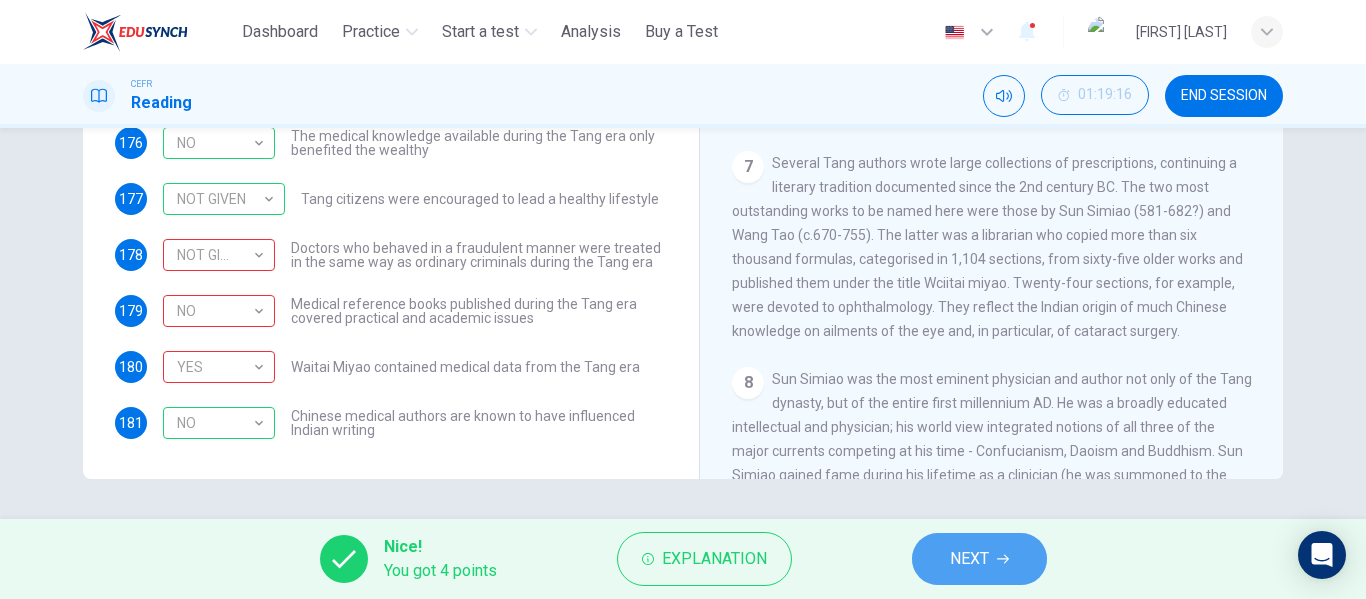 click on "NEXT" at bounding box center [979, 559] 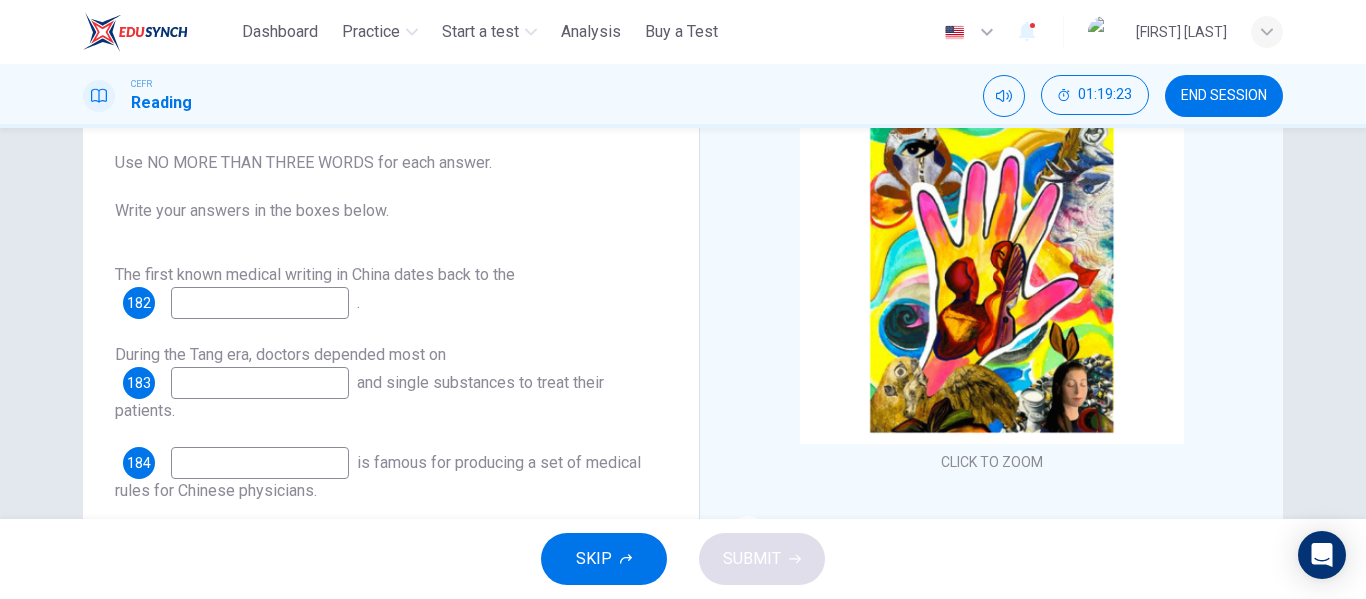 scroll, scrollTop: 161, scrollLeft: 0, axis: vertical 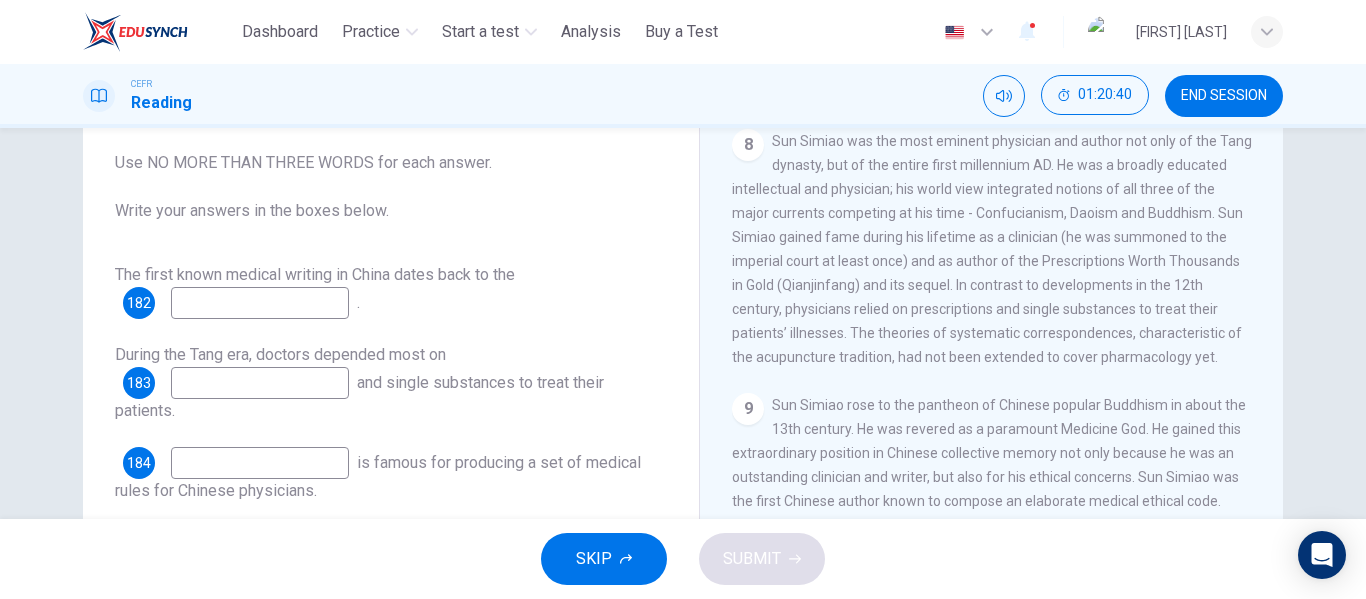 click at bounding box center (260, 303) 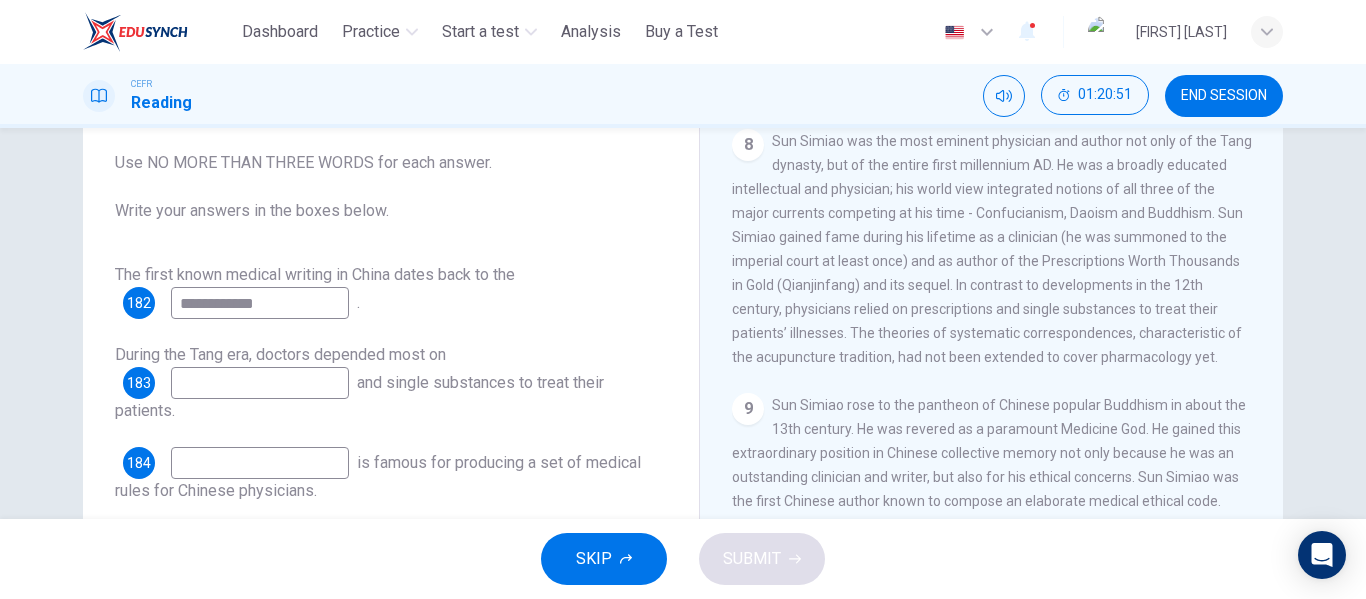 type on "**********" 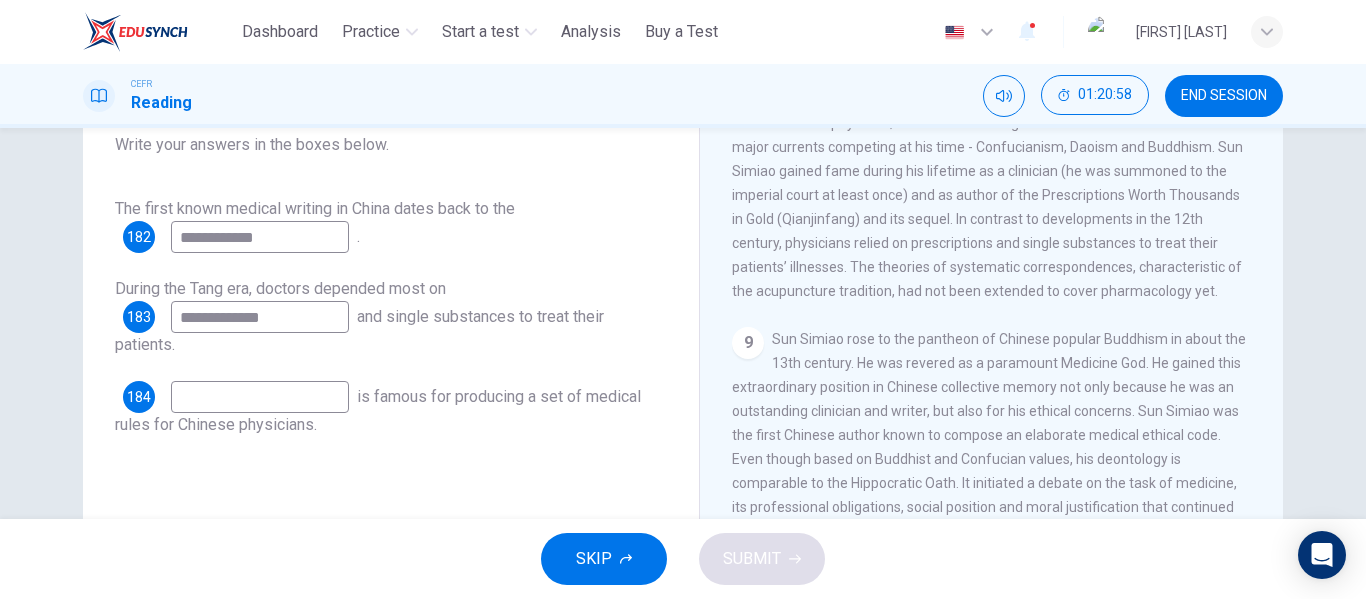 scroll, scrollTop: 261, scrollLeft: 0, axis: vertical 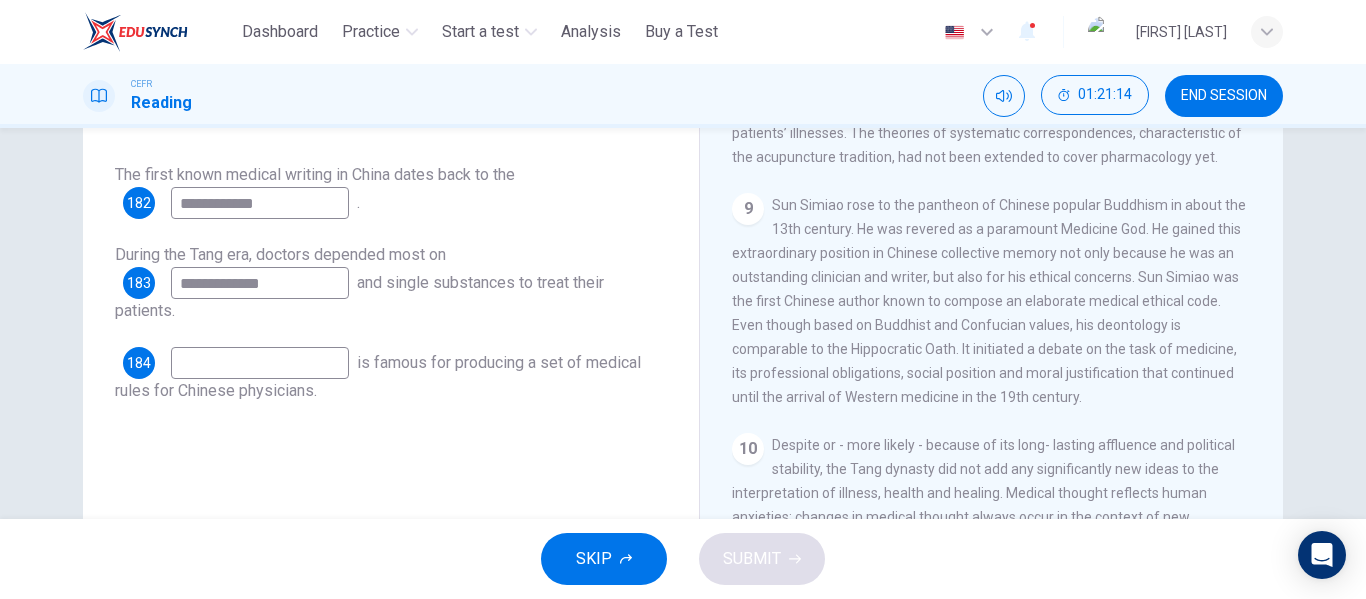type on "**********" 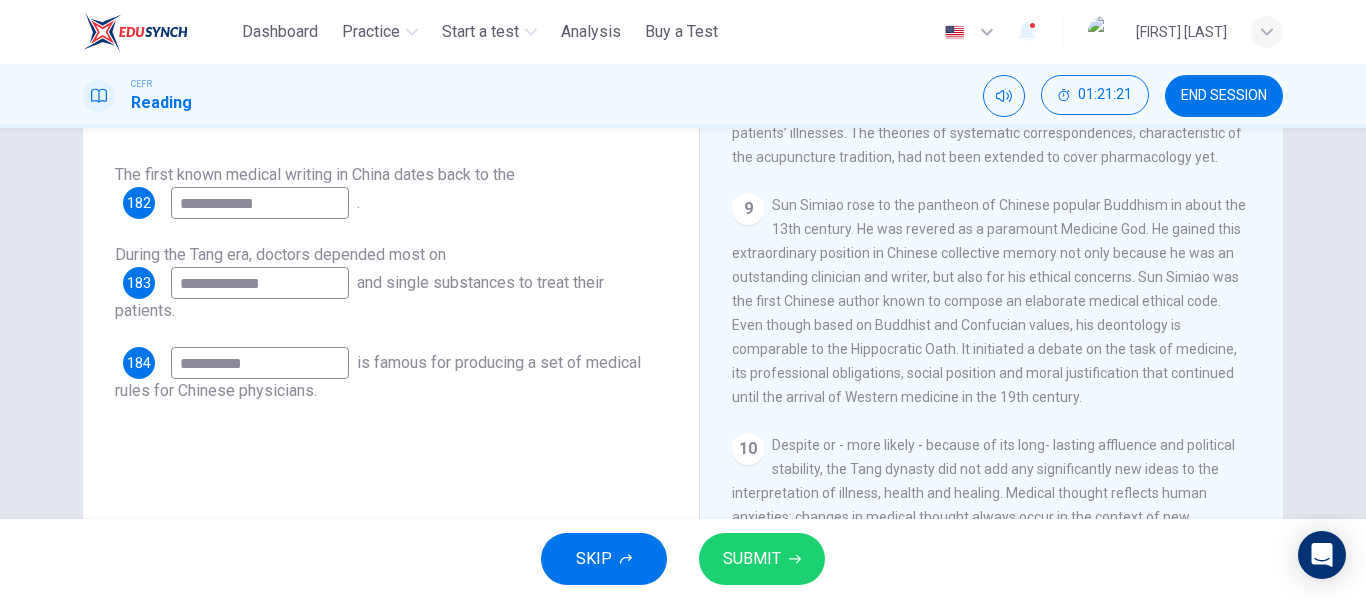 type on "**********" 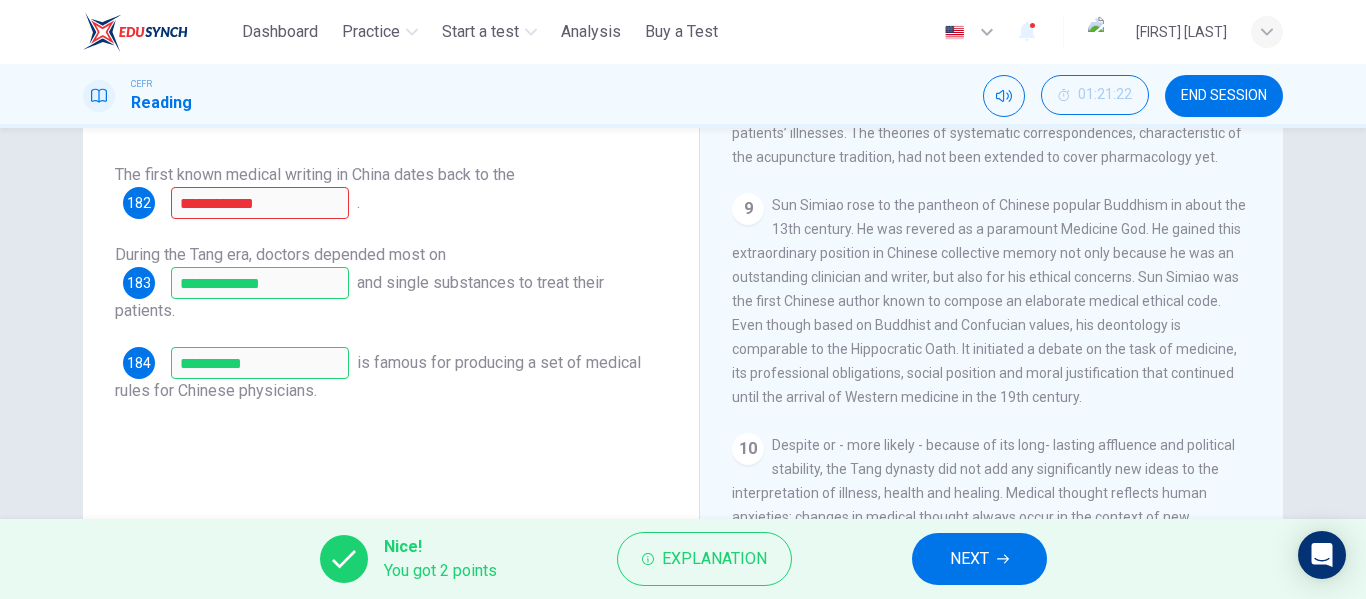 click on "NEXT" at bounding box center (979, 559) 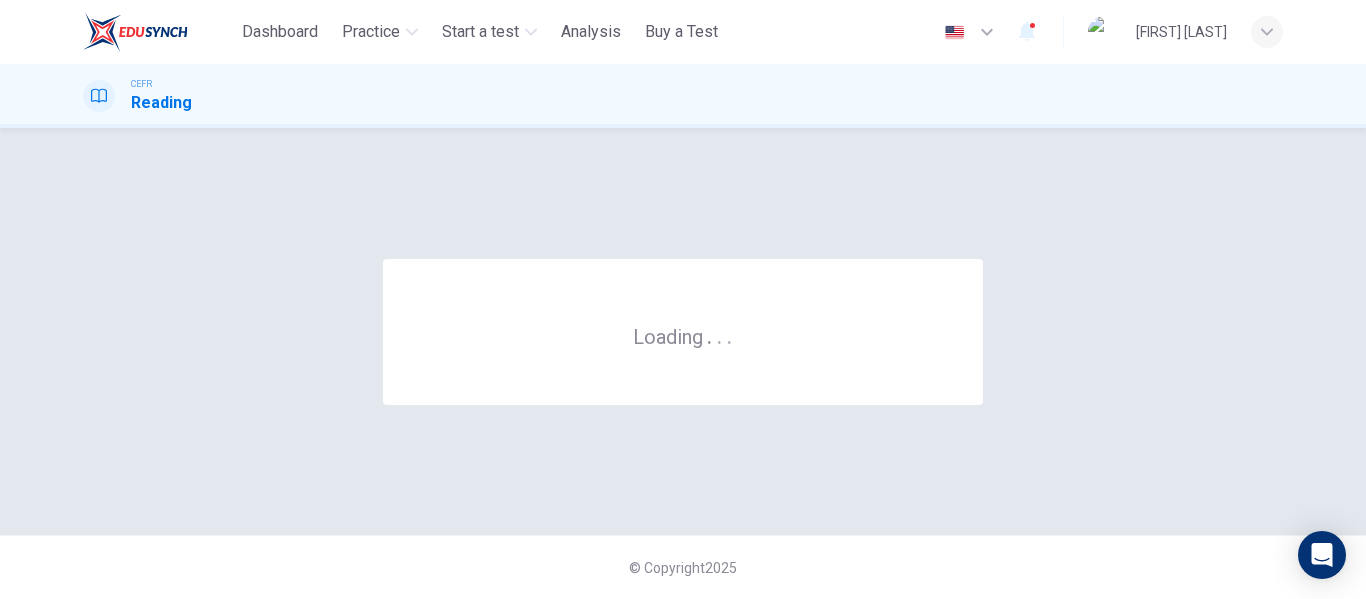 scroll, scrollTop: 0, scrollLeft: 0, axis: both 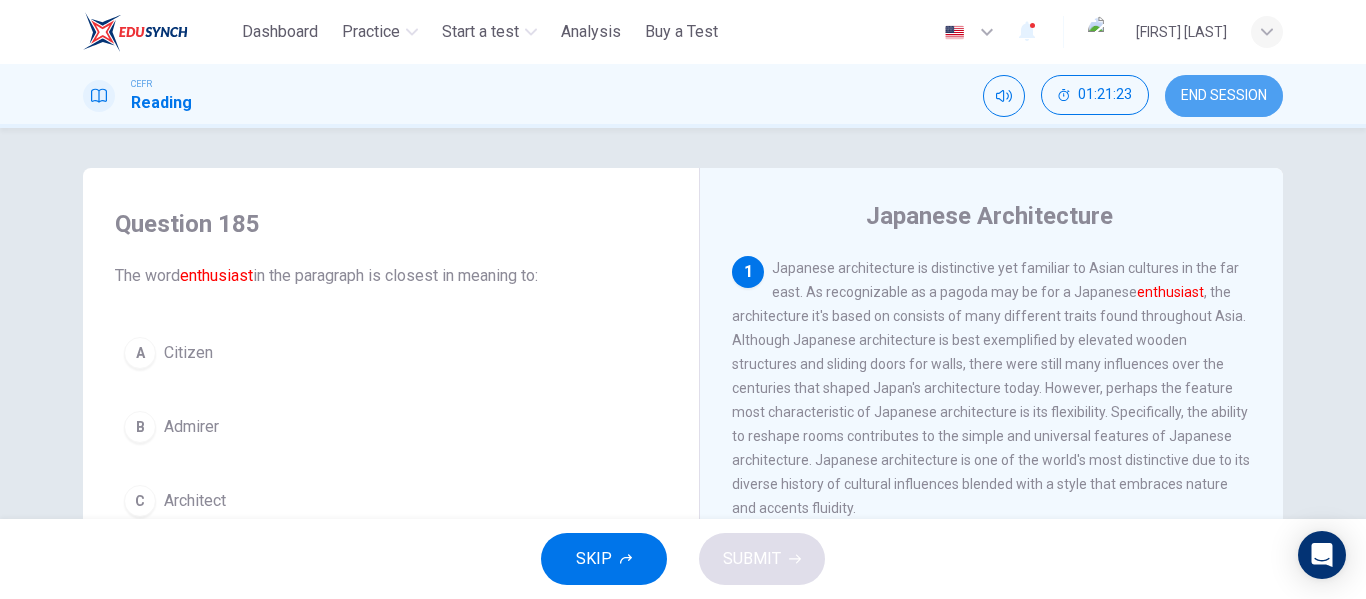click on "END SESSION" at bounding box center [1224, 96] 